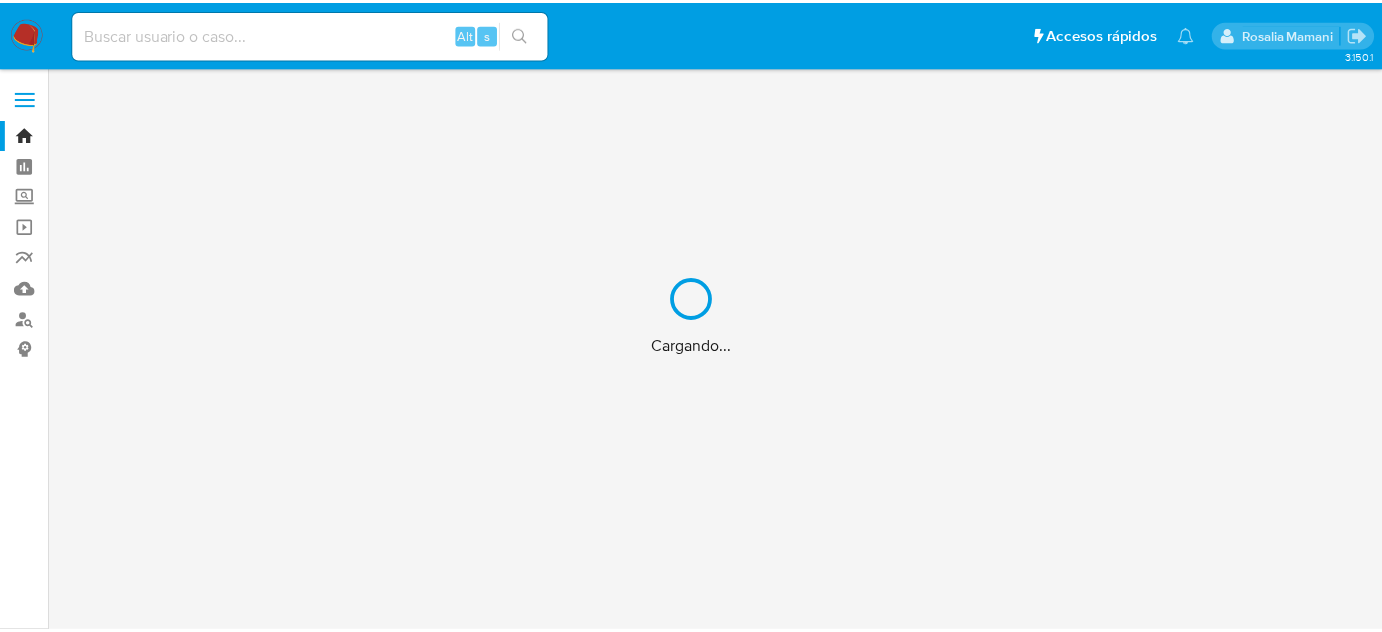 scroll, scrollTop: 0, scrollLeft: 0, axis: both 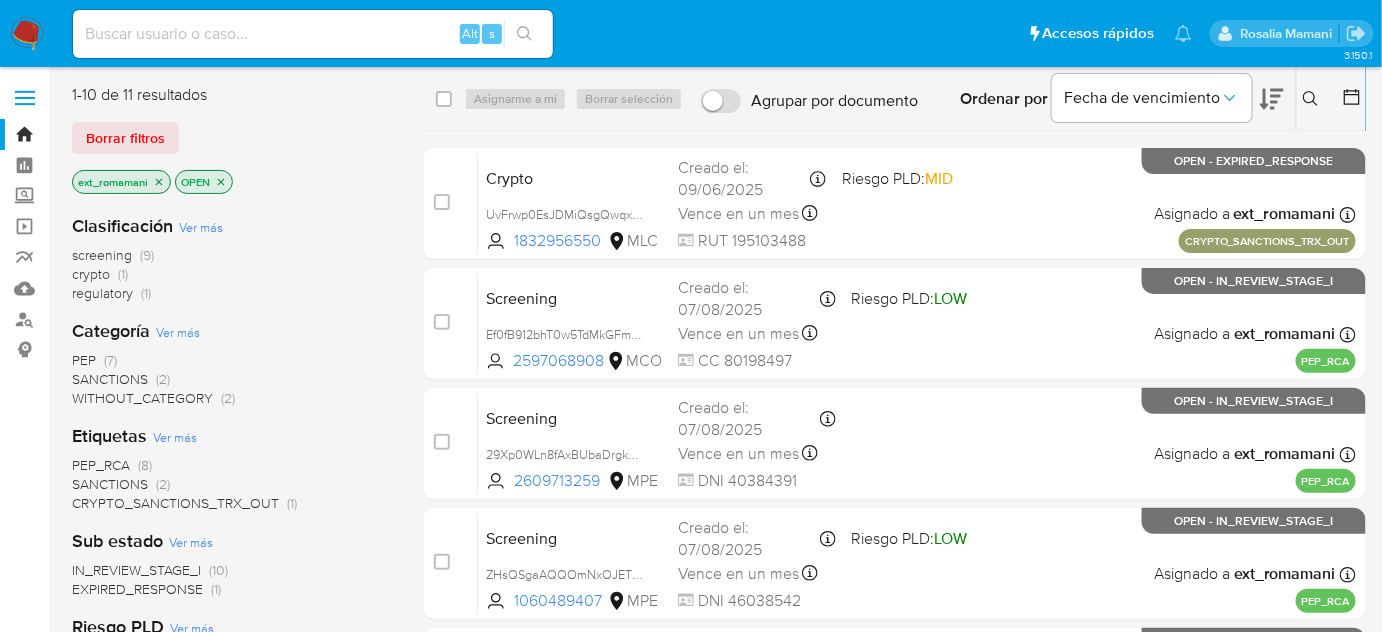 click on "SANCTIONS" at bounding box center (110, 379) 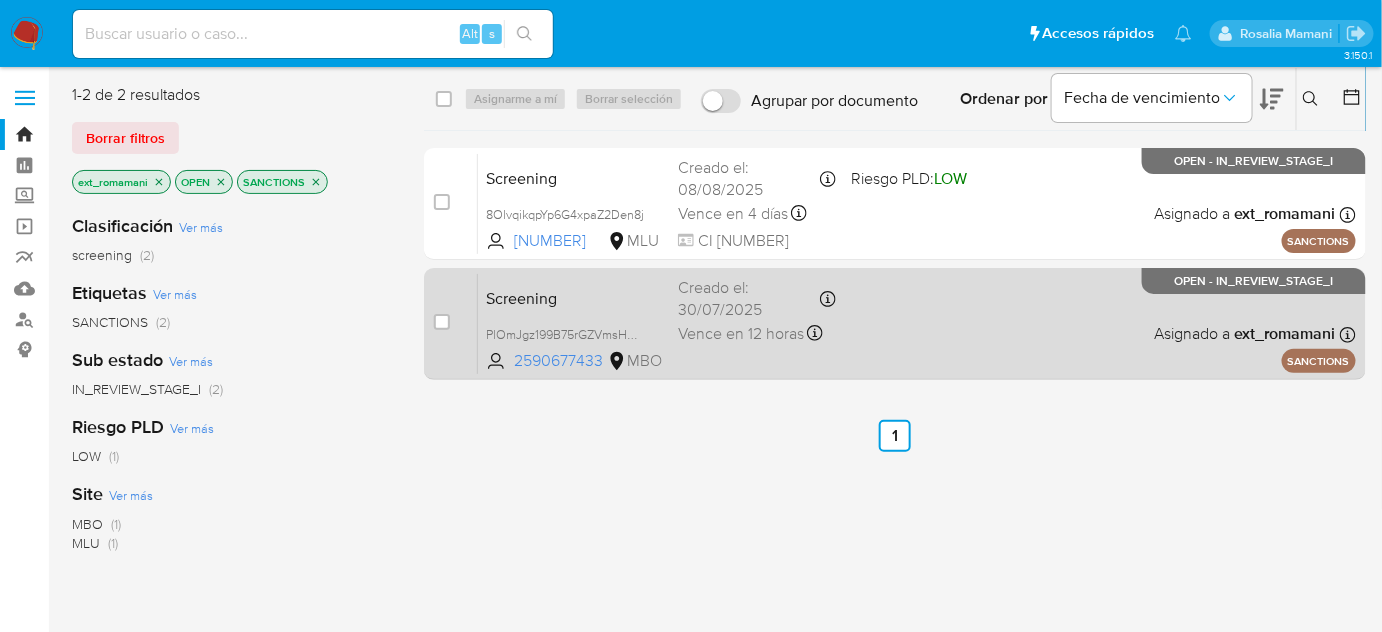 click on "Screening PlOmJgz199B75rGZVmsHCEEB 2590677433 MBO Creado el: 30/07/2025   Creado el: 30/07/2025 22:12:44 Vence en 12 horas   Vence el 08/08/2025 20:59:59 Asignado a   ext_romamani   Asignado el: 31/07/2025 08:18:03 SANCTIONS OPEN - IN_REVIEW_STAGE_I" at bounding box center [917, 323] 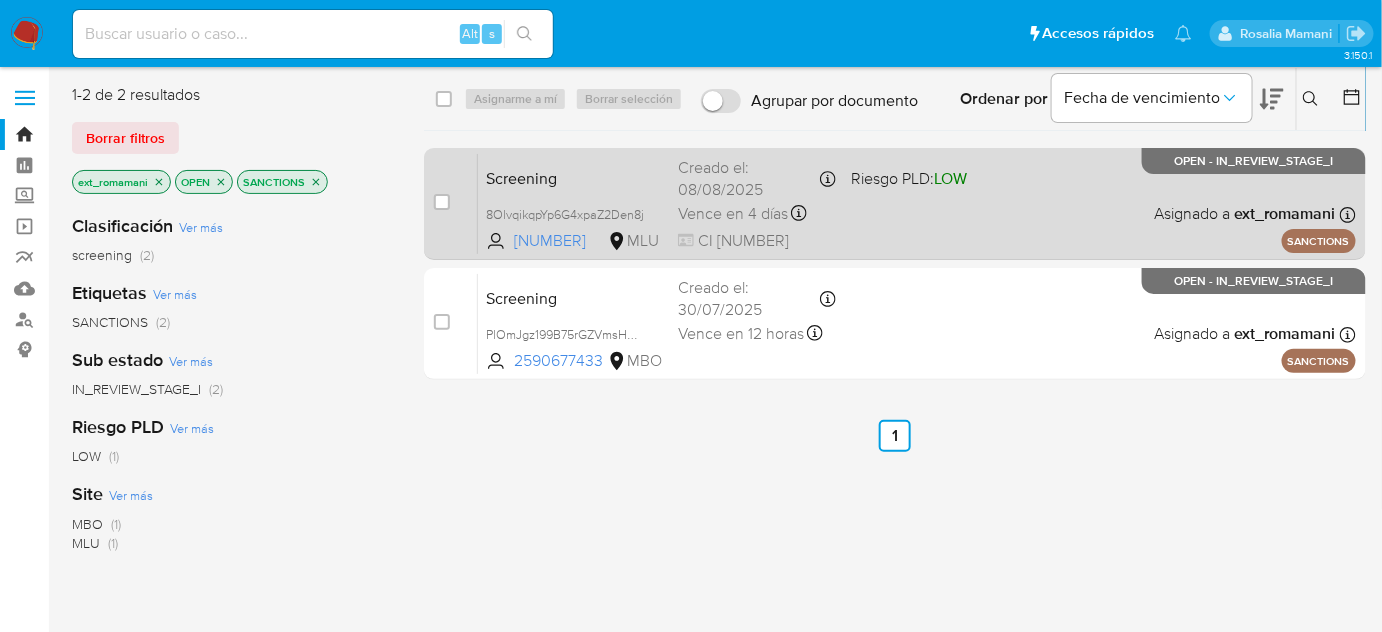 click on "Screening 8OlvqikqpYp6G4xpaZ2Den8j 275937310 MLU Riesgo PLD:  LOW Creado el: 08/08/2025   Creado el: 08/08/2025 07:20:11 Vence en 4 días   Vence el 12/08/2025 07:20:11 CI   47819032 Asignado a   ext_romamani   Asignado el: 08/08/2025 08:26:11 SANCTIONS OPEN - IN_REVIEW_STAGE_I" at bounding box center (917, 203) 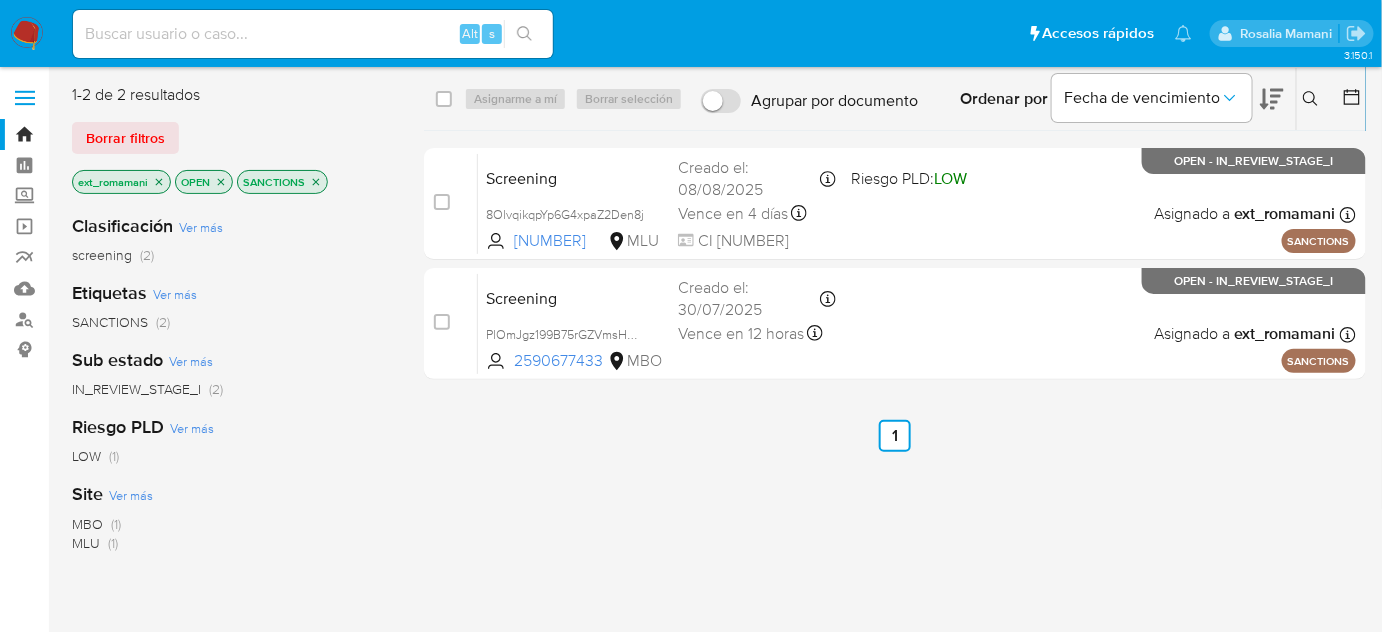 click at bounding box center (27, 34) 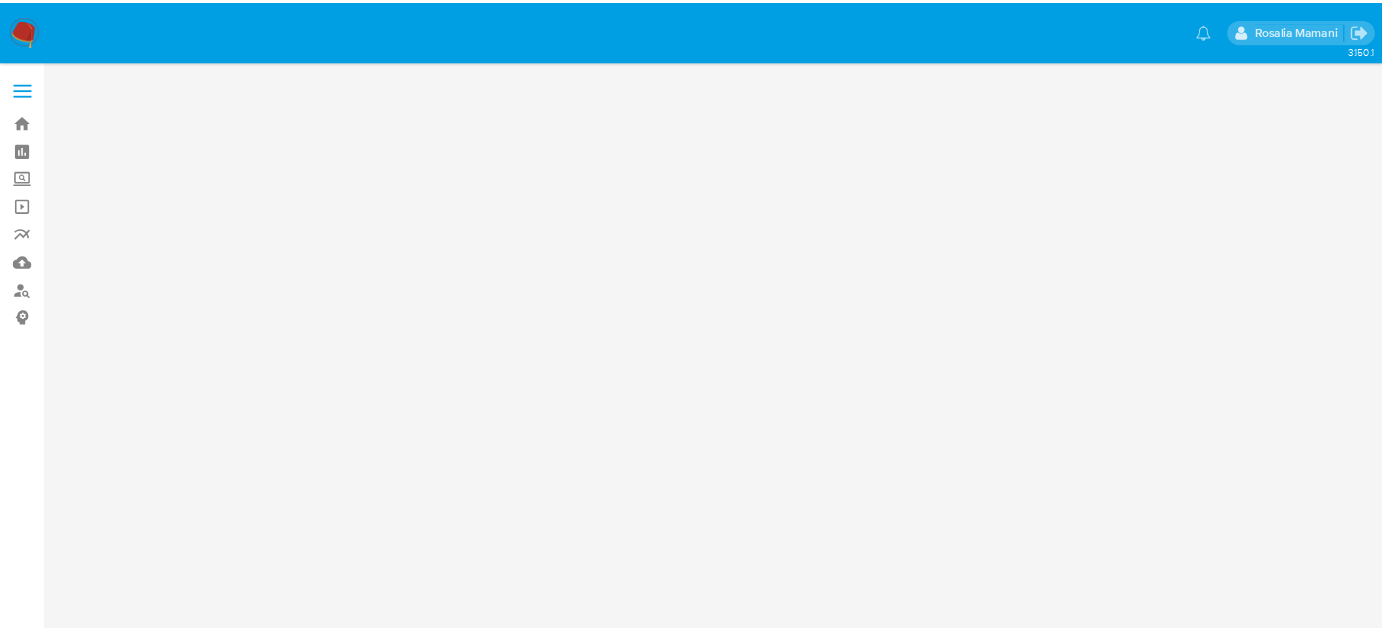 scroll, scrollTop: 0, scrollLeft: 0, axis: both 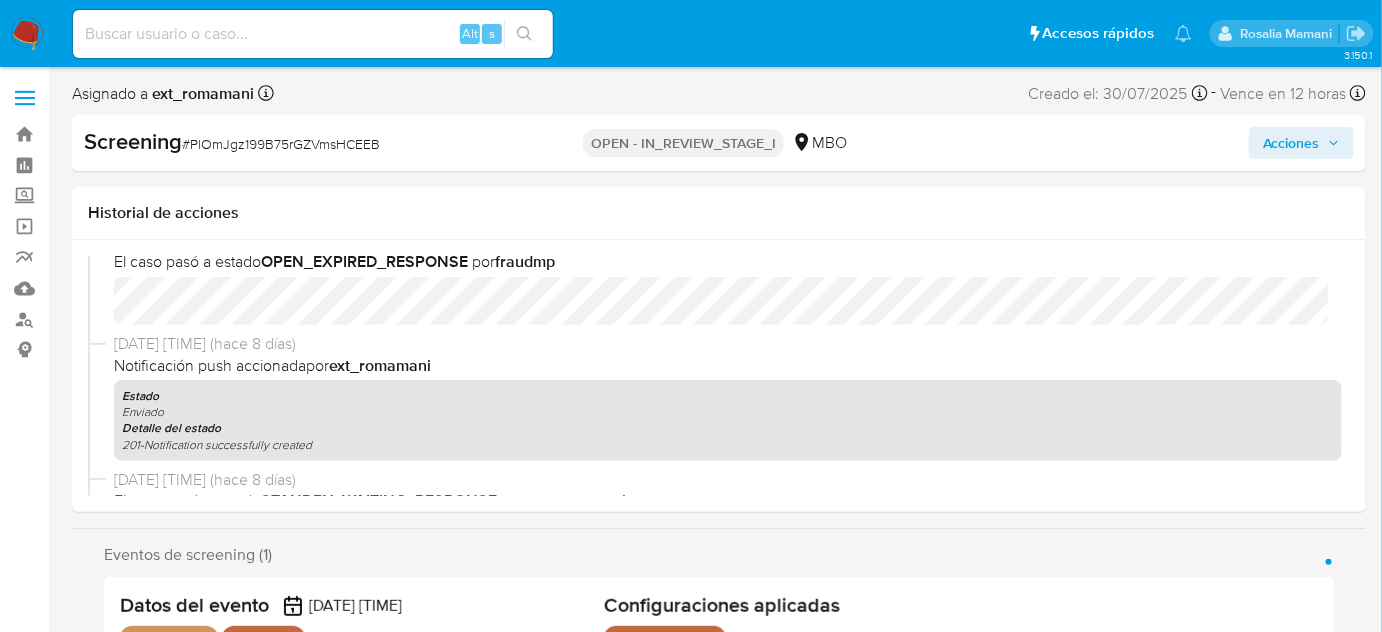 select on "10" 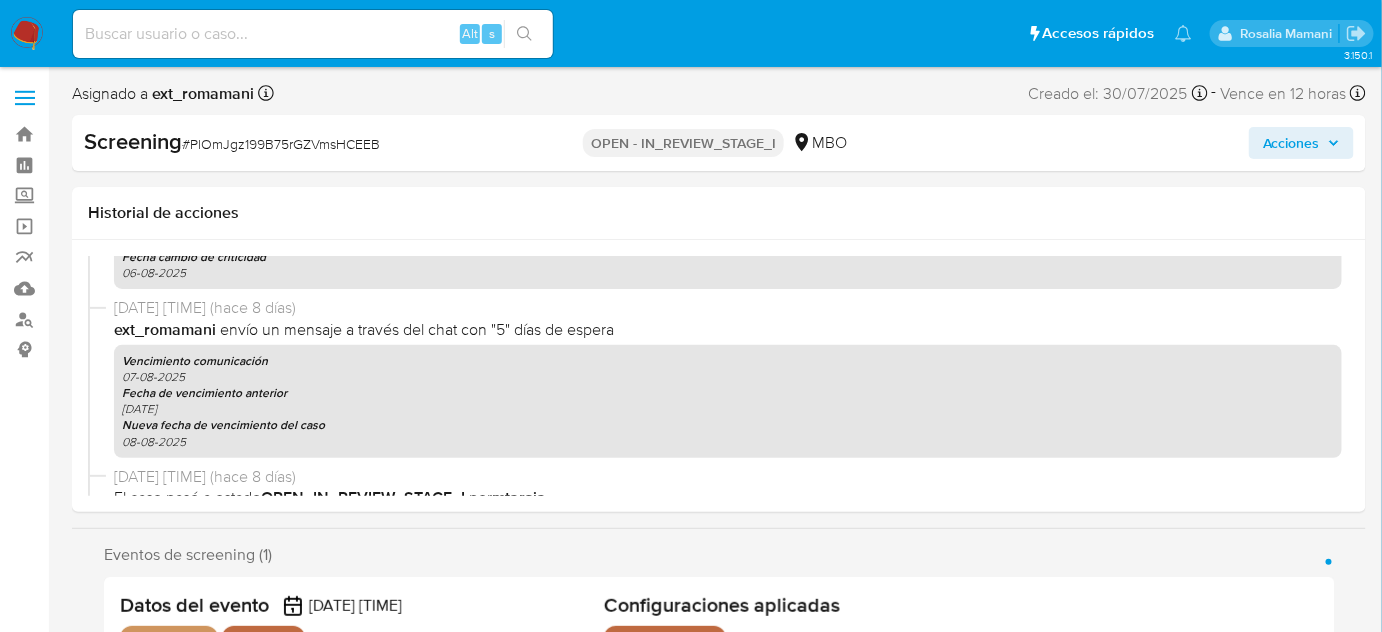 scroll, scrollTop: 687, scrollLeft: 0, axis: vertical 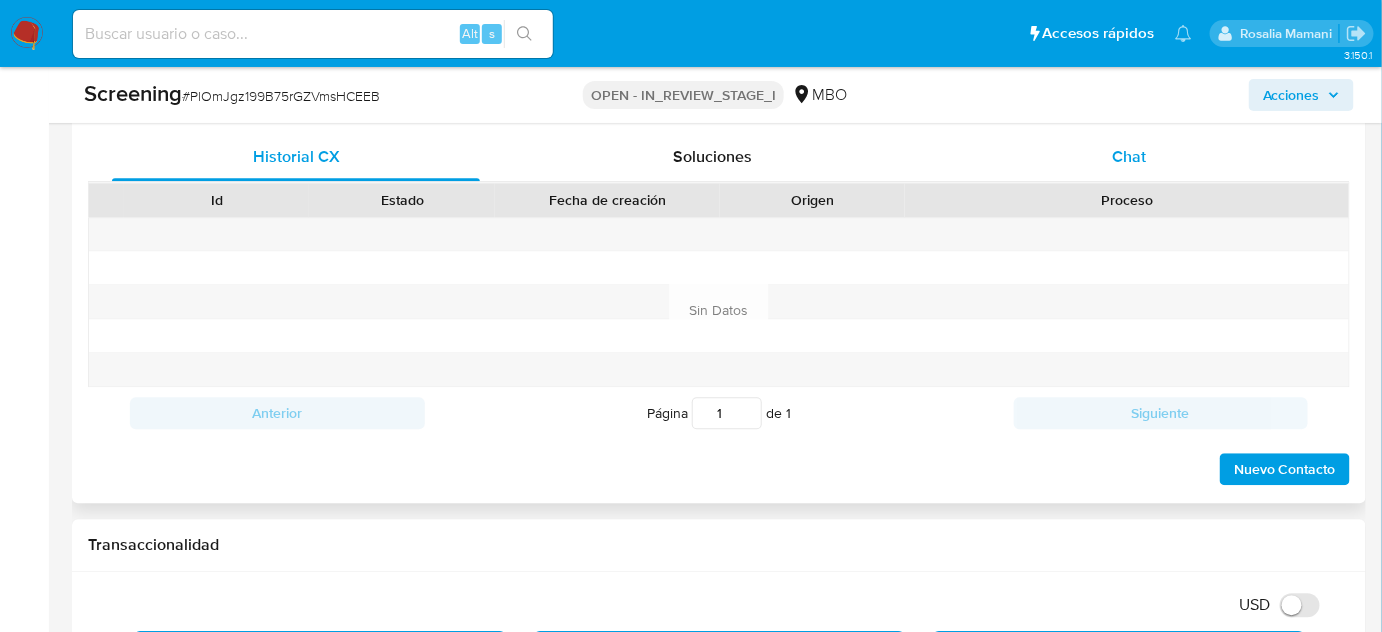click on "Chat" at bounding box center (1129, 156) 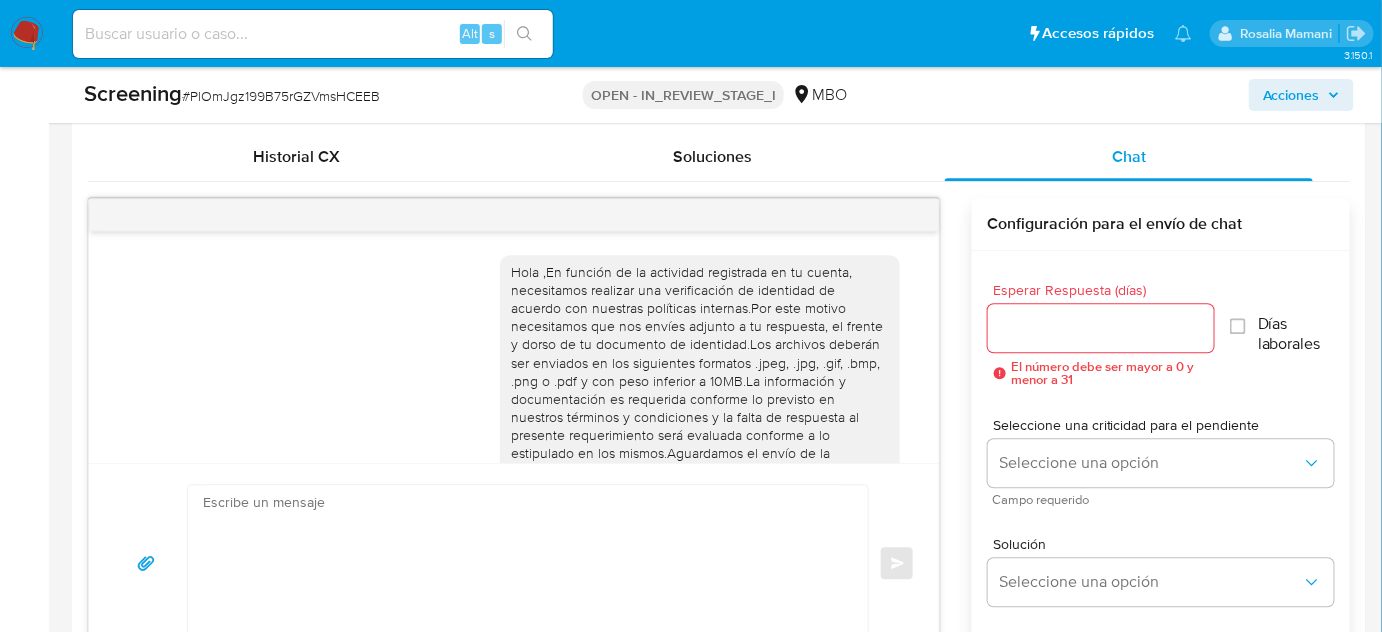 scroll, scrollTop: 64, scrollLeft: 0, axis: vertical 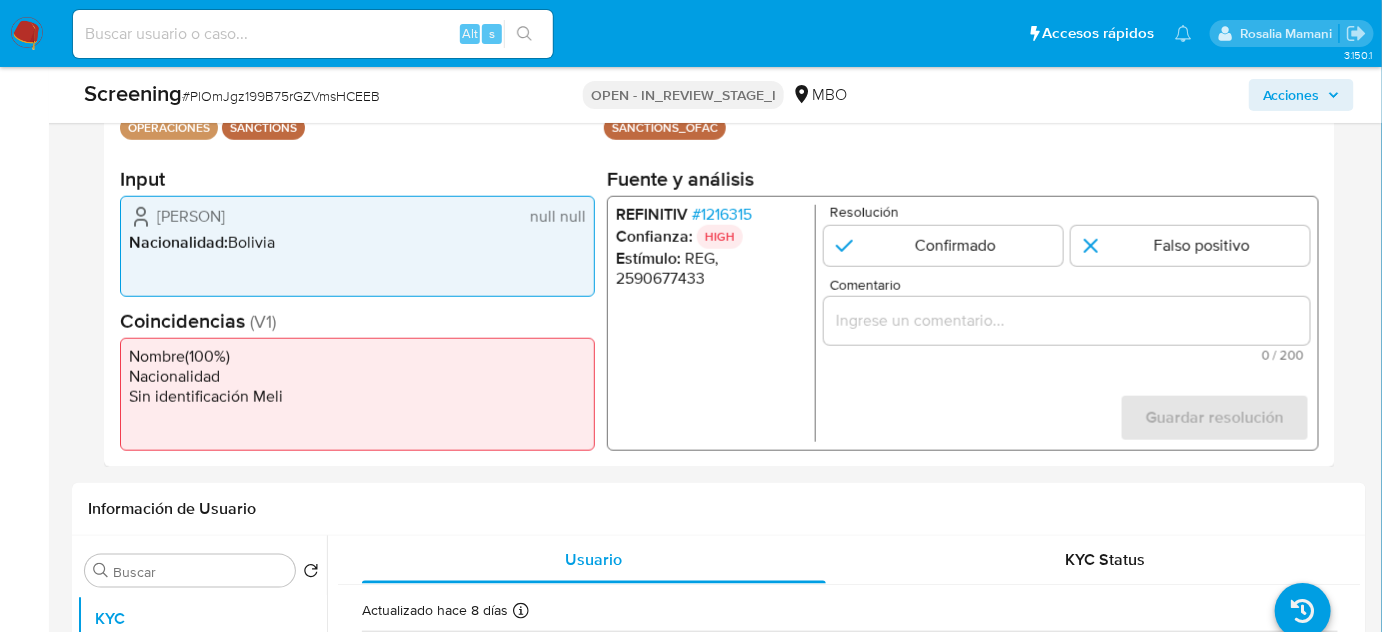 drag, startPoint x: 232, startPoint y: 215, endPoint x: 136, endPoint y: 216, distance: 96.00521 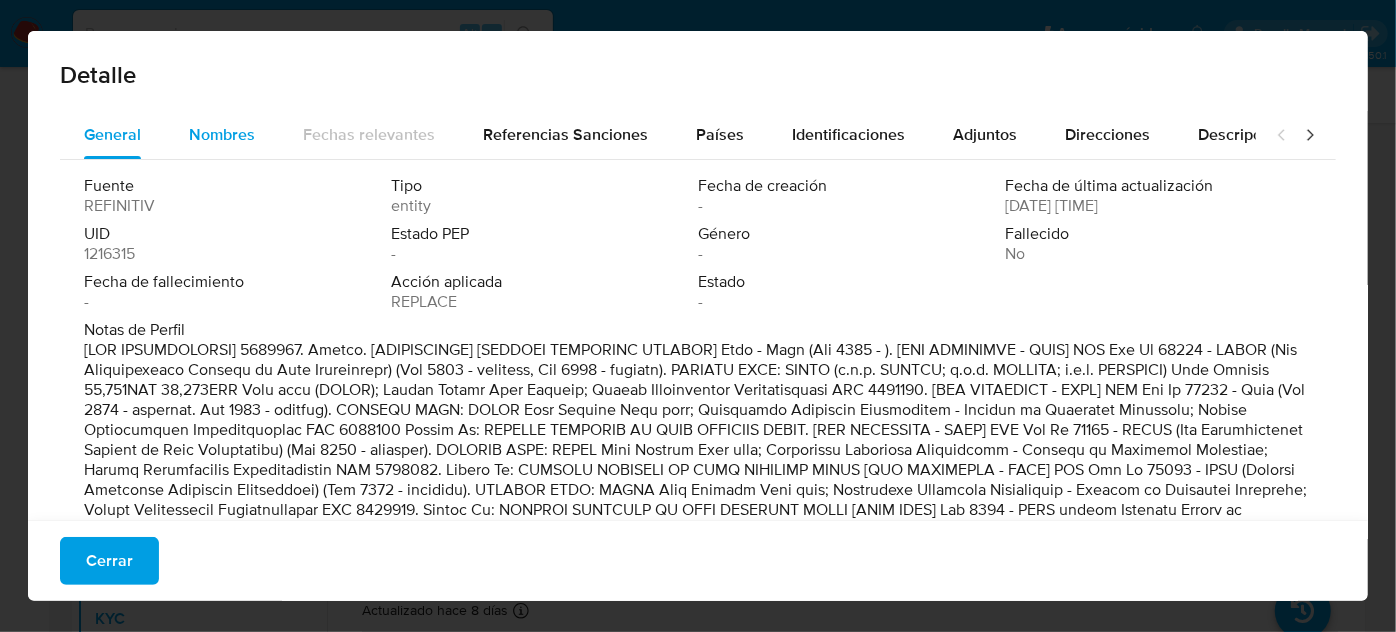 click on "Nombres" at bounding box center [222, 134] 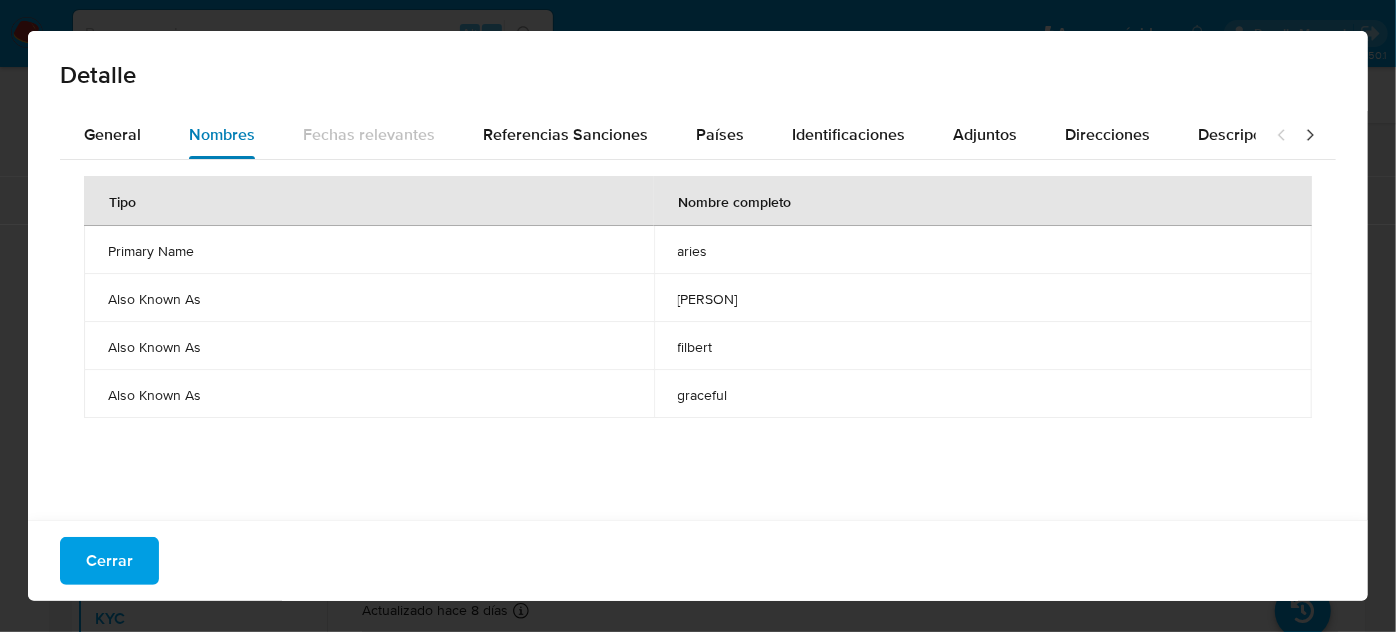 type 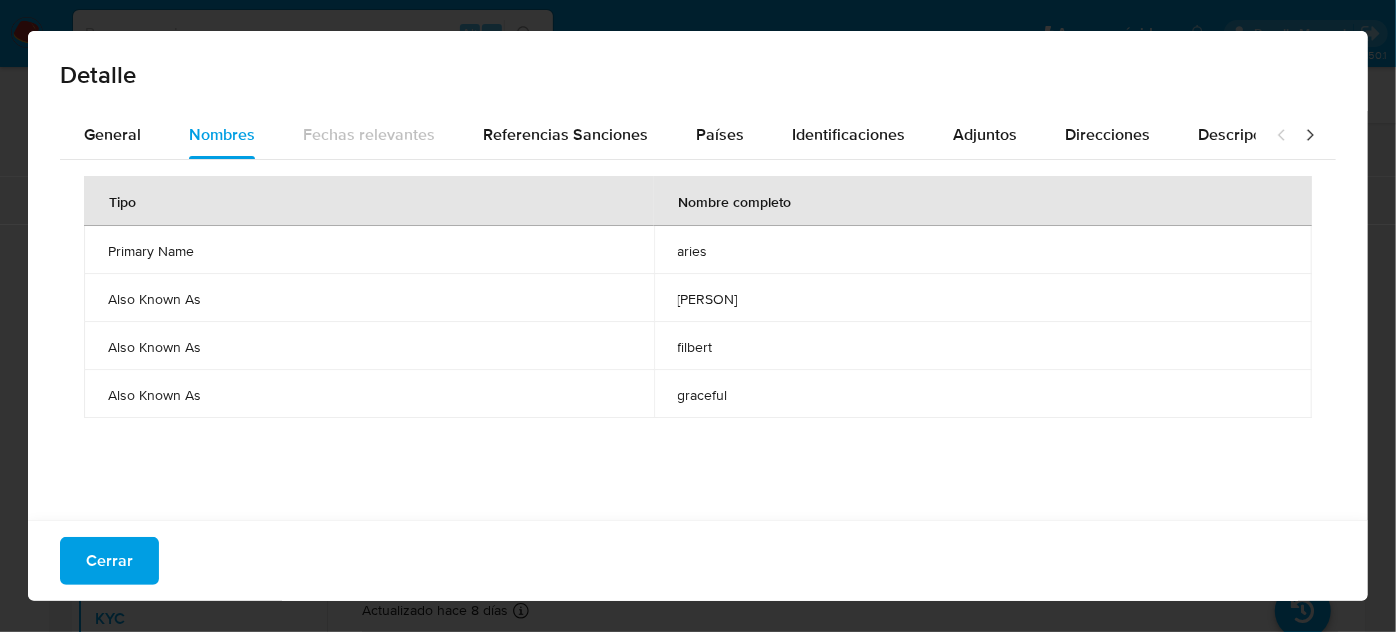 drag, startPoint x: 101, startPoint y: 578, endPoint x: 413, endPoint y: 501, distance: 321.36118 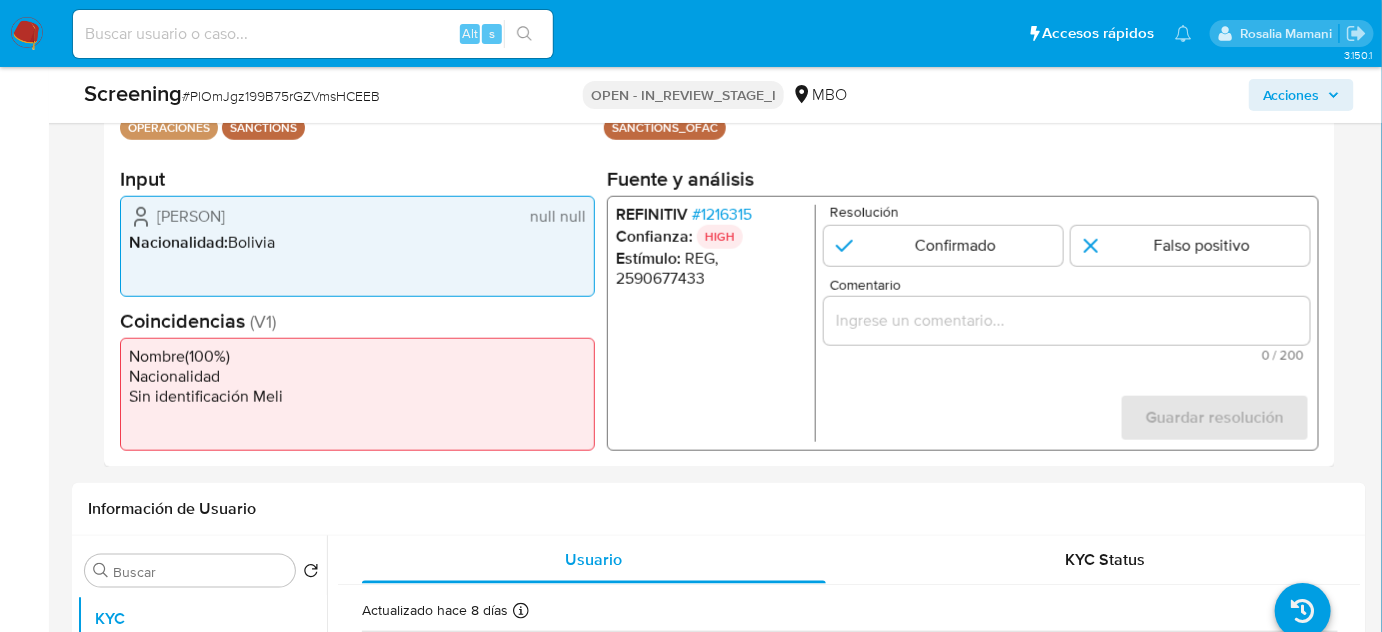 click at bounding box center (1067, 321) 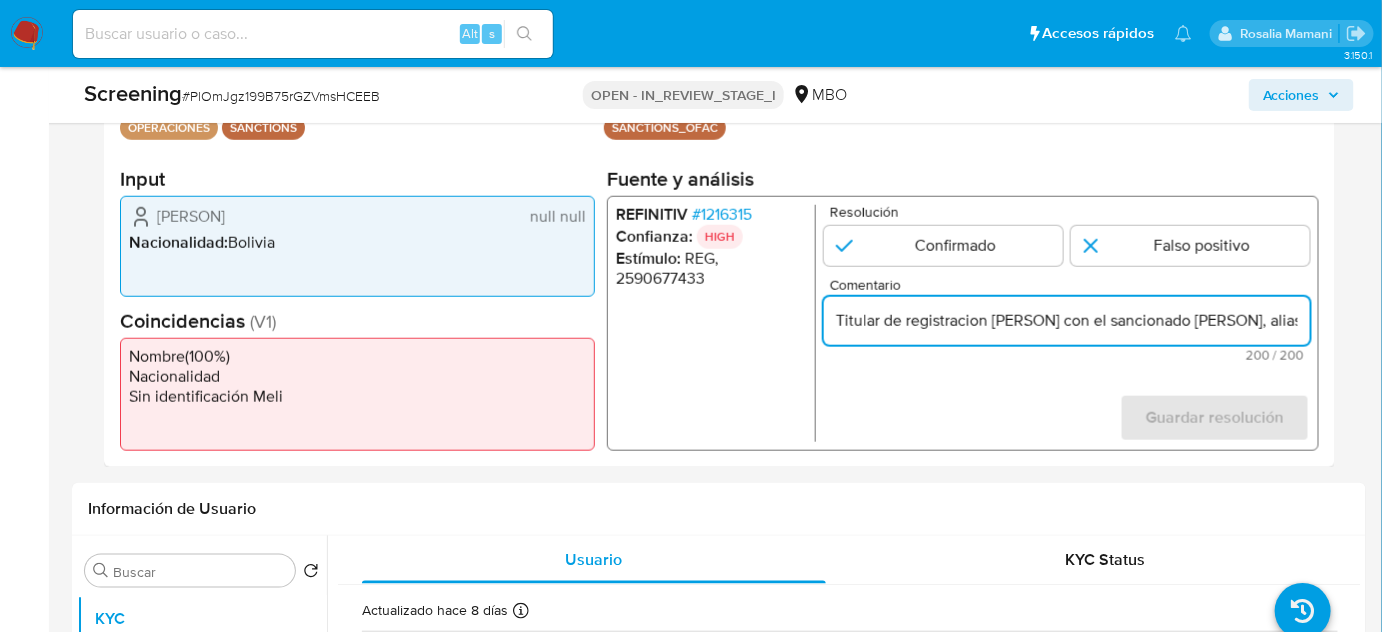 scroll, scrollTop: 0, scrollLeft: 909, axis: horizontal 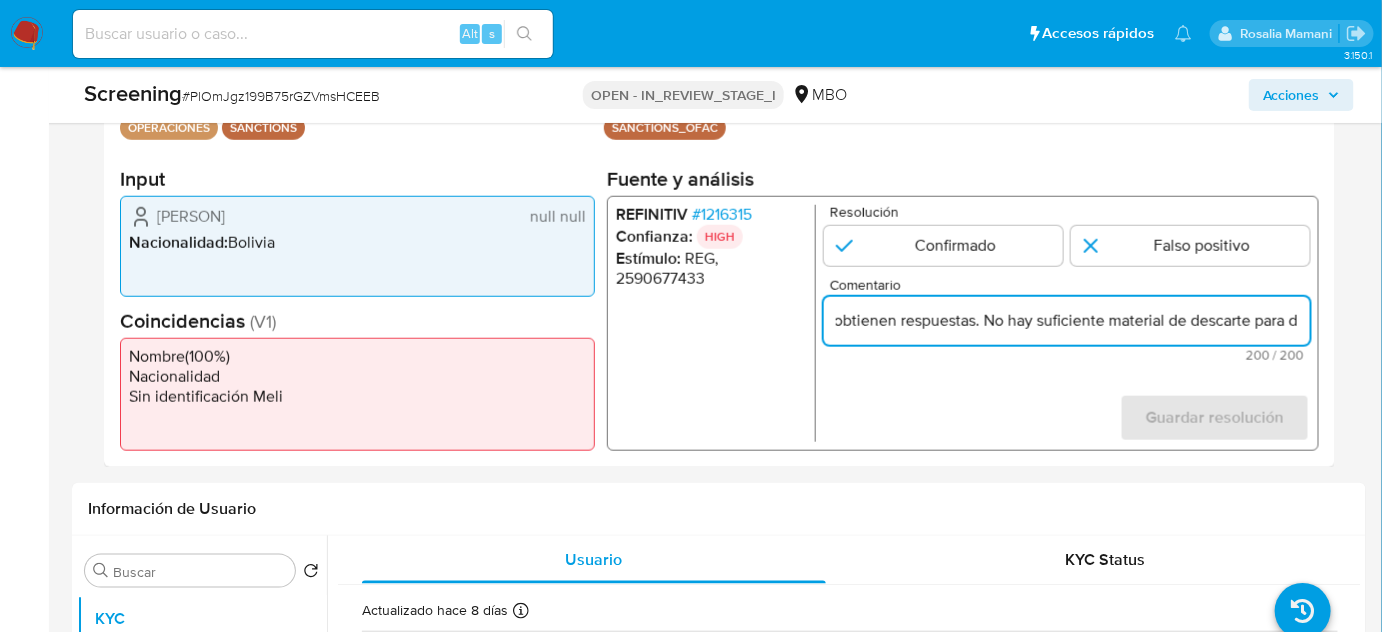 drag, startPoint x: 1287, startPoint y: 323, endPoint x: 1322, endPoint y: 323, distance: 35 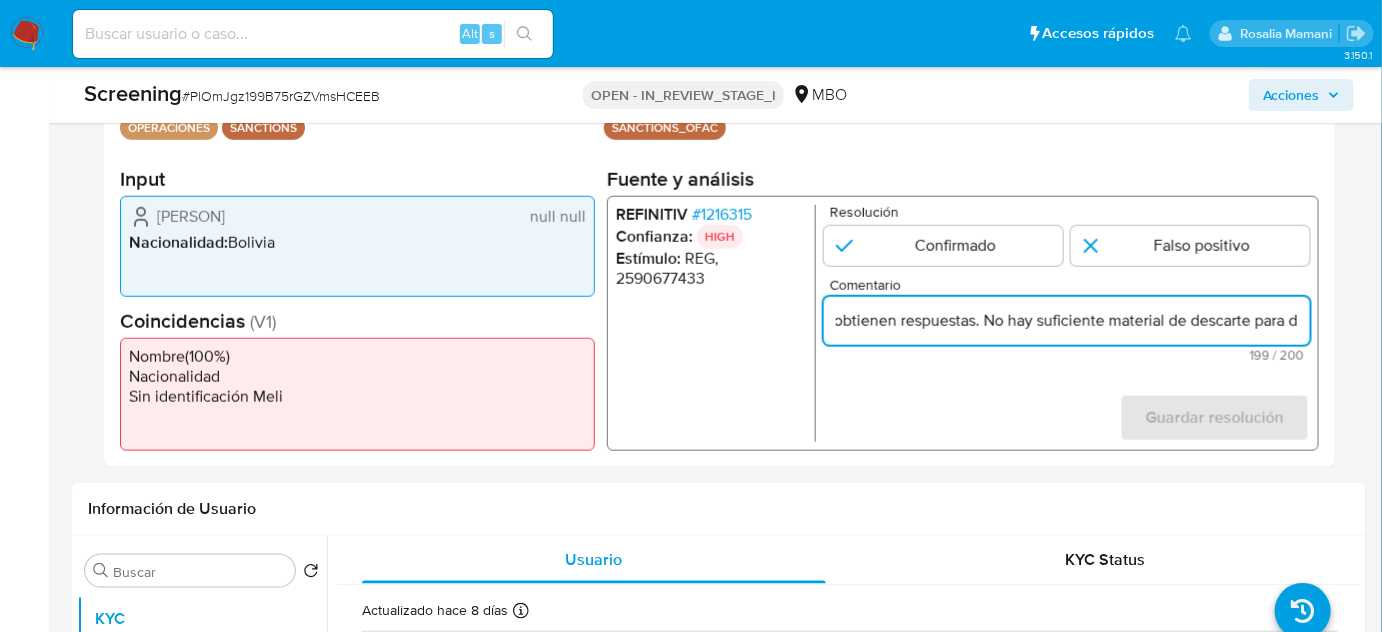 scroll, scrollTop: 0, scrollLeft: 900, axis: horizontal 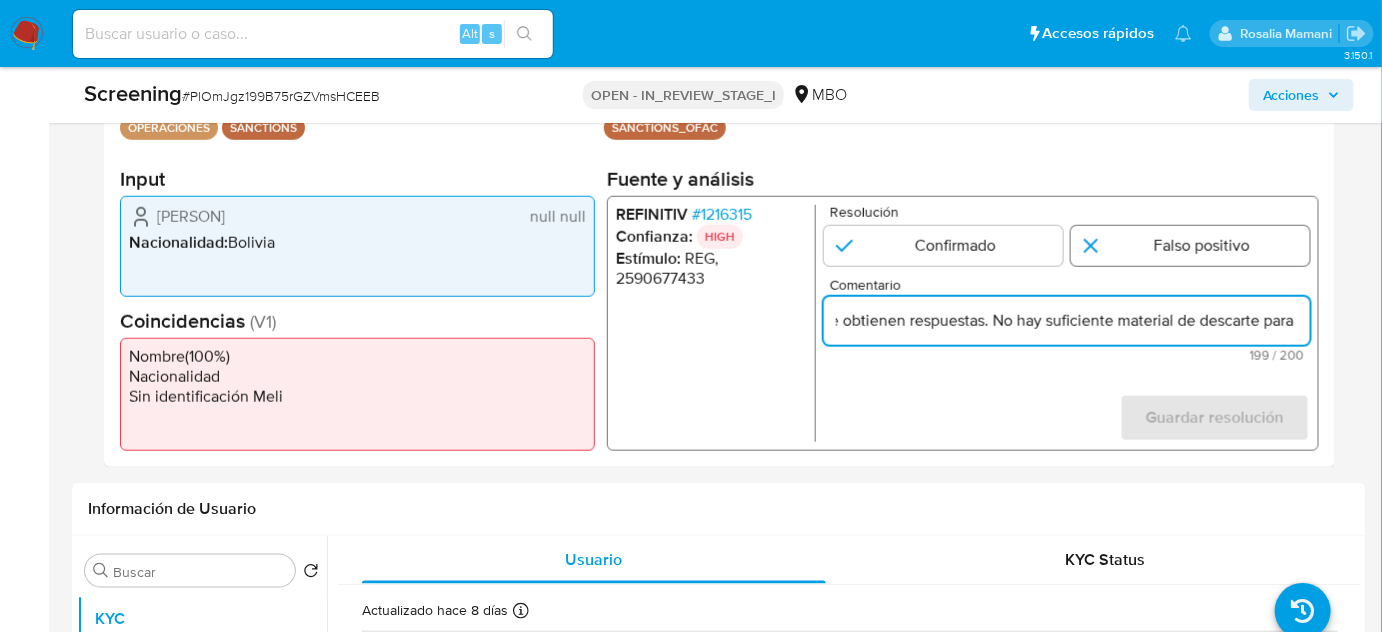 type on "Titular de registracion Elvira  con el sancionado Aries, alias Elvira, SAN activo. Se envía solución al usuario pero no se obtienen respuestas. No hay suficiente material de descarte para desestimar" 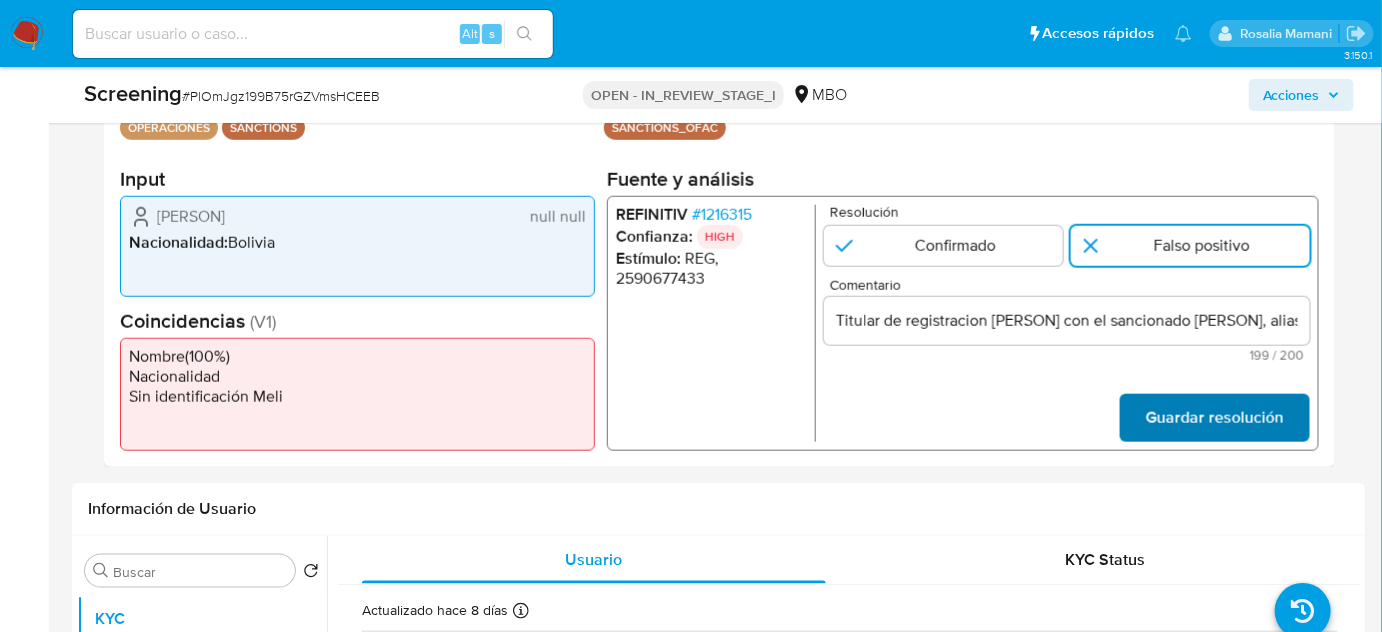 click on "Guardar resolución" at bounding box center (1215, 418) 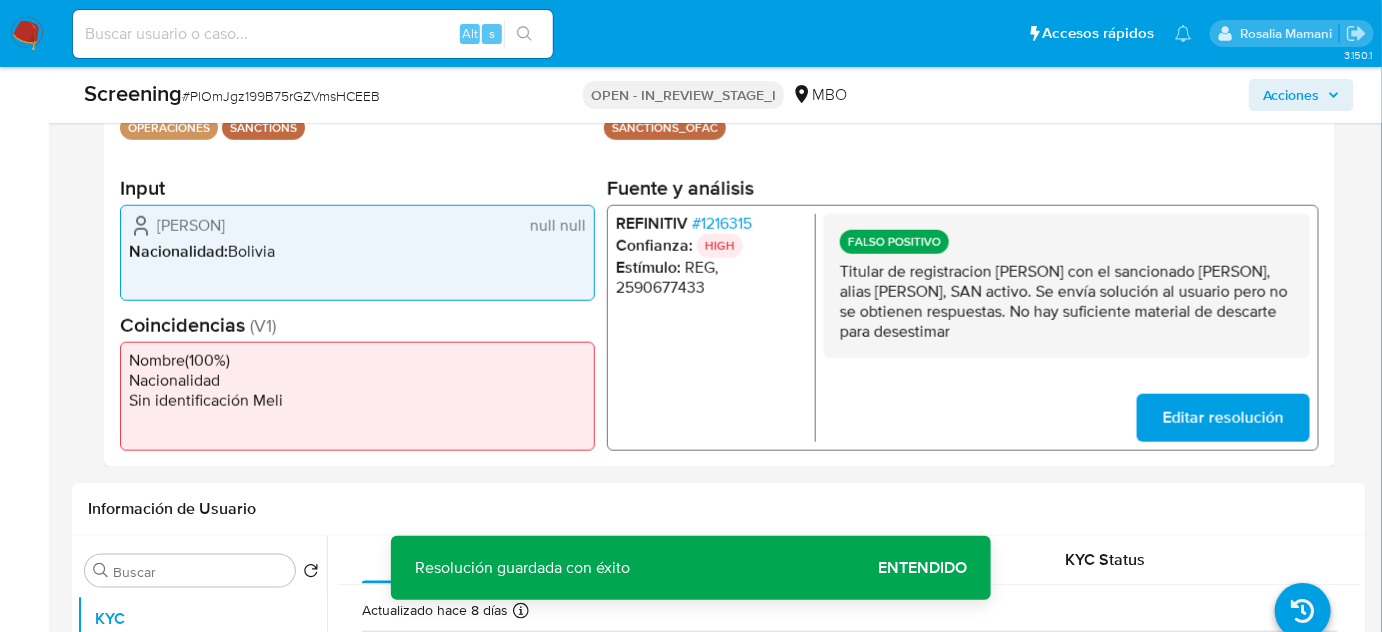click on "Editar resolución" at bounding box center [1223, 418] 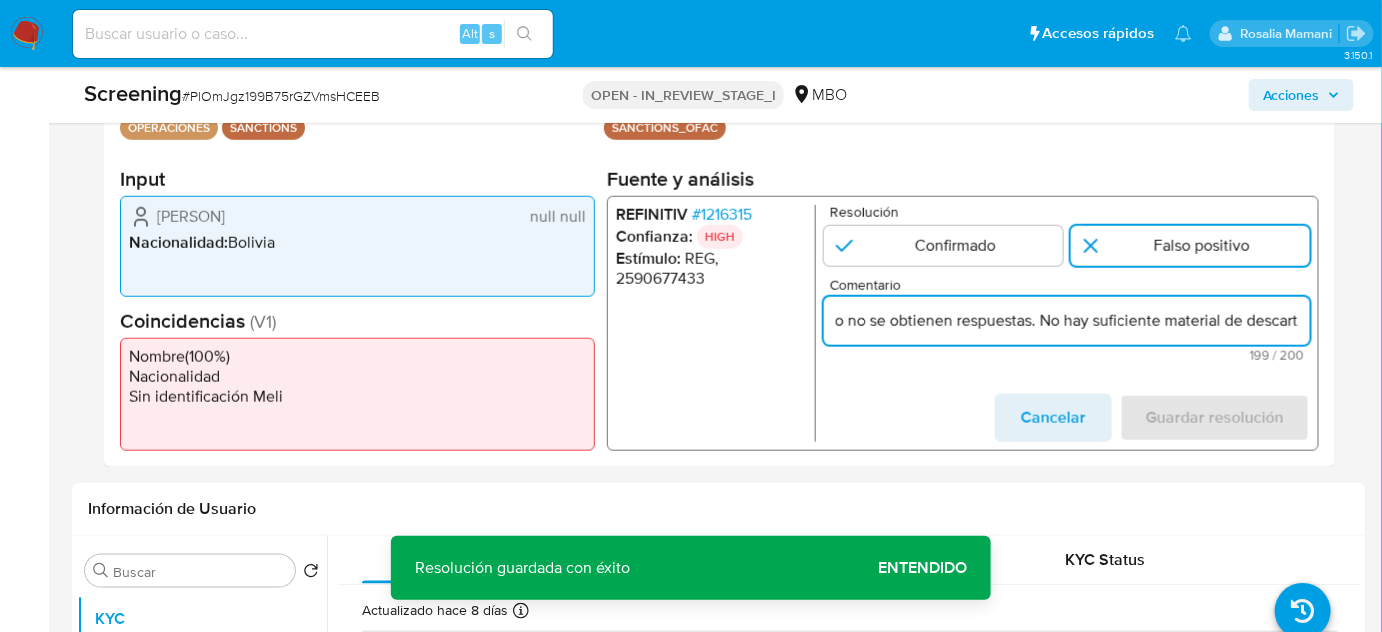 scroll, scrollTop: 0, scrollLeft: 900, axis: horizontal 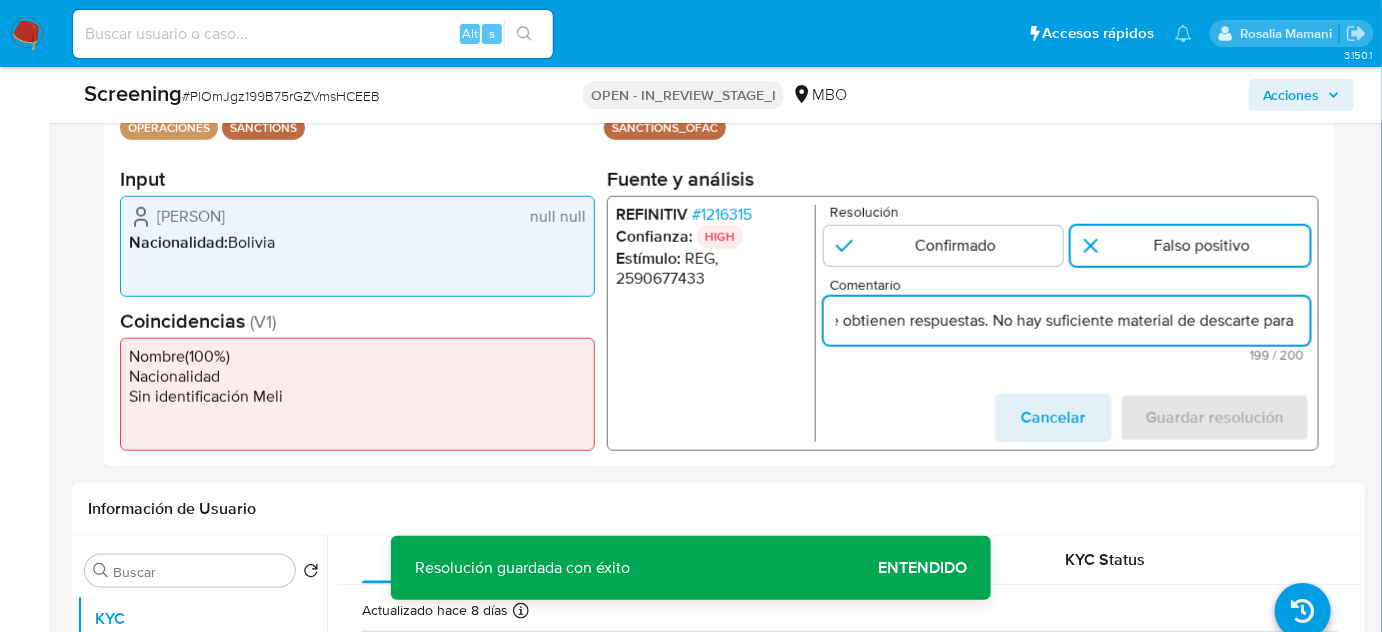 drag, startPoint x: 1257, startPoint y: 316, endPoint x: 1309, endPoint y: 318, distance: 52.03845 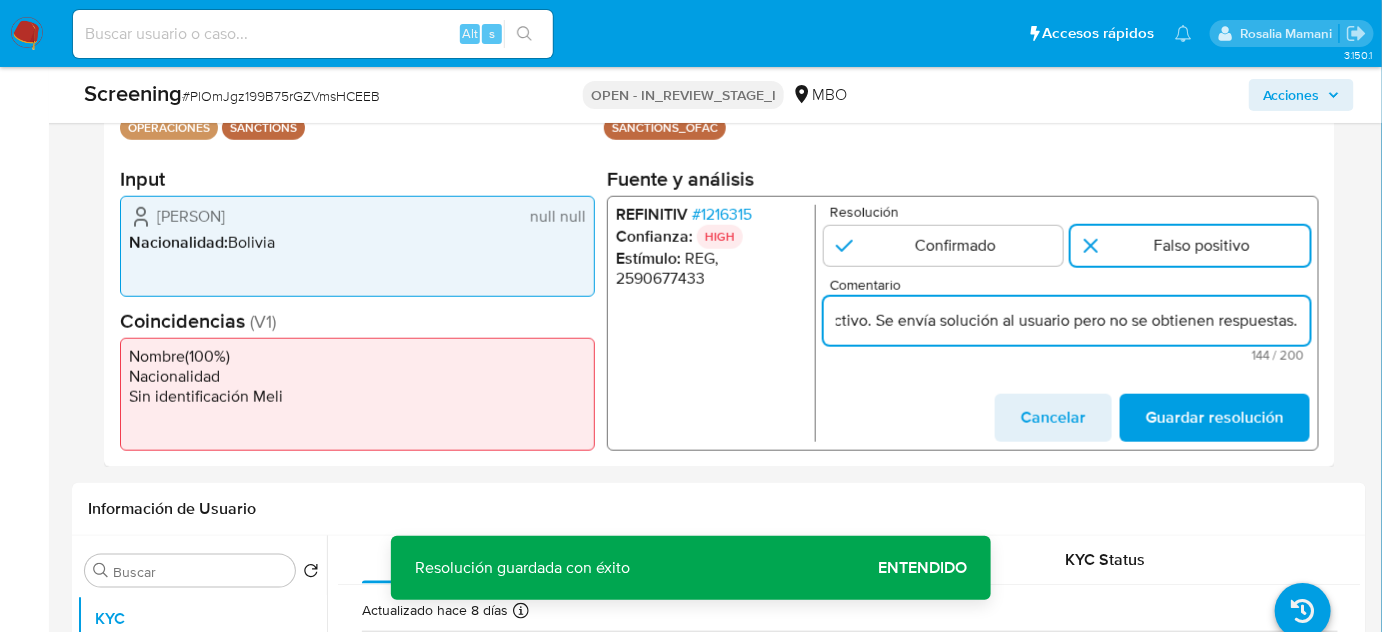 scroll, scrollTop: 0, scrollLeft: 510, axis: horizontal 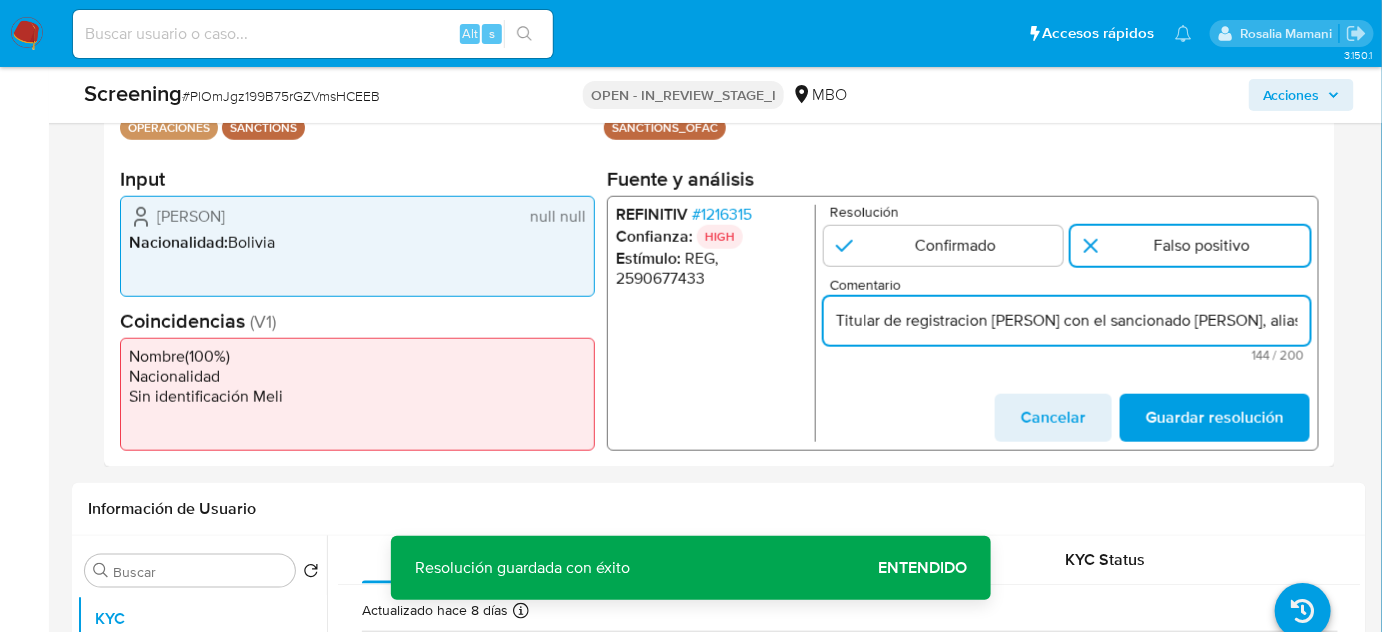 drag, startPoint x: 946, startPoint y: 328, endPoint x: 762, endPoint y: 328, distance: 184 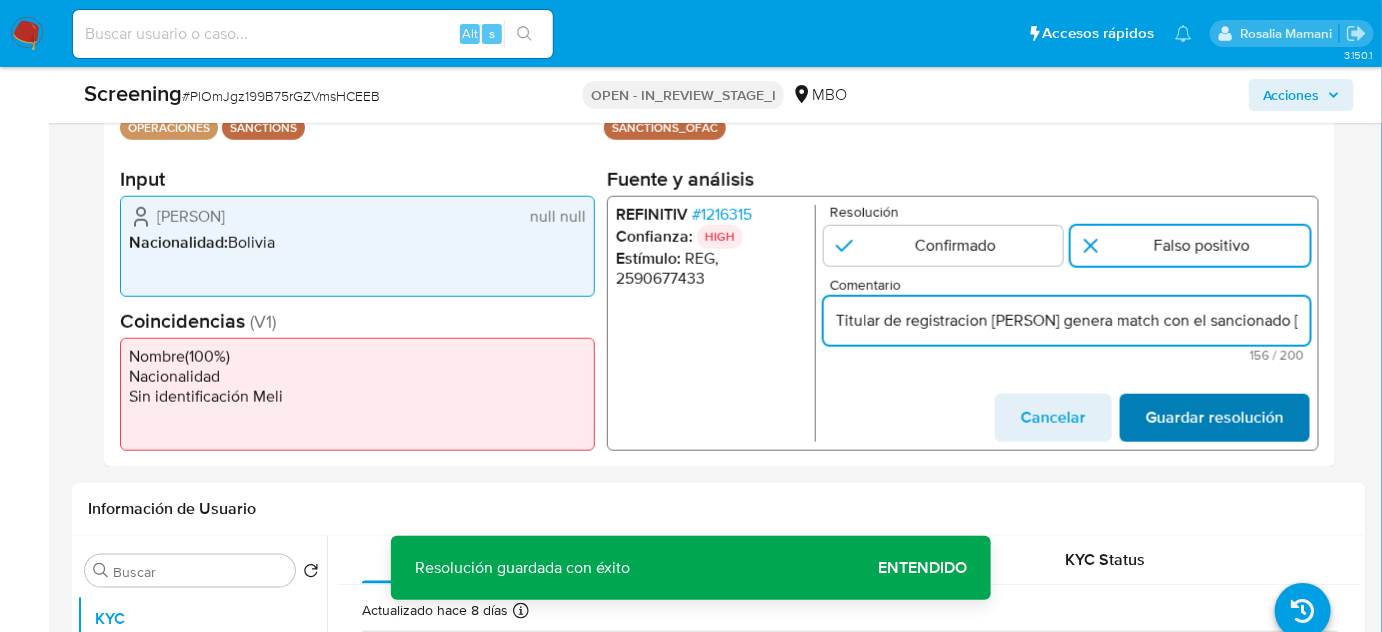 type on "Titular de registracion Elvira genera match con el sancionado Aries, alias Elvira, SAN activo. Se envía solución al usuario pero no se obtienen respuestas." 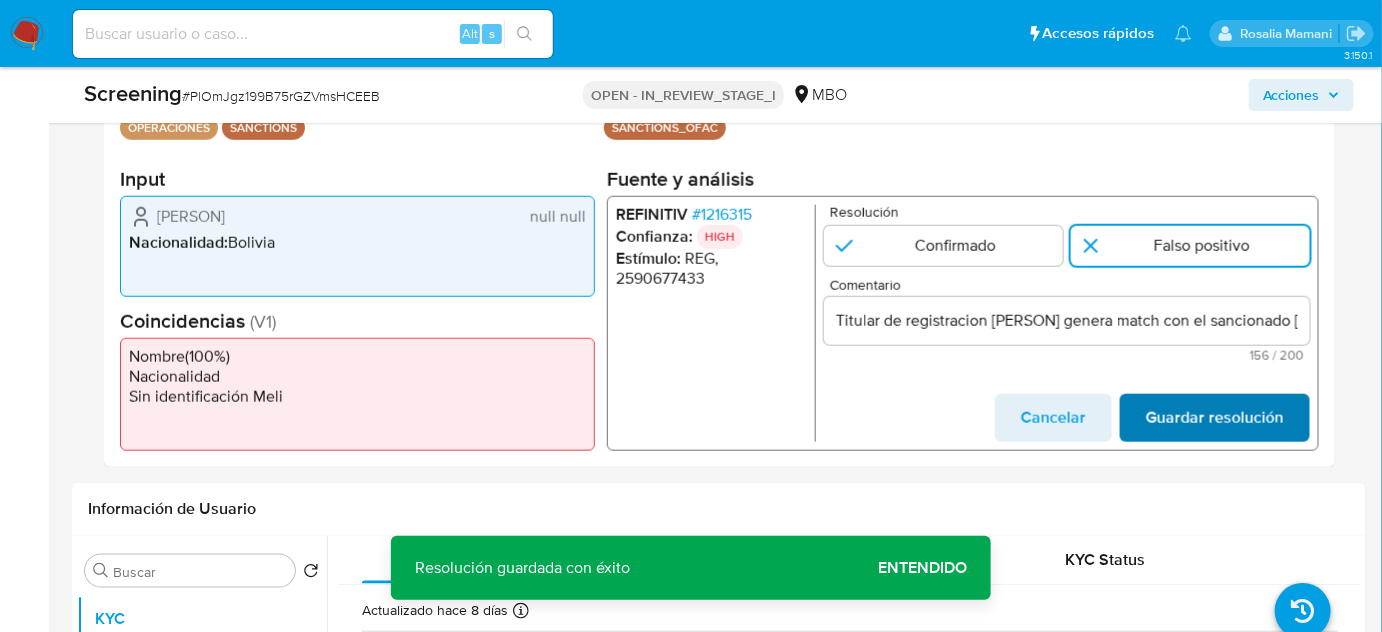 click on "Guardar resolución" at bounding box center [1215, 418] 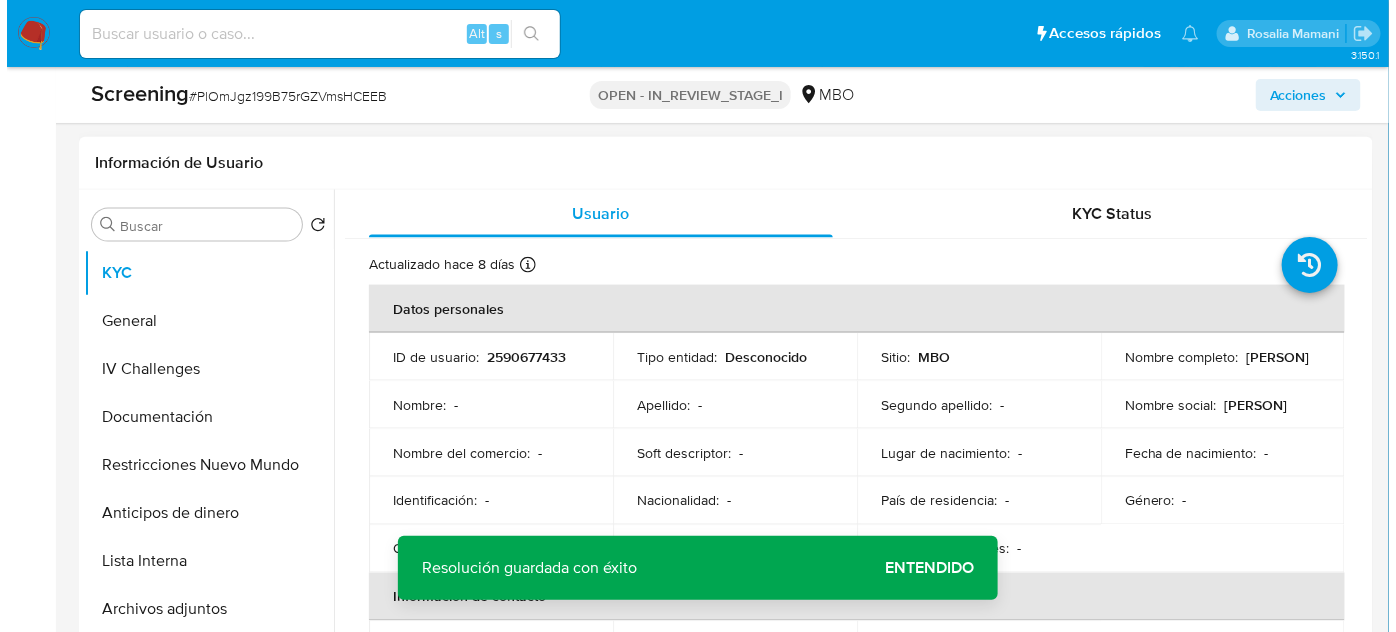 scroll, scrollTop: 818, scrollLeft: 0, axis: vertical 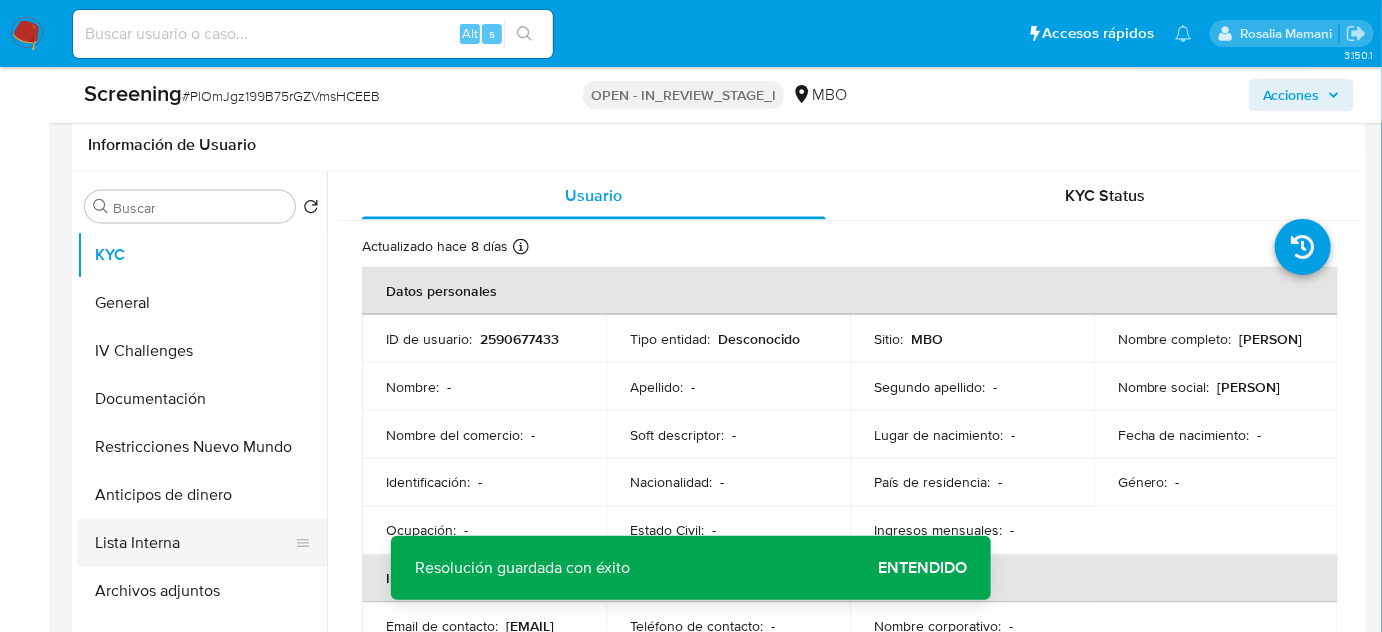 click on "Lista Interna" at bounding box center (194, 543) 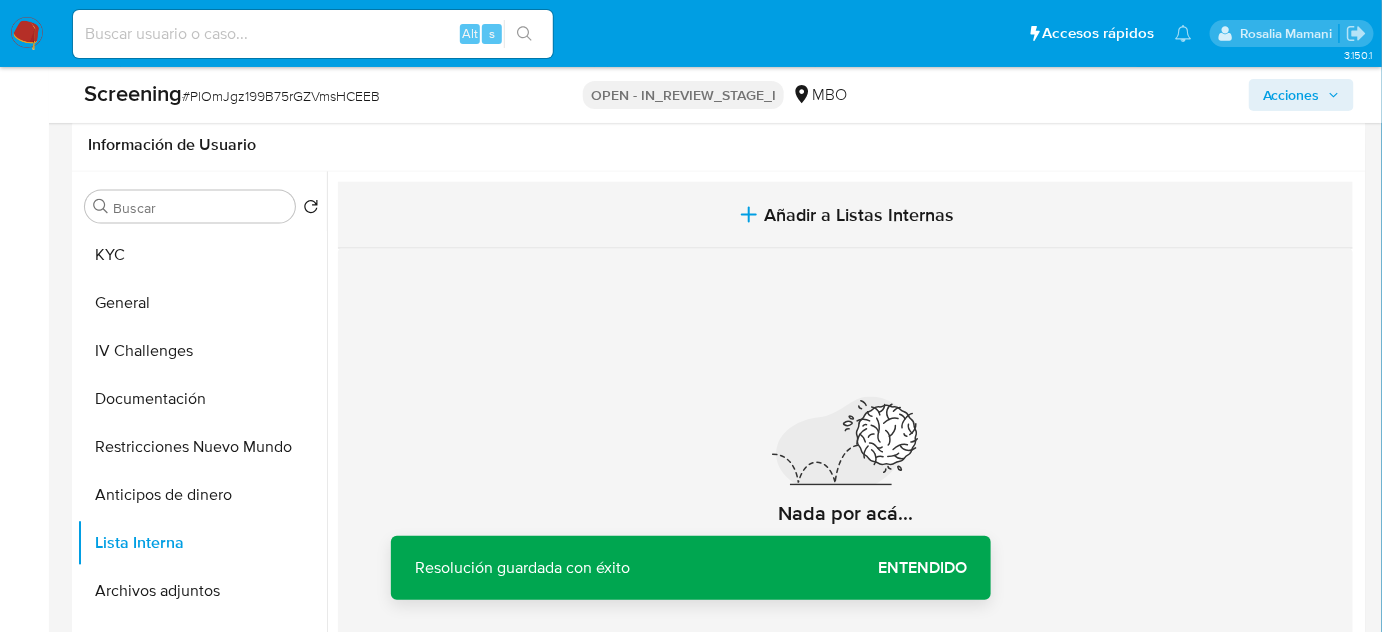 click 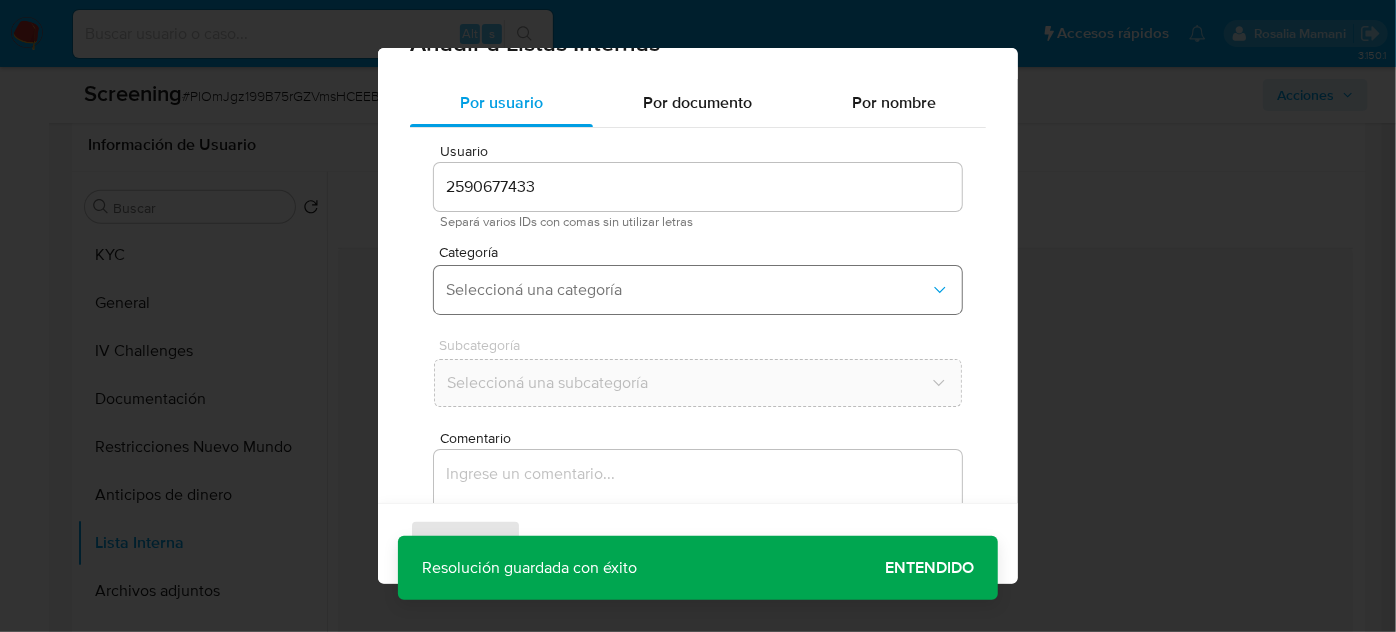 scroll, scrollTop: 74, scrollLeft: 0, axis: vertical 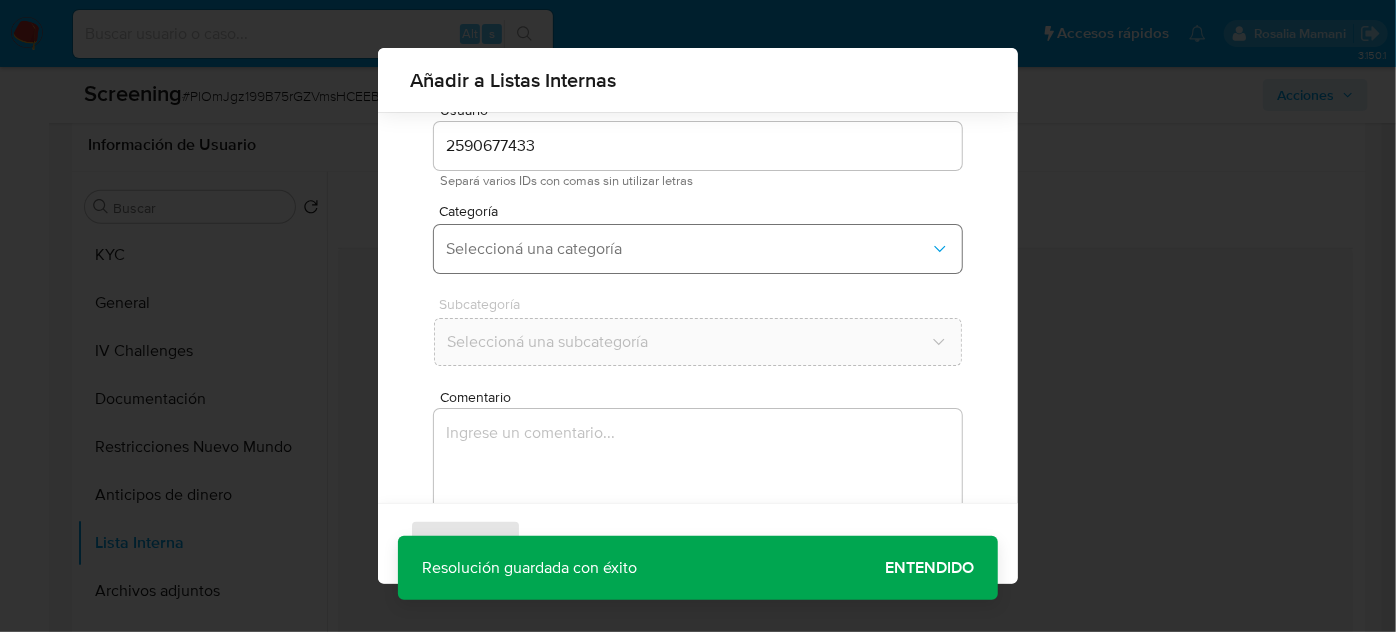 click on "Seleccioná una categoría" at bounding box center (688, 249) 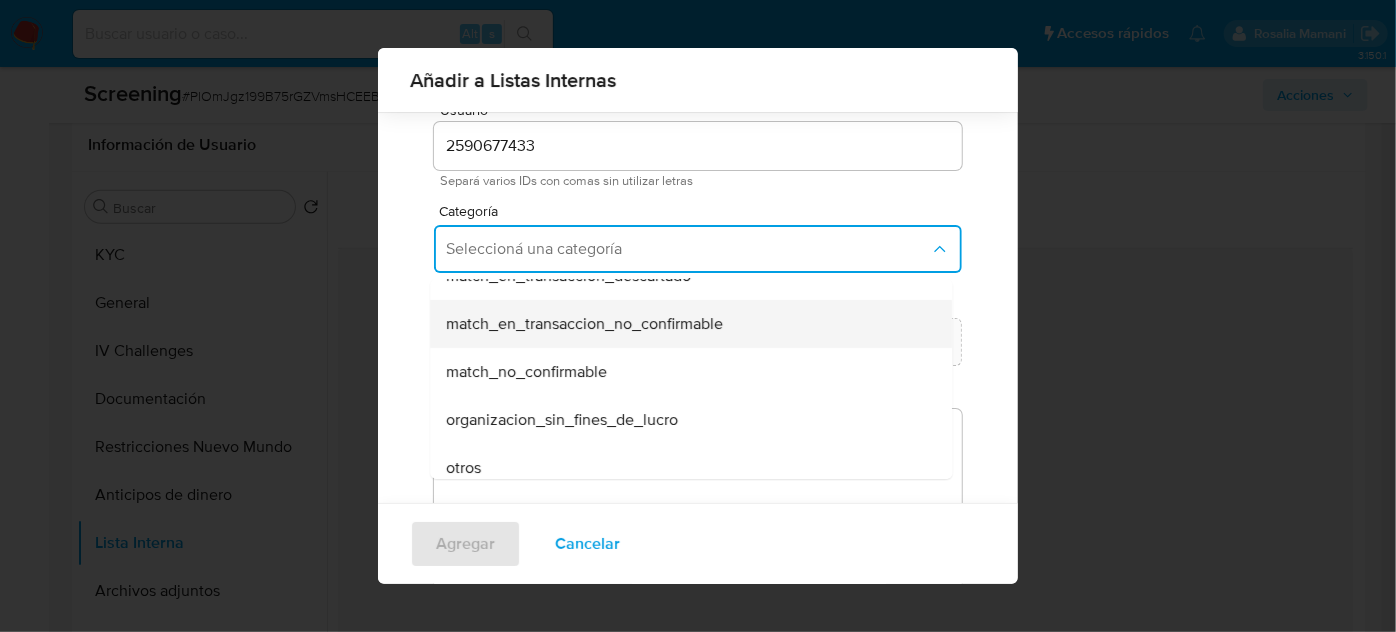 scroll, scrollTop: 454, scrollLeft: 0, axis: vertical 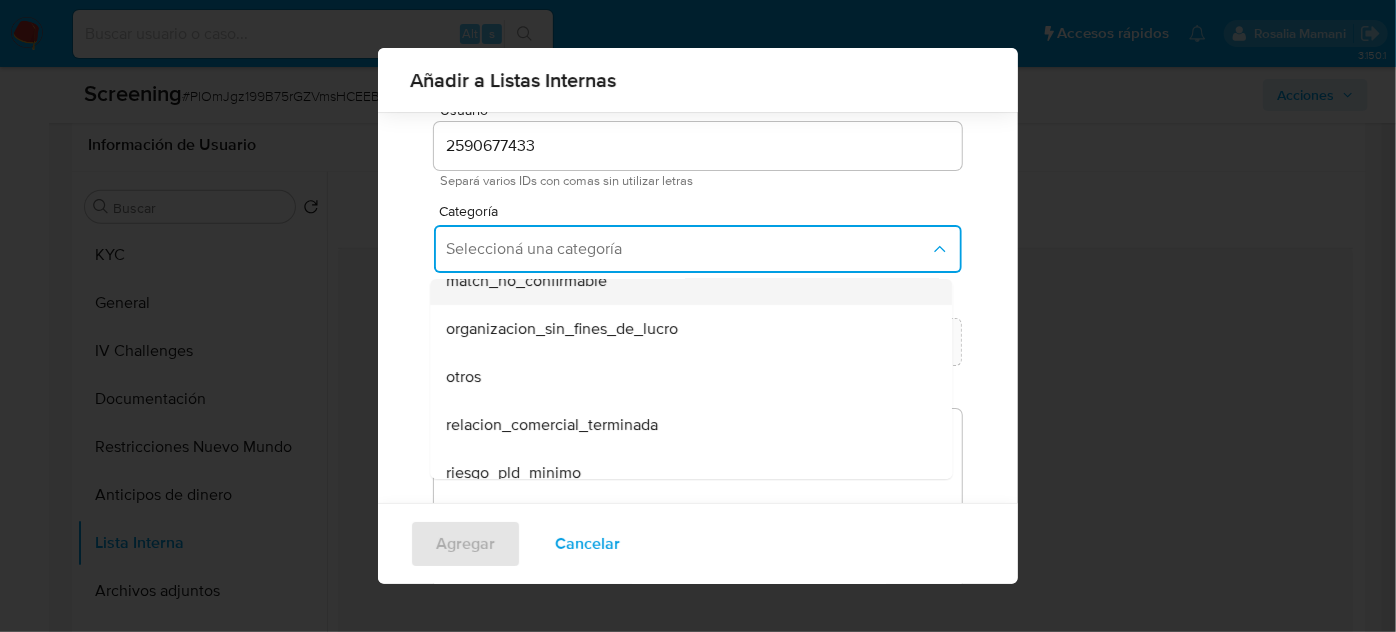 click on "match_no_confirmable" at bounding box center (526, 281) 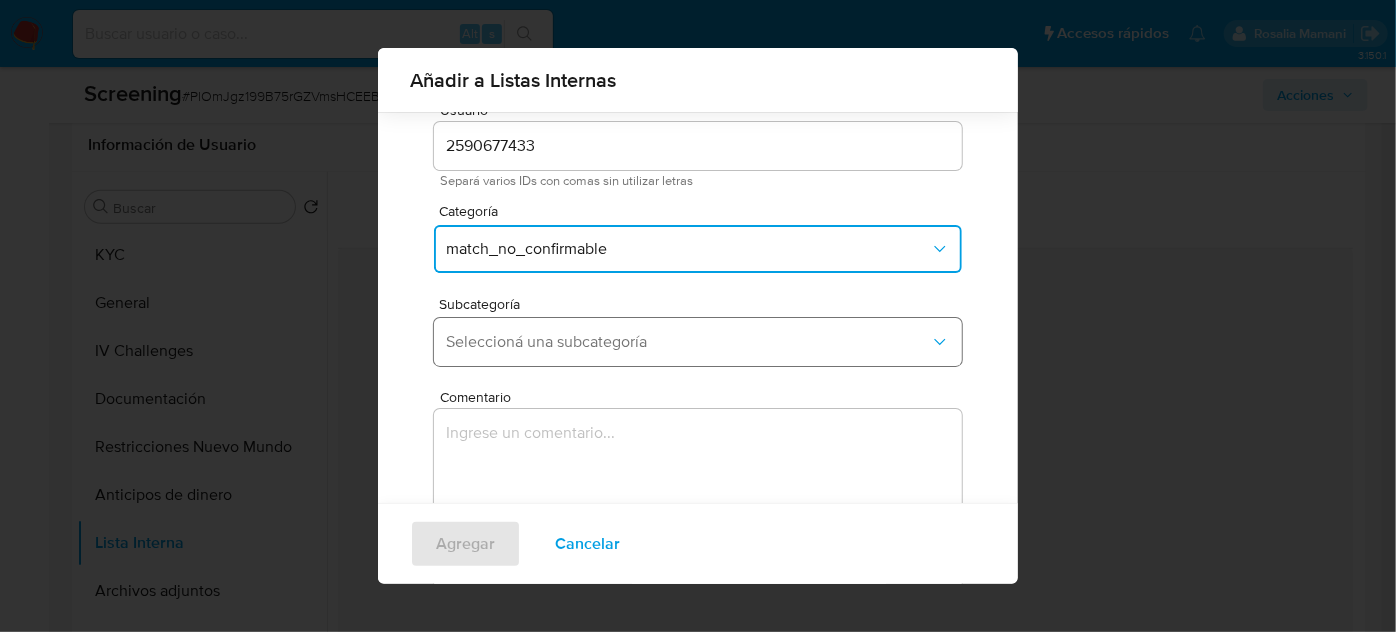 click on "Seleccioná una subcategoría" at bounding box center [688, 342] 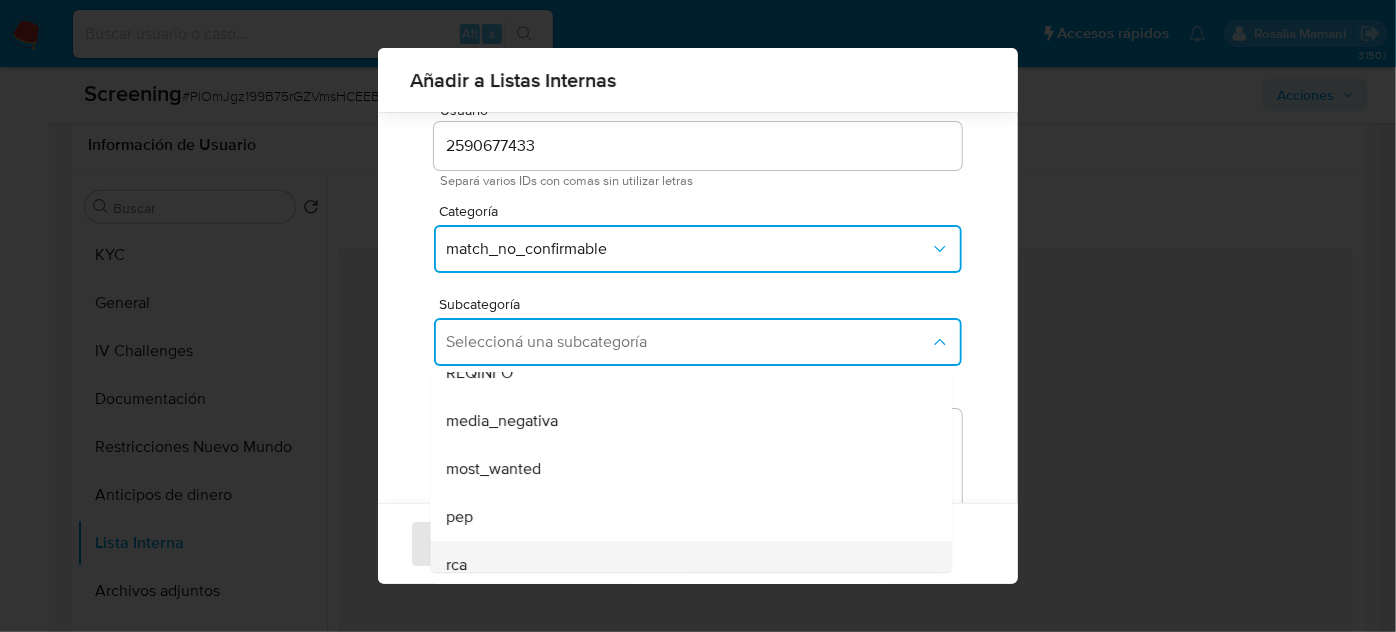 scroll, scrollTop: 136, scrollLeft: 0, axis: vertical 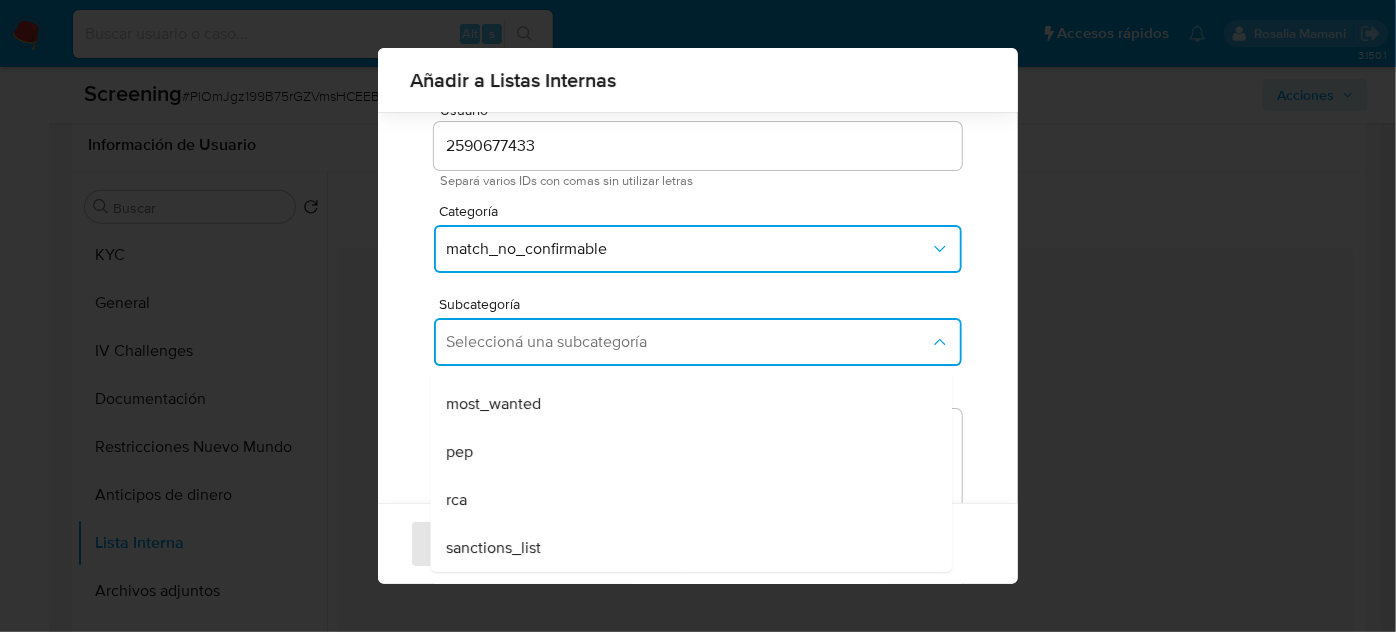 drag, startPoint x: 516, startPoint y: 538, endPoint x: 538, endPoint y: 479, distance: 62.968246 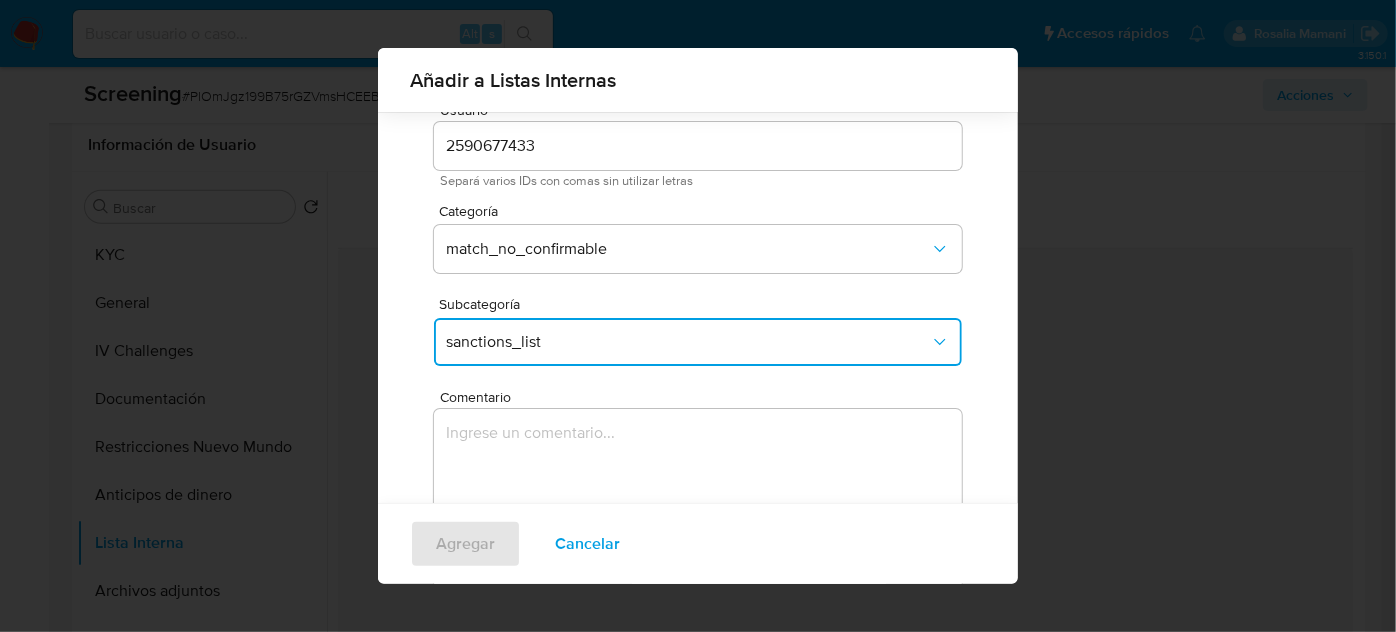 click at bounding box center (698, 505) 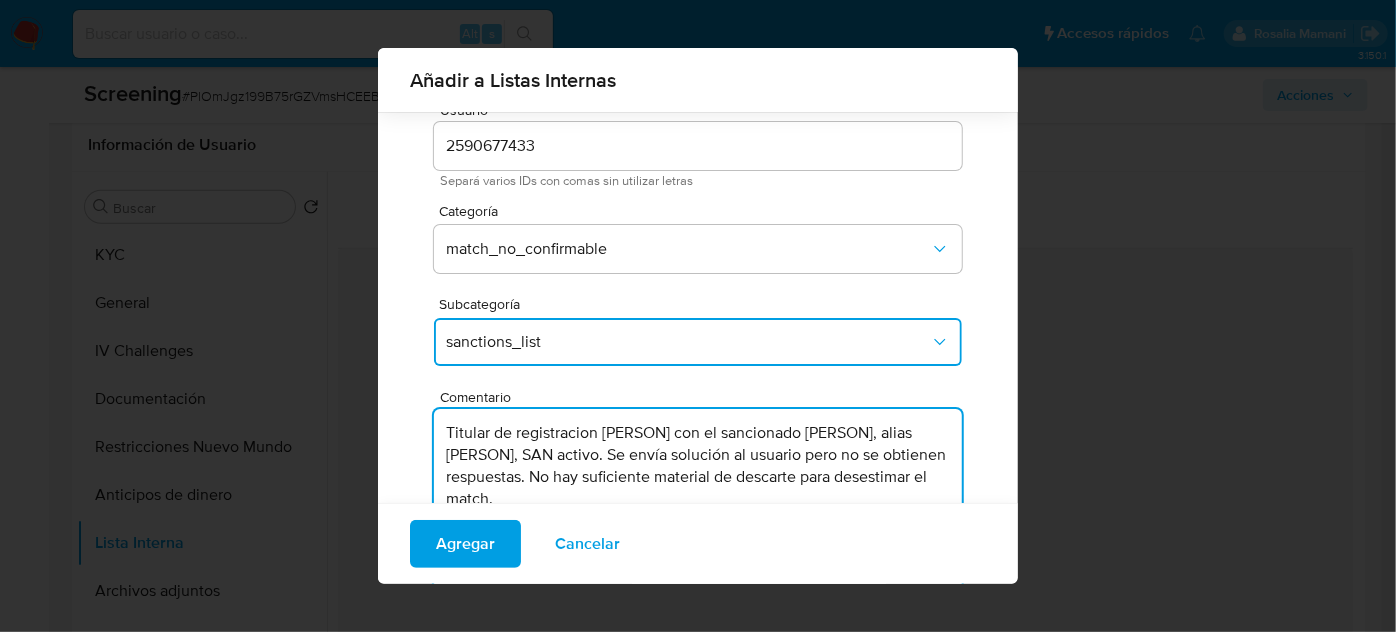 click on "Titular de registracion Elvira  con el sancionado Aries, alias Elvira, SAN activo. Se envía solución al usuario pero no se obtienen respuestas. No hay suficiente material de descarte para desestimar el match." at bounding box center (698, 505) 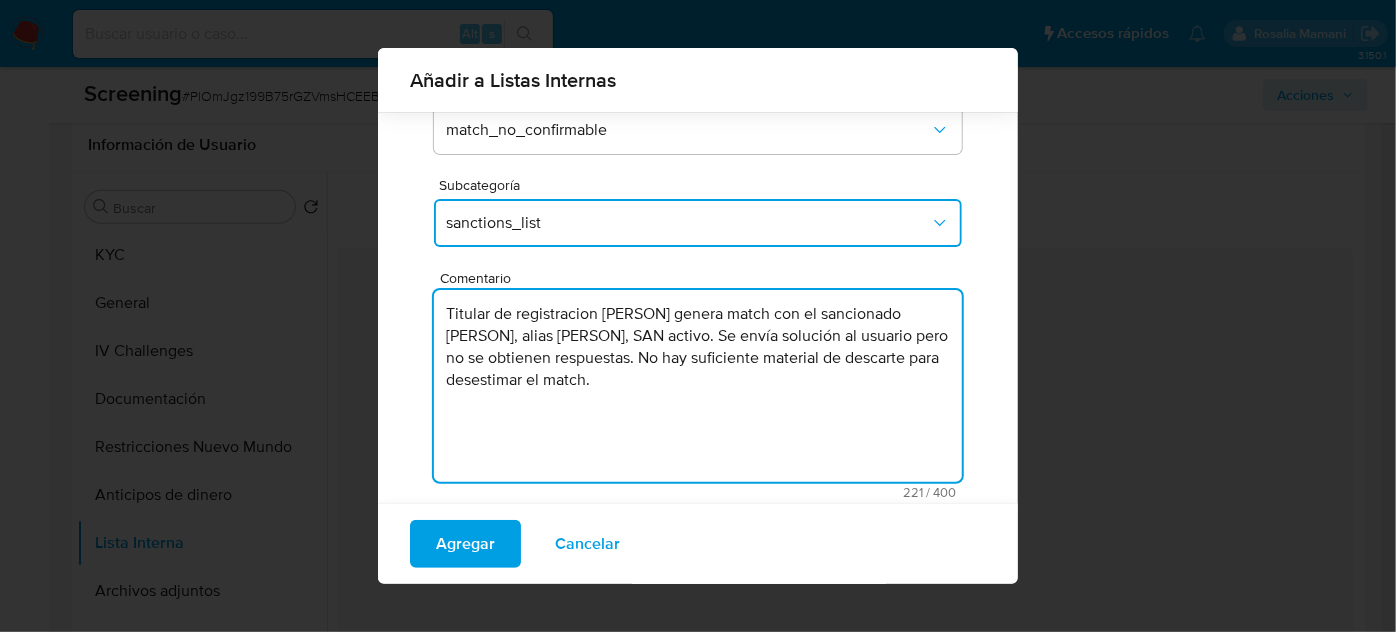 scroll, scrollTop: 220, scrollLeft: 0, axis: vertical 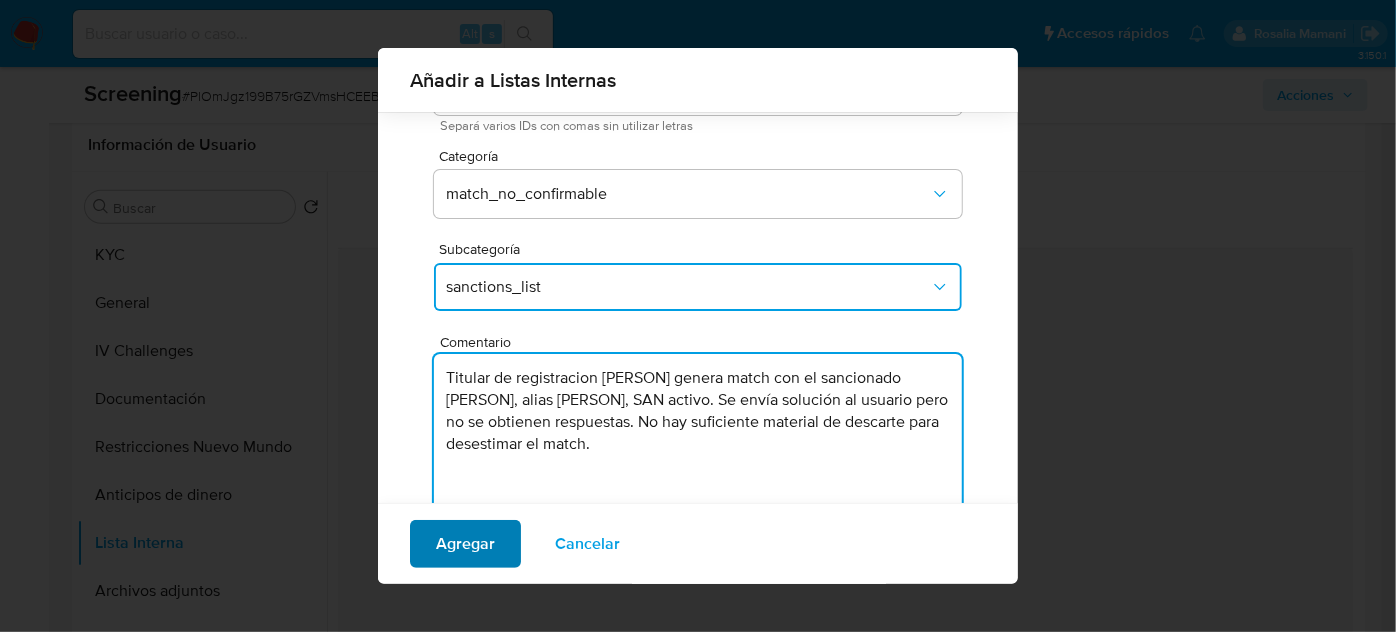 type on "Titular de registracion Elvira genera match  con el sancionado Aries, alias Elvira, SAN activo. Se envía solución al usuario pero no se obtienen respuestas. No hay suficiente material de descarte para desestimar el match." 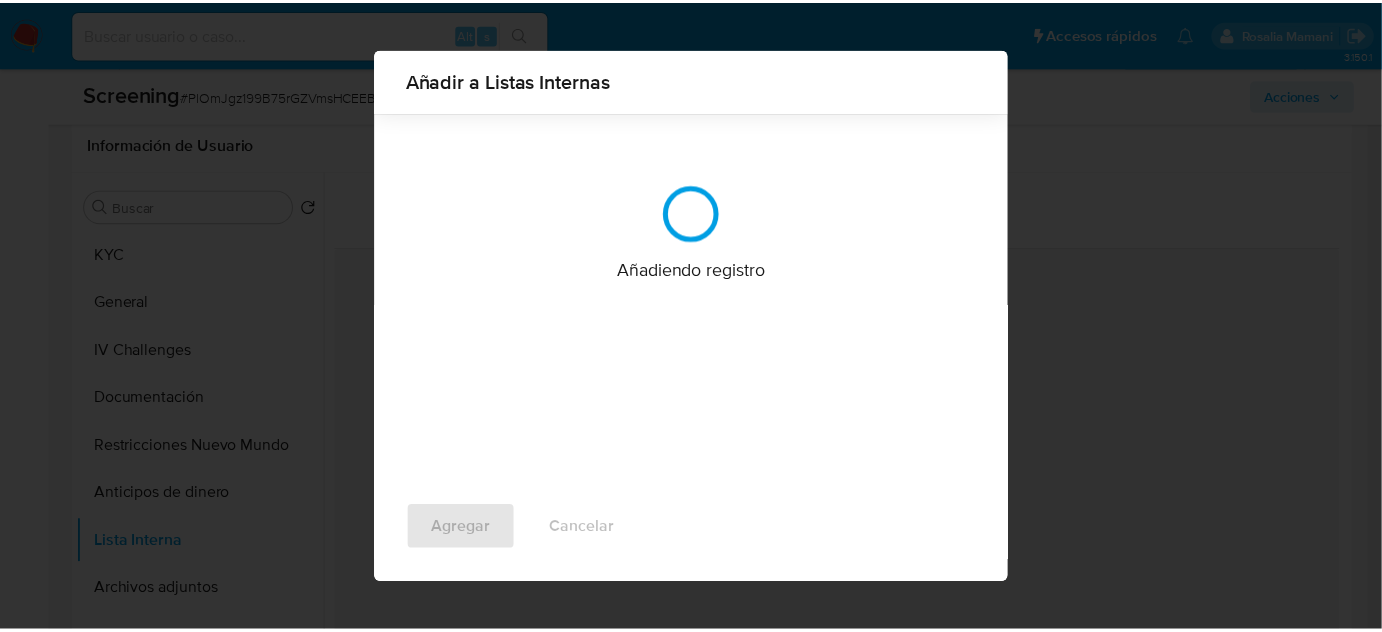 scroll, scrollTop: 0, scrollLeft: 0, axis: both 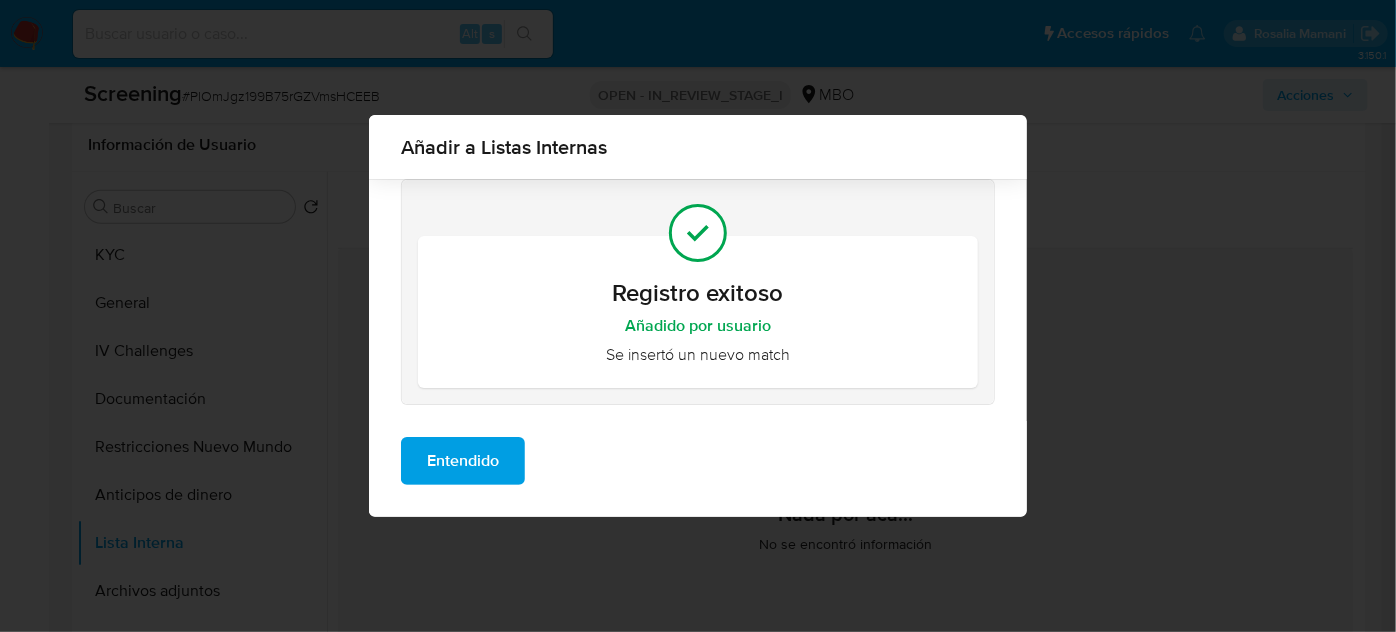click on "Entendido" at bounding box center [463, 461] 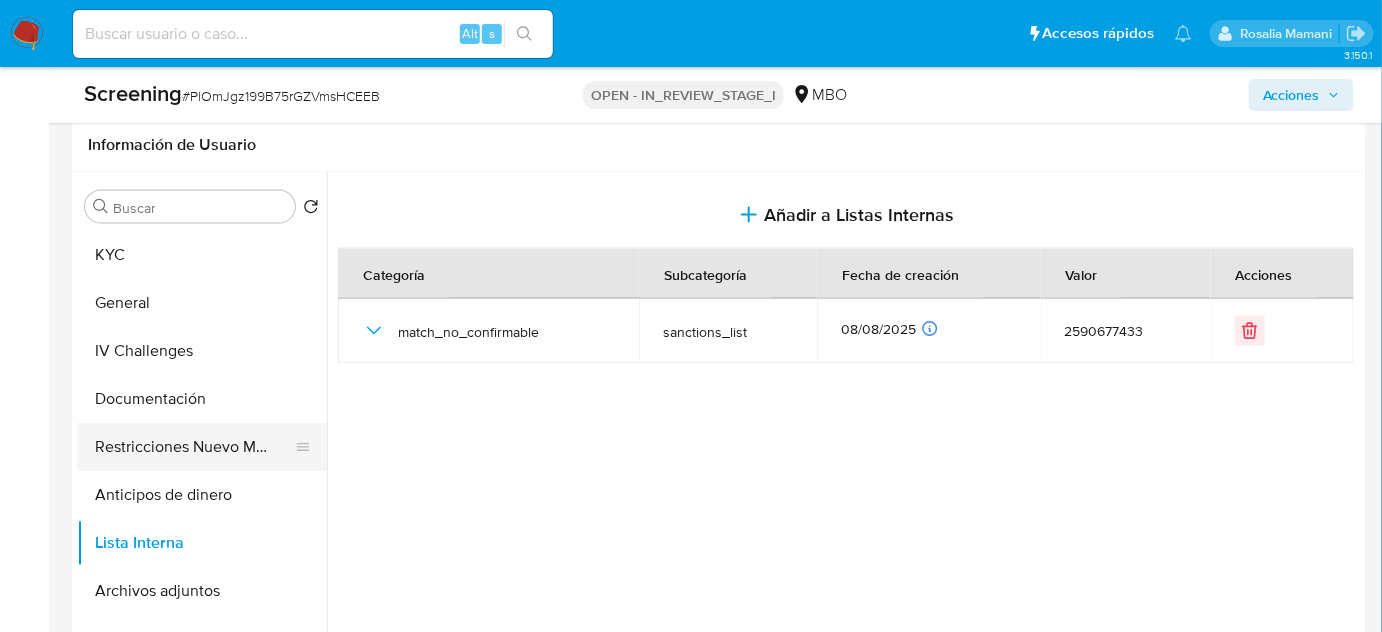 click on "Restricciones Nuevo Mundo" at bounding box center [194, 447] 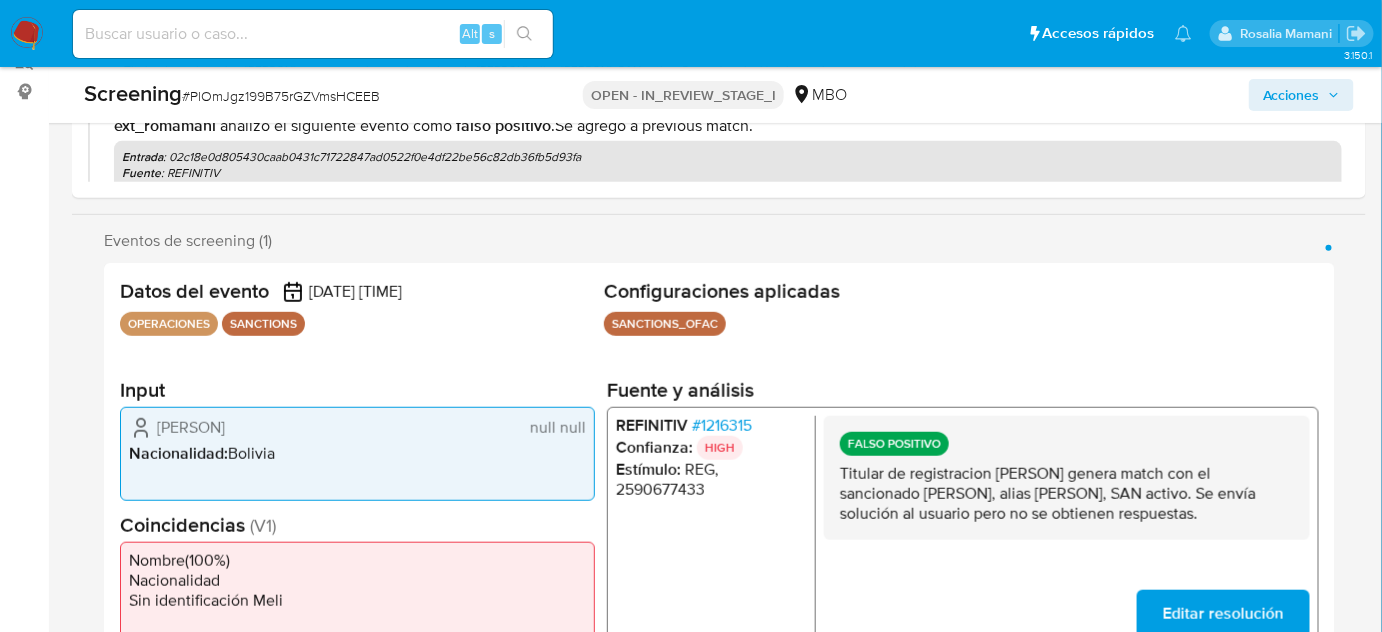 scroll, scrollTop: 272, scrollLeft: 0, axis: vertical 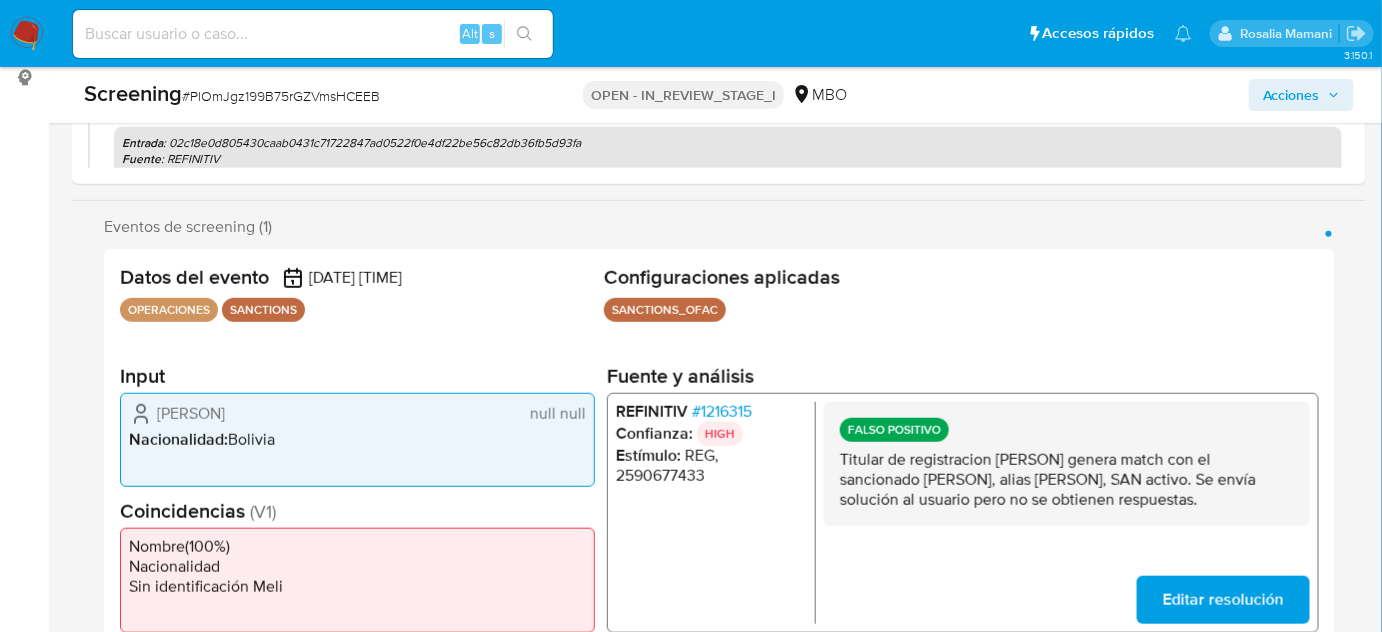 click on "Acciones" at bounding box center [1291, 95] 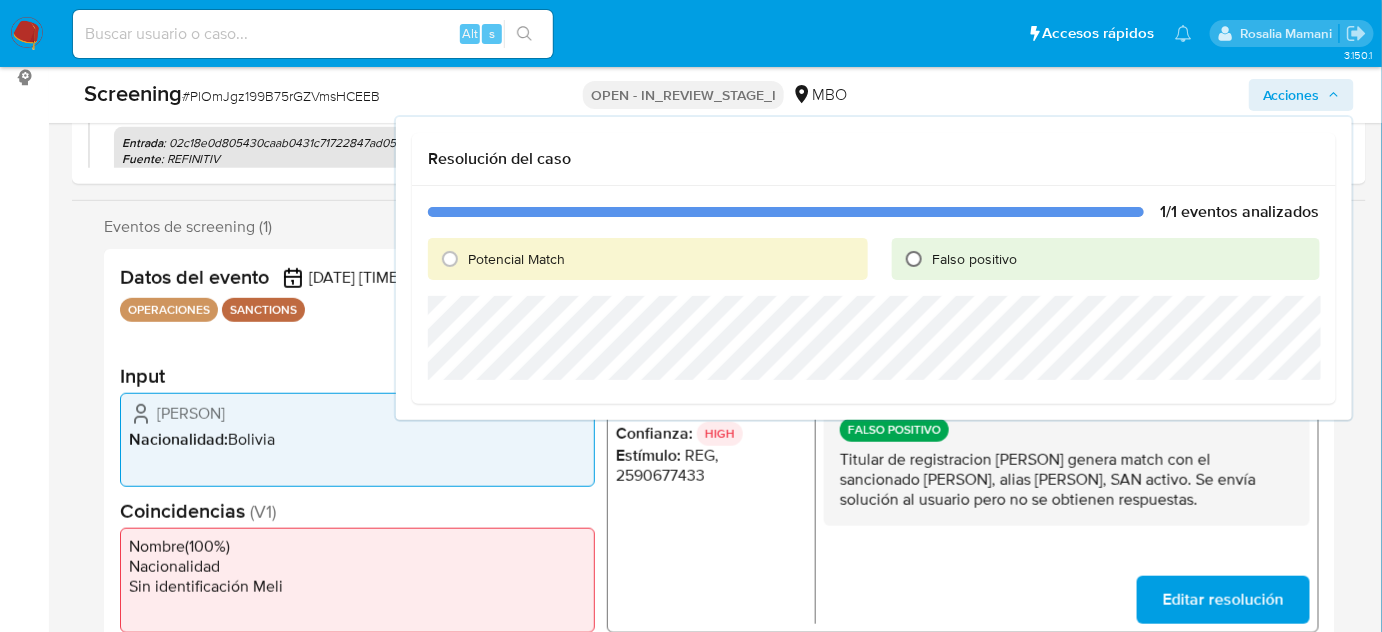 click on "Falso positivo" at bounding box center [914, 259] 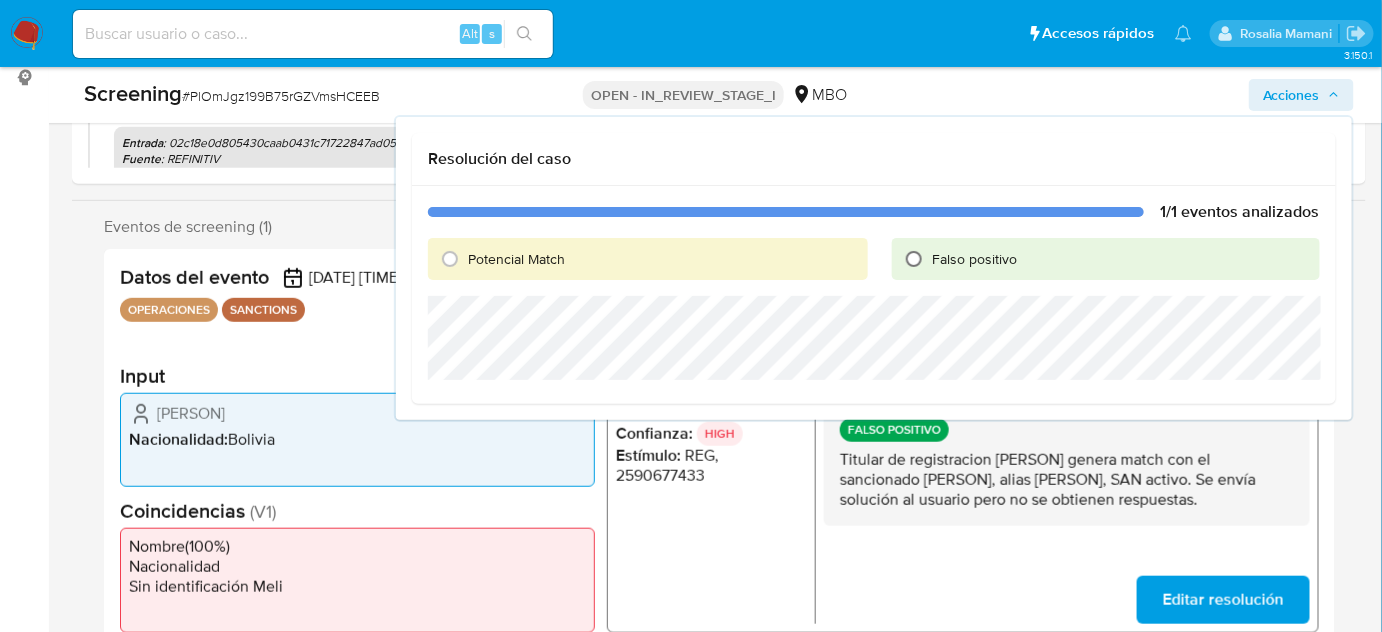 radio on "true" 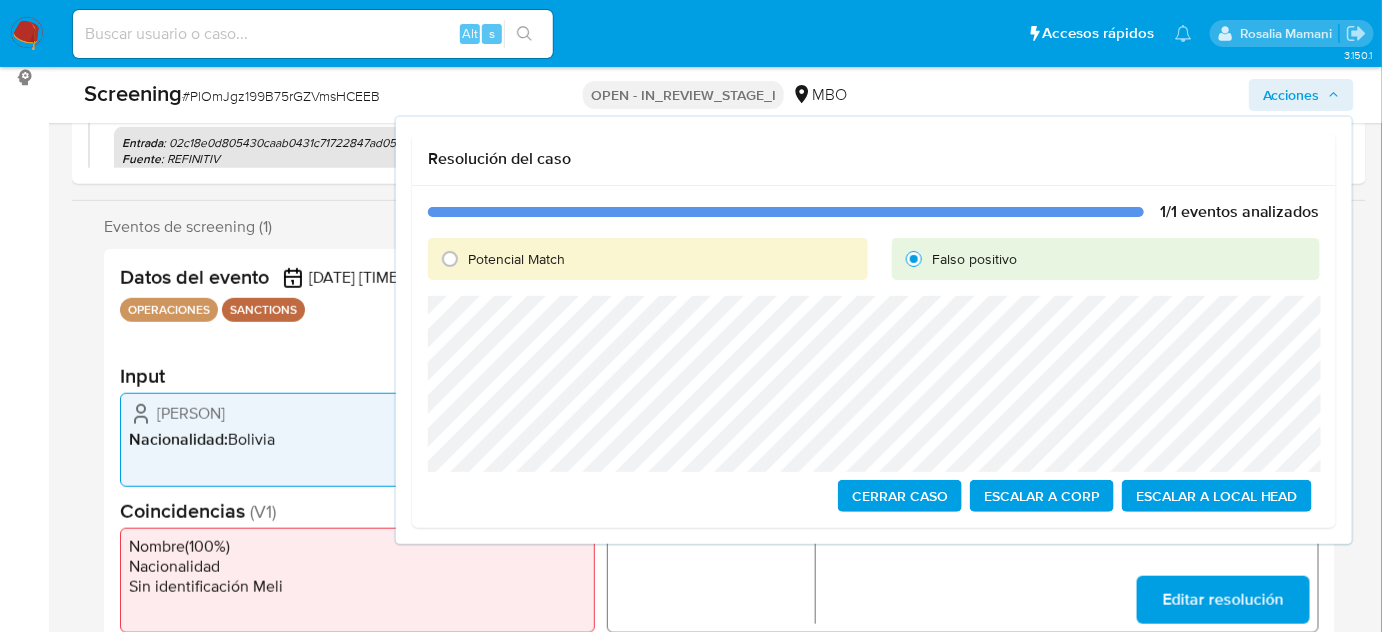 click on "Cerrar Caso" at bounding box center (900, 496) 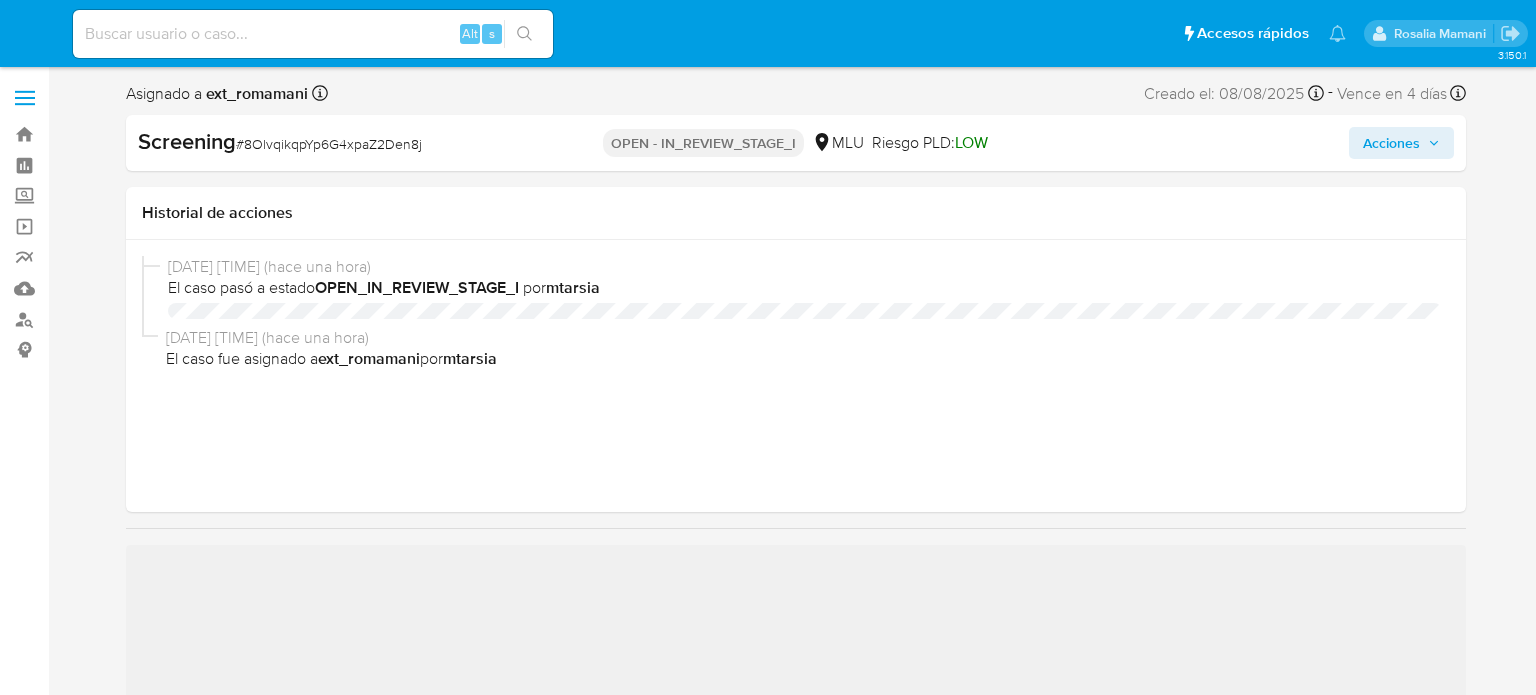 select on "10" 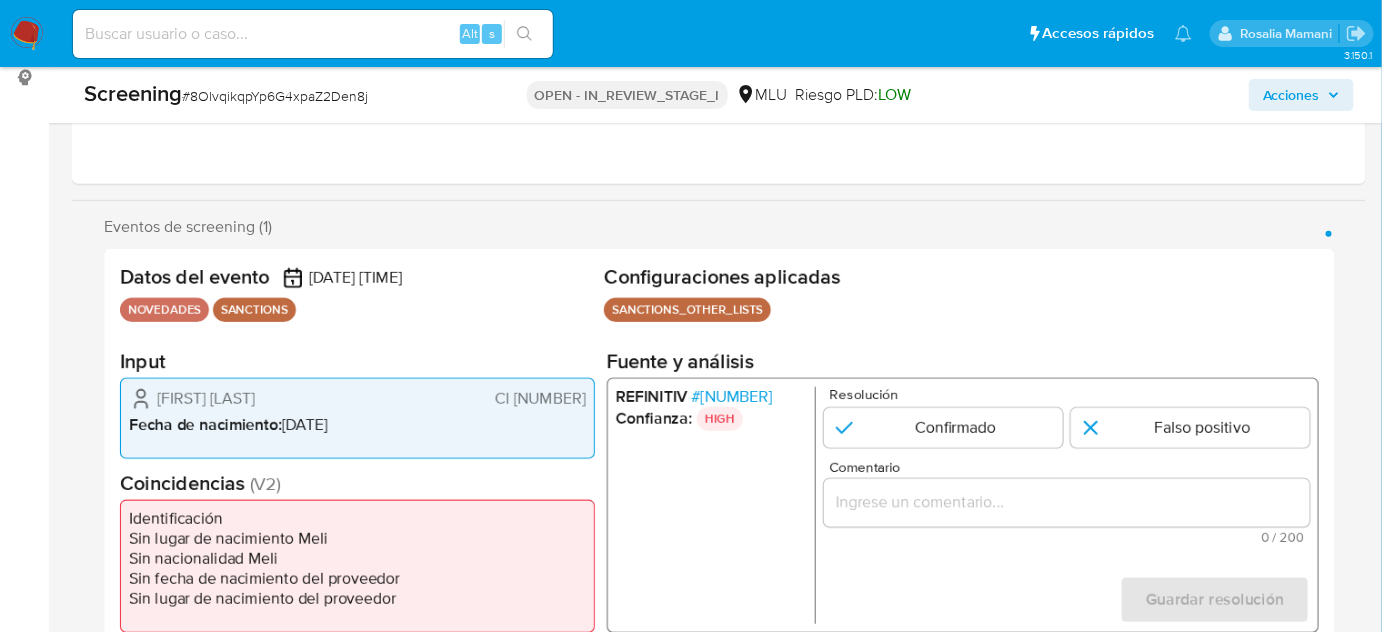 scroll, scrollTop: 363, scrollLeft: 0, axis: vertical 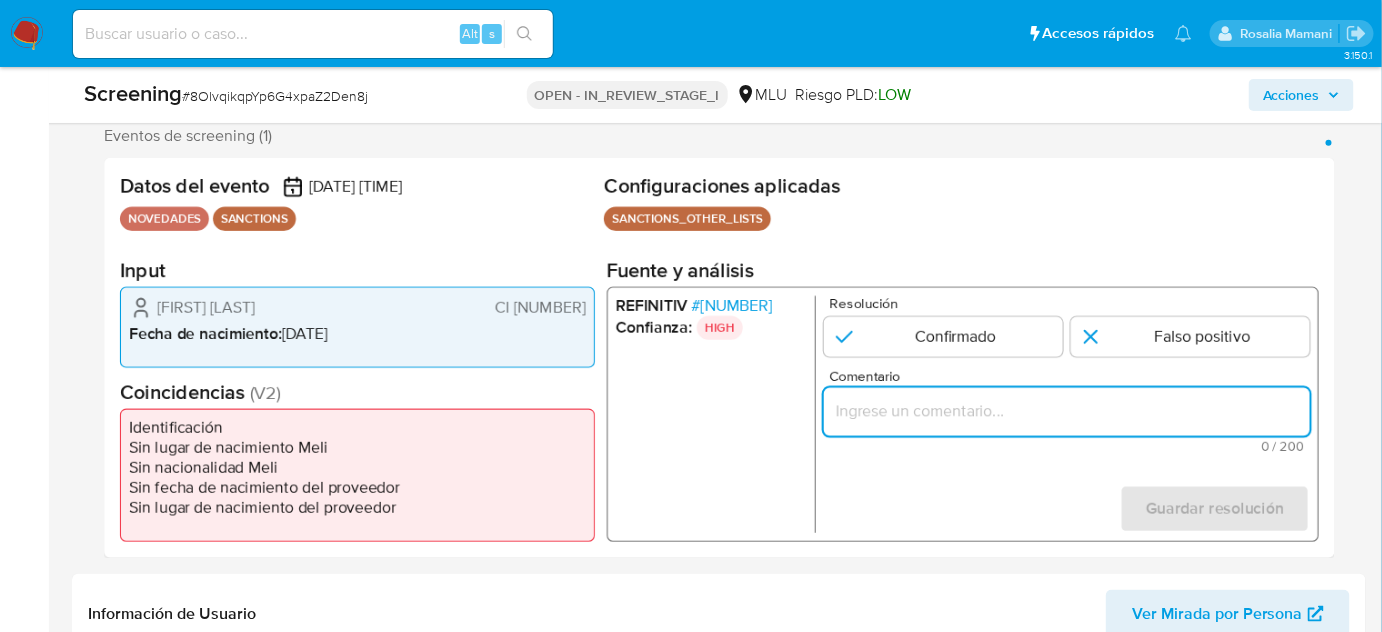 click at bounding box center (1067, 412) 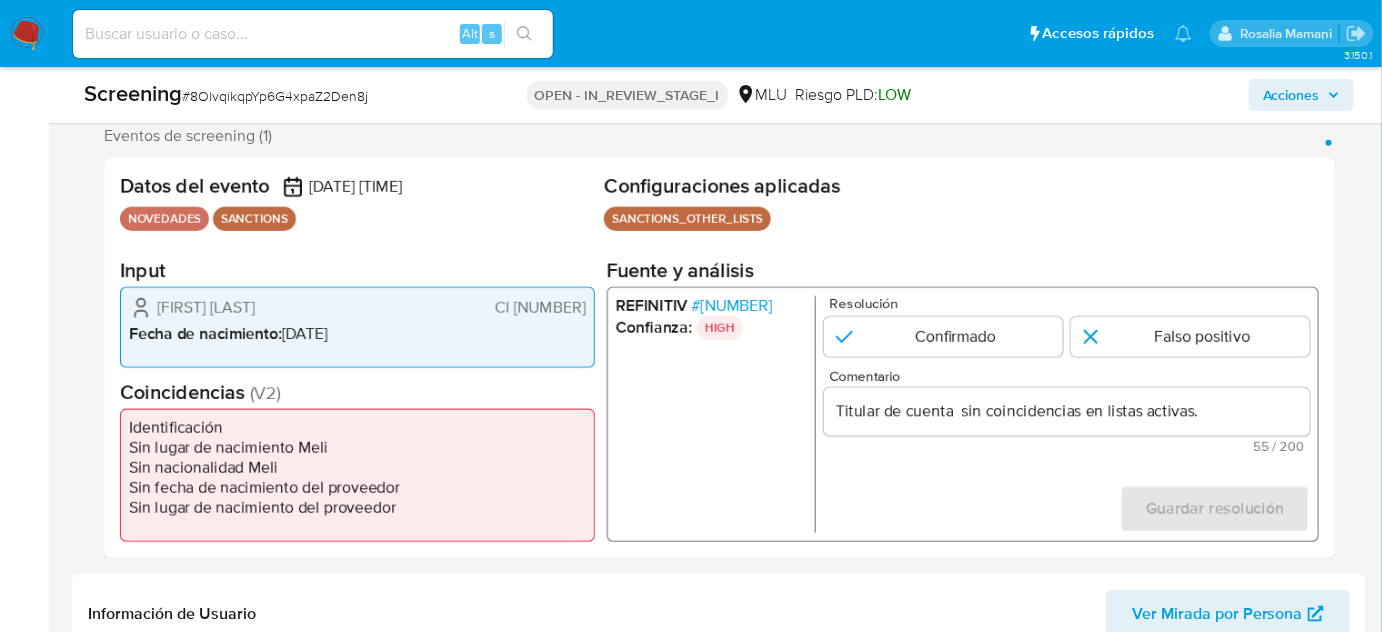 drag, startPoint x: 151, startPoint y: 304, endPoint x: 584, endPoint y: 307, distance: 433.0104 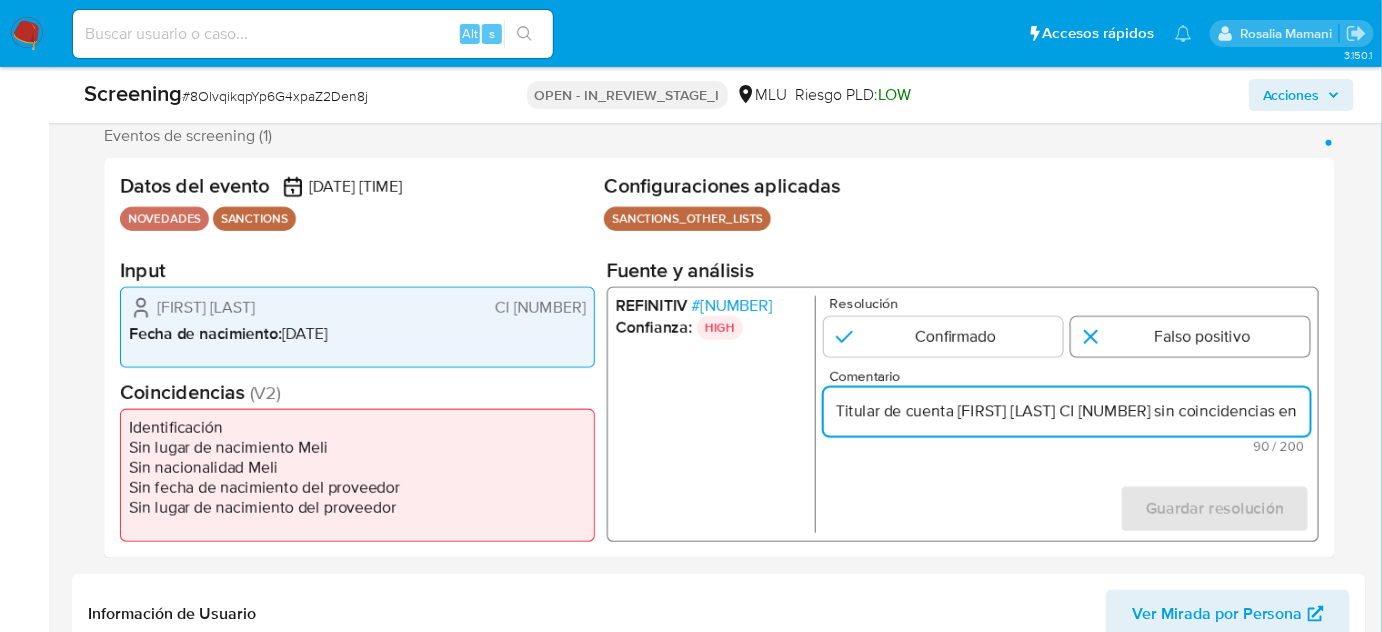 type on "Titular de cuenta Joaquin Zunino Hekimian CI 47819032 sin coincidencias en listas activas." 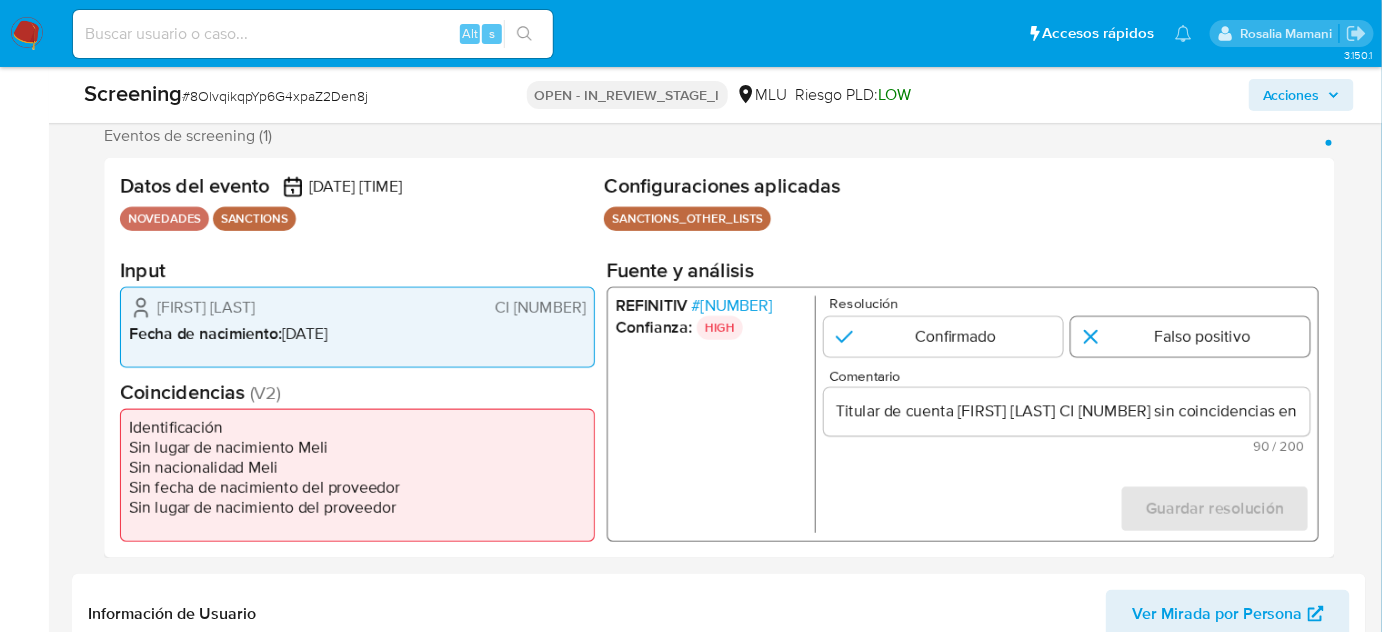 click at bounding box center (1190, 337) 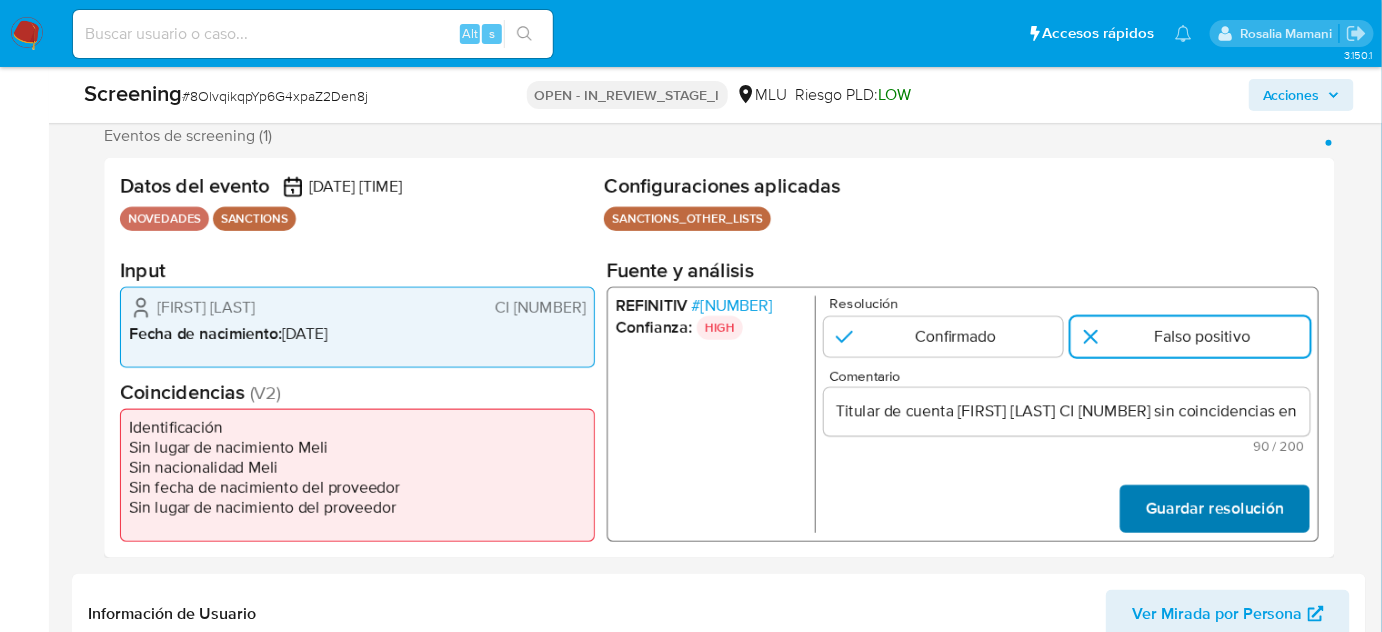 click on "Guardar resolución" at bounding box center [1215, 509] 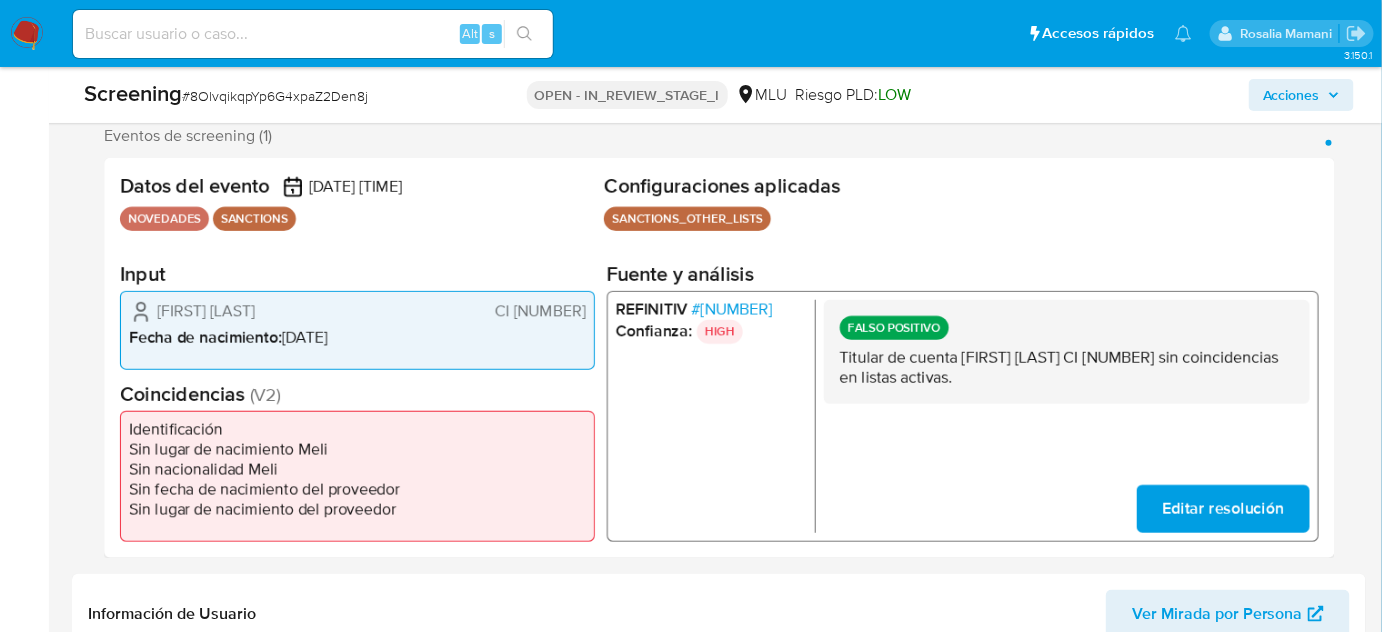 drag, startPoint x: 381, startPoint y: 314, endPoint x: 148, endPoint y: 317, distance: 233.01932 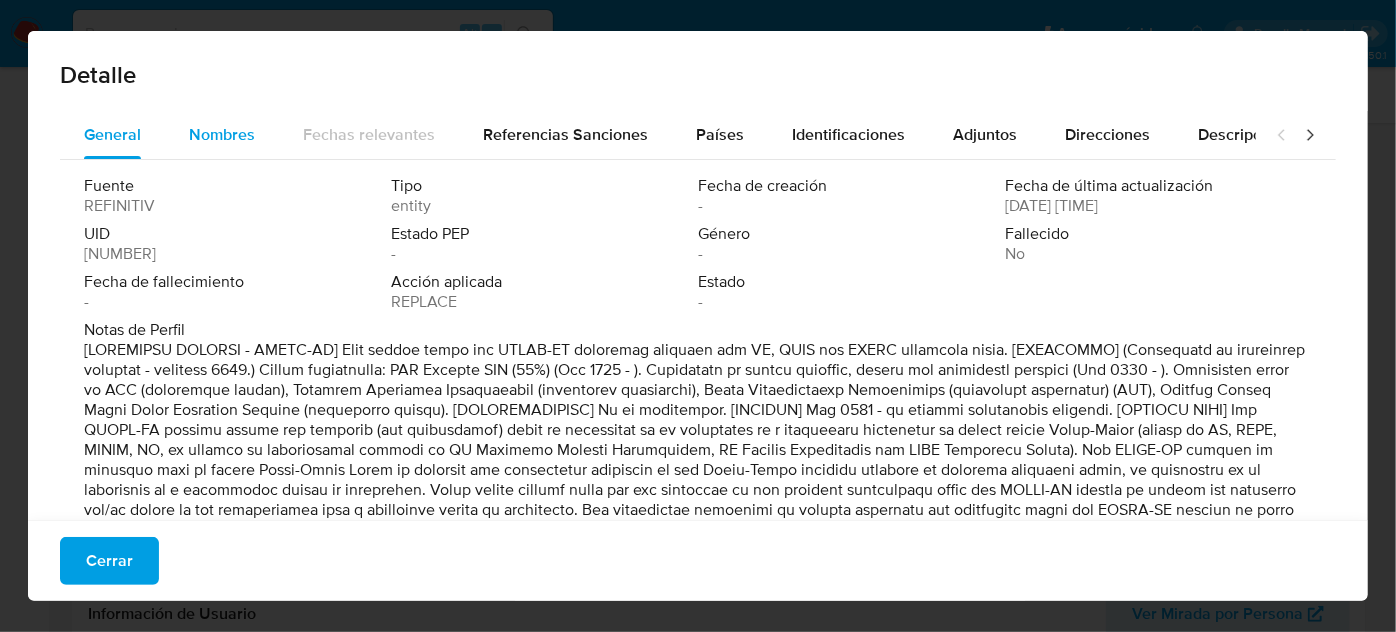 click on "Nombres" at bounding box center [222, 135] 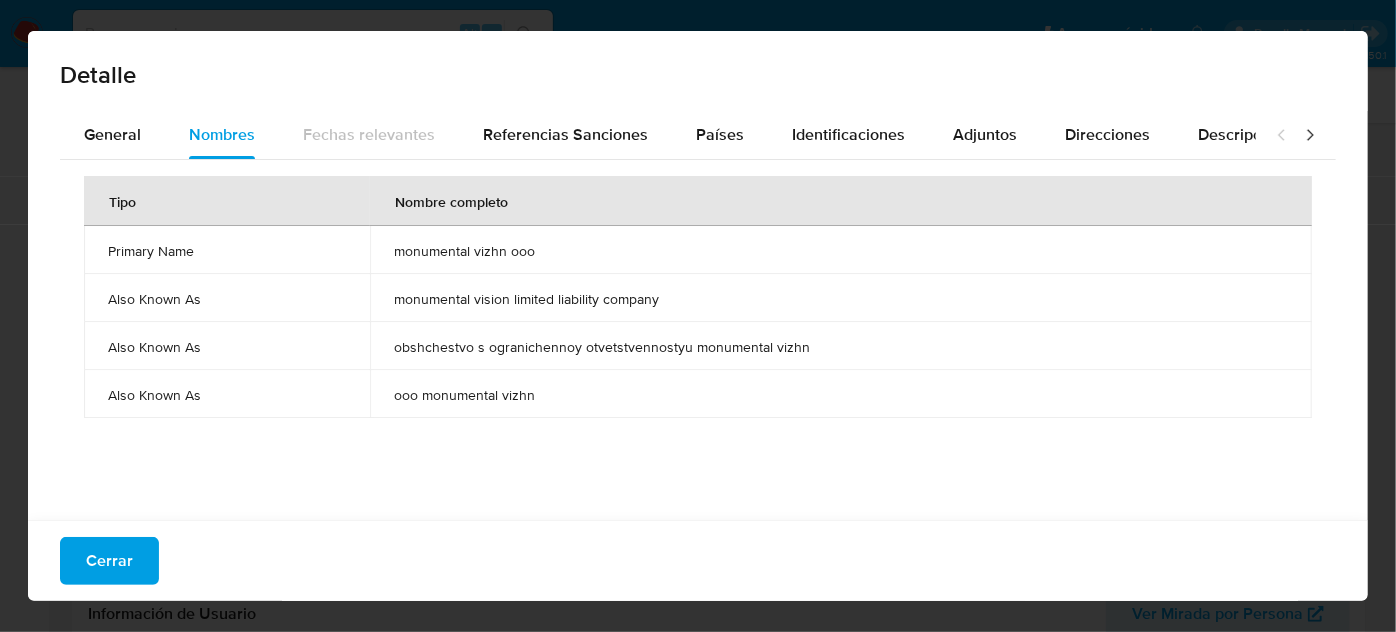 drag, startPoint x: 386, startPoint y: 246, endPoint x: 565, endPoint y: 260, distance: 179.54665 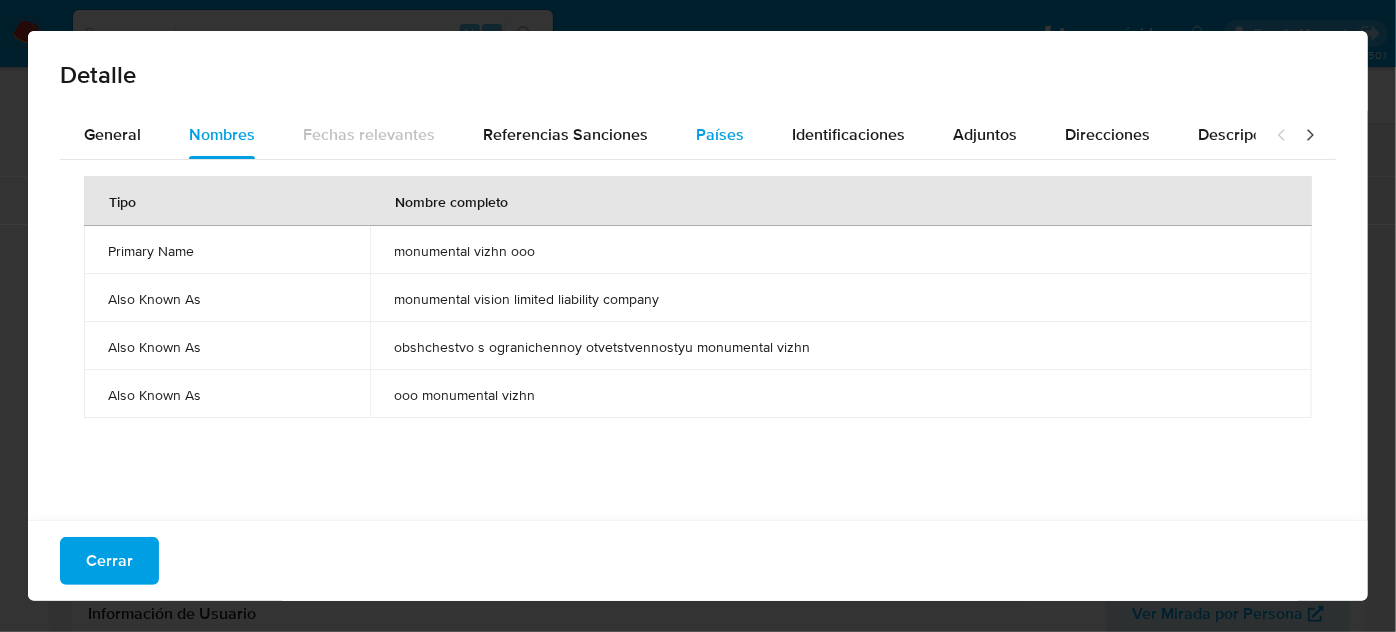 click on "Países" at bounding box center (720, 134) 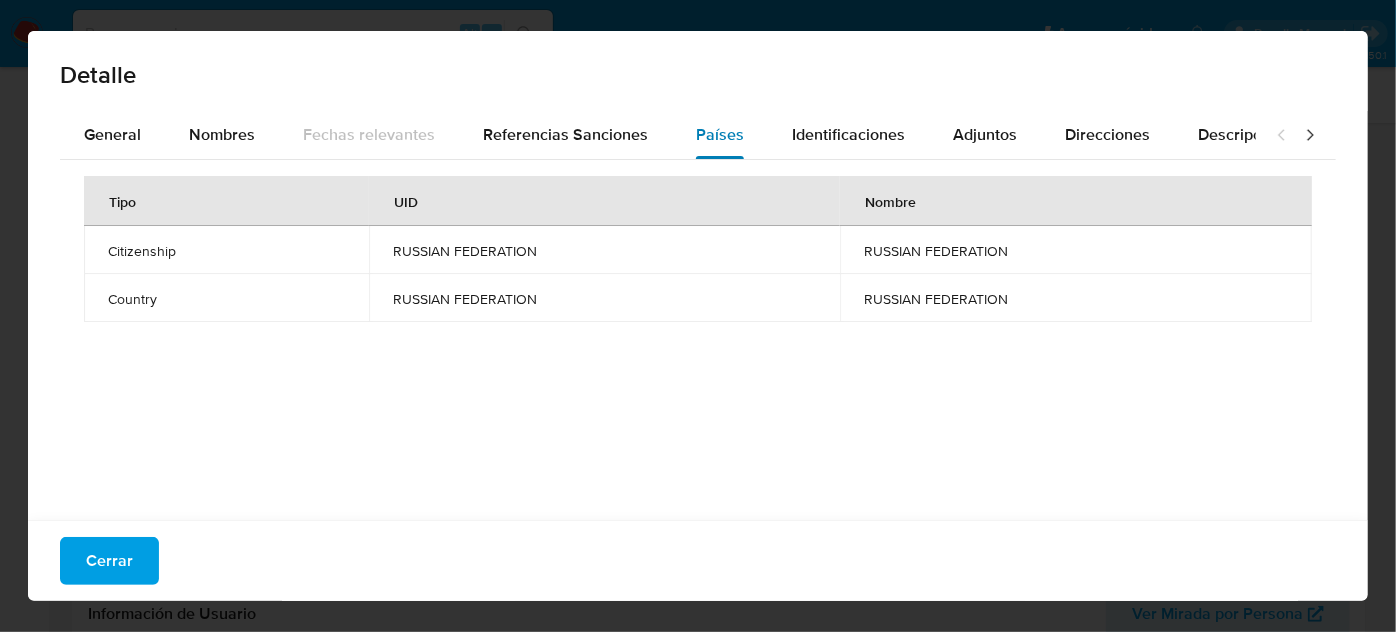 type 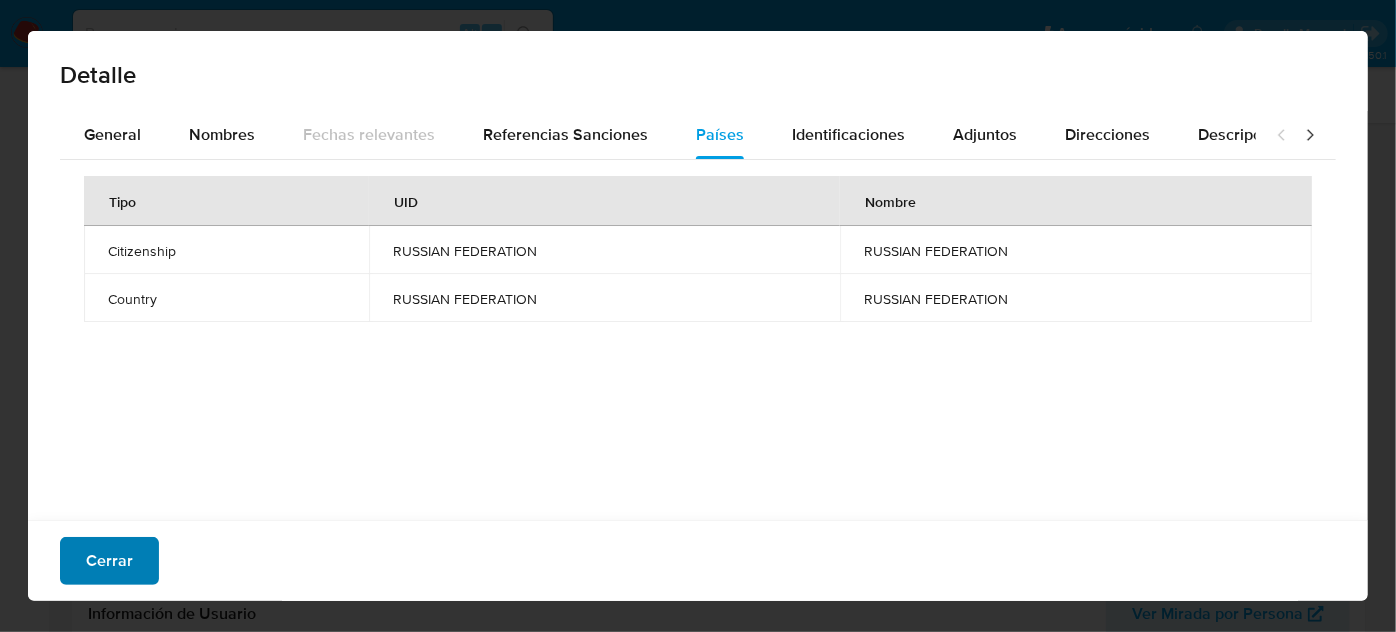 click on "Cerrar" at bounding box center (109, 561) 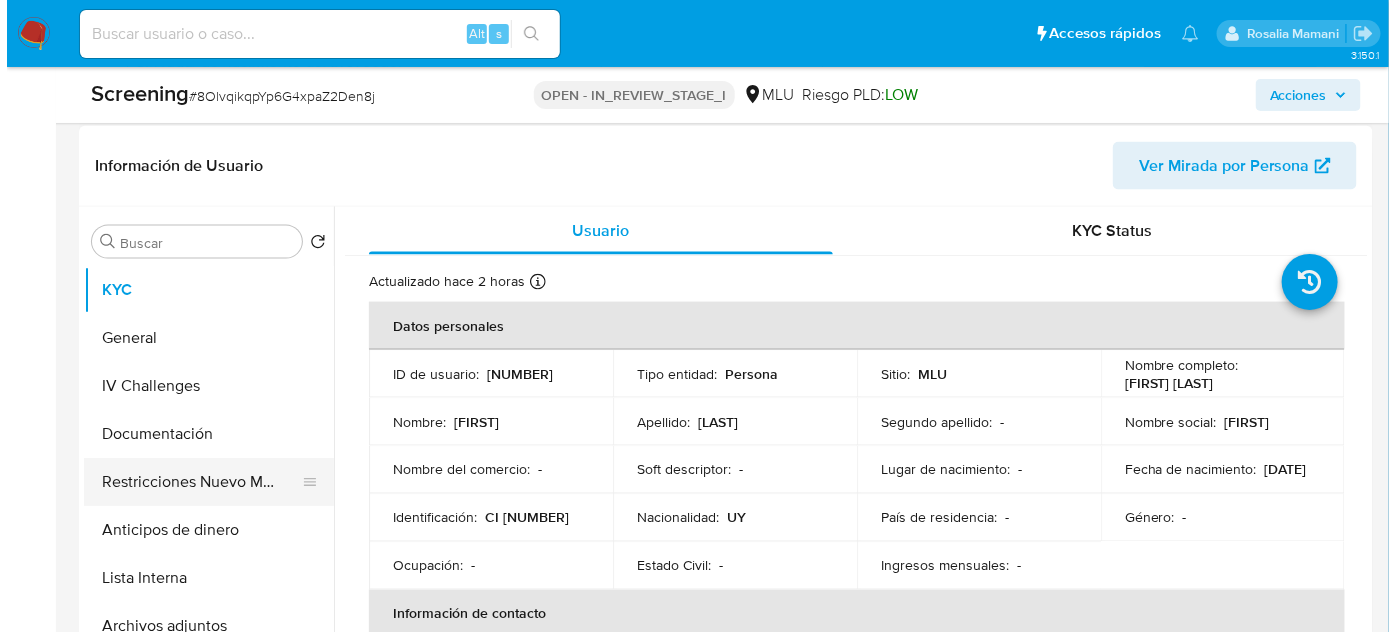 scroll, scrollTop: 818, scrollLeft: 0, axis: vertical 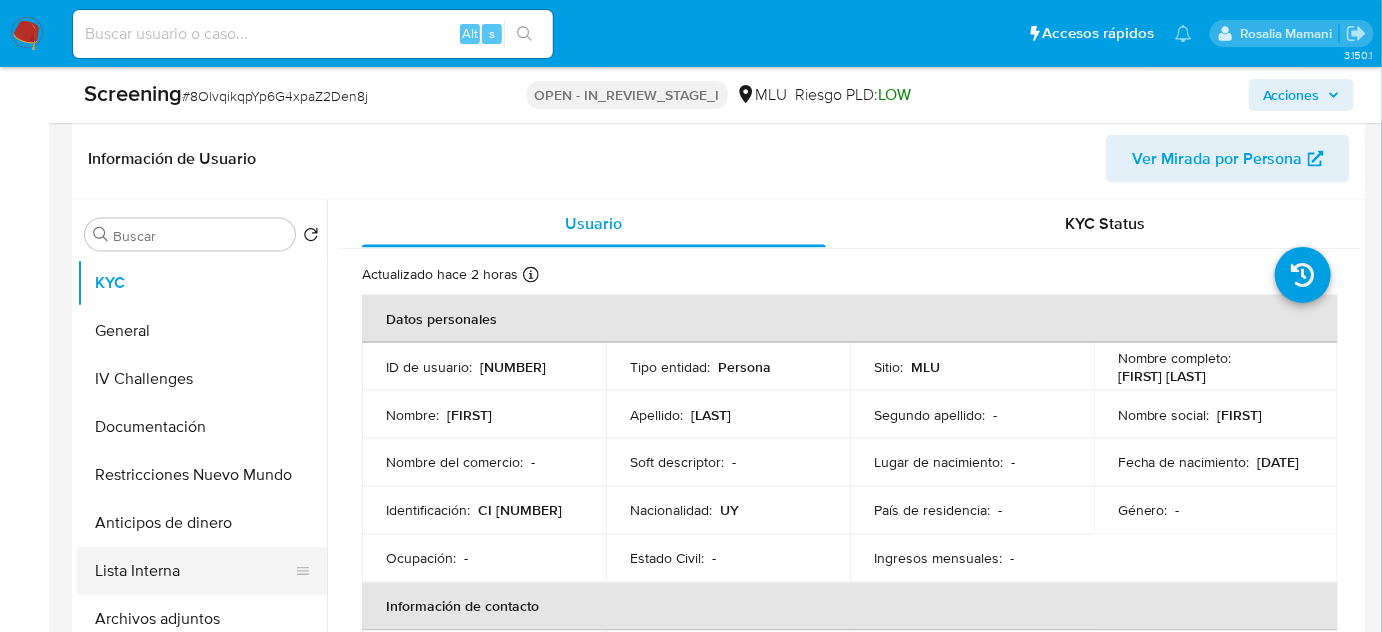 click on "Lista Interna" at bounding box center [194, 571] 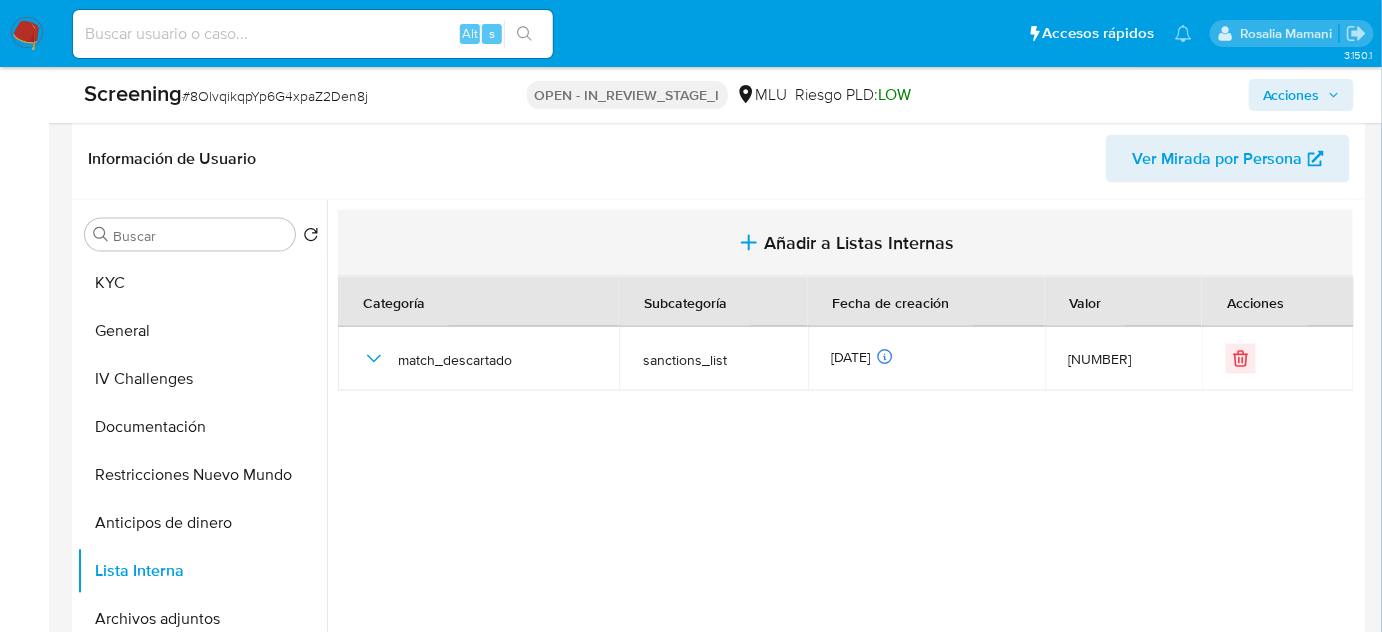 click on "Añadir a Listas Internas" at bounding box center [860, 243] 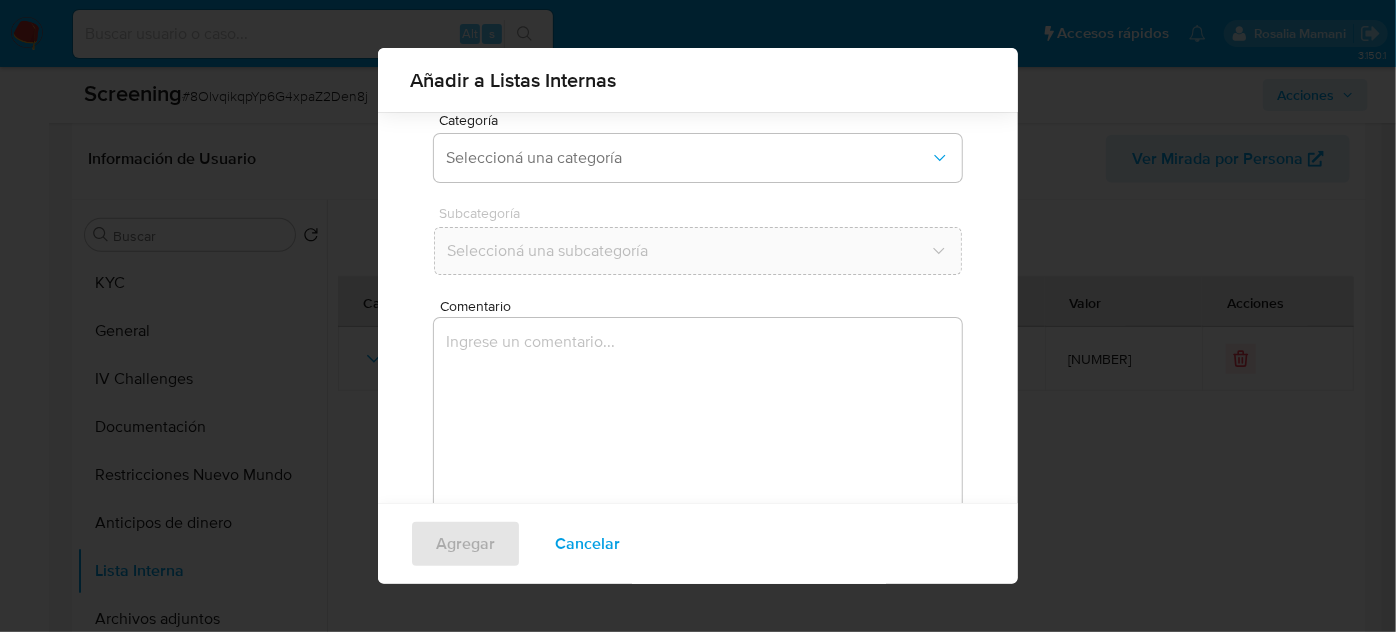 scroll, scrollTop: 165, scrollLeft: 0, axis: vertical 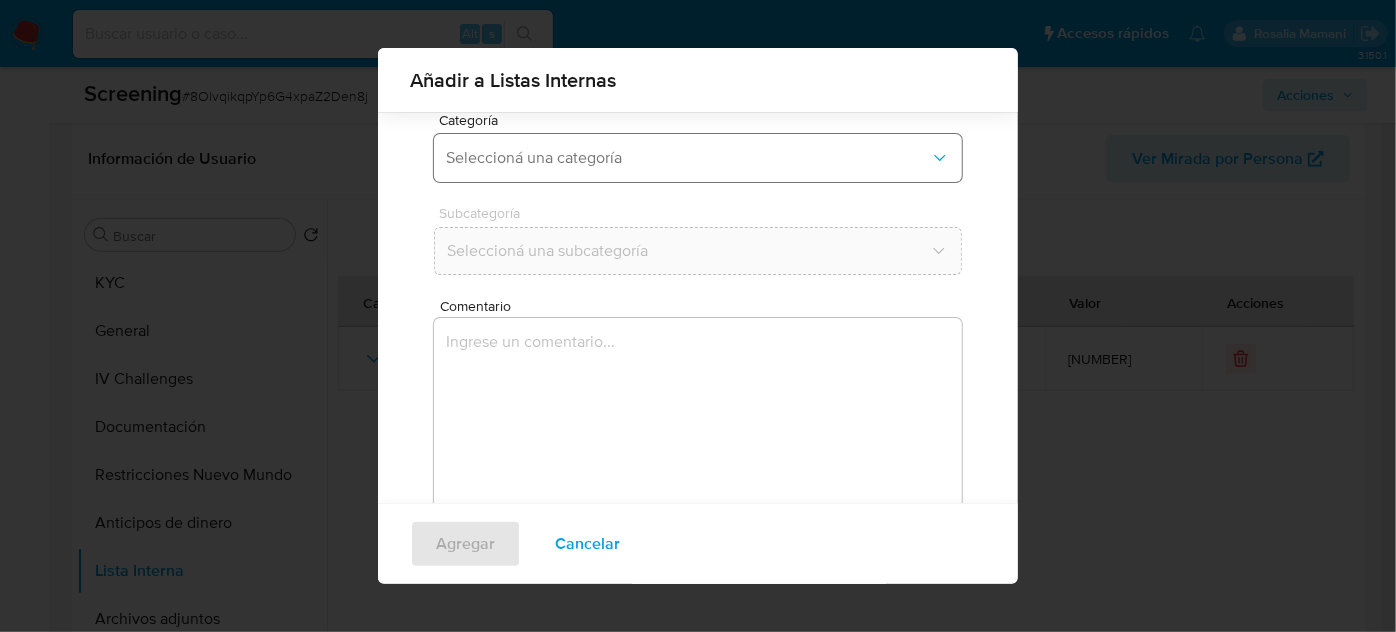 click on "Seleccioná una categoría" at bounding box center [688, 158] 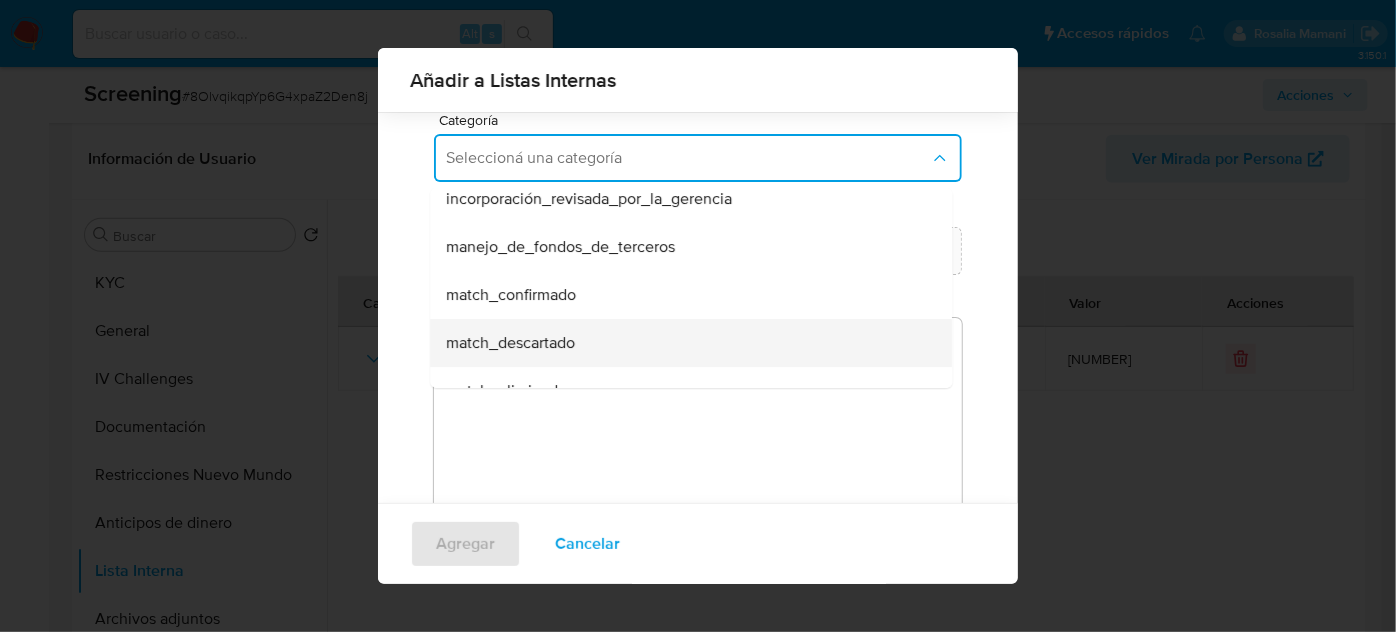 scroll, scrollTop: 90, scrollLeft: 0, axis: vertical 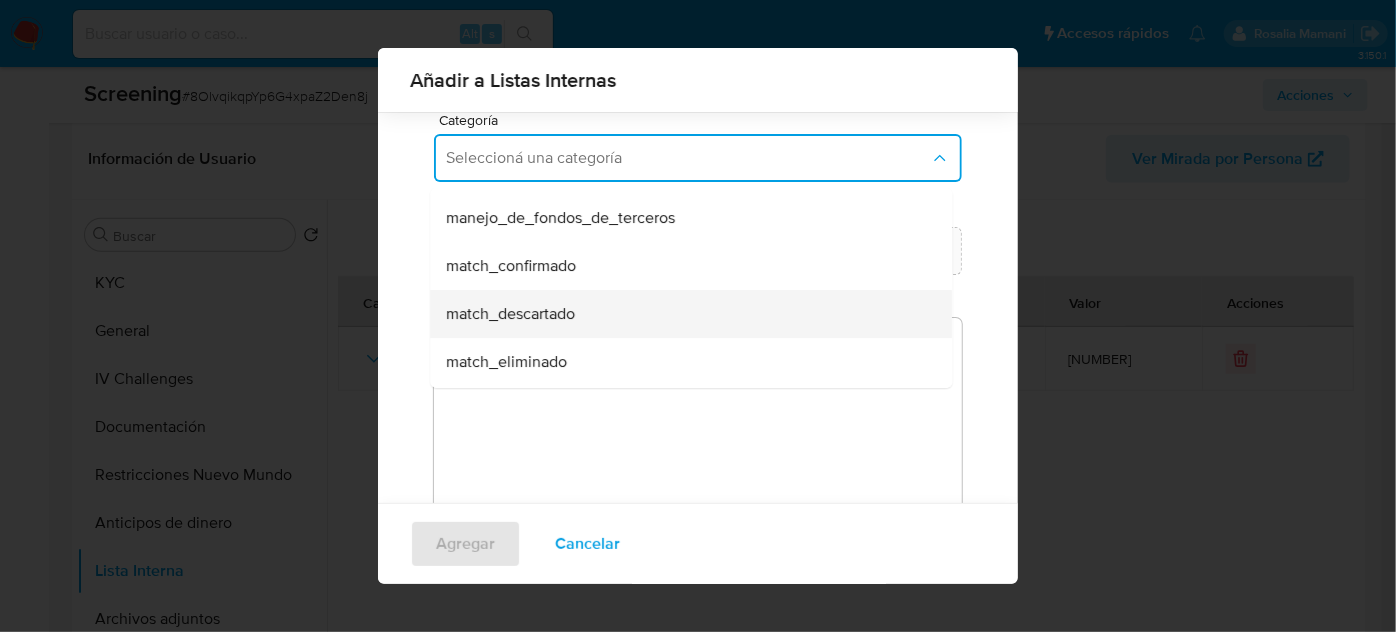 click on "match_descartado" at bounding box center [510, 314] 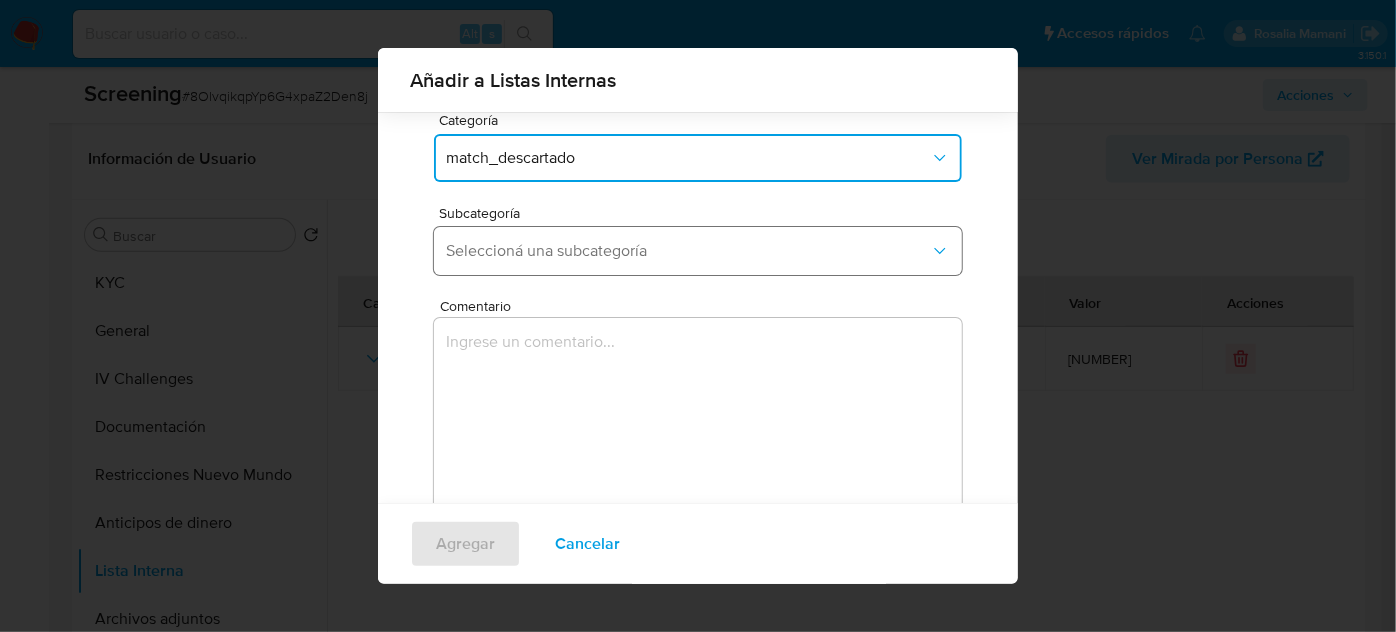 click on "Seleccioná una subcategoría" at bounding box center (698, 251) 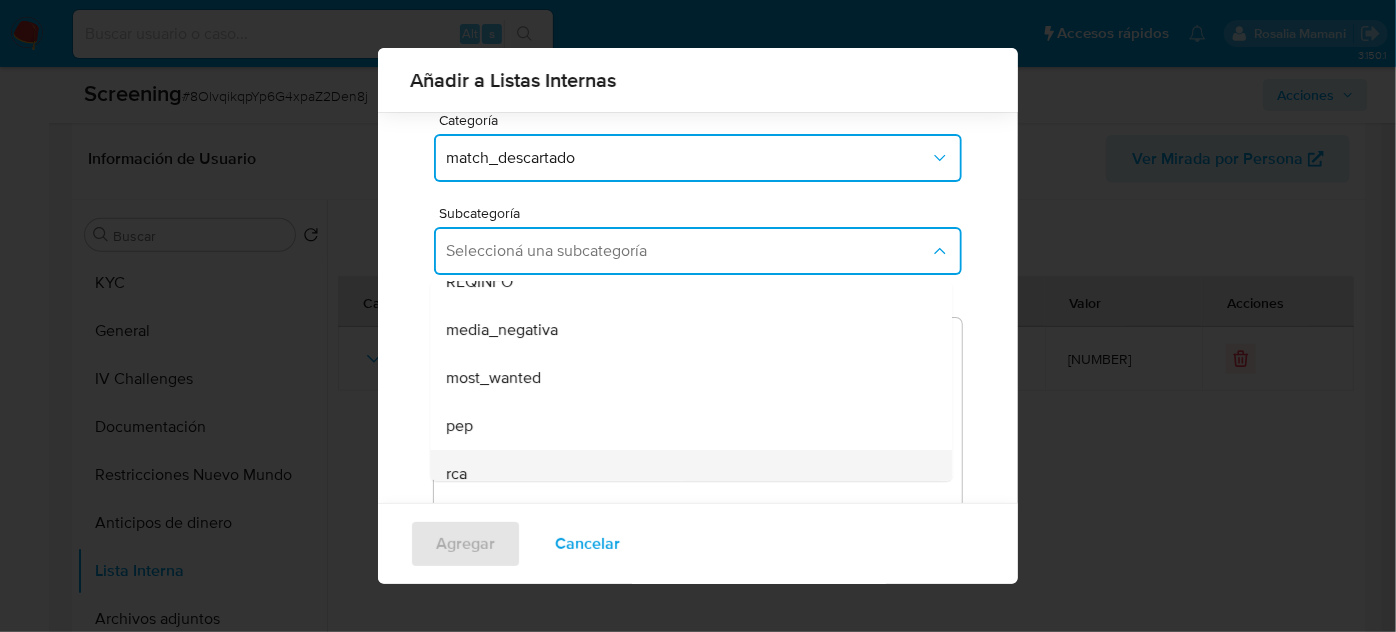 scroll, scrollTop: 136, scrollLeft: 0, axis: vertical 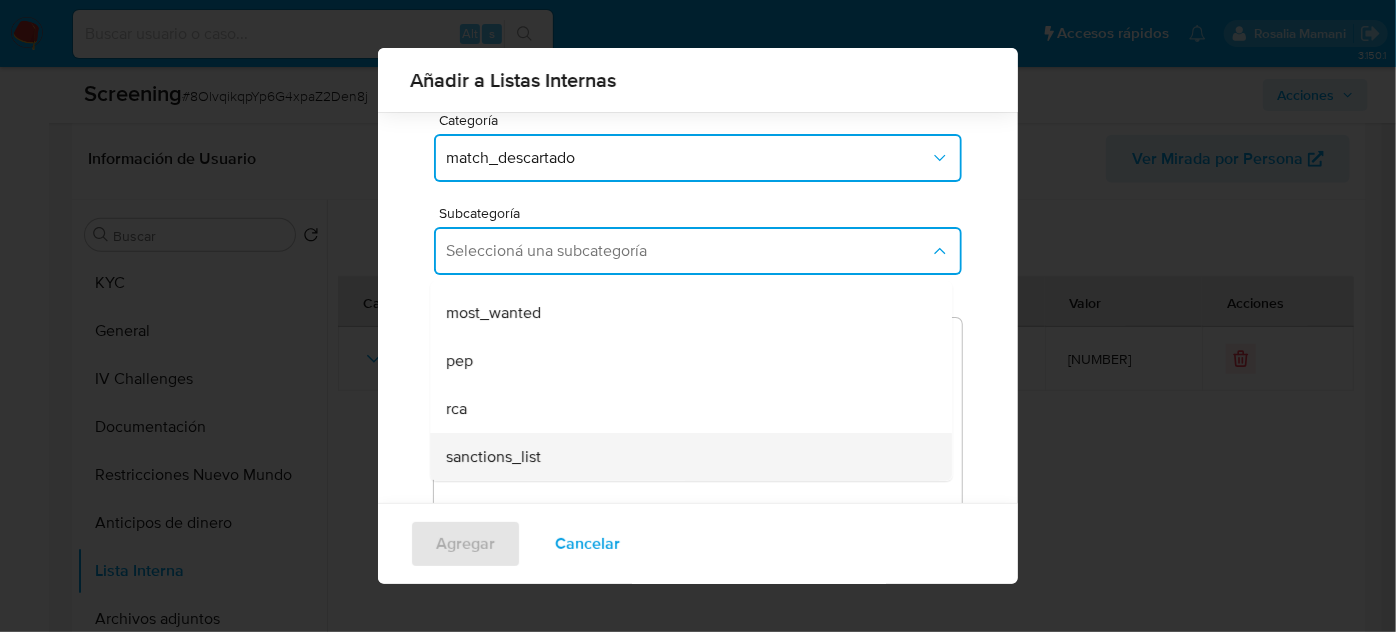 click on "sanctions_list" at bounding box center (493, 457) 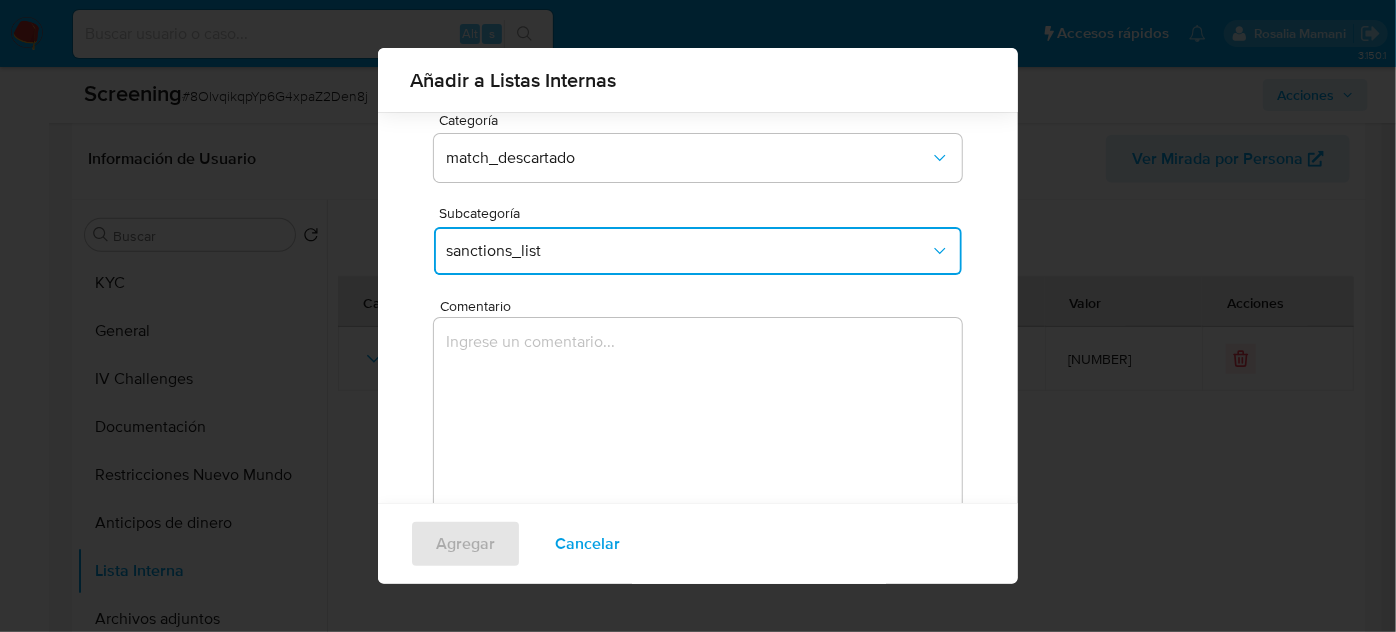 click at bounding box center [698, 414] 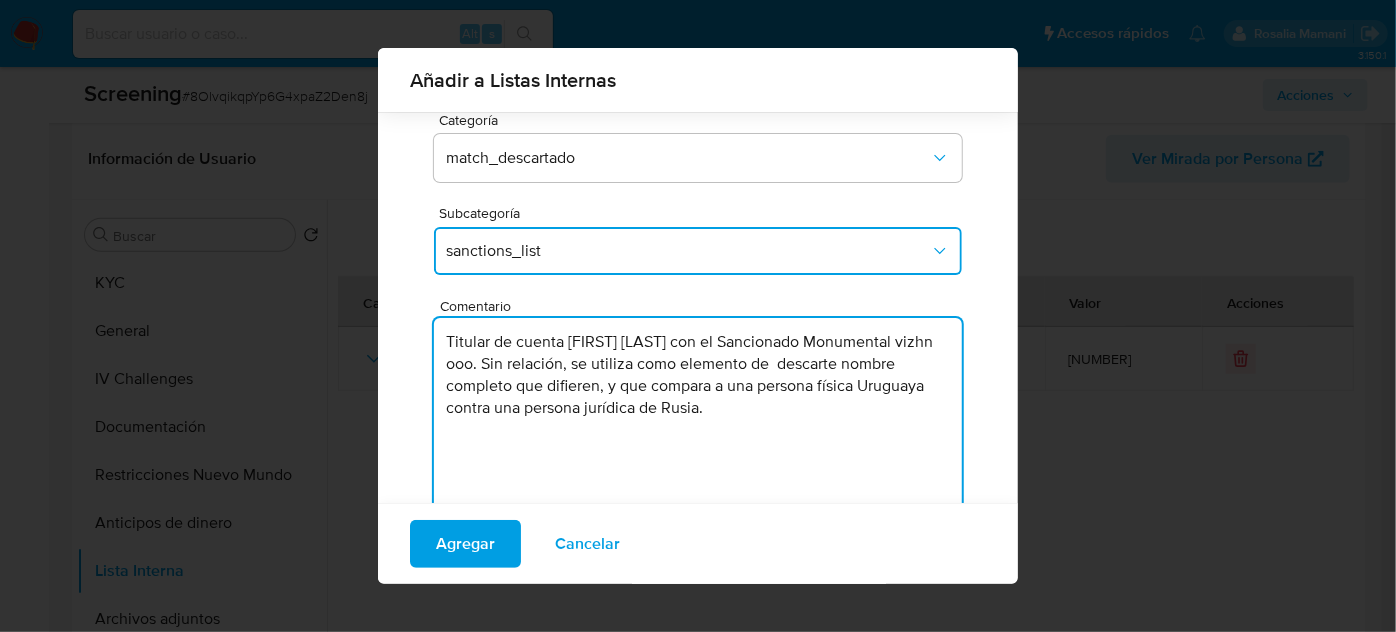 click on "Titular de cuenta Joaquin Zunino Hekimian con el Sancionado Monumental vizhn ooo. Sin relación, se utiliza como elemento de  descarte nombre completo que difieren, y que compara a una persona física Uruguaya contra una persona jurídica de Rusia." at bounding box center [698, 414] 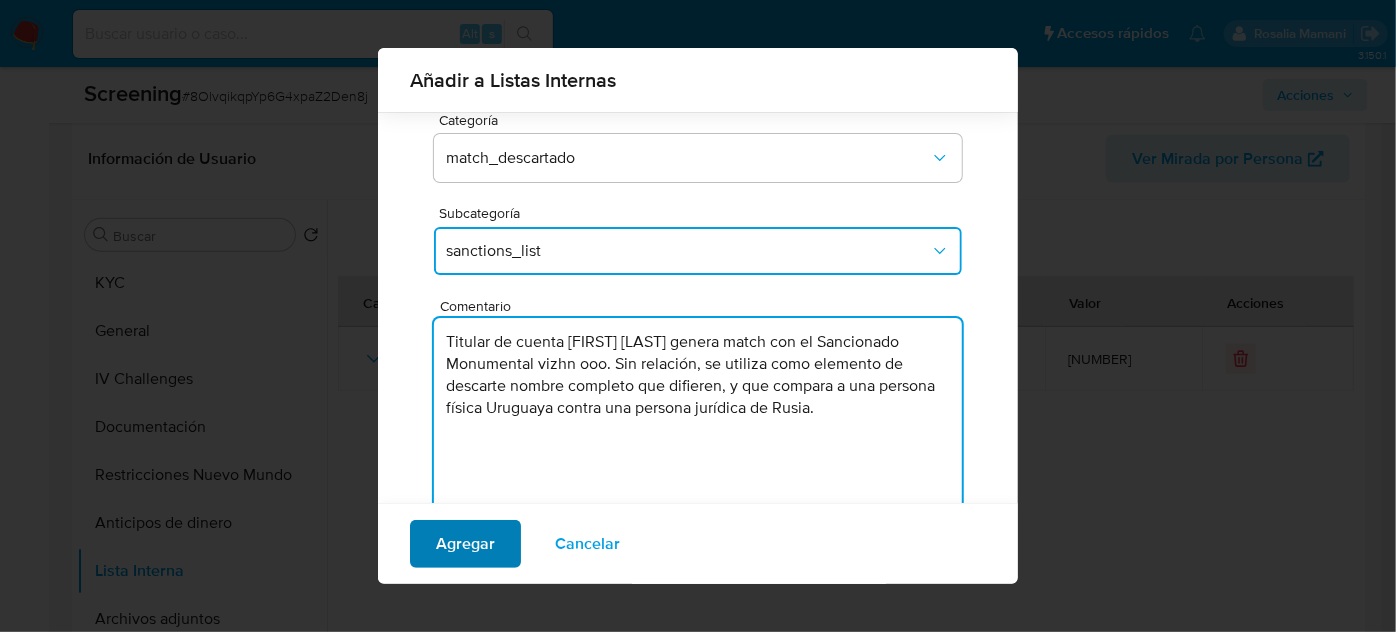 type on "Titular de cuenta Joaquin Zunino Hekimian genera match con el Sancionado Monumental vizhn ooo. Sin relación, se utiliza como elemento de  descarte nombre completo que difieren, y que compara a una persona física Uruguaya contra una persona jurídica de Rusia." 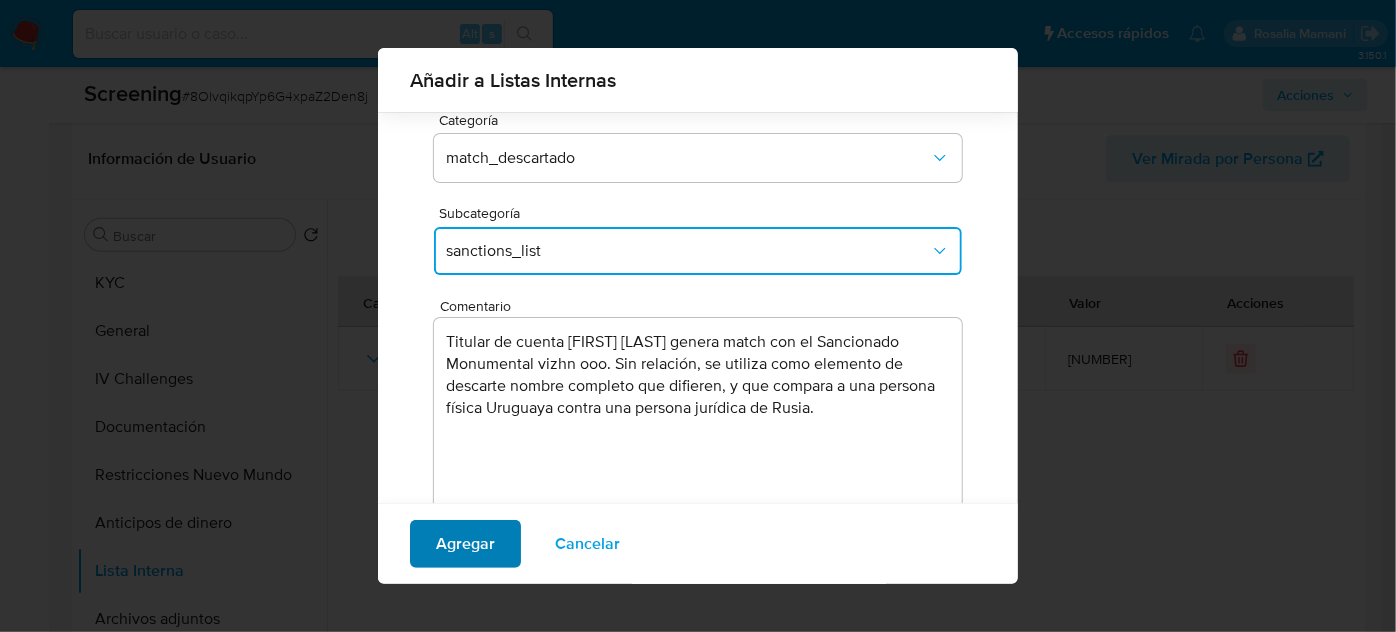 click on "Agregar" at bounding box center (465, 544) 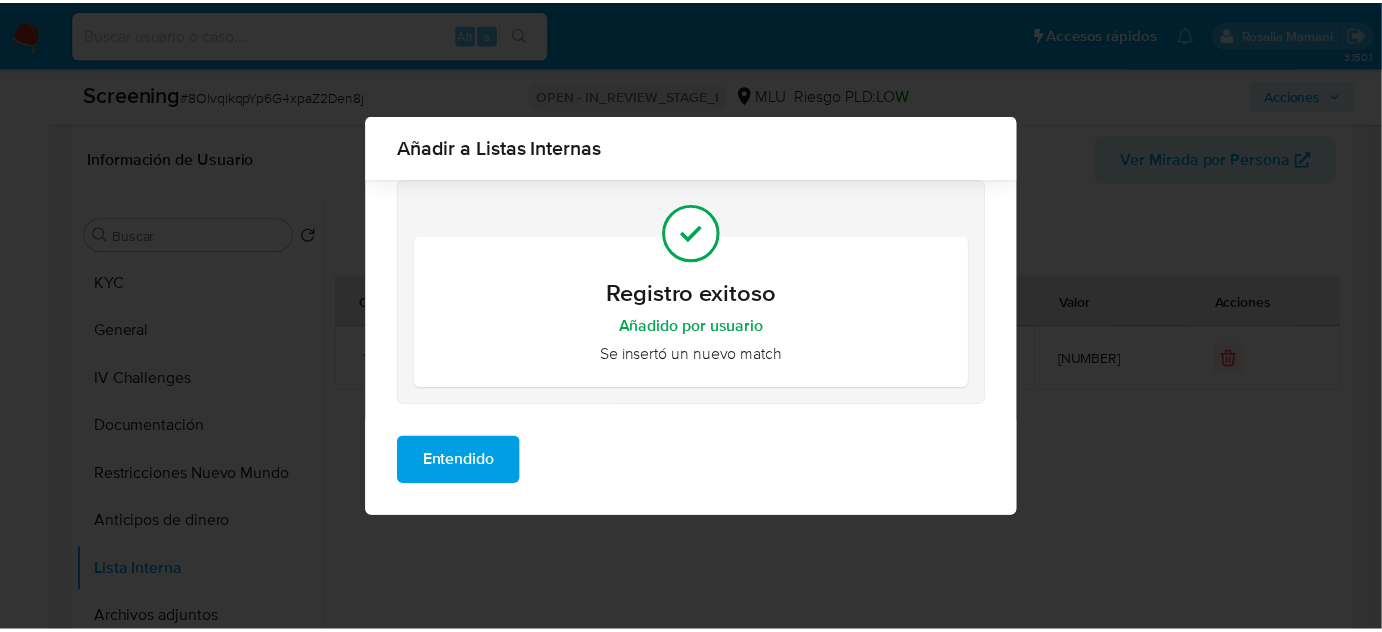 scroll, scrollTop: 0, scrollLeft: 0, axis: both 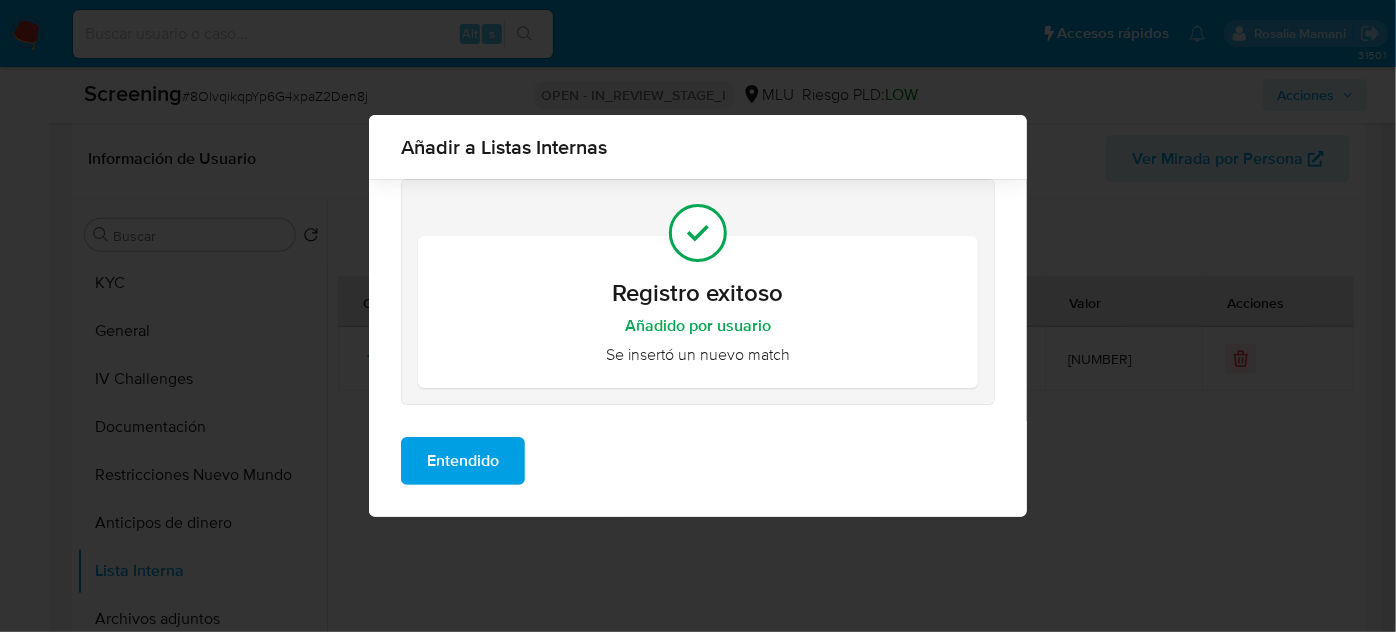 click on "Entendido" at bounding box center (463, 461) 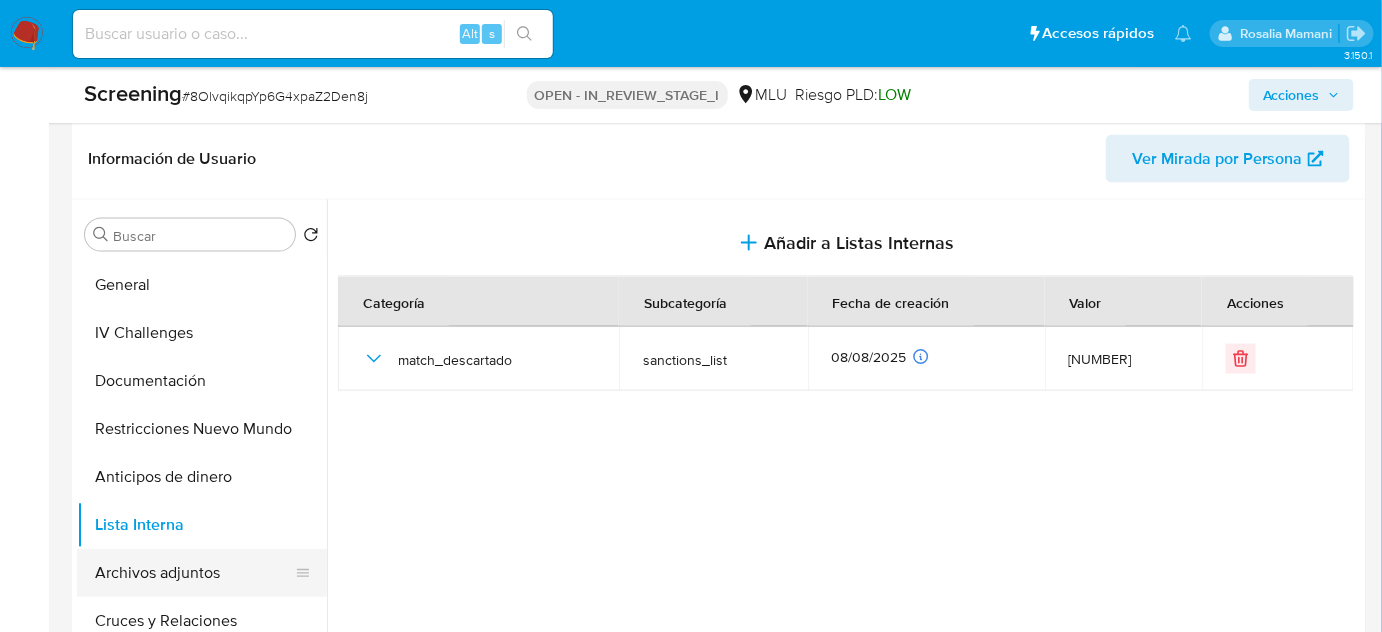 scroll, scrollTop: 90, scrollLeft: 0, axis: vertical 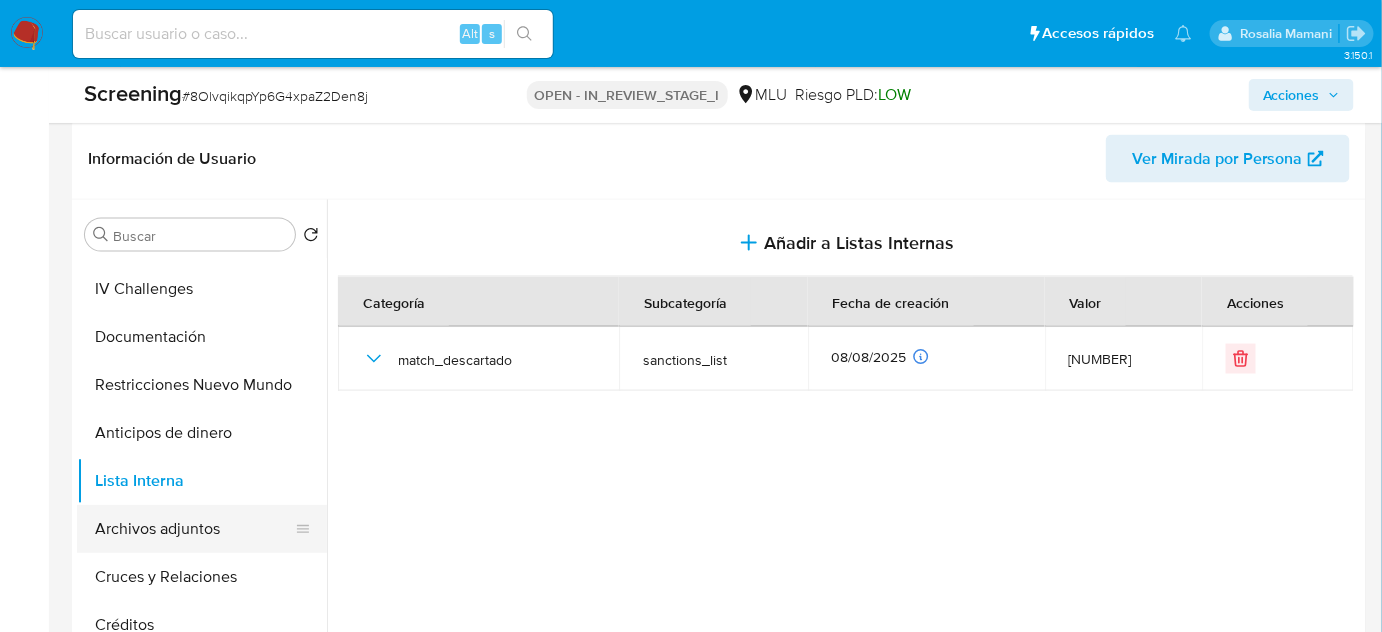 click on "Archivos adjuntos" at bounding box center [194, 529] 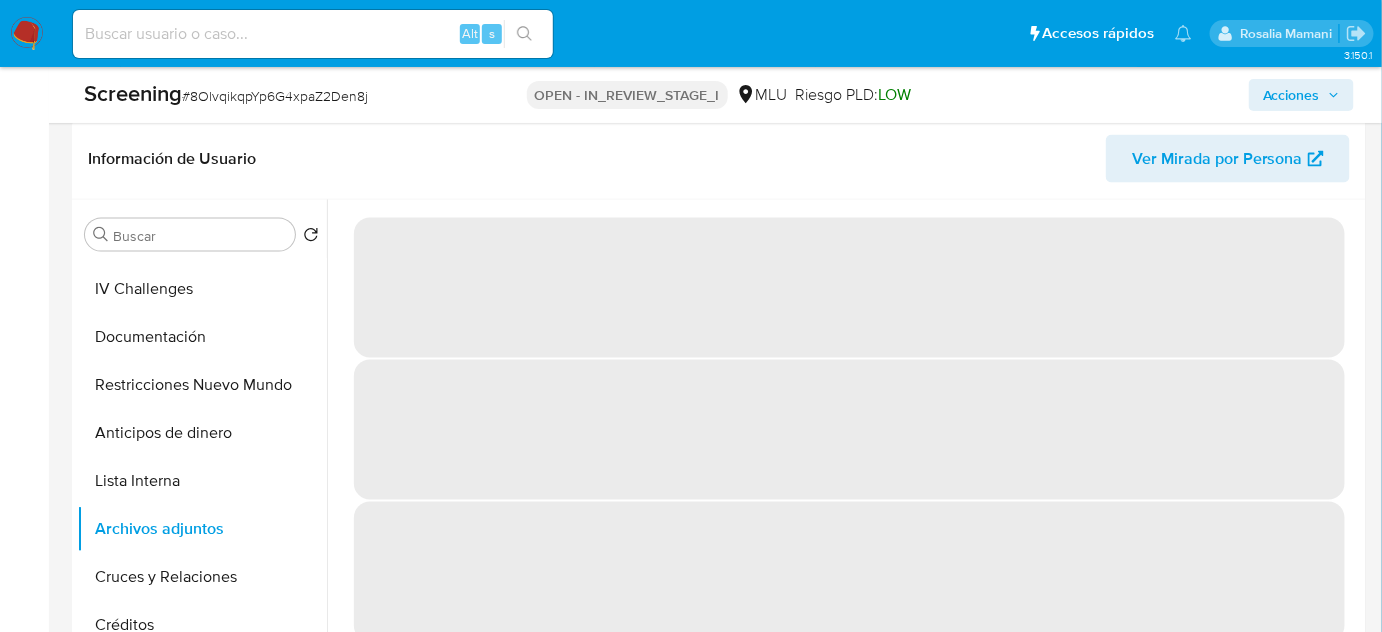 scroll, scrollTop: 909, scrollLeft: 0, axis: vertical 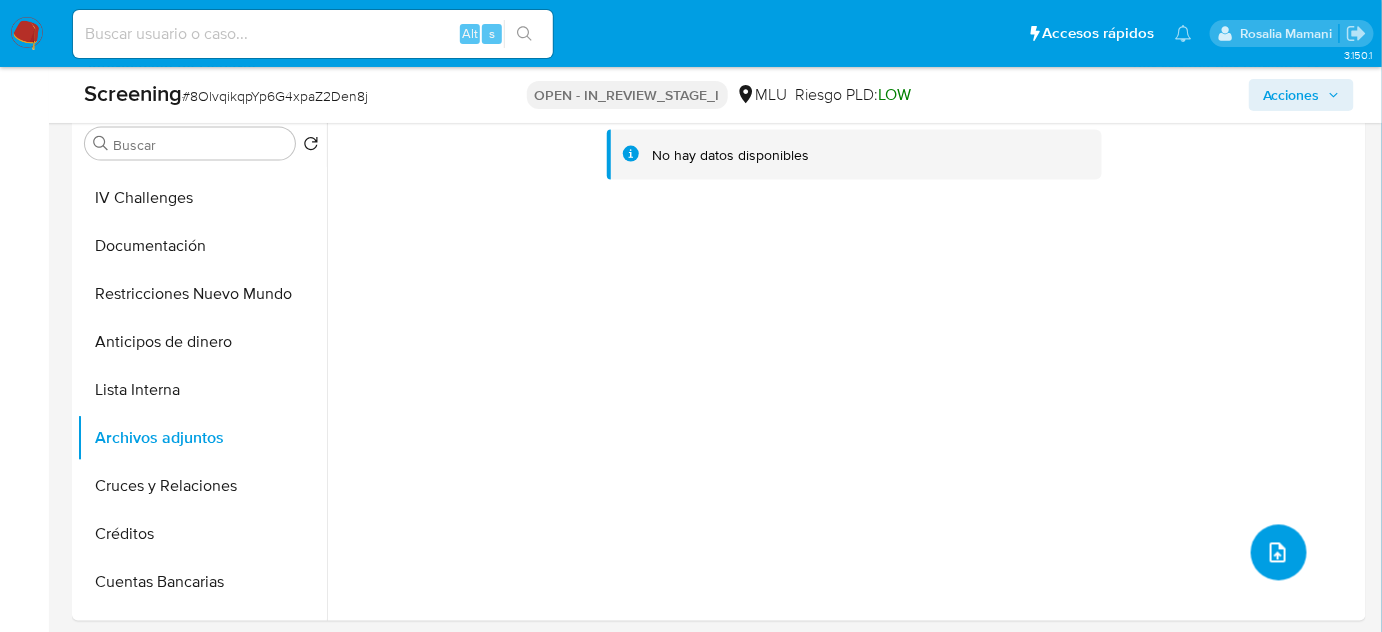 click 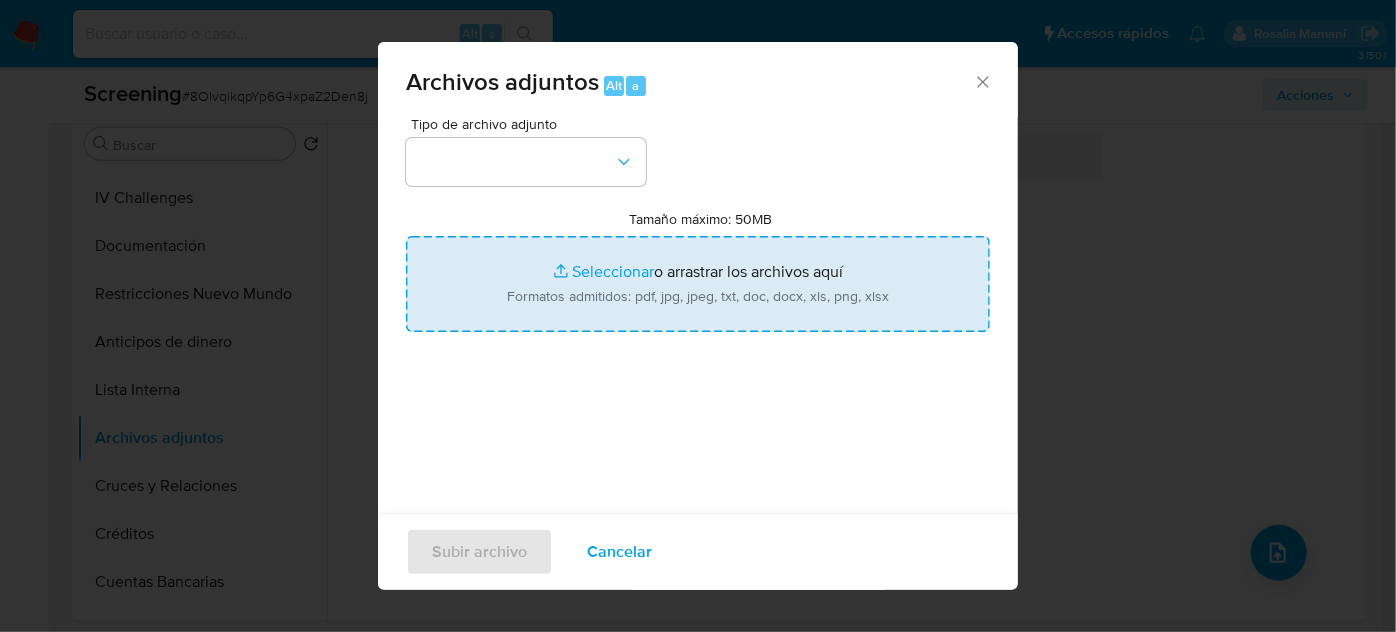 click on "Tamaño máximo: 50MB Seleccionar archivos" at bounding box center (698, 284) 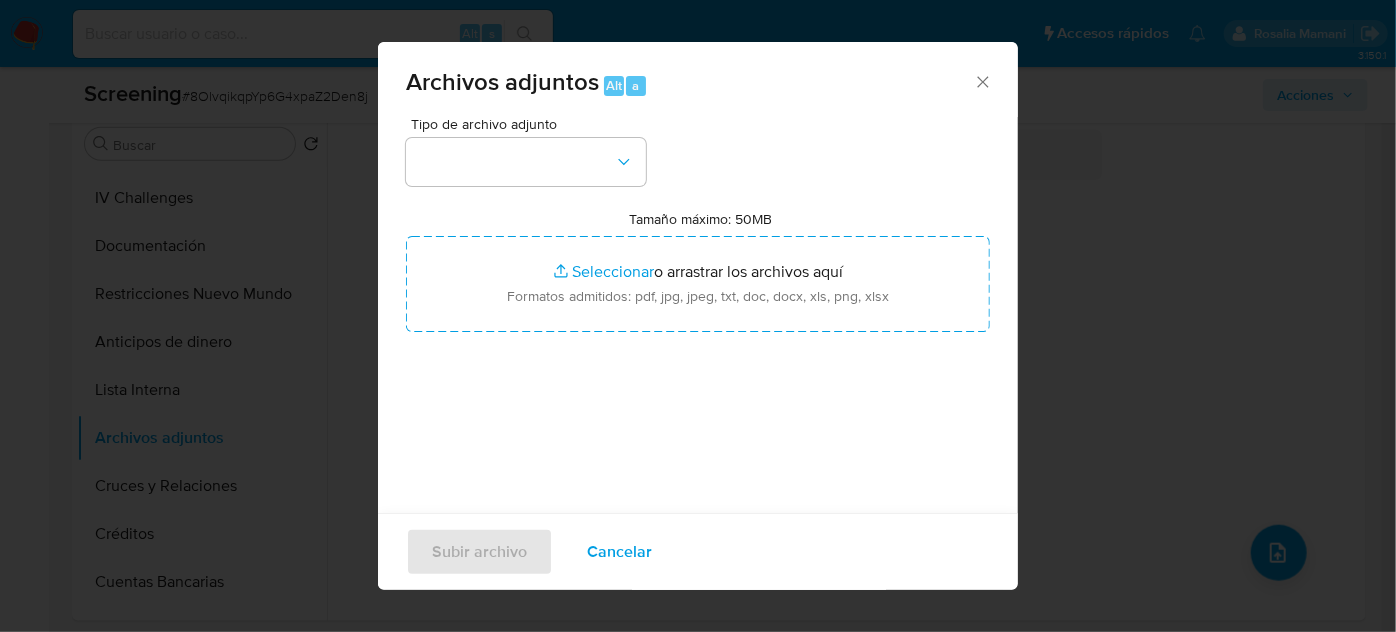 click 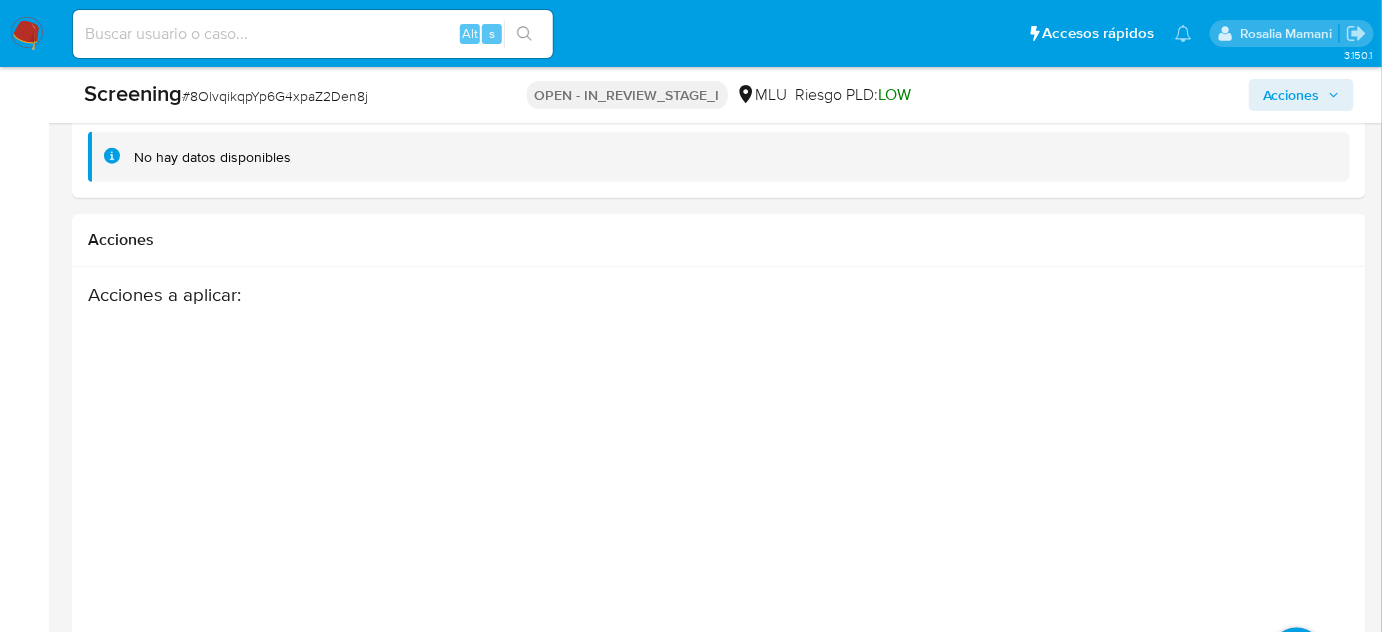 scroll, scrollTop: 3206, scrollLeft: 0, axis: vertical 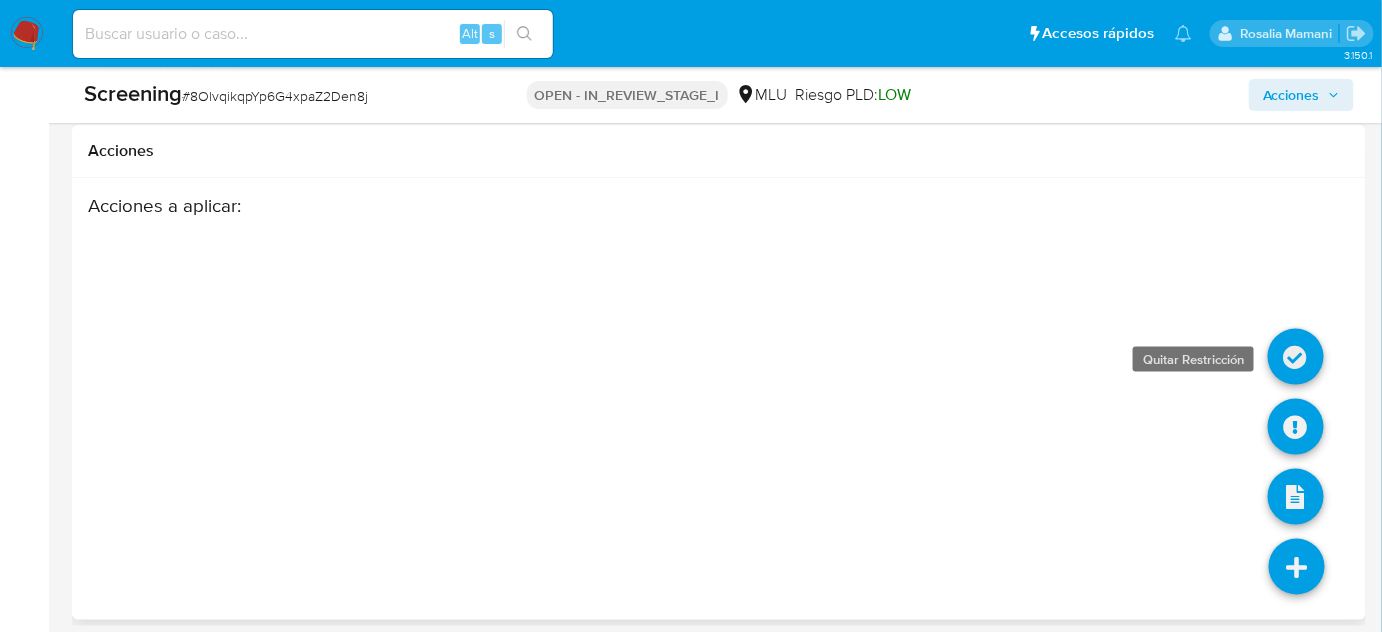 click at bounding box center (1296, 357) 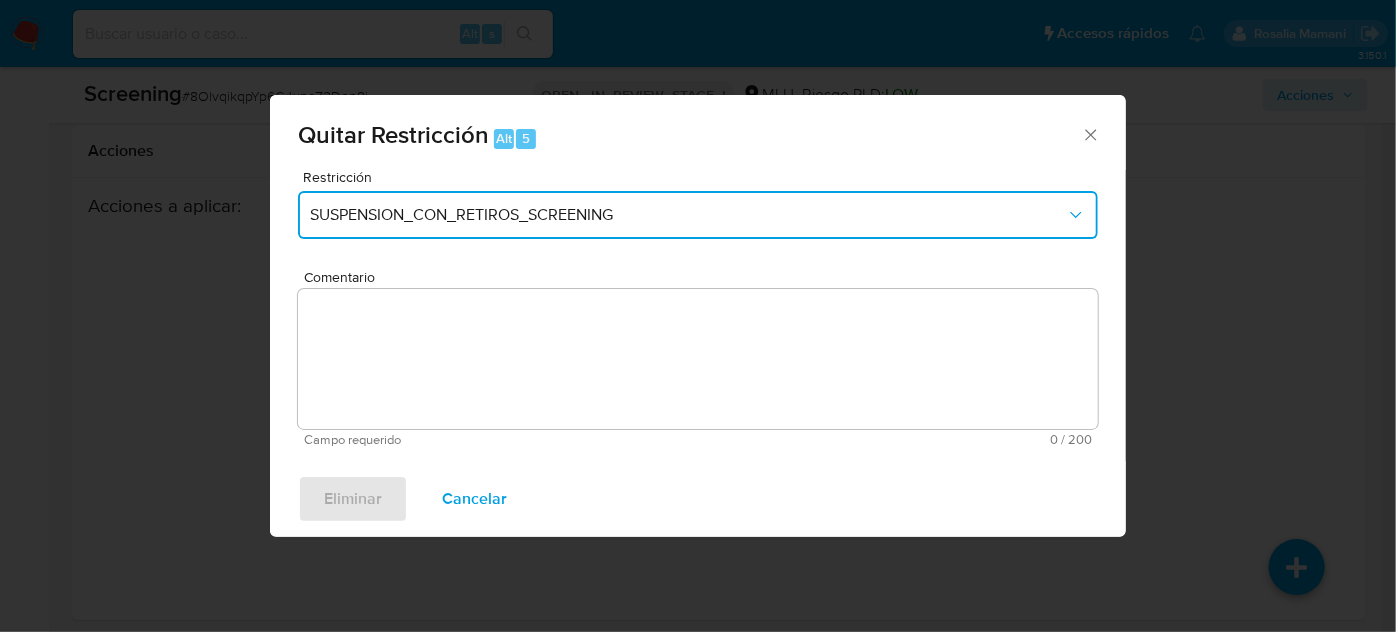 click on "SUSPENSION_CON_RETIROS_SCREENING" at bounding box center (688, 215) 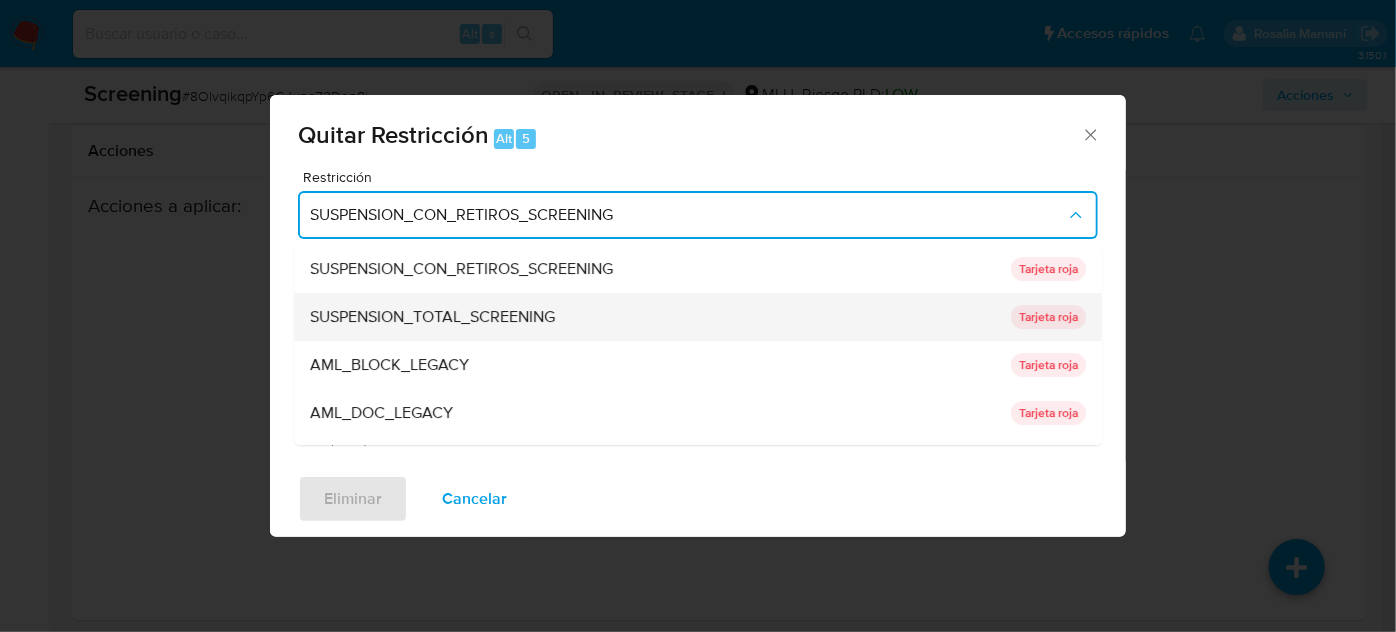 click on "SUSPENSION_TOTAL_SCREENING" at bounding box center [432, 317] 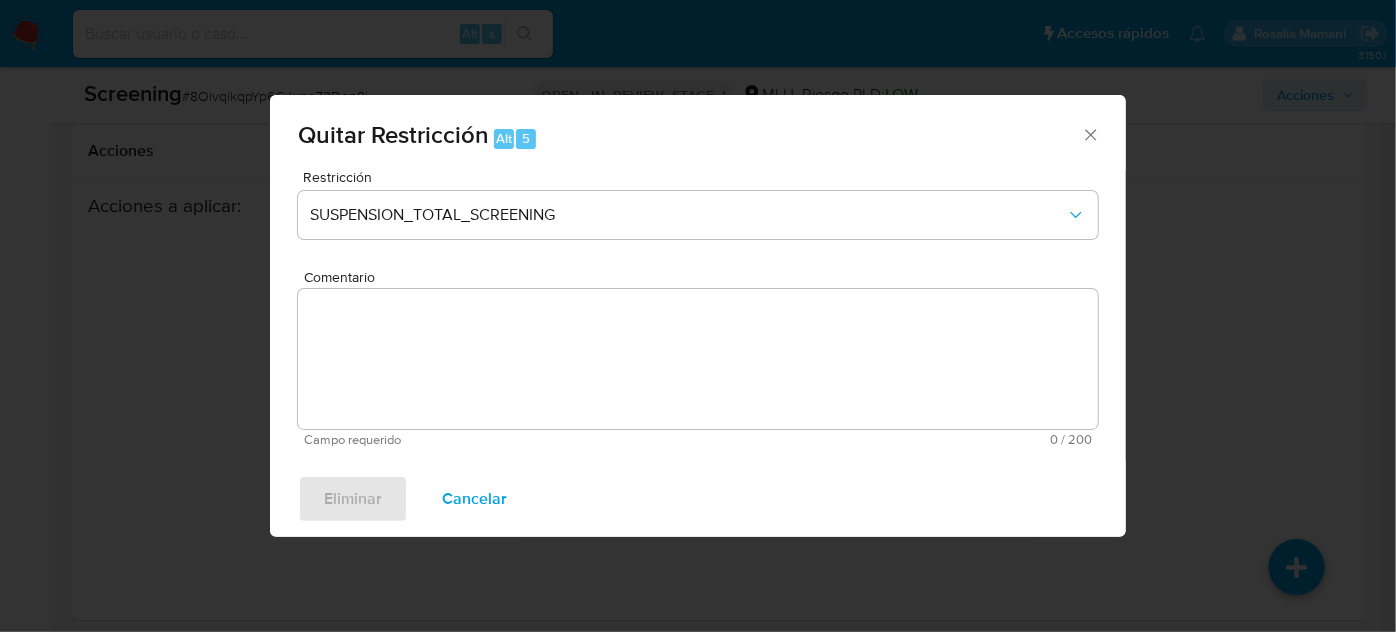 click on "Restricción SUSPENSION_TOTAL_SCREENING Comentario Campo requerido 0 / 200 200 caracteres restantes" at bounding box center [698, 308] 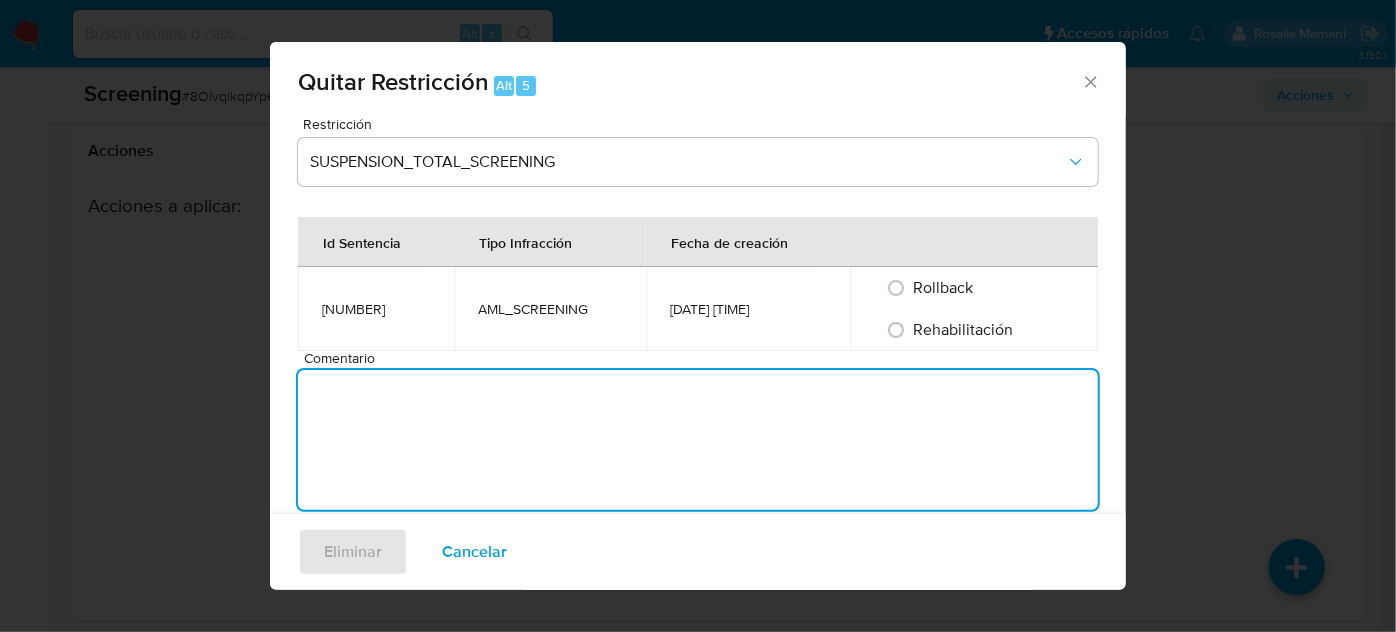 paste on "Se quita restricción automática, ya que se logra desestimar el match en lista de sanción." 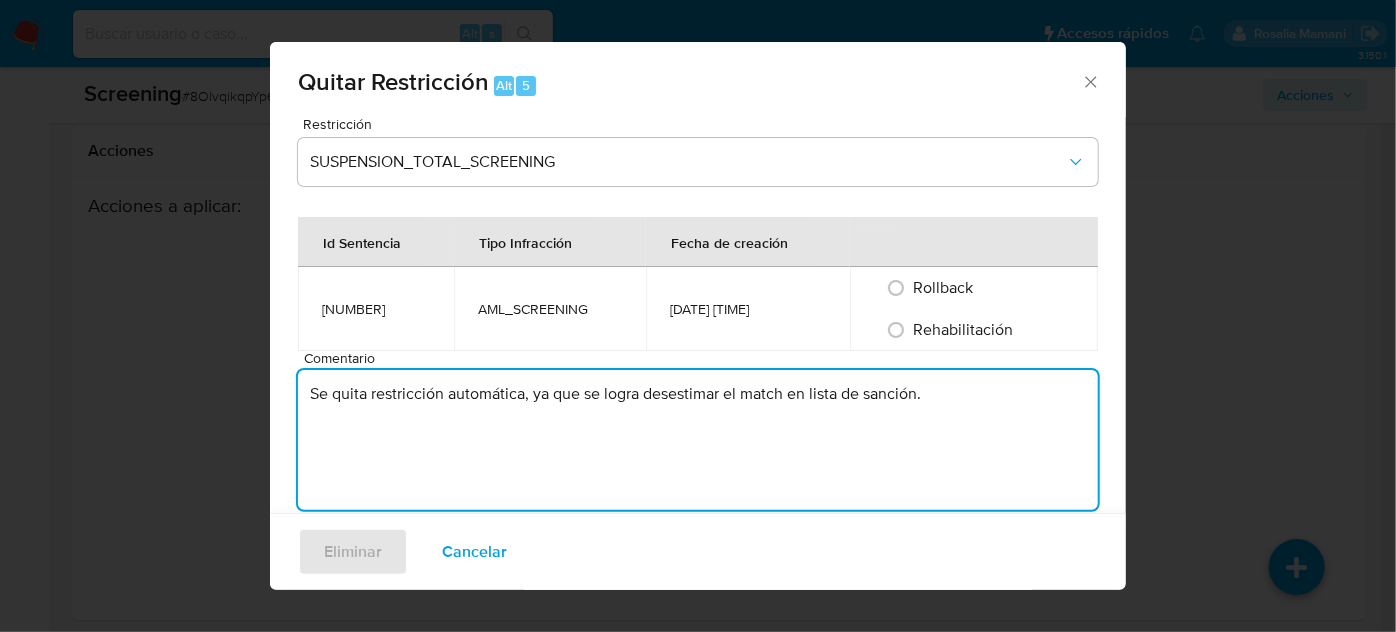 type on "Se quita restricción automática, ya que se logra desestimar el match en lista de sanción." 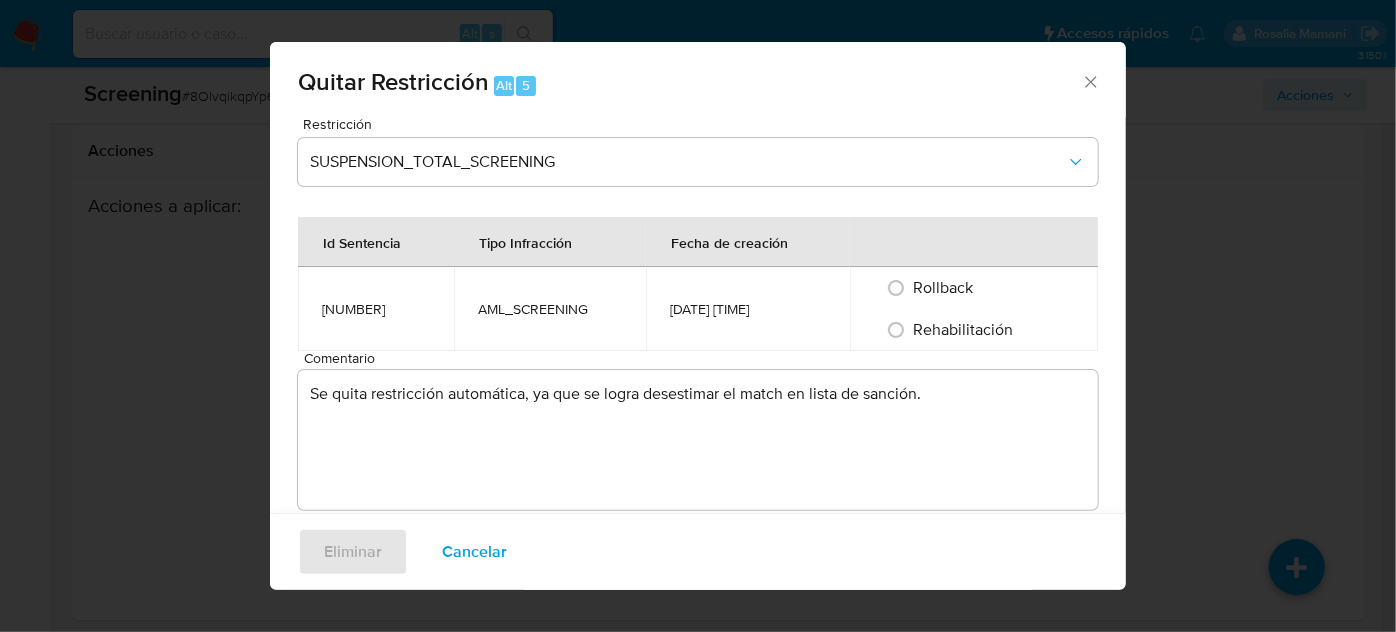 click on "Rehabilitación" at bounding box center (974, 330) 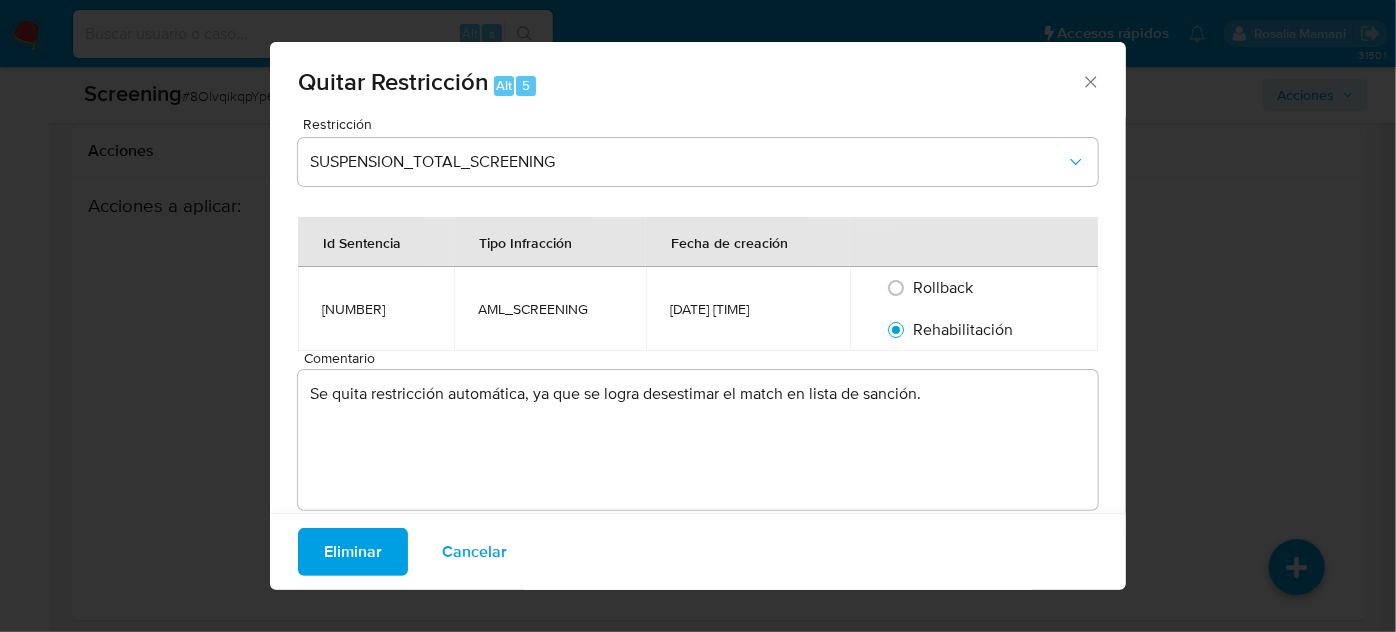 drag, startPoint x: 314, startPoint y: 543, endPoint x: 720, endPoint y: 543, distance: 406 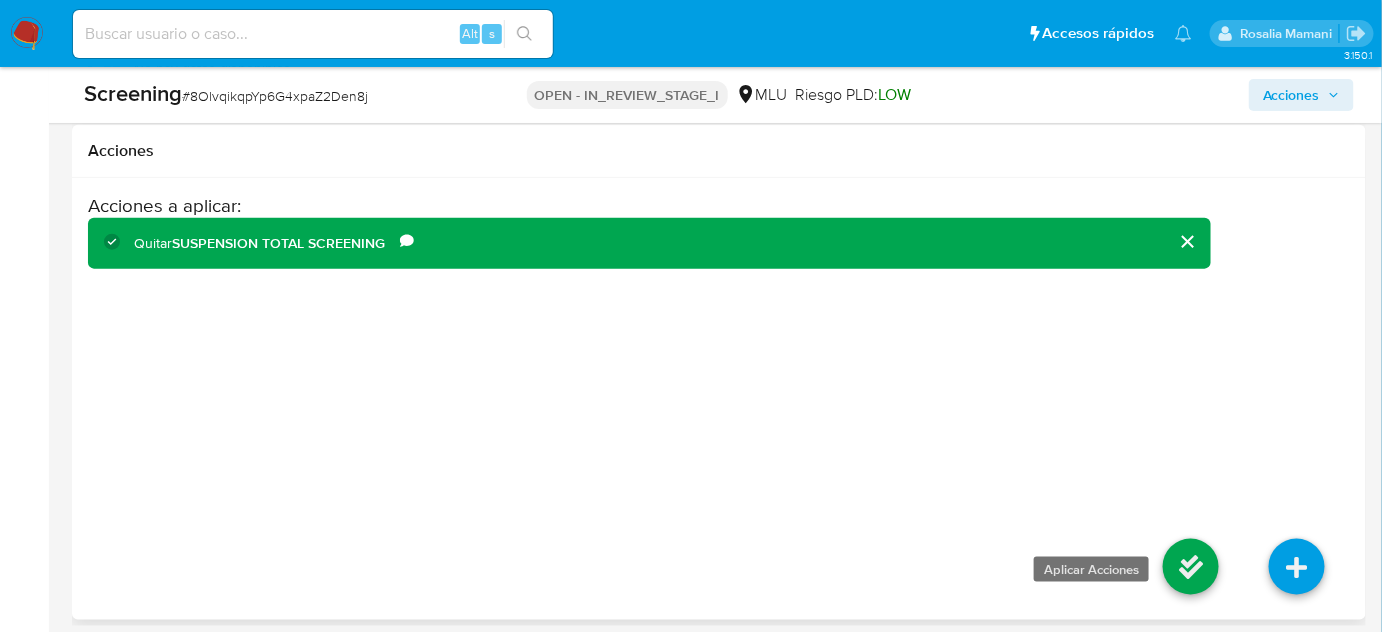click at bounding box center [1191, 567] 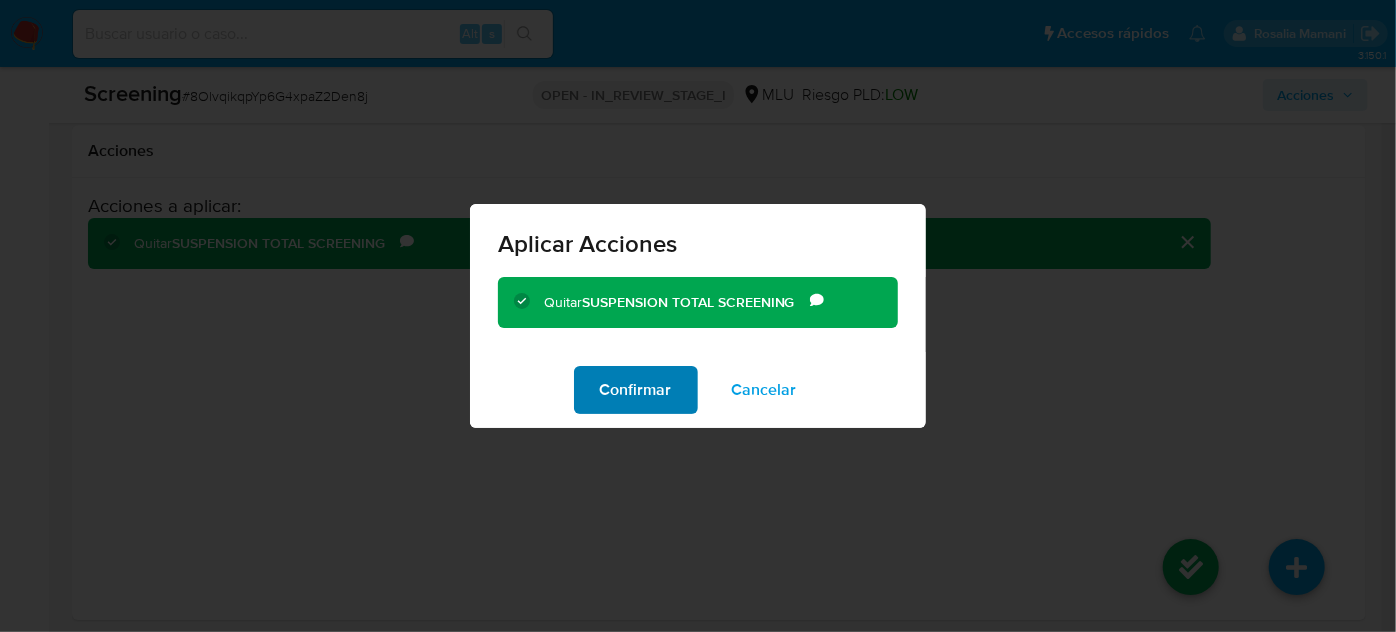 click on "Confirmar" at bounding box center [636, 390] 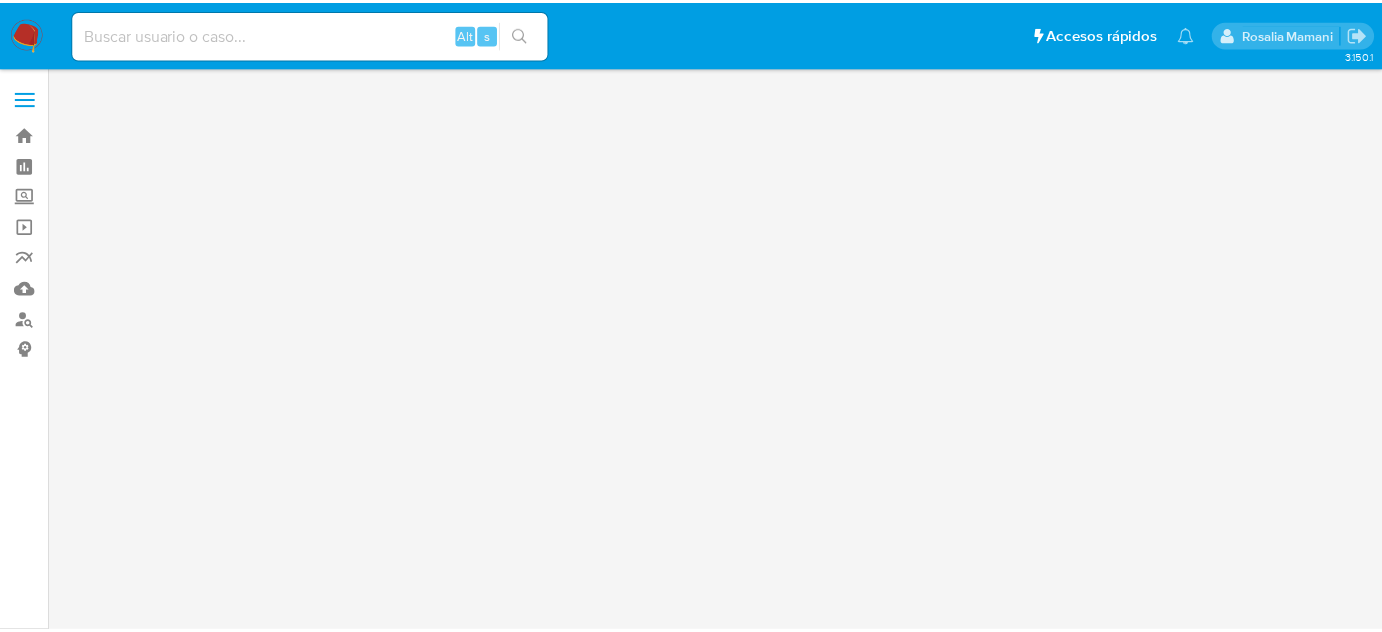 scroll, scrollTop: 0, scrollLeft: 0, axis: both 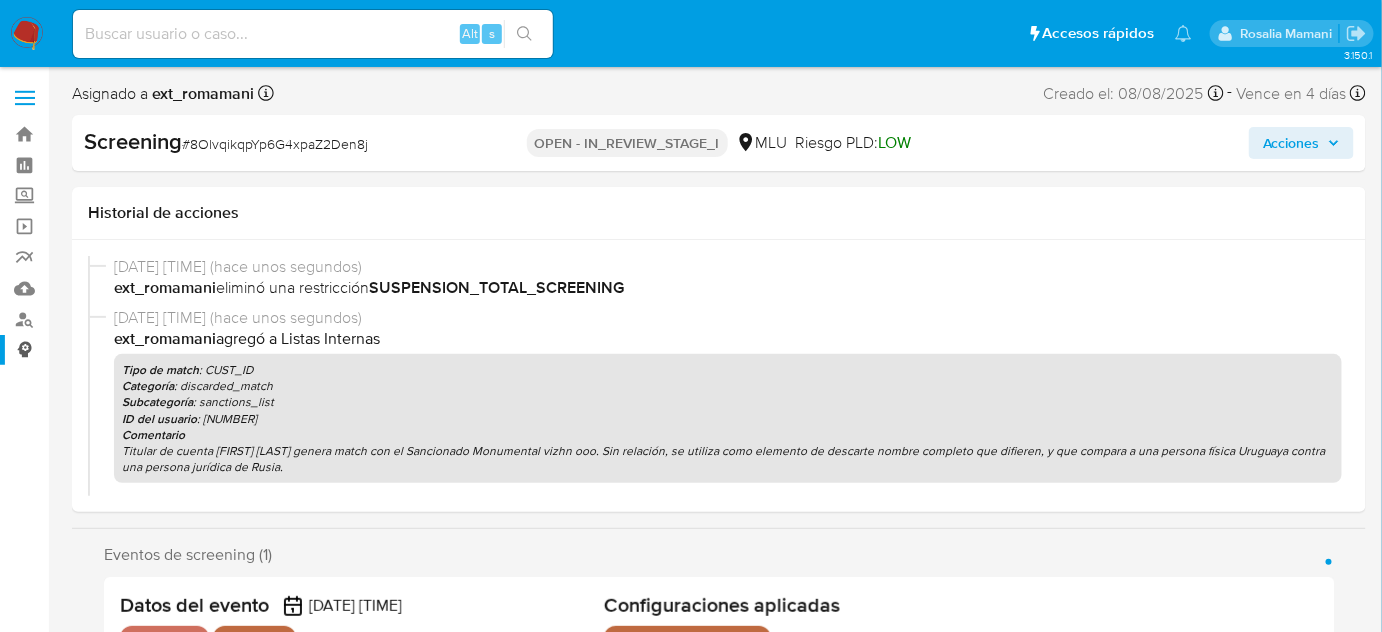 select on "10" 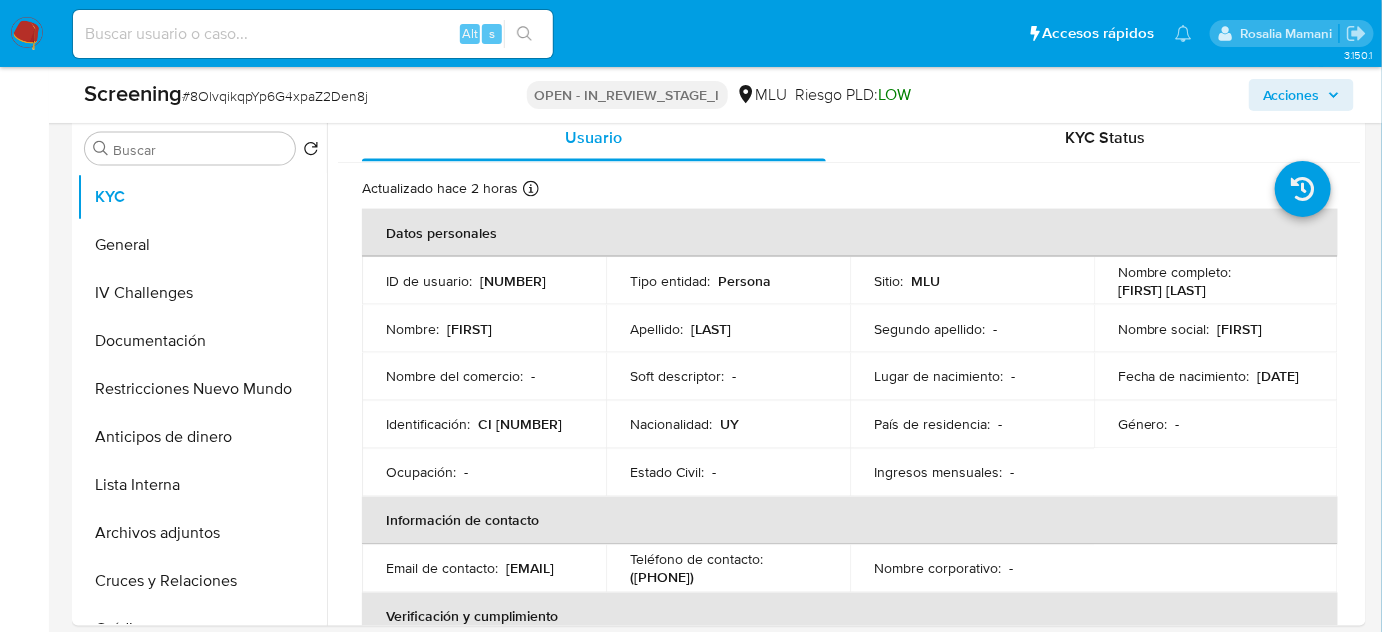 scroll, scrollTop: 1000, scrollLeft: 0, axis: vertical 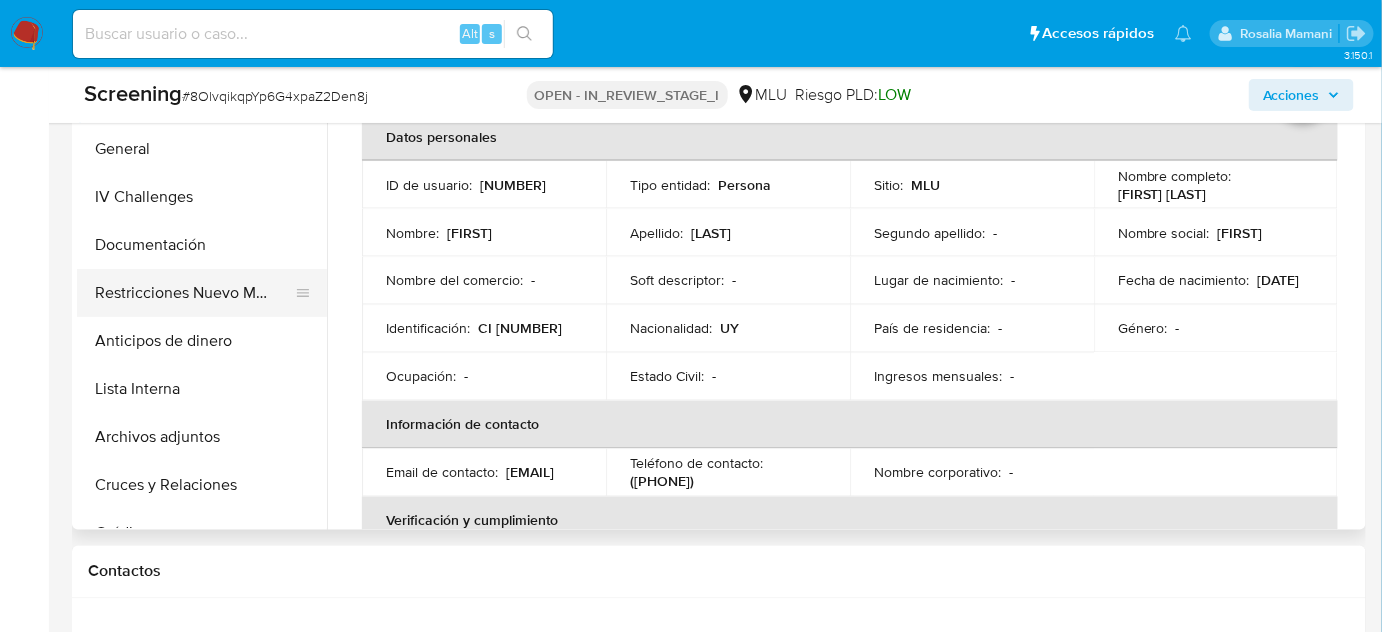click on "Restricciones Nuevo Mundo" at bounding box center [194, 293] 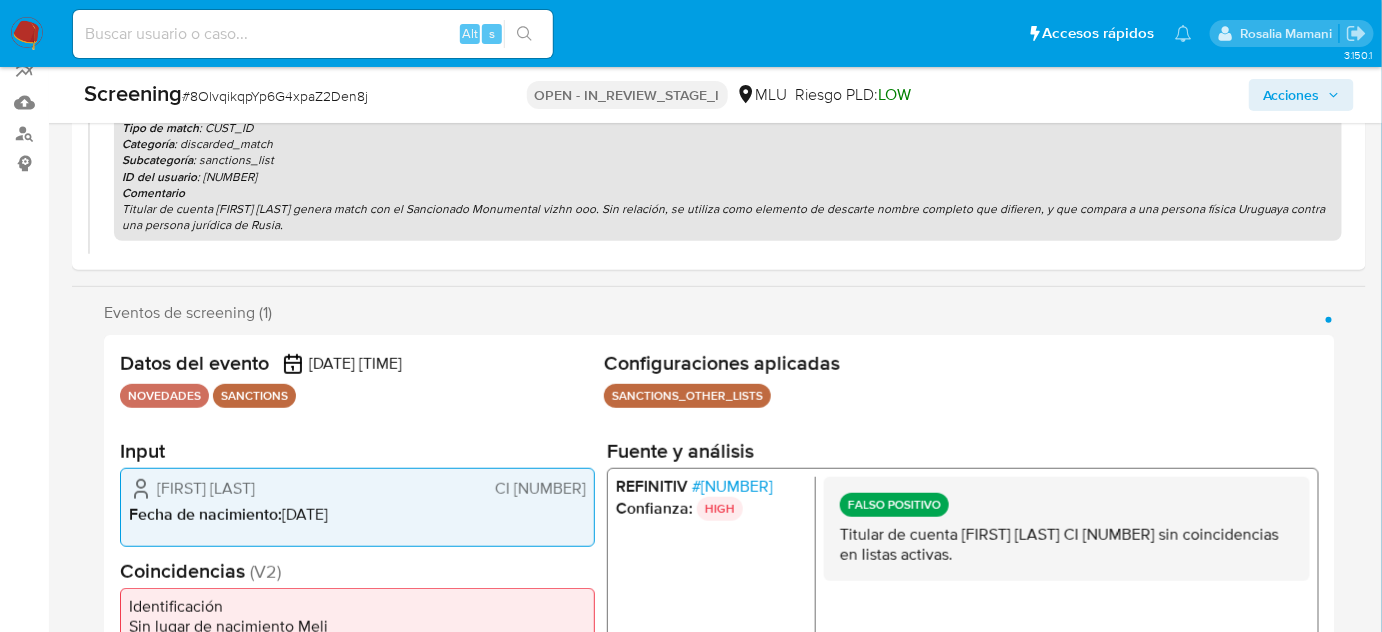 scroll, scrollTop: 181, scrollLeft: 0, axis: vertical 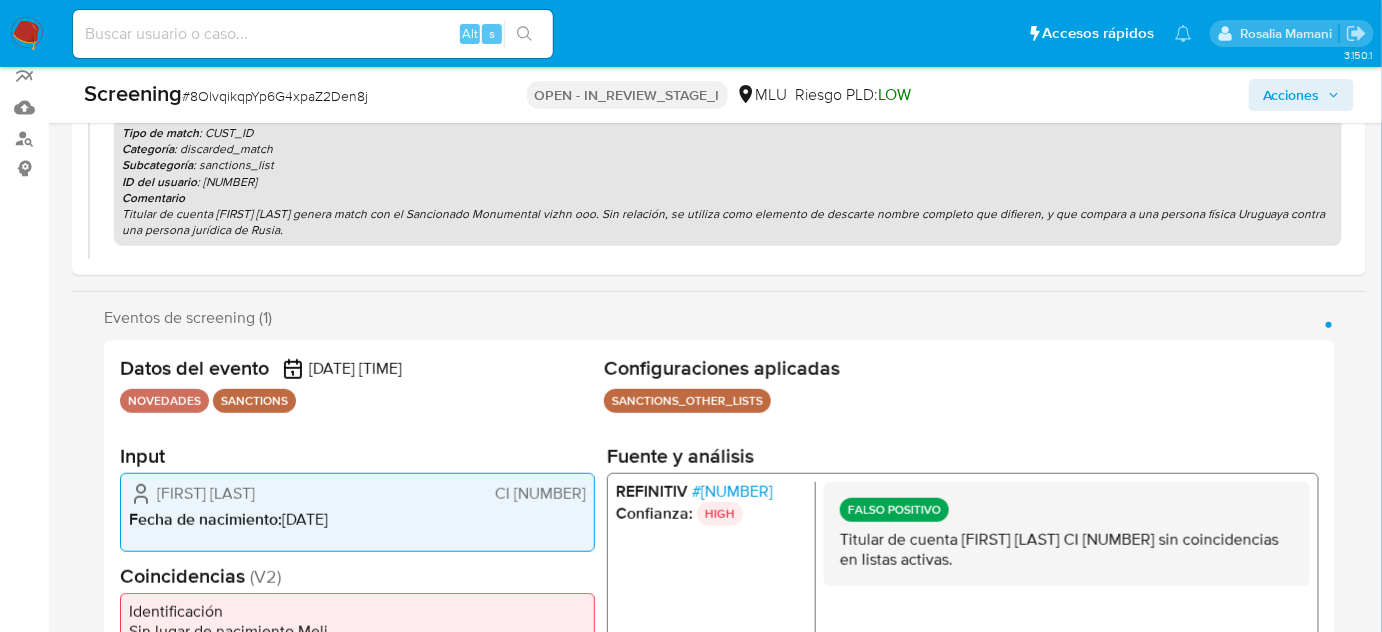 type 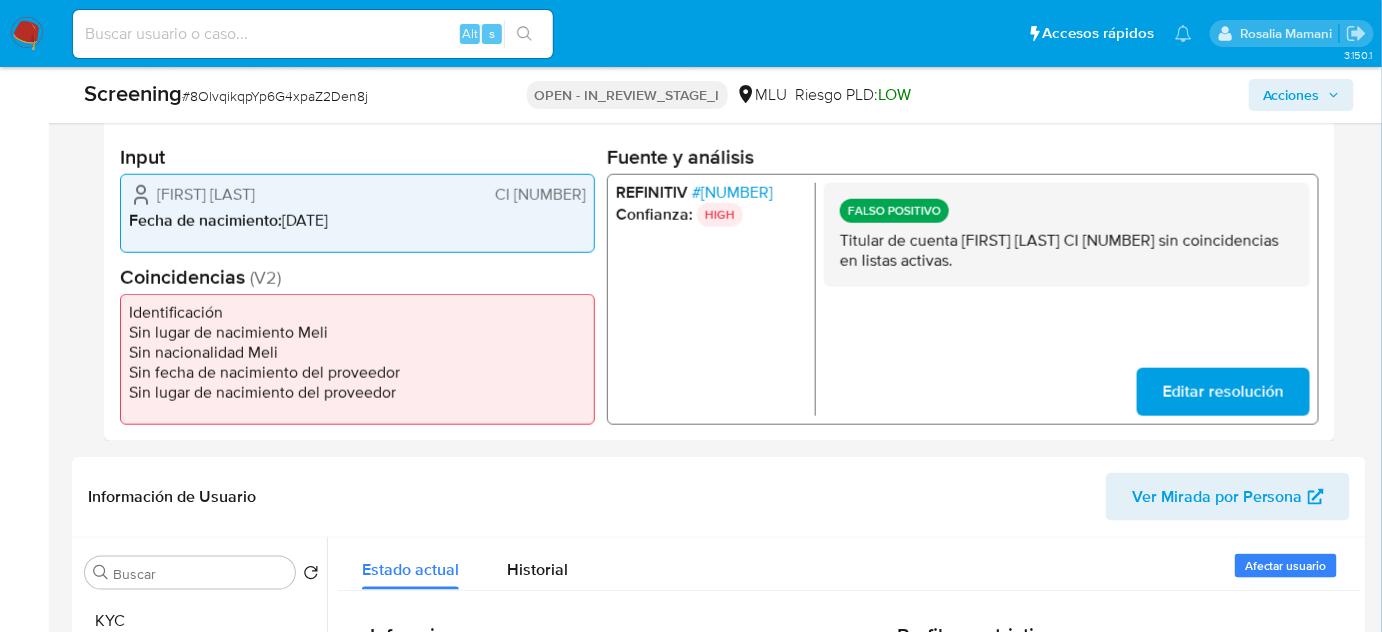 scroll, scrollTop: 363, scrollLeft: 0, axis: vertical 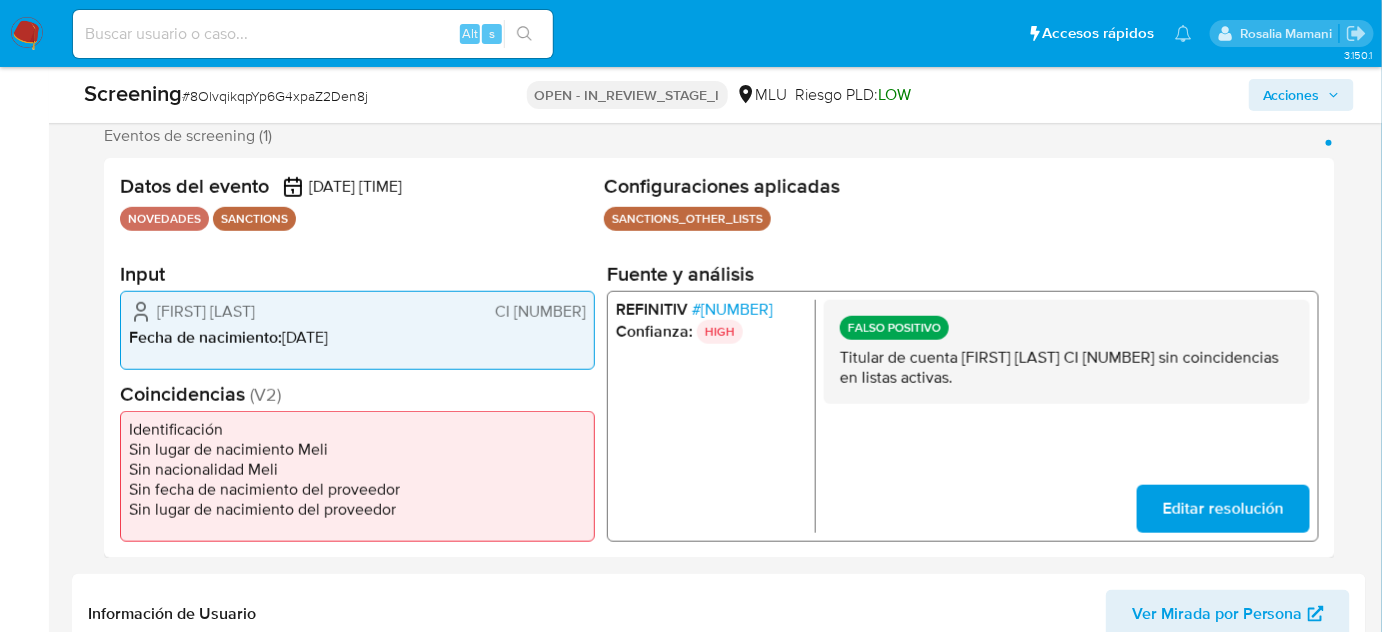 click on "Acciones" at bounding box center [1291, 95] 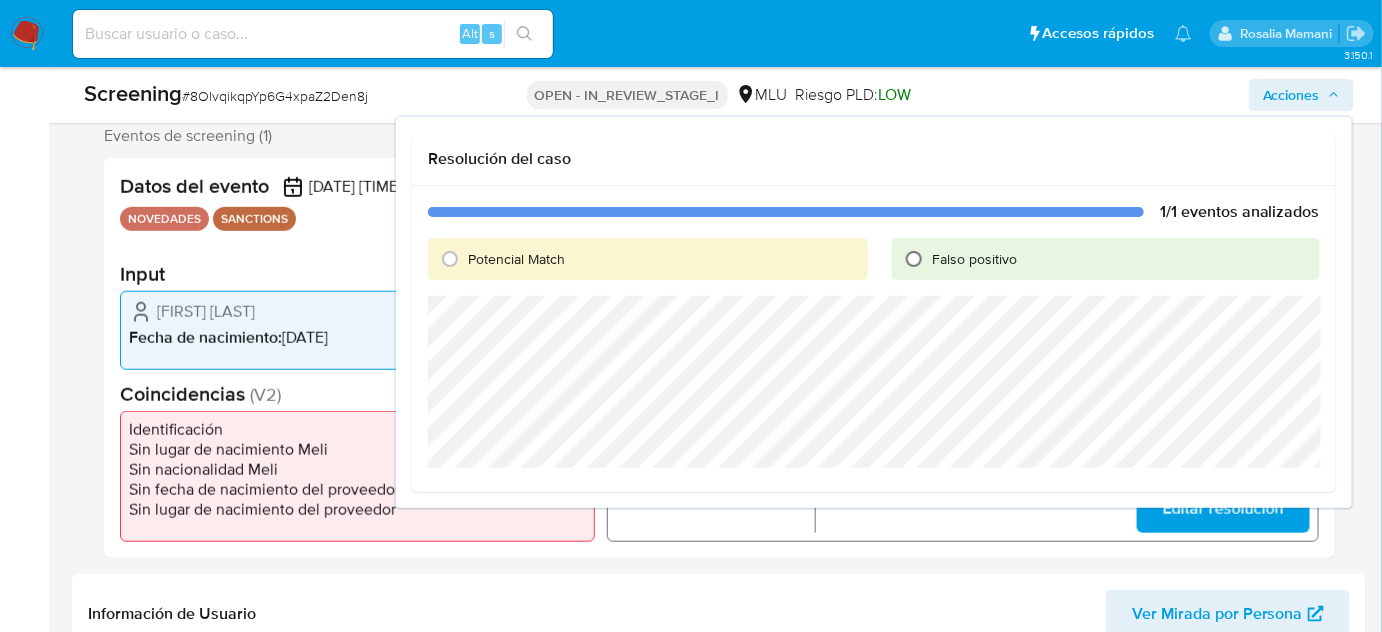 click on "Falso positivo" at bounding box center (914, 259) 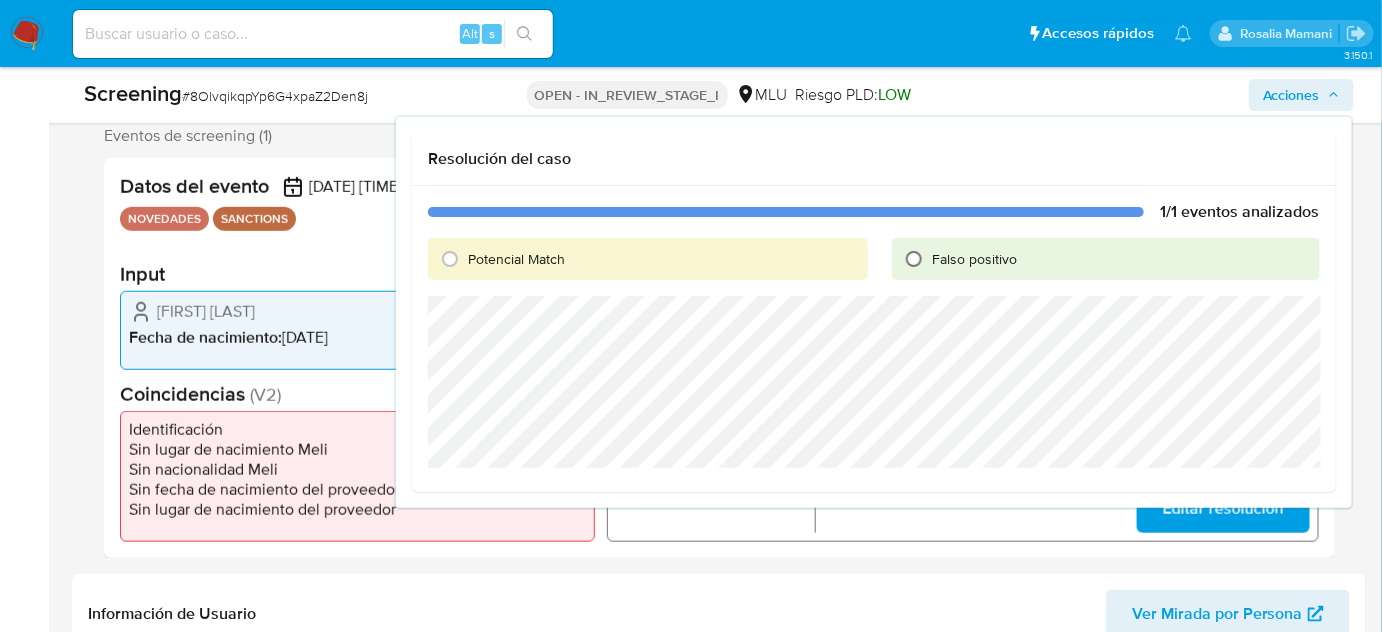 radio on "true" 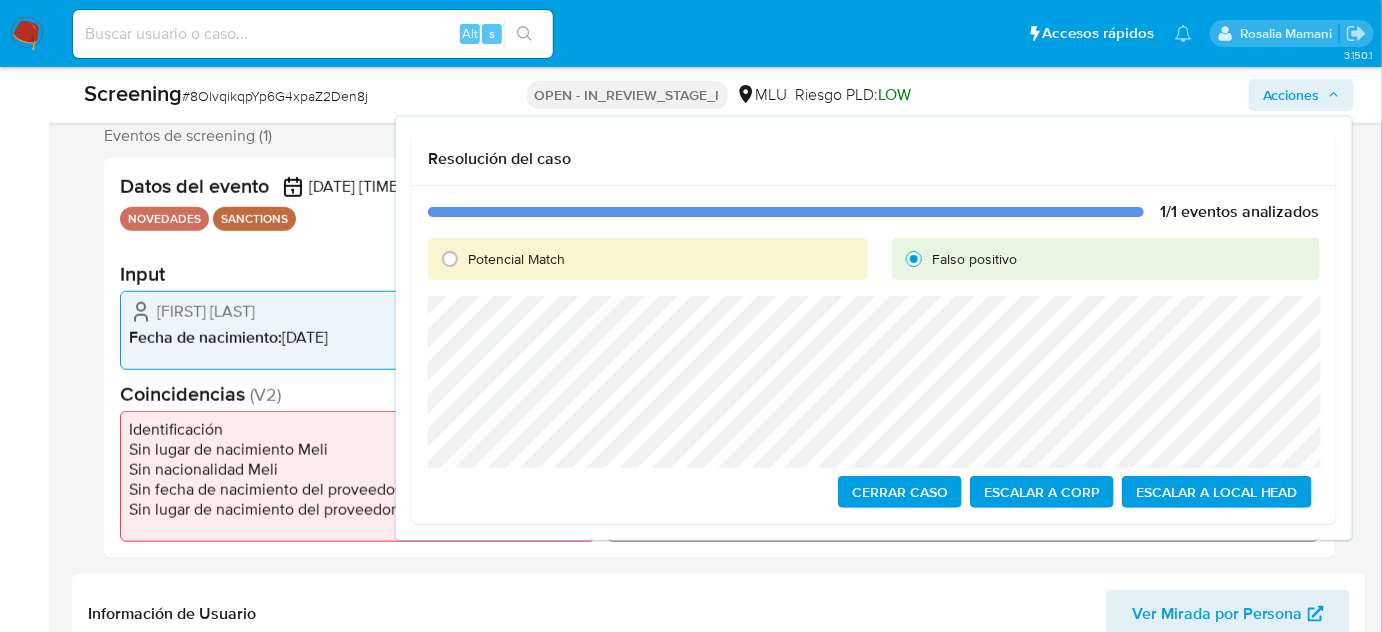click on "Cerrar Caso" at bounding box center [900, 492] 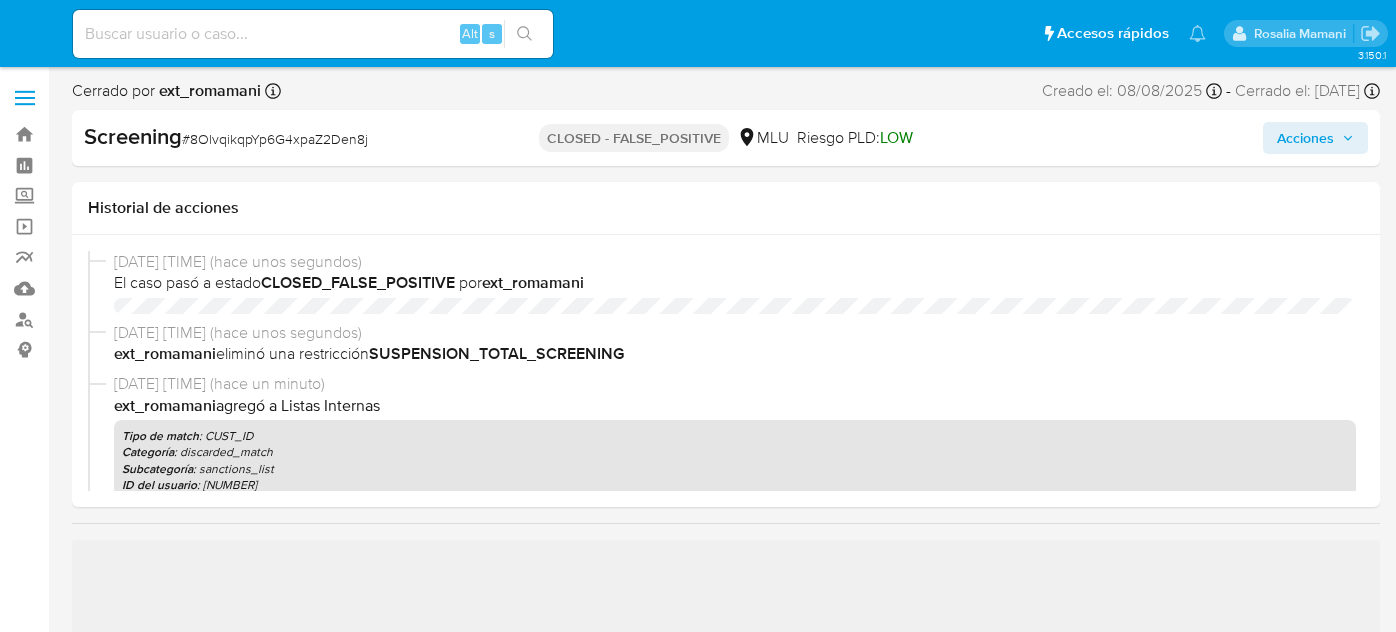 select on "10" 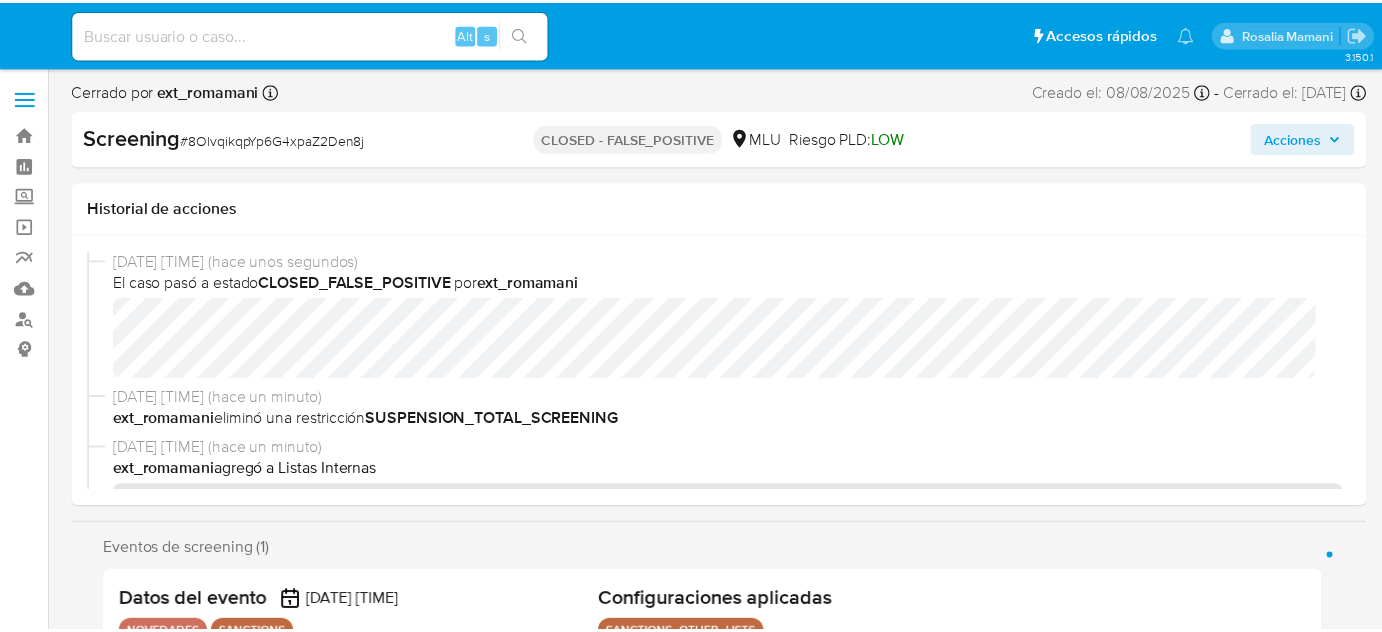 scroll, scrollTop: 0, scrollLeft: 0, axis: both 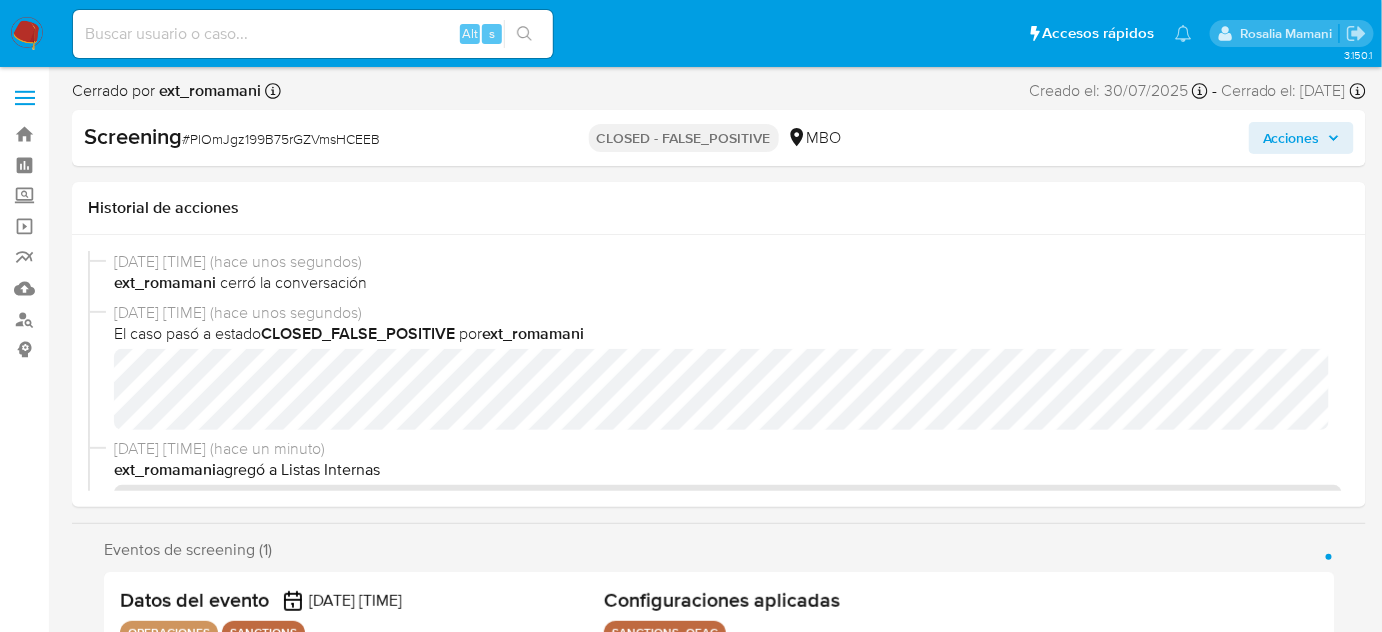 select on "10" 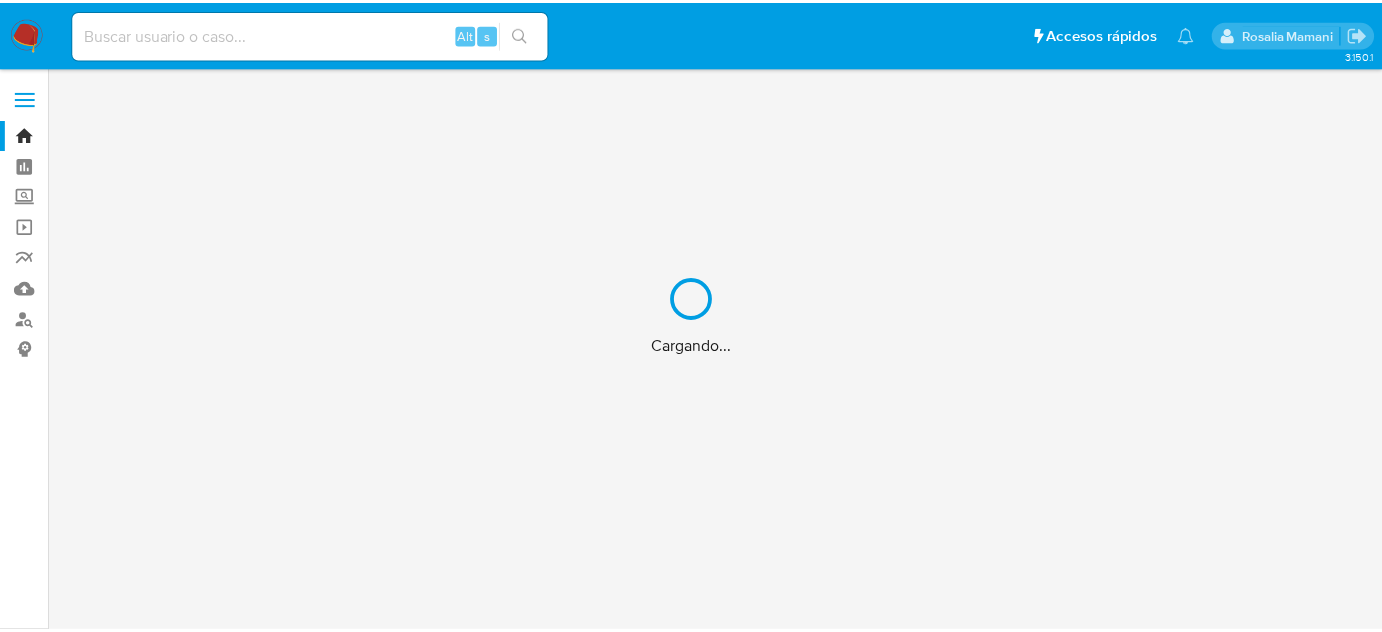 scroll, scrollTop: 0, scrollLeft: 0, axis: both 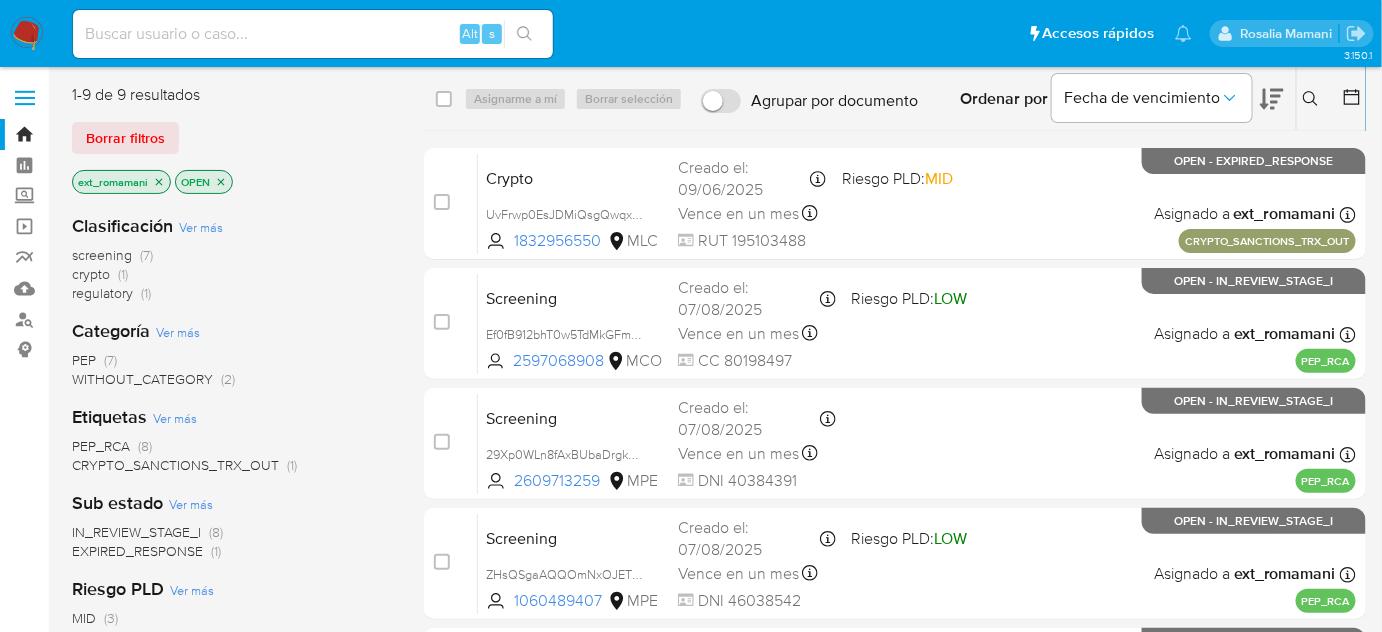 click on "regulatory (1)" at bounding box center (111, 293) 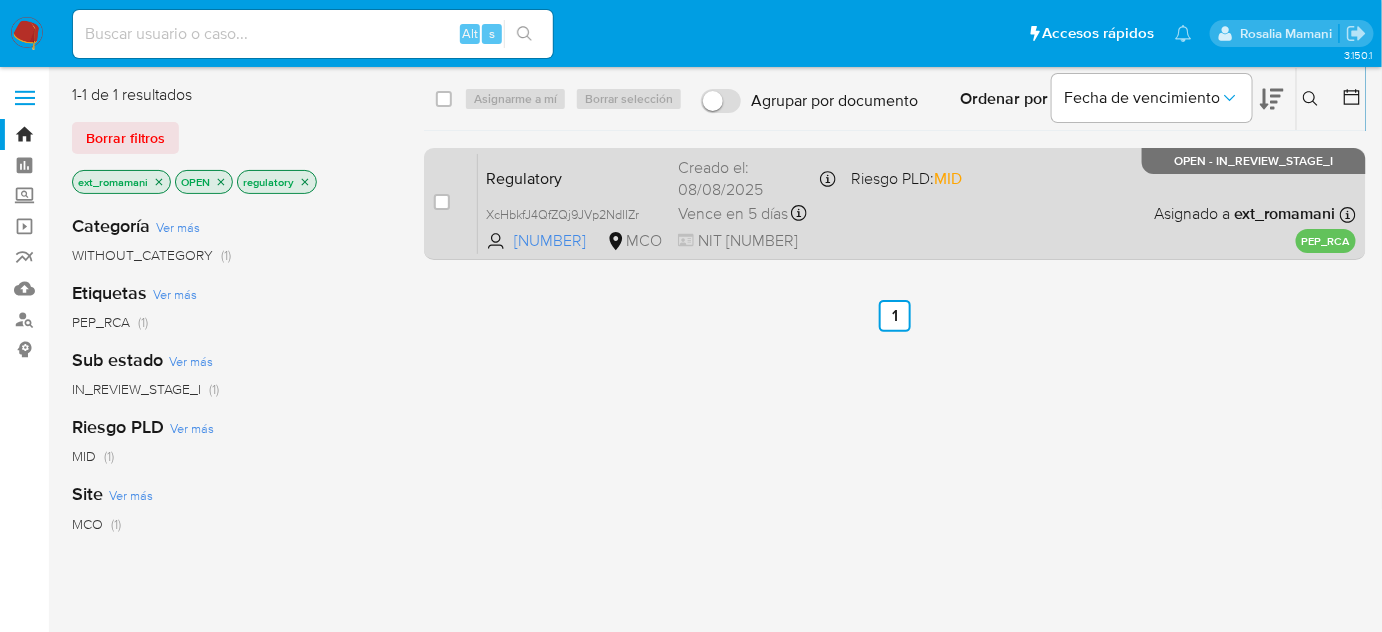click on "Regulatory XcHbkfJ4QfZQj9JVp2NdIIZr 387828700 MCO Riesgo PLD:  MID Creado el: 08/08/2025   Creado el: 08/08/2025 00:00:05 Vence en 5 días   Vence el 13/08/2025 00:00:06 NIT   9004097681 Asignado a   ext_romamani   Asignado el: 08/08/2025 08:27:10 PEP_RCA OPEN - IN_REVIEW_STAGE_I" at bounding box center [917, 203] 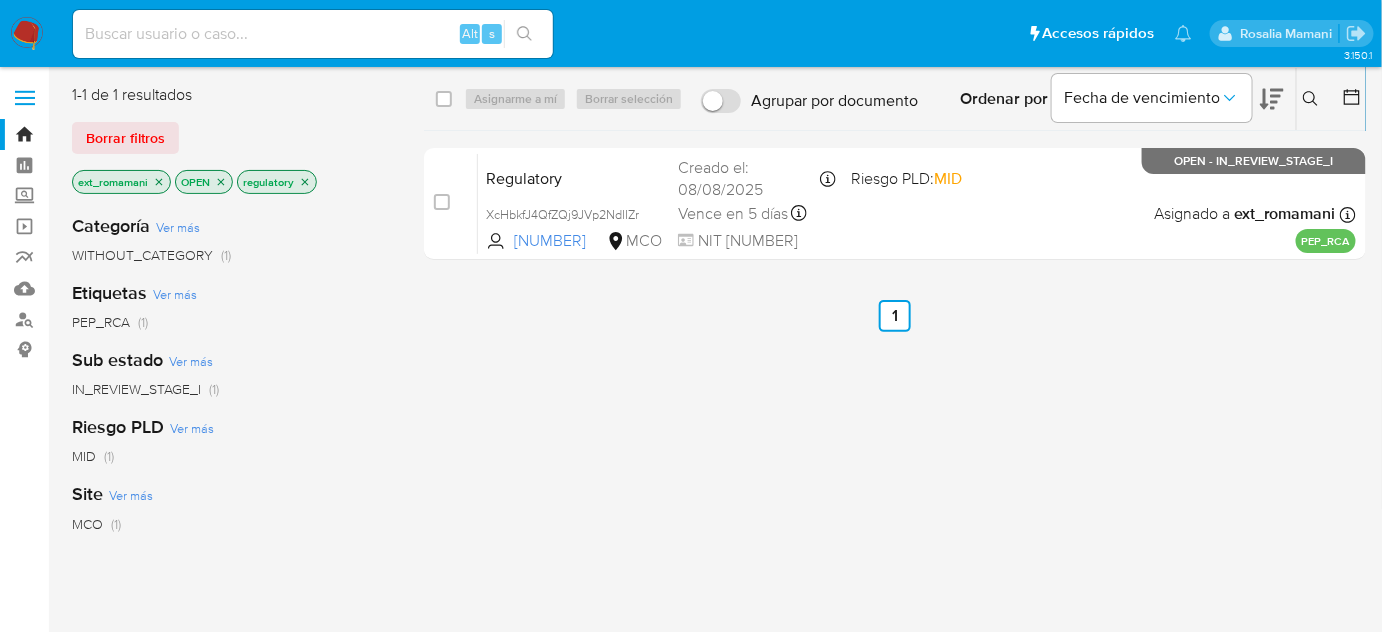 click 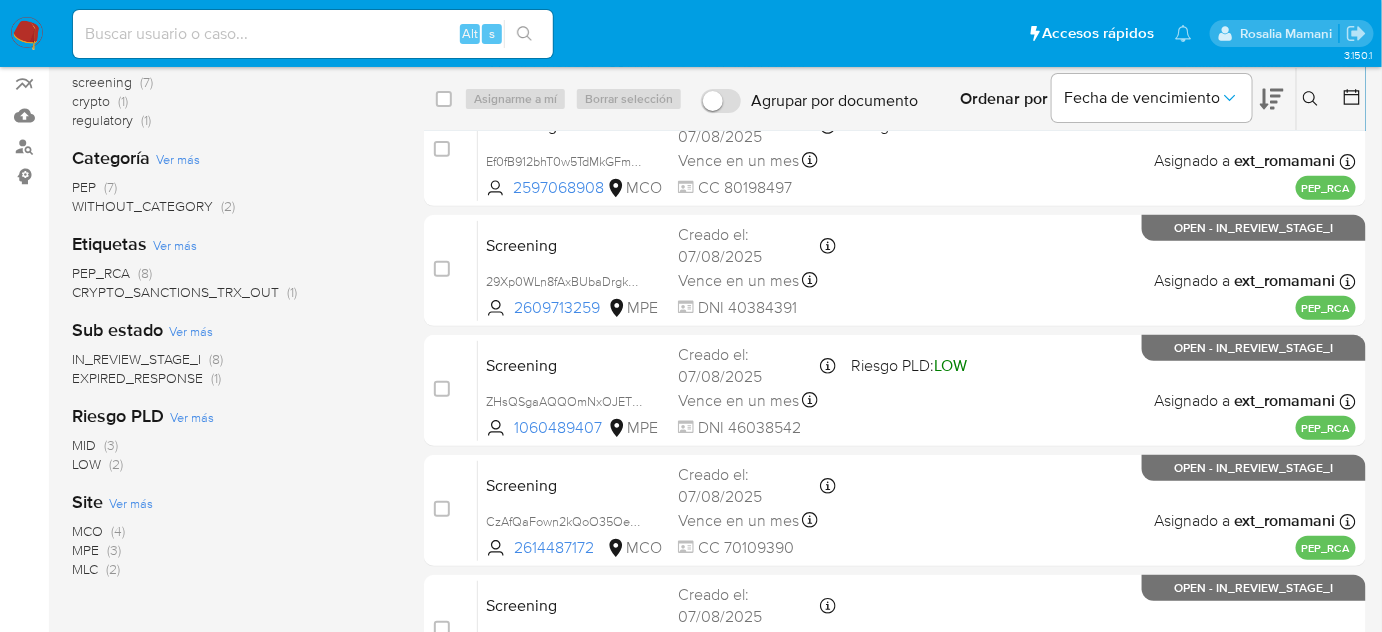 scroll, scrollTop: 181, scrollLeft: 0, axis: vertical 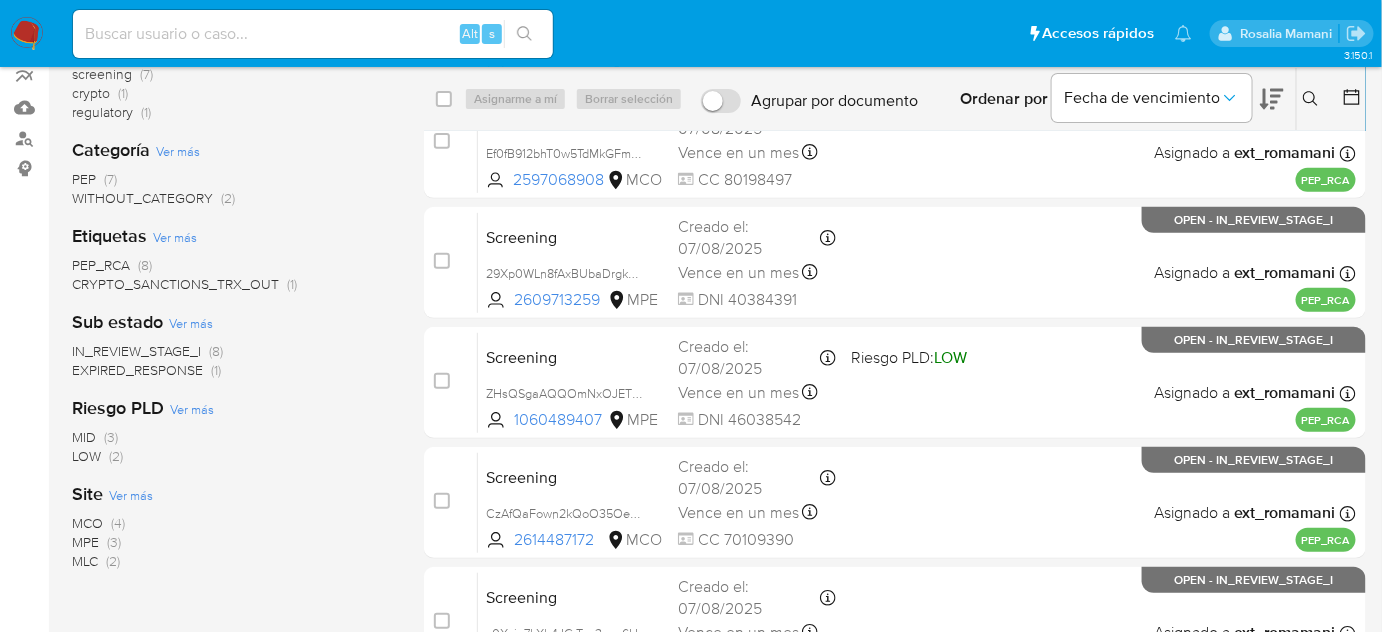click on "MCO (4)" at bounding box center (98, 523) 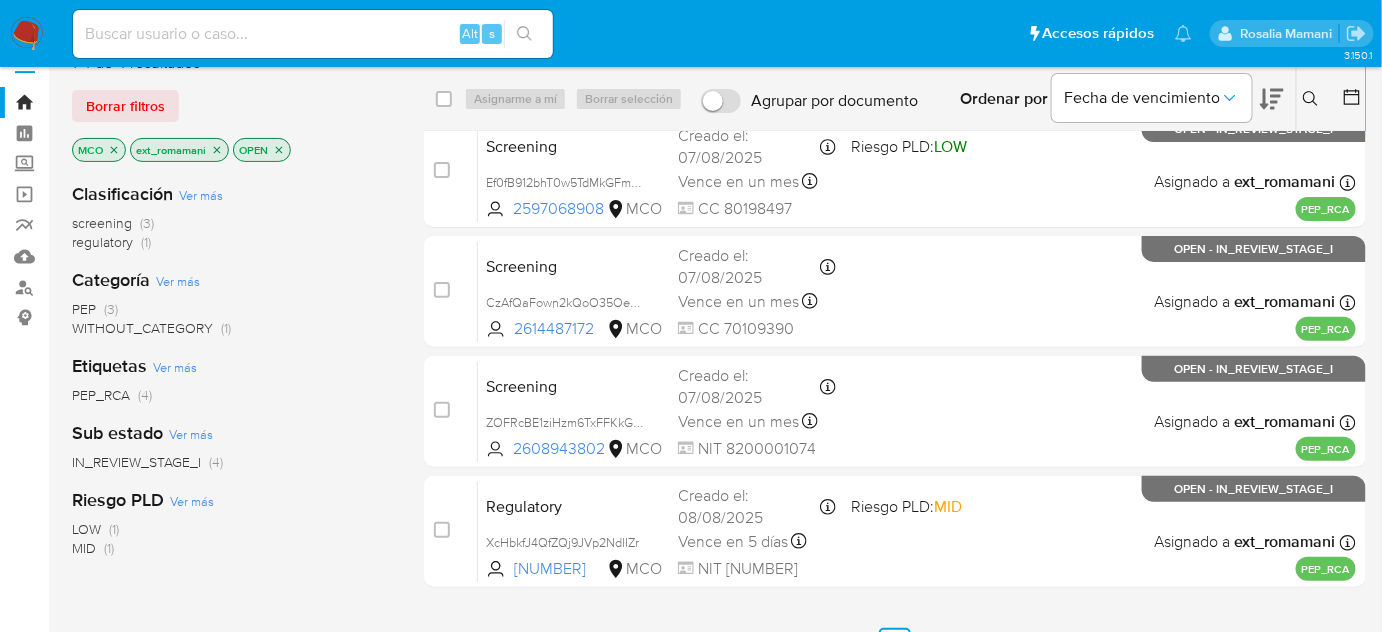 scroll, scrollTop: 0, scrollLeft: 0, axis: both 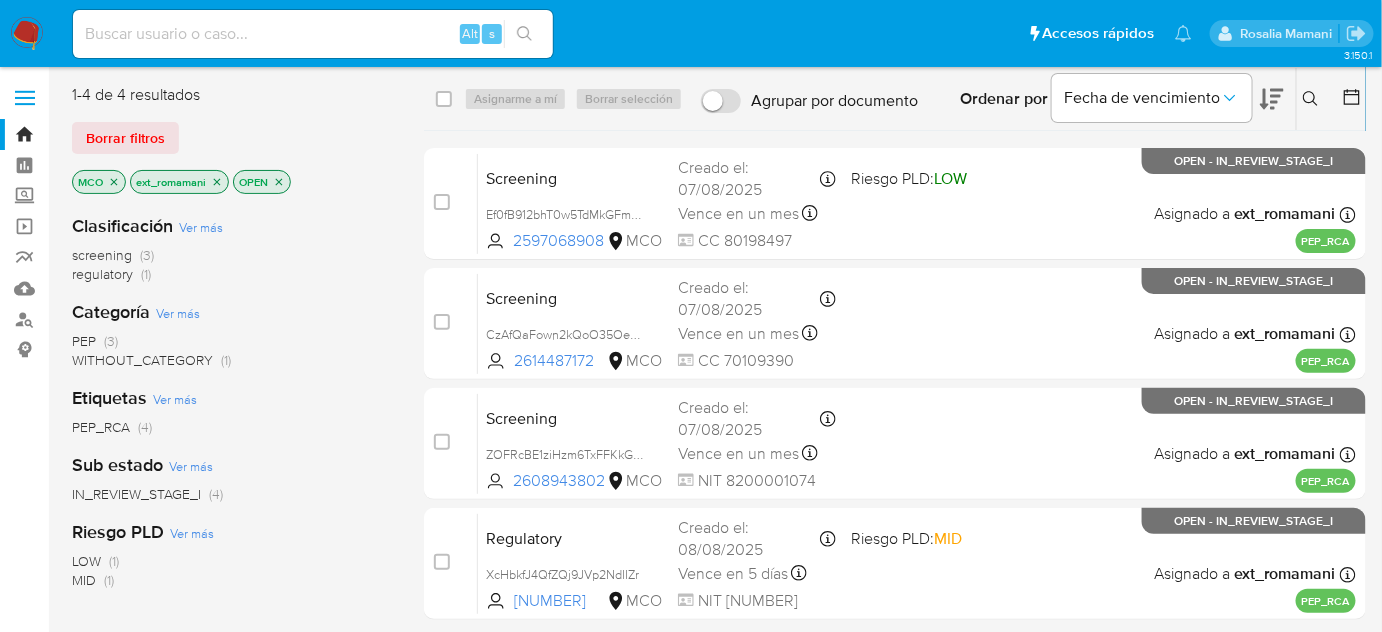 click at bounding box center (27, 34) 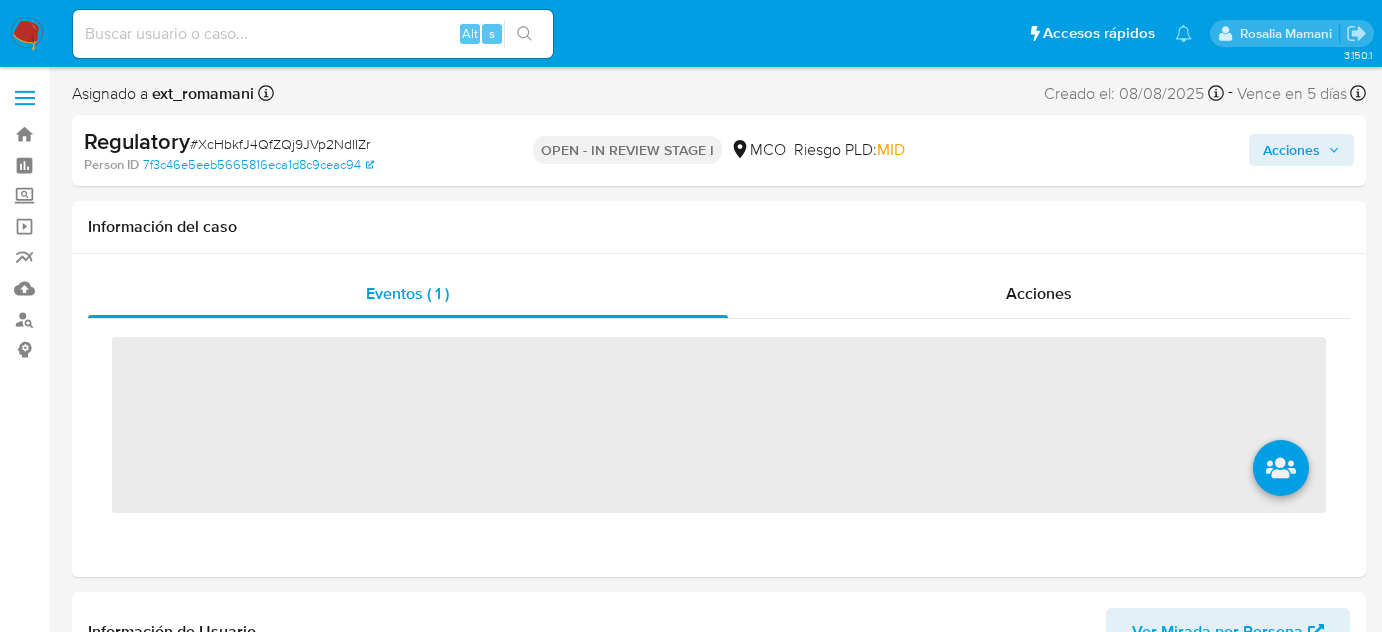 scroll, scrollTop: 0, scrollLeft: 0, axis: both 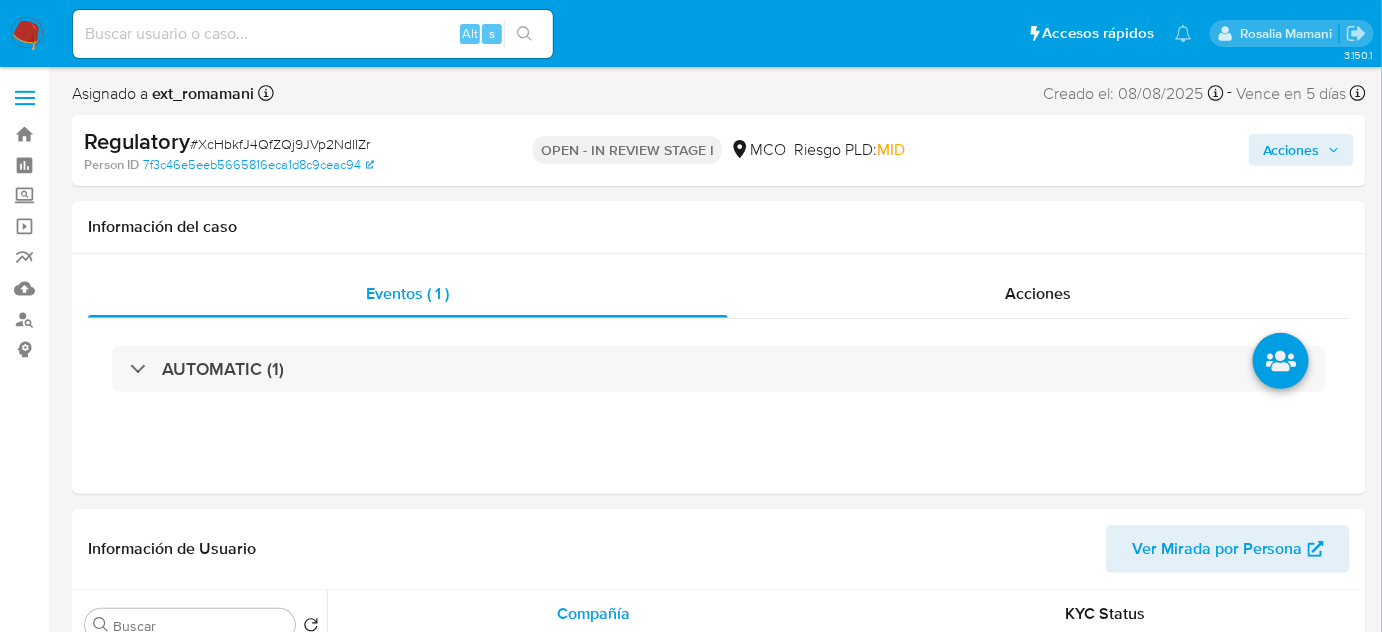 select on "10" 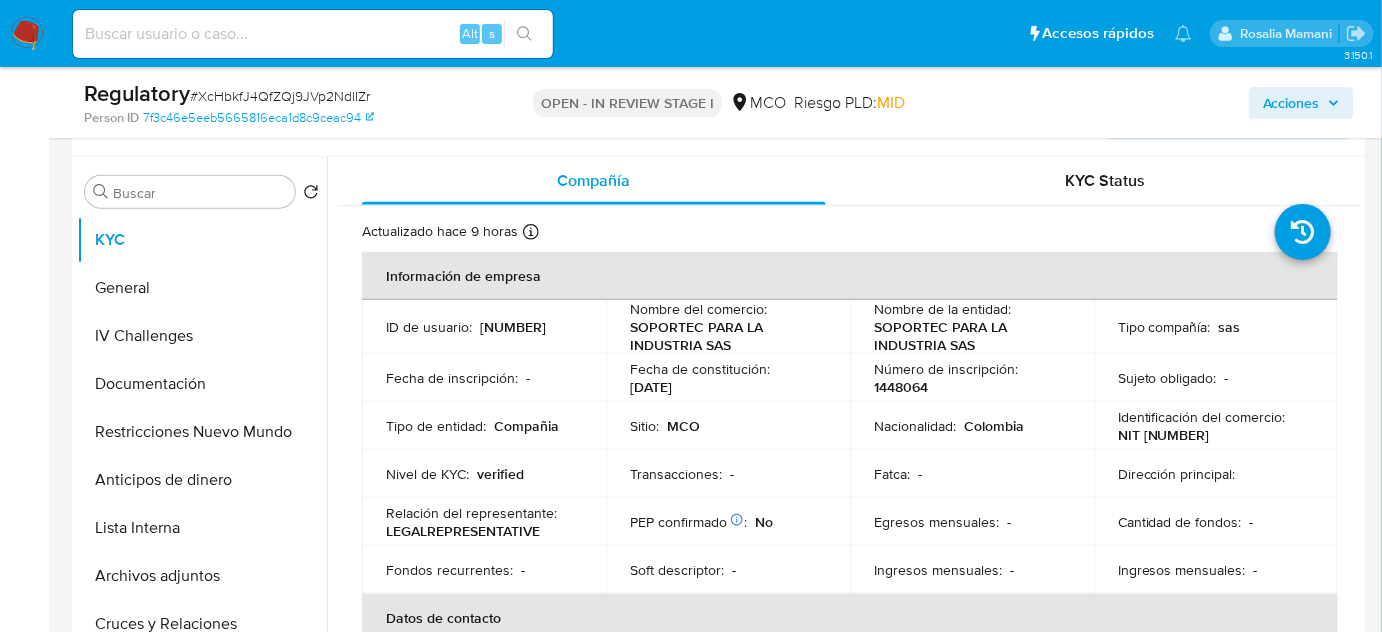 scroll, scrollTop: 363, scrollLeft: 0, axis: vertical 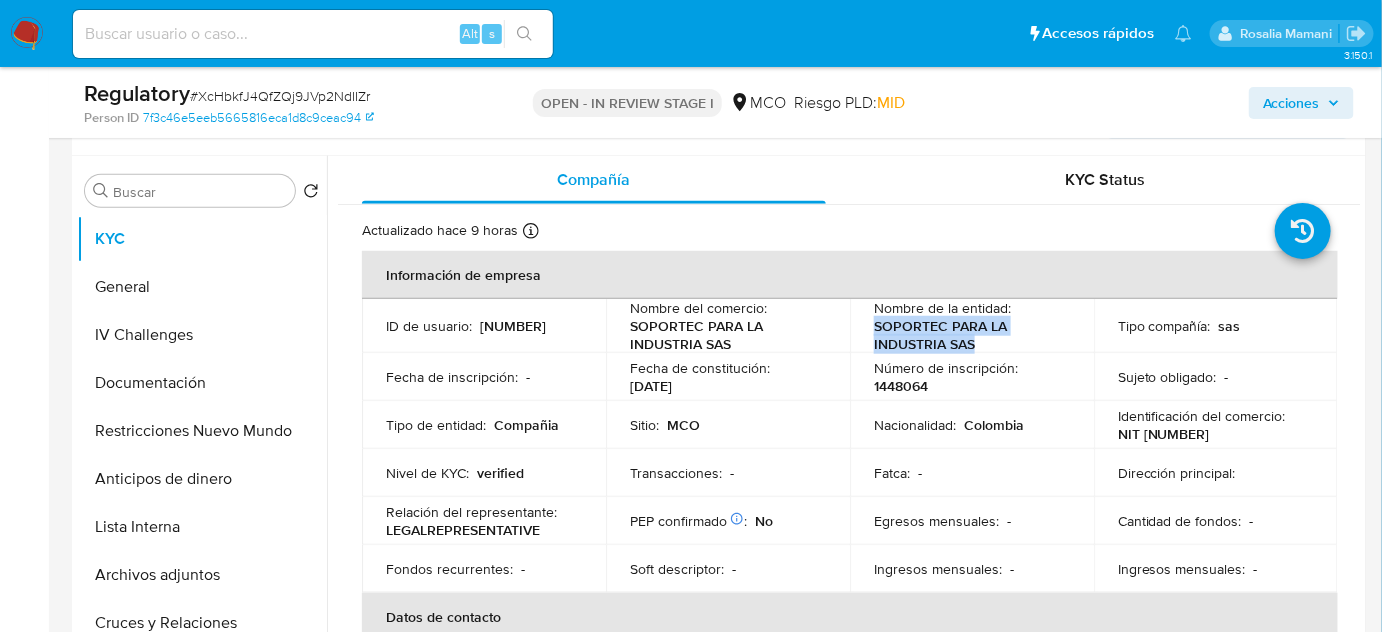 drag, startPoint x: 970, startPoint y: 342, endPoint x: 864, endPoint y: 329, distance: 106.7942 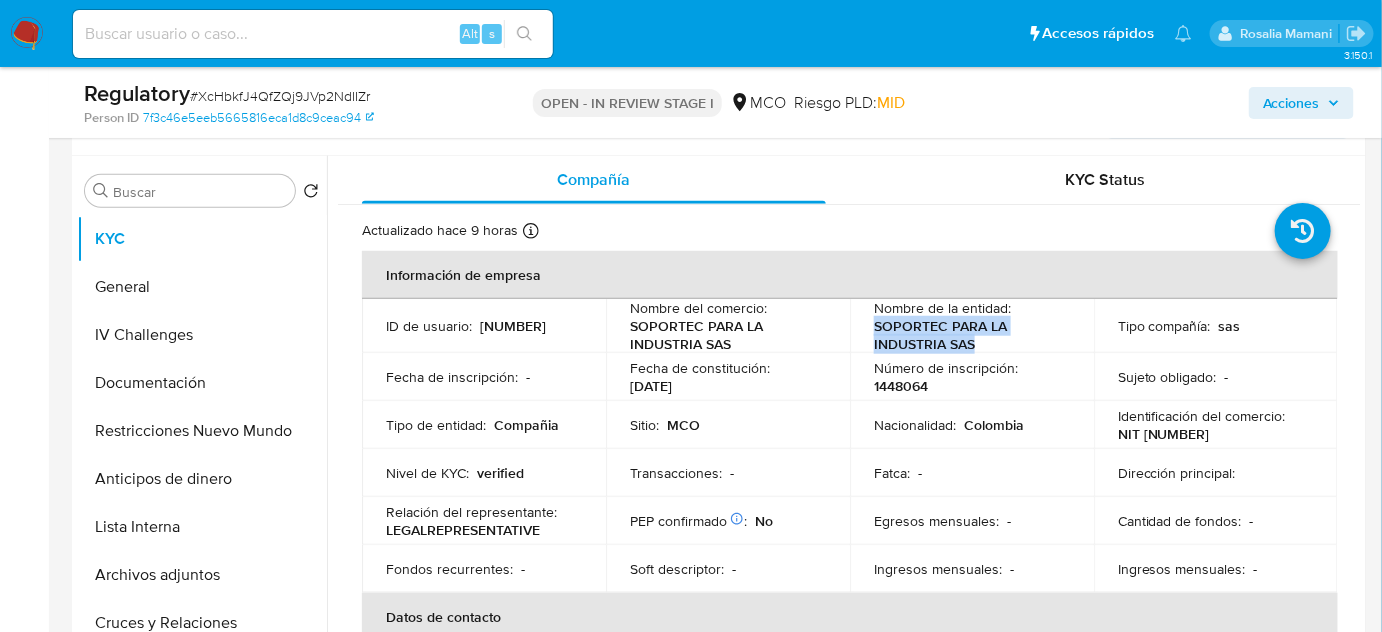 click on "SOPORTEC PARA LA INDUSTRIA SAS" at bounding box center (968, 335) 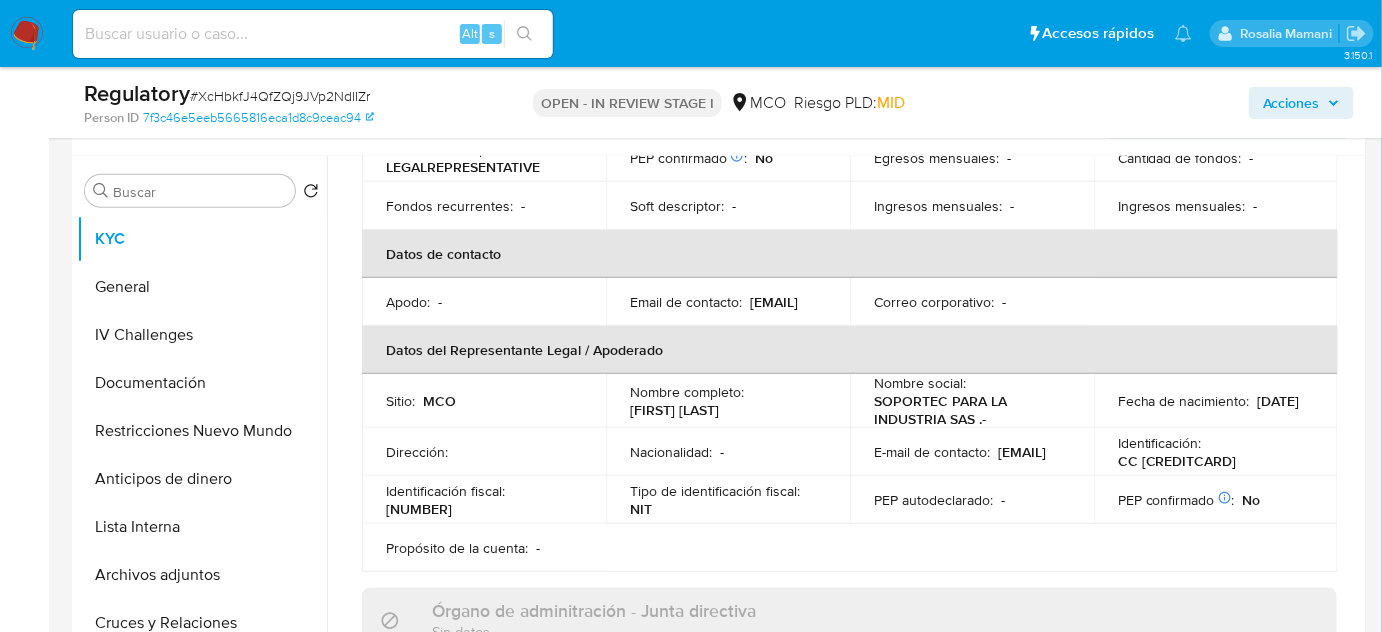 scroll, scrollTop: 454, scrollLeft: 0, axis: vertical 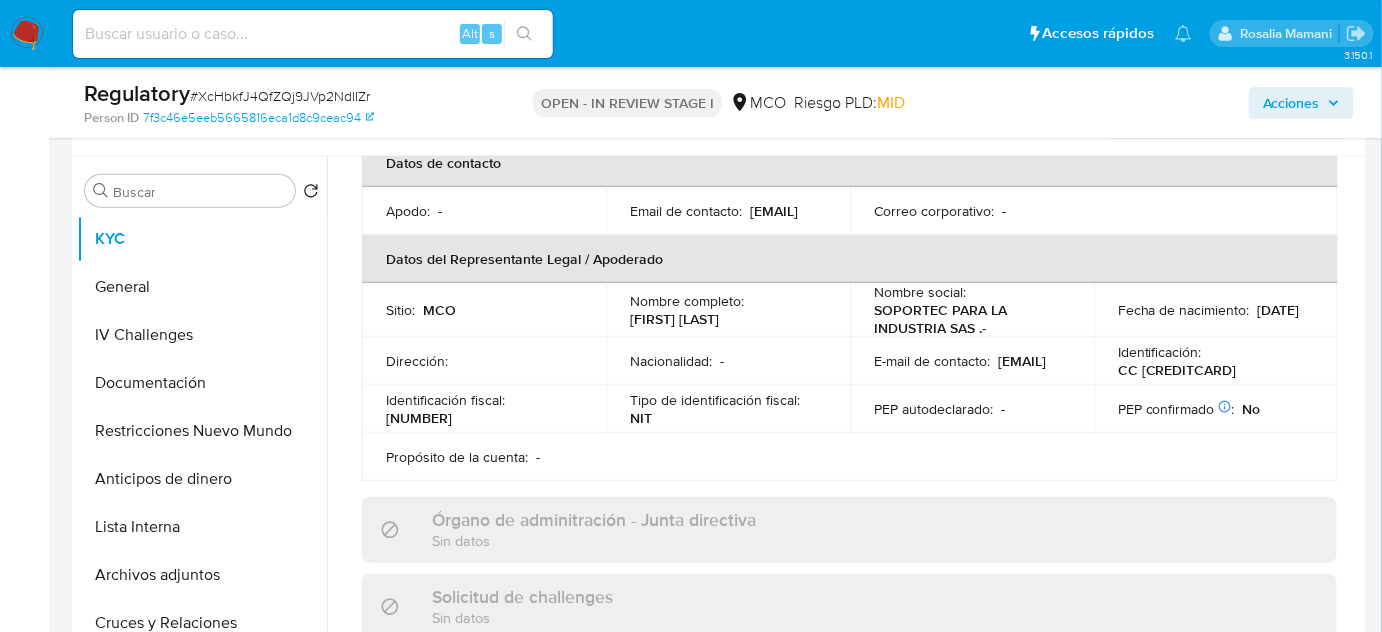 drag, startPoint x: 832, startPoint y: 327, endPoint x: 621, endPoint y: 321, distance: 211.0853 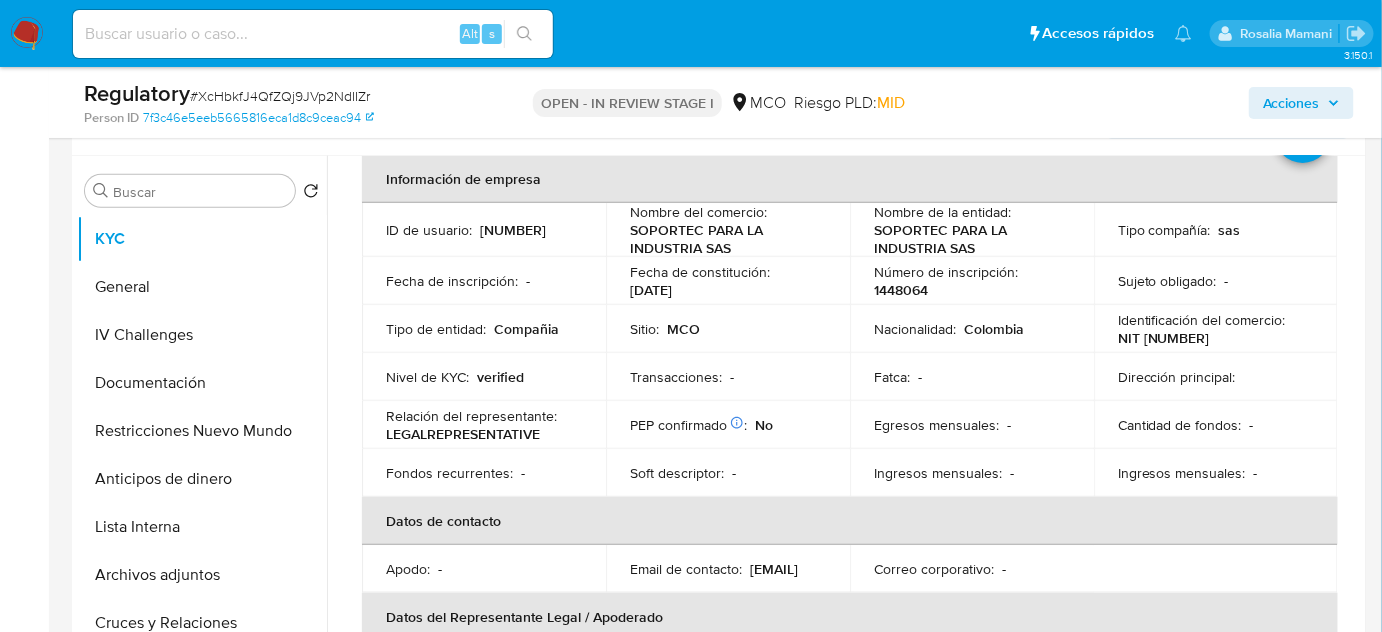 scroll, scrollTop: 90, scrollLeft: 0, axis: vertical 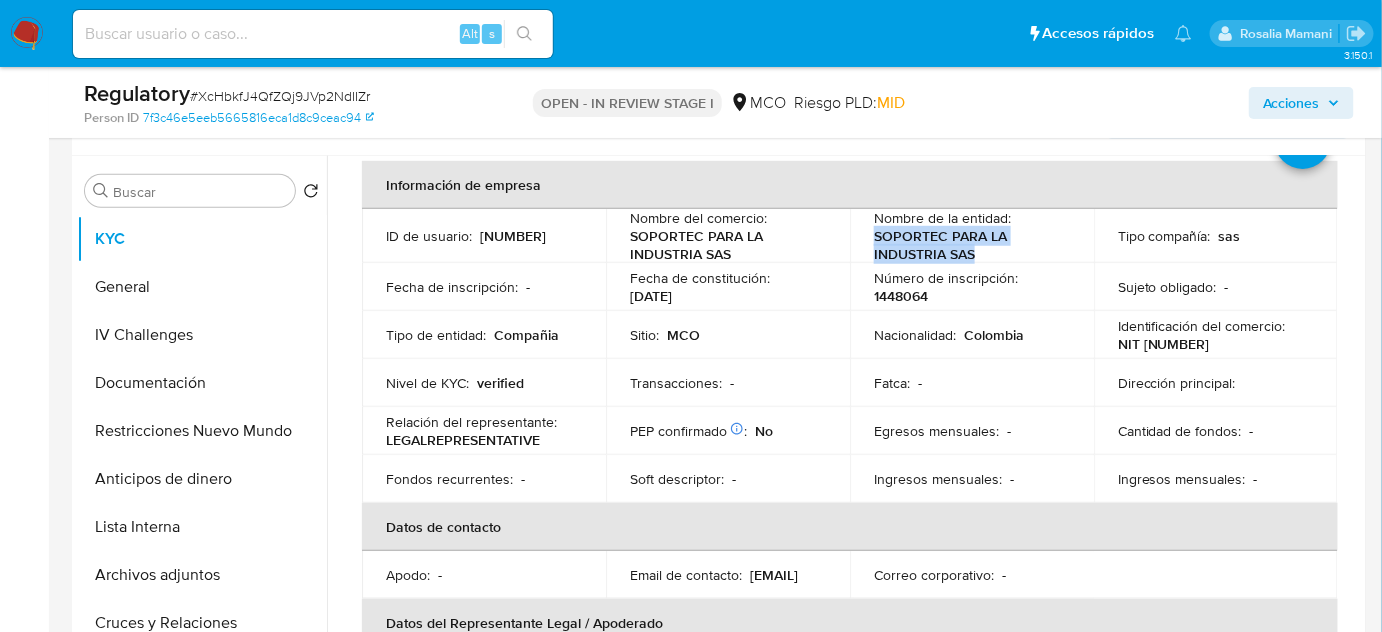 drag, startPoint x: 934, startPoint y: 250, endPoint x: 868, endPoint y: 236, distance: 67.46851 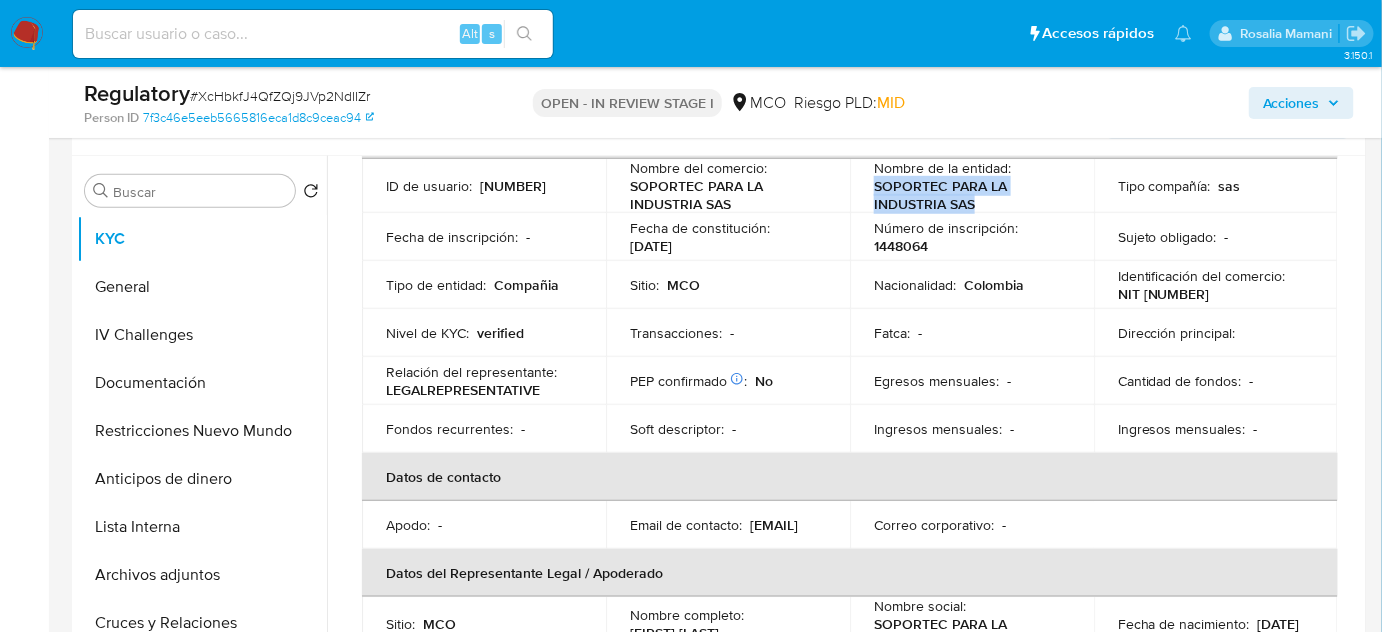 scroll, scrollTop: 181, scrollLeft: 0, axis: vertical 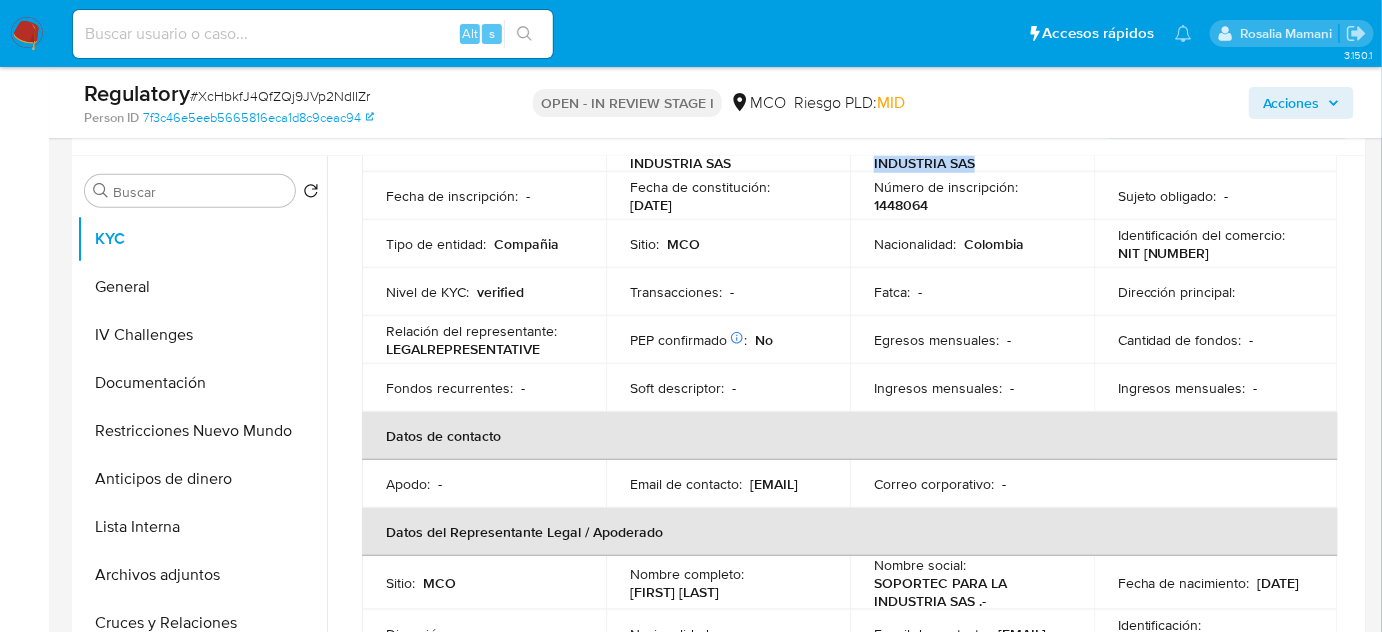 drag, startPoint x: 1224, startPoint y: 248, endPoint x: 1096, endPoint y: 256, distance: 128.24976 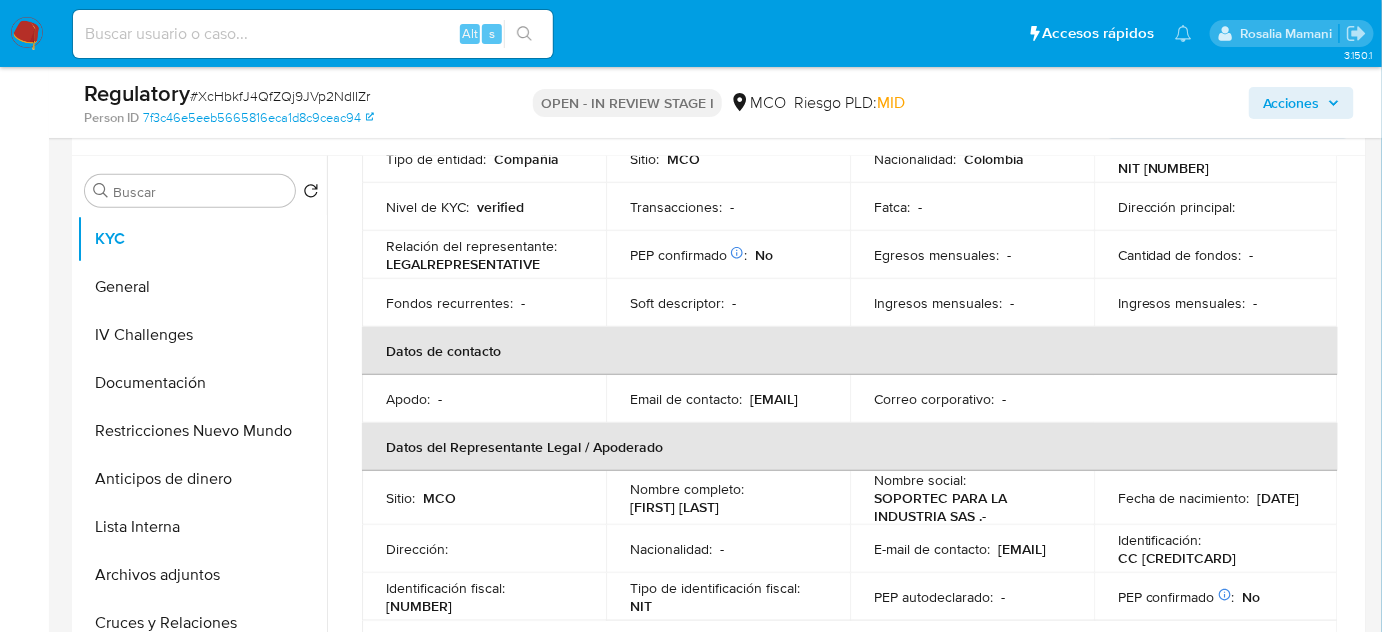 scroll, scrollTop: 363, scrollLeft: 0, axis: vertical 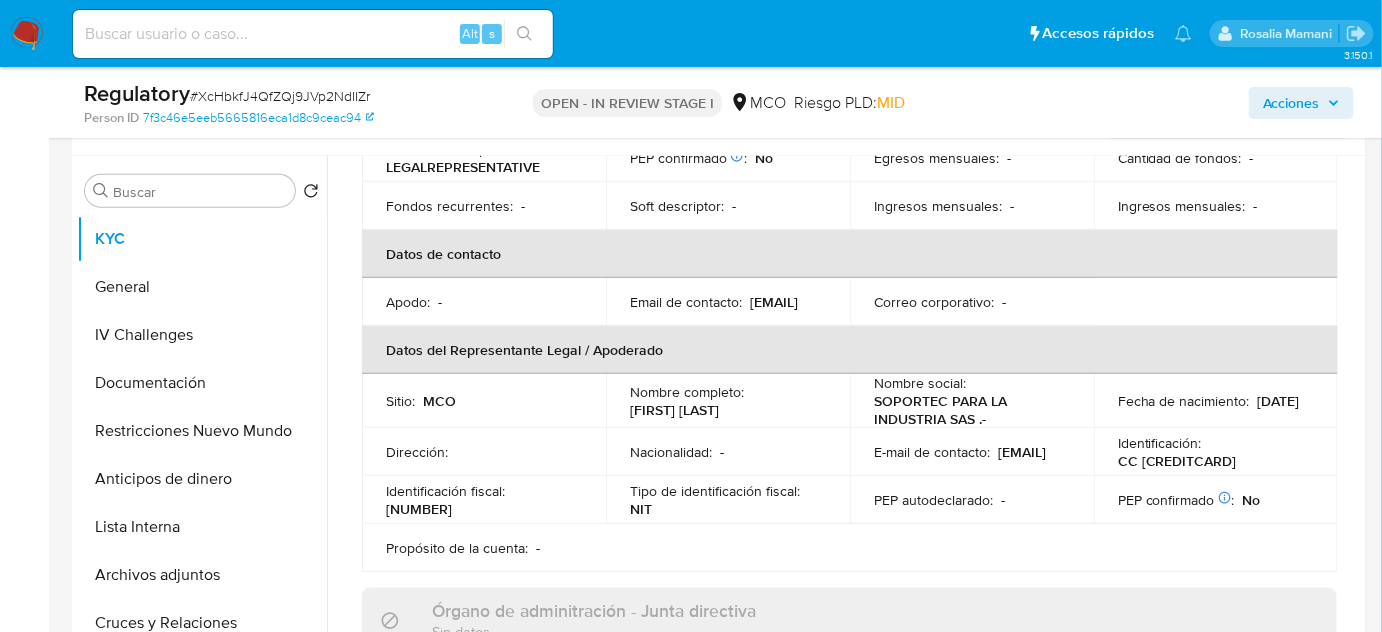 drag, startPoint x: 823, startPoint y: 408, endPoint x: 625, endPoint y: 410, distance: 198.0101 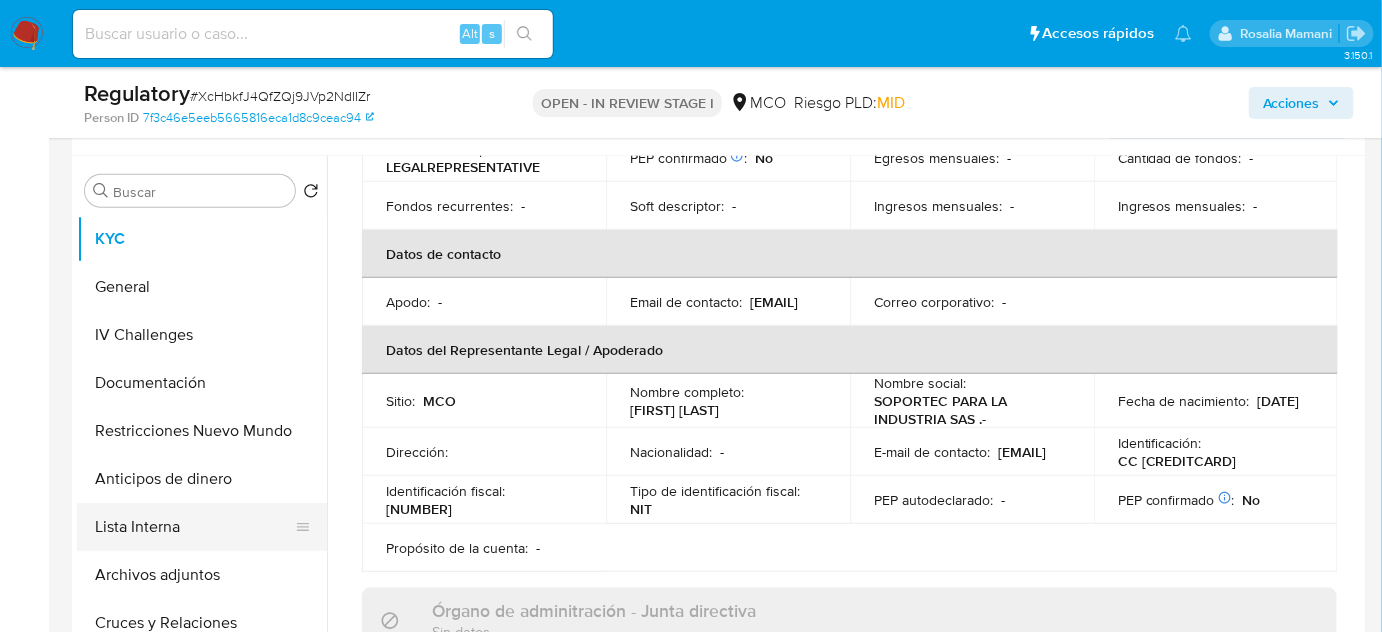 click on "Lista Interna" at bounding box center (194, 527) 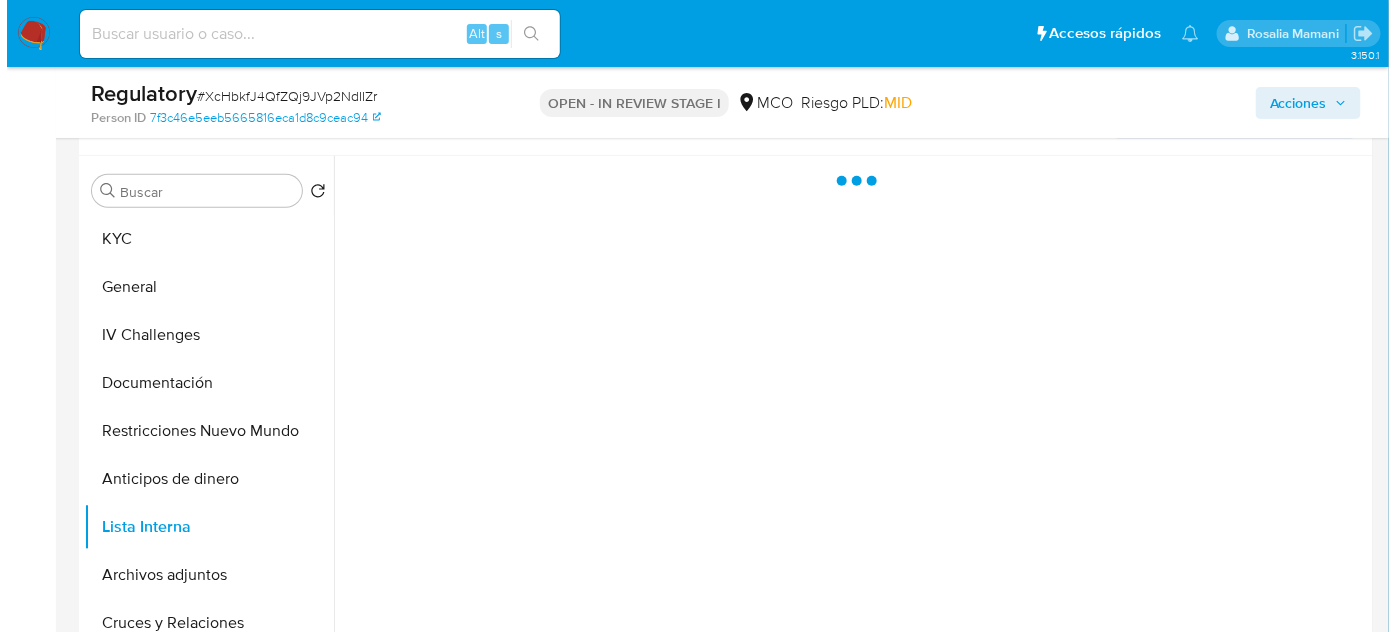 scroll, scrollTop: 0, scrollLeft: 0, axis: both 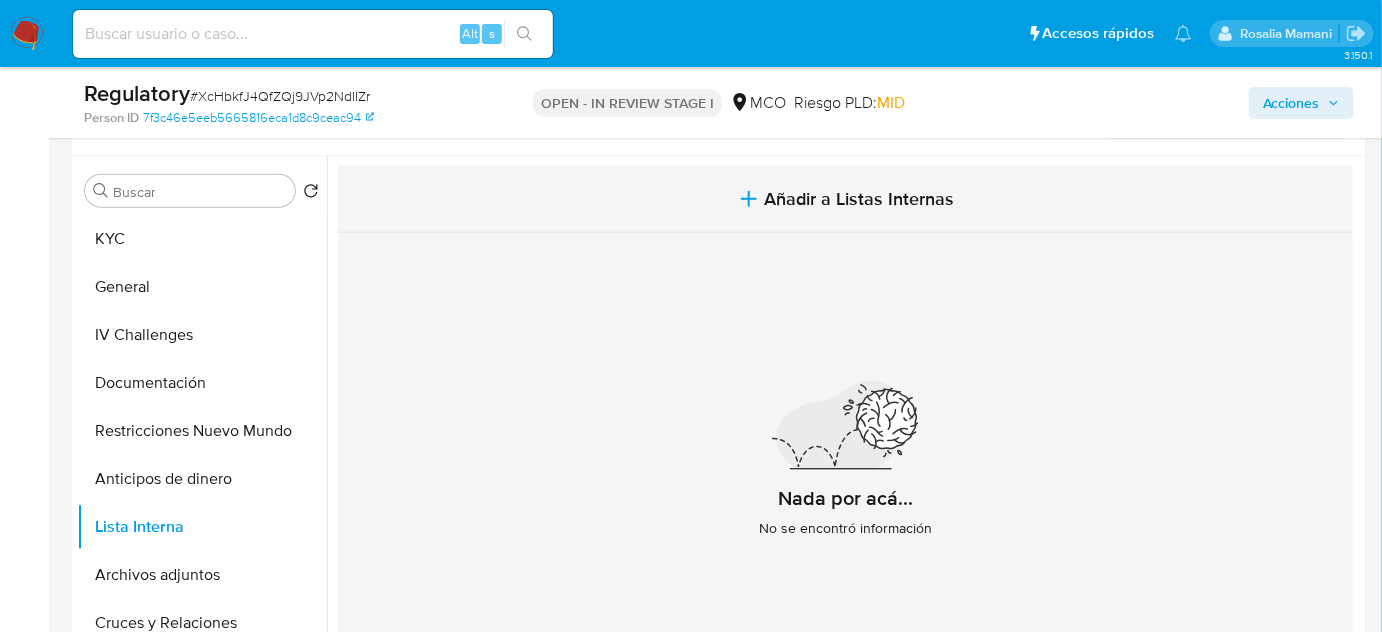 click on "Añadir a Listas Internas" at bounding box center (860, 199) 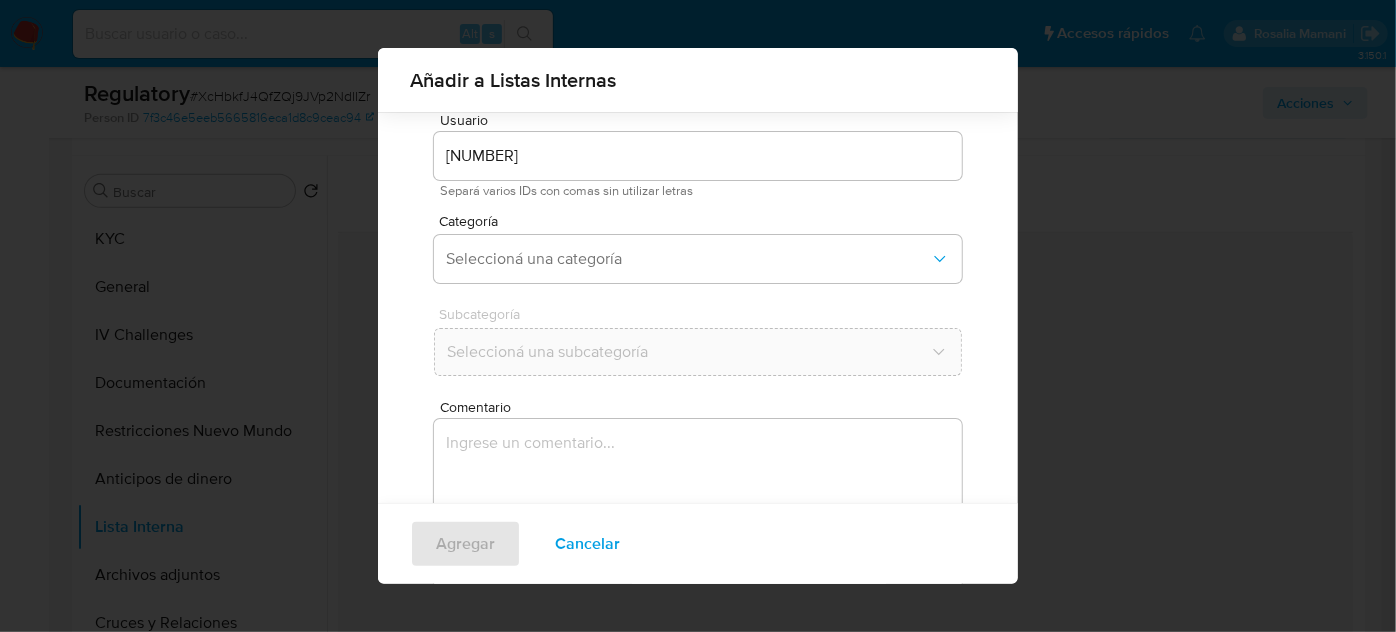 scroll, scrollTop: 74, scrollLeft: 0, axis: vertical 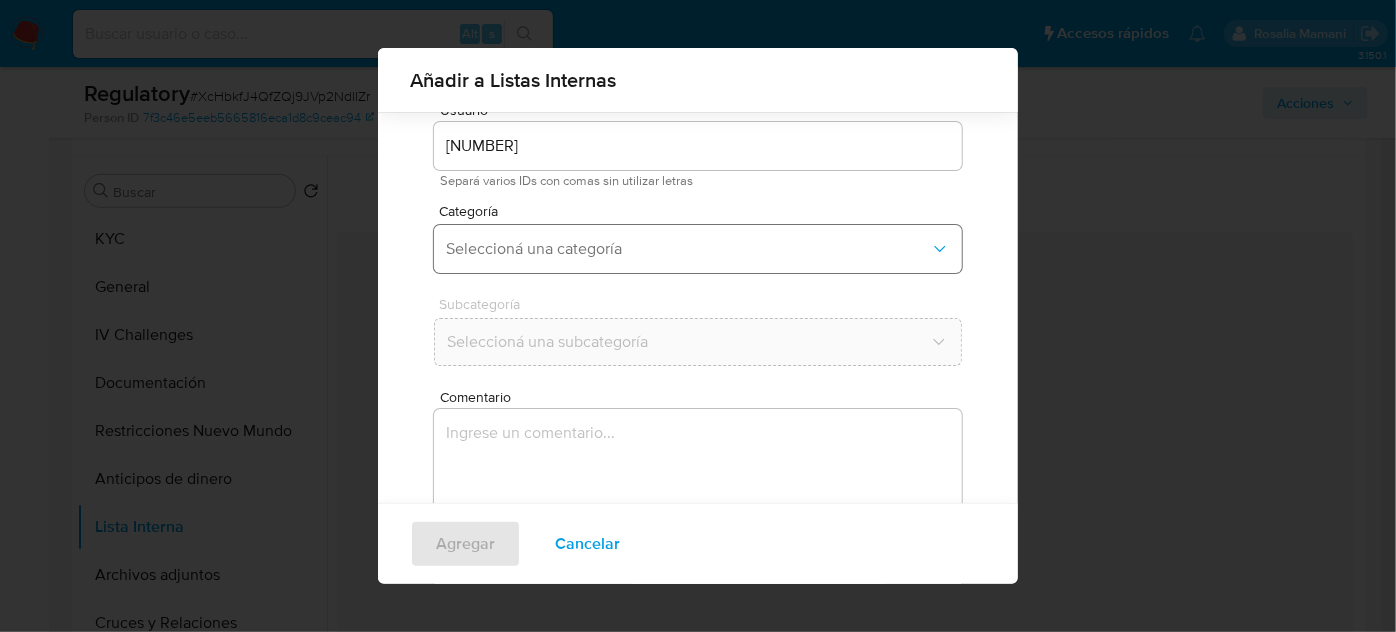 click on "Seleccioná una categoría" at bounding box center (688, 249) 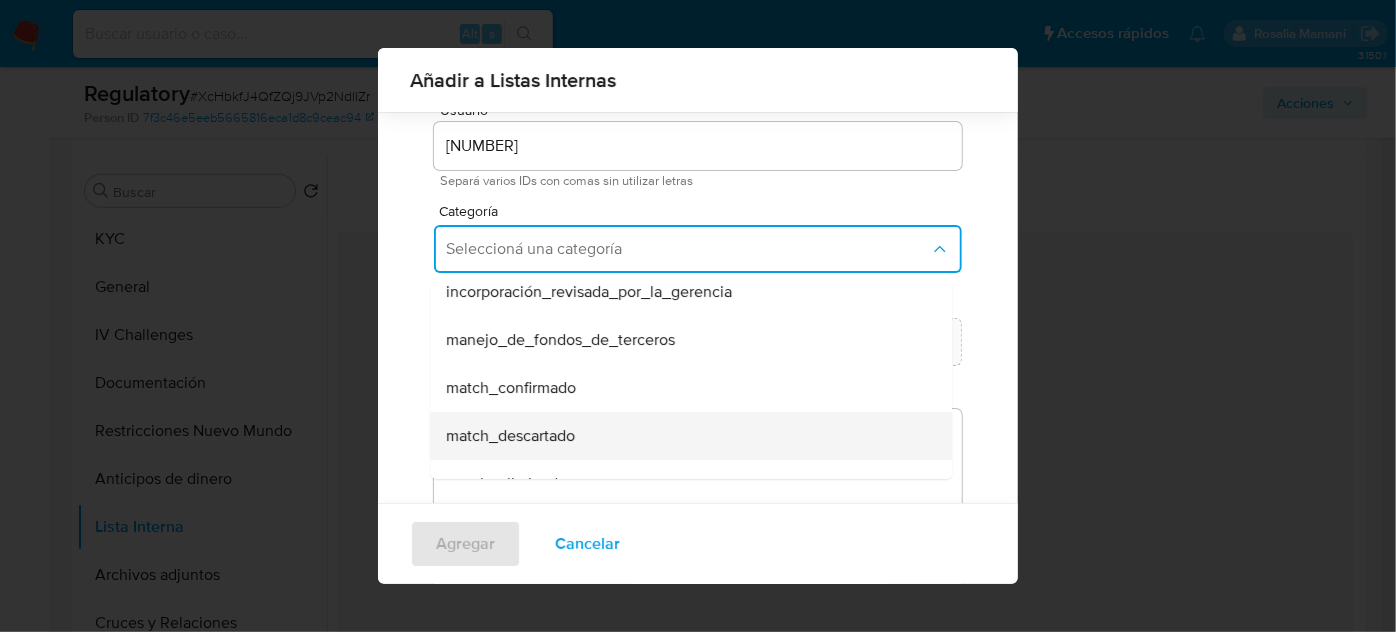 scroll, scrollTop: 90, scrollLeft: 0, axis: vertical 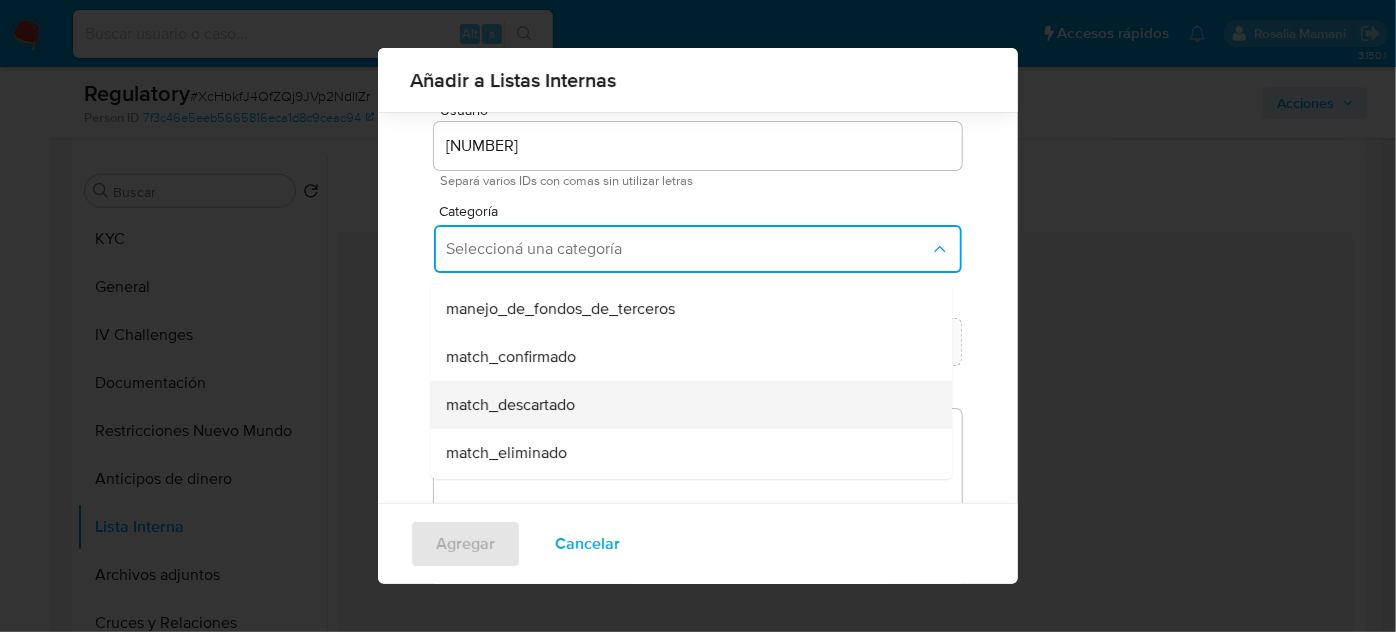click on "match_descartado" at bounding box center (685, 405) 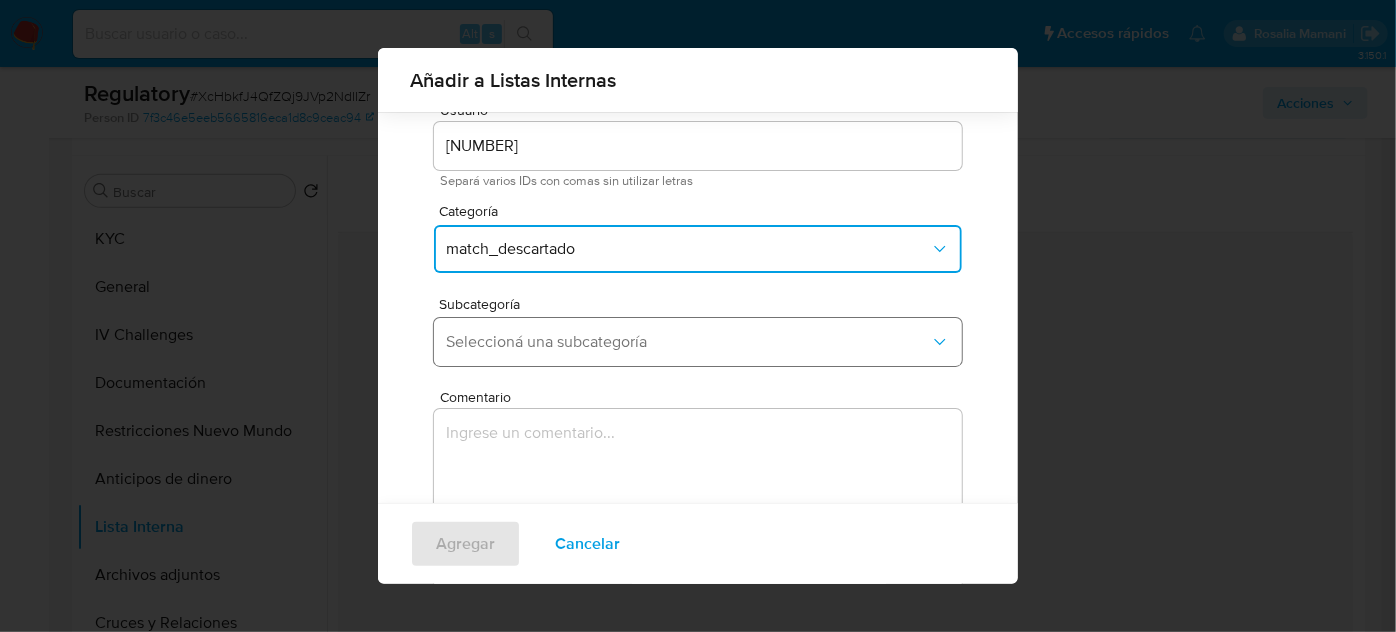 click on "Seleccioná una subcategoría" at bounding box center [688, 342] 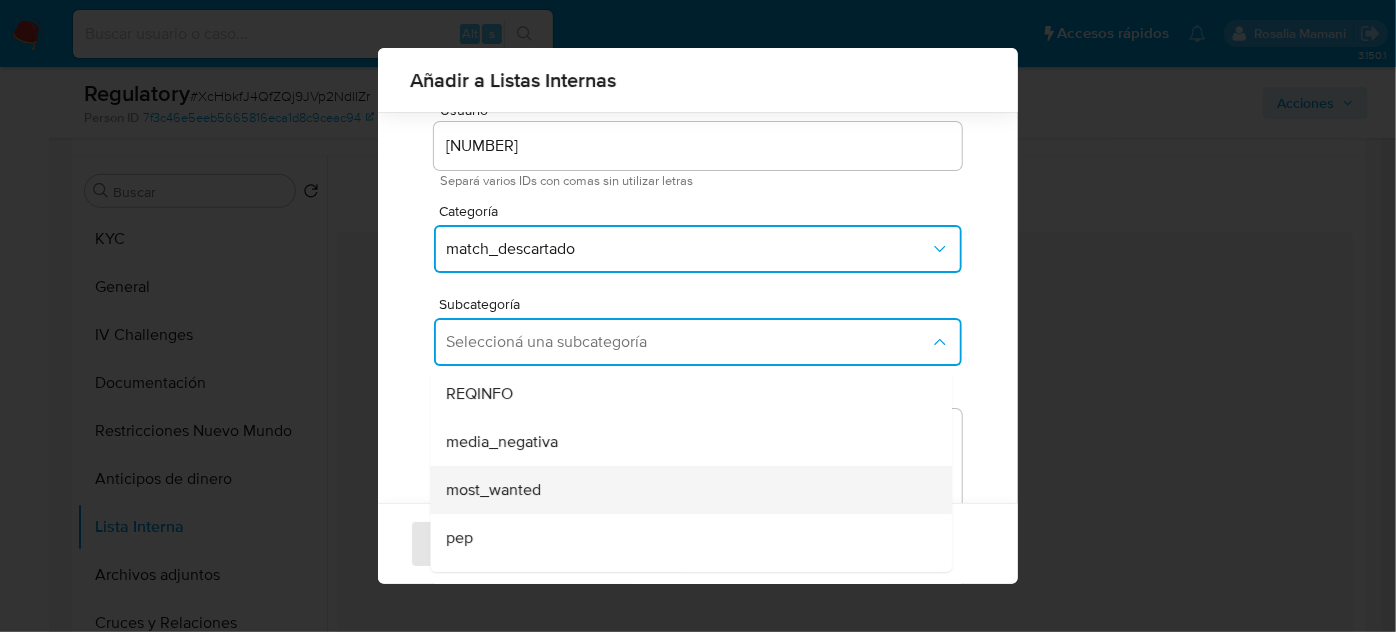scroll, scrollTop: 136, scrollLeft: 0, axis: vertical 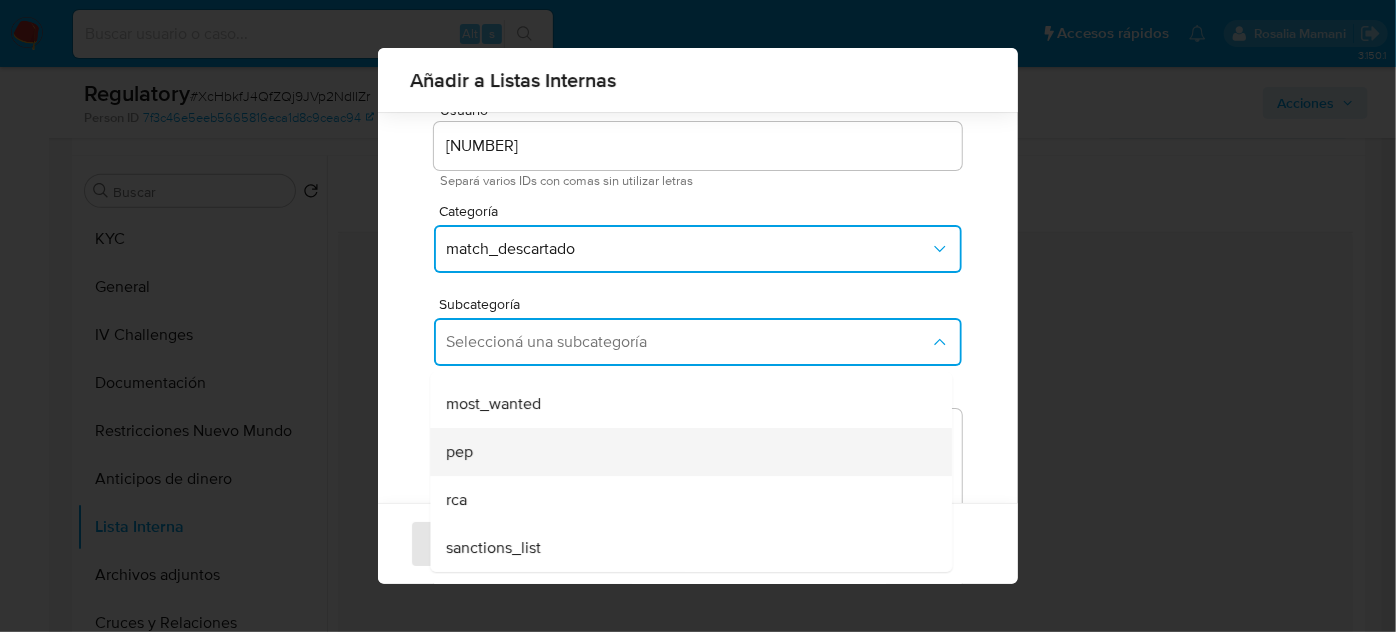 click on "pep" at bounding box center (685, 452) 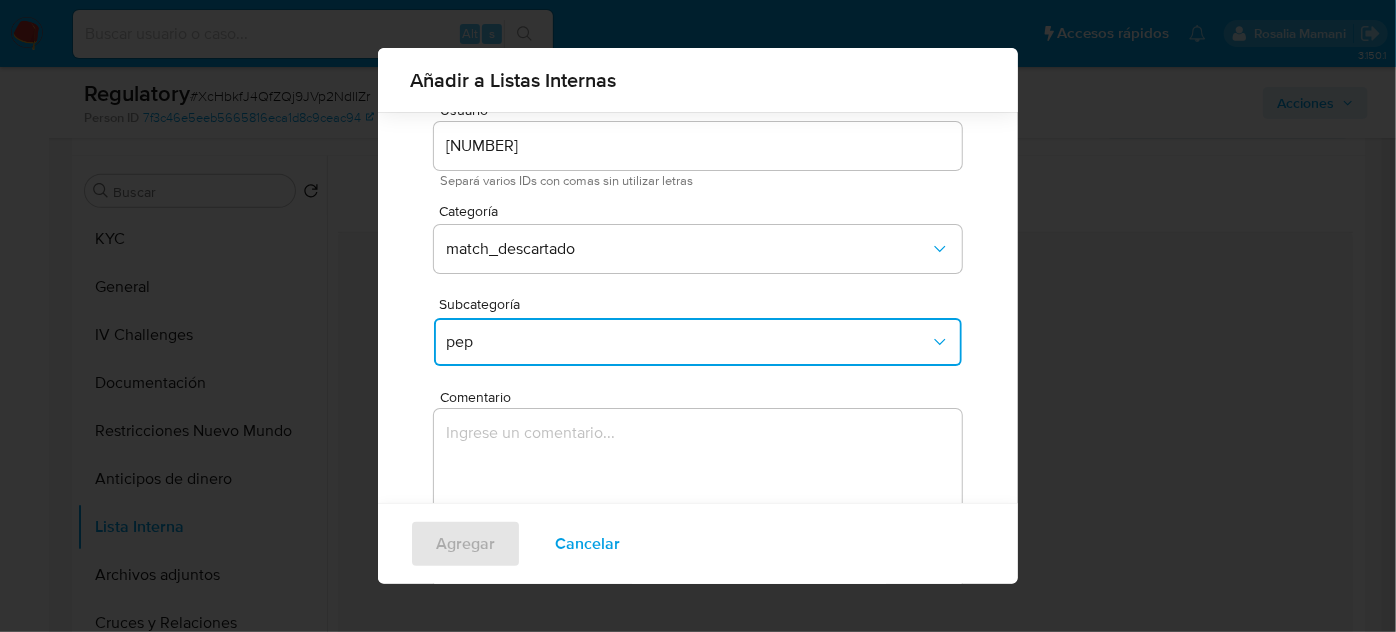 click at bounding box center (698, 505) 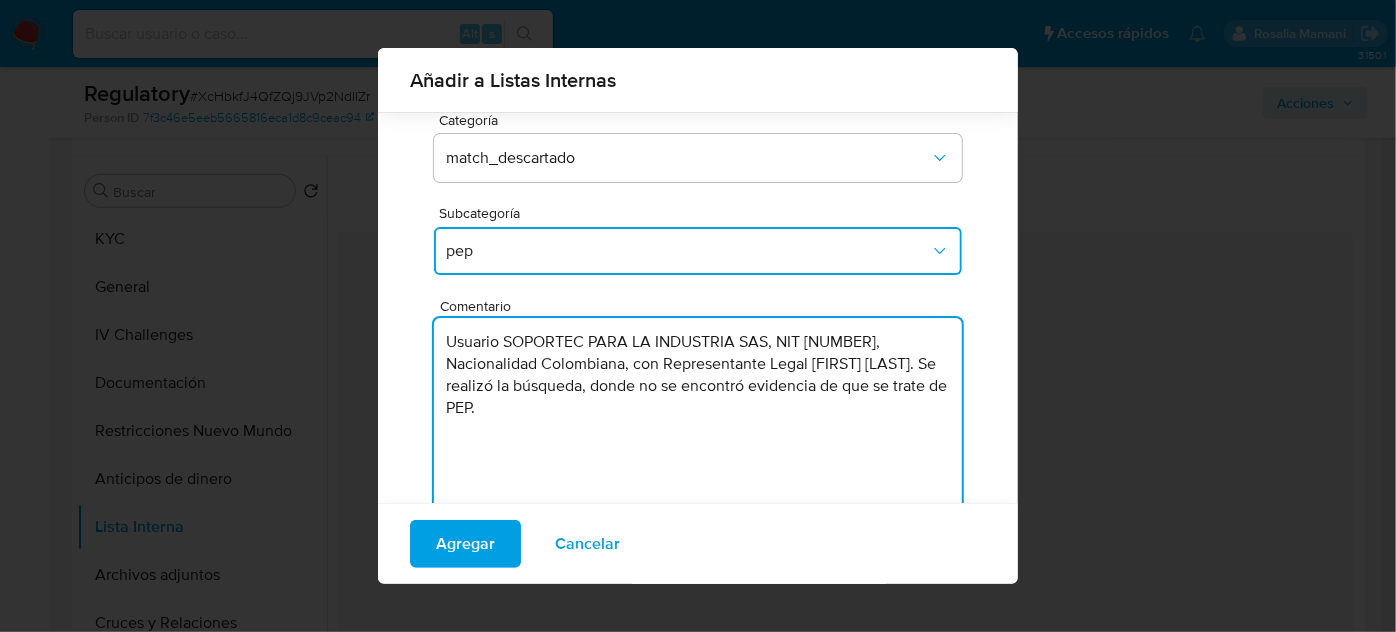 scroll, scrollTop: 165, scrollLeft: 0, axis: vertical 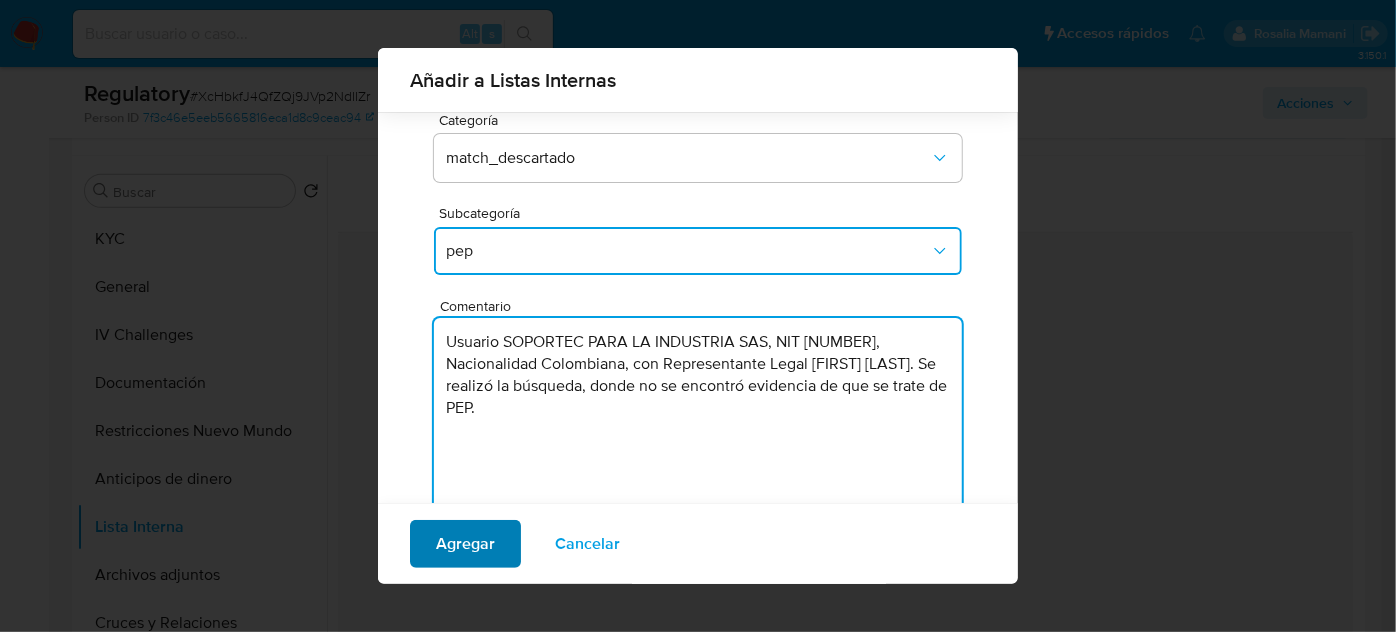 type on "Usuario SOPORTEC PARA LA INDUSTRIA SAS, NIT 9004097681, Nacionalidad Colombiana, con Representante Legal Ivan Ernesto Zambrano Lopez. Se realizó la búsqueda, donde no se encontró evidencia de que se trate de PEP." 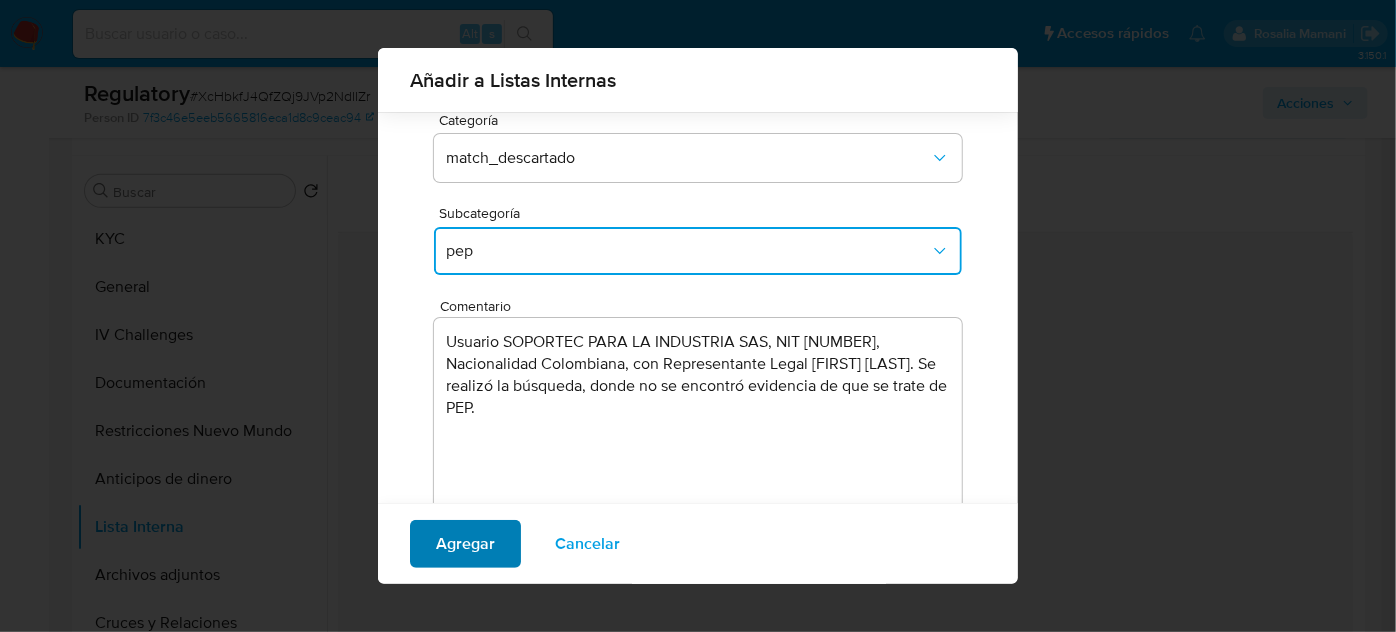 click on "Agregar" at bounding box center [465, 544] 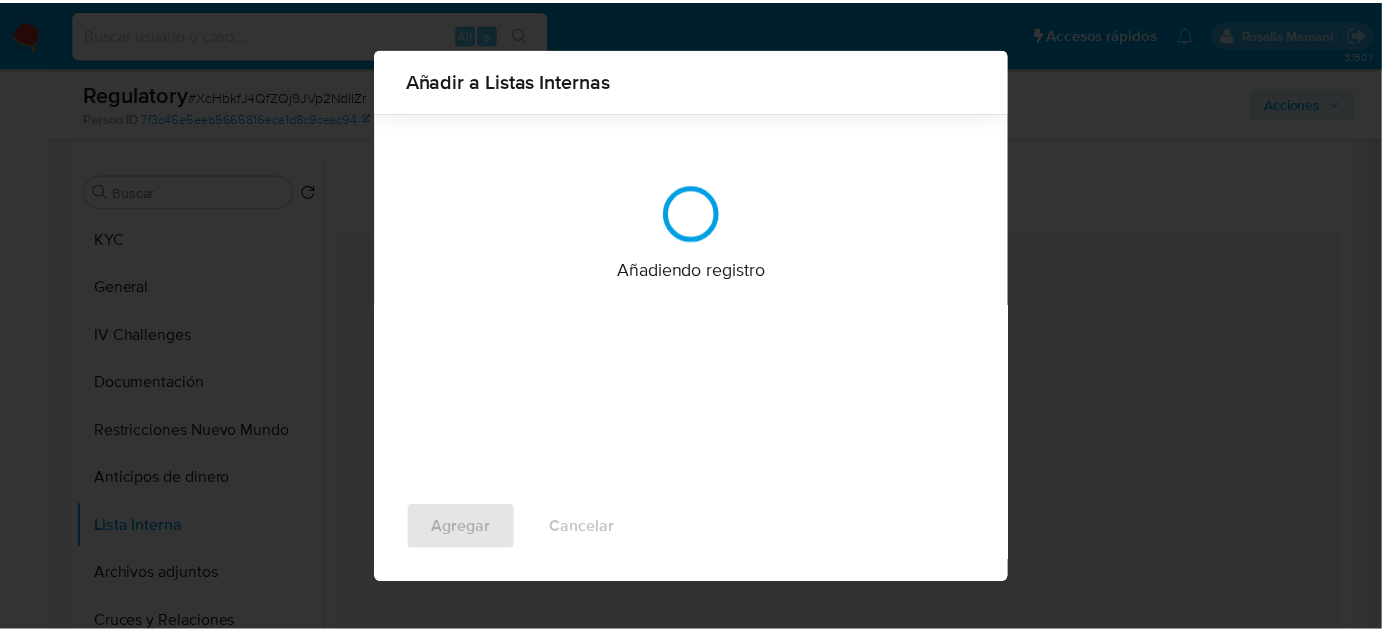 scroll, scrollTop: 0, scrollLeft: 0, axis: both 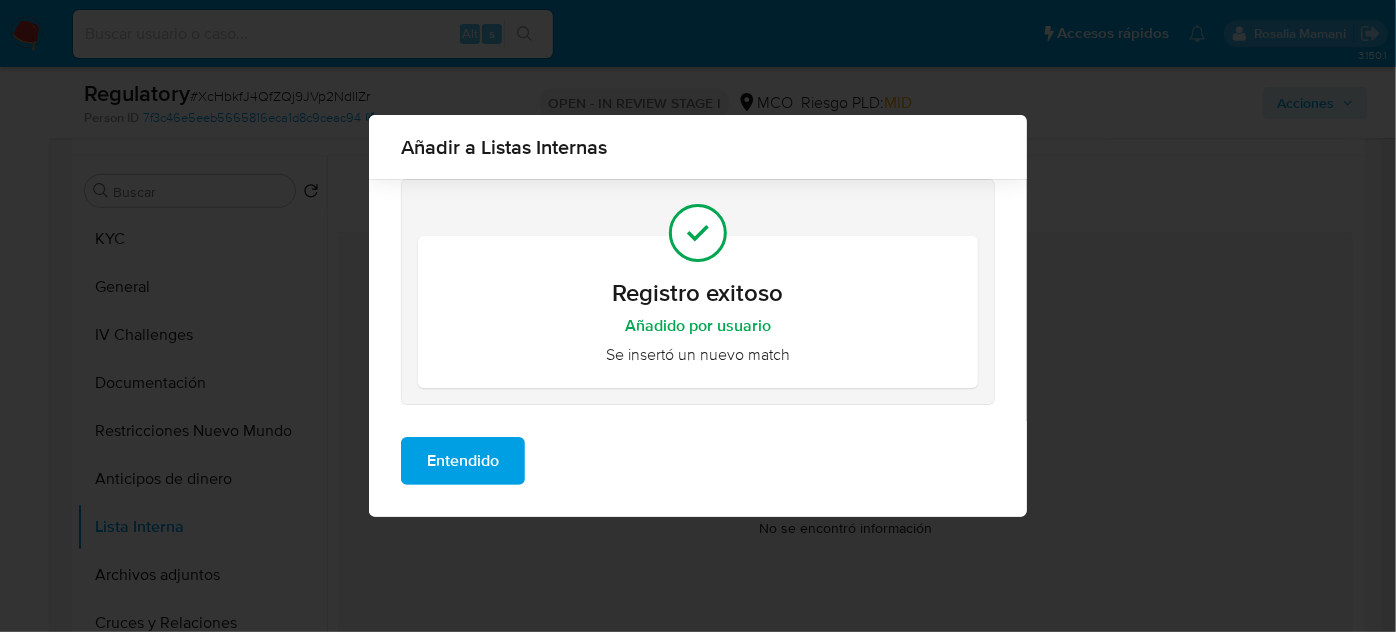 click on "Entendido" at bounding box center [463, 461] 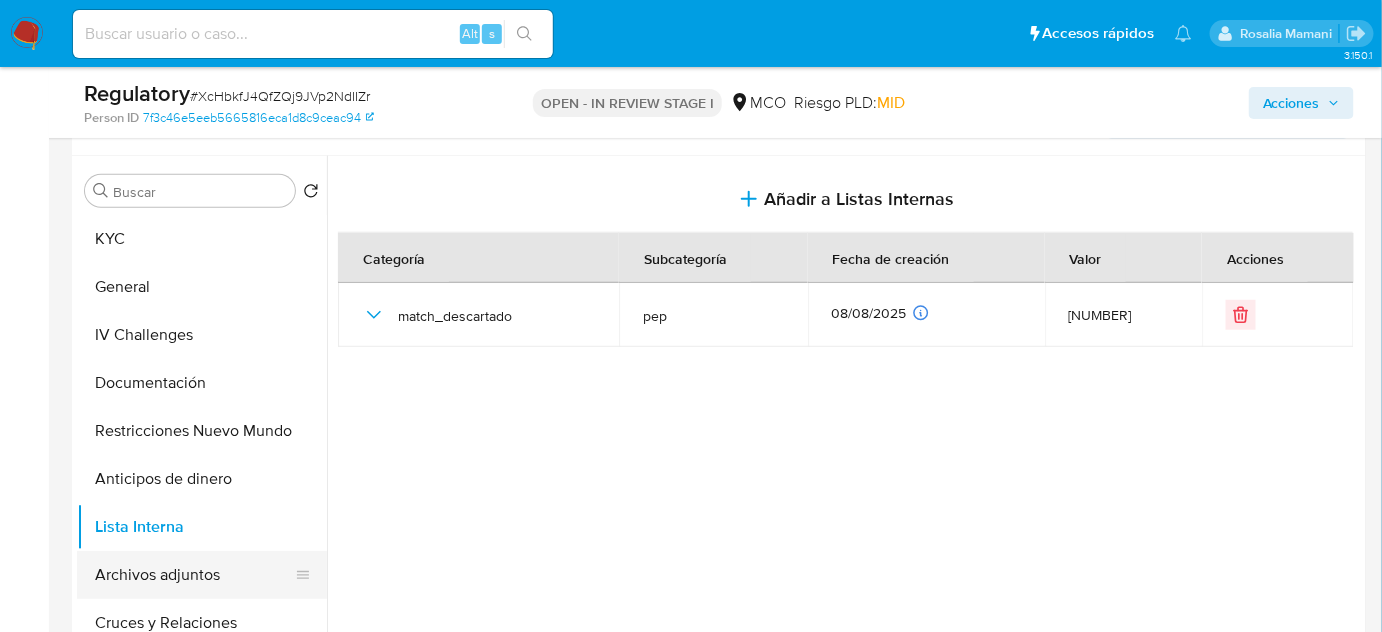 click on "Archivos adjuntos" at bounding box center [194, 575] 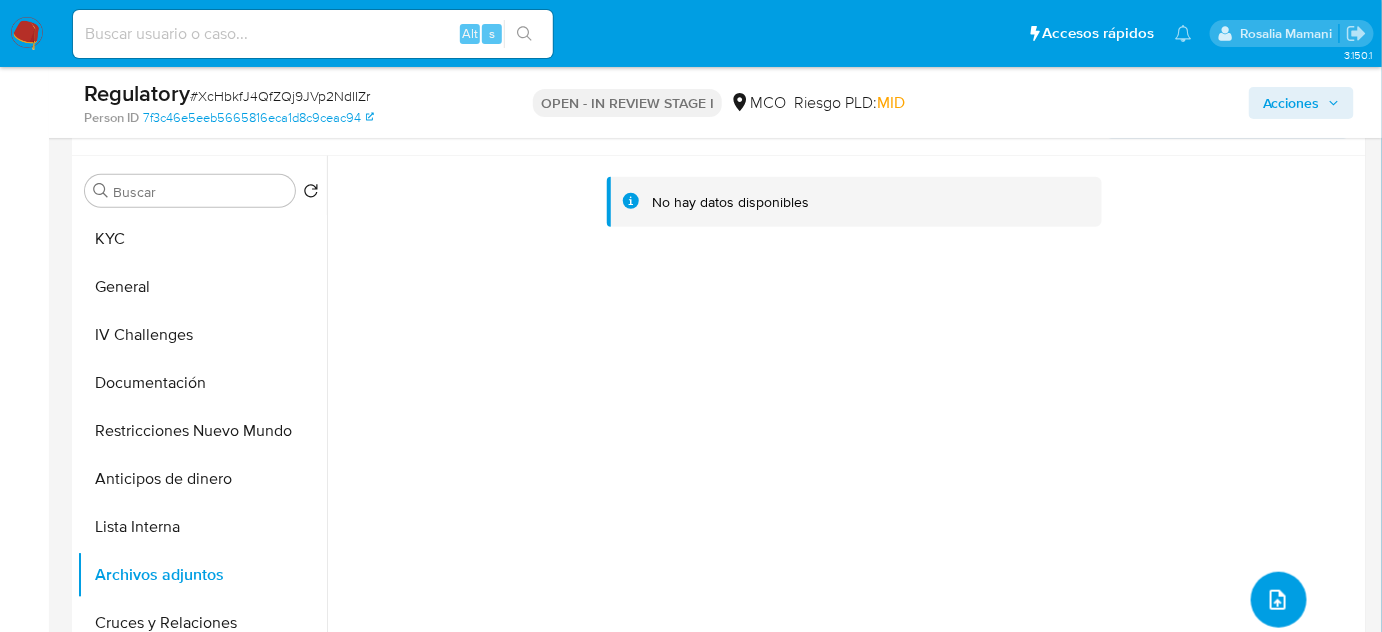 click 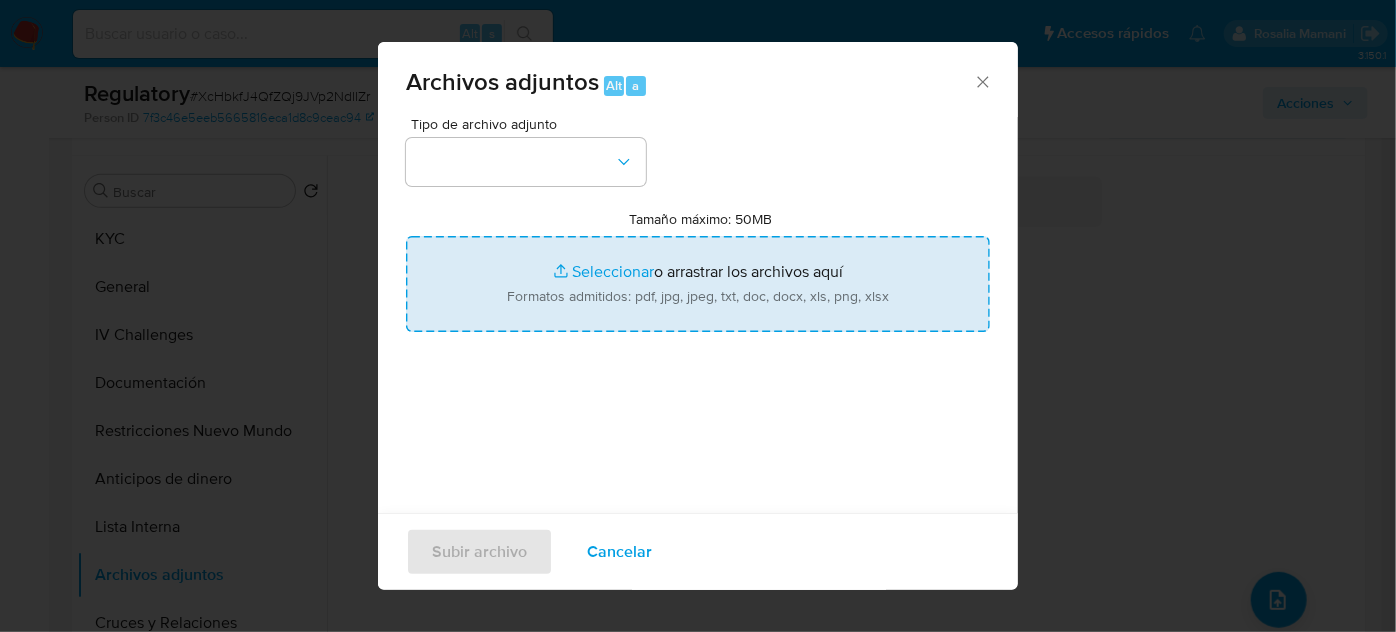 click on "Tamaño máximo: 50MB Seleccionar archivos" at bounding box center [698, 284] 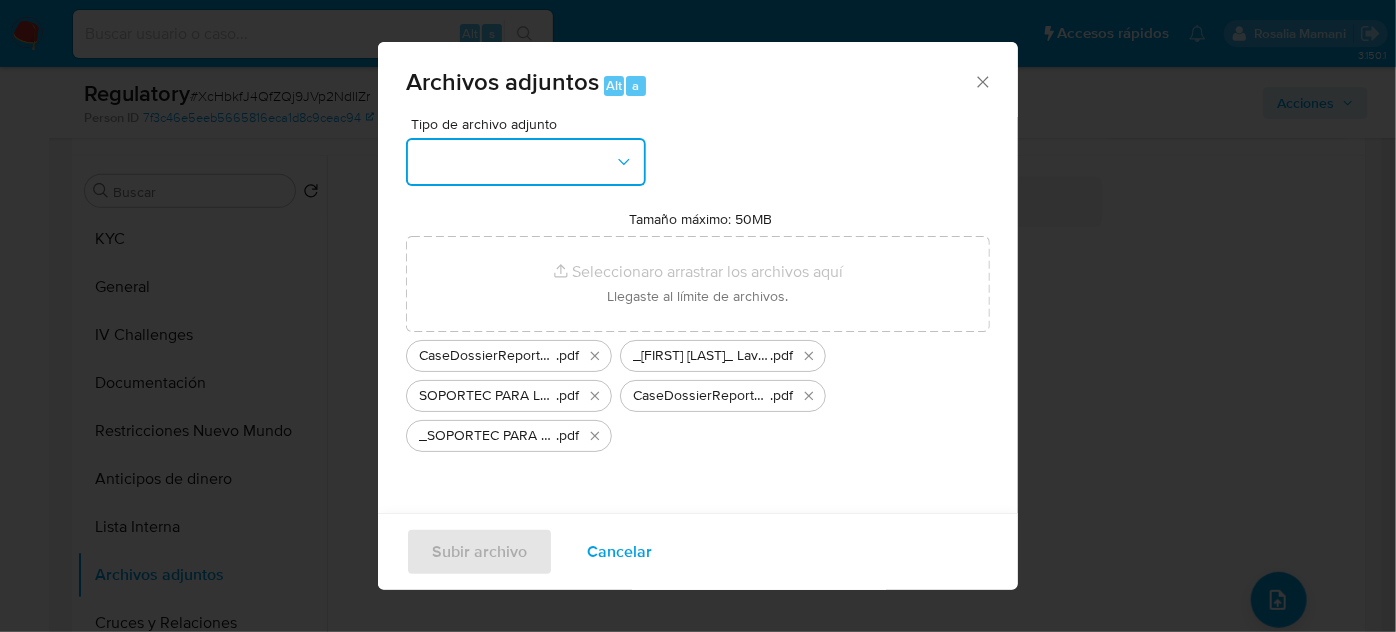 drag, startPoint x: 618, startPoint y: 243, endPoint x: 473, endPoint y: 164, distance: 165.12419 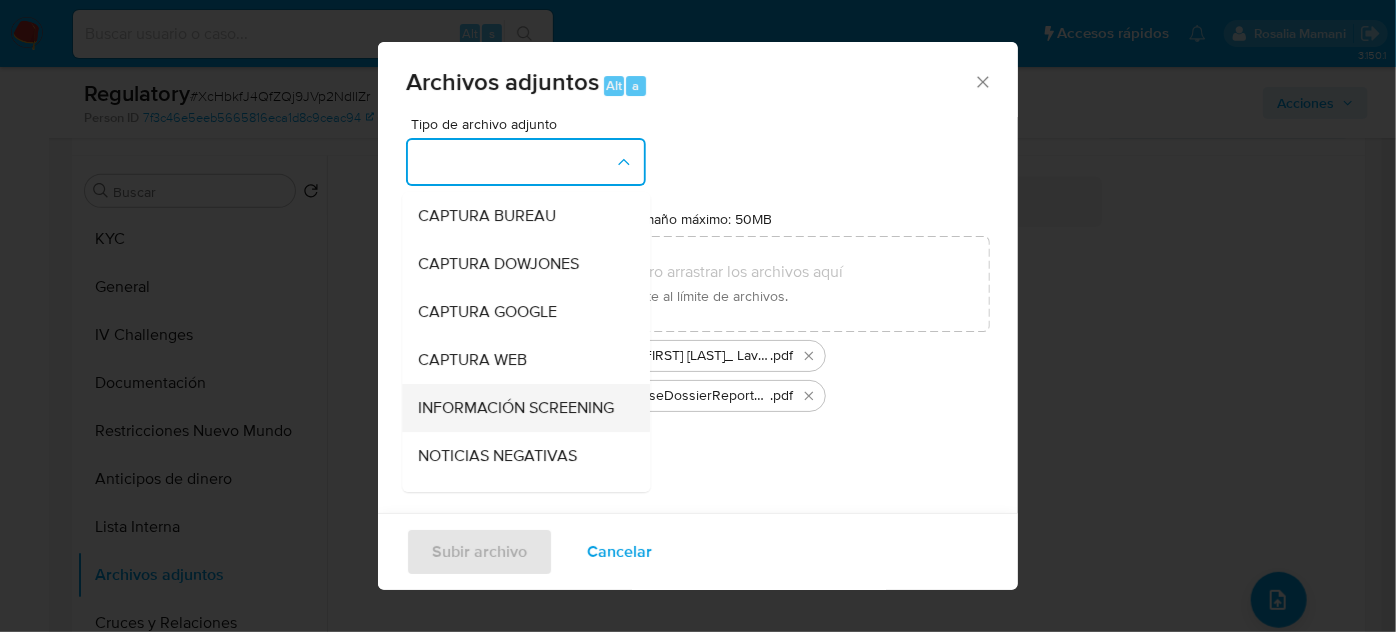 click on "INFORMACIÓN SCREENING" at bounding box center (516, 408) 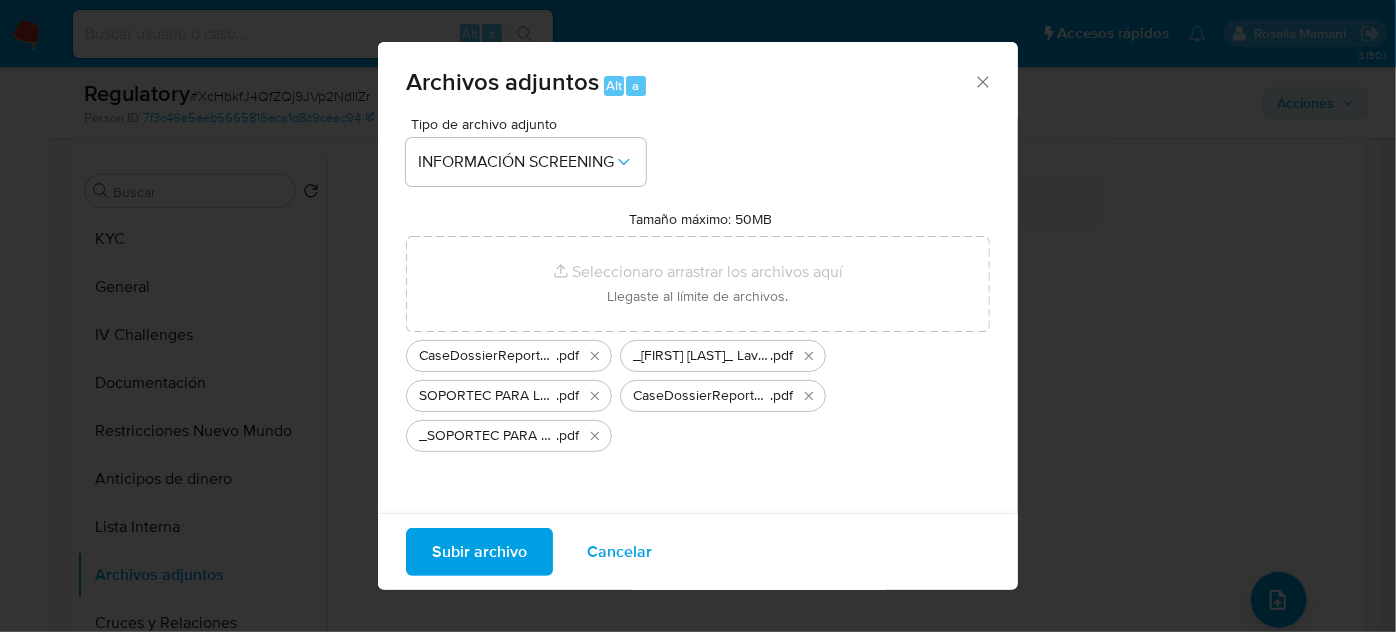 click on "Subir archivo" at bounding box center (479, 552) 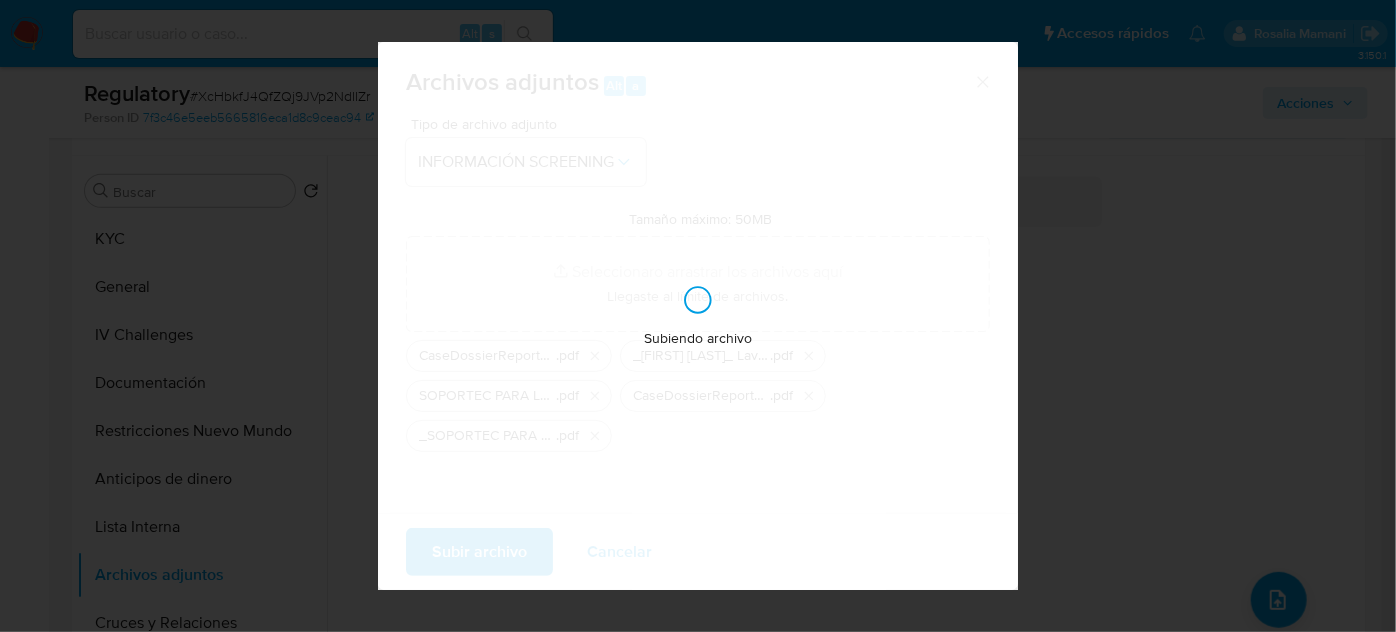 type 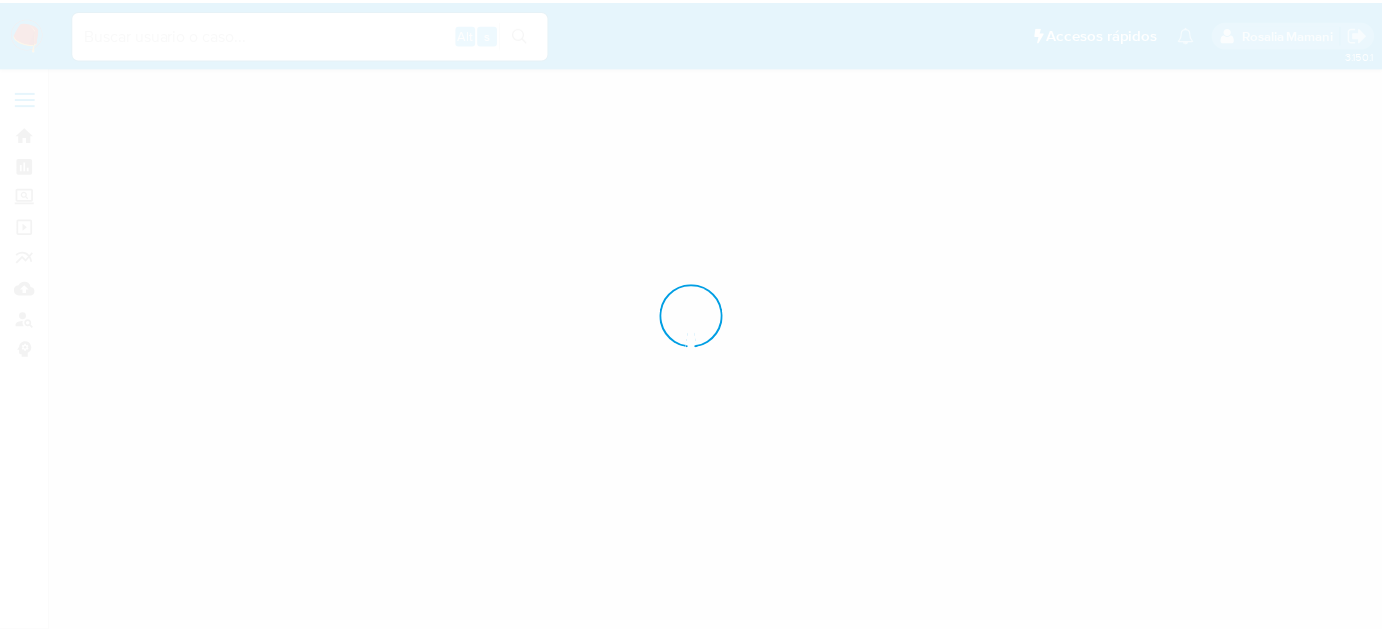 scroll, scrollTop: 0, scrollLeft: 0, axis: both 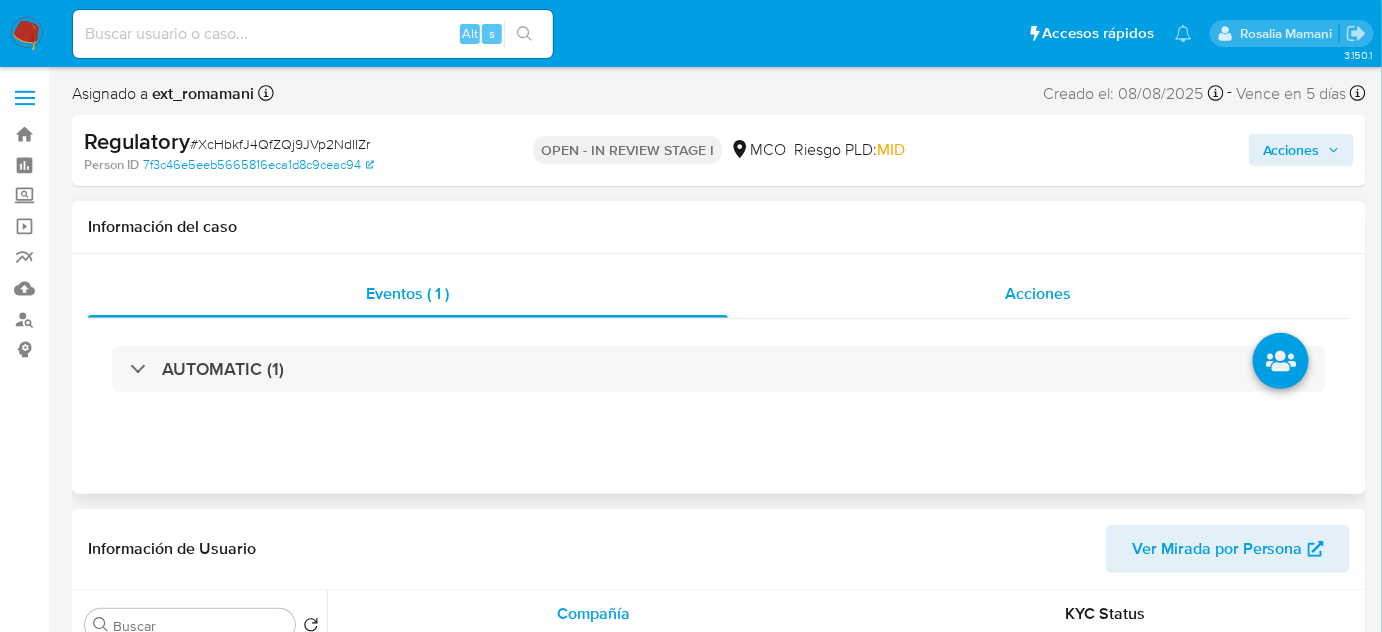 click on "Acciones" at bounding box center [1039, 293] 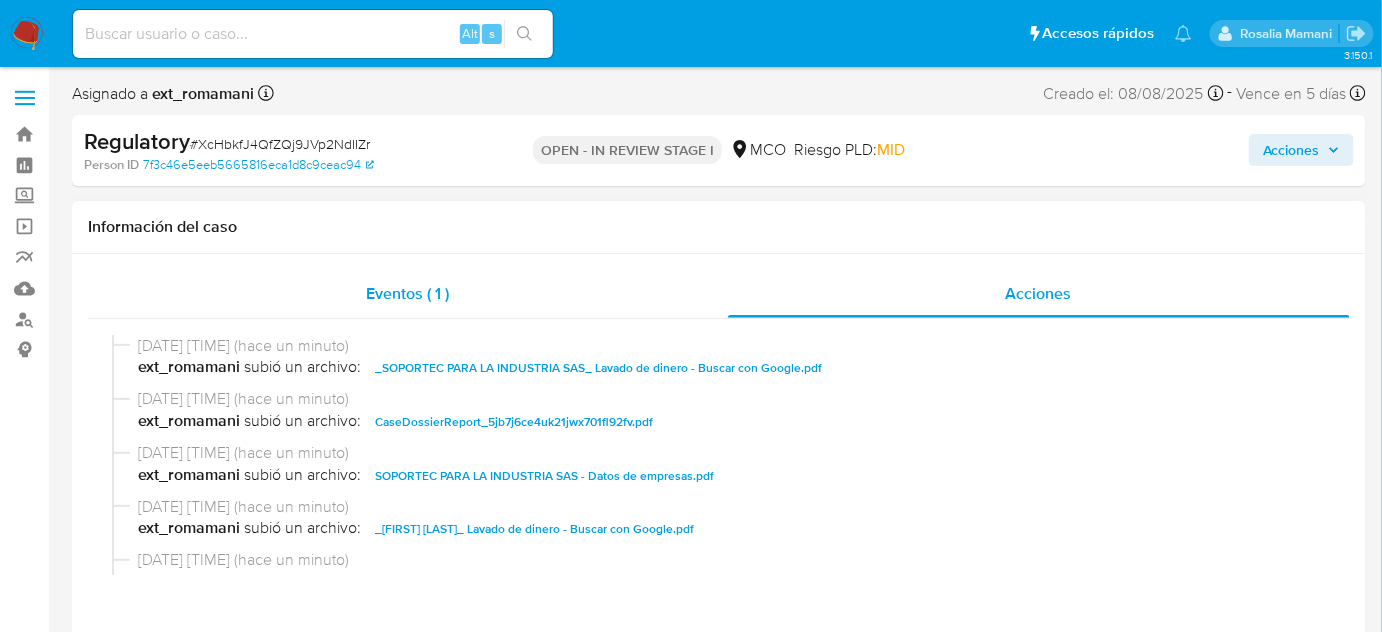 type 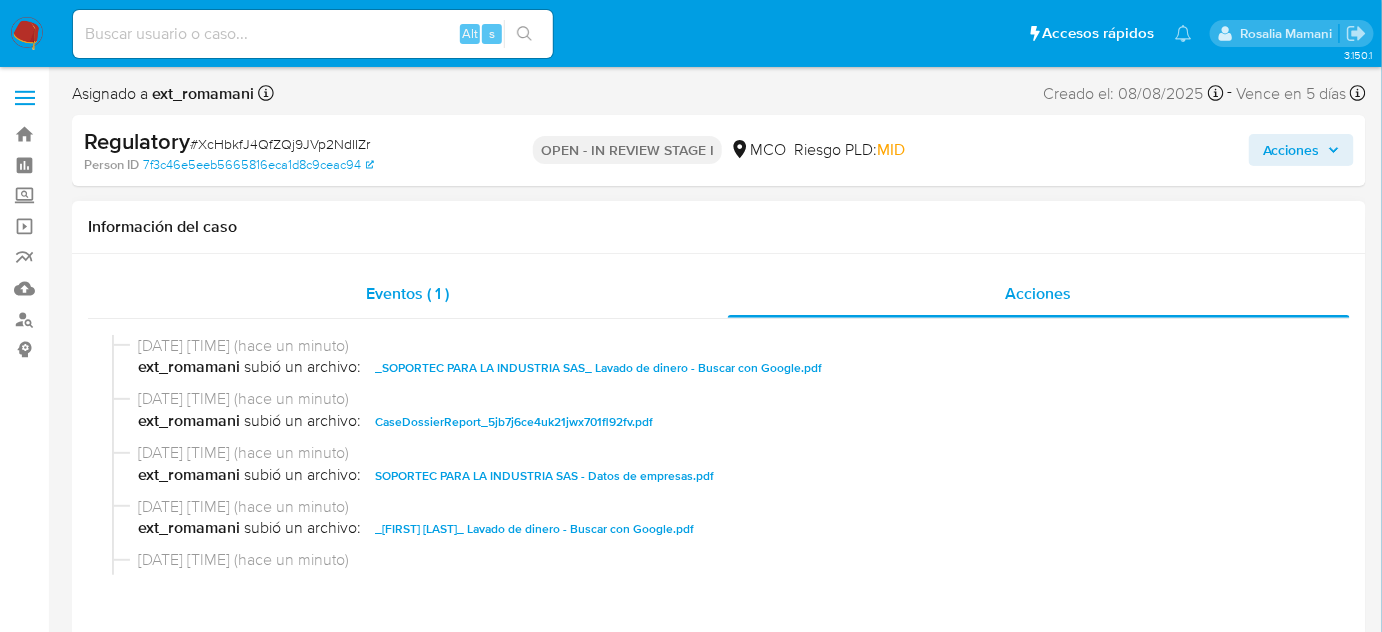 select on "10" 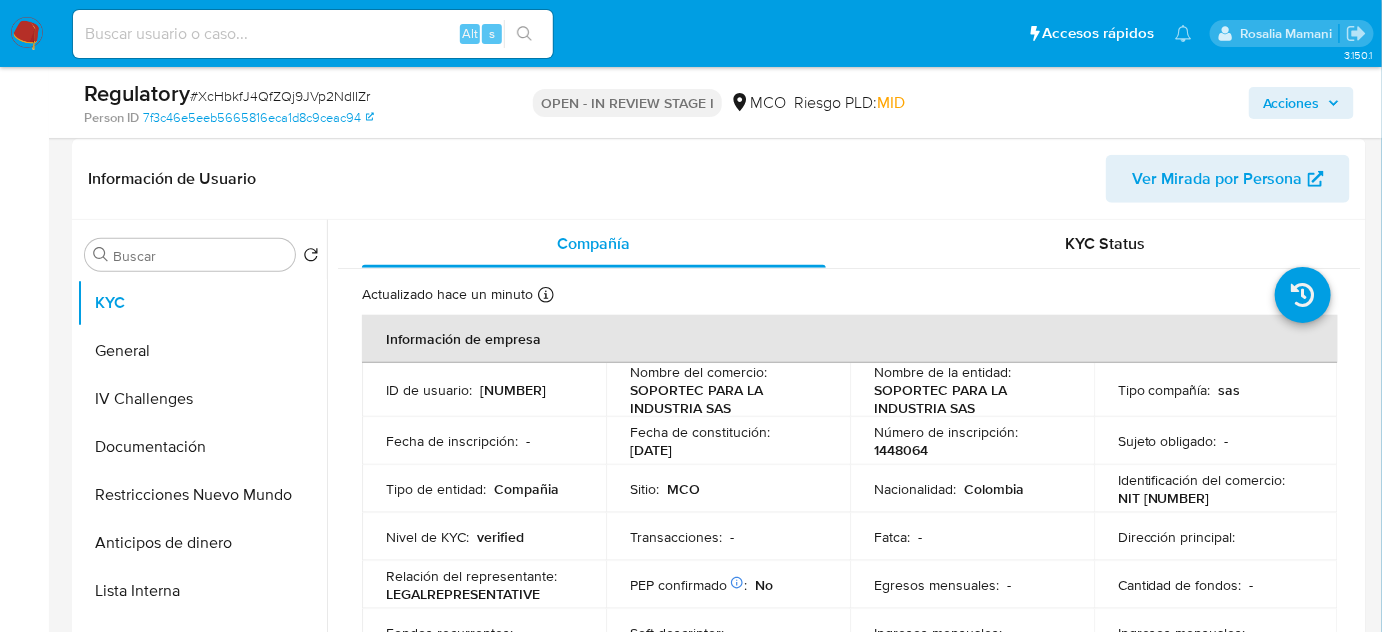 scroll, scrollTop: 454, scrollLeft: 0, axis: vertical 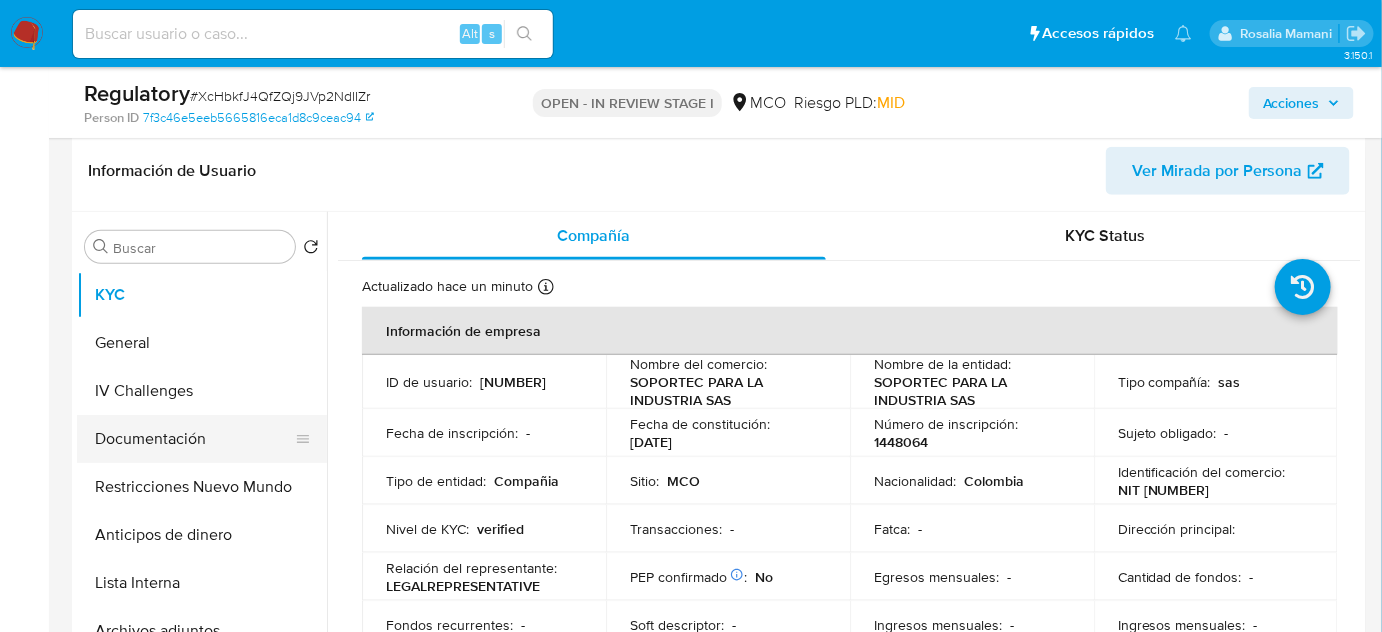 click on "Documentación" at bounding box center [194, 439] 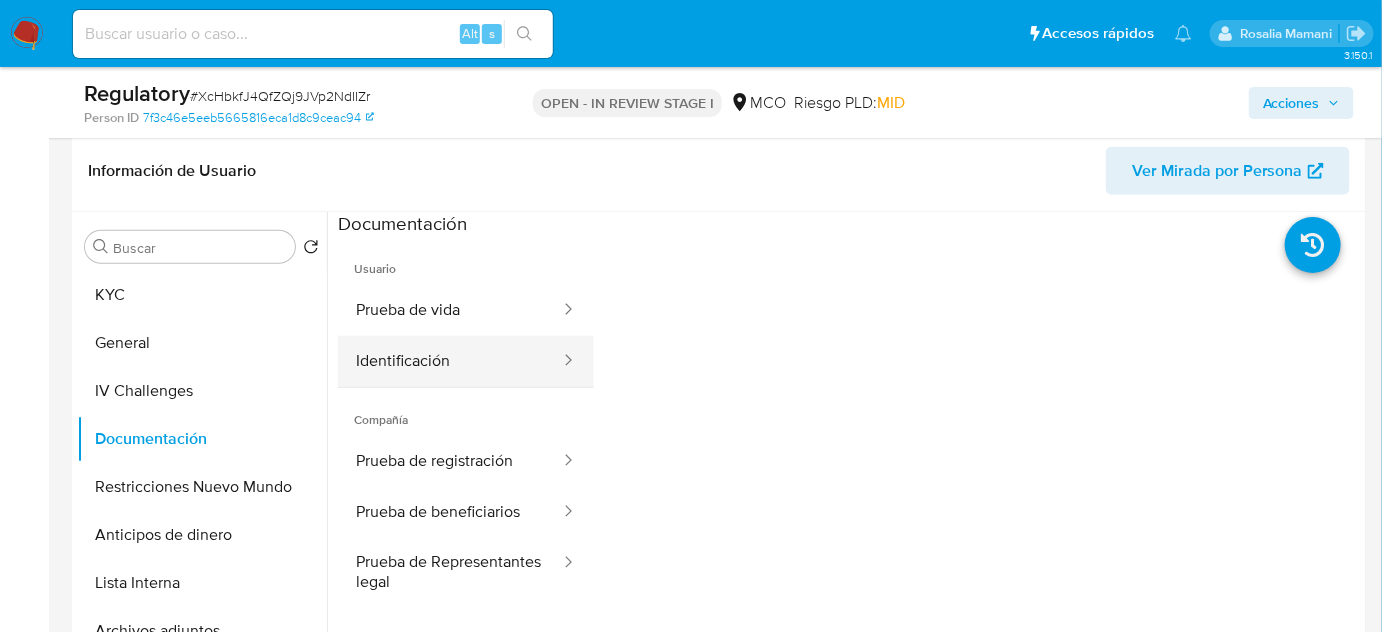 click on "Identificación" at bounding box center [450, 361] 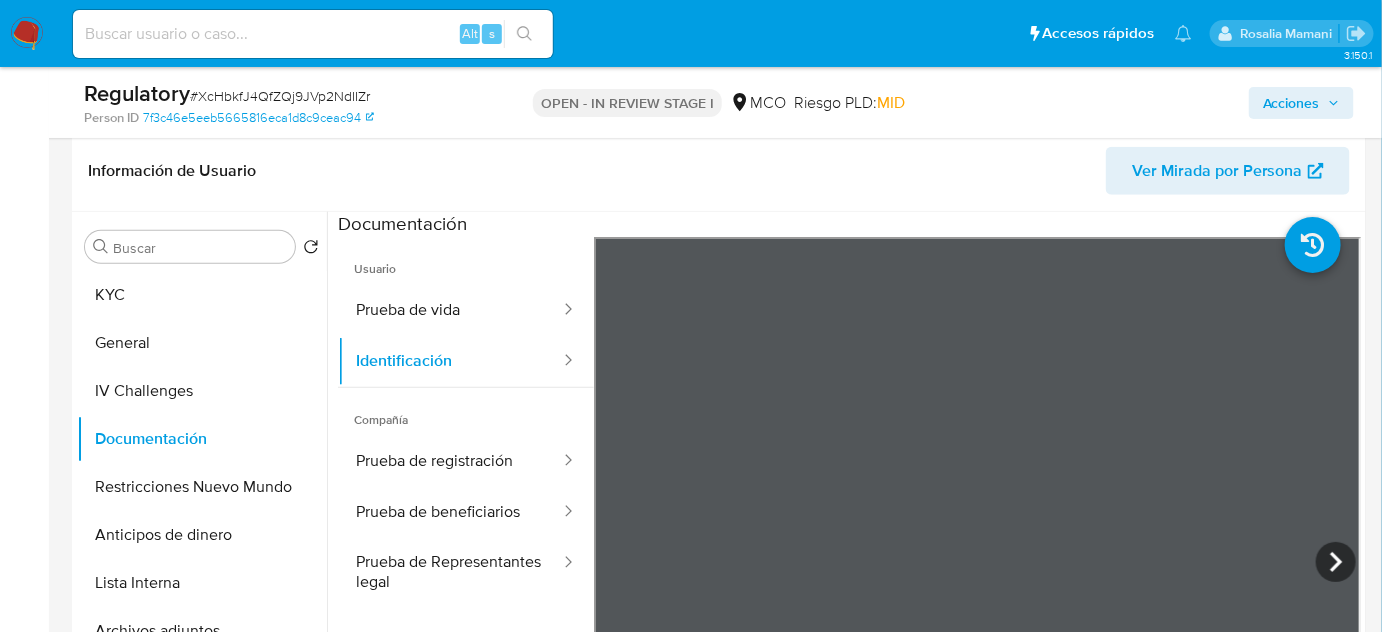 click on "Acciones" at bounding box center (1301, 103) 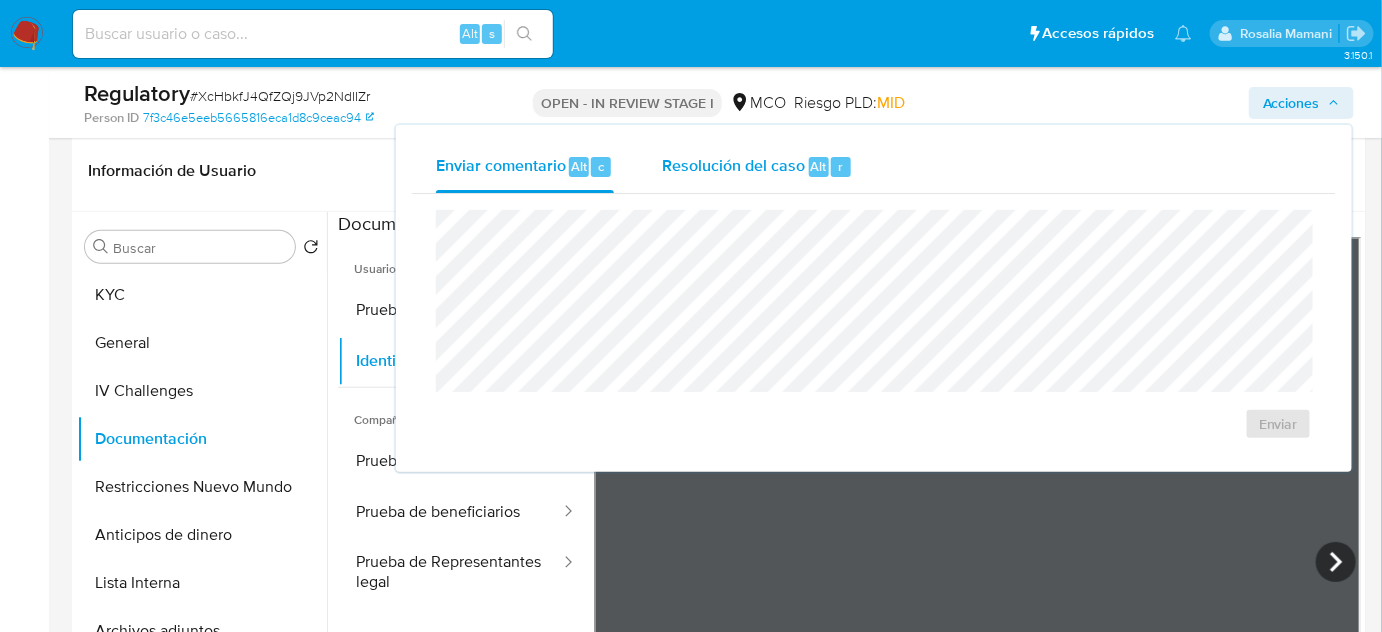 click on "Resolución del caso Alt r" at bounding box center (757, 167) 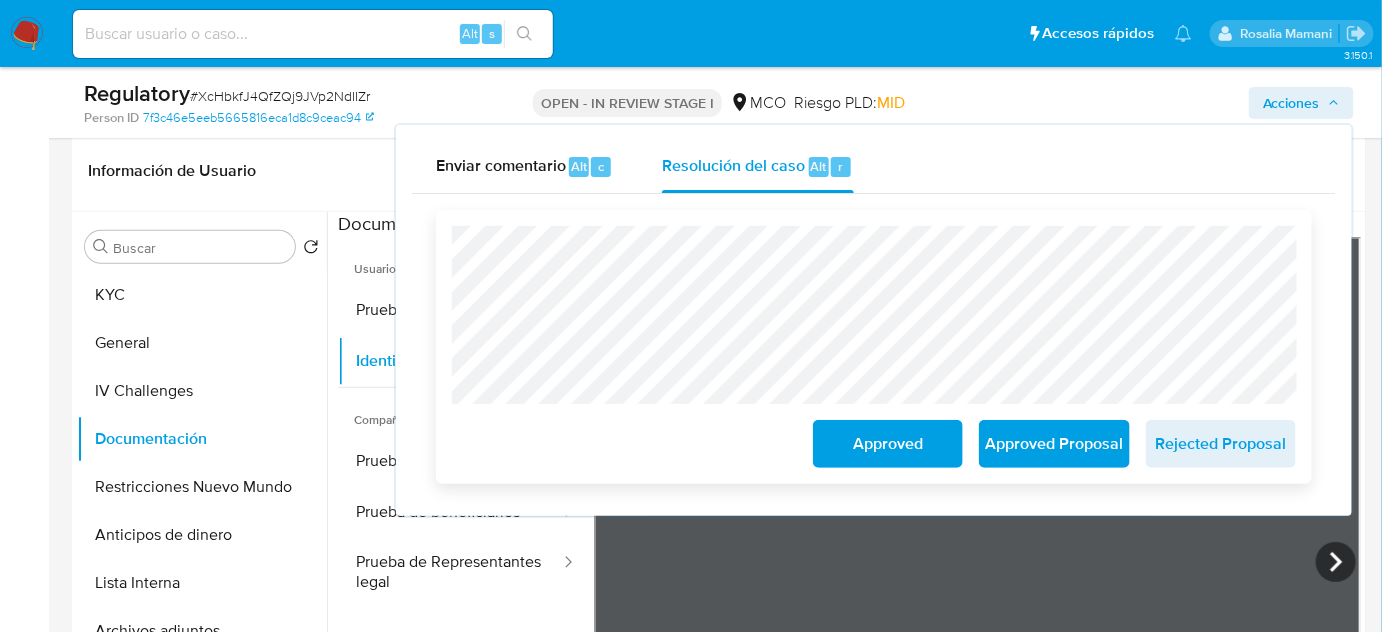 click on "Approved" at bounding box center (888, 444) 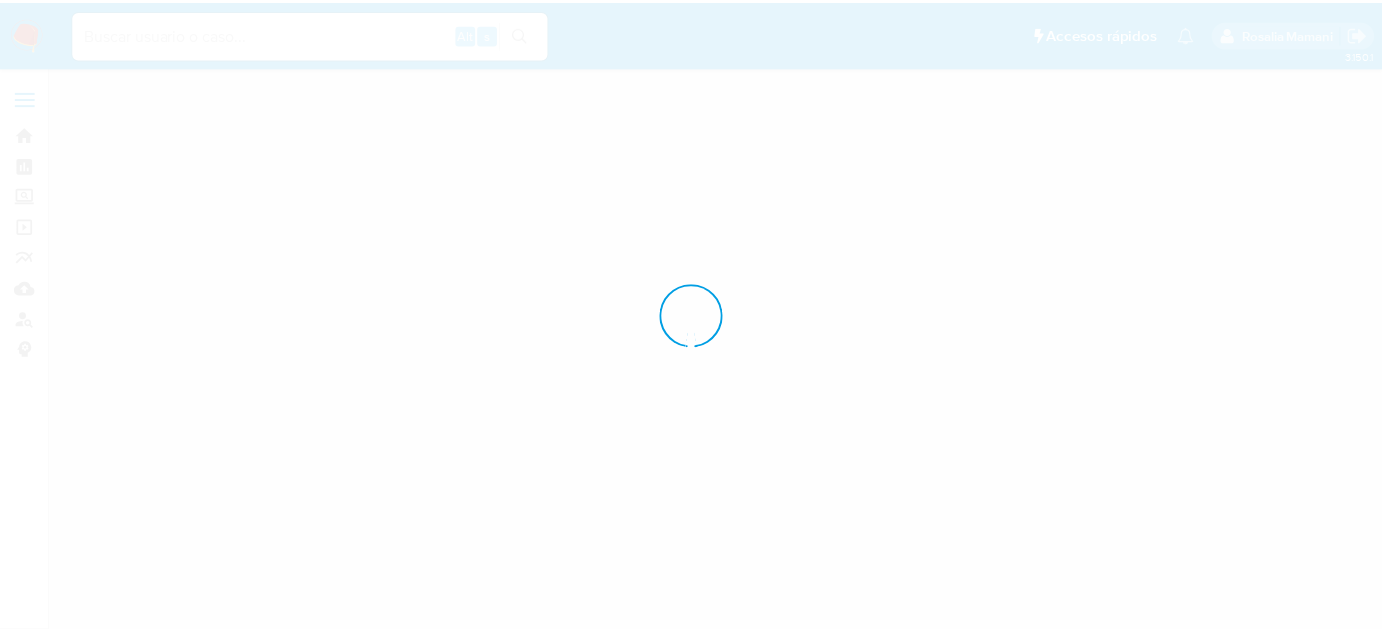 scroll, scrollTop: 0, scrollLeft: 0, axis: both 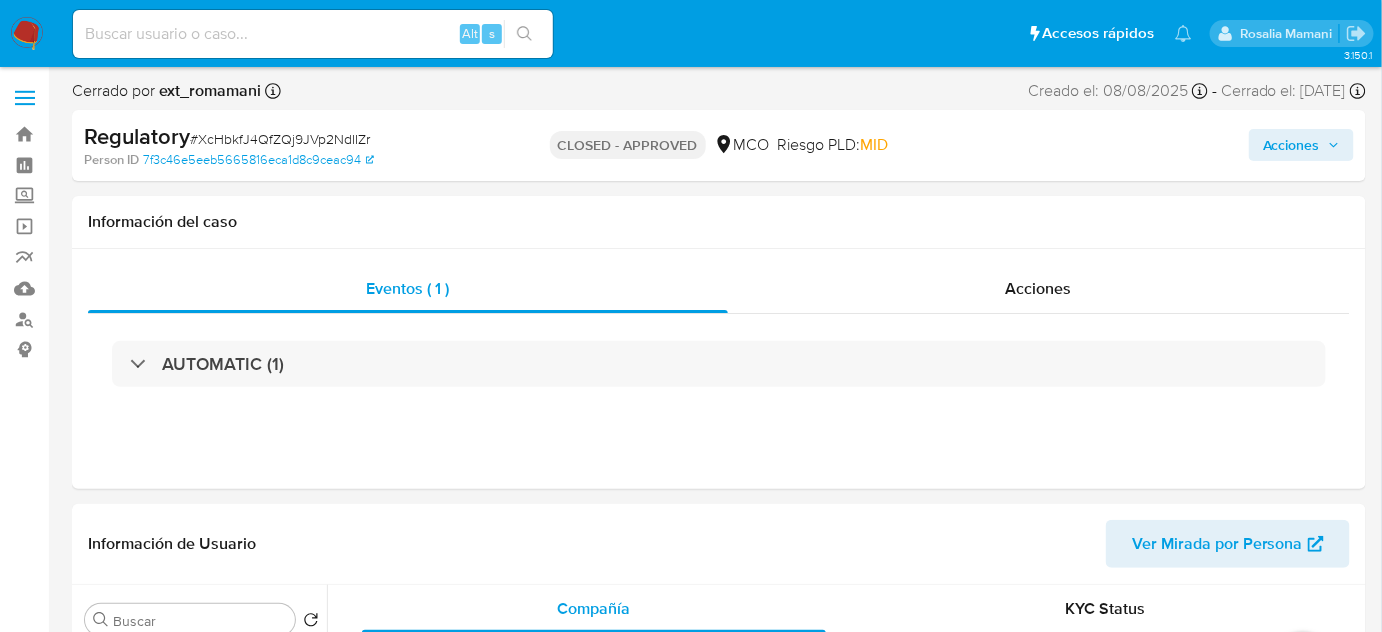 select on "10" 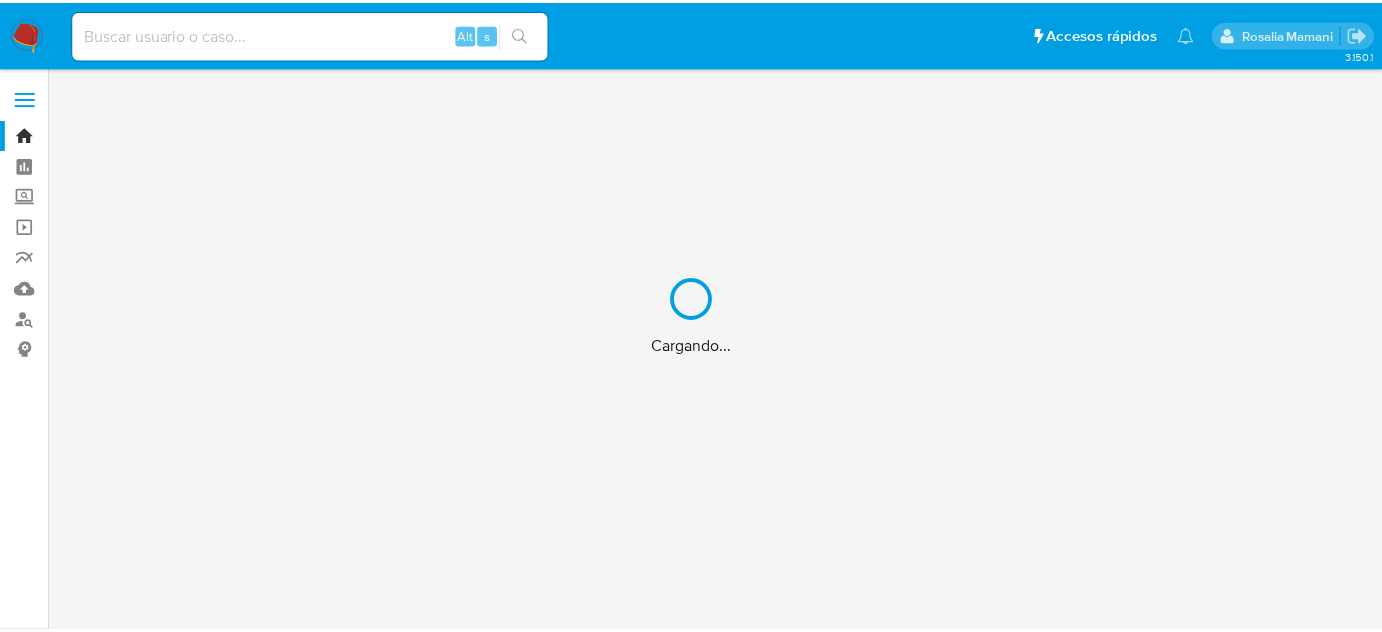 scroll, scrollTop: 0, scrollLeft: 0, axis: both 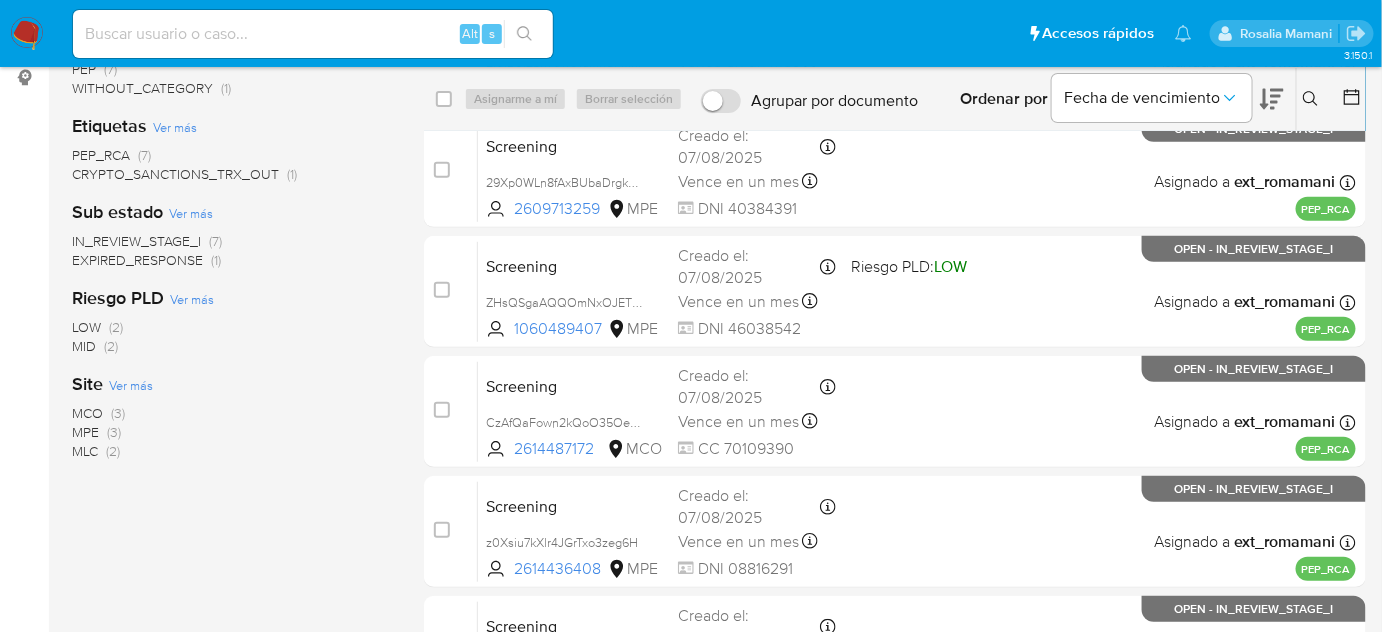 click on "(3)" at bounding box center [114, 432] 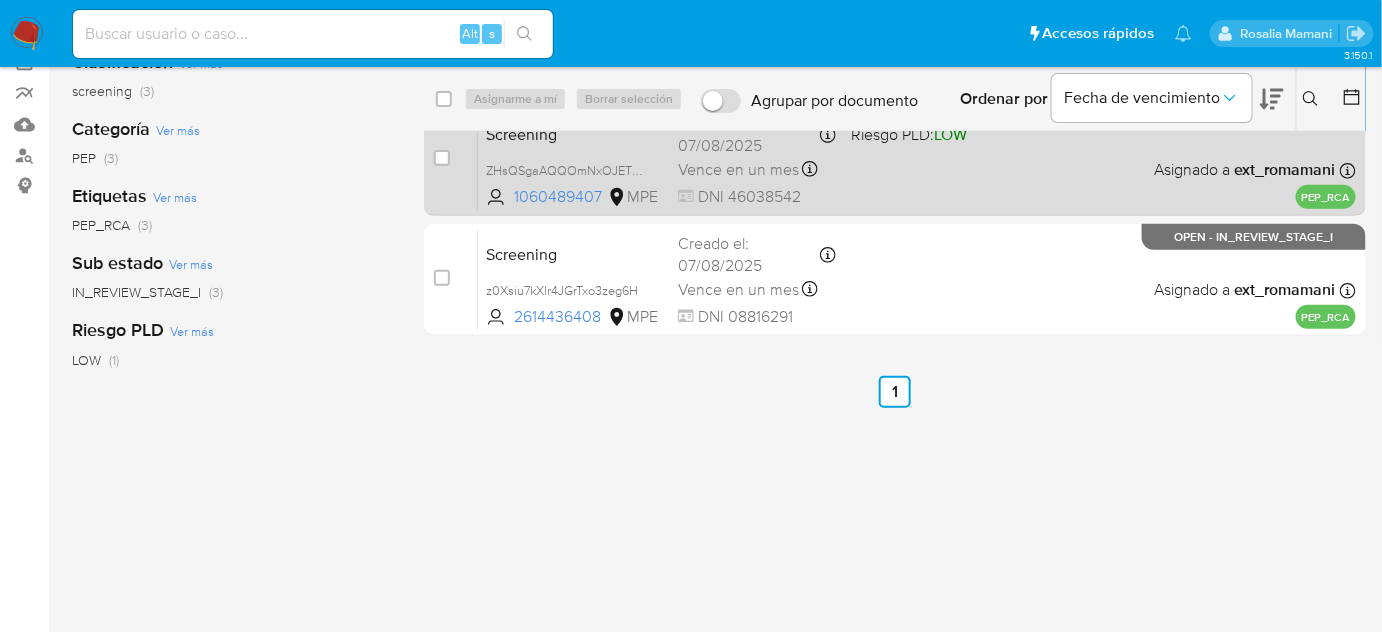 scroll, scrollTop: 0, scrollLeft: 0, axis: both 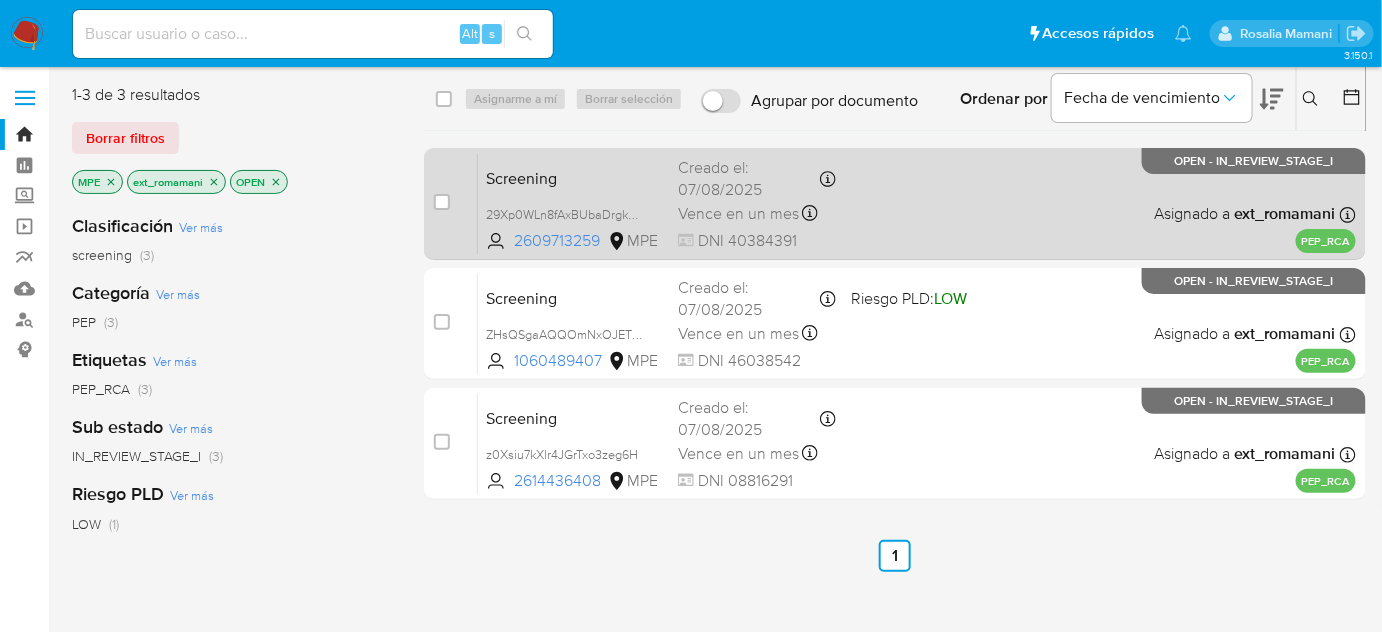 click on "Screening 29Xp0WLn8fAxBUbaDrgkGAah 2609713259 MPE Creado el: [DATE]   Creado el: [DATE] [TIME] Vence en un mes   Vence el [DATE] [TIME] DNI   [NUMBER] Asignado a   ext_romamani   Asignado el: [DATE] [TIME] PEP_RCA OPEN - IN_REVIEW_STAGE_I" at bounding box center [917, 203] 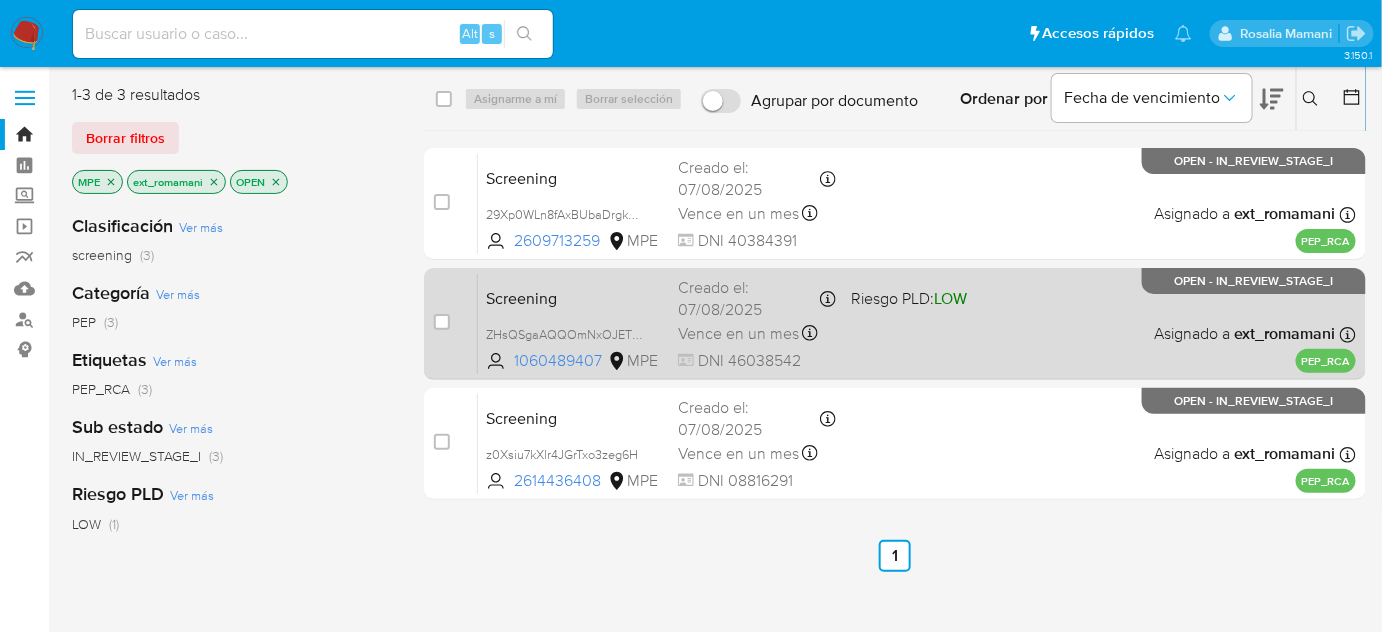 click on "Screening ZHsQSgaAQQOmNxOJET4A8MS5 1060489407 MPE Riesgo PLD:  LOW Creado el: [DATE]   Creado el: [DATE] [TIME] Vence en un mes   Vence el [DATE] [TIME] DNI   [NUMBER] Asignado a   ext_romamani   Asignado el: [DATE] [TIME] PEP_RCA OPEN - IN_REVIEW_STAGE_I" at bounding box center [917, 323] 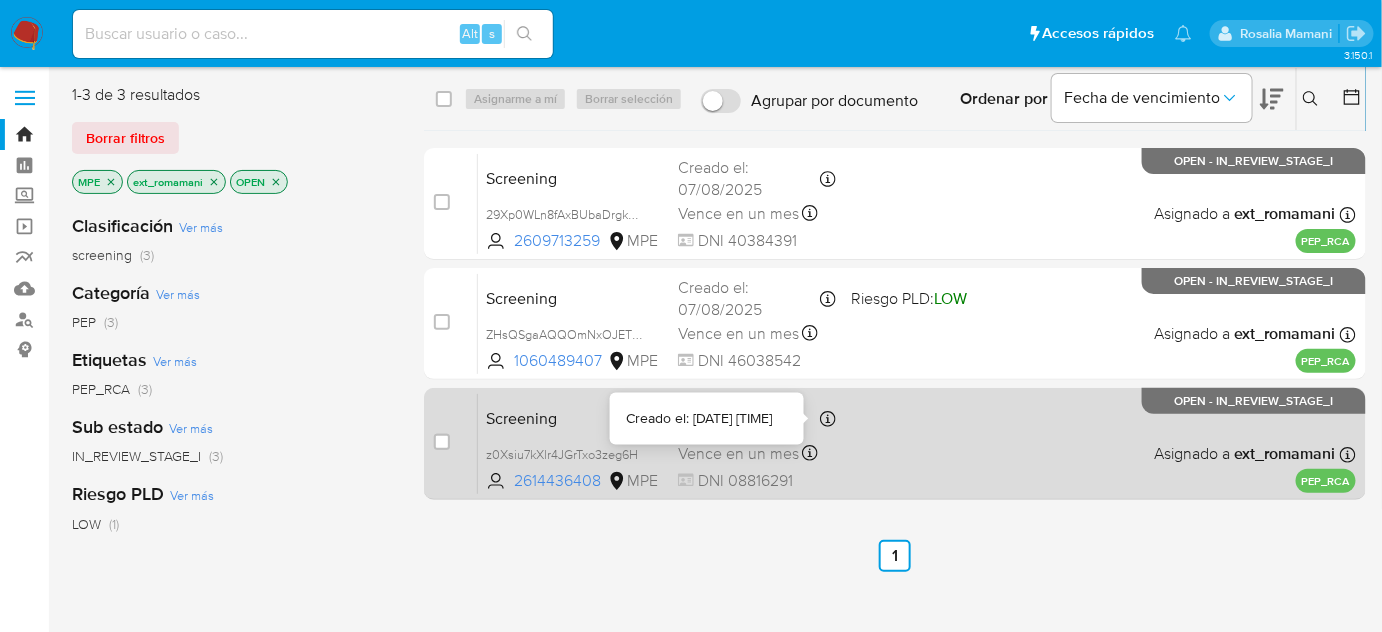 click 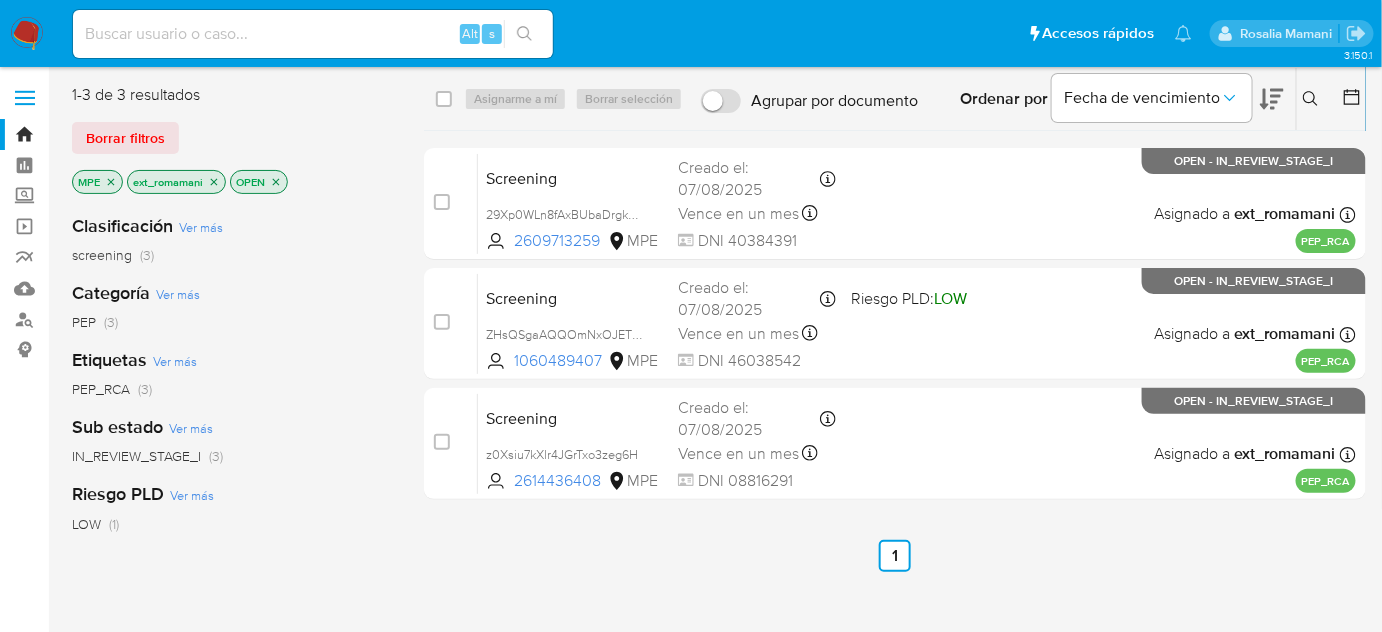 click 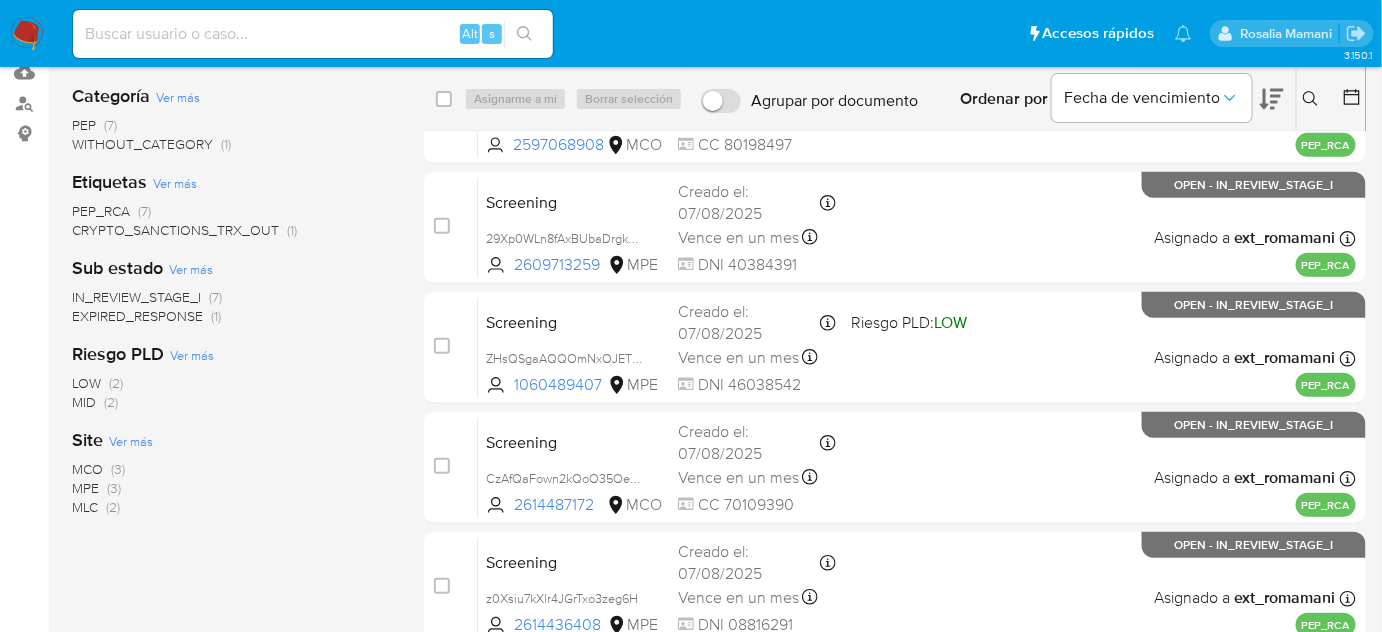 scroll, scrollTop: 272, scrollLeft: 0, axis: vertical 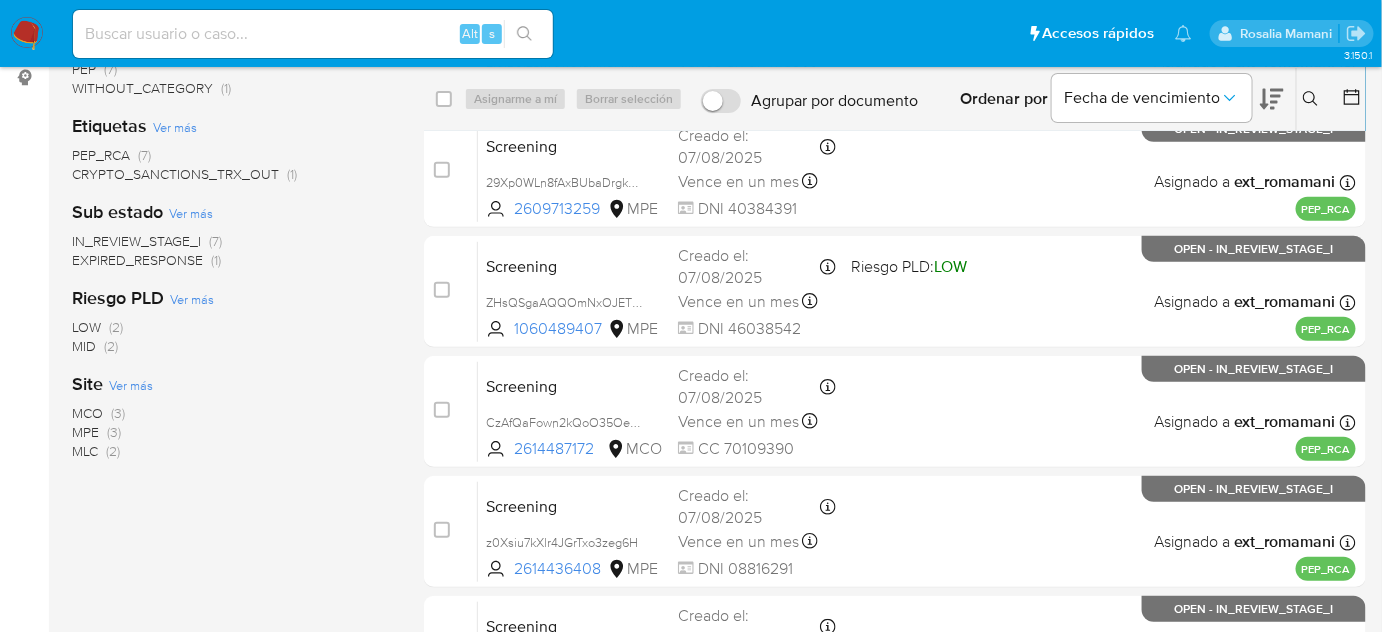 click on "(3)" at bounding box center [118, 413] 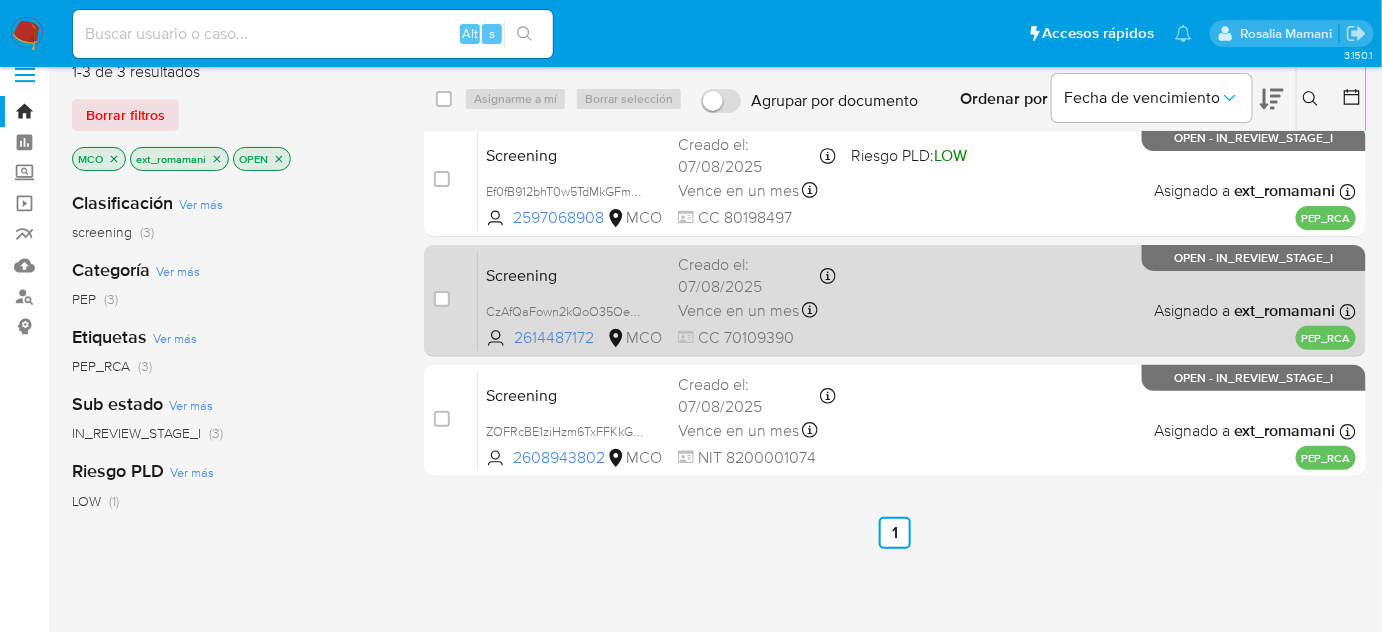 scroll, scrollTop: 0, scrollLeft: 0, axis: both 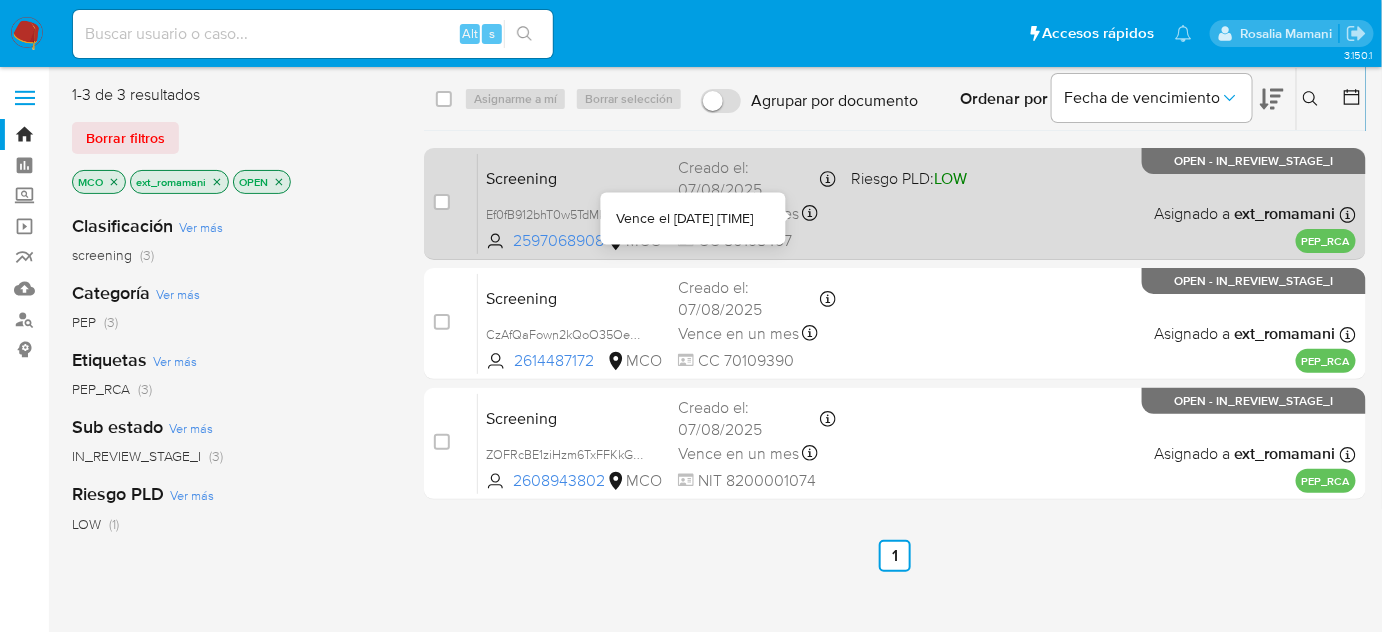 click 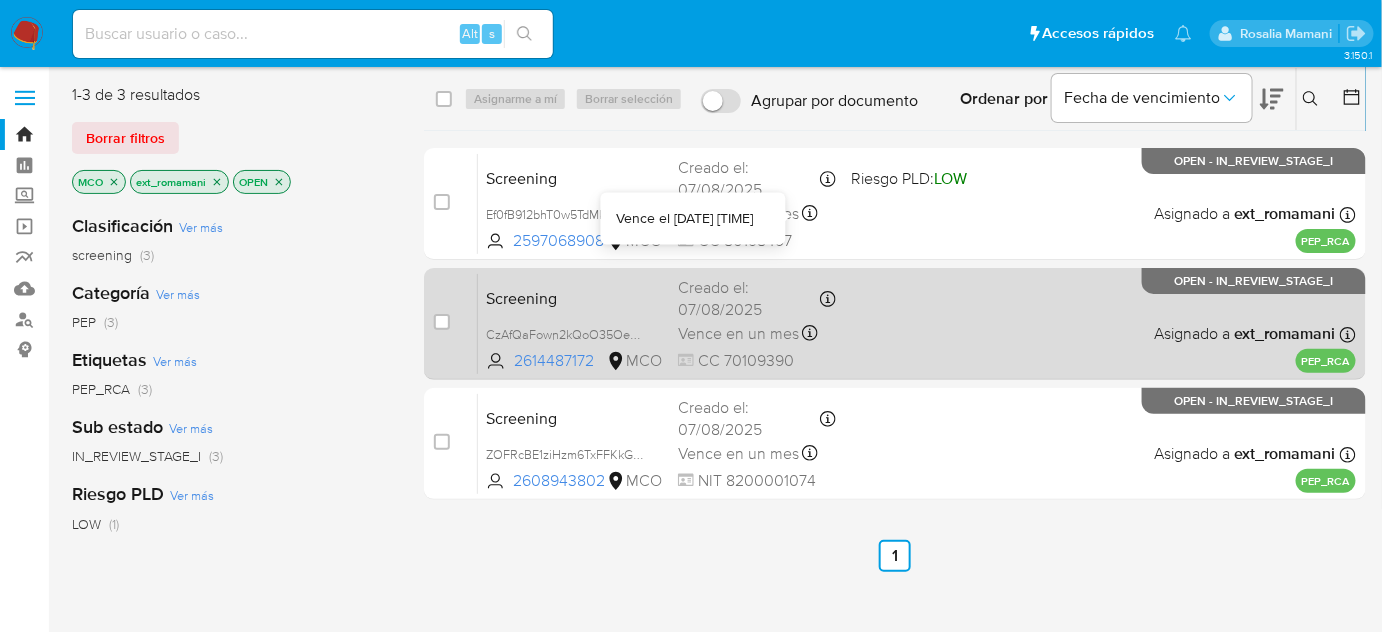 click on "Vence en un mes   Vence el 06/09/2025 14:18:11" at bounding box center (756, 333) 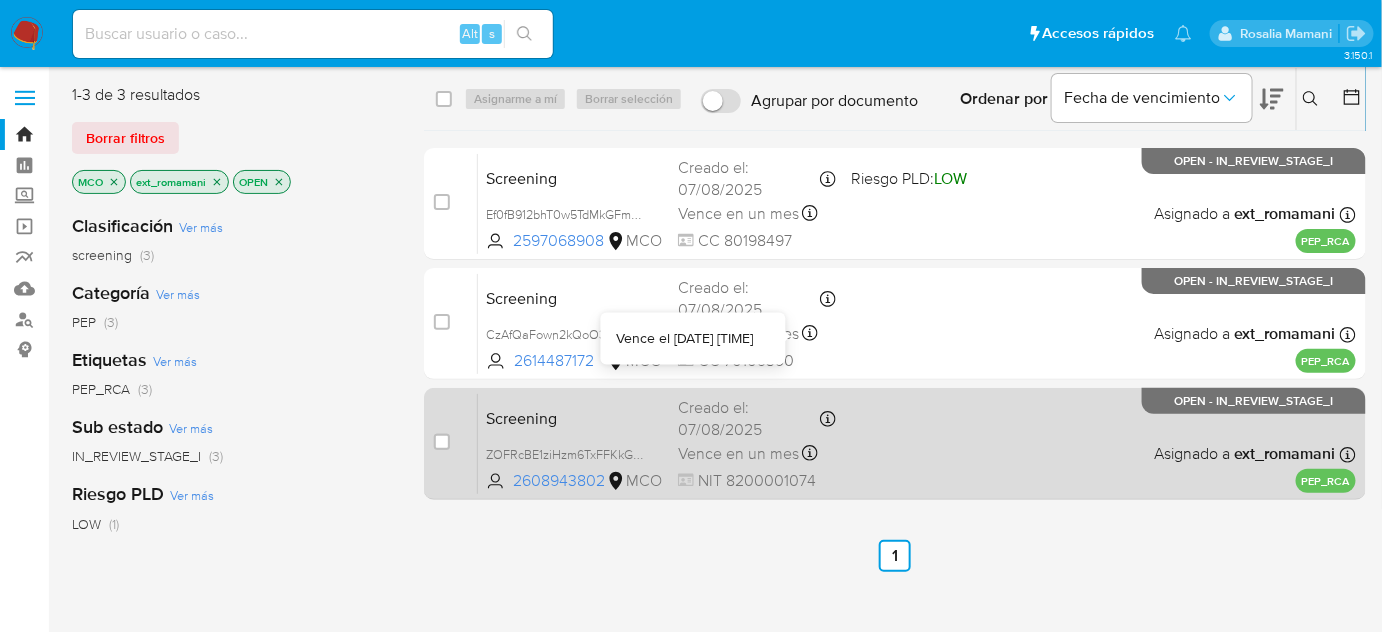 click on "Creado el: 07/08/2025   Creado el: 07/08/2025 11:43:28" at bounding box center [756, 418] 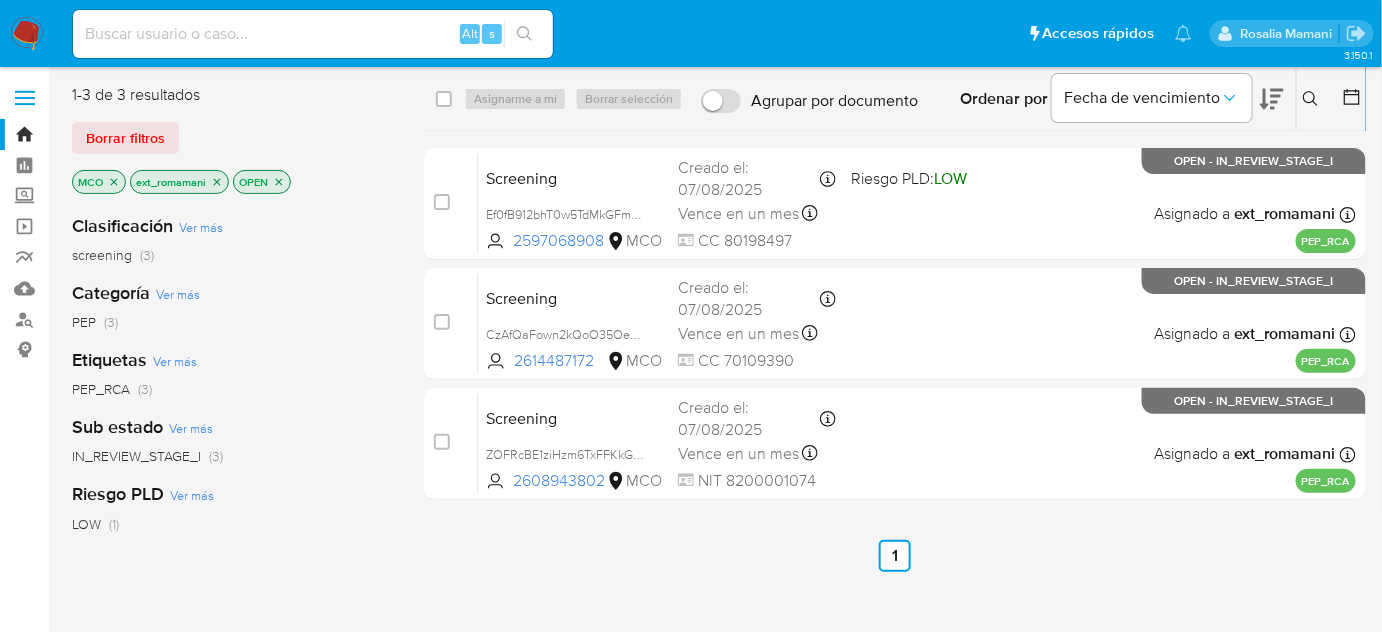 click 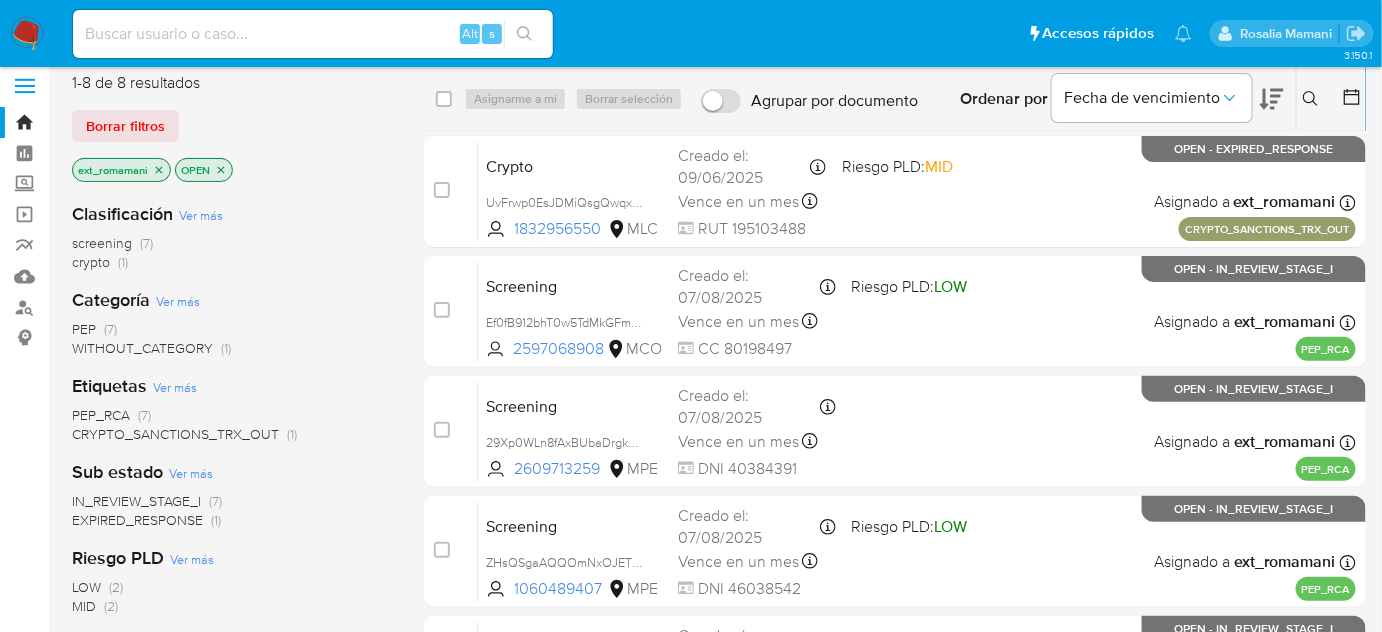 scroll, scrollTop: 363, scrollLeft: 0, axis: vertical 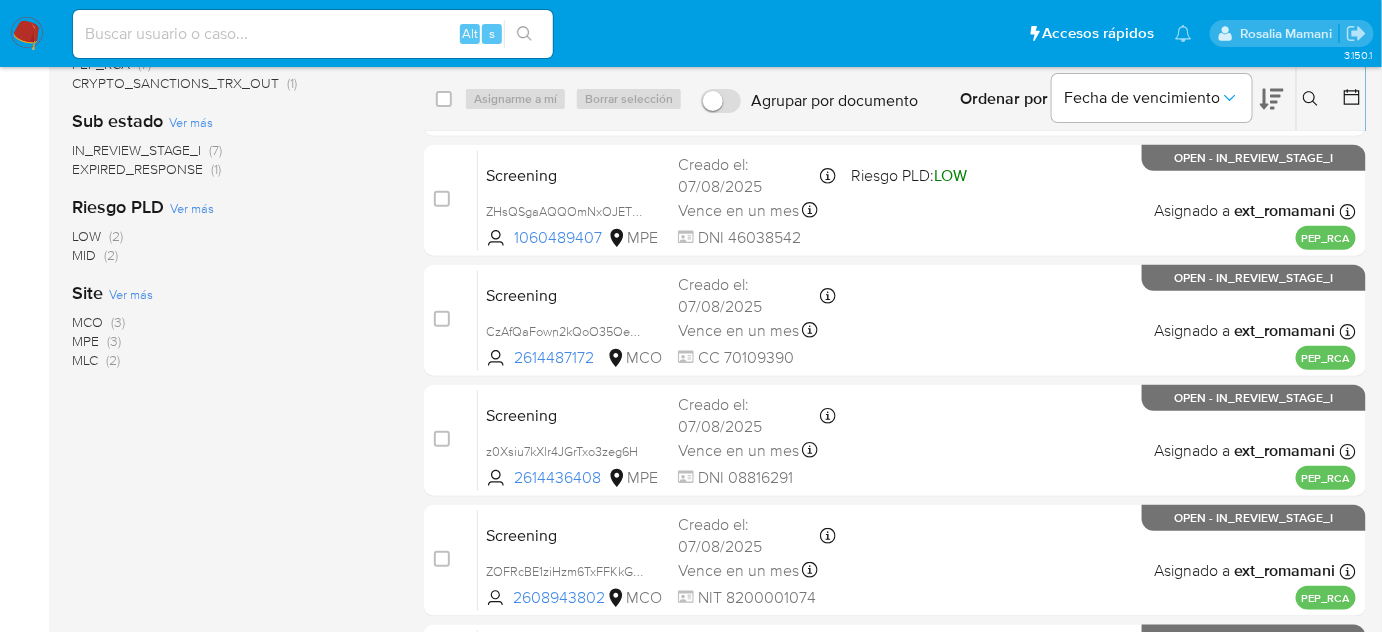 click on "MLC" at bounding box center (85, 360) 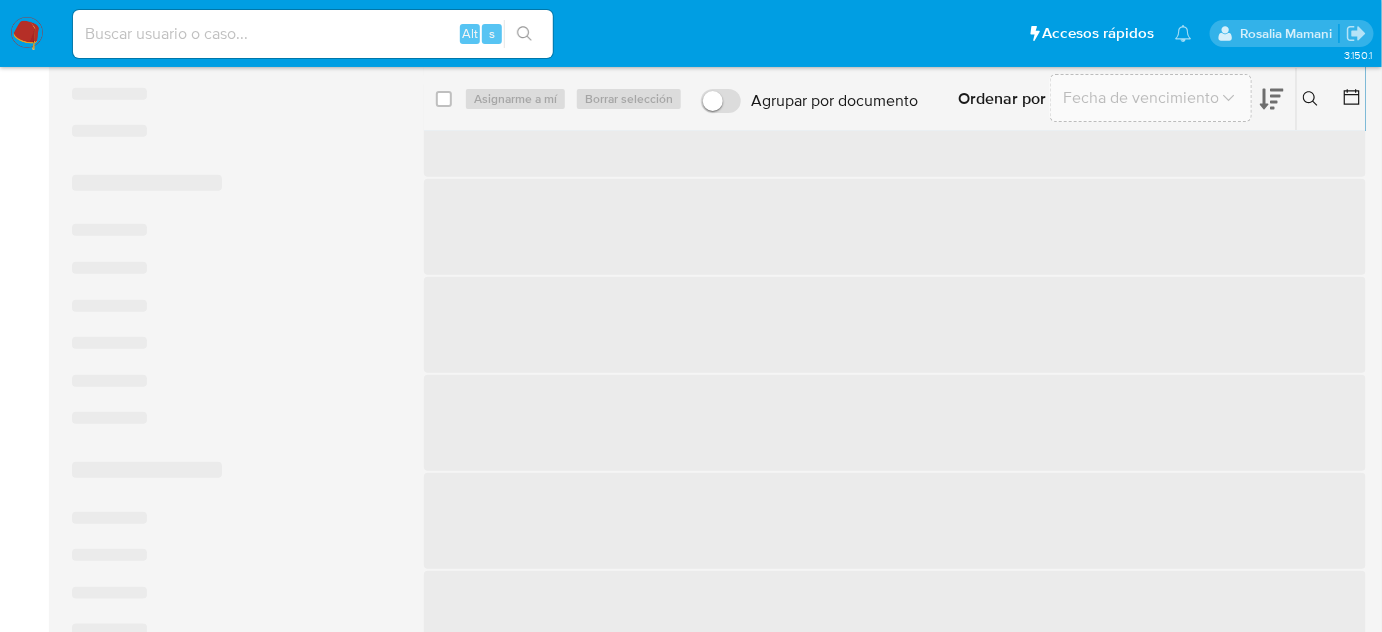 scroll, scrollTop: 0, scrollLeft: 0, axis: both 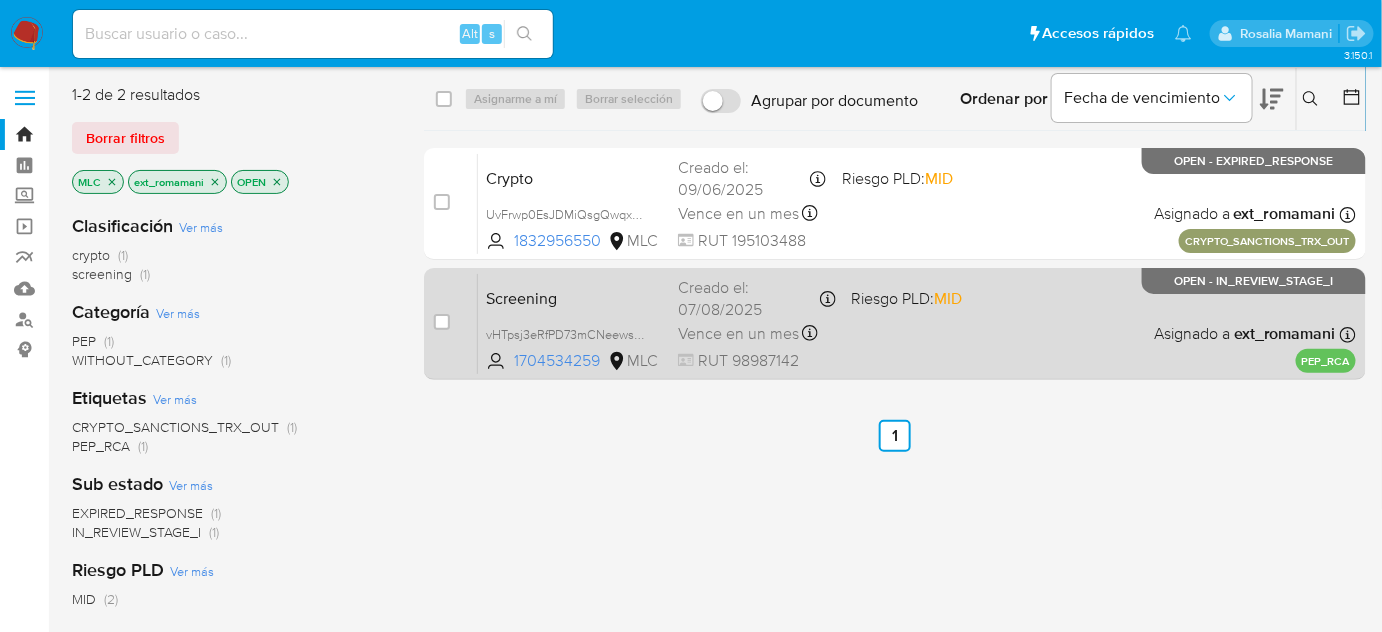 click on "Screening vHTpsj3eRfPD73mCNeews8eO 1704534259 MLC Riesgo PLD:  MID Creado el: 07/08/2025   Creado el: 07/08/2025 10:37:27 Vence en un mes   Vence el 06/09/2025 10:37:28 RUT   98987142 Asignado a   ext_romamani   Asignado el: 08/08/2025 08:30:38 PEP_RCA OPEN - IN_REVIEW_STAGE_I" at bounding box center (917, 323) 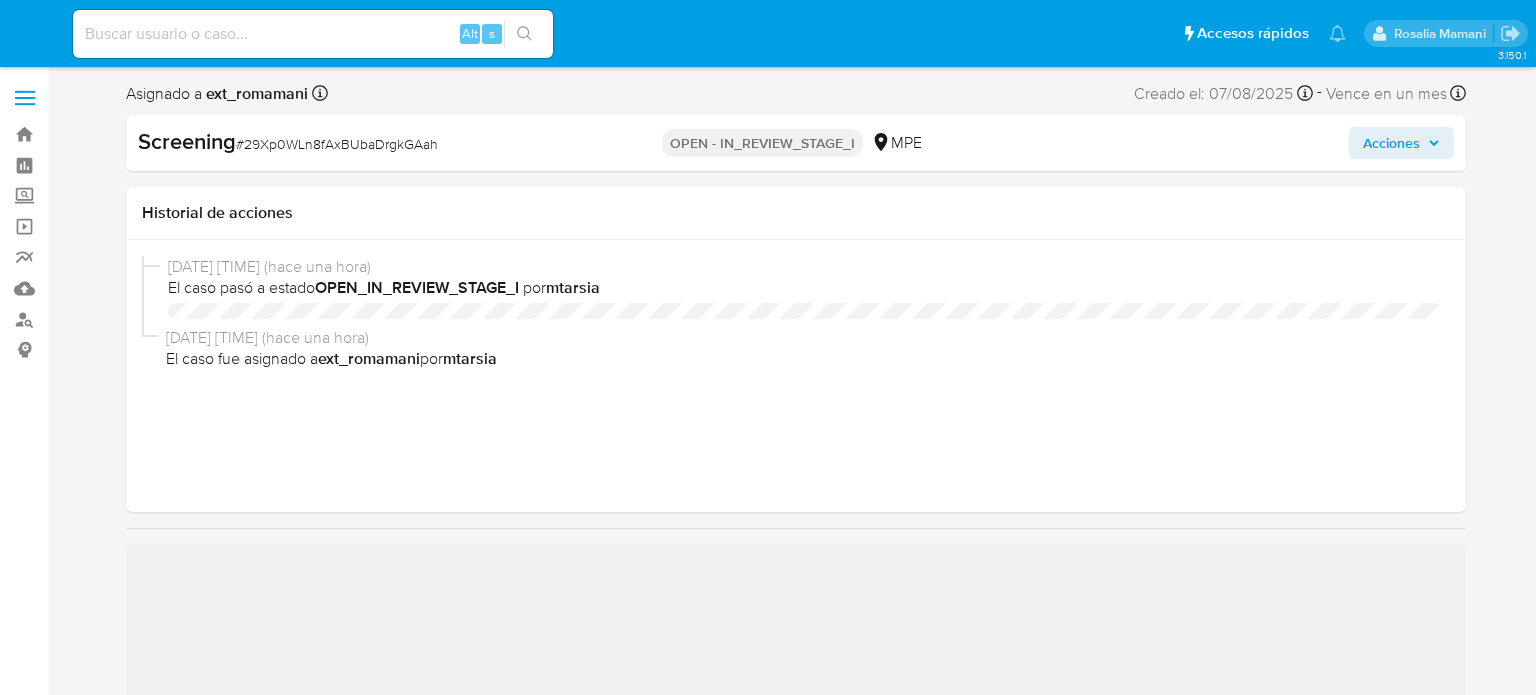 select on "10" 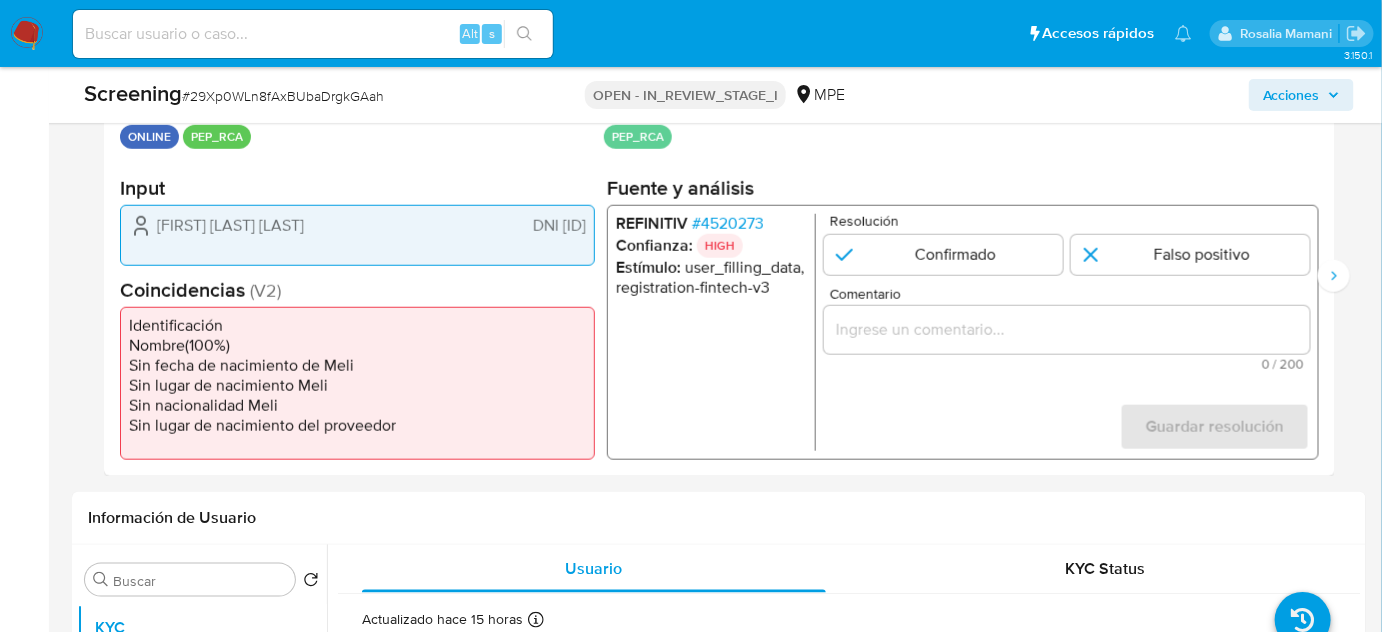 scroll, scrollTop: 454, scrollLeft: 0, axis: vertical 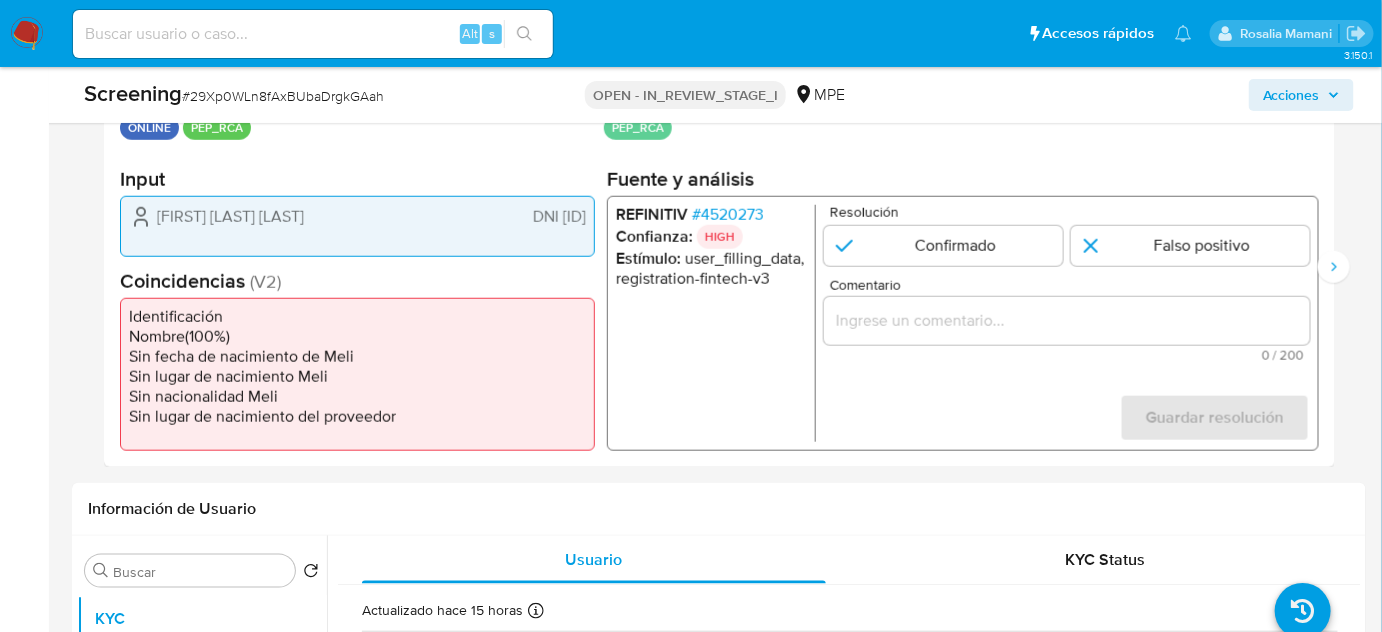 drag, startPoint x: 397, startPoint y: 210, endPoint x: 156, endPoint y: 215, distance: 241.05186 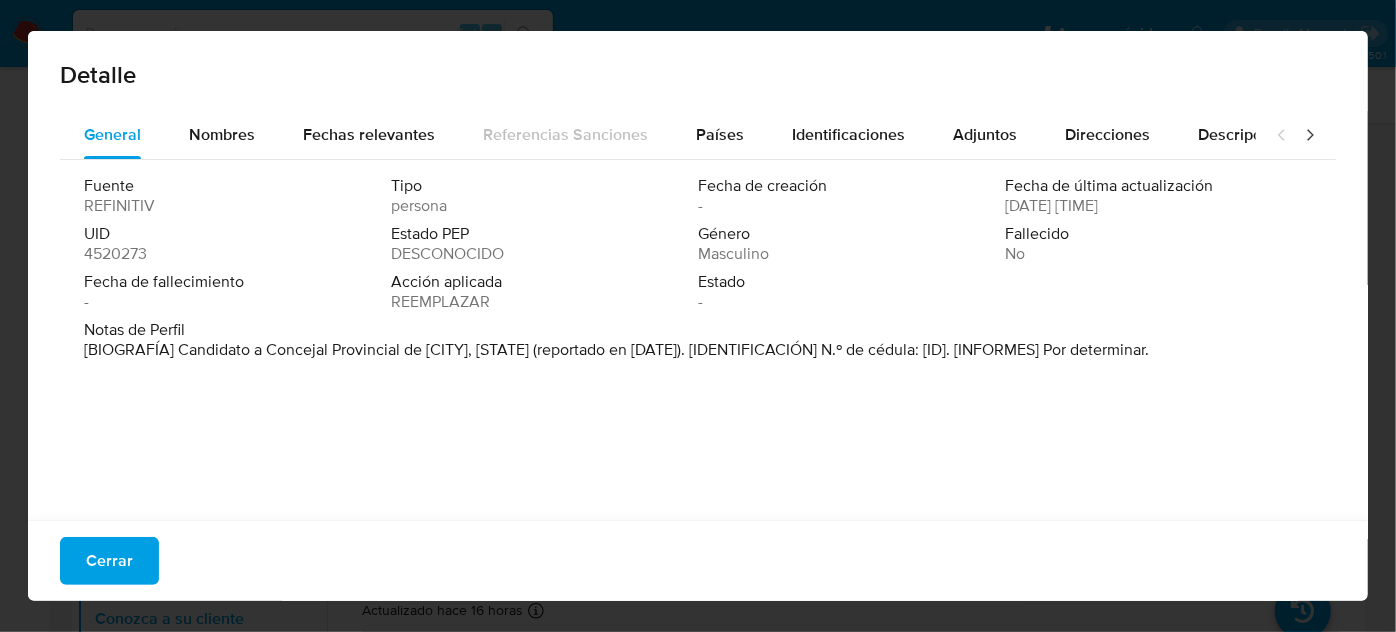 drag, startPoint x: 178, startPoint y: 349, endPoint x: 502, endPoint y: 354, distance: 324.03857 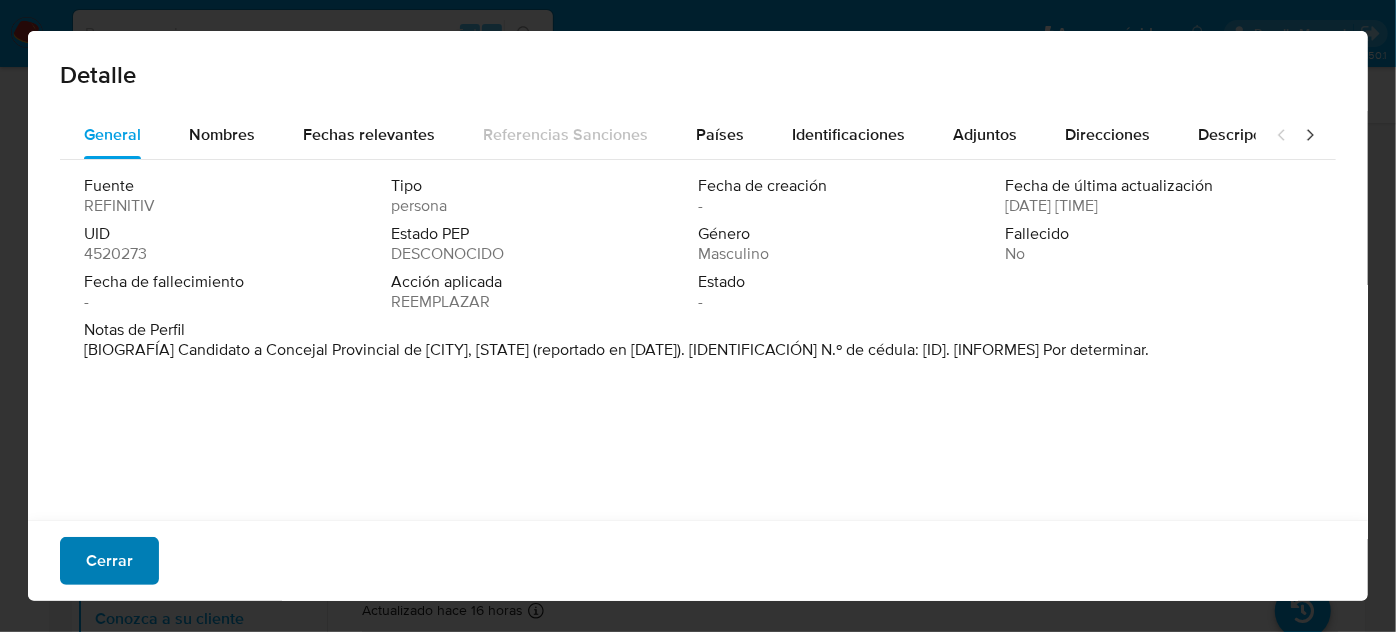 click on "Cerrar" at bounding box center (109, 561) 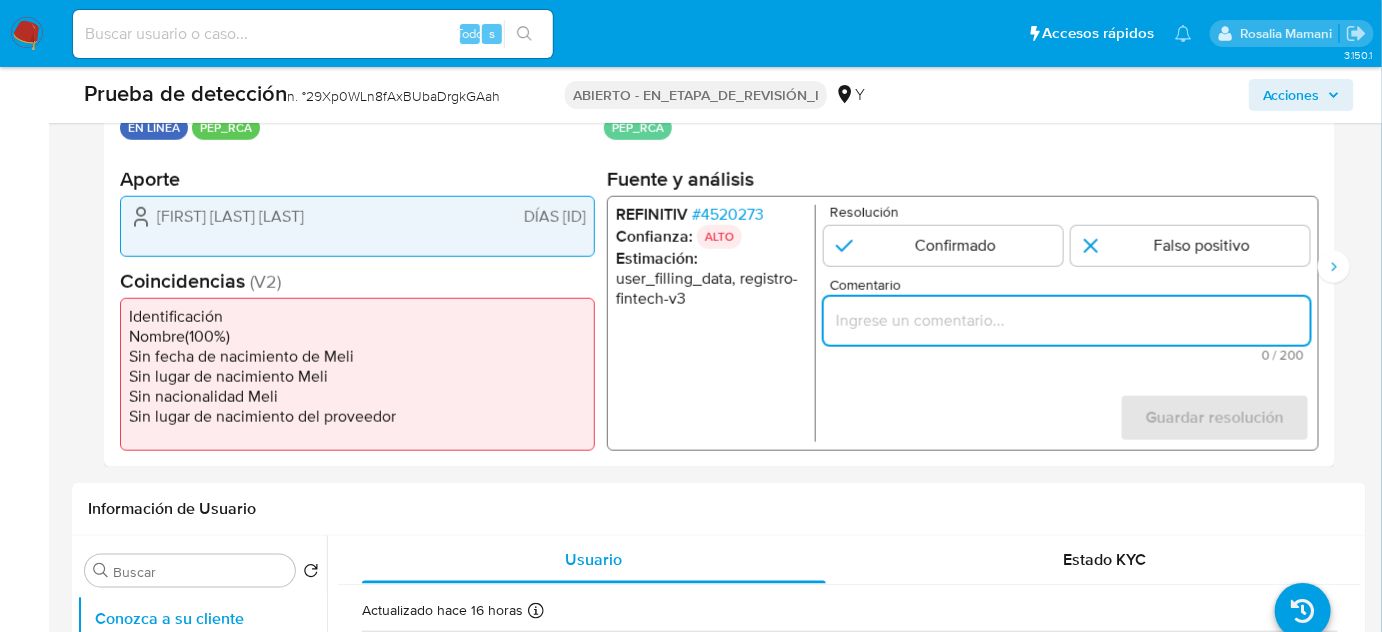 click at bounding box center (1067, 321) 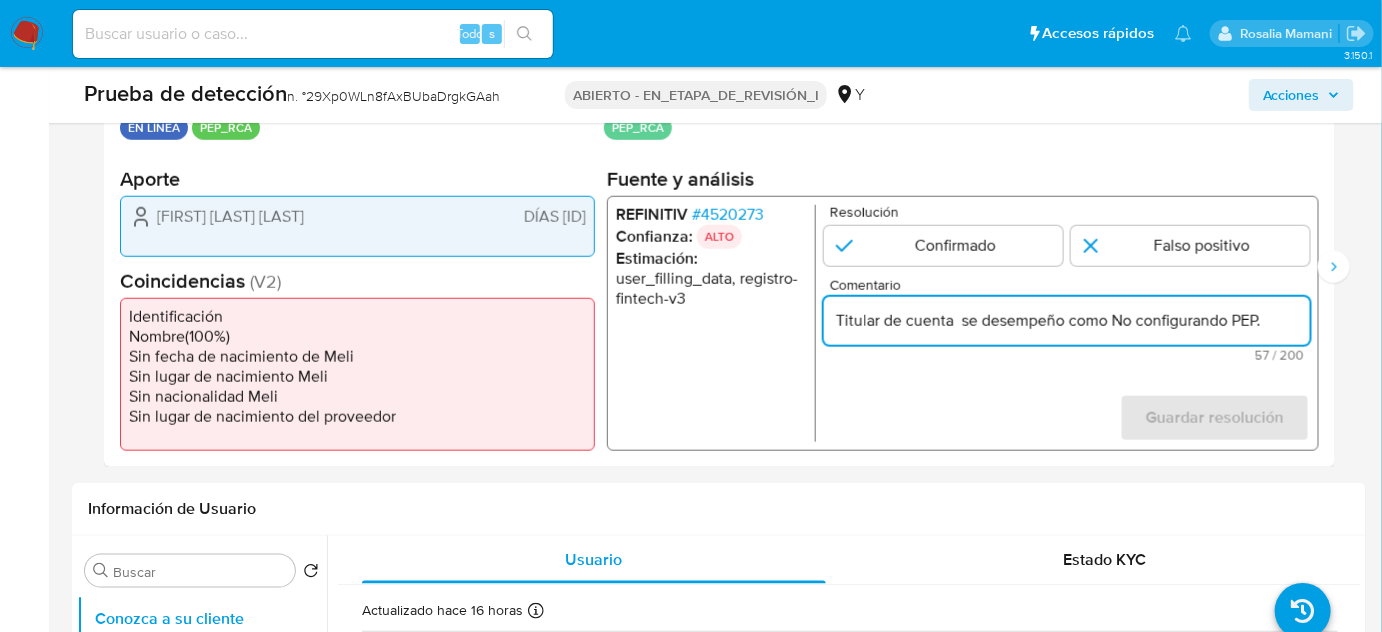 click on "Titular de cuenta  se desempeño como No configurando PEP." at bounding box center (1067, 321) 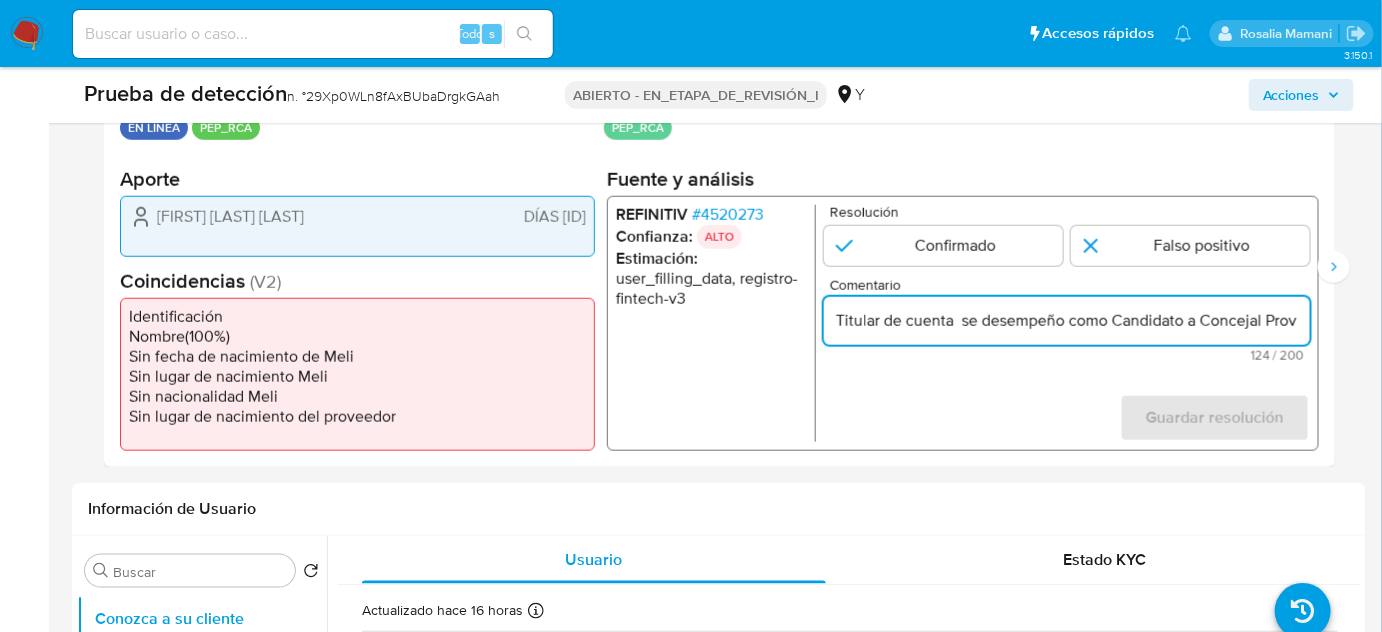 scroll, scrollTop: 0, scrollLeft: 310, axis: horizontal 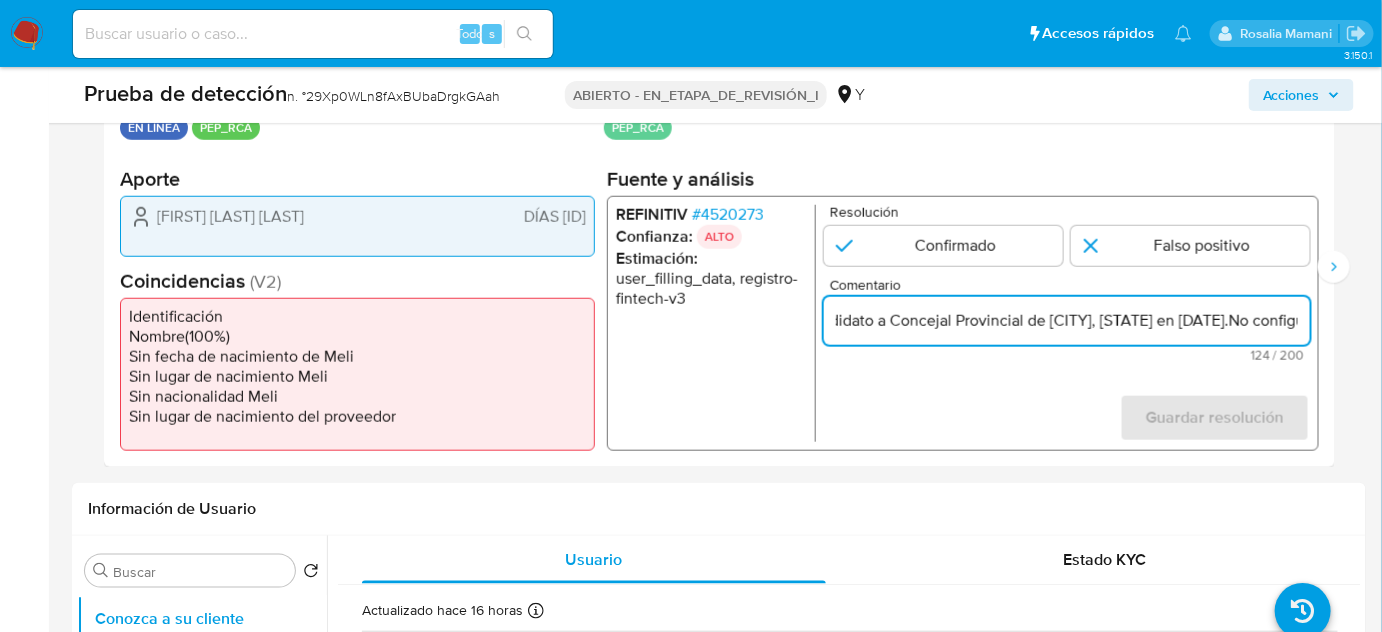 type on "Titular de cuenta  se desempeño como Candidato a Concejal Provincial de Cajamarca en Septiembre de 2018.No configurando PEP." 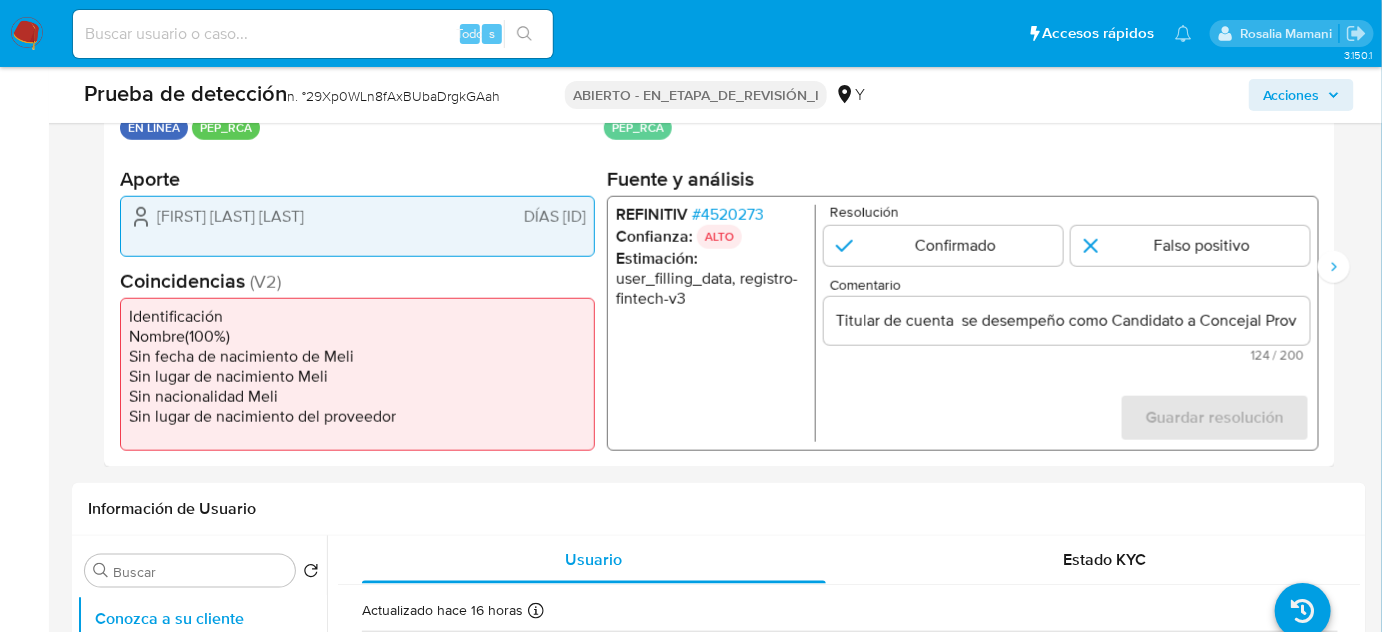 click on "Resolución Confirmado Falso positivo Comentario Titular de cuenta  se desempeño como Candidato a Concejal Provincial de Cajamarca en Septiembre de 2018.No configurando PEP. 124 / 200 76 caracteres restantes Guardar resolución   Completa ambos campos" at bounding box center (1067, 323) 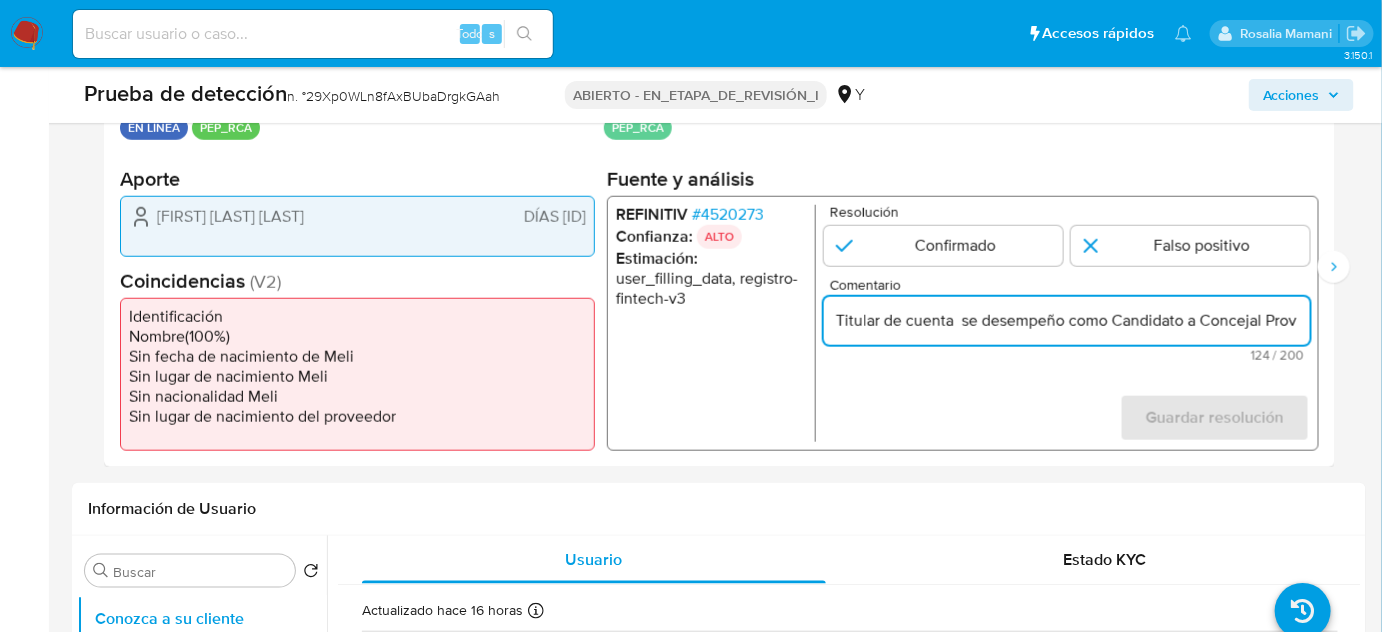 click on "Titular de cuenta  se desempeño como Candidato a Concejal Provincial de Cajamarca en Septiembre de 2018.No configurando PEP." at bounding box center (1067, 321) 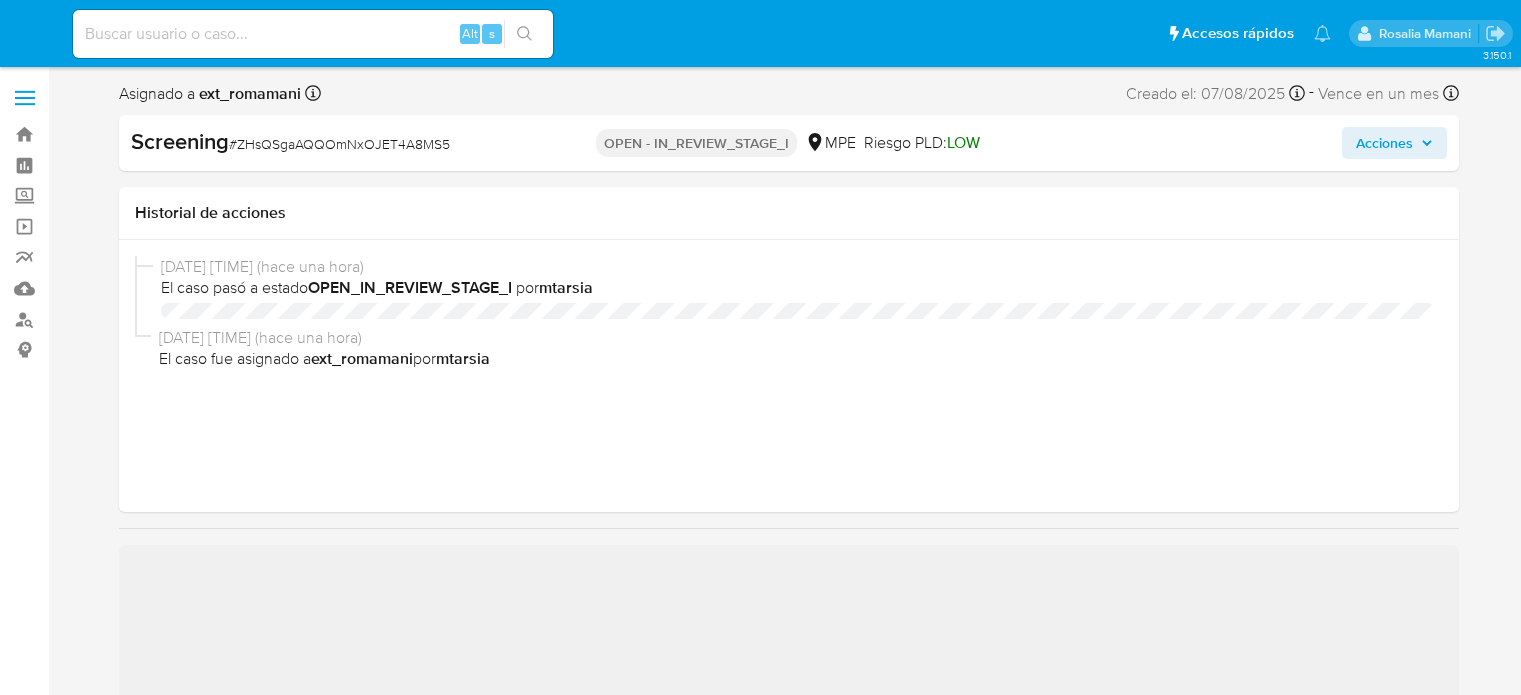 select on "10" 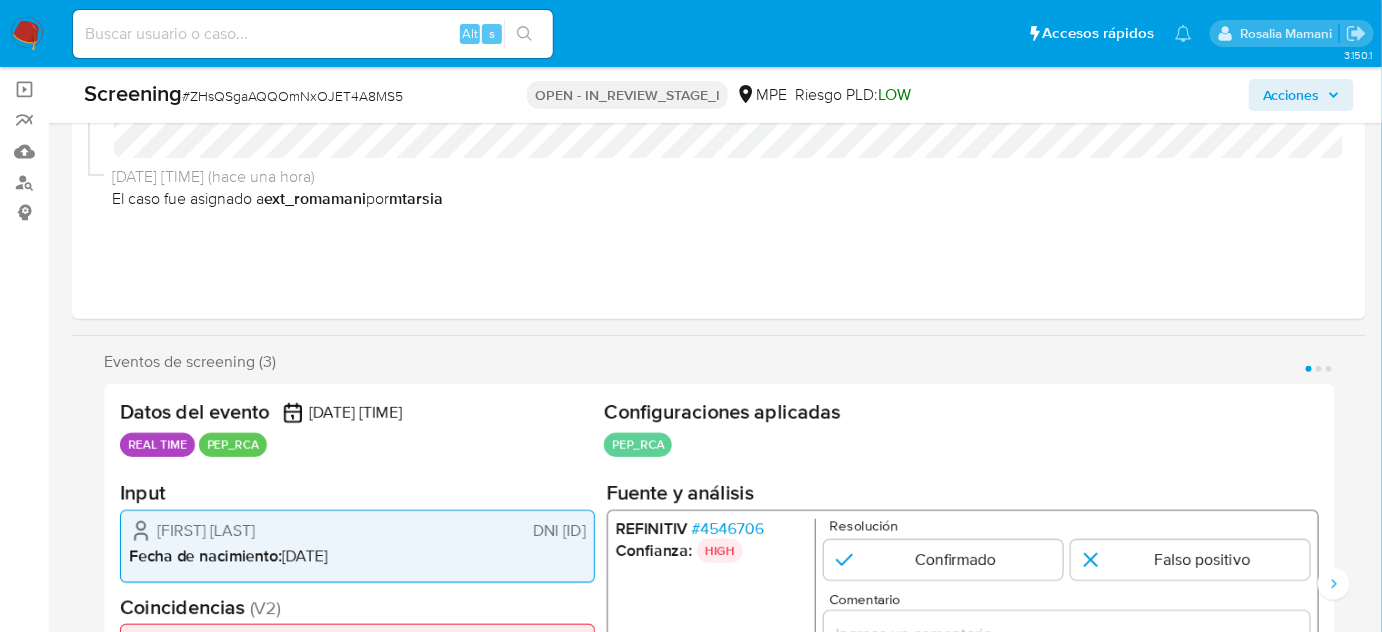 scroll, scrollTop: 363, scrollLeft: 0, axis: vertical 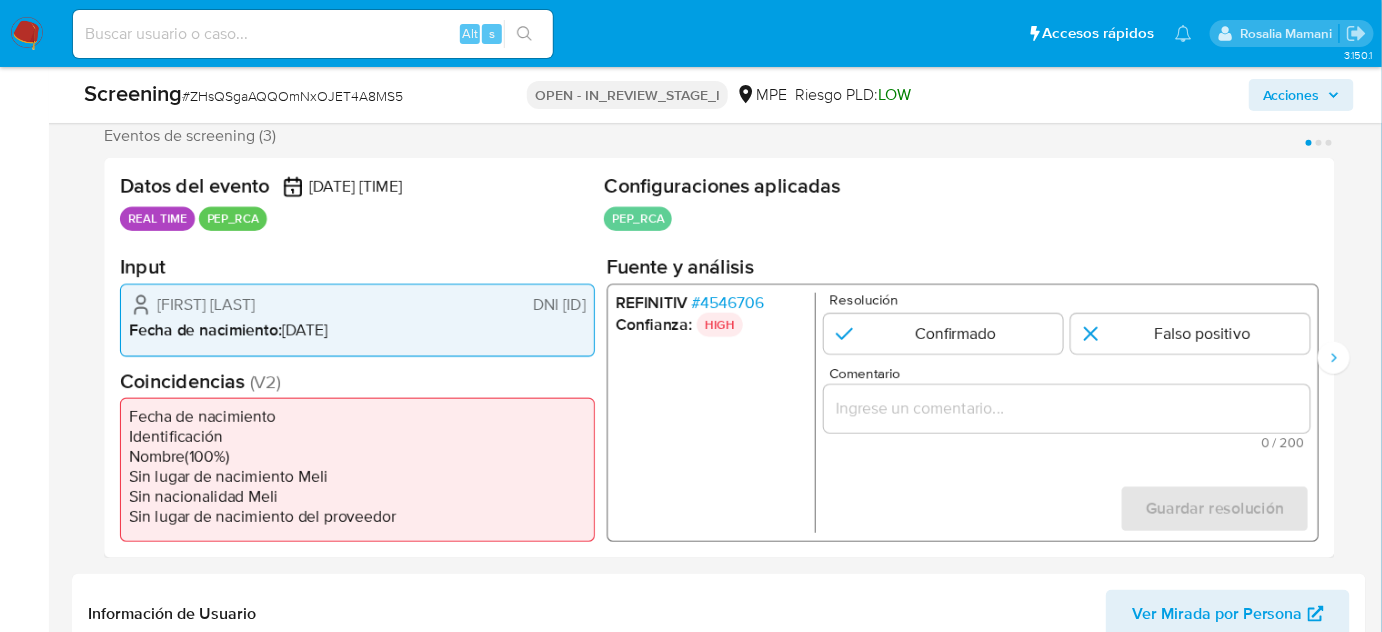 drag, startPoint x: 378, startPoint y: 301, endPoint x: 135, endPoint y: 300, distance: 243.00206 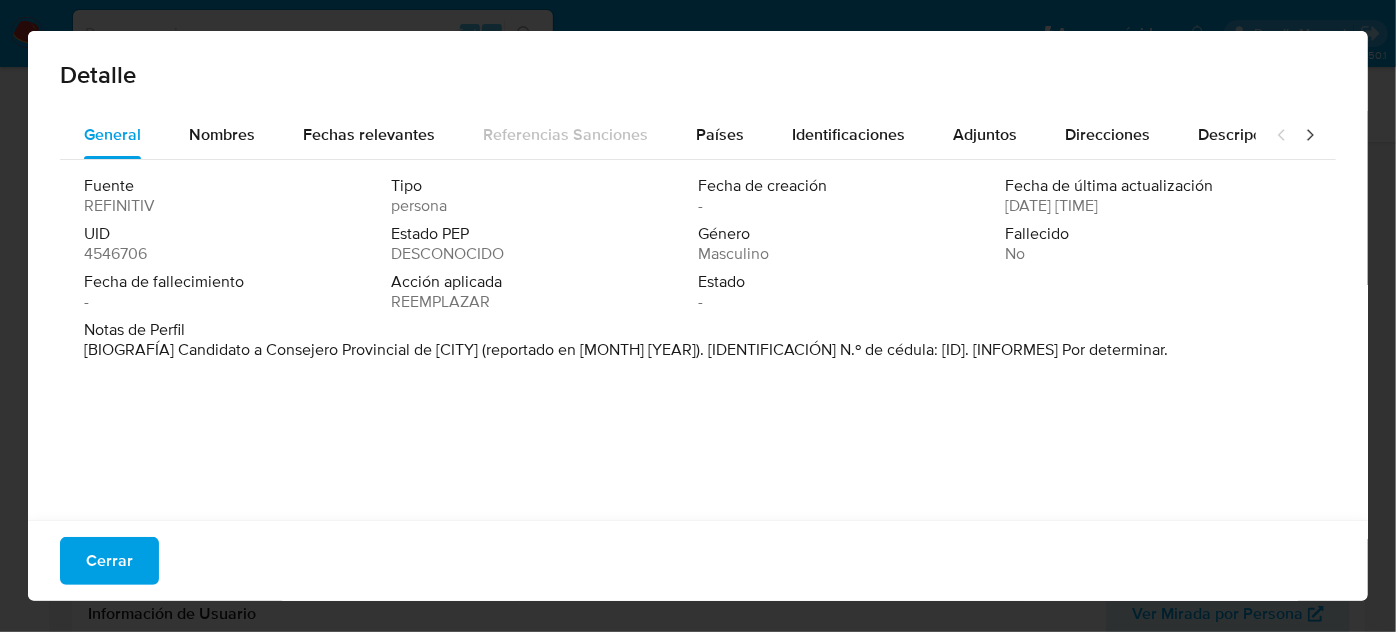 drag, startPoint x: 178, startPoint y: 348, endPoint x: 471, endPoint y: 354, distance: 293.06143 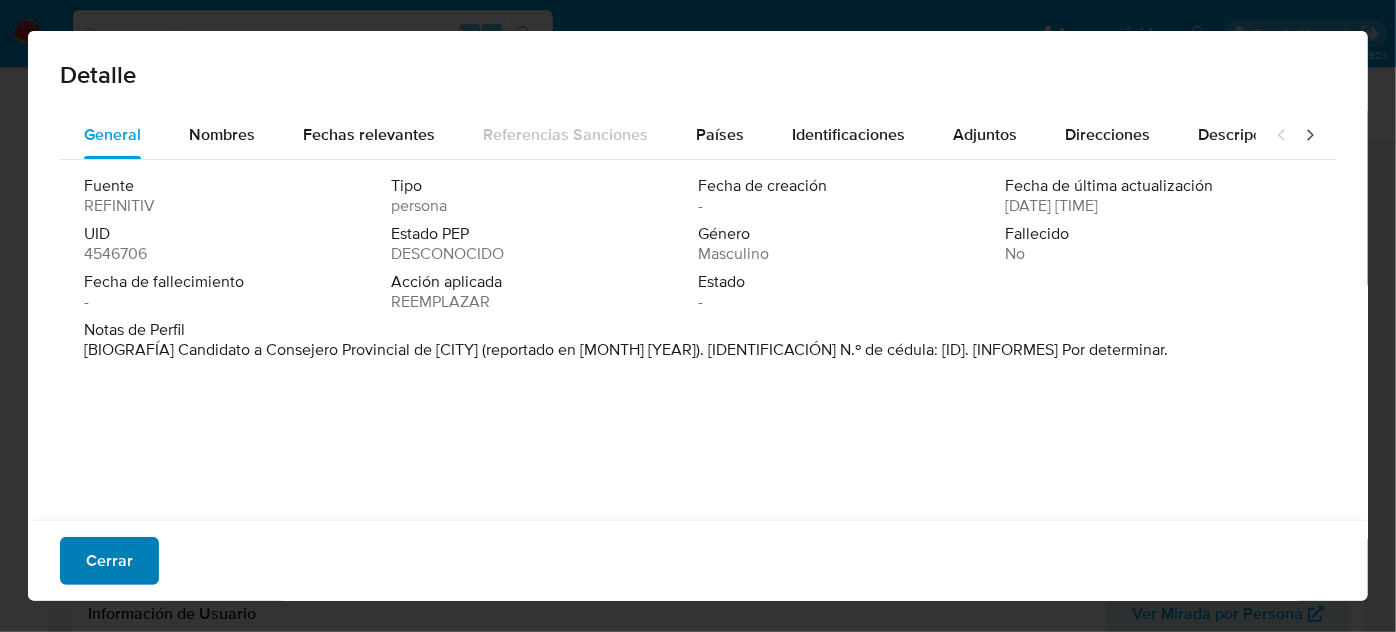 click on "Cerrar" at bounding box center (109, 561) 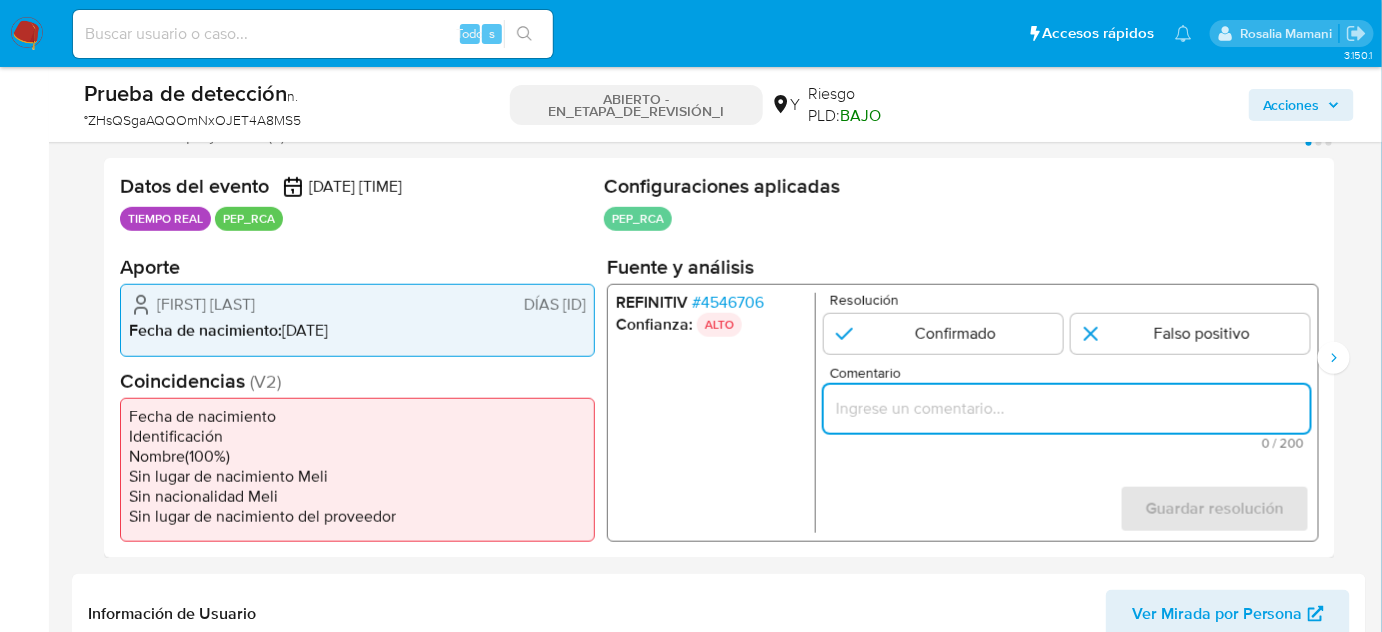 click at bounding box center [1067, 409] 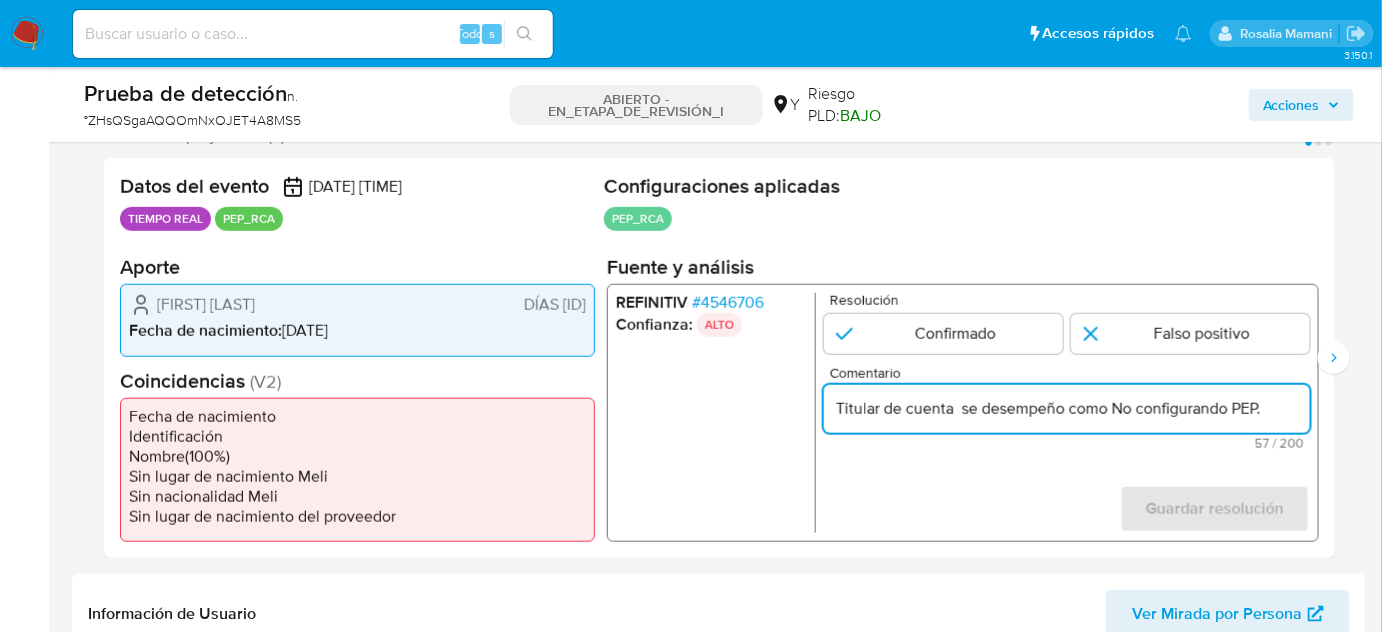 click on "Titular de cuenta  se desempeño como No configurando PEP." at bounding box center [1067, 409] 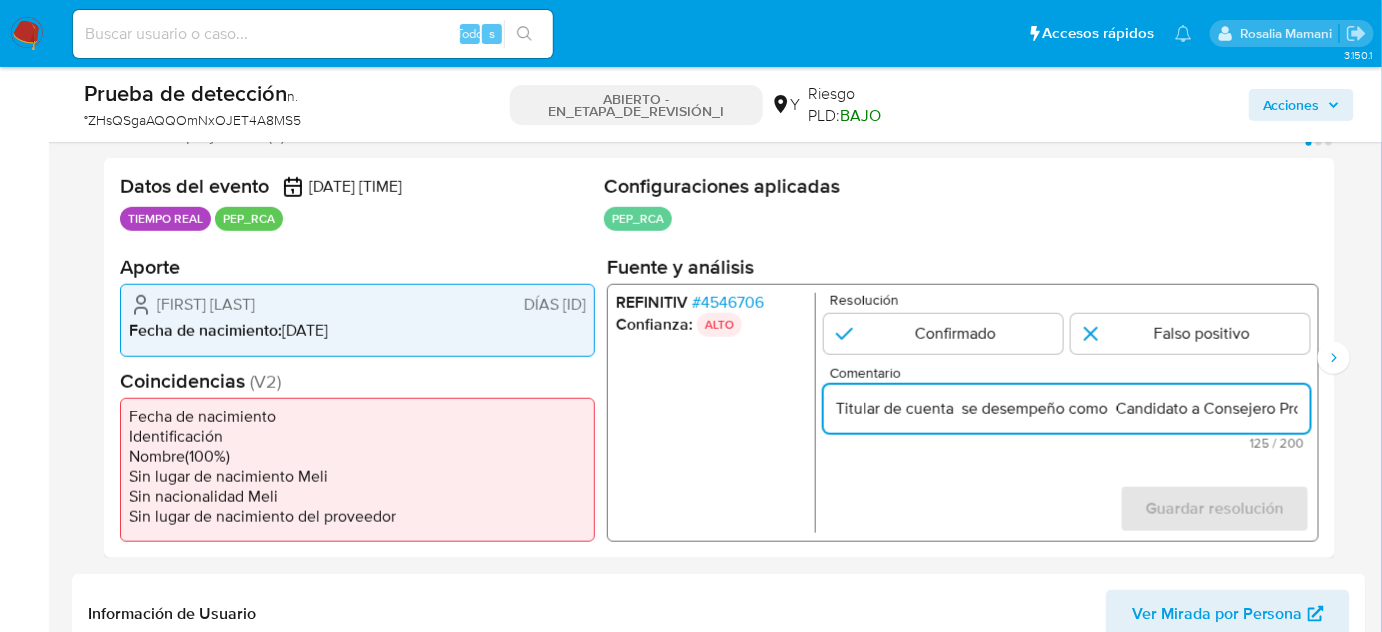 scroll, scrollTop: 0, scrollLeft: 308, axis: horizontal 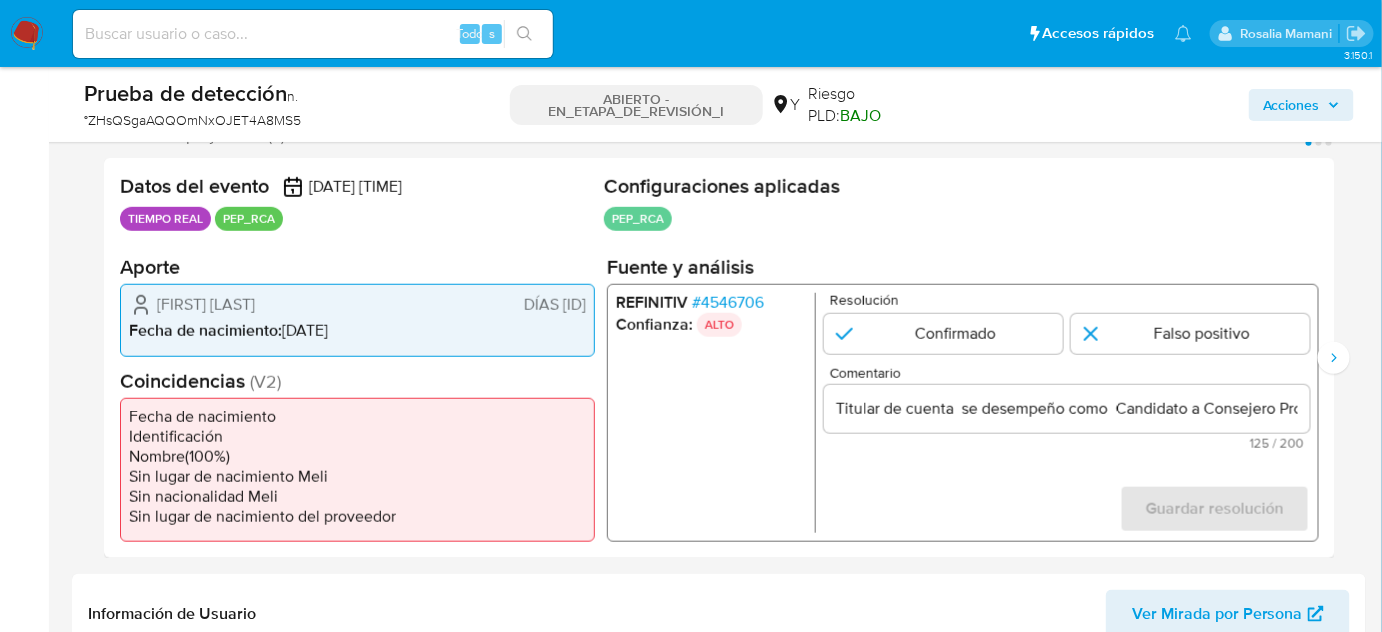 drag, startPoint x: 152, startPoint y: 301, endPoint x: 588, endPoint y: 311, distance: 436.11465 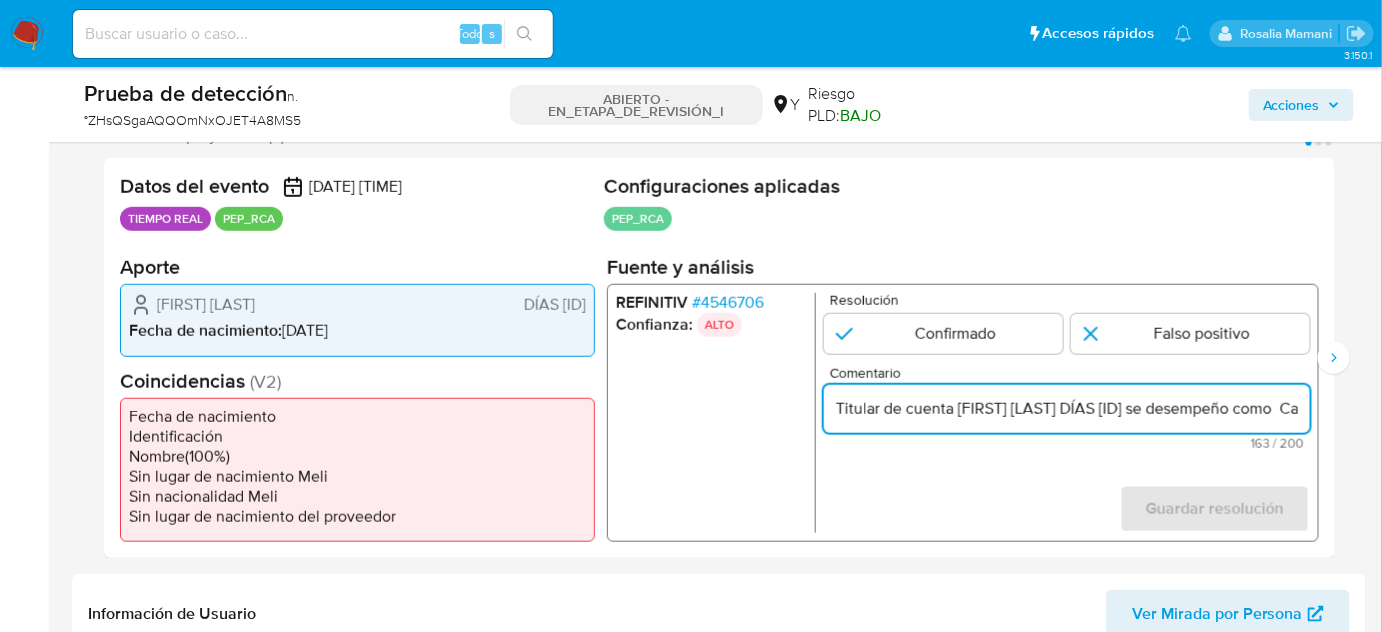 click on "Titular de cuenta Oscar Luis Molero Ñacari DÍAS 46038542 se desempeño como  Candidato a Consejero Provincial de Lima hasta Septiembre de 2018. No configurando PEP." at bounding box center [1067, 409] 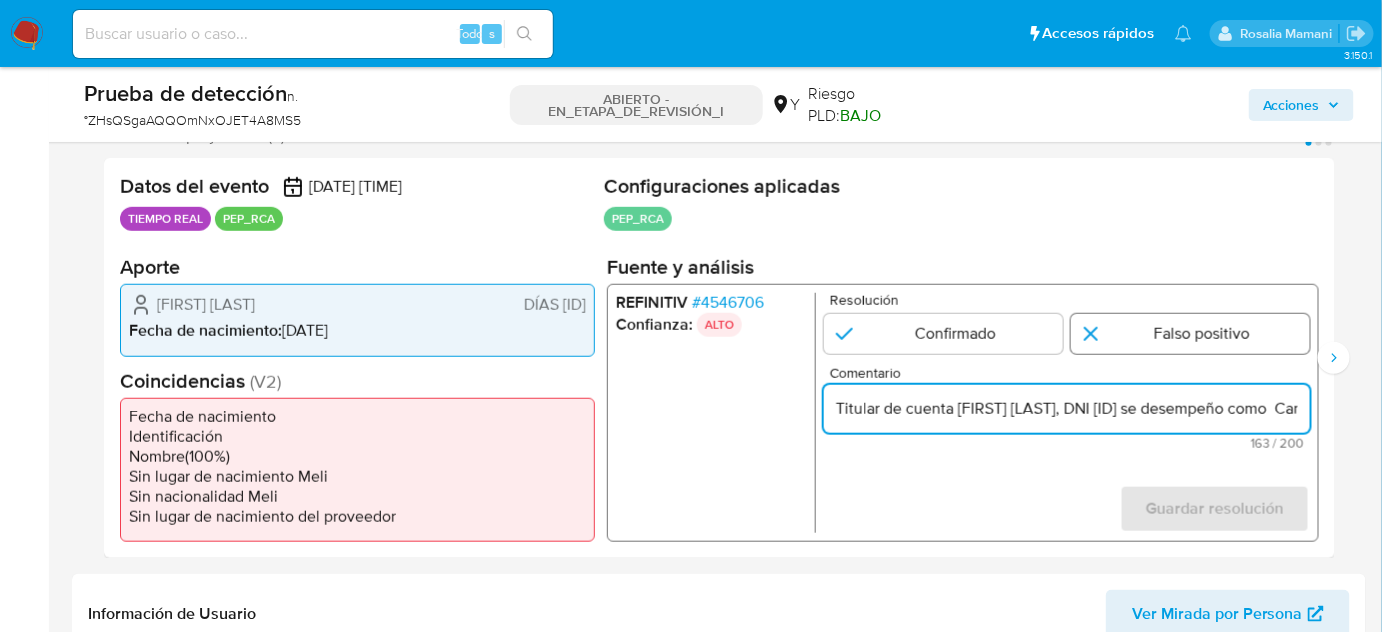 type on "Titular de cuenta Oscar Luis Molero Ñacari, DNI 46038542 se desempeño como  Candidato a Consejero Provincial de Lima hasta Septiembre de 2018. No configurando PEP." 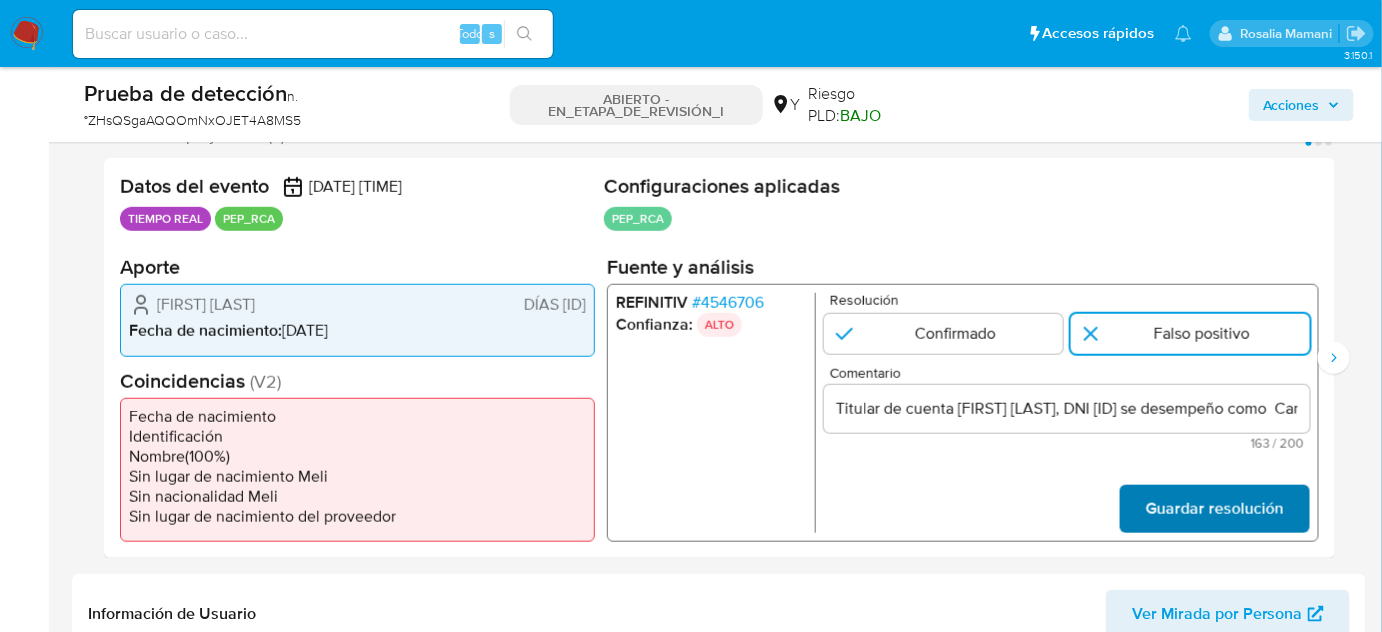 click on "Guardar resolución" at bounding box center (1215, 509) 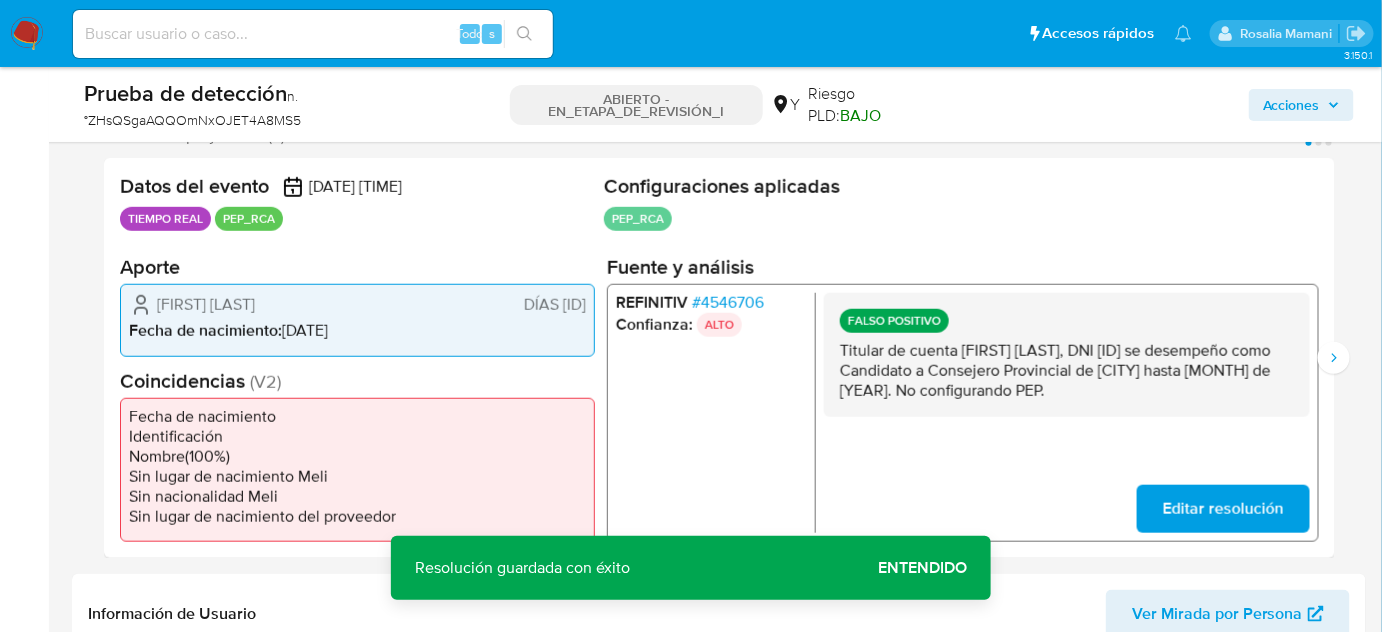 drag, startPoint x: 1202, startPoint y: 395, endPoint x: 836, endPoint y: 351, distance: 368.6353 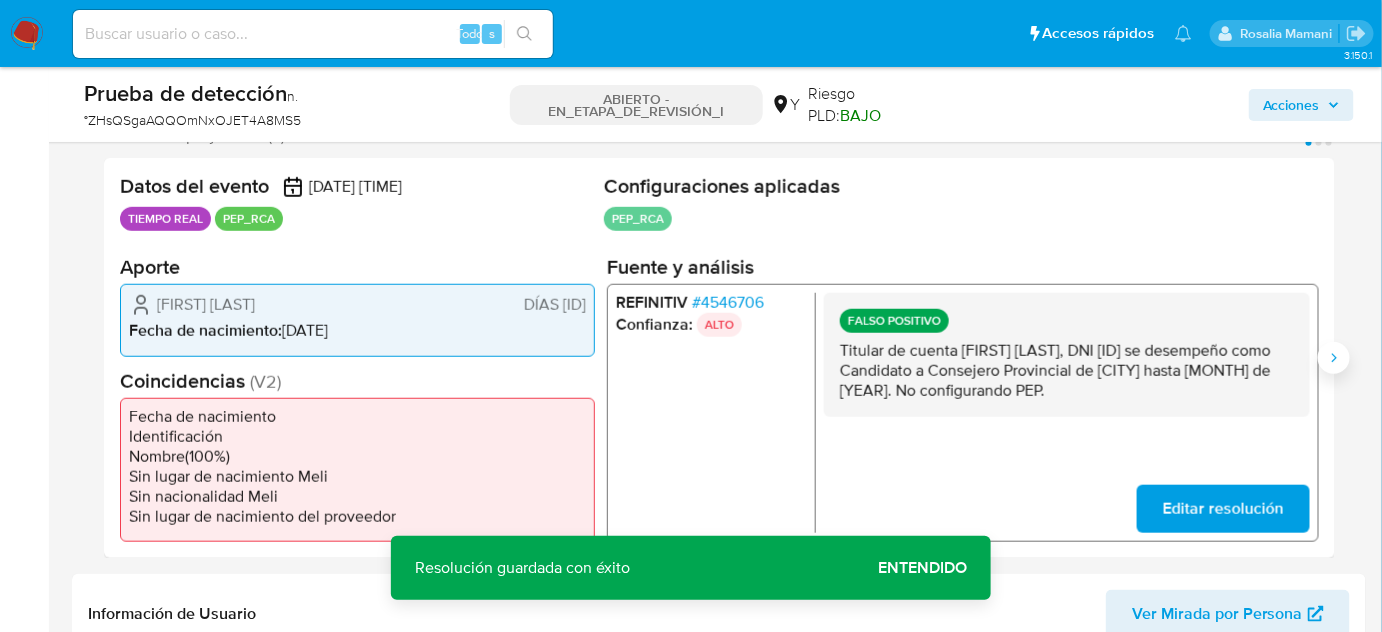 click 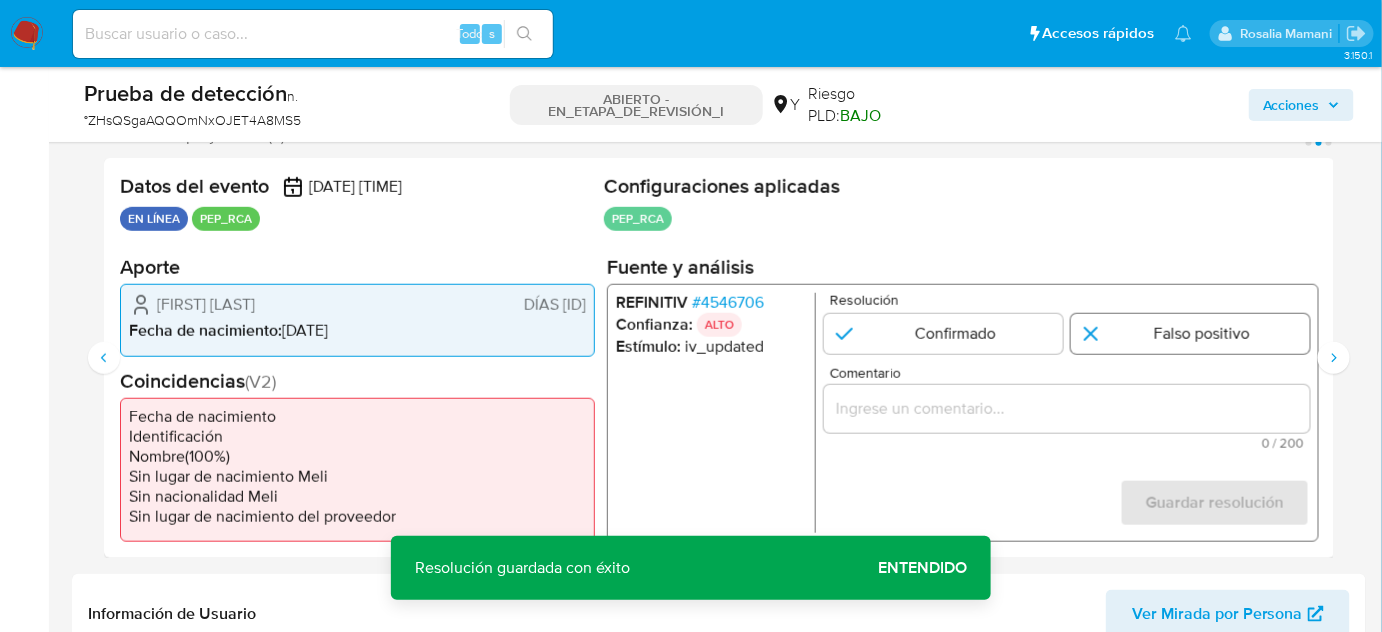 click at bounding box center [1190, 334] 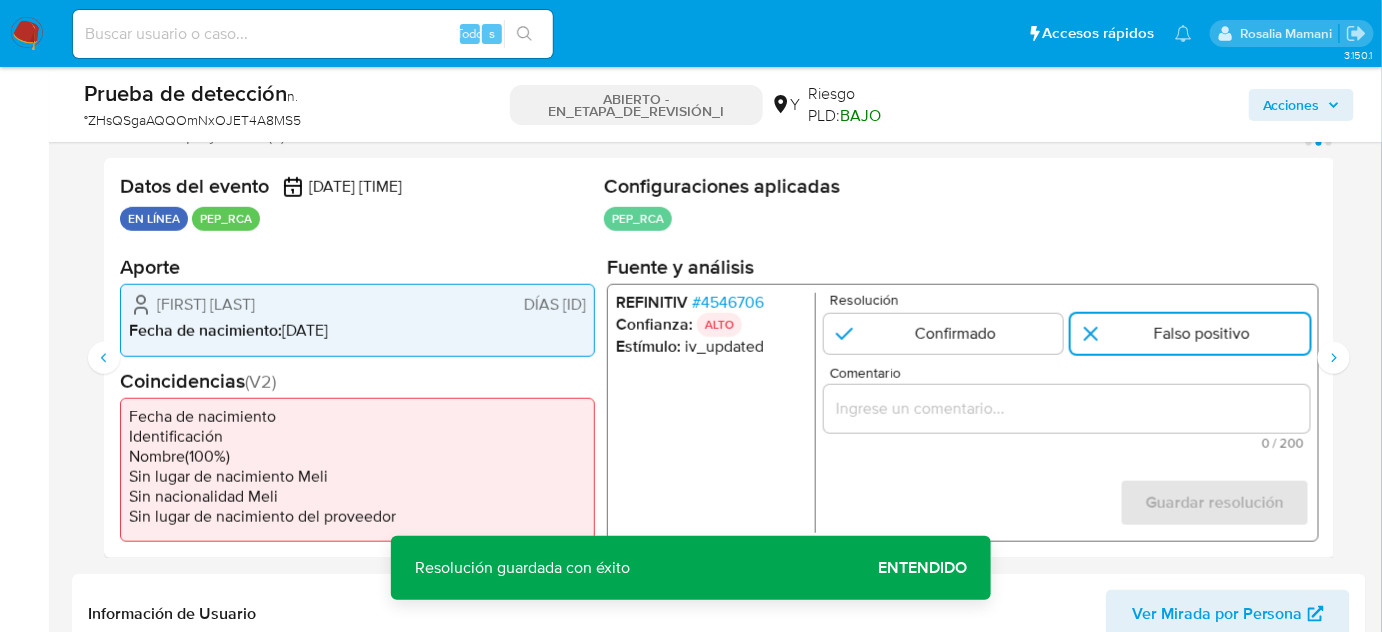 click at bounding box center (1067, 409) 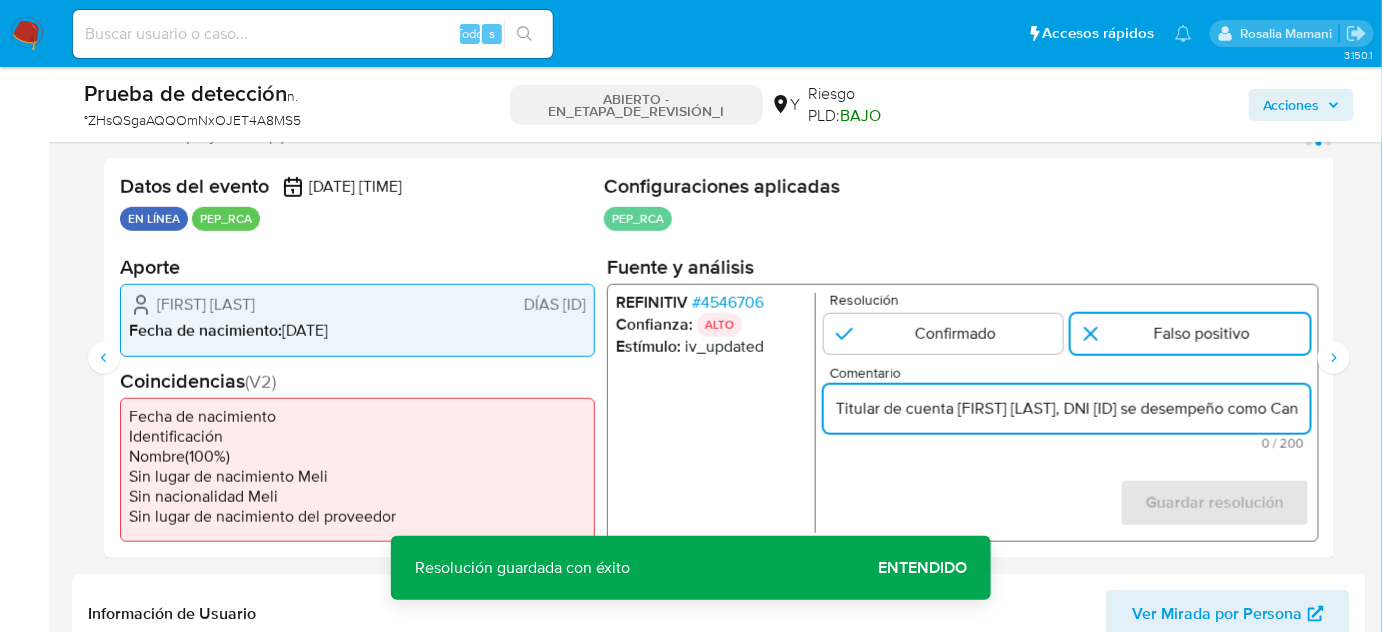 scroll, scrollTop: 0, scrollLeft: 743, axis: horizontal 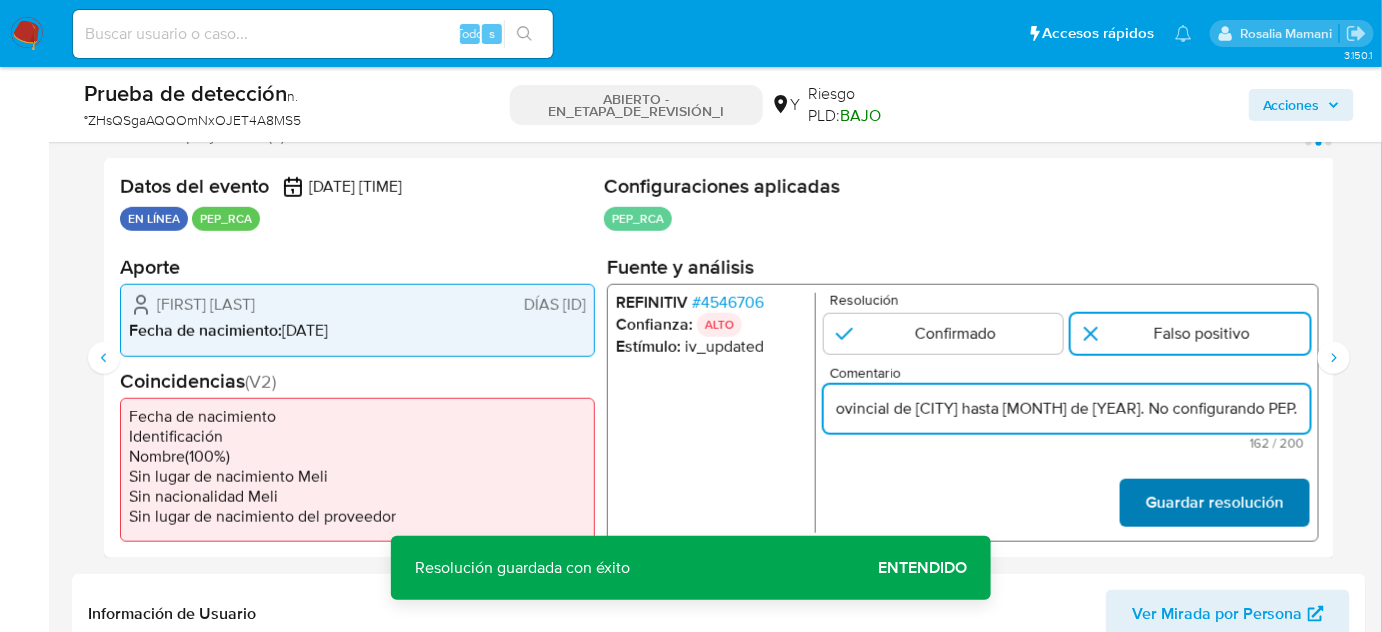 type on "Titular de cuenta [FIRST] [LAST] [LAST], DNI [NUMBER] se desempeño como Candidato a Consejero Provincial de [CITY] hasta Septiembre de 2018. No configurando PEP." 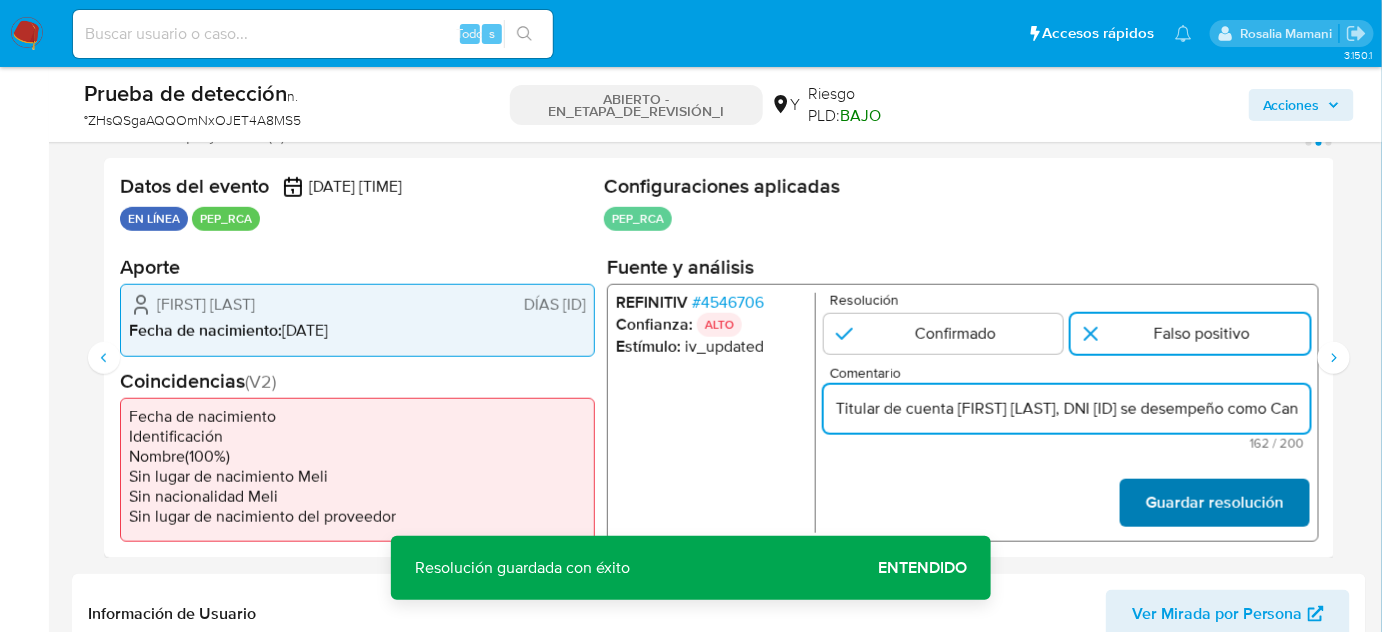 click on "Guardar resolución" at bounding box center [1215, 503] 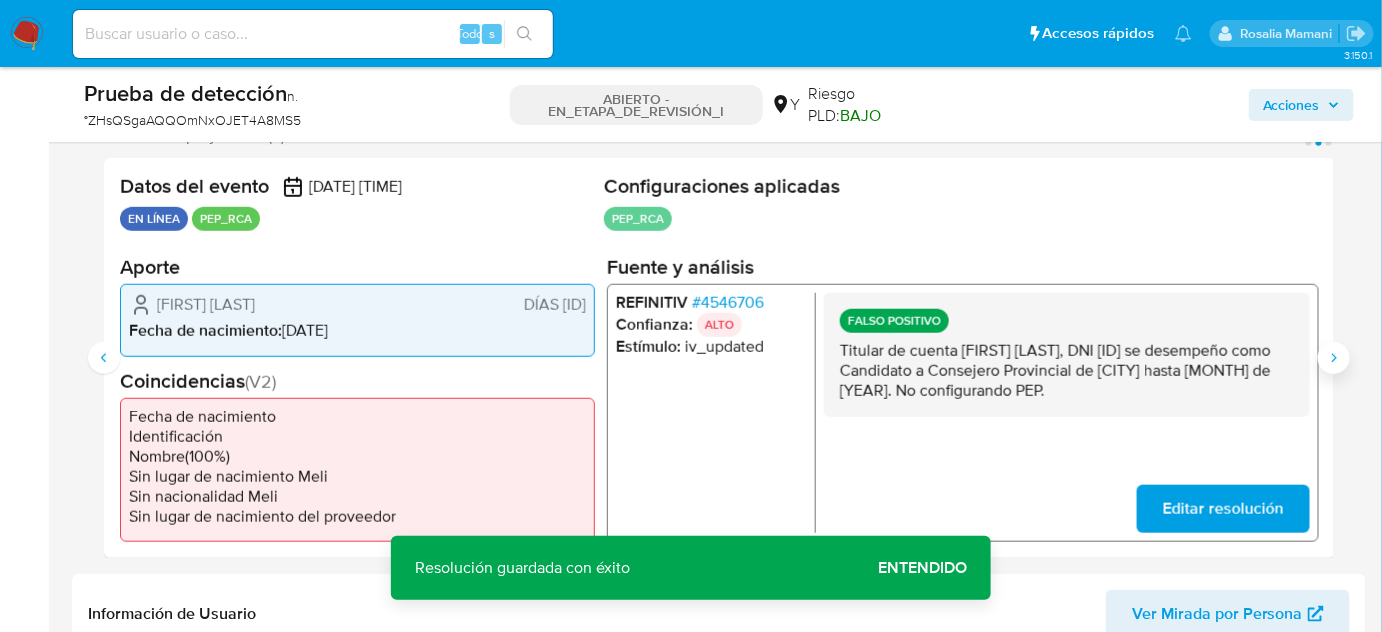 click 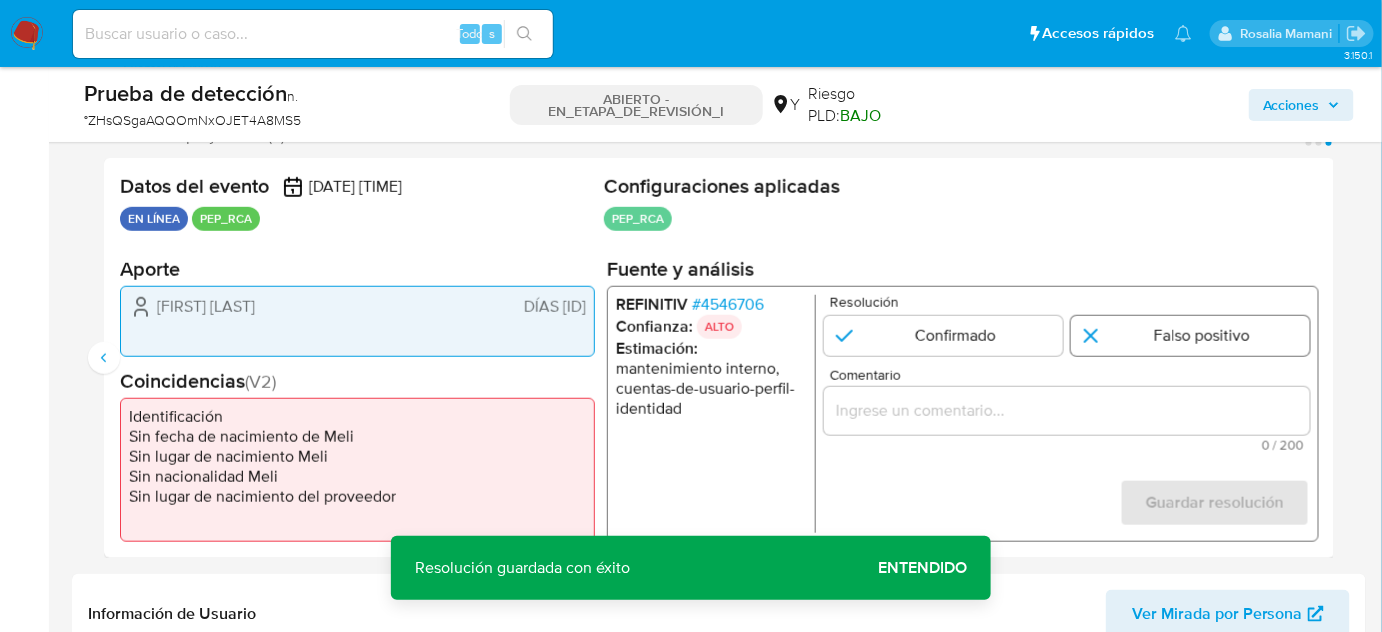 click at bounding box center [1190, 335] 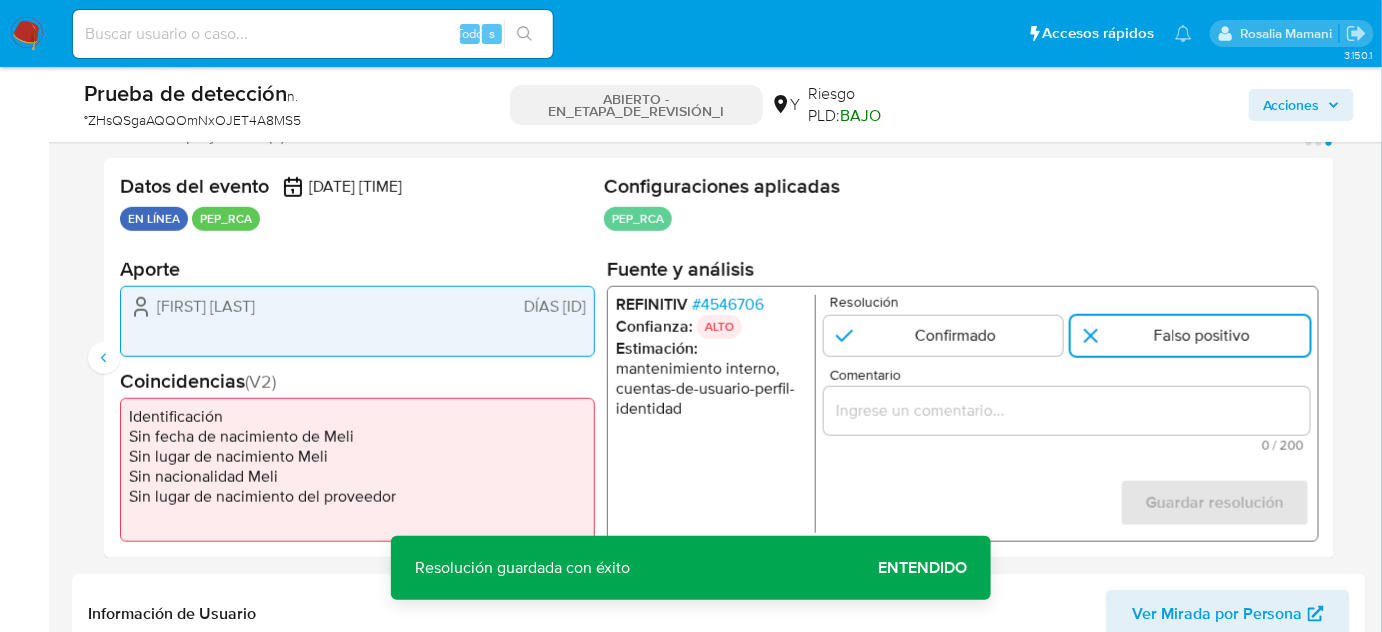 click at bounding box center (1067, 410) 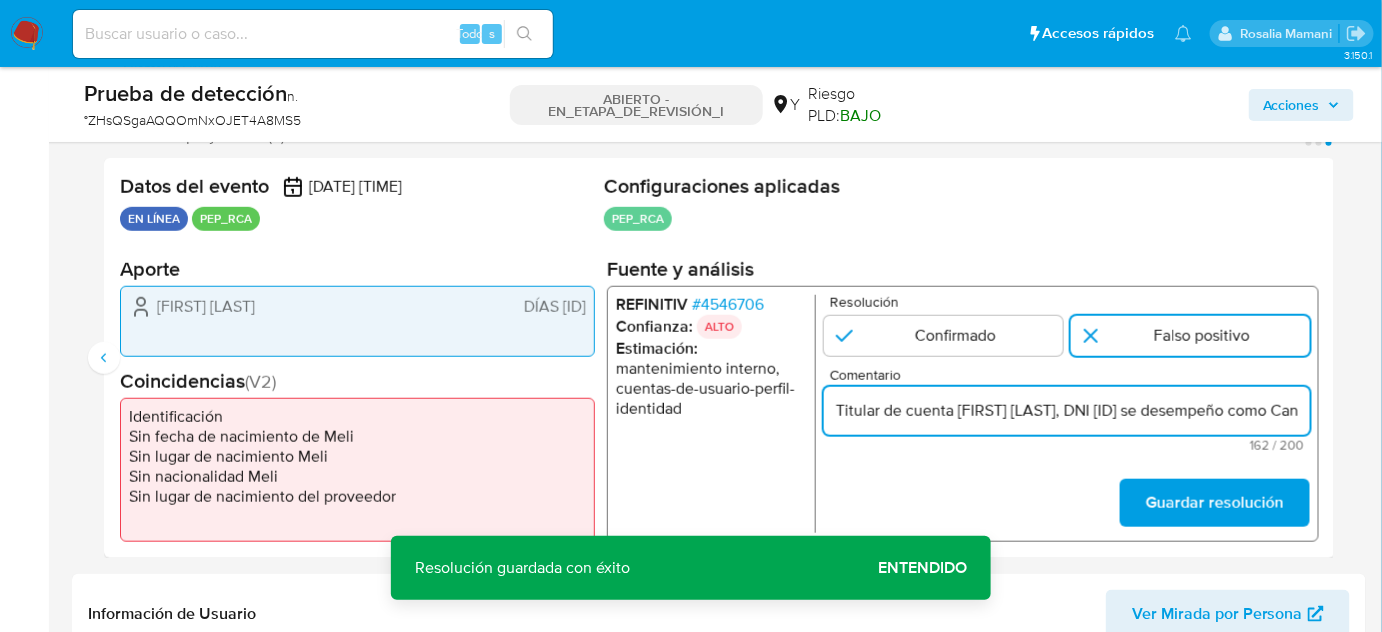 scroll, scrollTop: 0, scrollLeft: 743, axis: horizontal 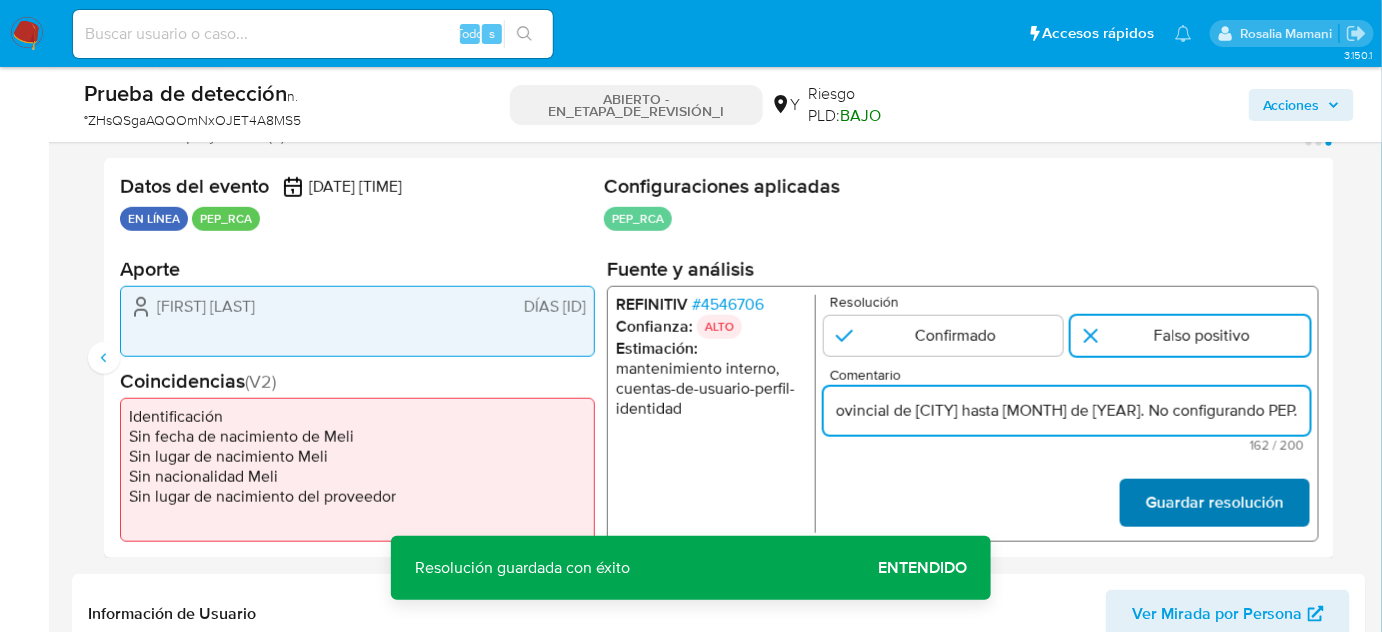 type on "Titular de cuenta Oscar Luis Molero Ñacari, DNI 46038542 se desempeño como Candidato a Consejero Provincial de Lima hasta Septiembre de 2018. No configurando PEP." 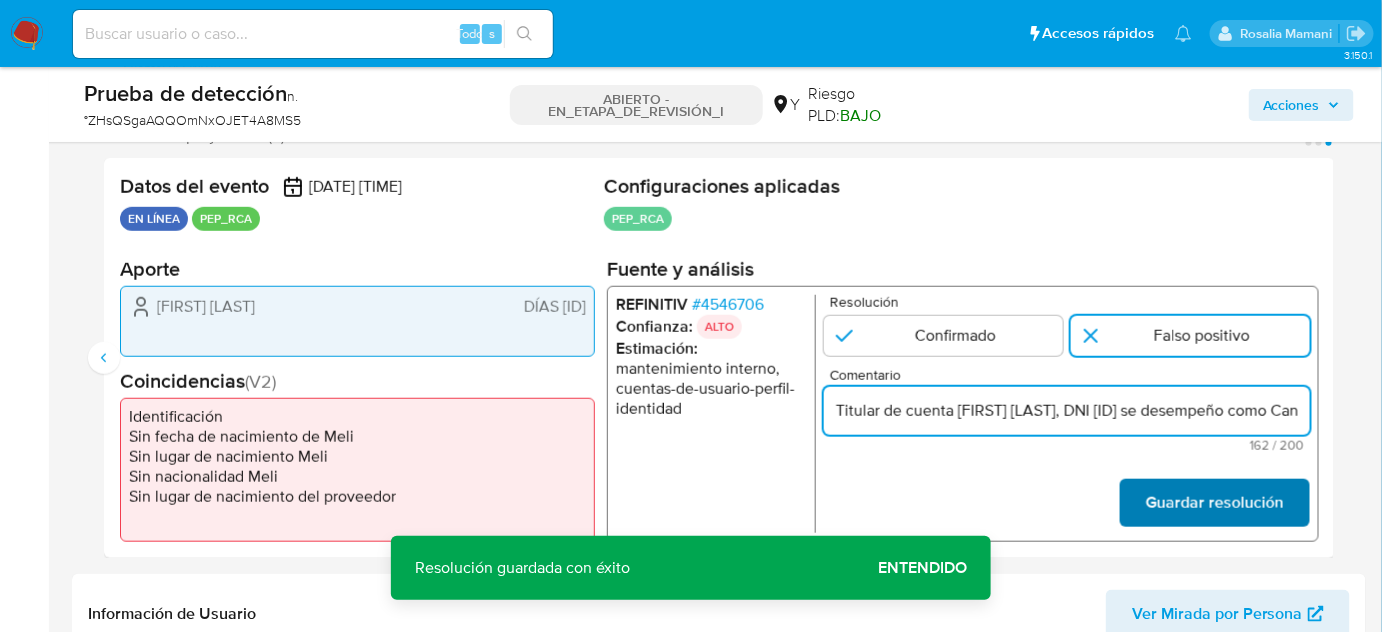 click on "Guardar resolución" at bounding box center (1215, 503) 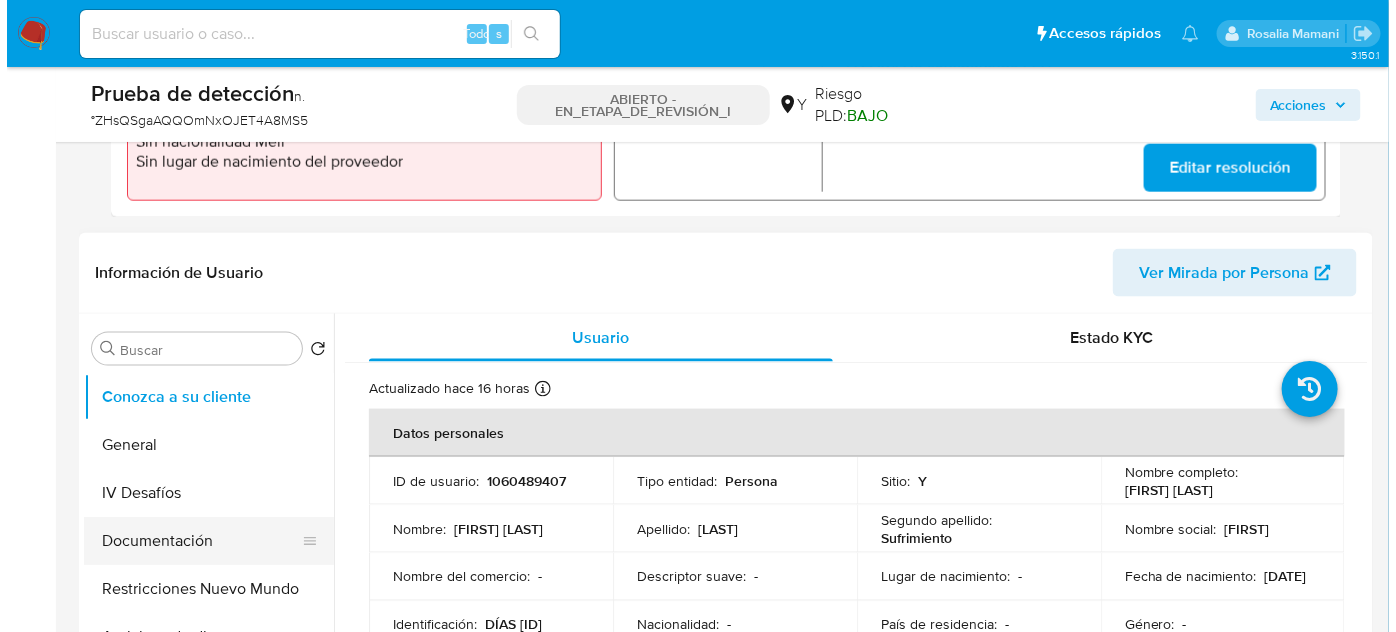 scroll, scrollTop: 818, scrollLeft: 0, axis: vertical 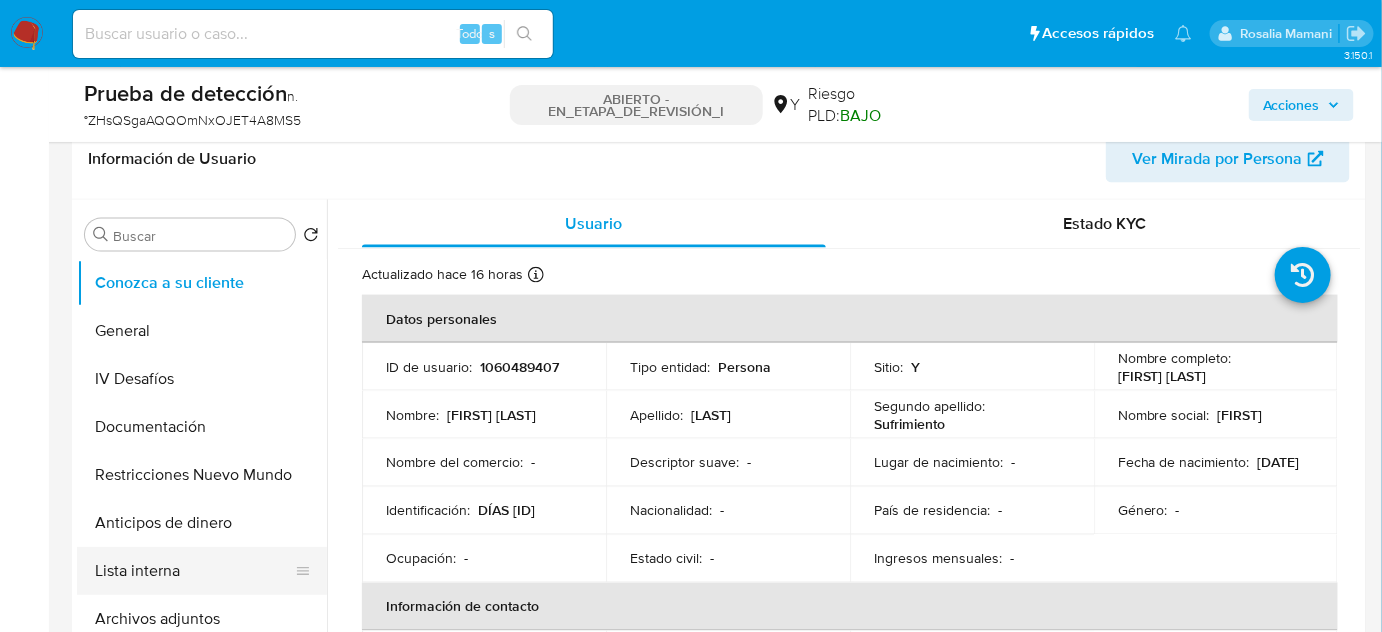 click on "Lista interna" at bounding box center (194, 571) 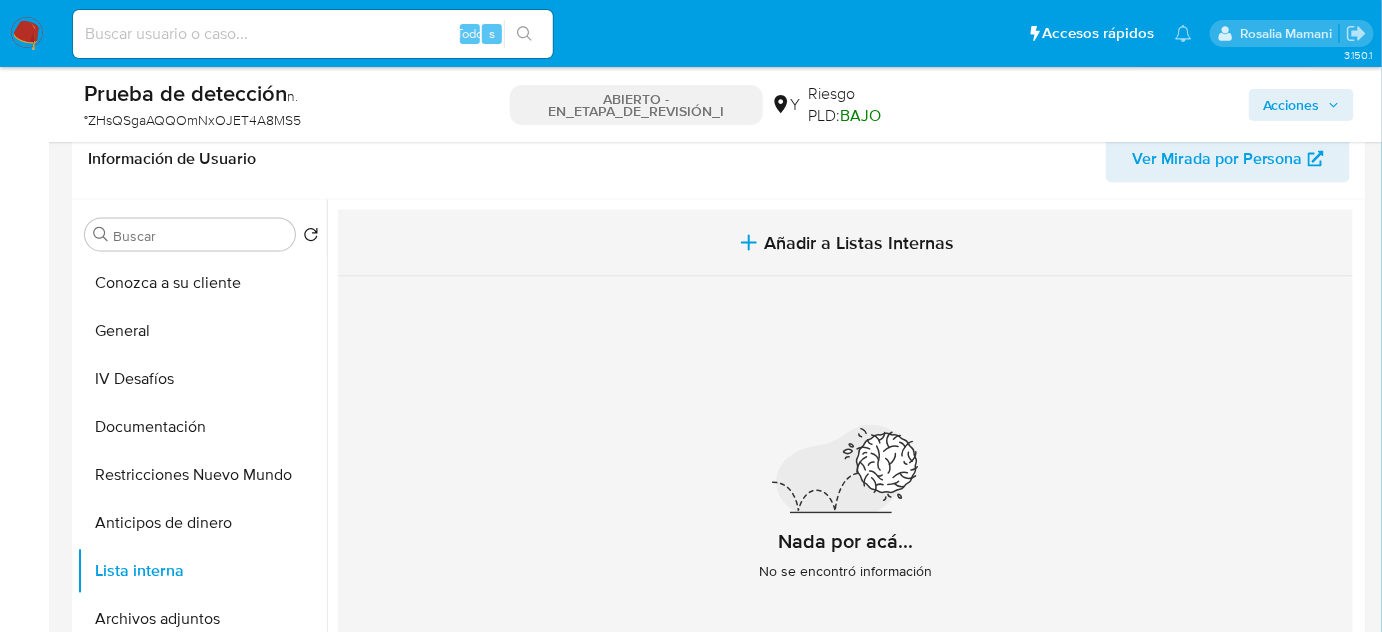 click on "Añadir a Listas Internas" at bounding box center (845, 243) 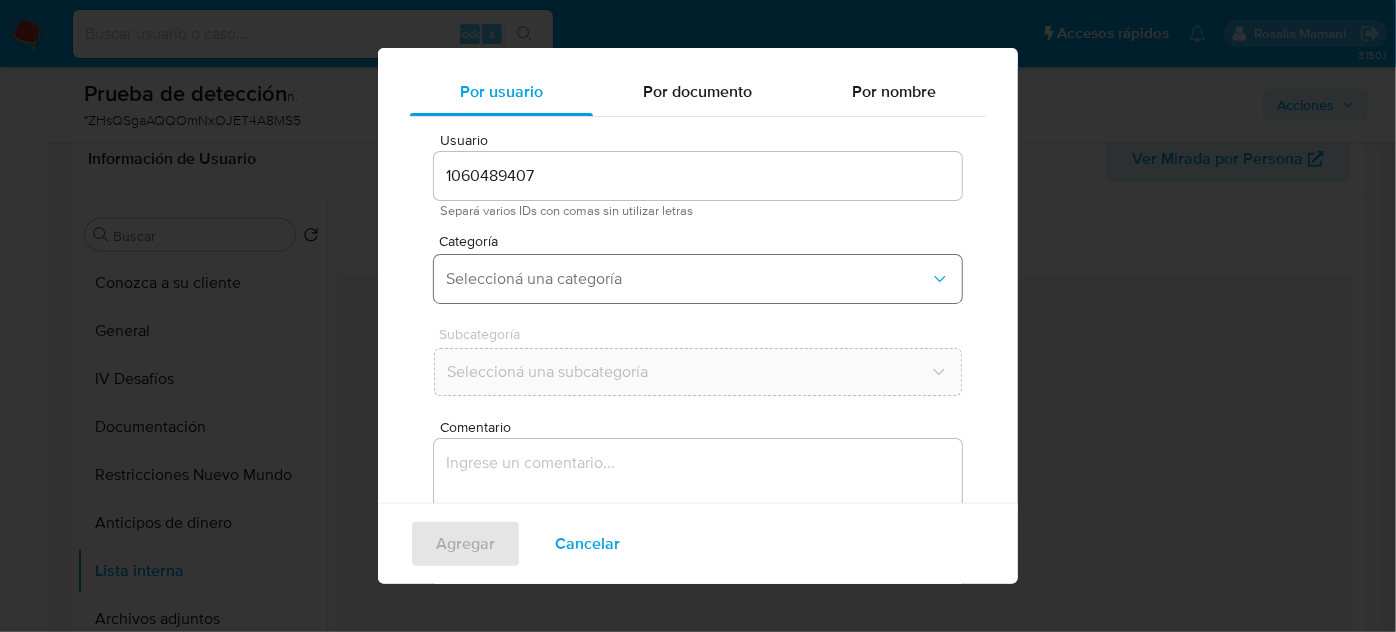 scroll, scrollTop: 74, scrollLeft: 0, axis: vertical 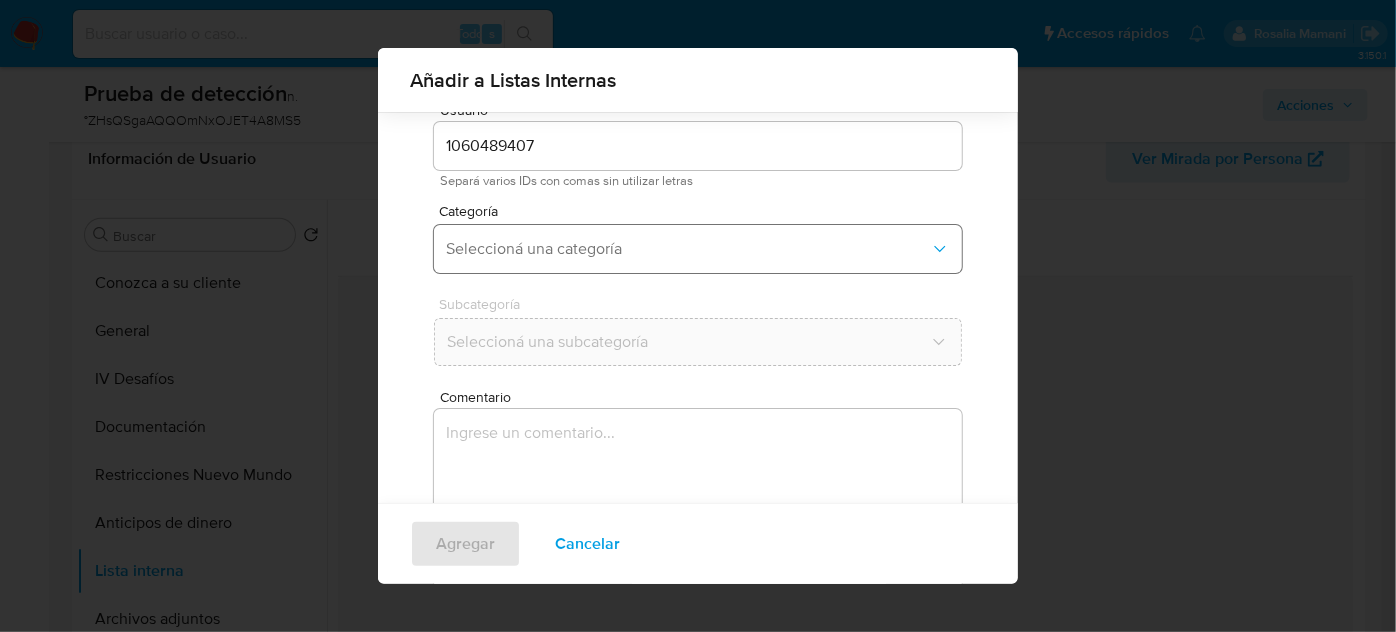 click on "Seleccioná una categoría" at bounding box center [688, 249] 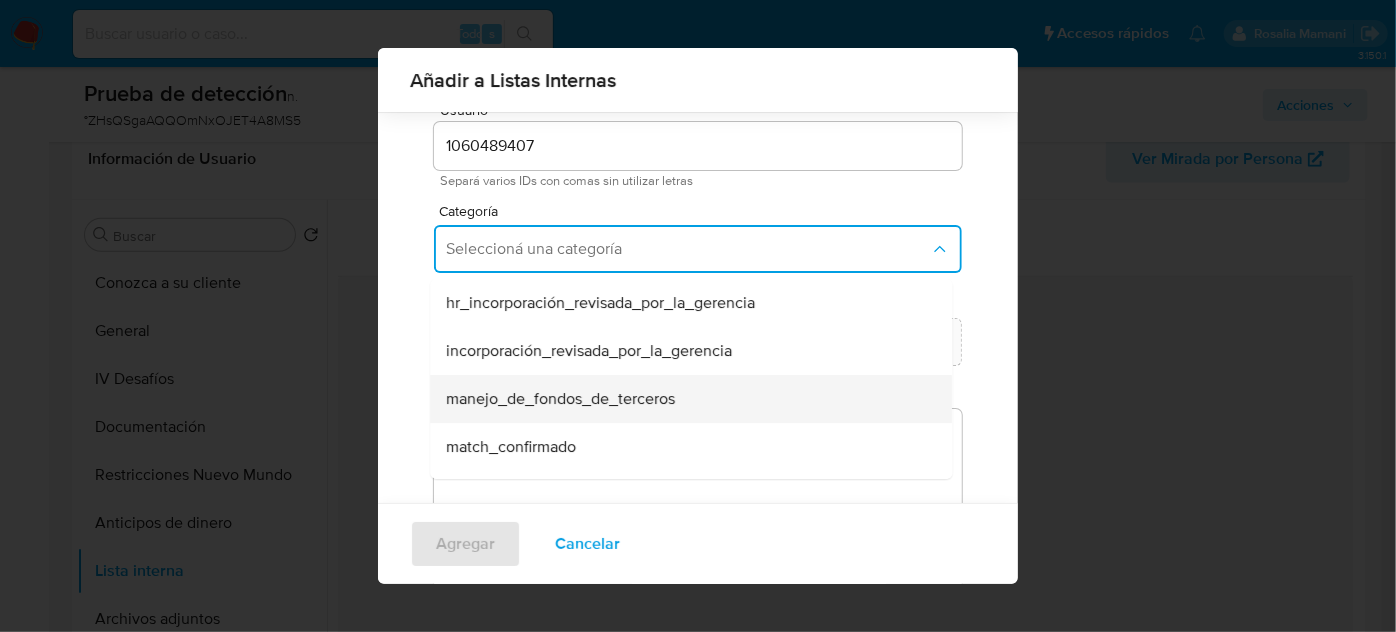 scroll, scrollTop: 90, scrollLeft: 0, axis: vertical 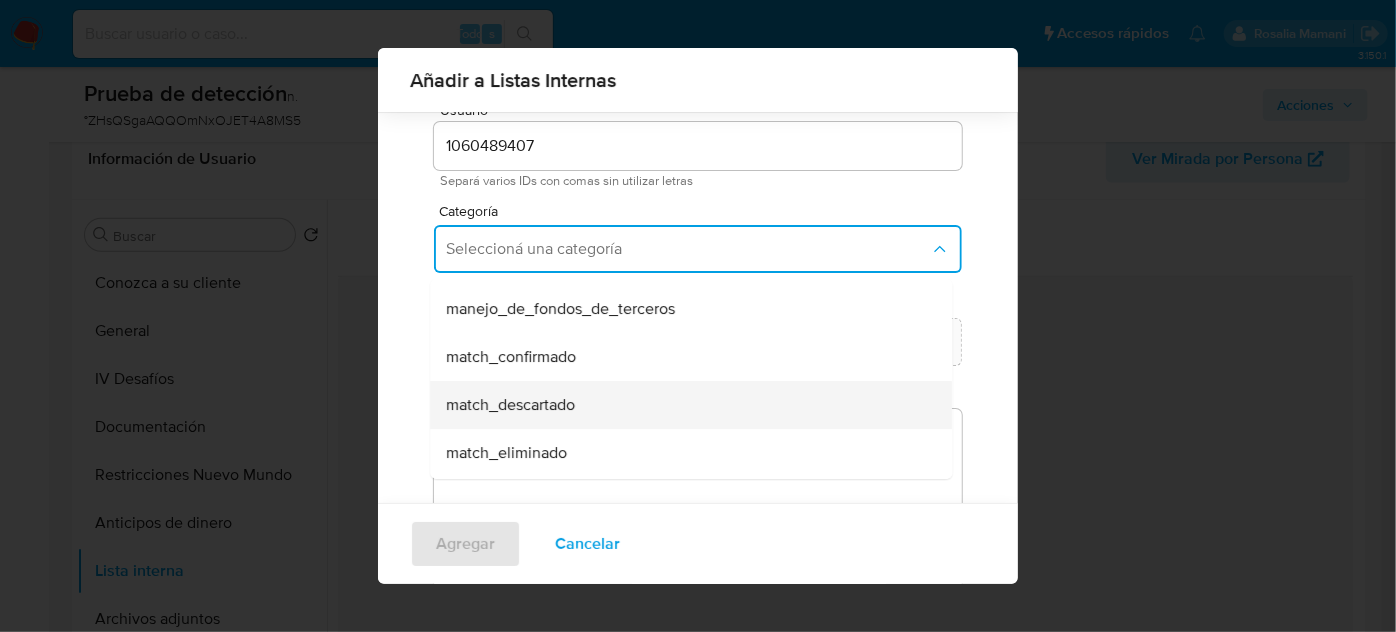 click on "match_descartado" at bounding box center [510, 405] 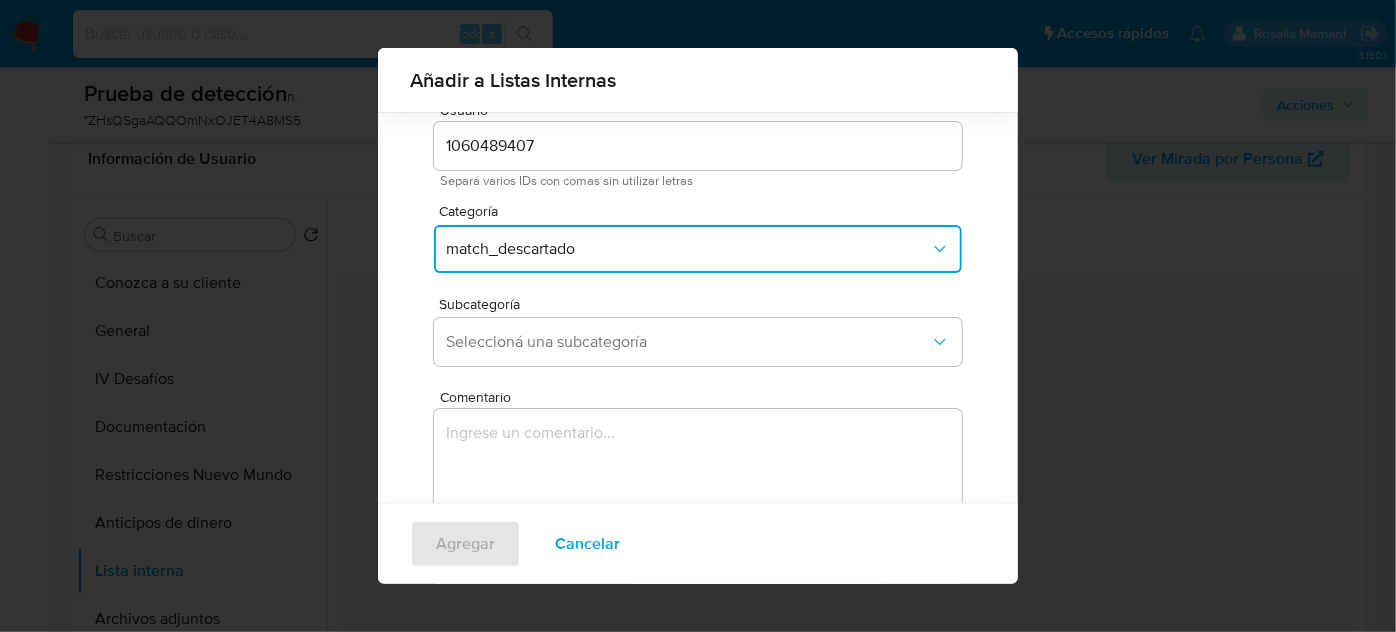 click on "Subcategoría Seleccioná una subcategoría" at bounding box center [698, 335] 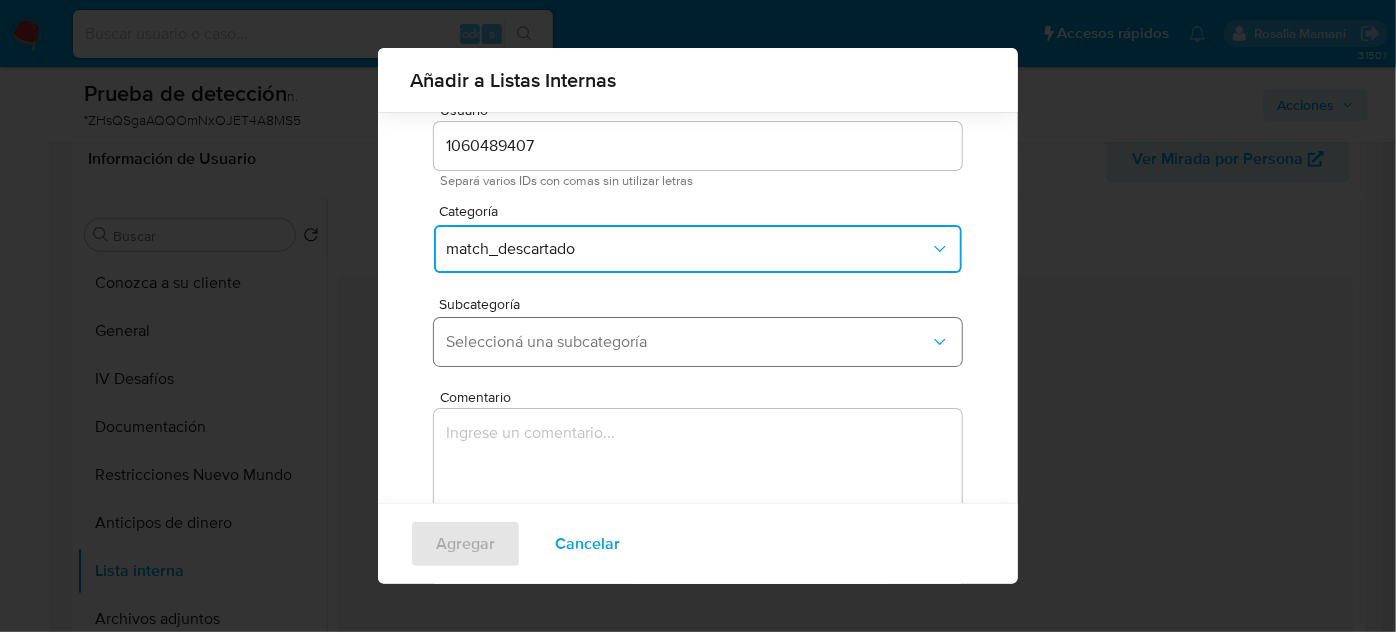 click on "Seleccioná una subcategoría" at bounding box center [688, 342] 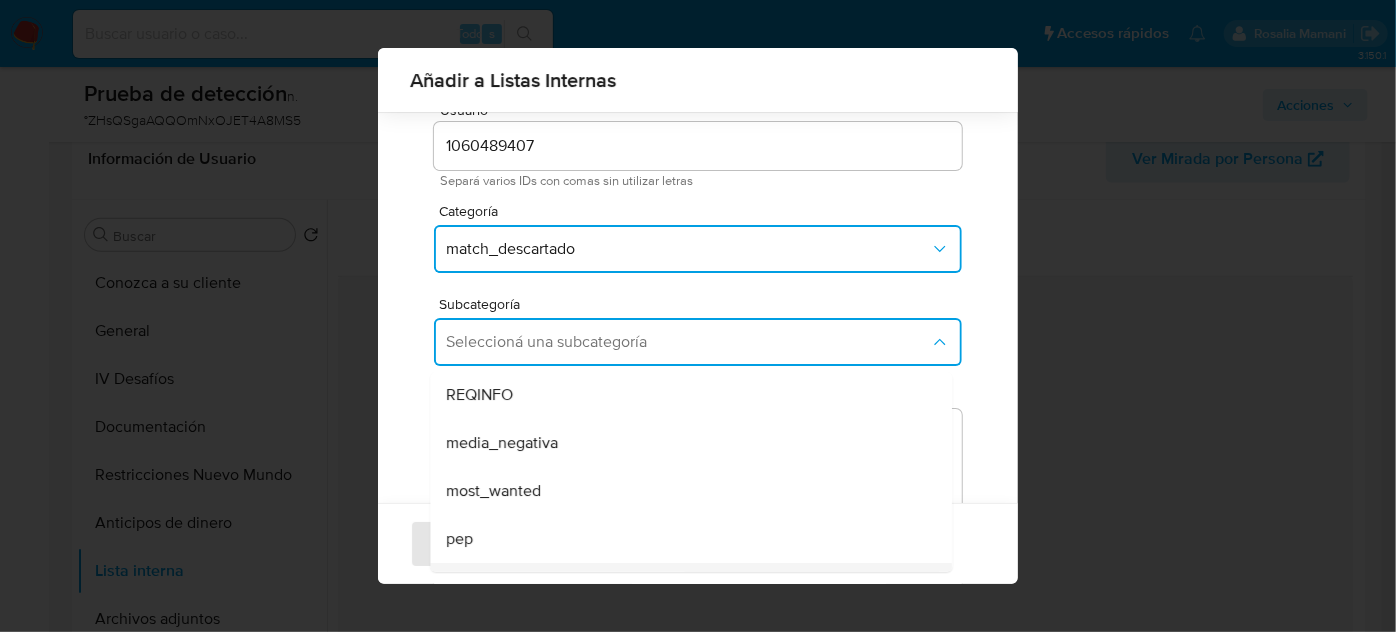 scroll, scrollTop: 136, scrollLeft: 0, axis: vertical 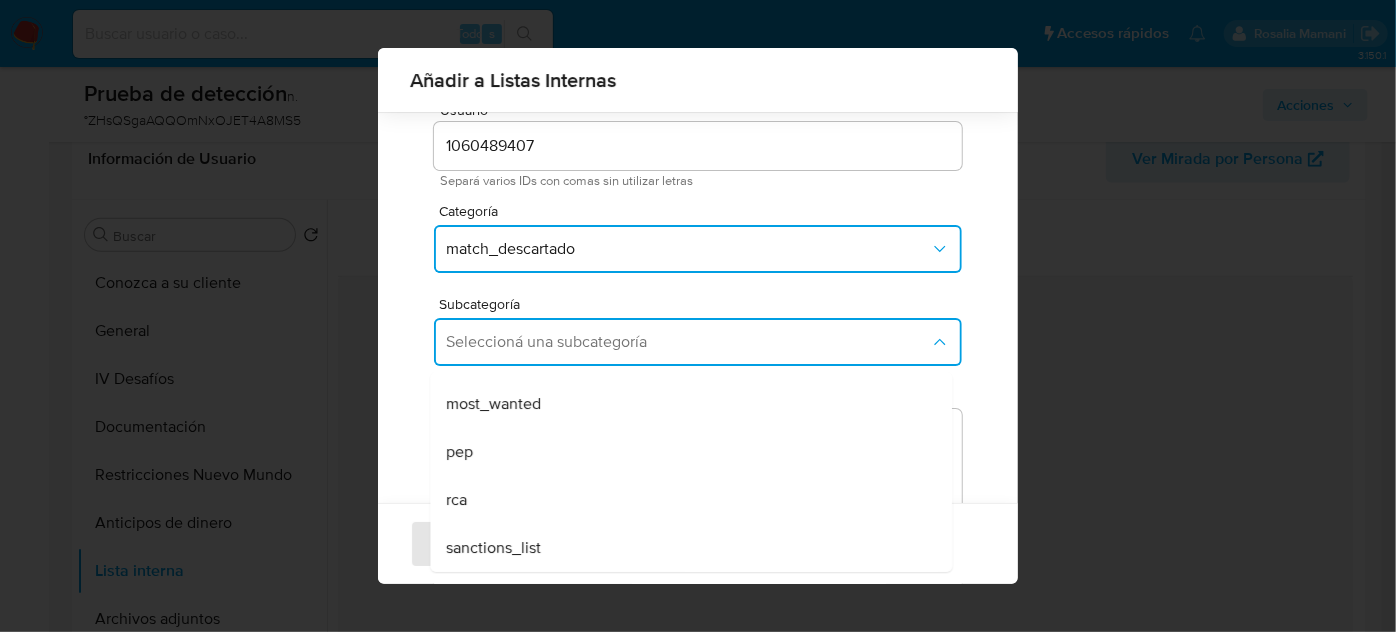 click on "rca" at bounding box center [456, 500] 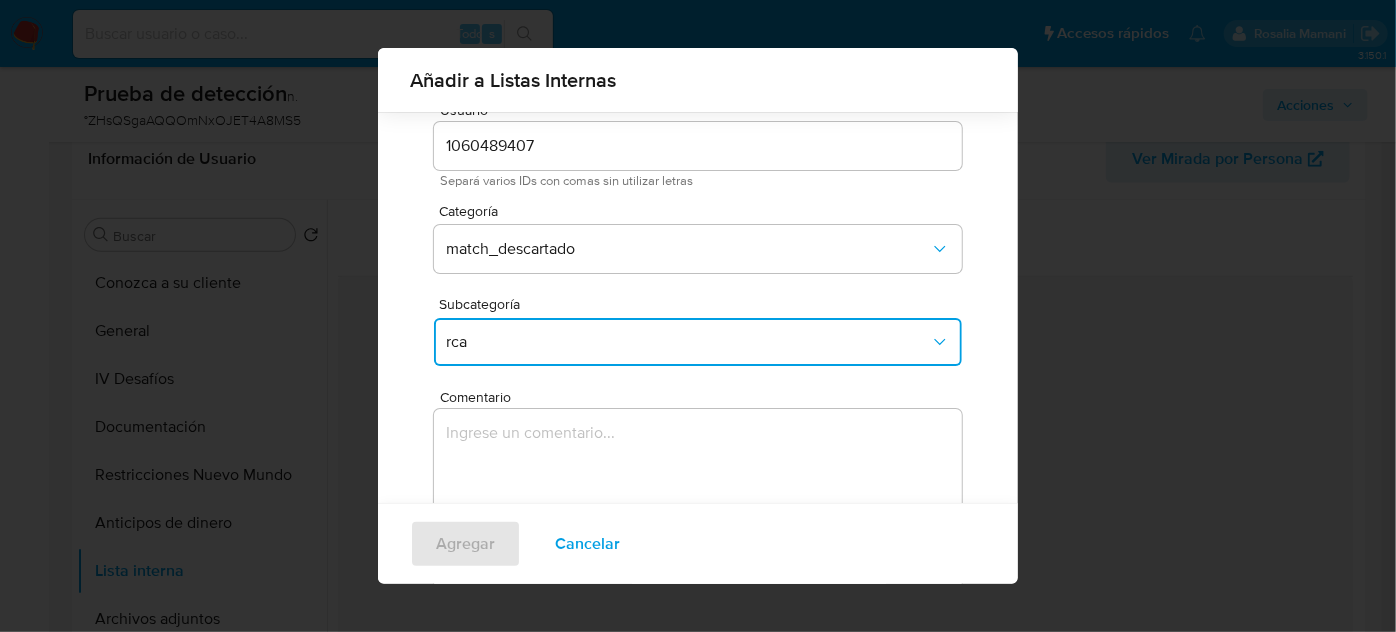 click on "rca" at bounding box center (688, 342) 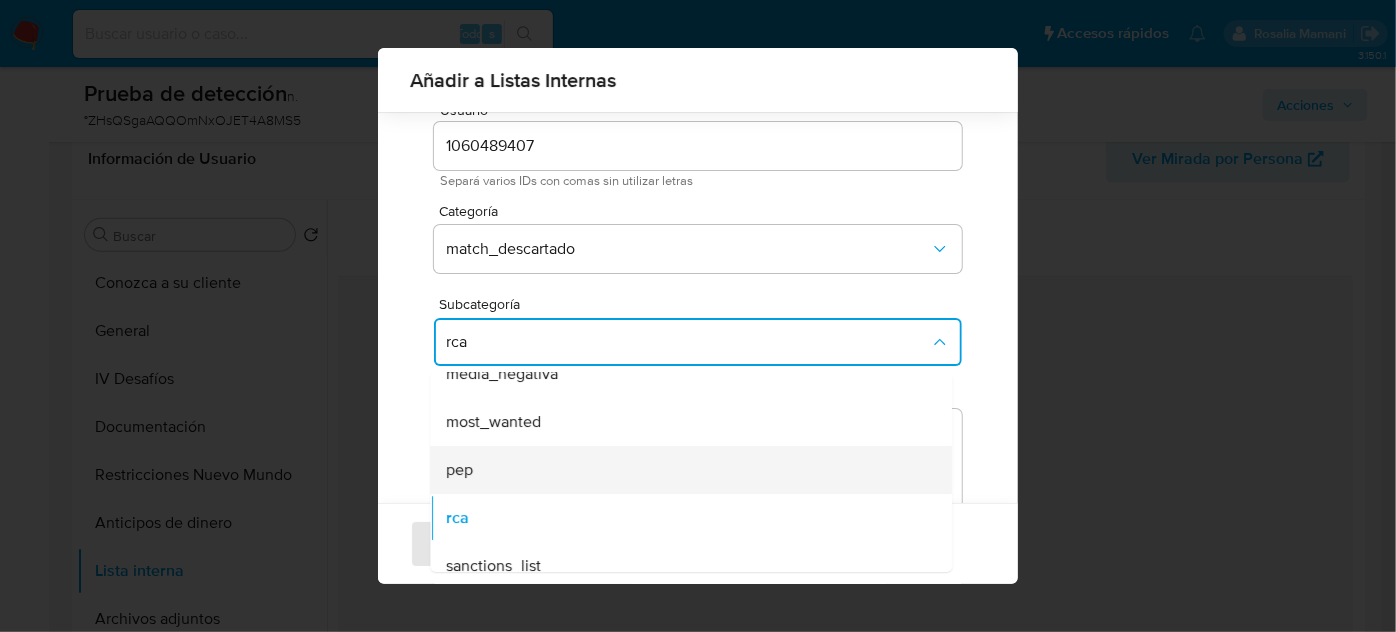 scroll, scrollTop: 136, scrollLeft: 0, axis: vertical 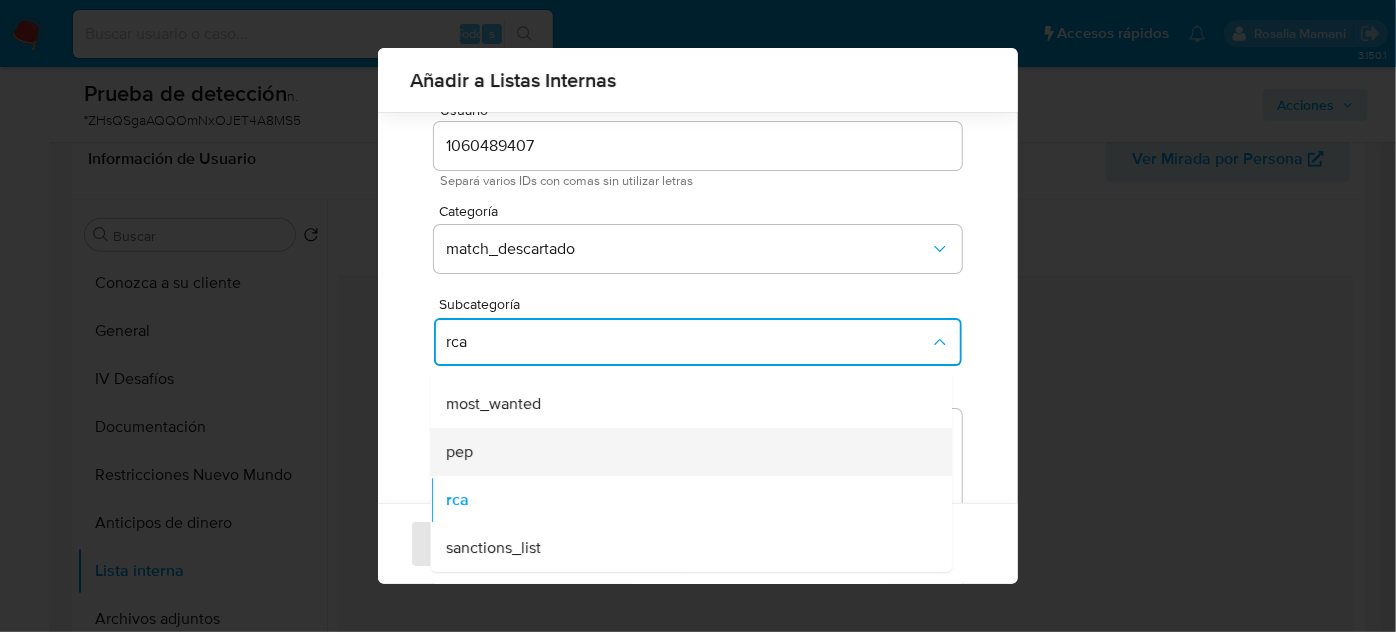 click on "pep" at bounding box center (685, 452) 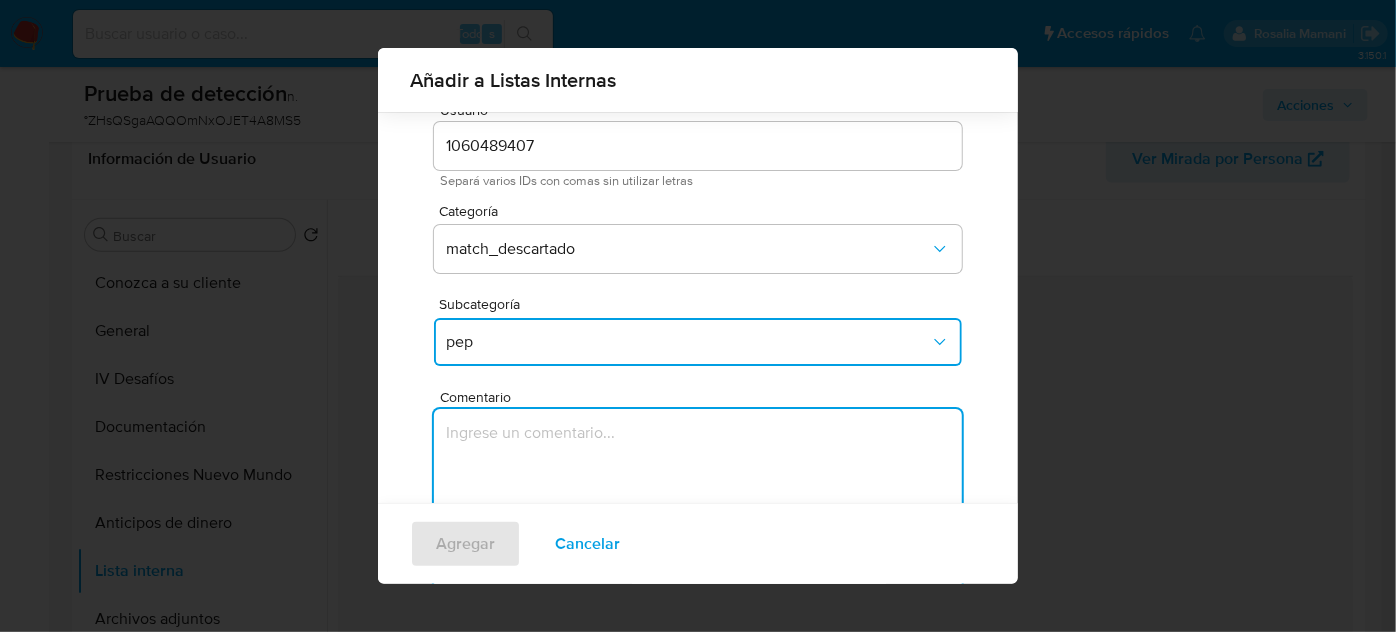 click at bounding box center [698, 505] 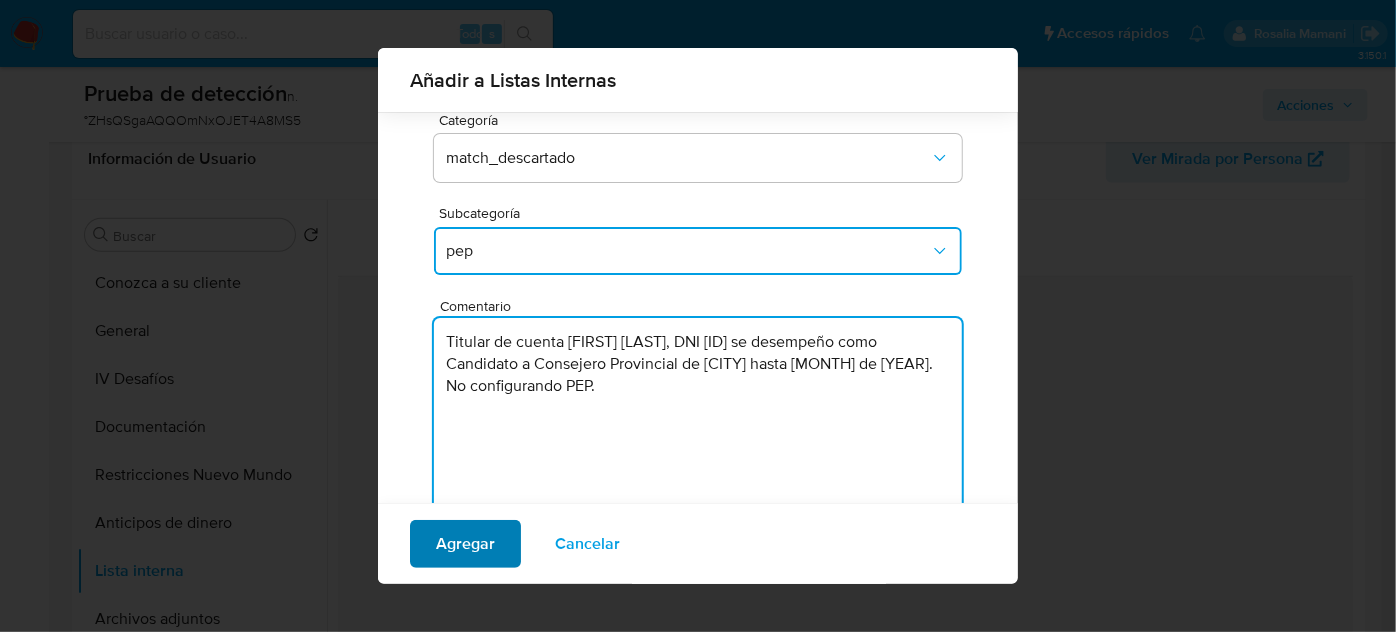 type on "Titular de cuenta Oscar Luis Molero Ñacari, DNI 46038542 se desempeño como Candidato a Consejero Provincial de Lima hasta Septiembre de 2018. No configurando PEP." 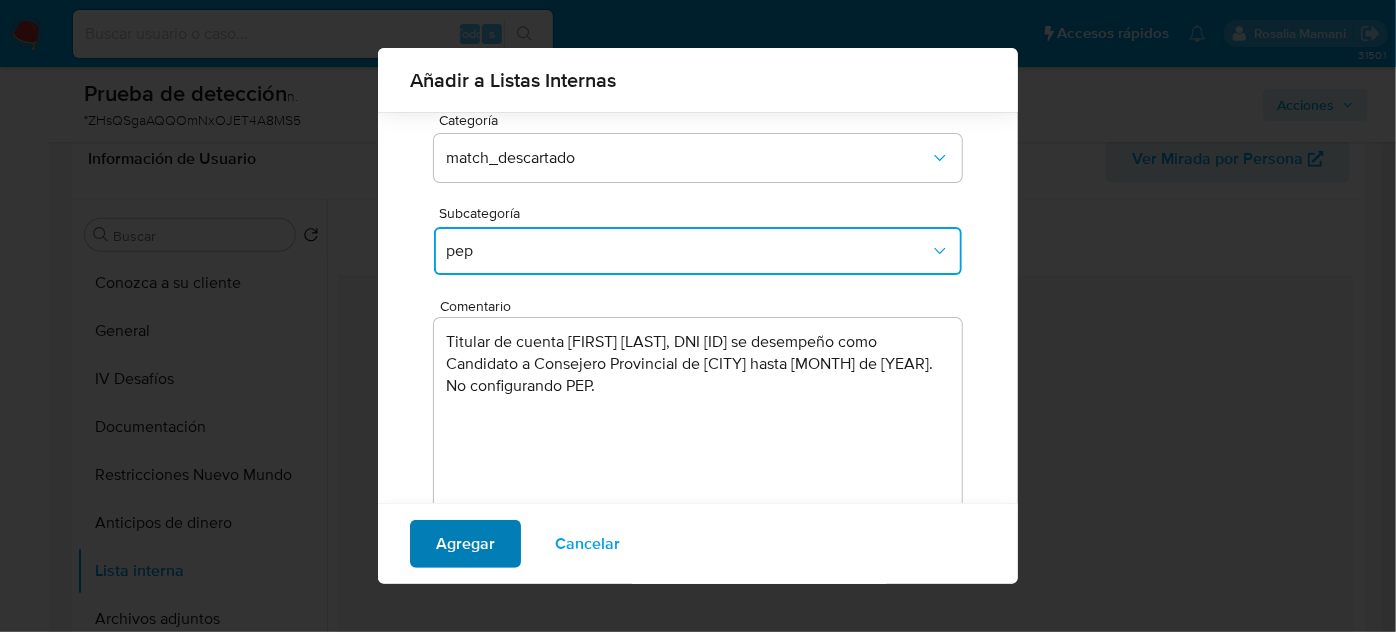click on "Agregar" at bounding box center [465, 544] 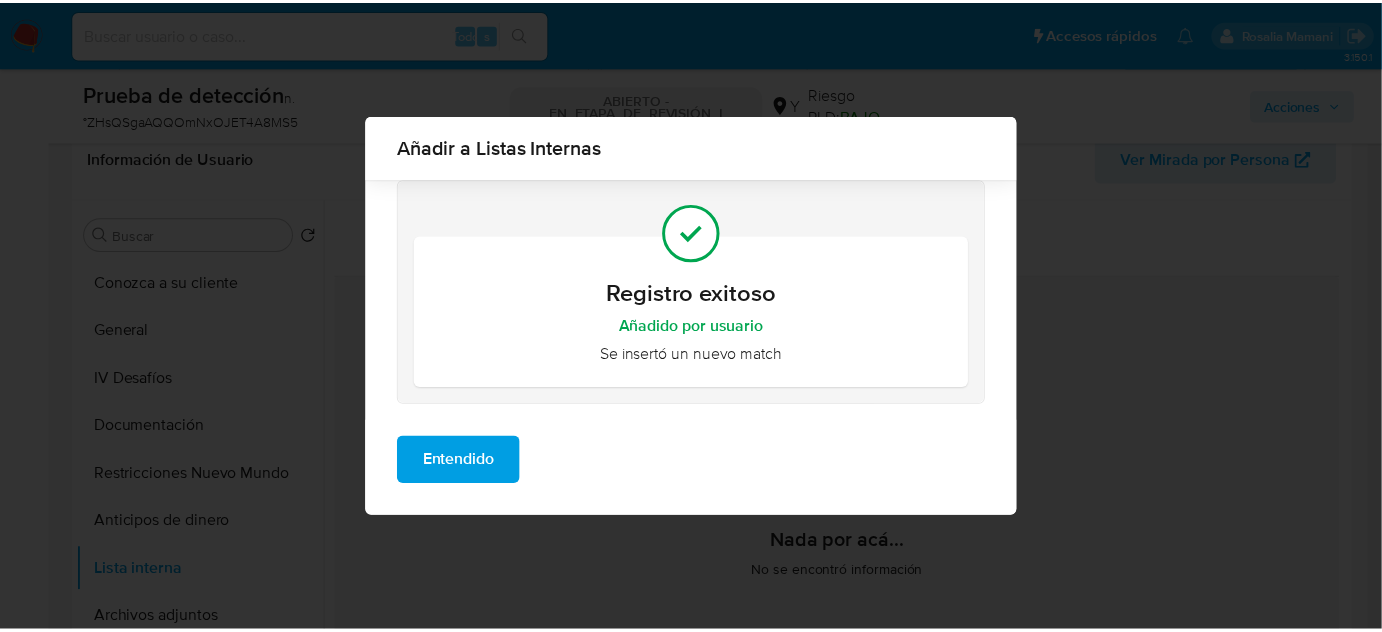 scroll, scrollTop: 0, scrollLeft: 0, axis: both 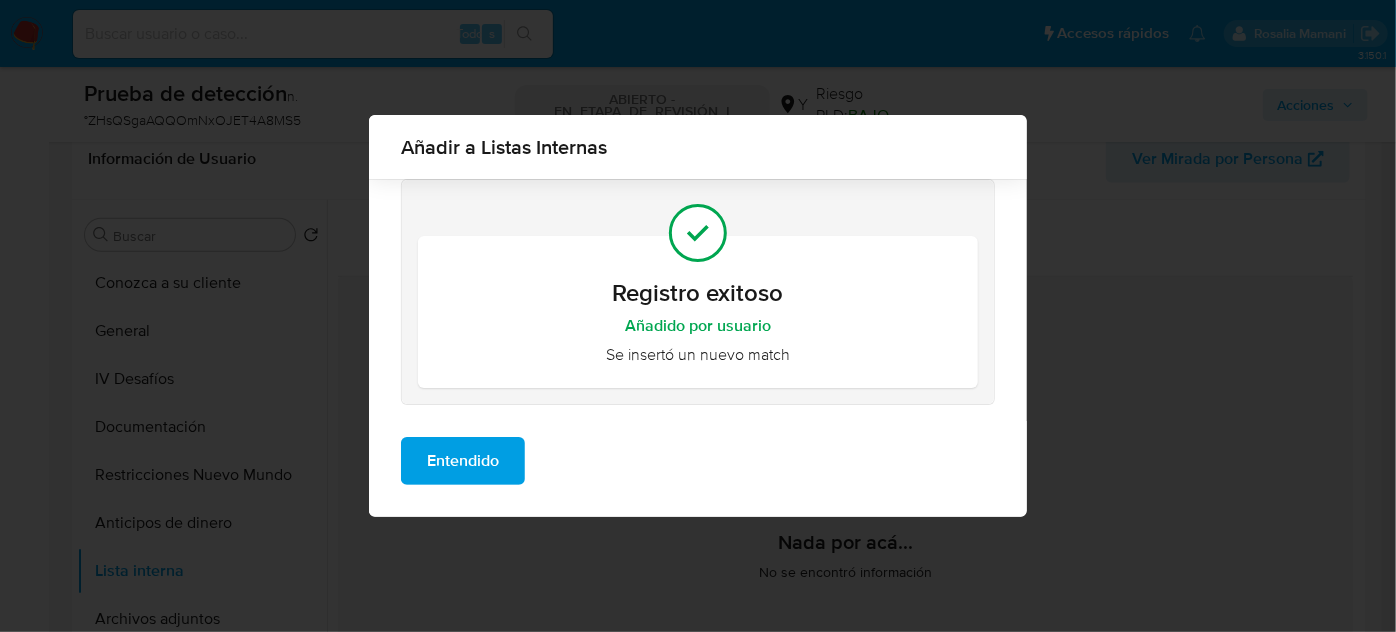click on "Entendido" at bounding box center (463, 461) 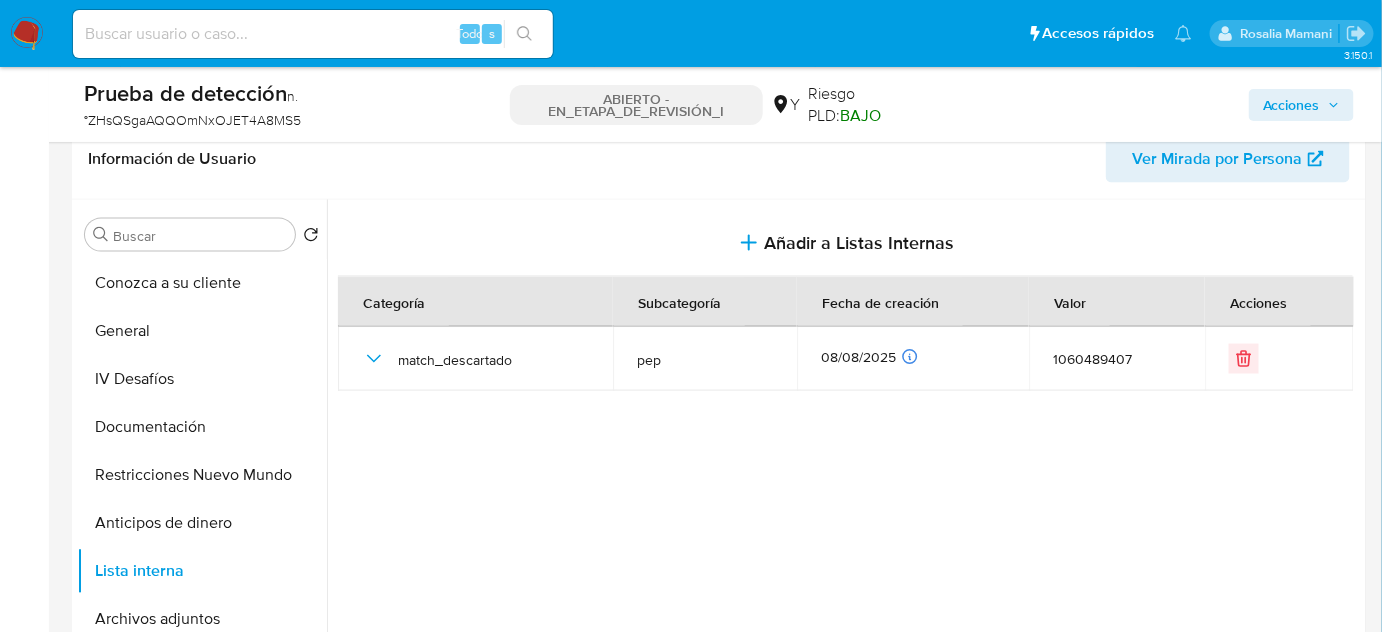 drag, startPoint x: 151, startPoint y: 610, endPoint x: 810, endPoint y: 608, distance: 659.00305 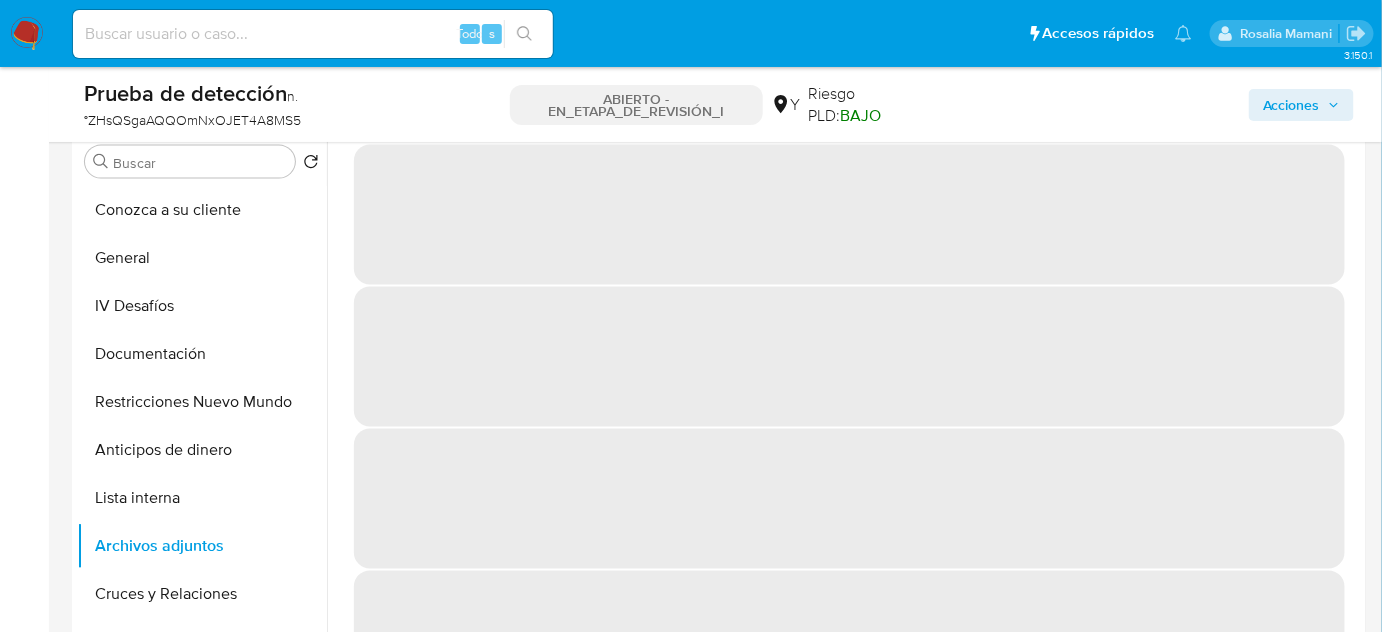 scroll, scrollTop: 1000, scrollLeft: 0, axis: vertical 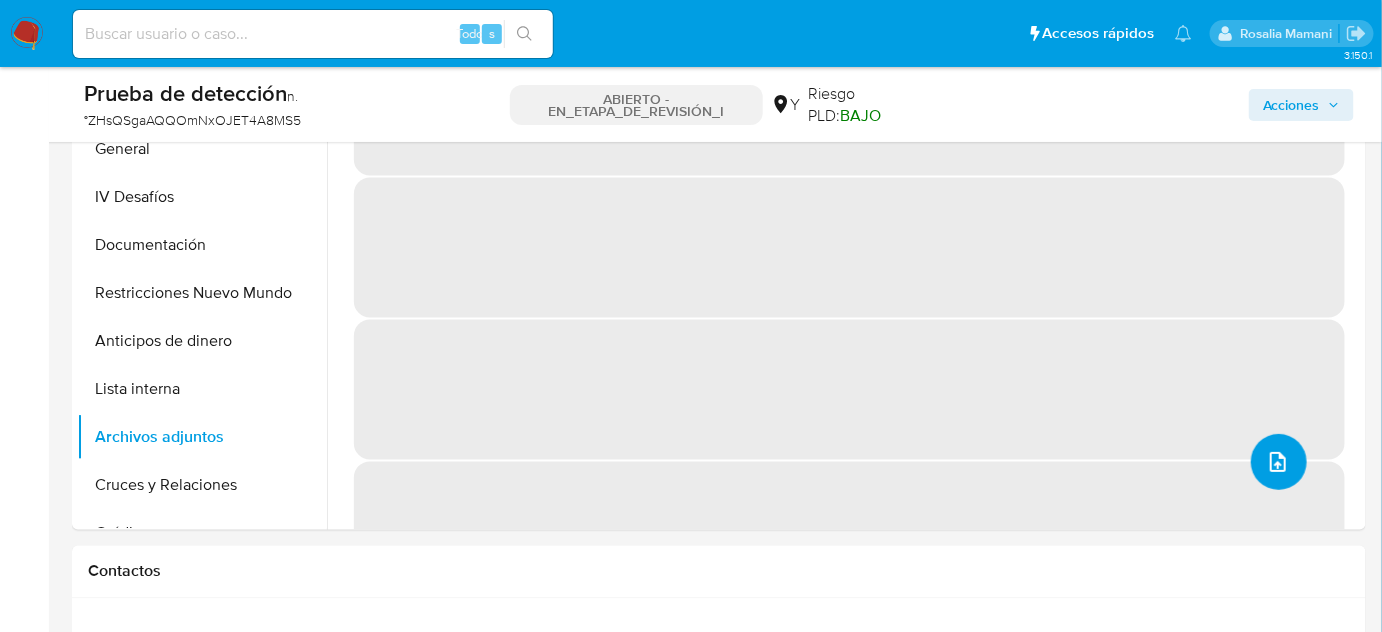 click 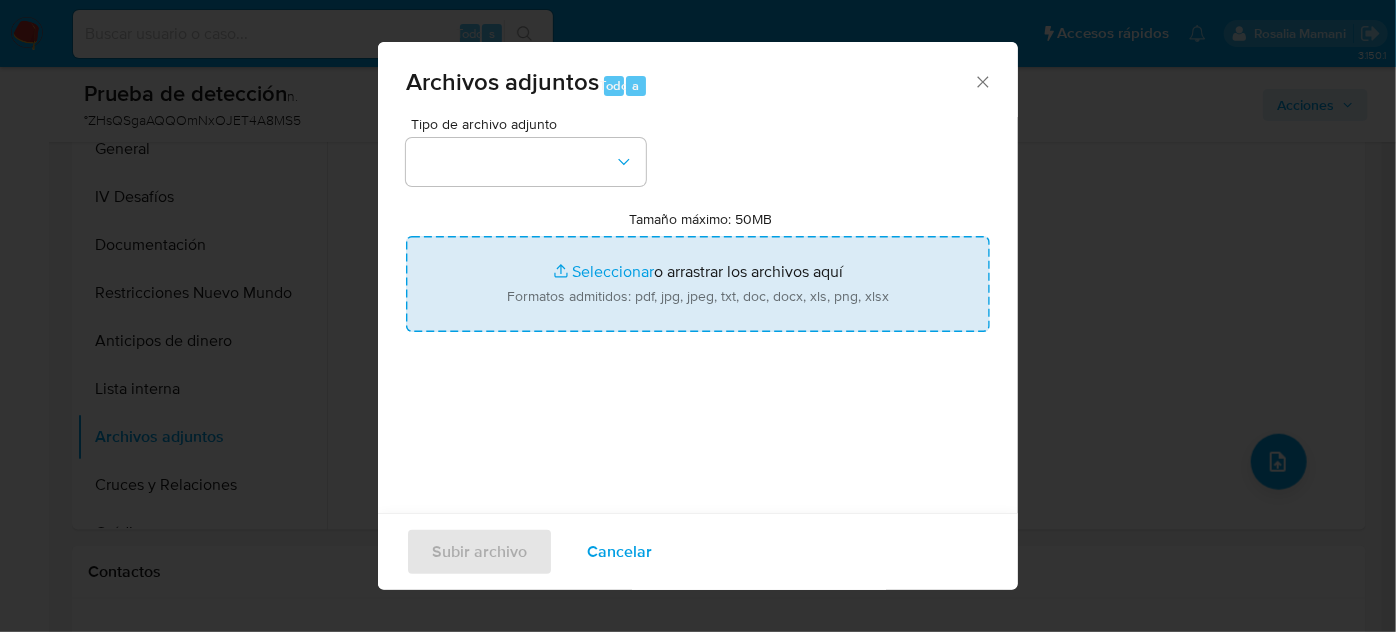 click on "Tamaño máximo: 50MB Seleccionar archivos" at bounding box center (698, 284) 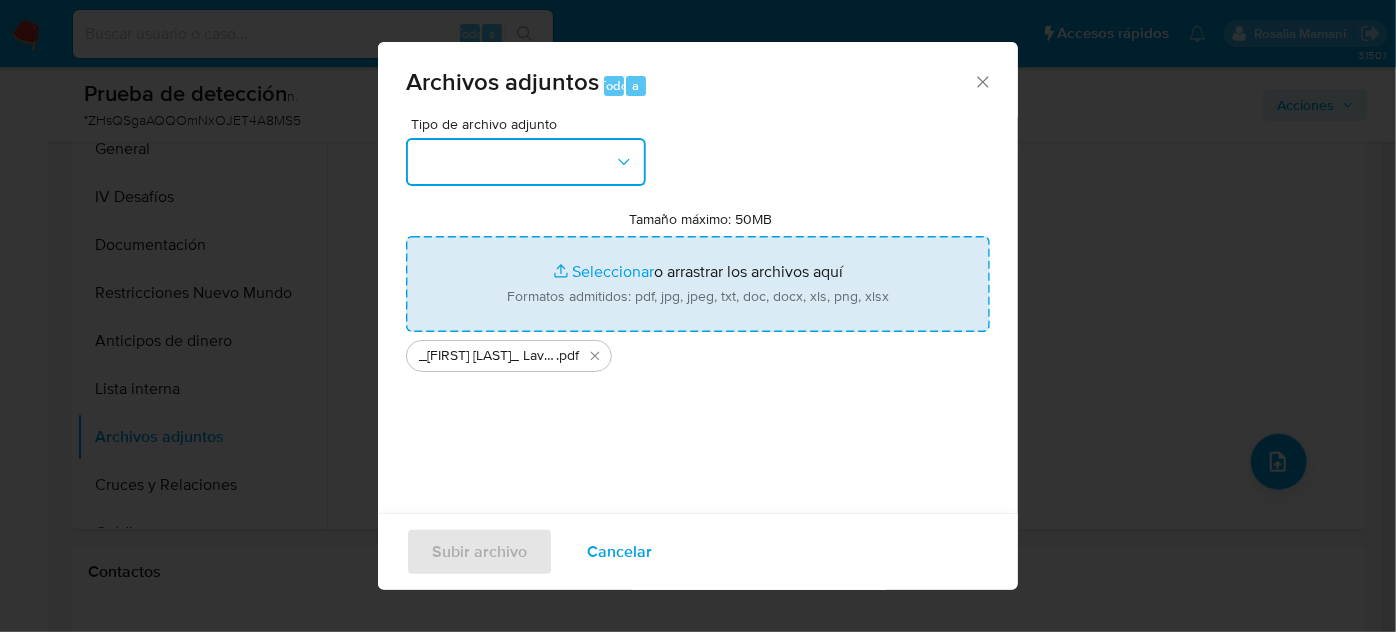 click at bounding box center [526, 162] 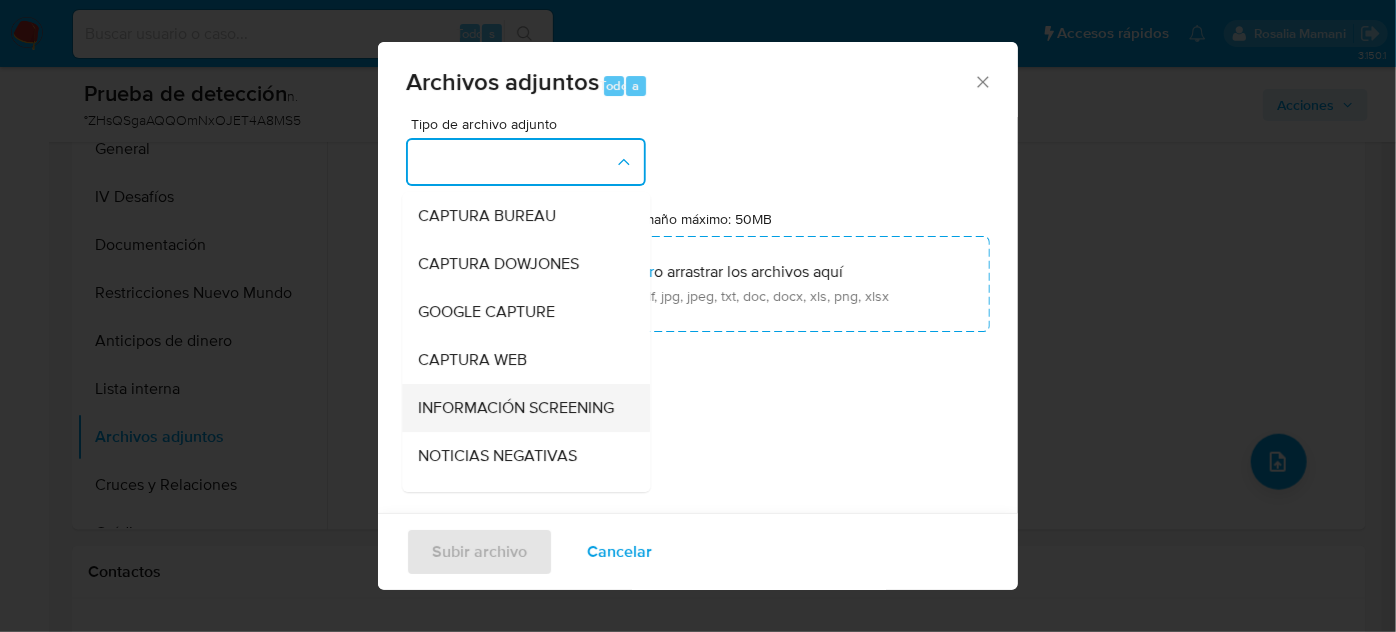 click on "INFORMACIÓN SCREENING" at bounding box center [516, 408] 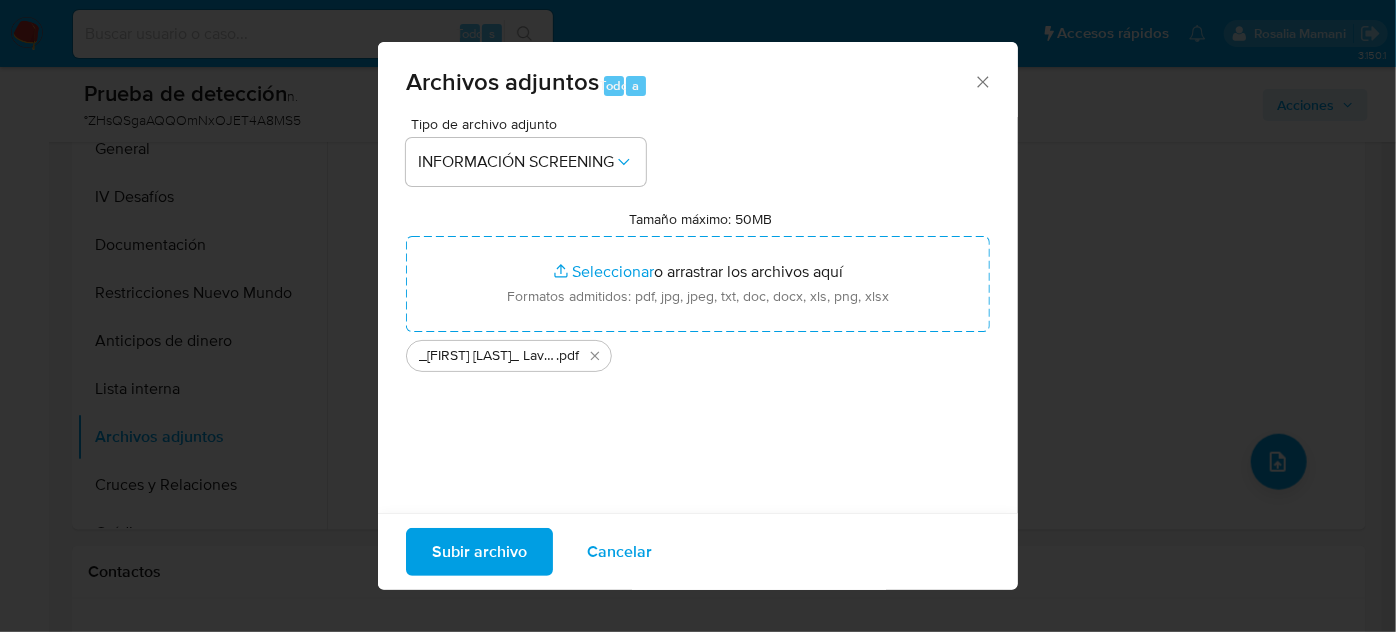 click on "Subir archivo" at bounding box center (479, 552) 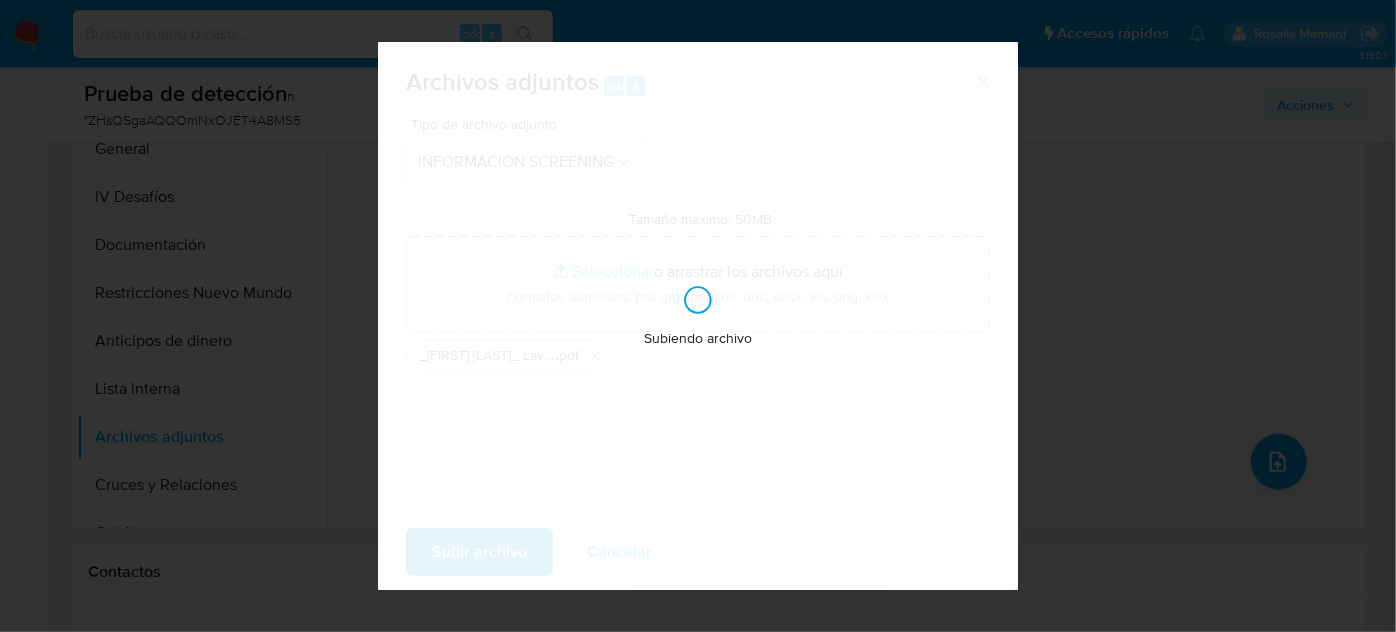 type 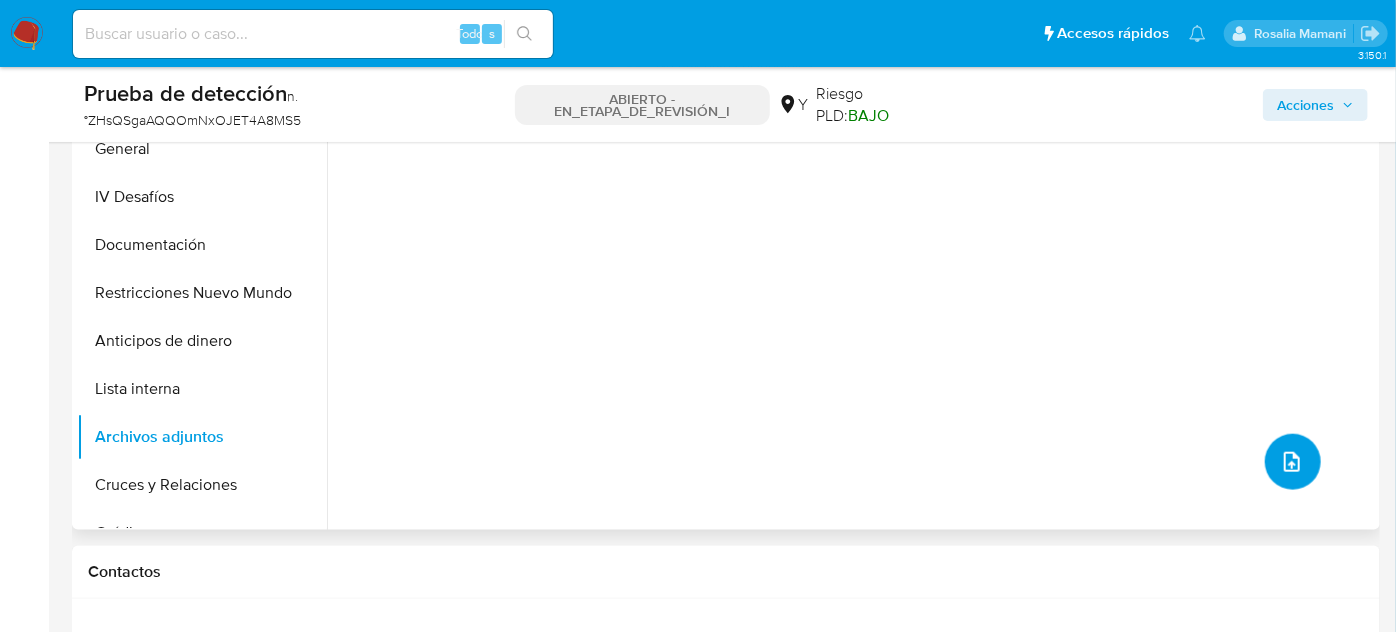 type 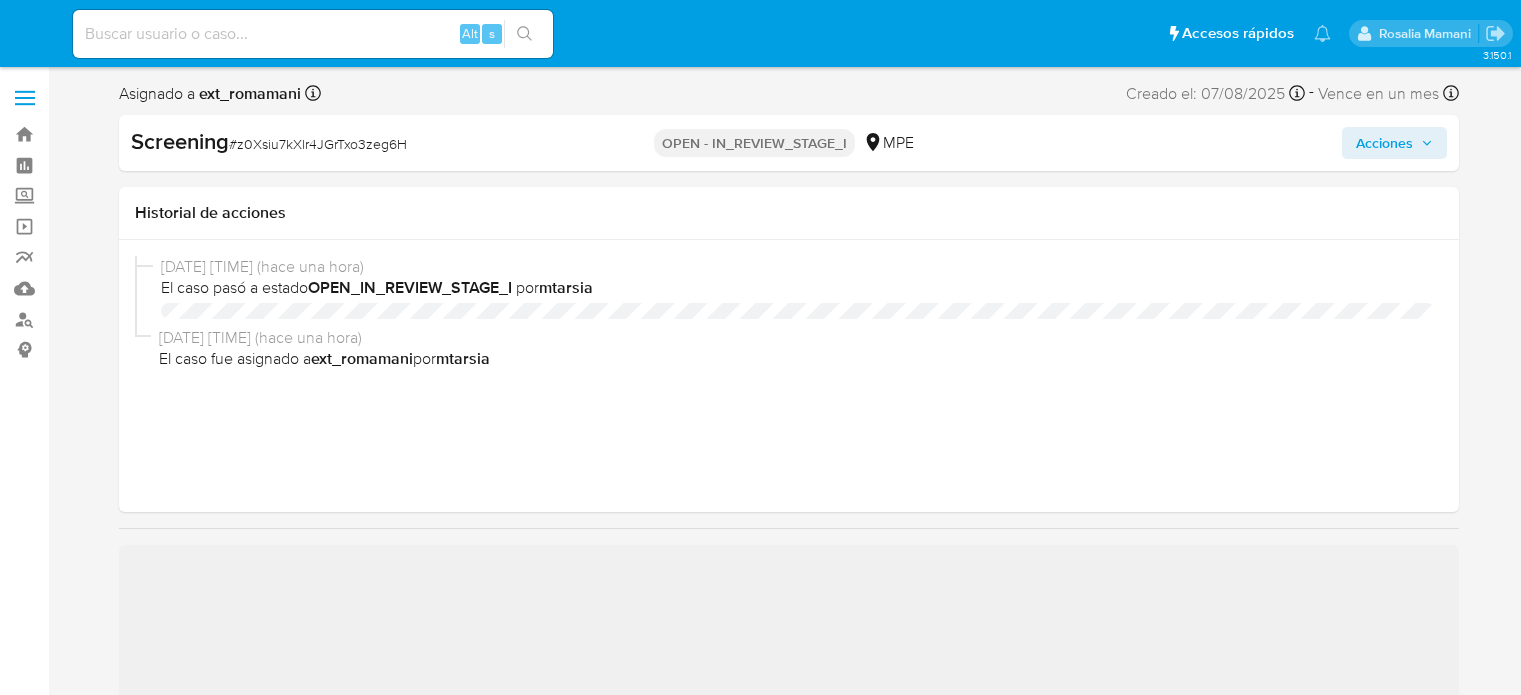 select on "10" 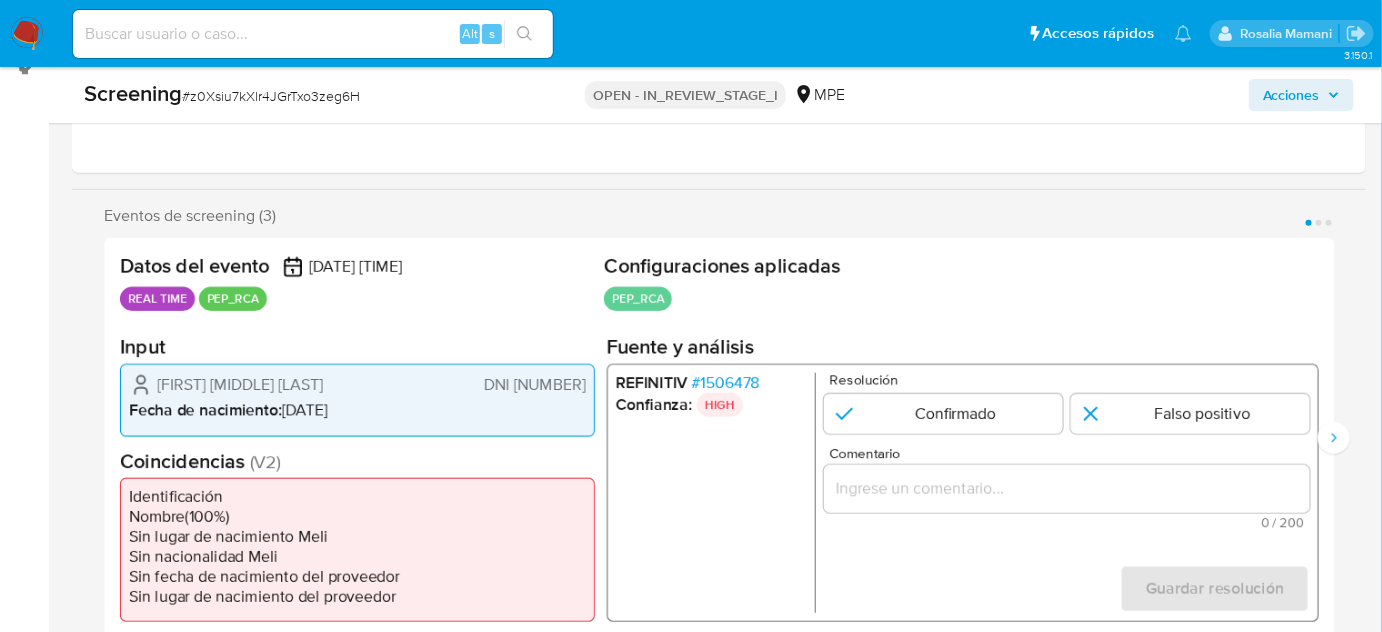 scroll, scrollTop: 363, scrollLeft: 0, axis: vertical 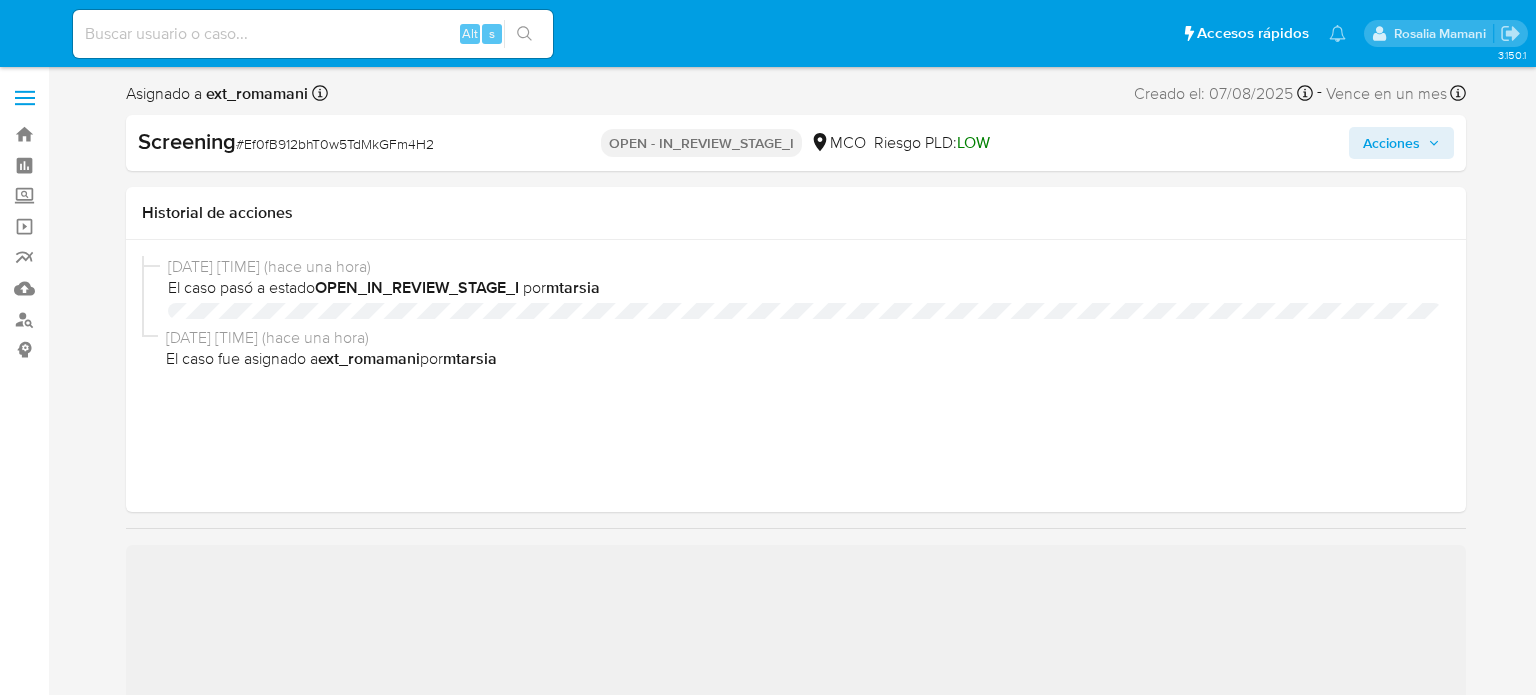 select on "10" 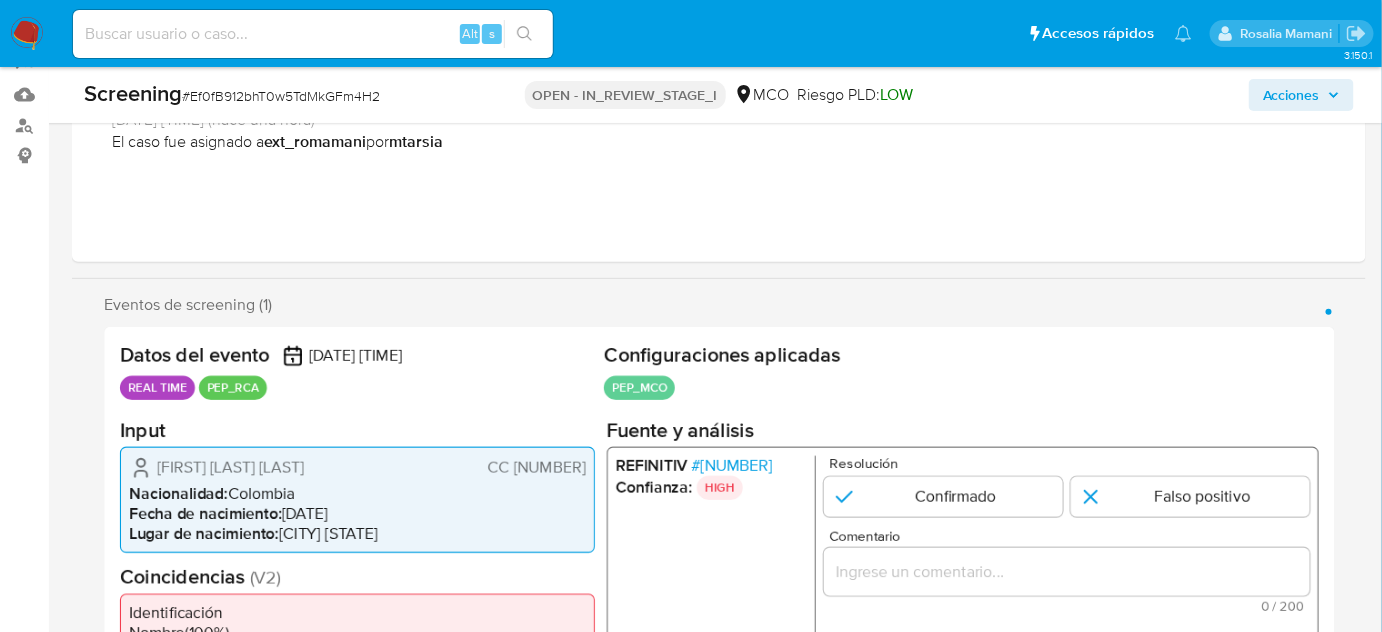scroll, scrollTop: 363, scrollLeft: 0, axis: vertical 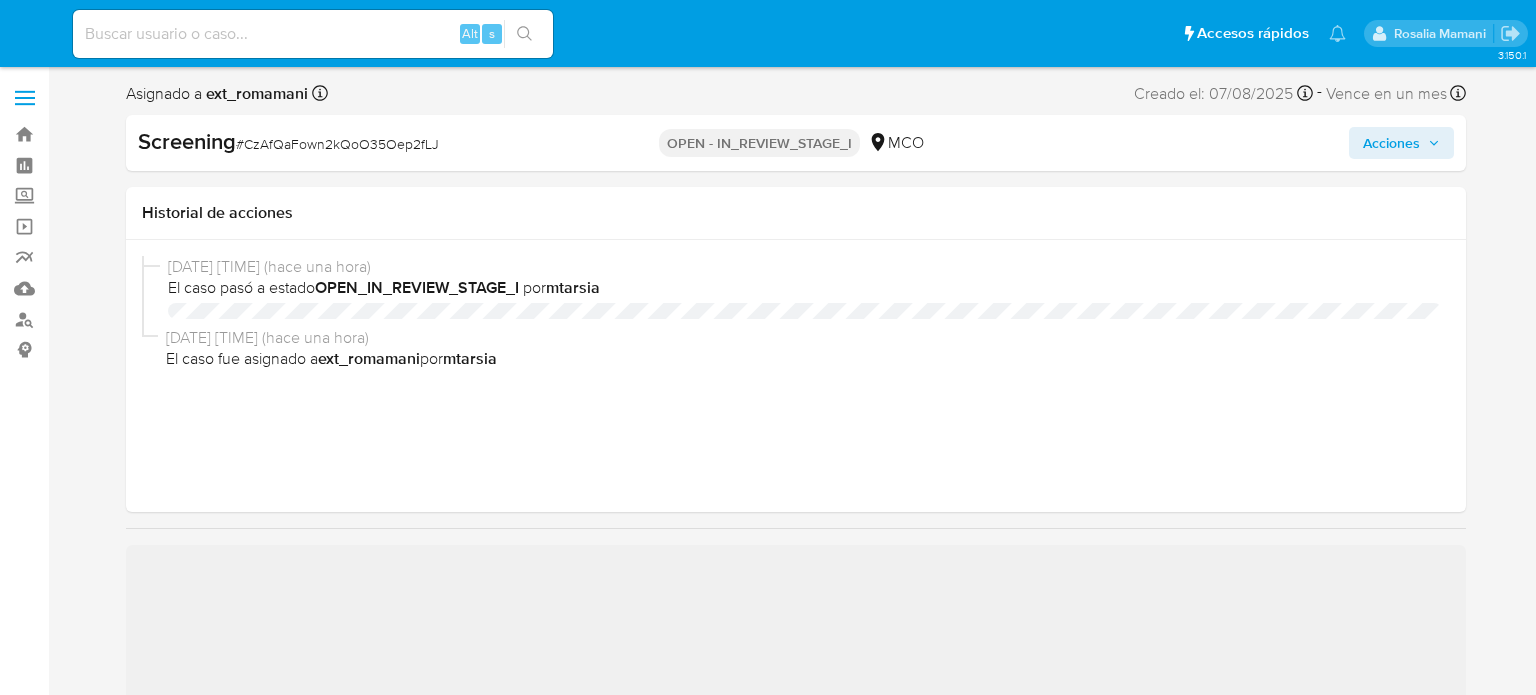 select on "10" 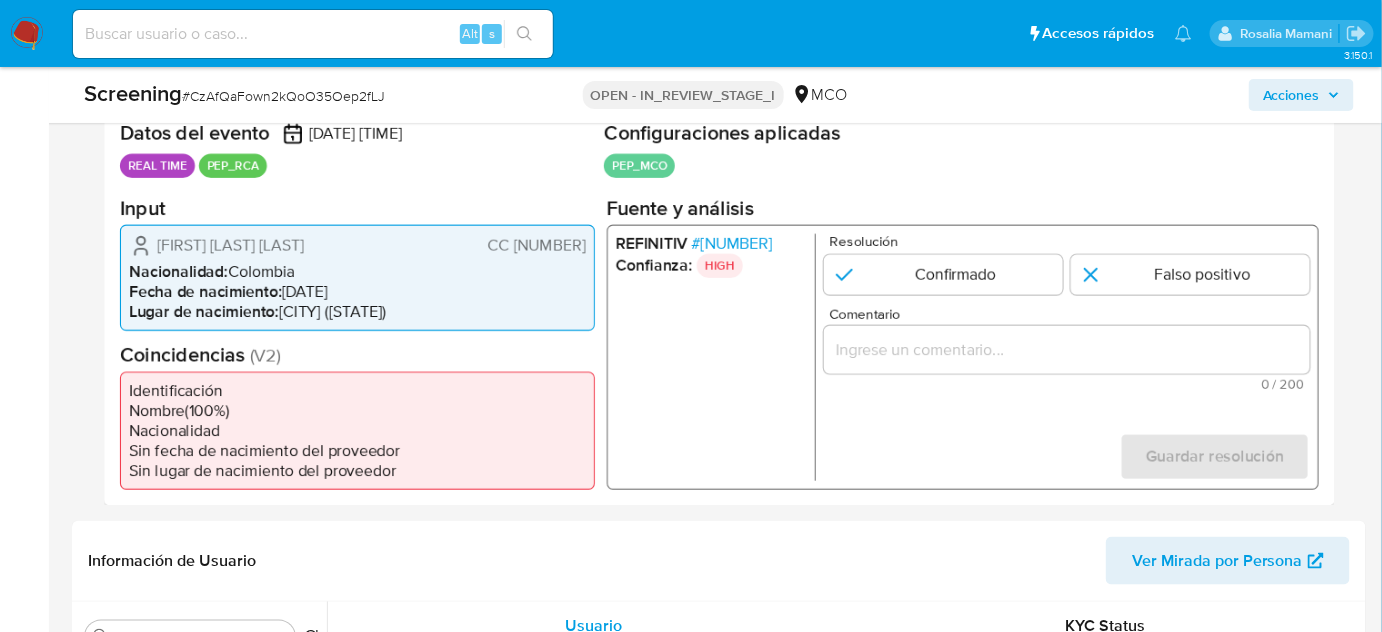 scroll, scrollTop: 454, scrollLeft: 0, axis: vertical 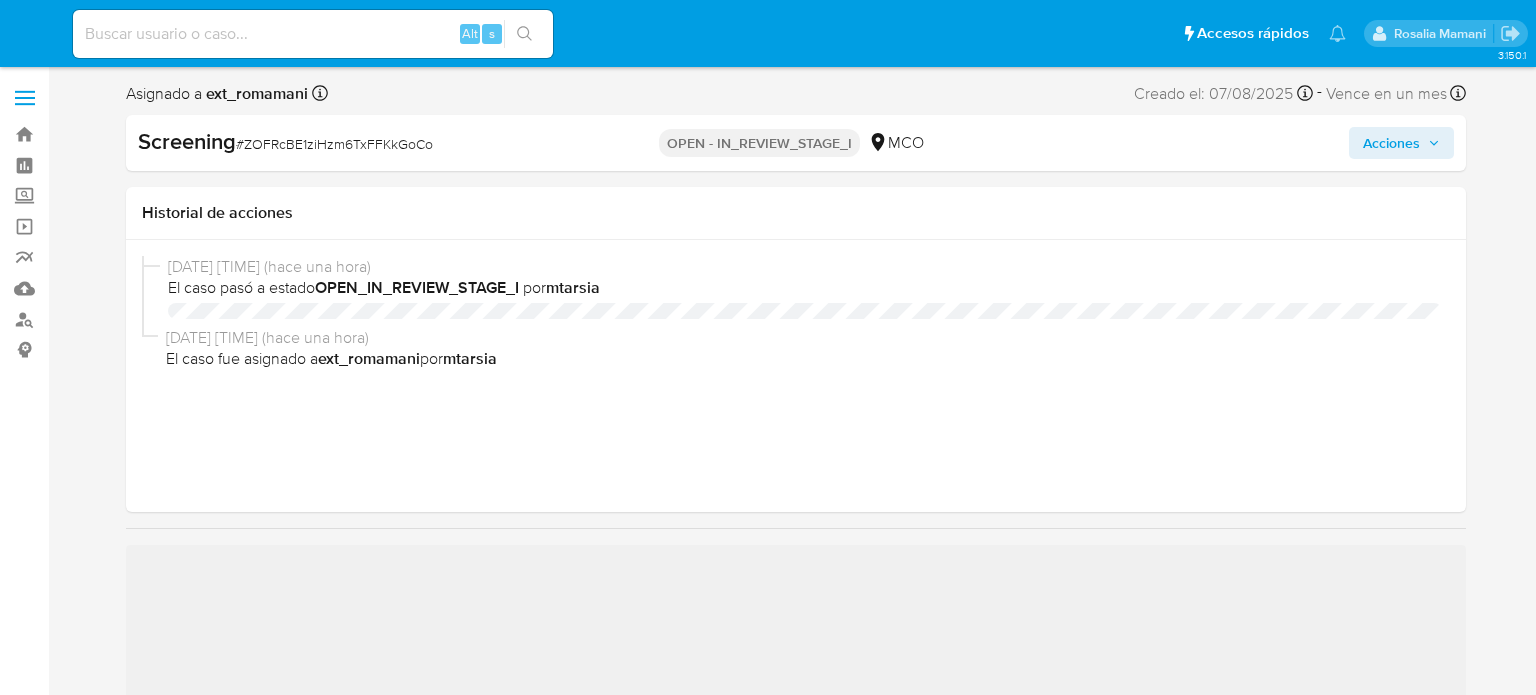 select on "10" 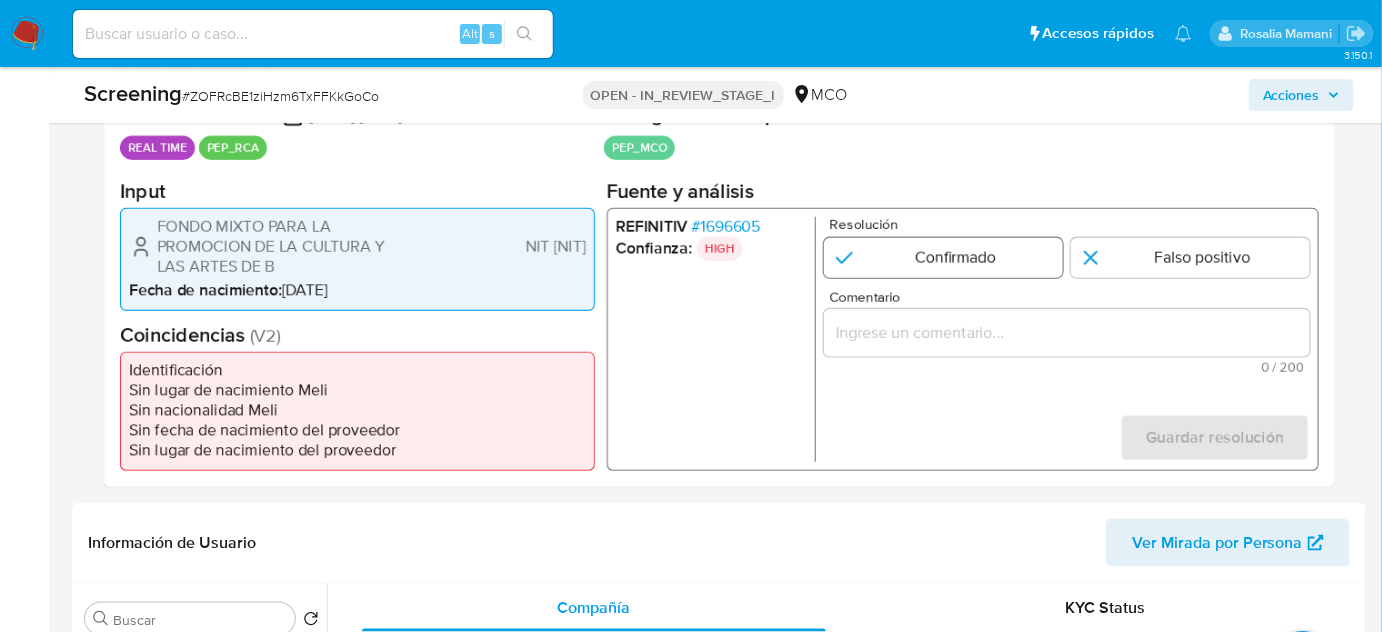 scroll, scrollTop: 454, scrollLeft: 0, axis: vertical 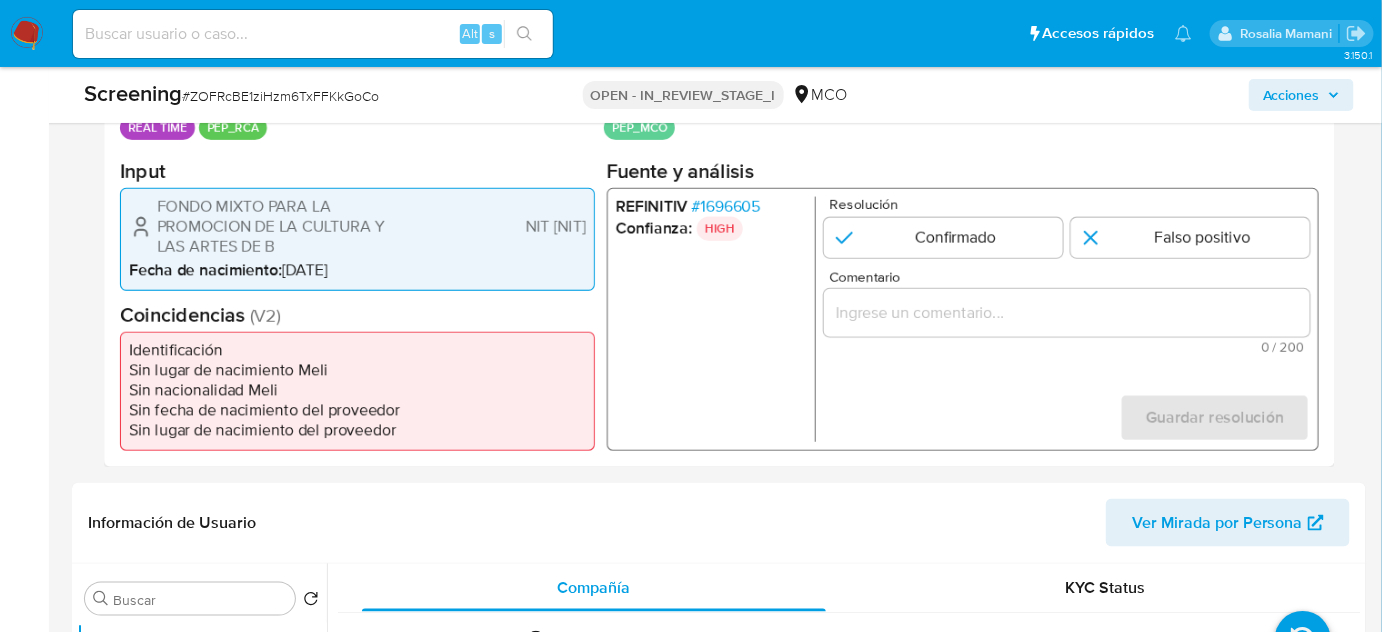 drag, startPoint x: 294, startPoint y: 249, endPoint x: 152, endPoint y: 210, distance: 147.25827 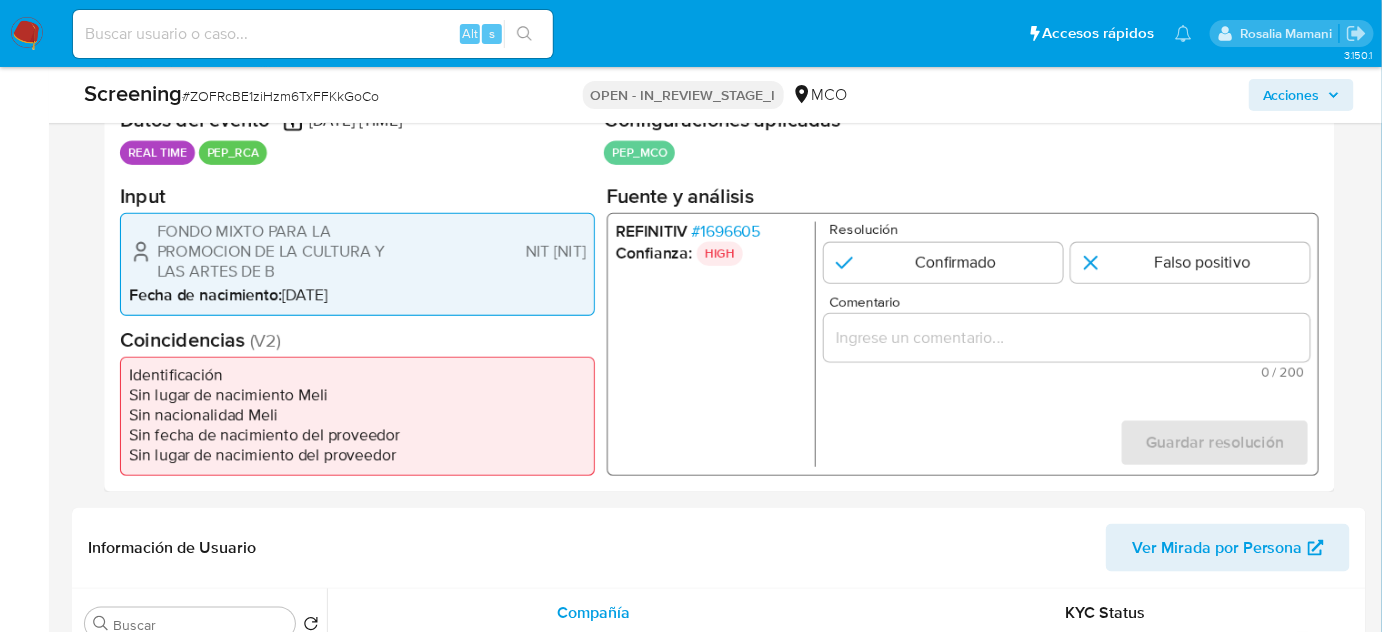 scroll, scrollTop: 363, scrollLeft: 0, axis: vertical 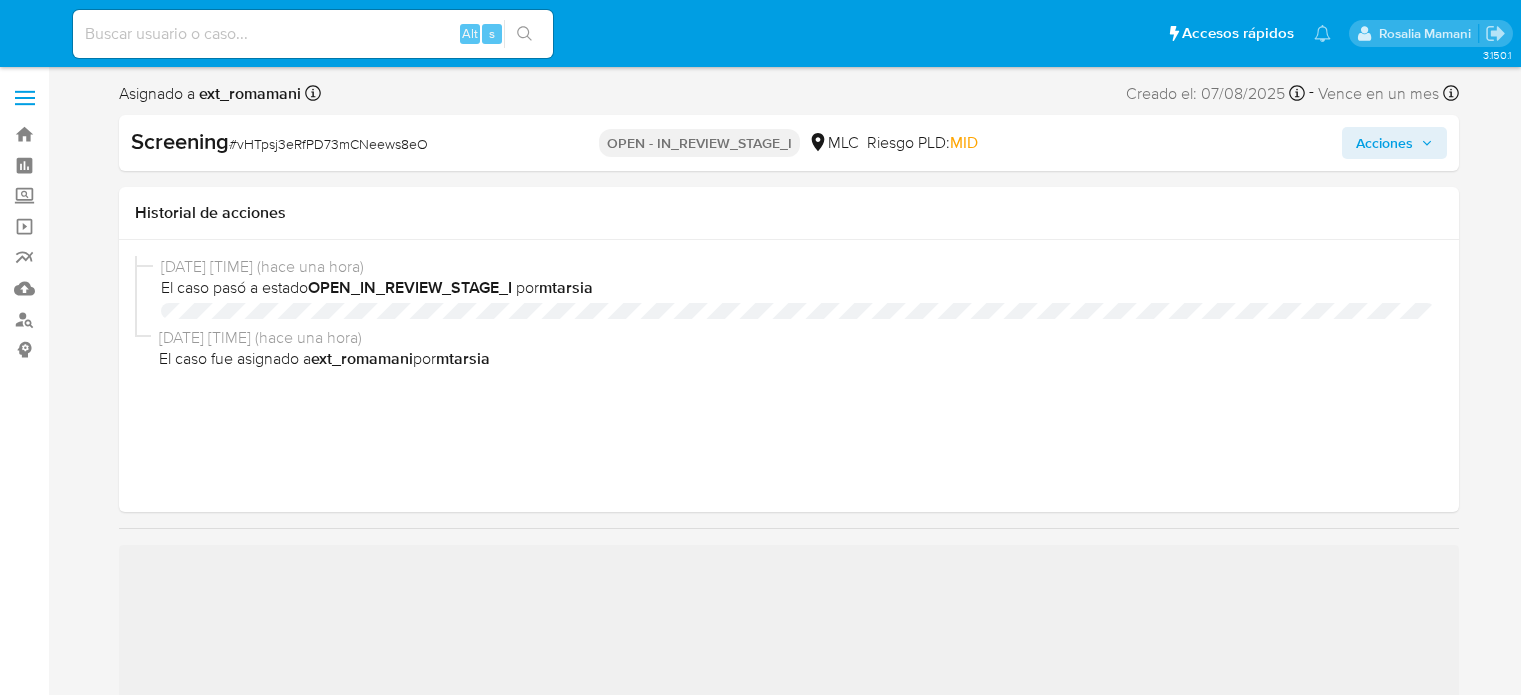 select on "10" 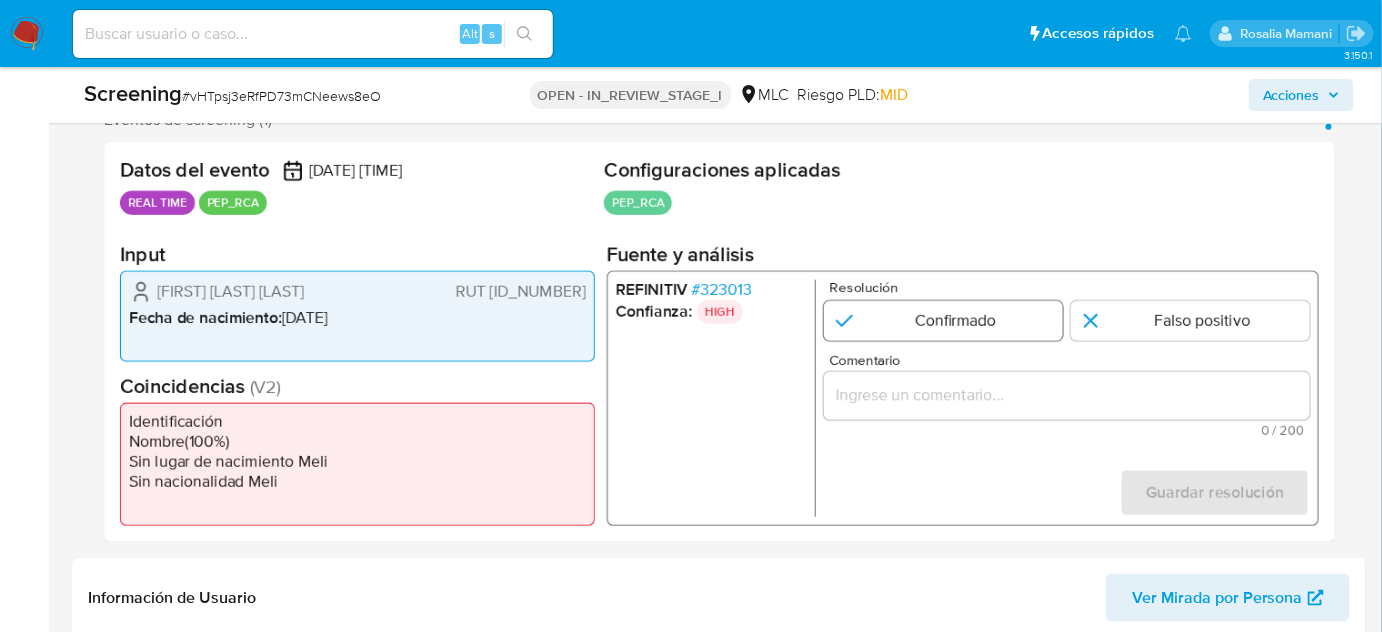 scroll, scrollTop: 454, scrollLeft: 0, axis: vertical 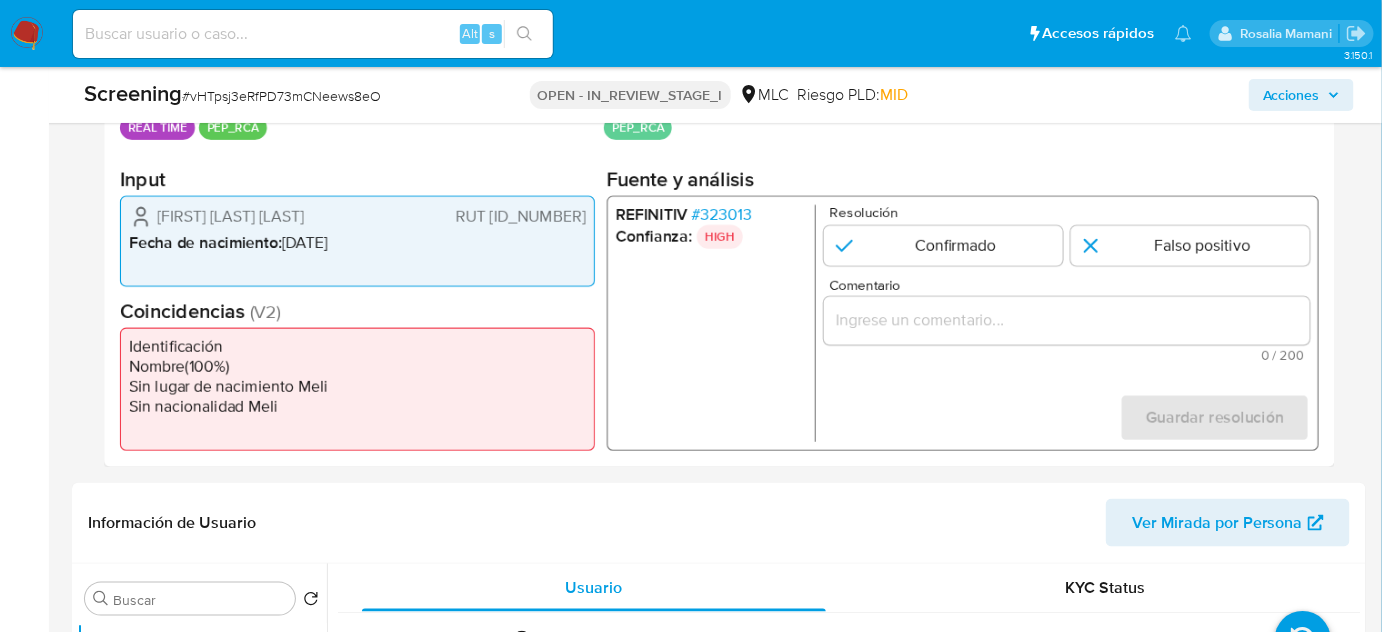 click on "# 323013" at bounding box center (722, 215) 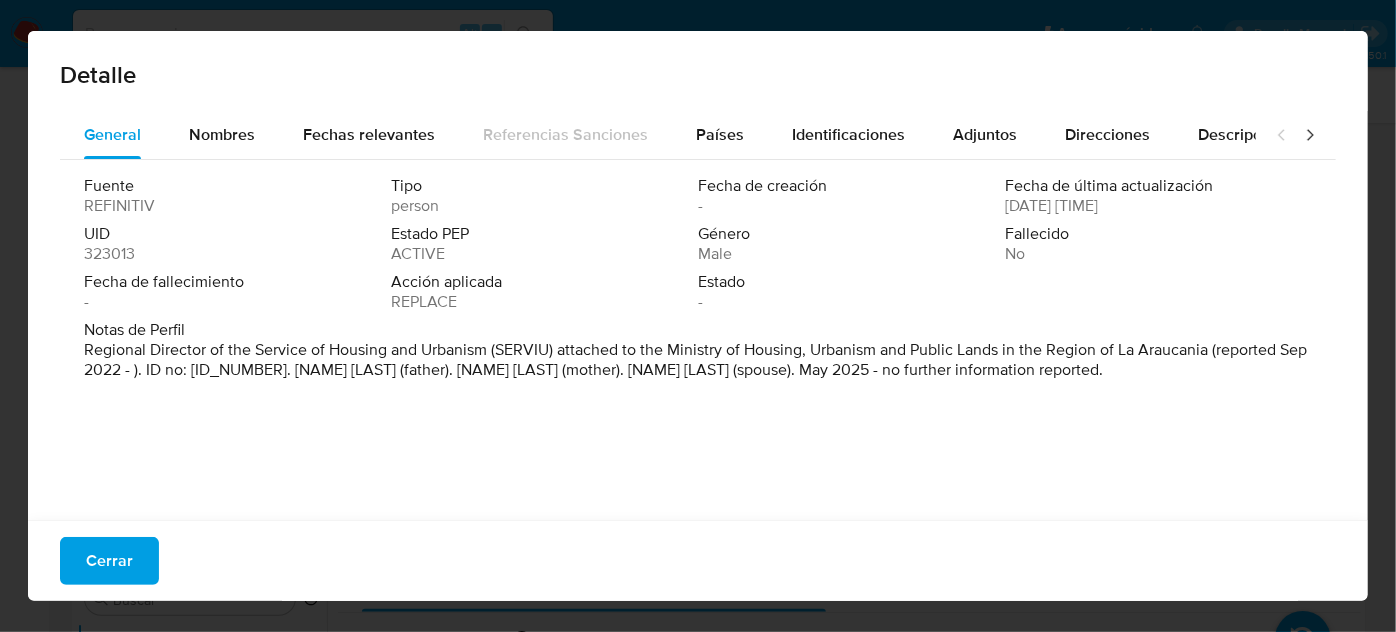 click on "Nombres" at bounding box center (222, 134) 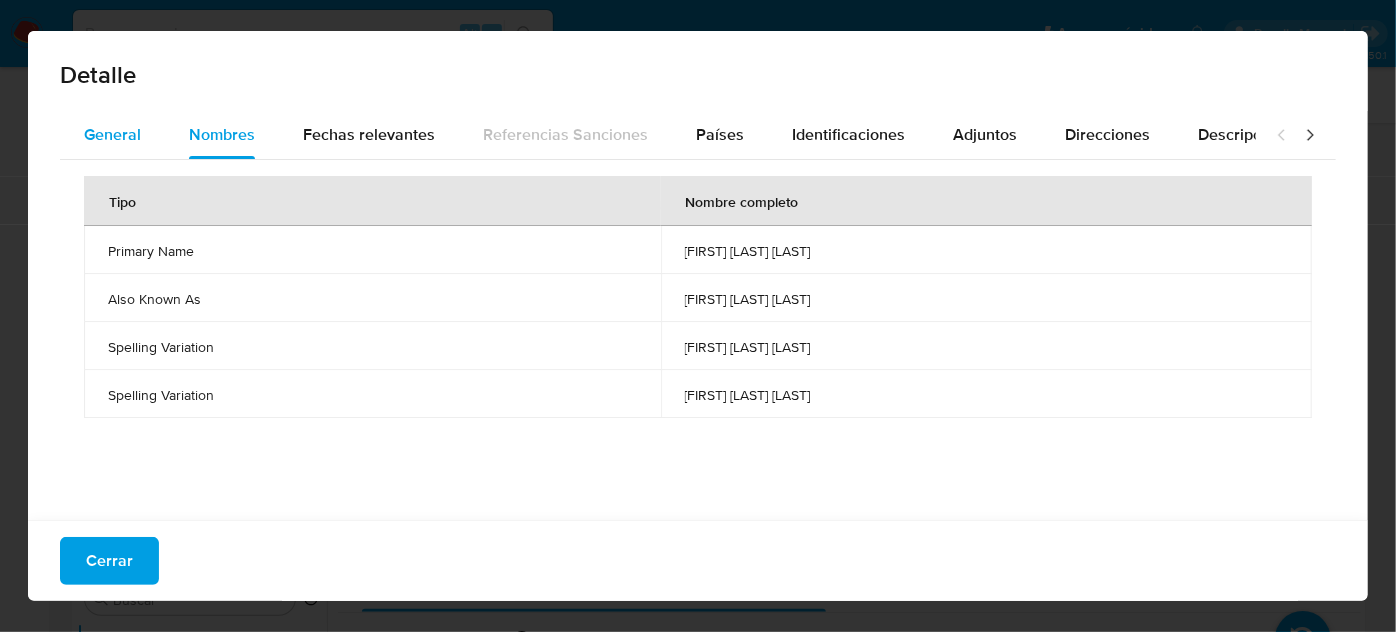 click on "General" at bounding box center (112, 135) 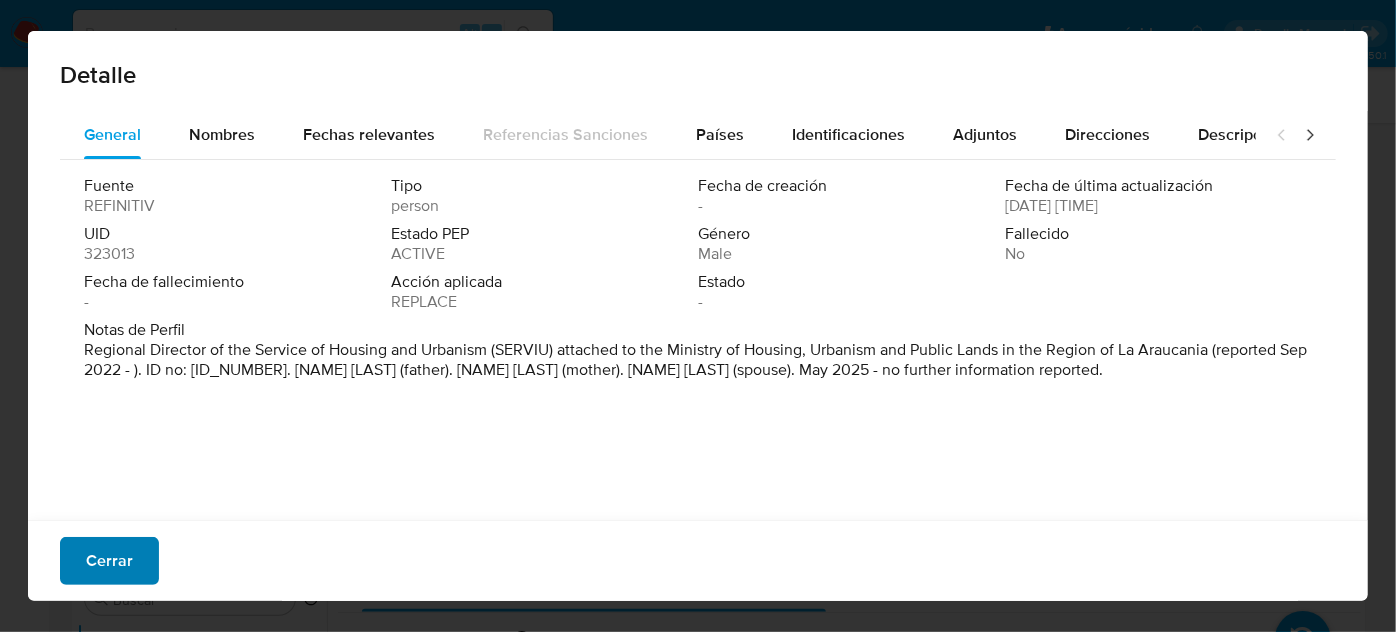 click on "Cerrar" at bounding box center [109, 561] 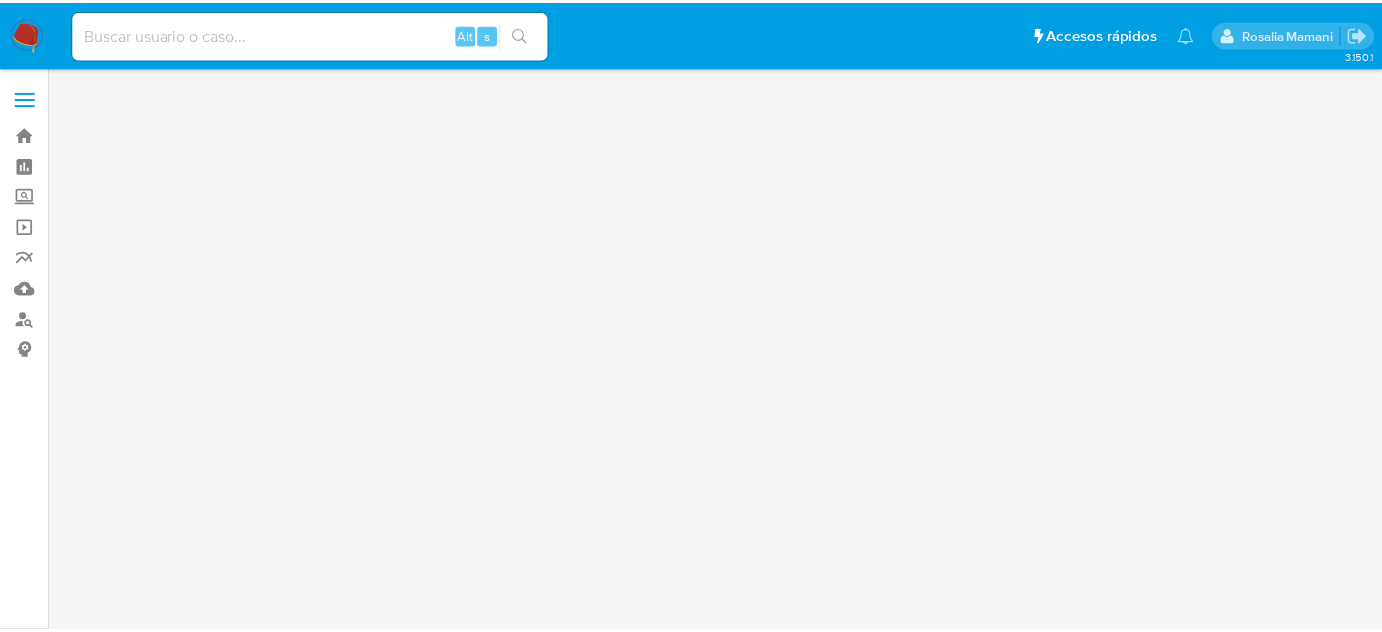 scroll, scrollTop: 0, scrollLeft: 0, axis: both 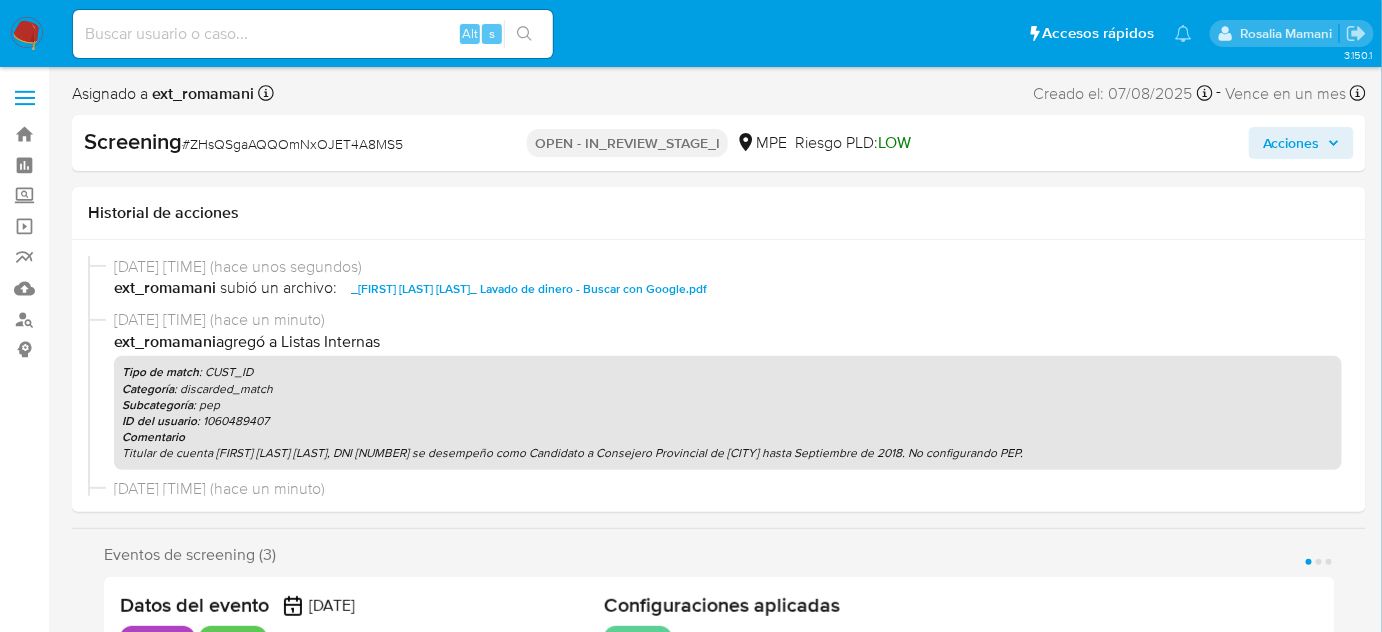 select on "10" 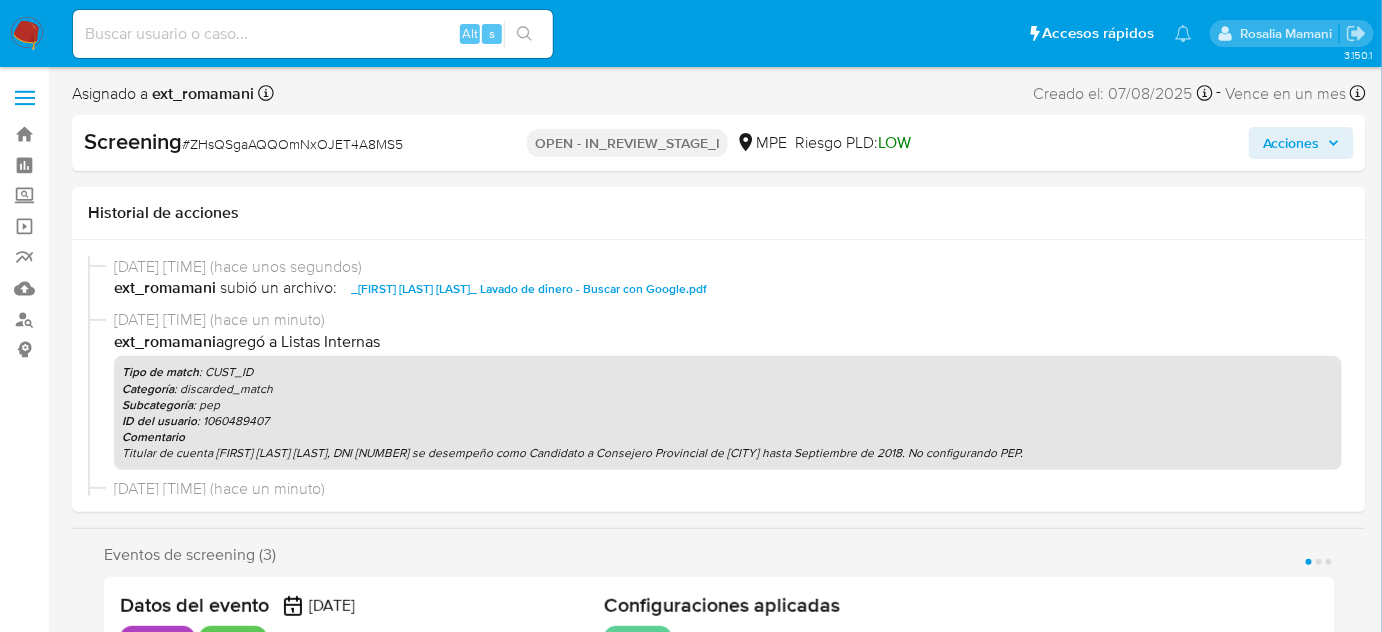 click on "Acciones" at bounding box center (1291, 143) 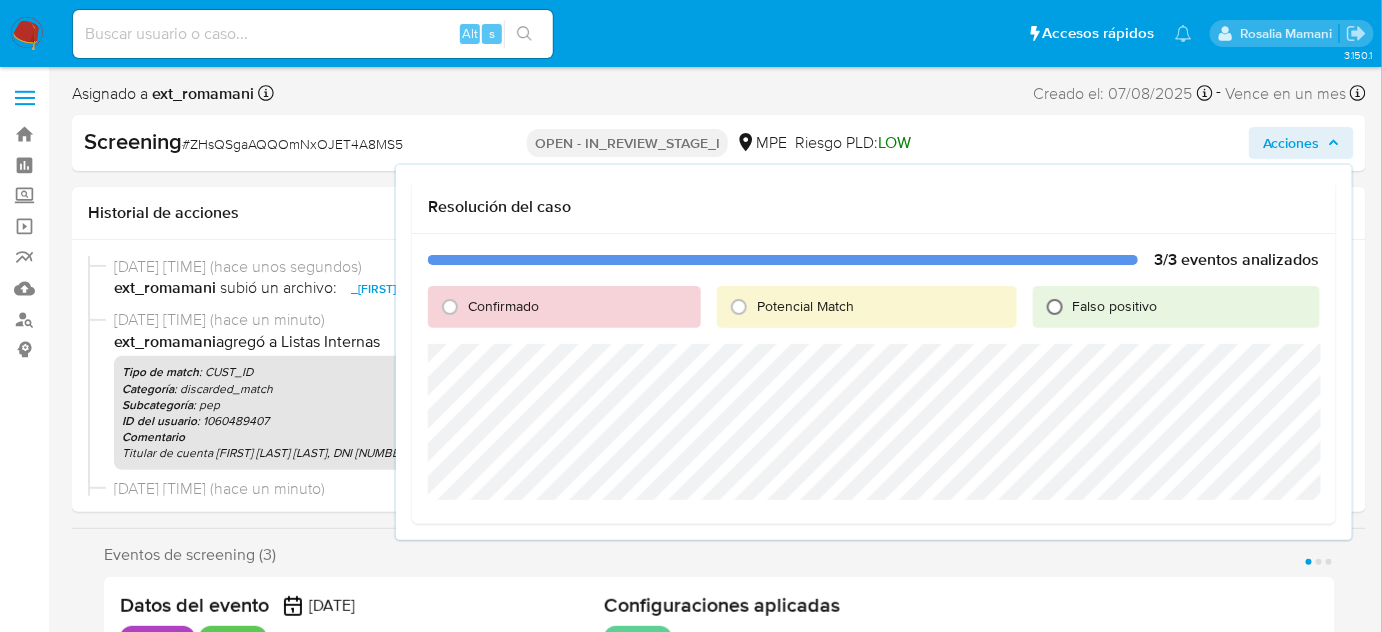click on "Falso positivo" at bounding box center (1055, 307) 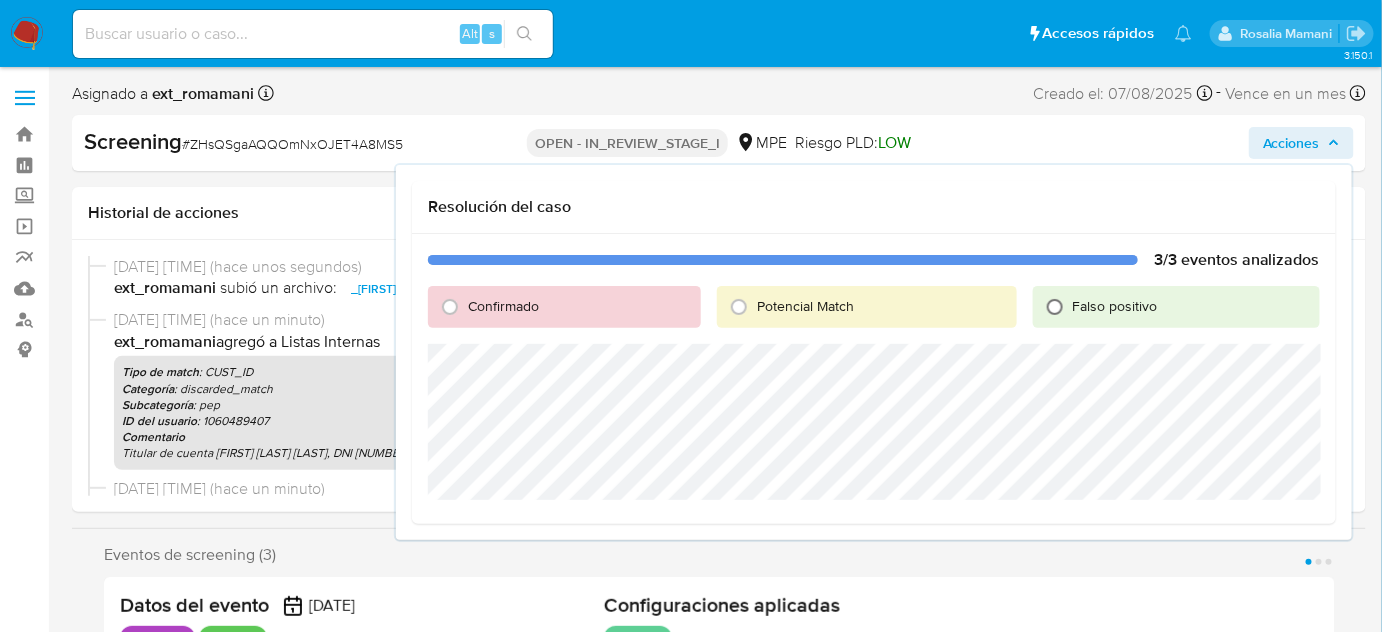 radio on "true" 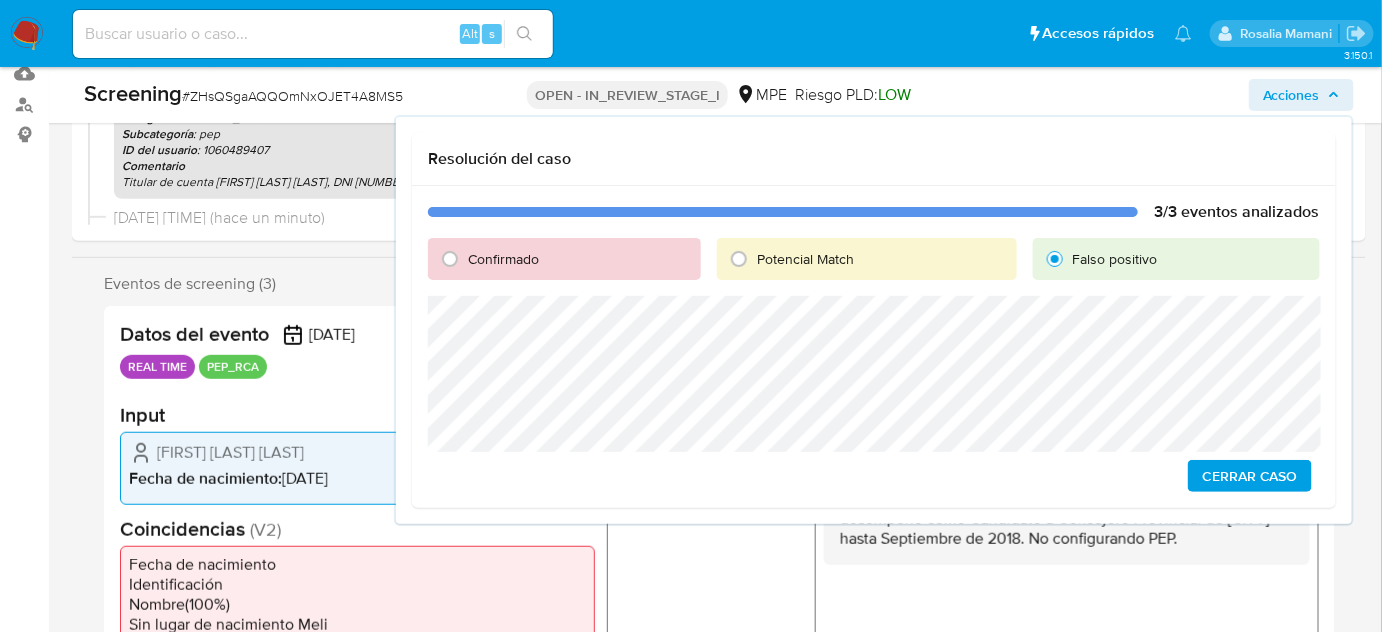 scroll, scrollTop: 272, scrollLeft: 0, axis: vertical 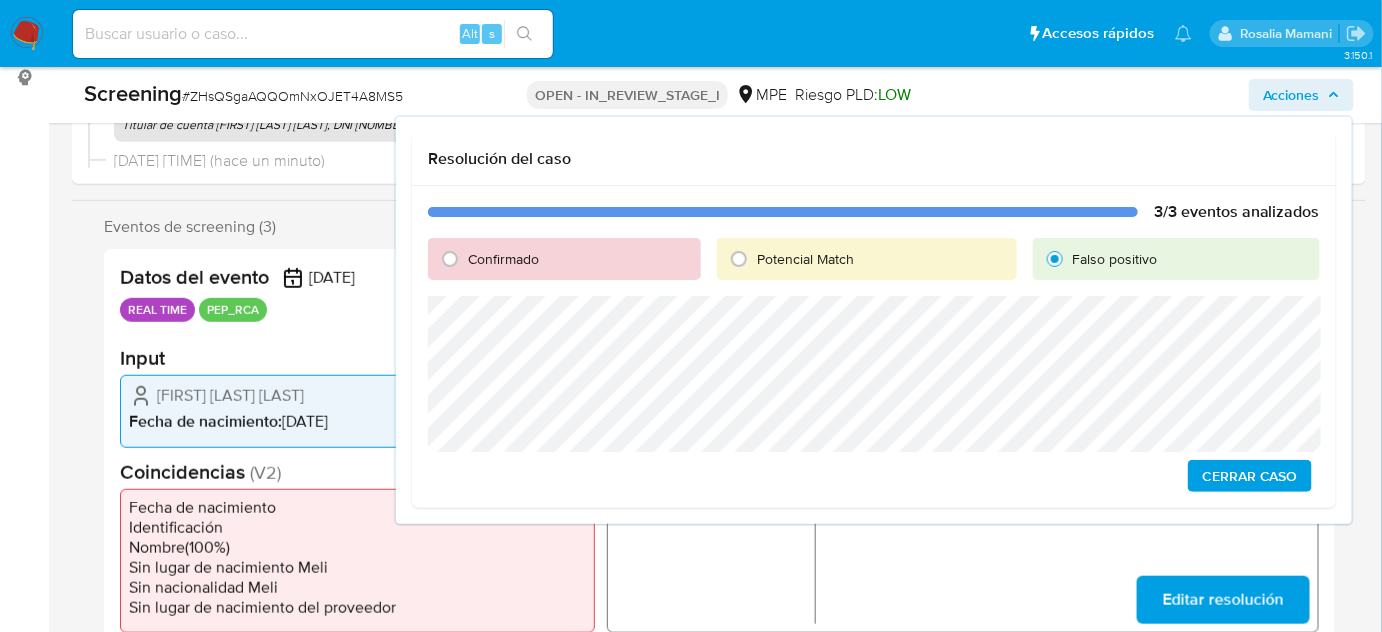 click on "Cerrar Caso" at bounding box center [1250, 476] 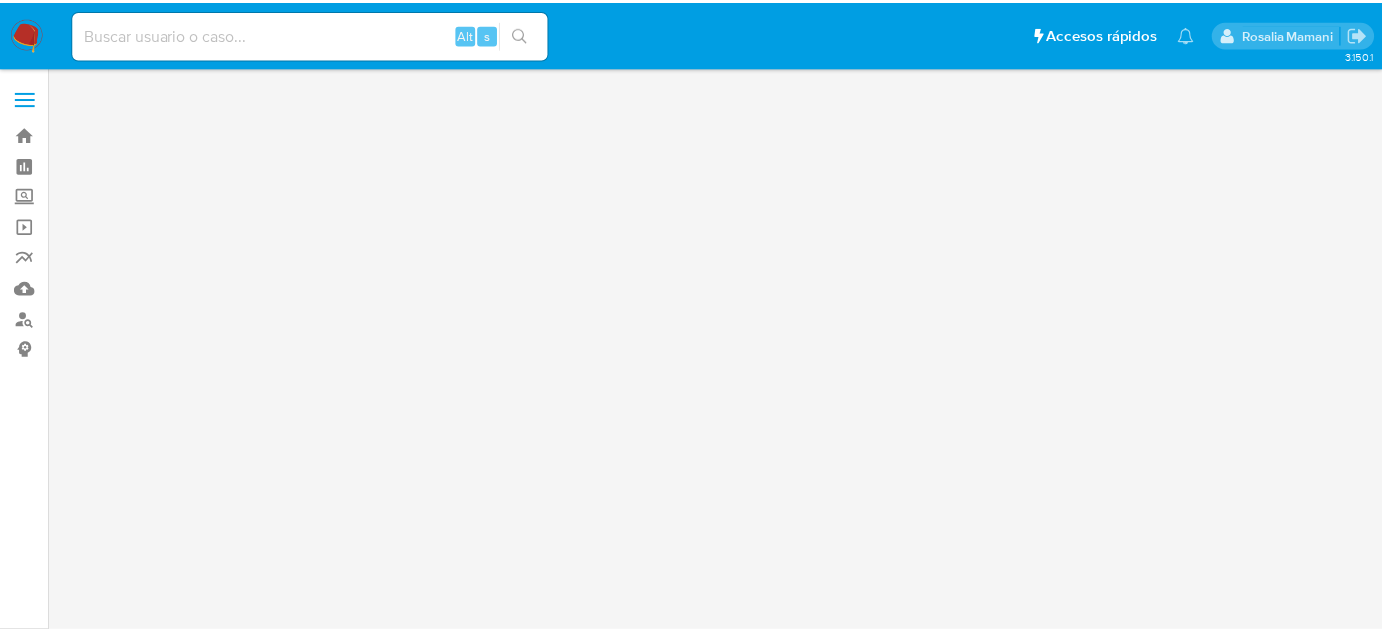scroll, scrollTop: 0, scrollLeft: 0, axis: both 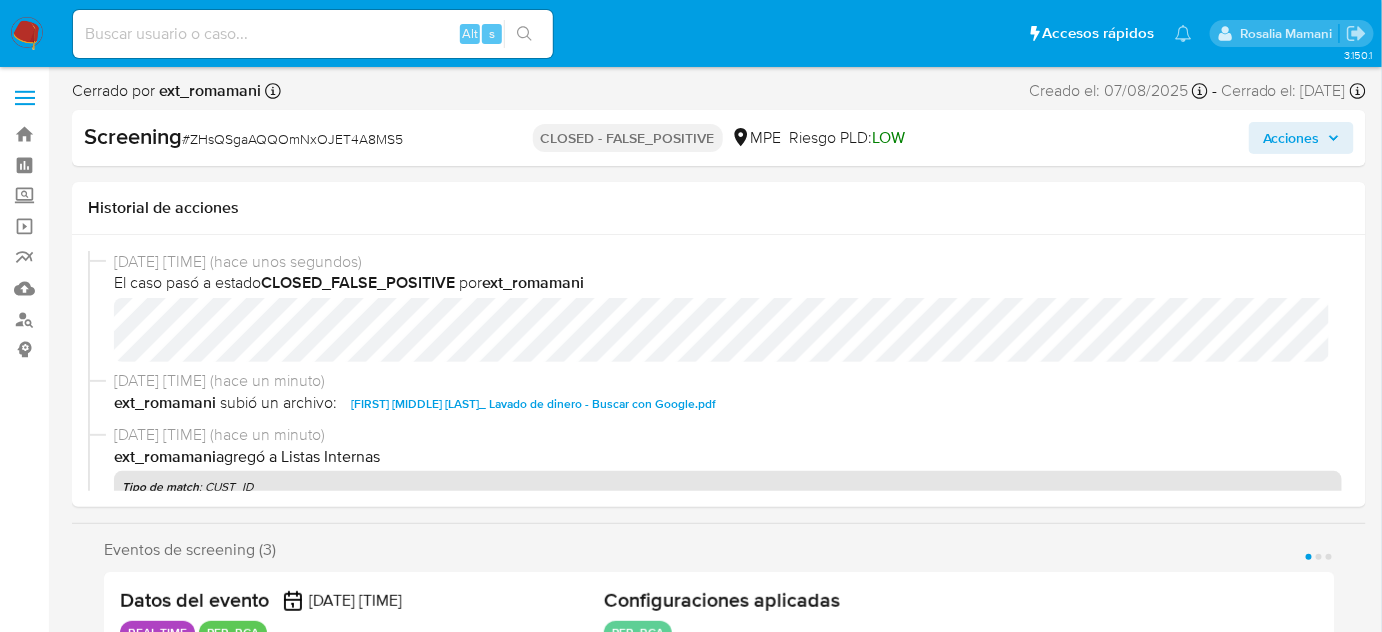 select on "10" 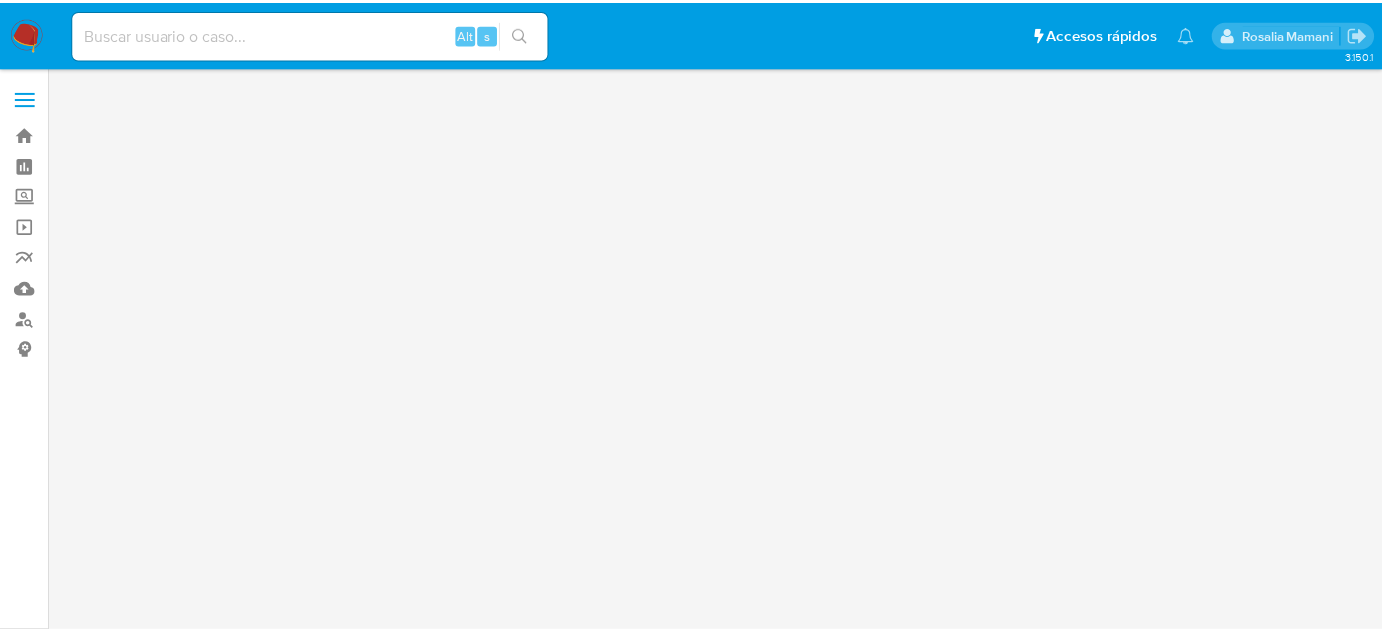 scroll, scrollTop: 0, scrollLeft: 0, axis: both 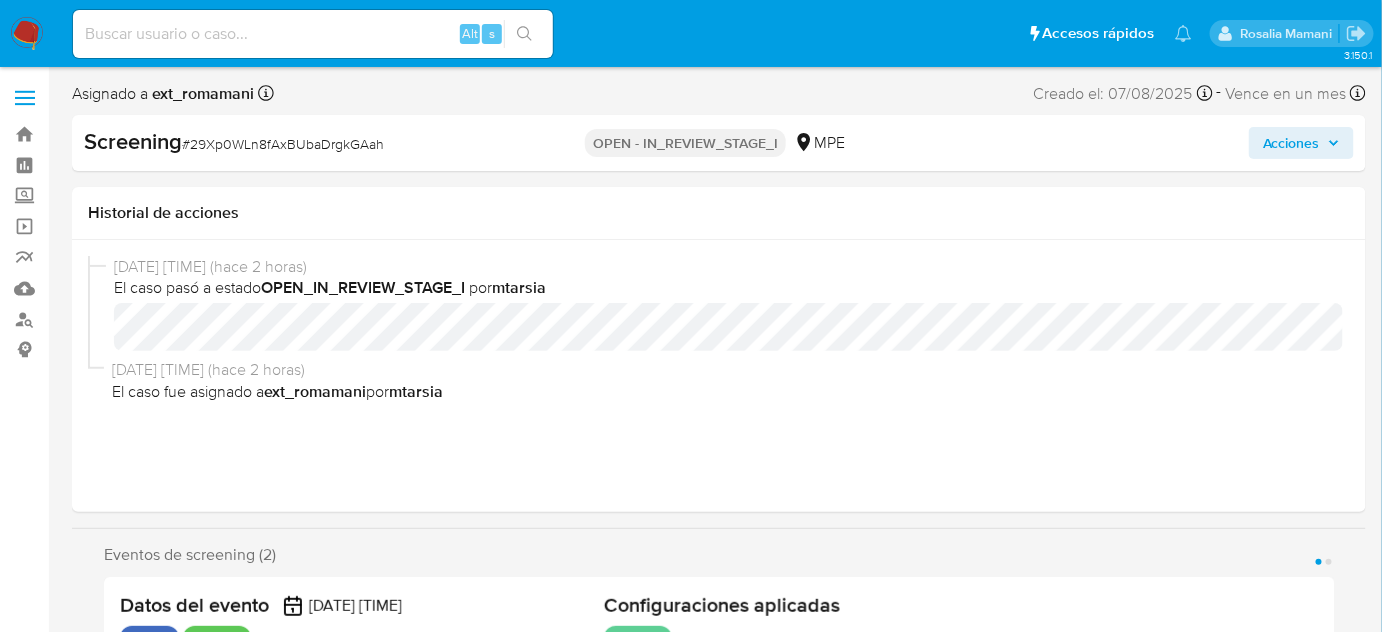select on "10" 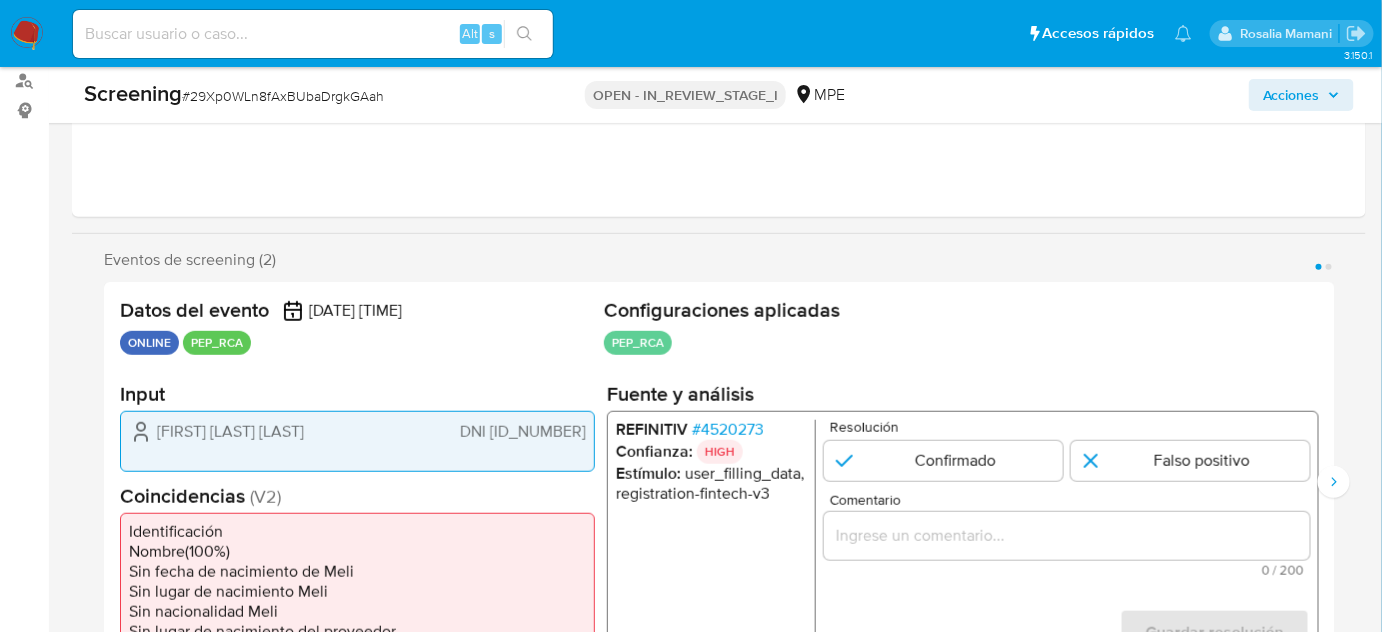 scroll, scrollTop: 400, scrollLeft: 0, axis: vertical 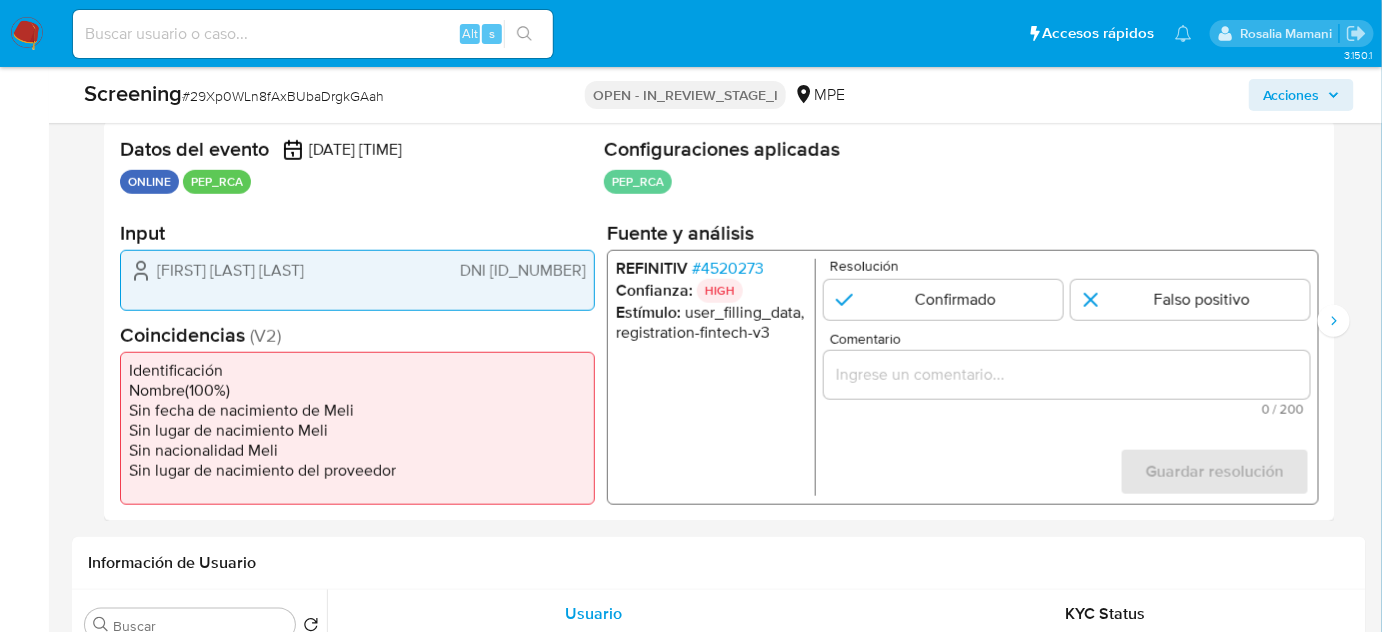 click at bounding box center [1067, 375] 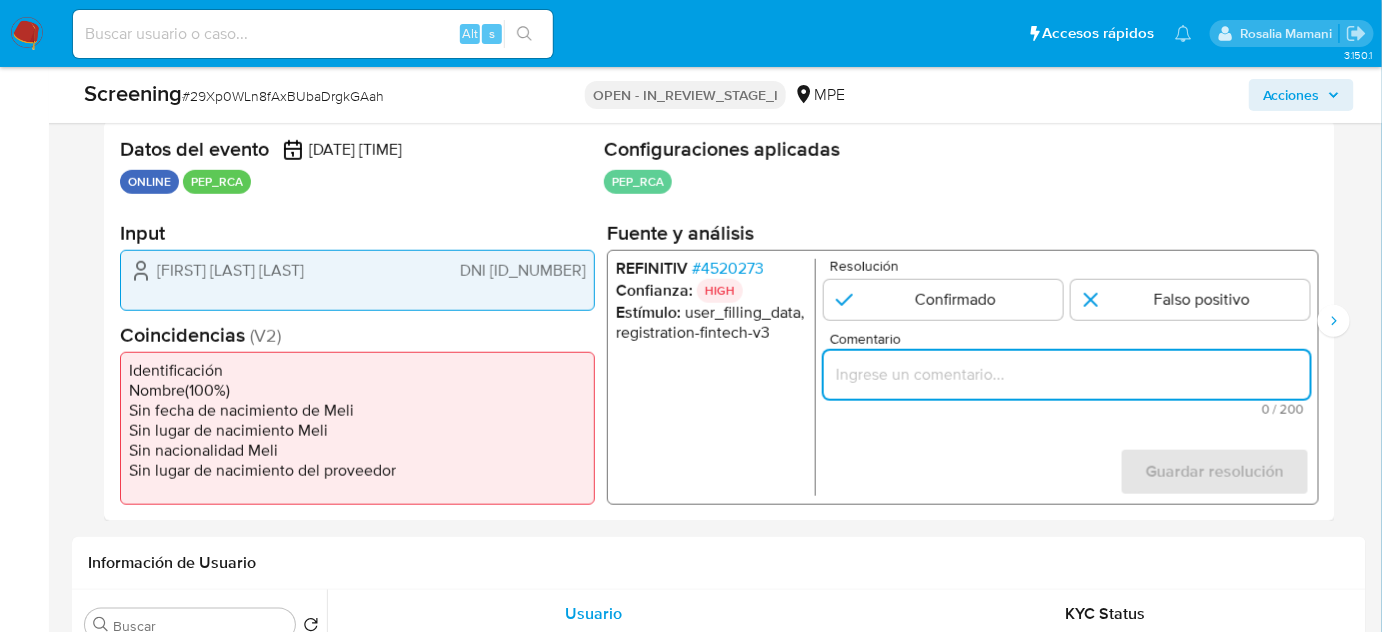 paste on "Titular de cuenta  se desempeño como Candidato a Concejal Provincial de Cajamarca en Septiembre de 2018.No configurando PEP." 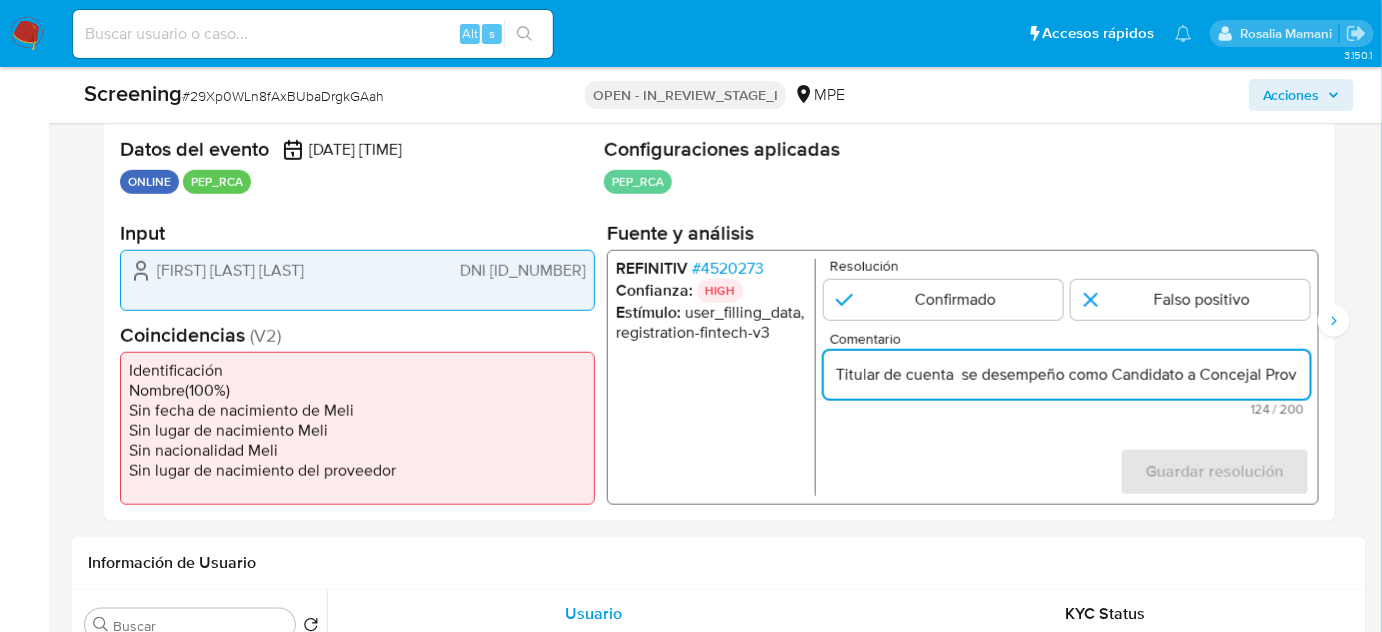 scroll, scrollTop: 0, scrollLeft: 461, axis: horizontal 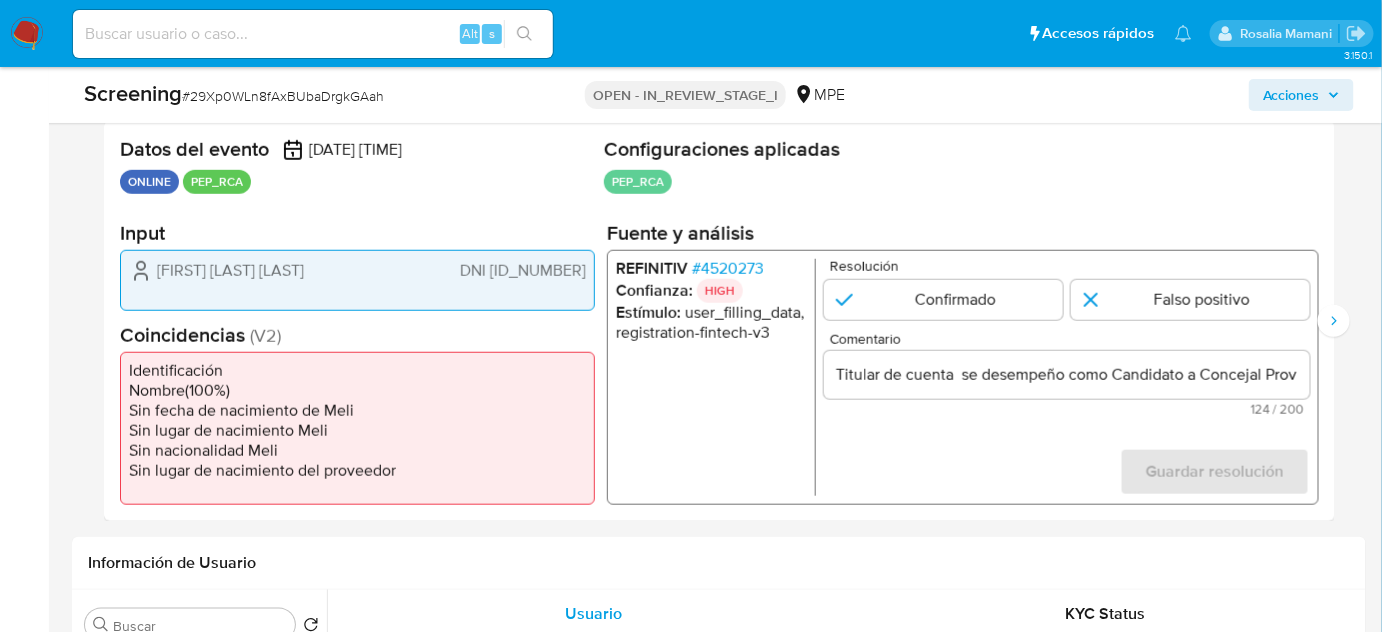 drag, startPoint x: 152, startPoint y: 275, endPoint x: 591, endPoint y: 273, distance: 439.00455 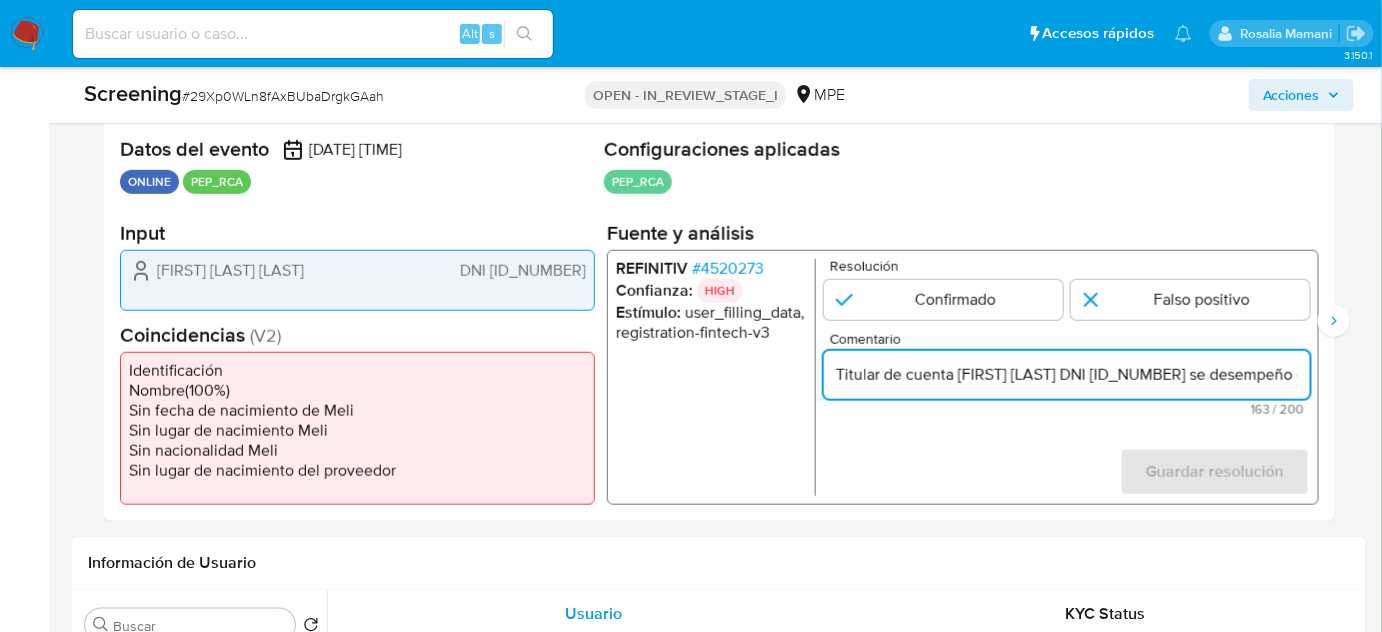 click on "Titular de cuenta Roberto Carlos Canto Burga DNI 40384391 se desempeño como Candidato a Concejal Provincial de Cajamarca en Septiembre de 2018.No configurando PEP." at bounding box center (1067, 375) 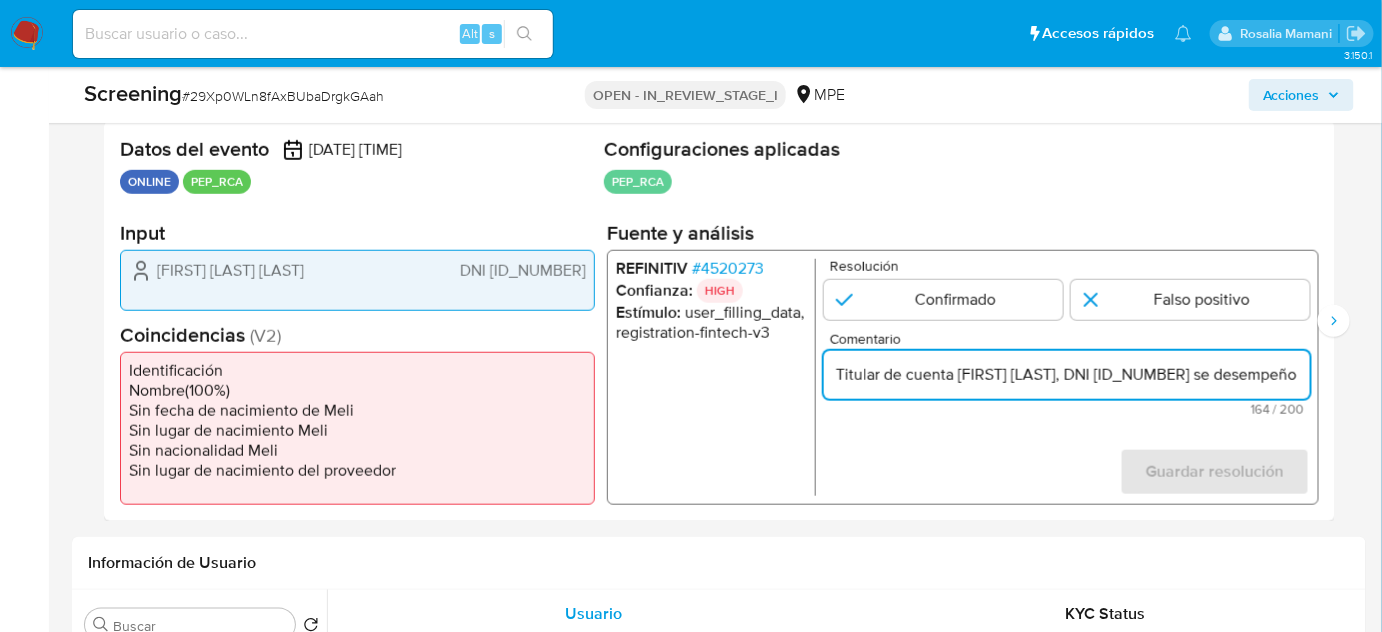 click on "Titular de cuenta Roberto Carlos Canto Burga, DNI 40384391 se desempeño como Candidato a Concejal Provincial de Cajamarca en Septiembre de 2018.No configurando PEP." at bounding box center (1067, 375) 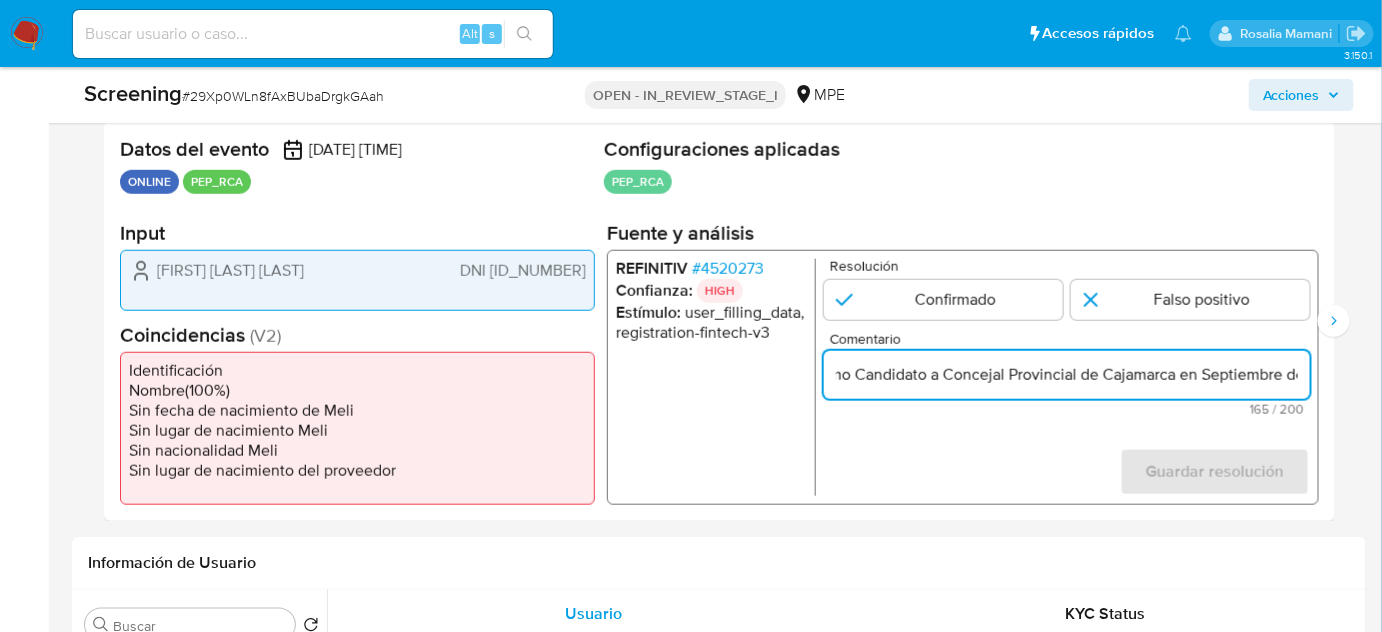 scroll, scrollTop: 0, scrollLeft: 769, axis: horizontal 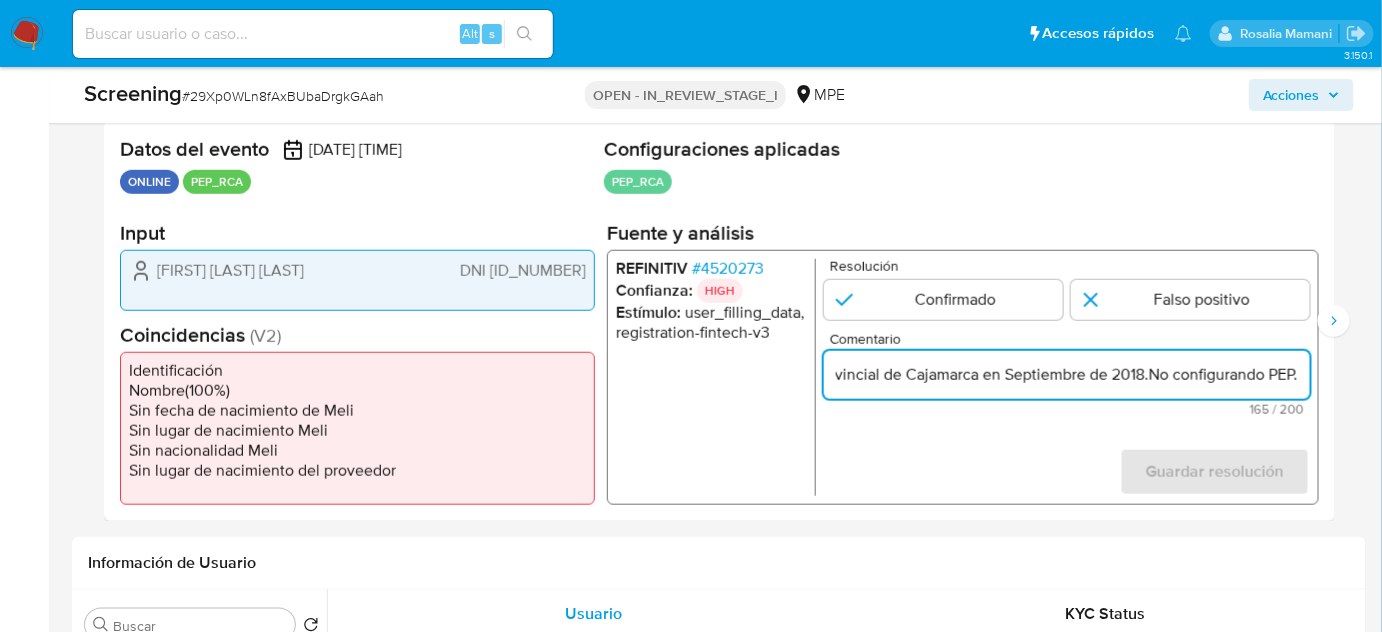 drag, startPoint x: 1265, startPoint y: 375, endPoint x: 1305, endPoint y: 372, distance: 40.112343 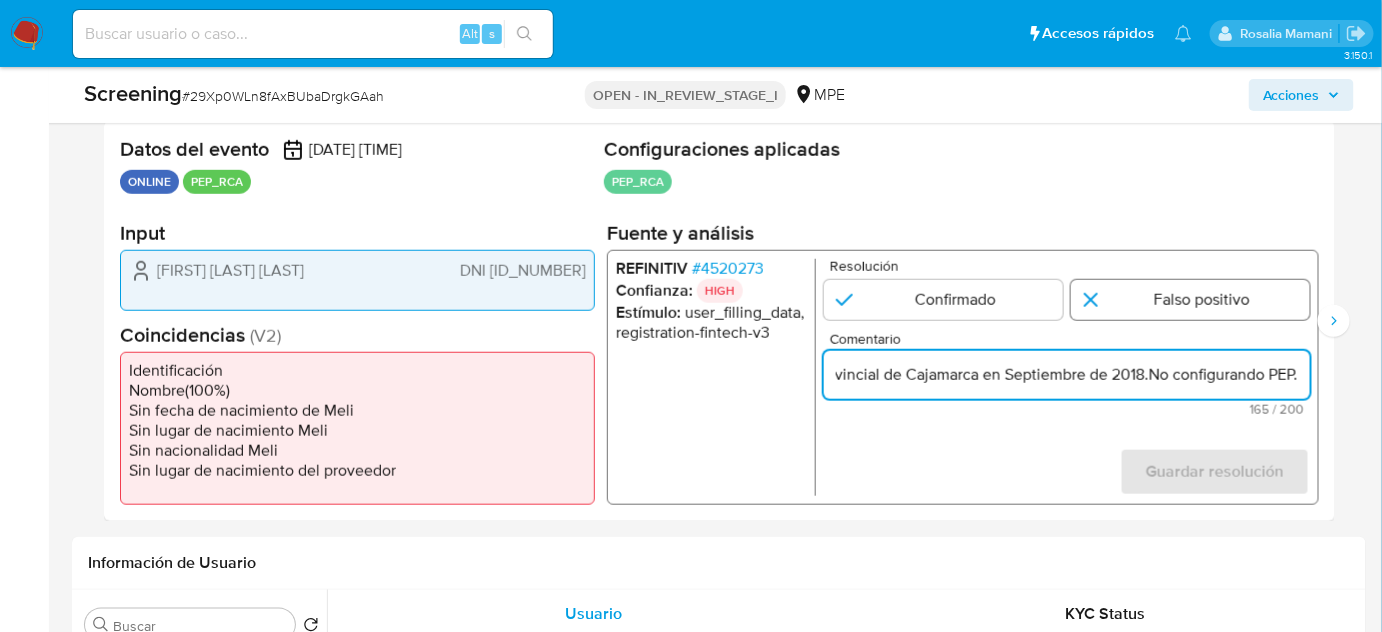 type on "Titular de cuenta Roberto Carlos Canto Burga, DNI 40384391, se desempeño como Candidato a Concejal Provincial de Cajamarca en Septiembre de 2018.No configurando PEP." 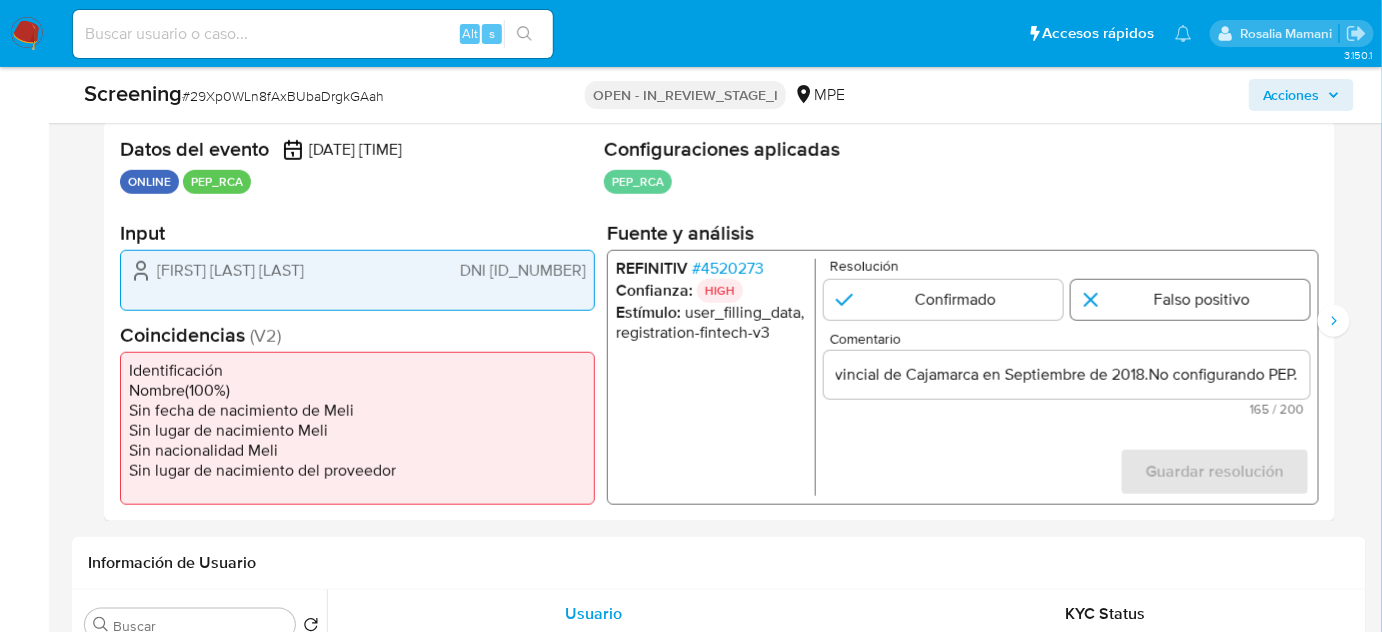 scroll, scrollTop: 0, scrollLeft: 0, axis: both 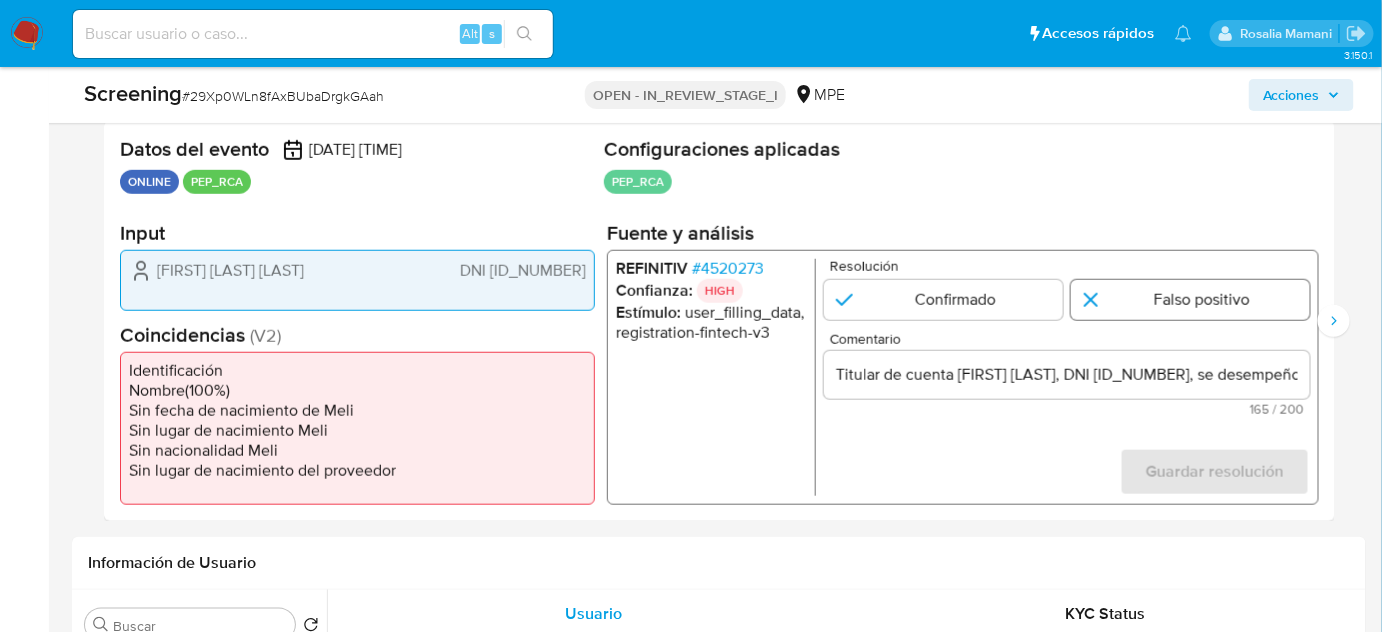 click at bounding box center [1190, 300] 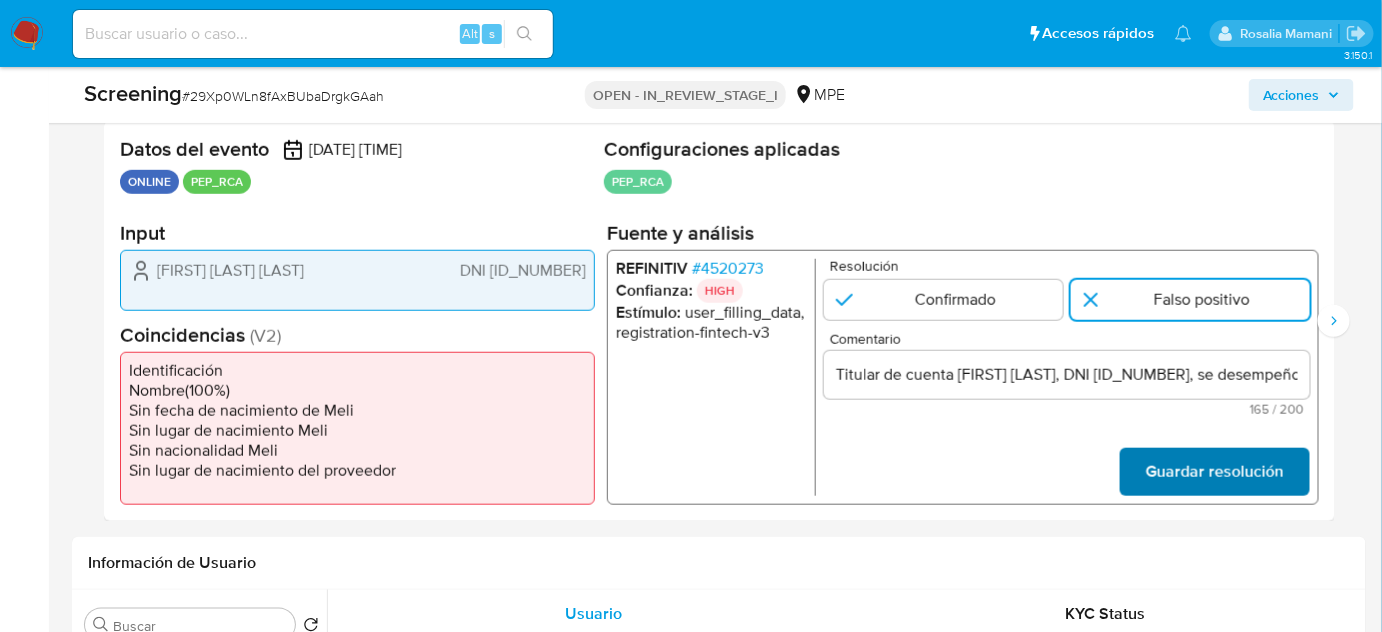 click on "Guardar resolución" at bounding box center (1215, 472) 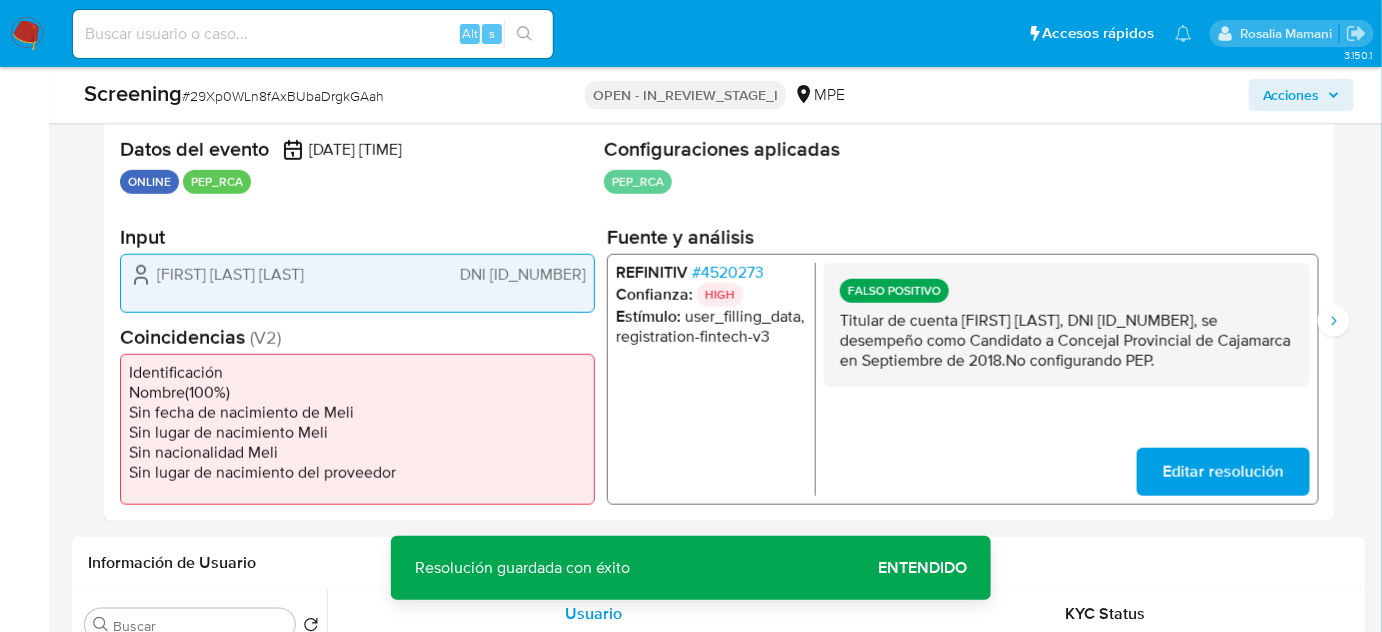 drag, startPoint x: 1186, startPoint y: 359, endPoint x: 827, endPoint y: 321, distance: 361.00555 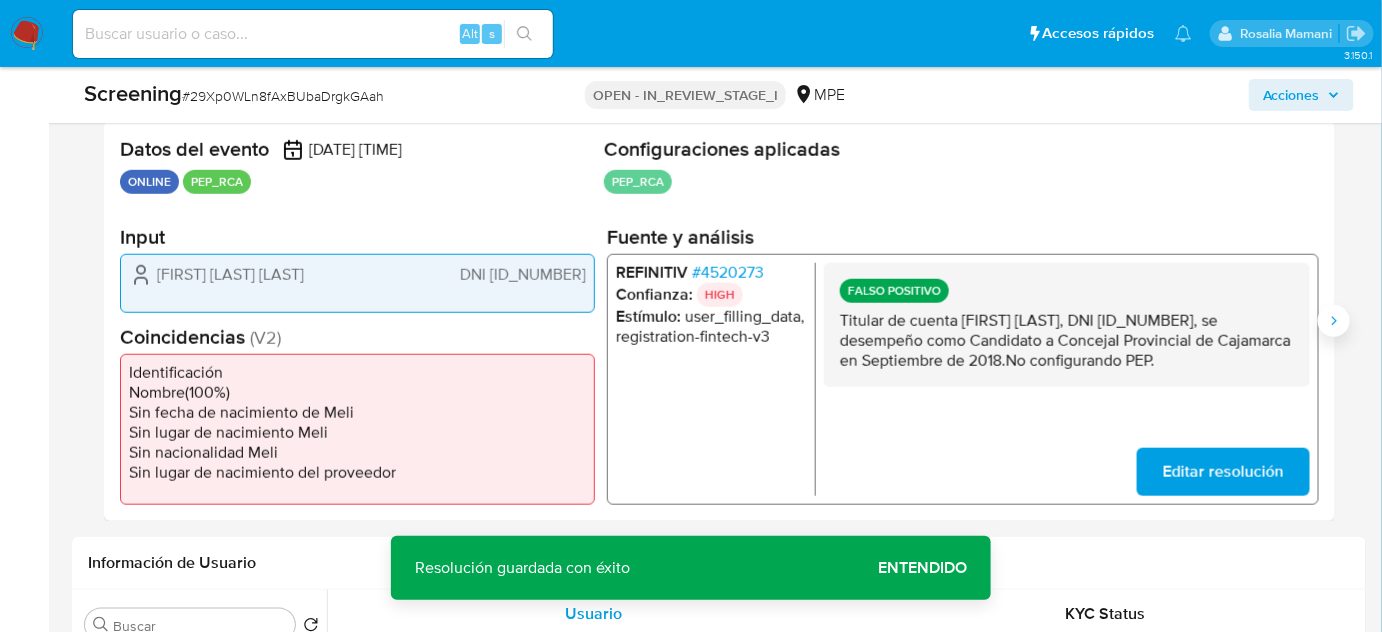 click 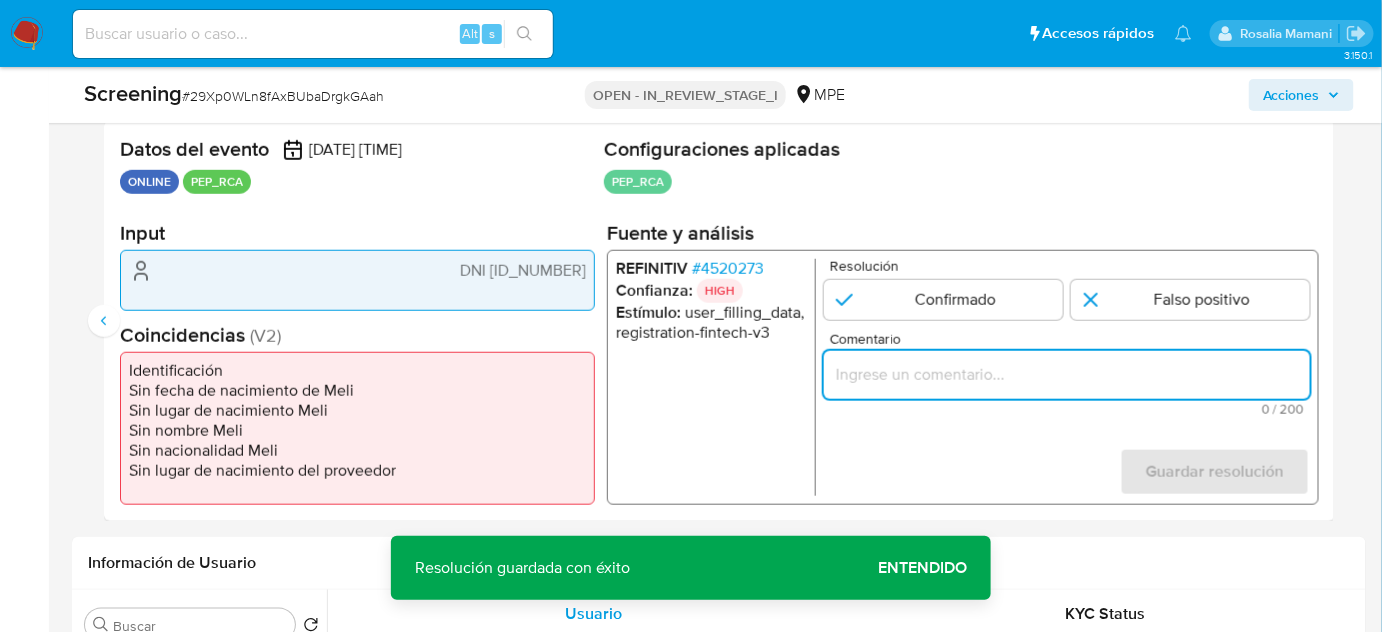 click at bounding box center (1067, 375) 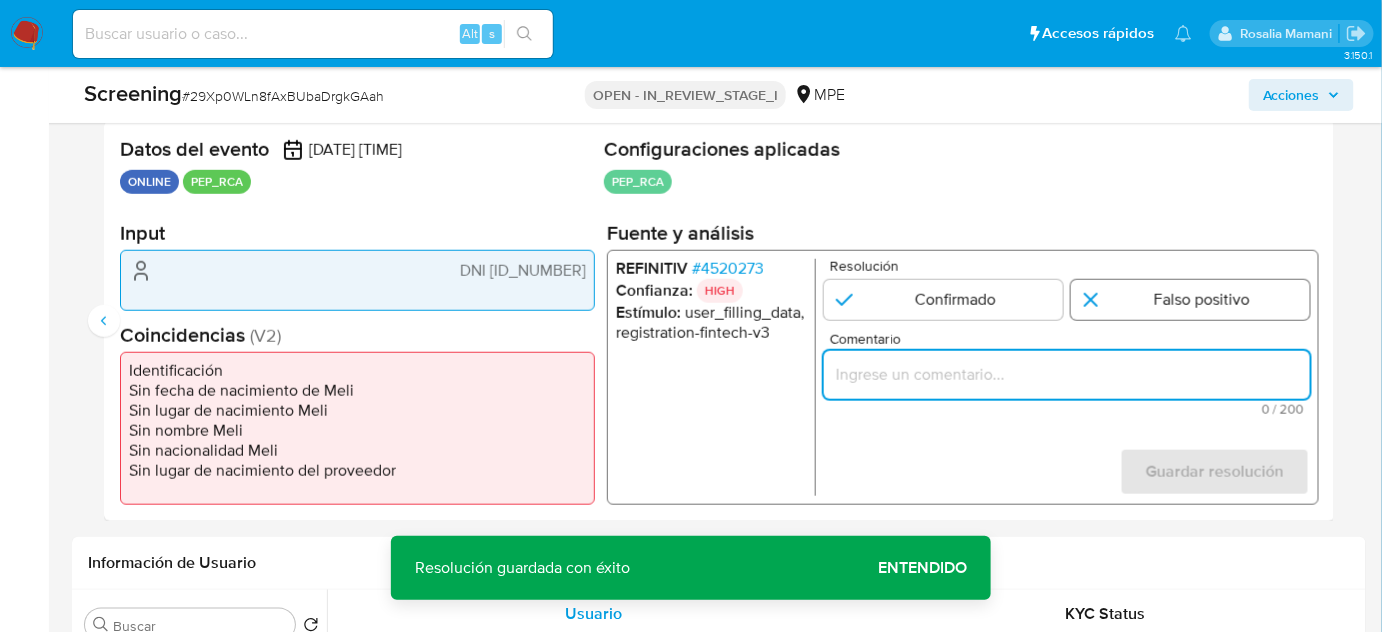 paste on "Titular de cuenta Roberto Carlos Canto Burga, DNI 40384391, se desempeño como Candidato a Concejal Provincial de Cajamarca en Septiembre de 2018.No configurando PEP." 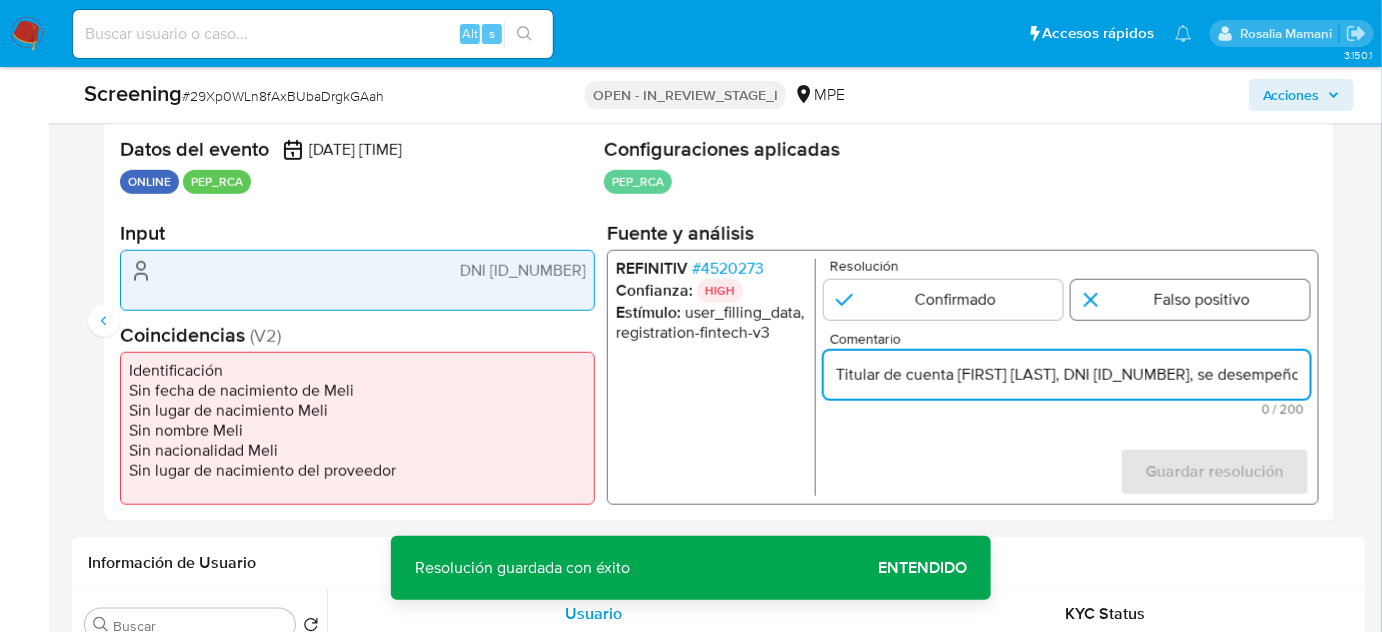 scroll, scrollTop: 0, scrollLeft: 769, axis: horizontal 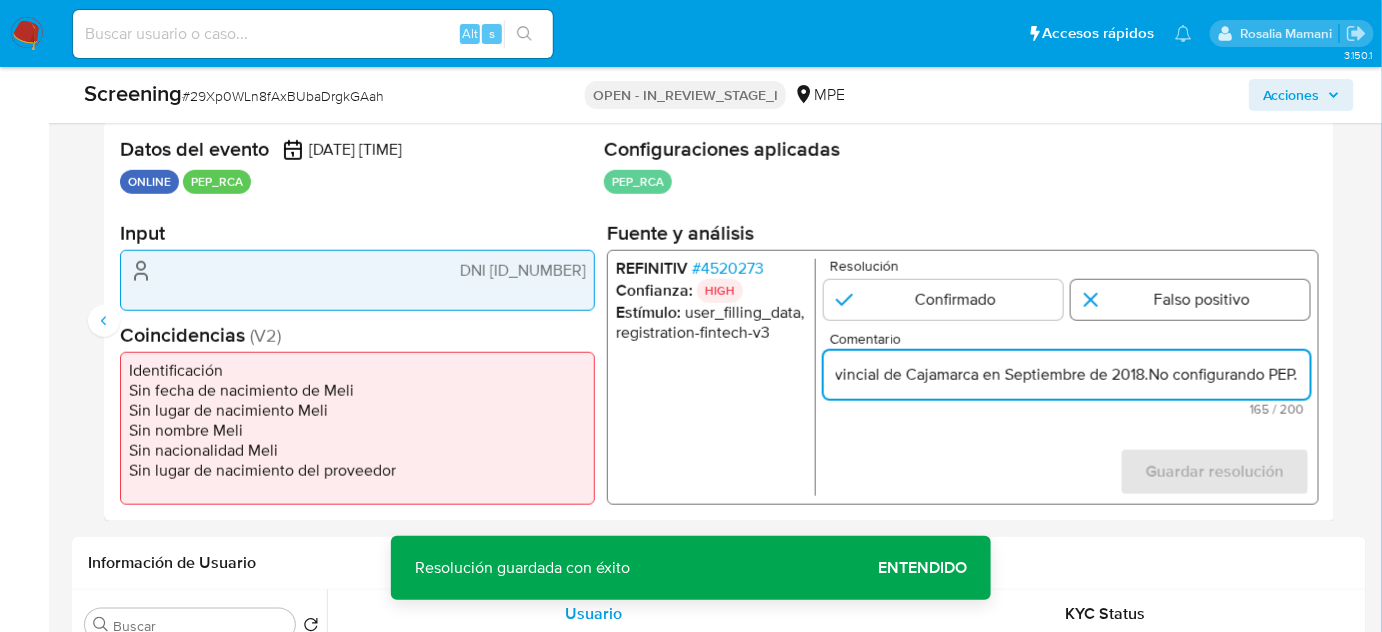 type on "Titular de cuenta Roberto Carlos Canto Burga, DNI 40384391, se desempeño como Candidato a Concejal Provincial de Cajamarca en Septiembre de 2018.No configurando PEP." 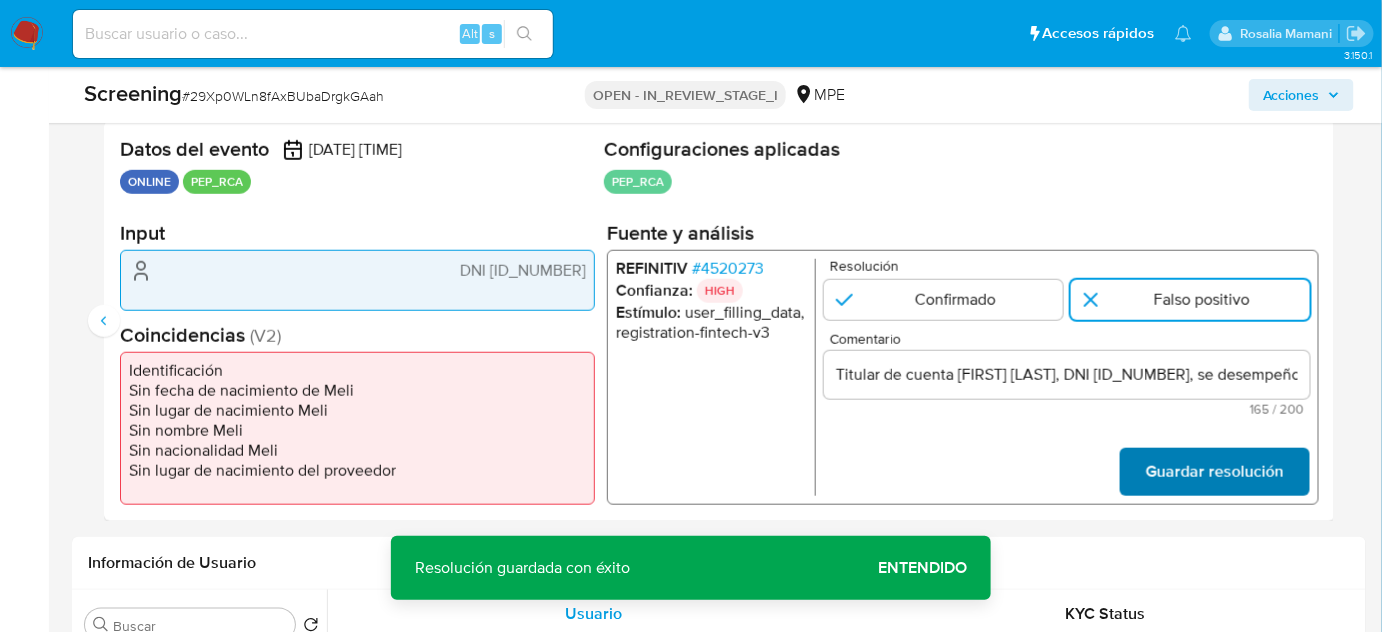 click on "Guardar resolución" at bounding box center [1215, 472] 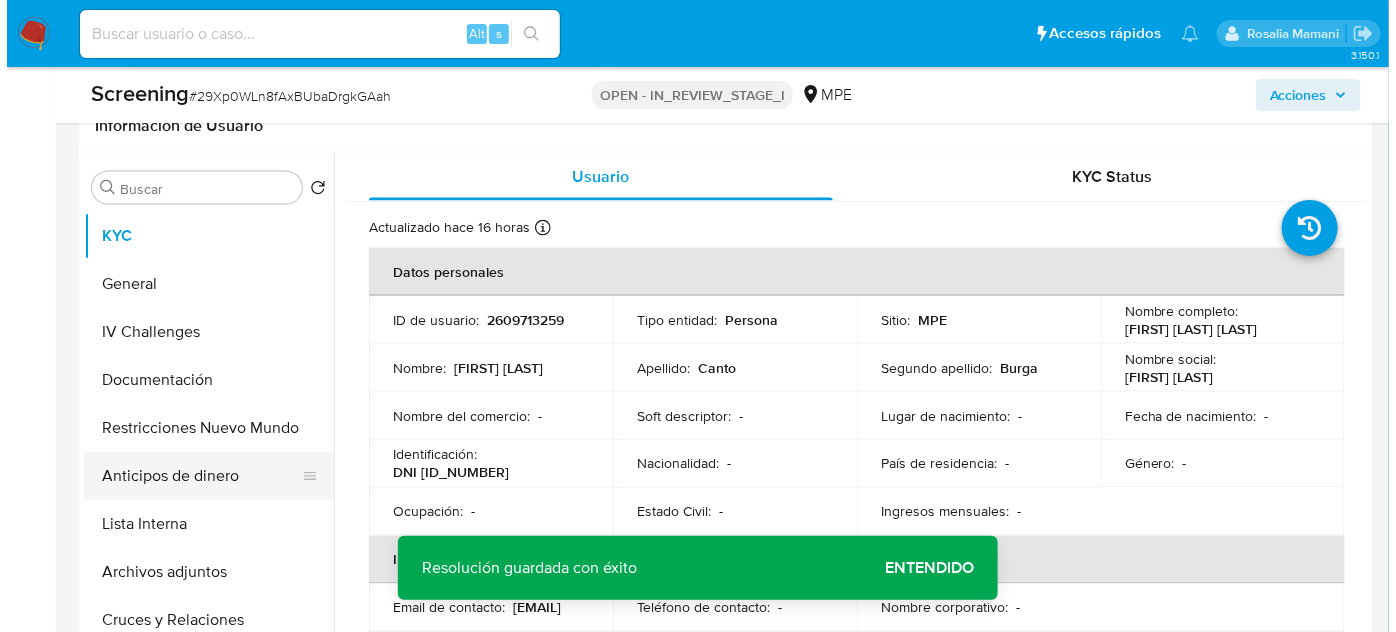 scroll, scrollTop: 854, scrollLeft: 0, axis: vertical 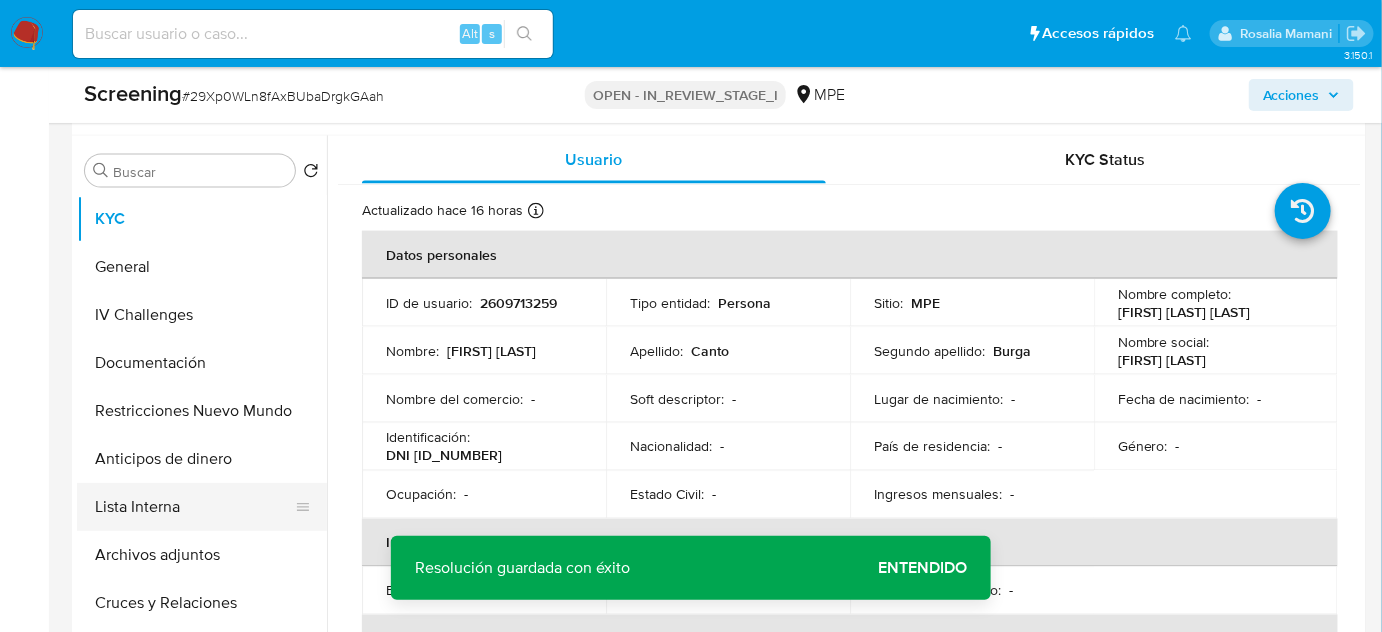 click on "Lista Interna" at bounding box center [194, 507] 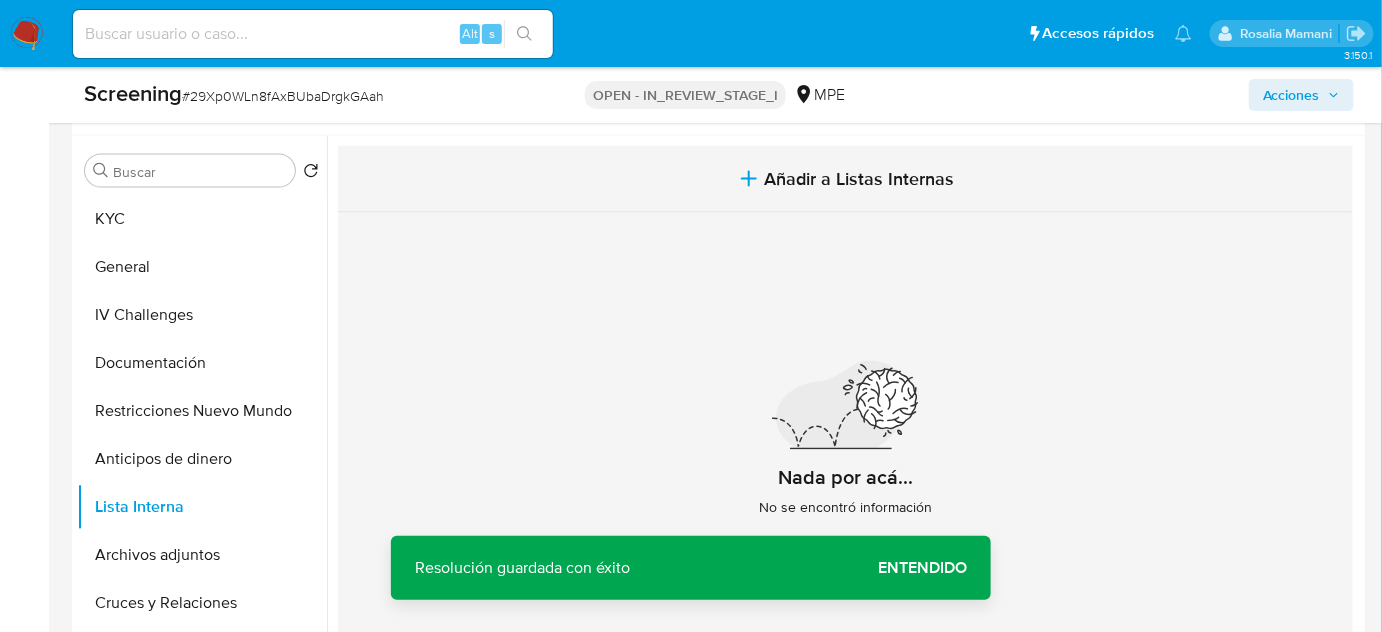 click on "Añadir a Listas Internas" at bounding box center [845, 179] 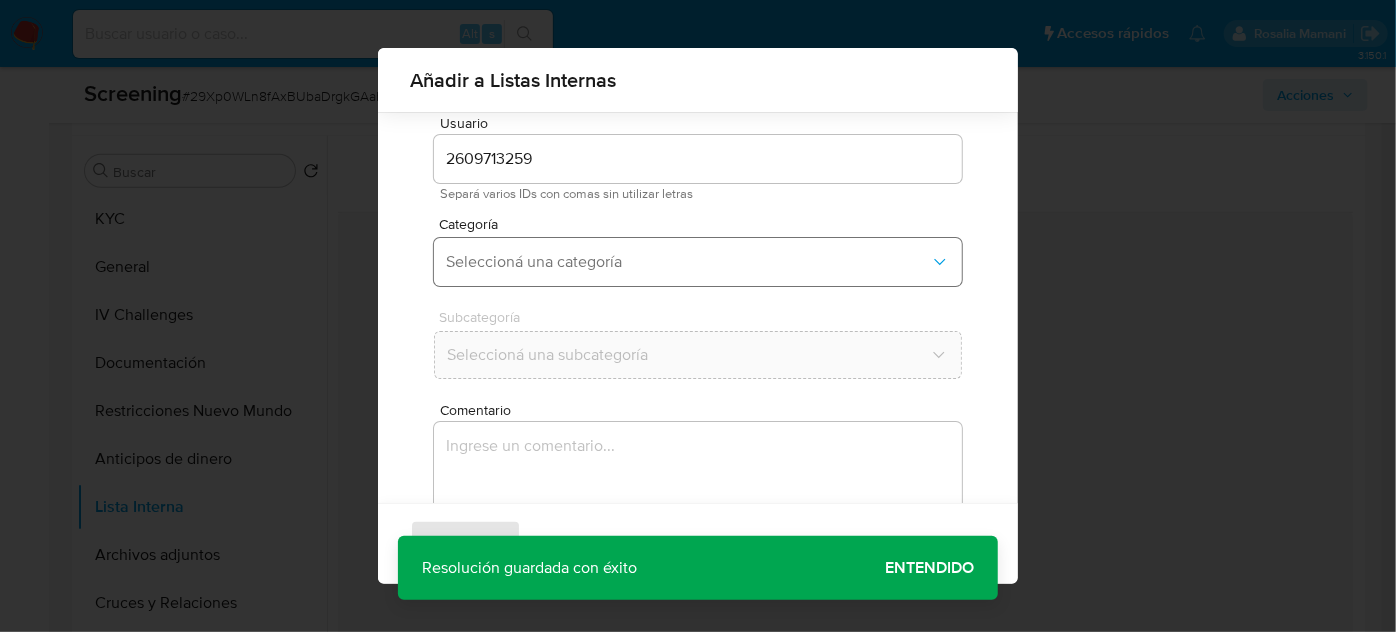 scroll, scrollTop: 74, scrollLeft: 0, axis: vertical 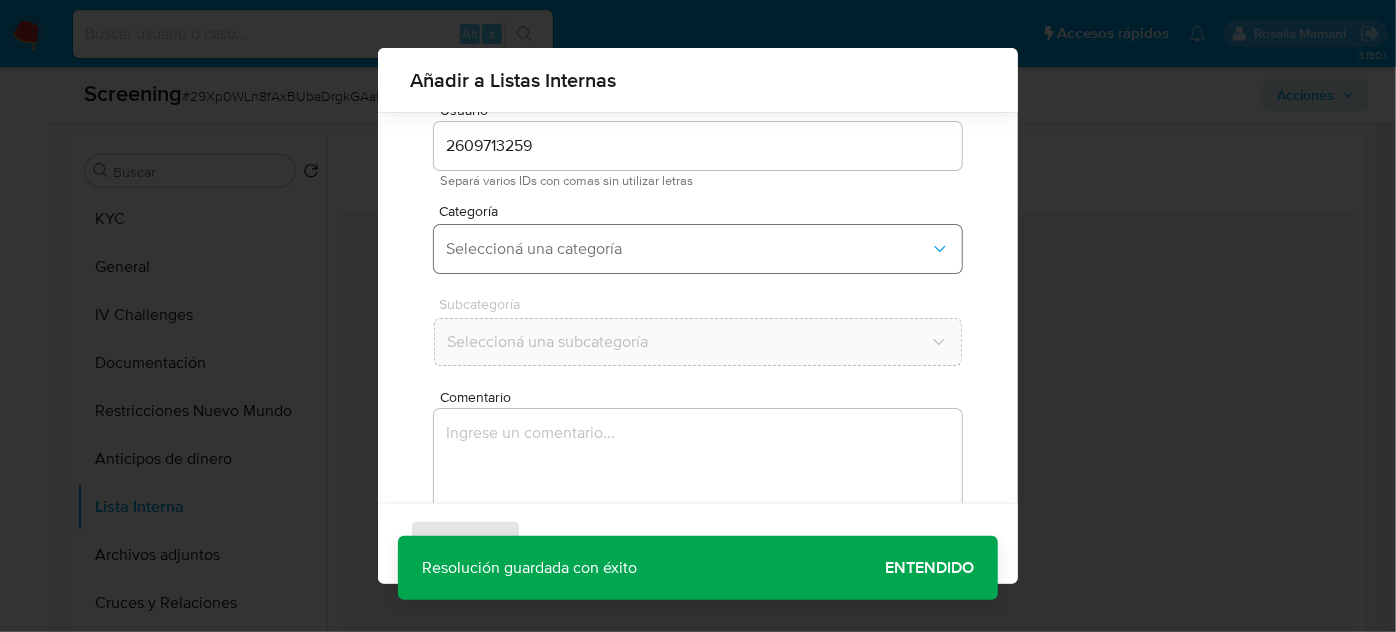 click on "Seleccioná una categoría" at bounding box center (698, 249) 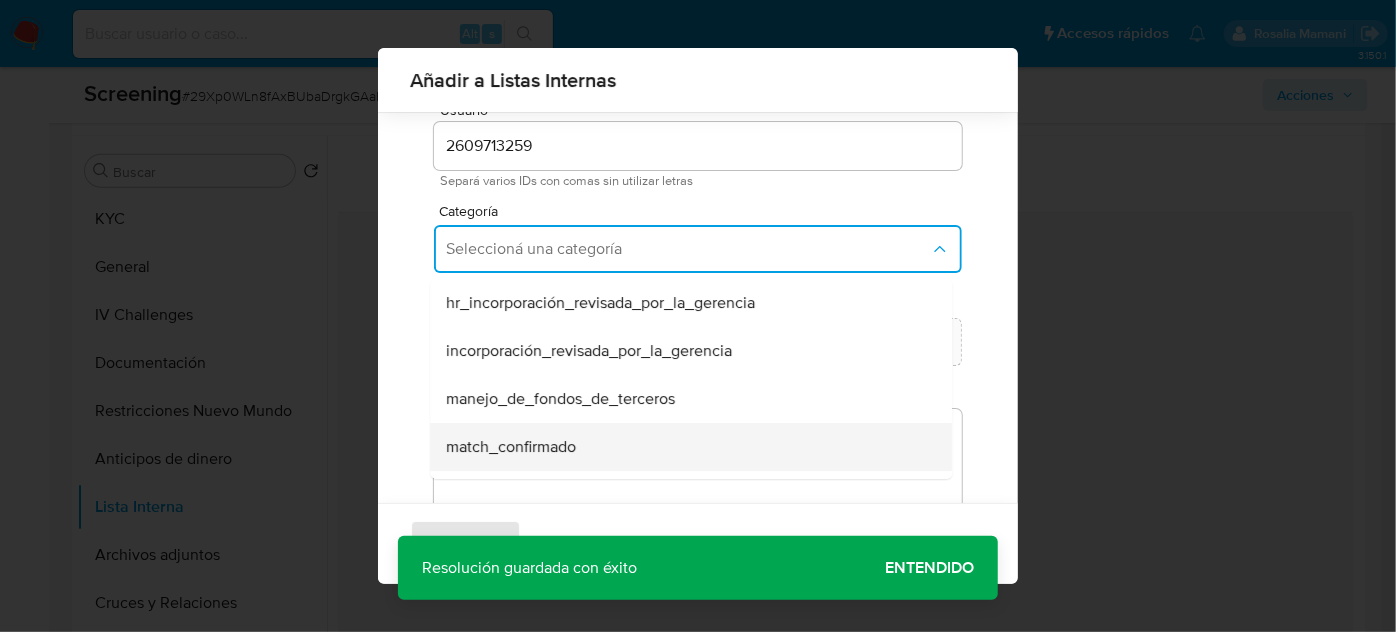 scroll, scrollTop: 90, scrollLeft: 0, axis: vertical 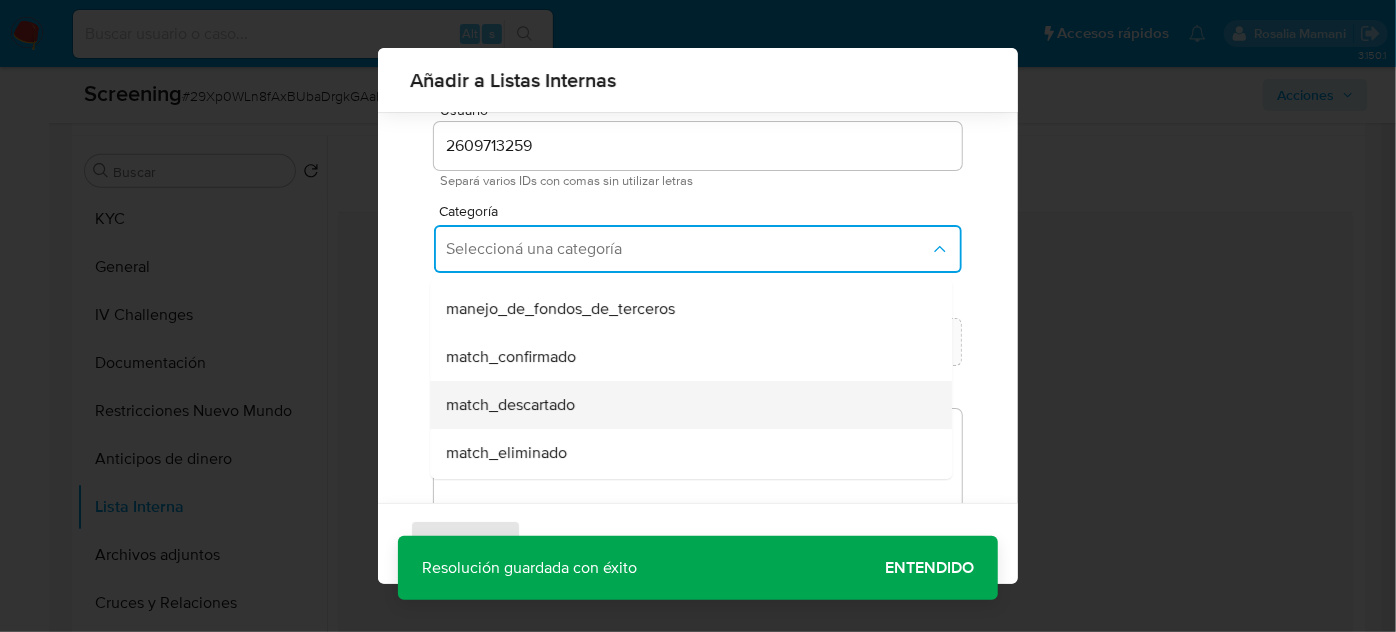 click on "match_descartado" at bounding box center (510, 405) 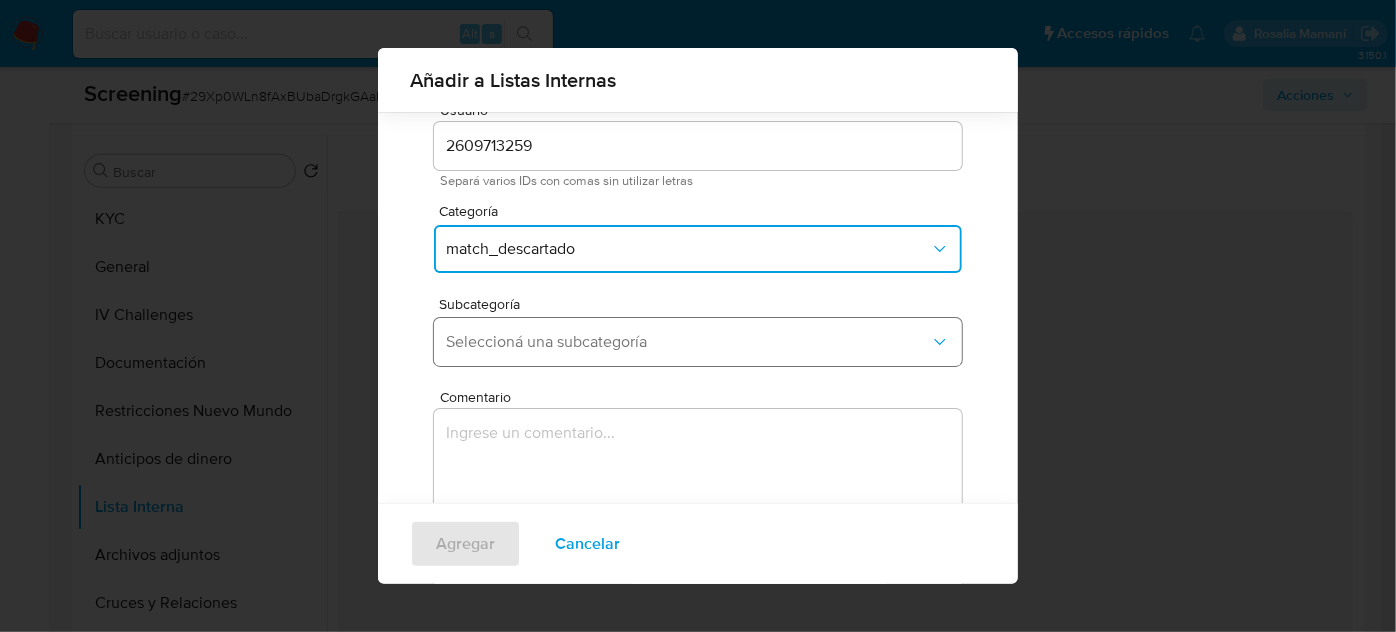 click on "Seleccioná una subcategoría" at bounding box center (688, 342) 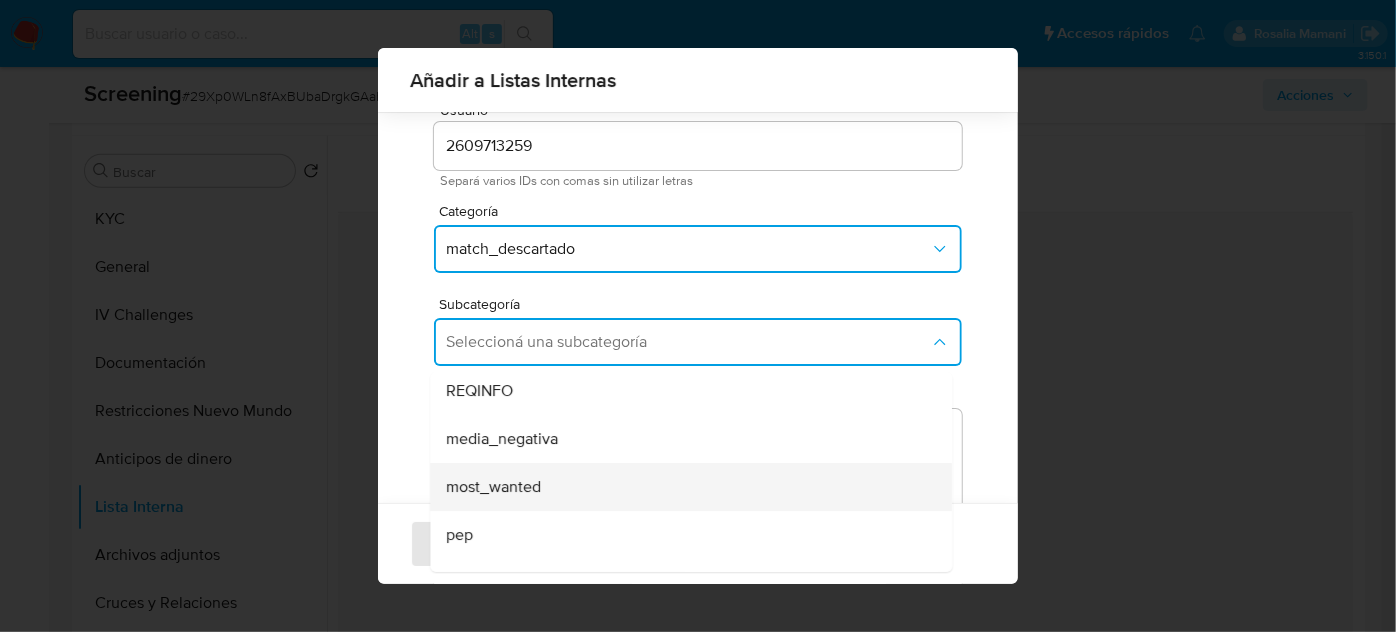 scroll, scrollTop: 136, scrollLeft: 0, axis: vertical 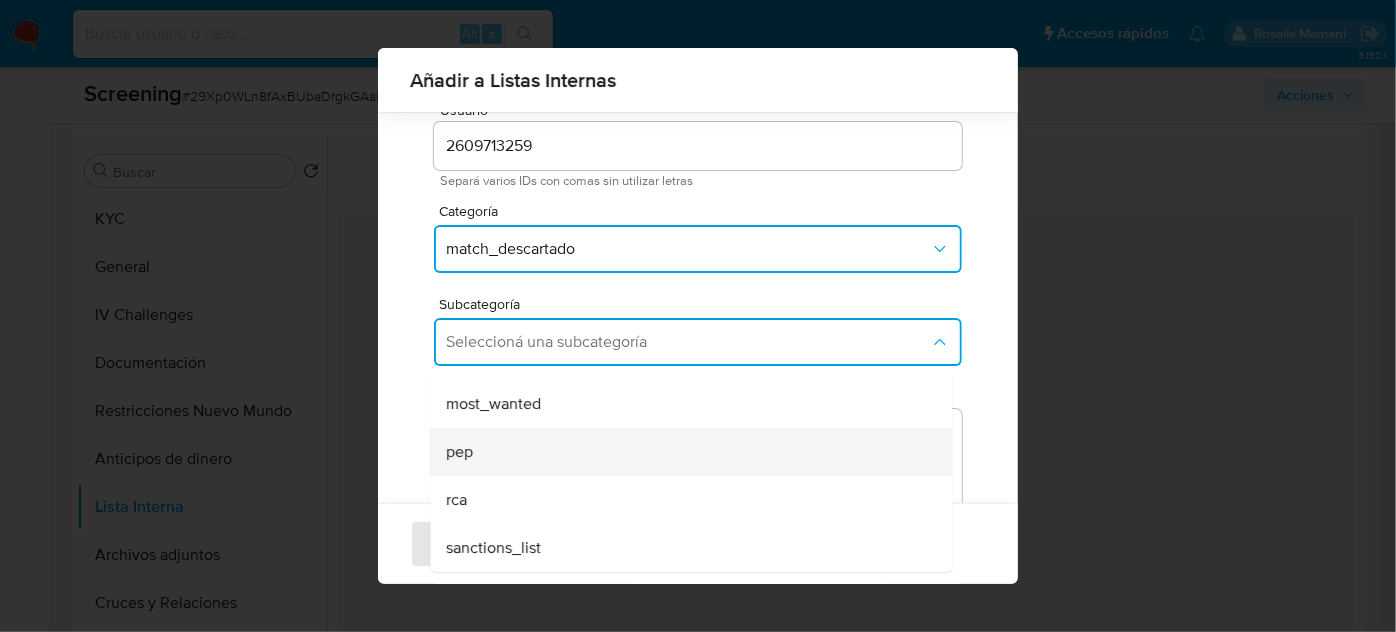 click on "pep" at bounding box center (685, 452) 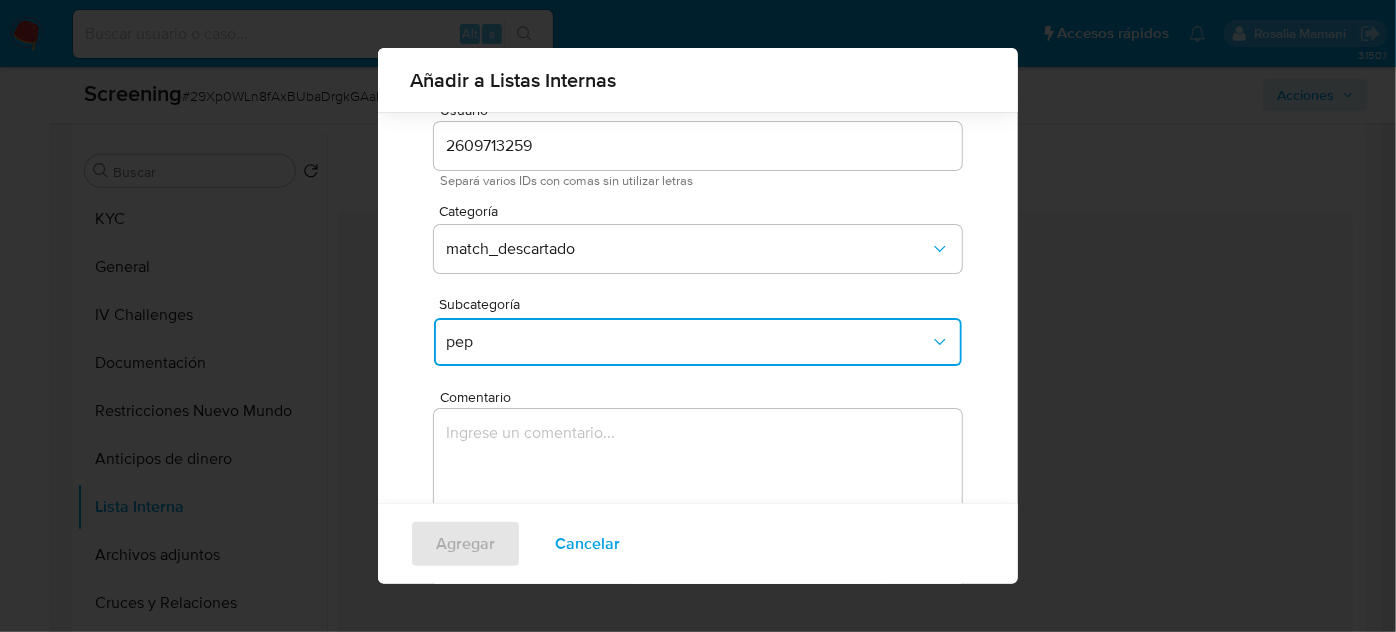 click at bounding box center [698, 505] 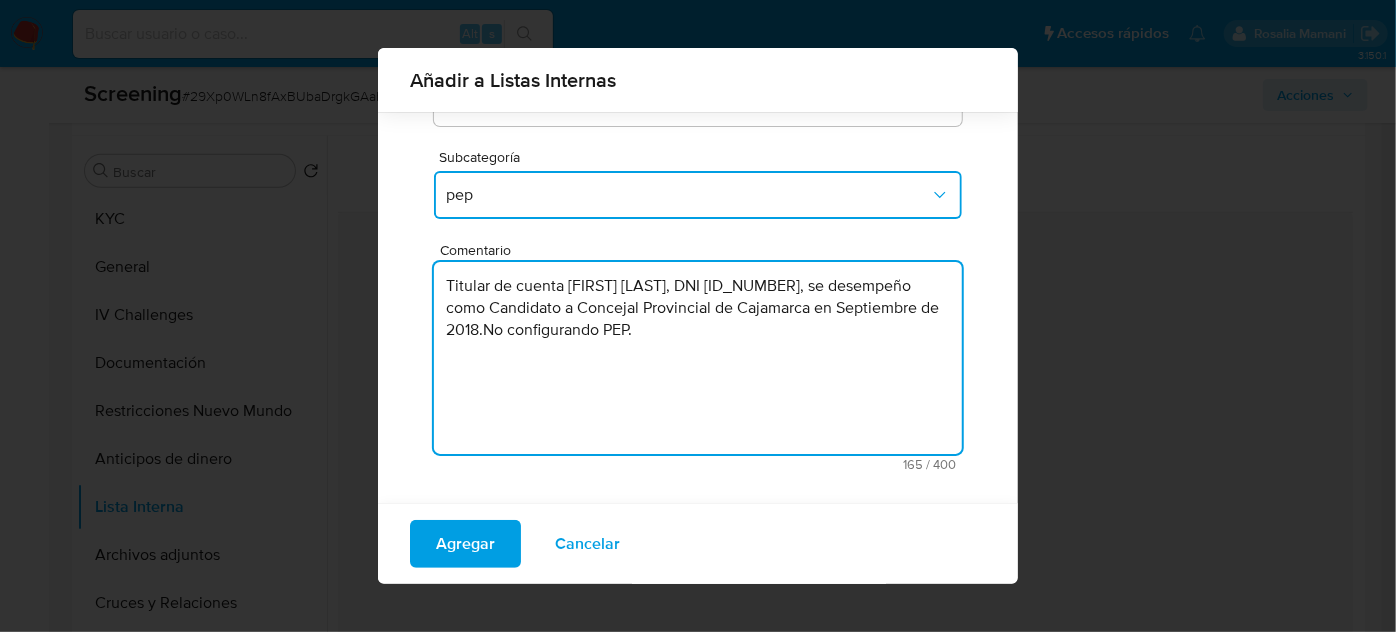 scroll, scrollTop: 221, scrollLeft: 0, axis: vertical 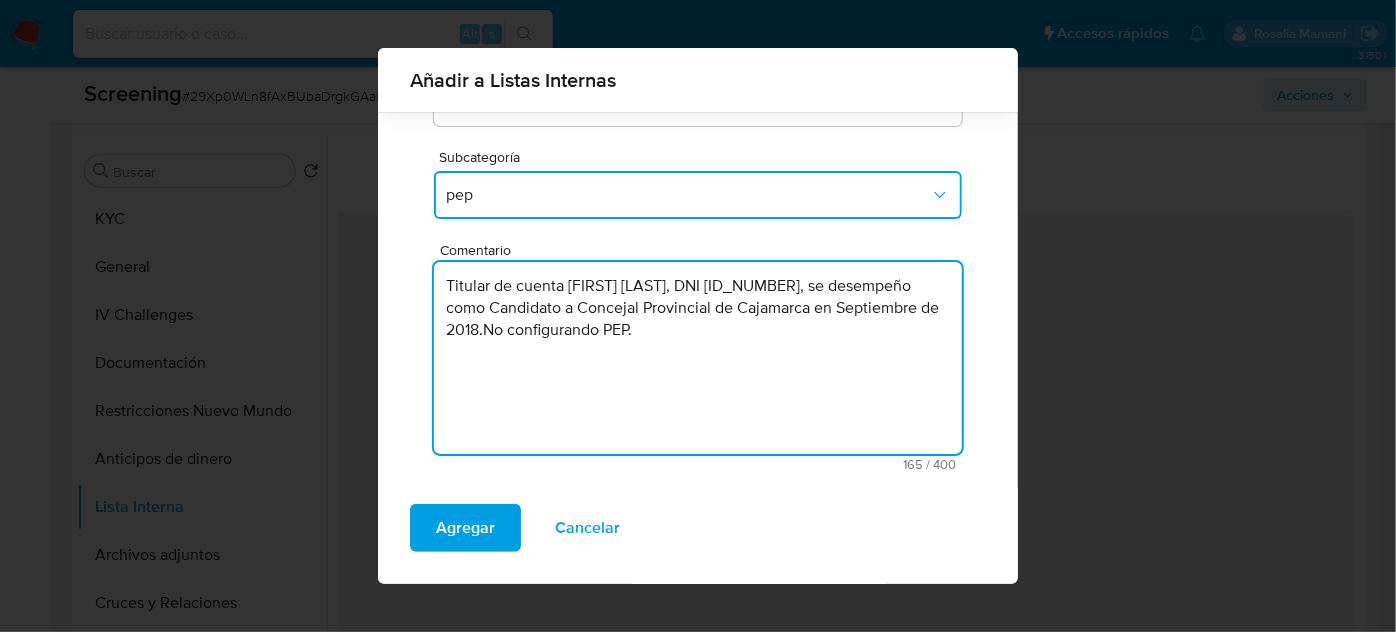 click on "Titular de cuenta Roberto Carlos Canto Burga, DNI 40384391, se desempeño como Candidato a Concejal Provincial de Cajamarca en Septiembre de 2018.No configurando PEP." at bounding box center [698, 358] 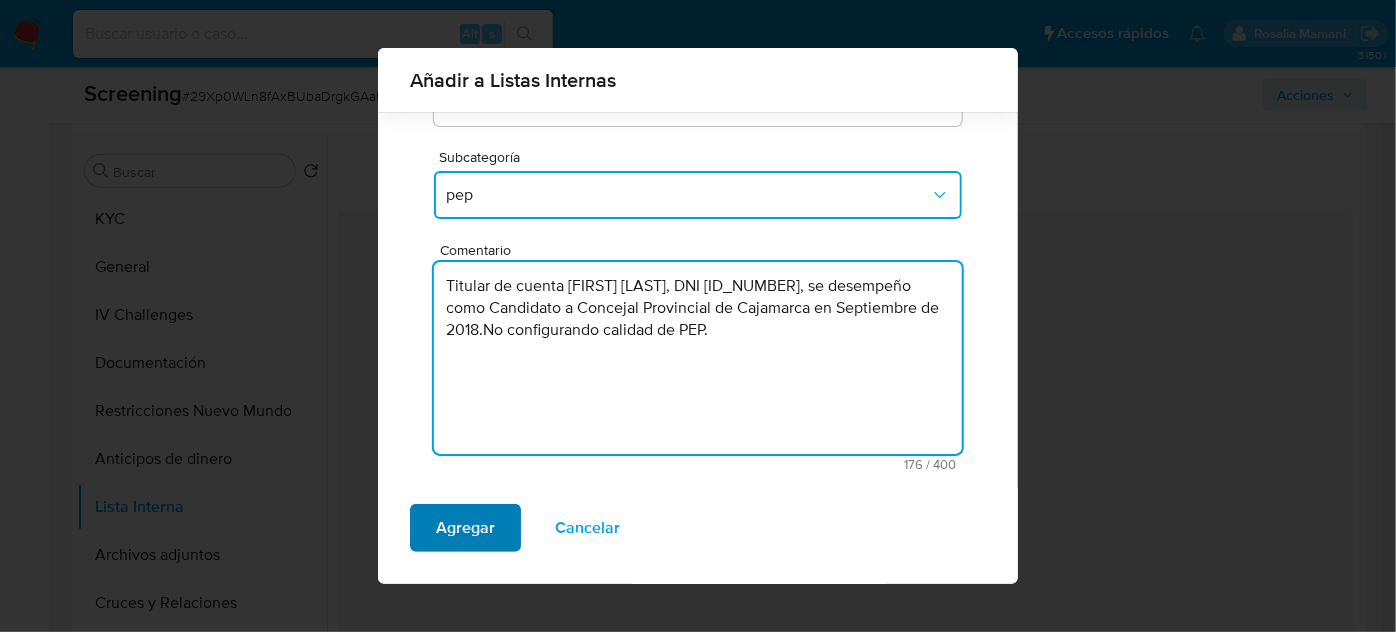 type on "Titular de cuenta Roberto Carlos Canto Burga, DNI 40384391, se desempeño como Candidato a Concejal Provincial de Cajamarca en Septiembre de 2018.No configurando calidad de PEP." 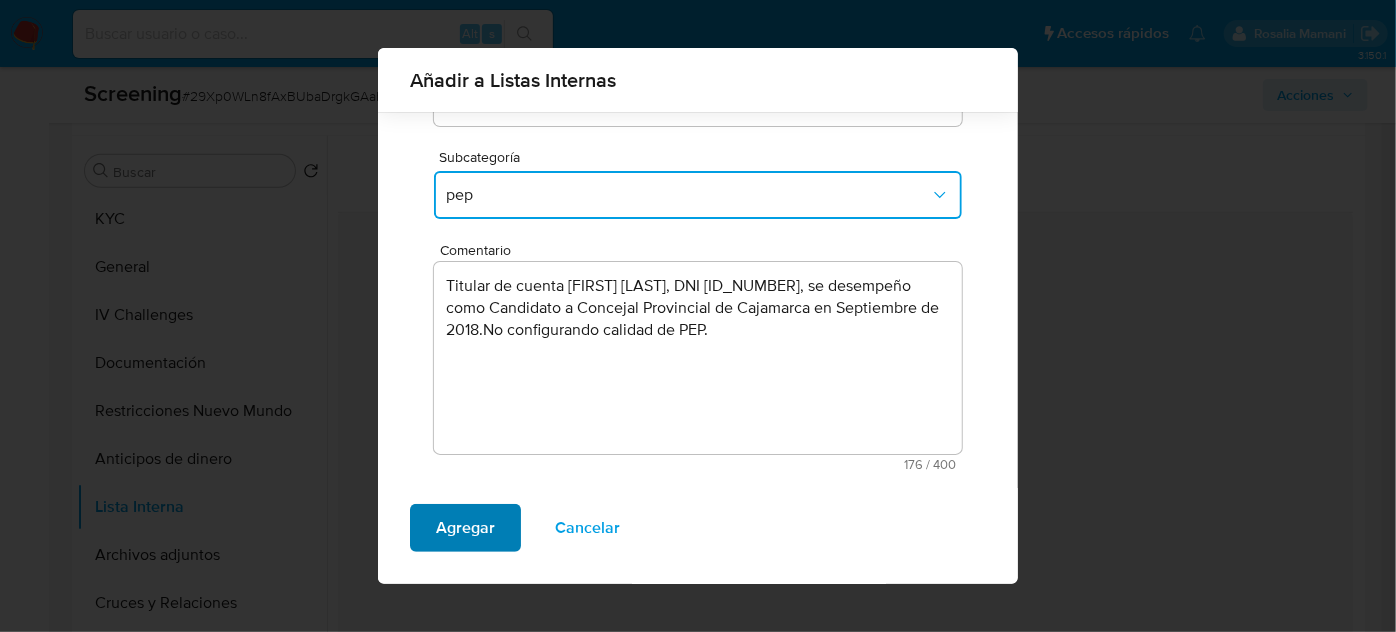 click on "Agregar" at bounding box center [465, 528] 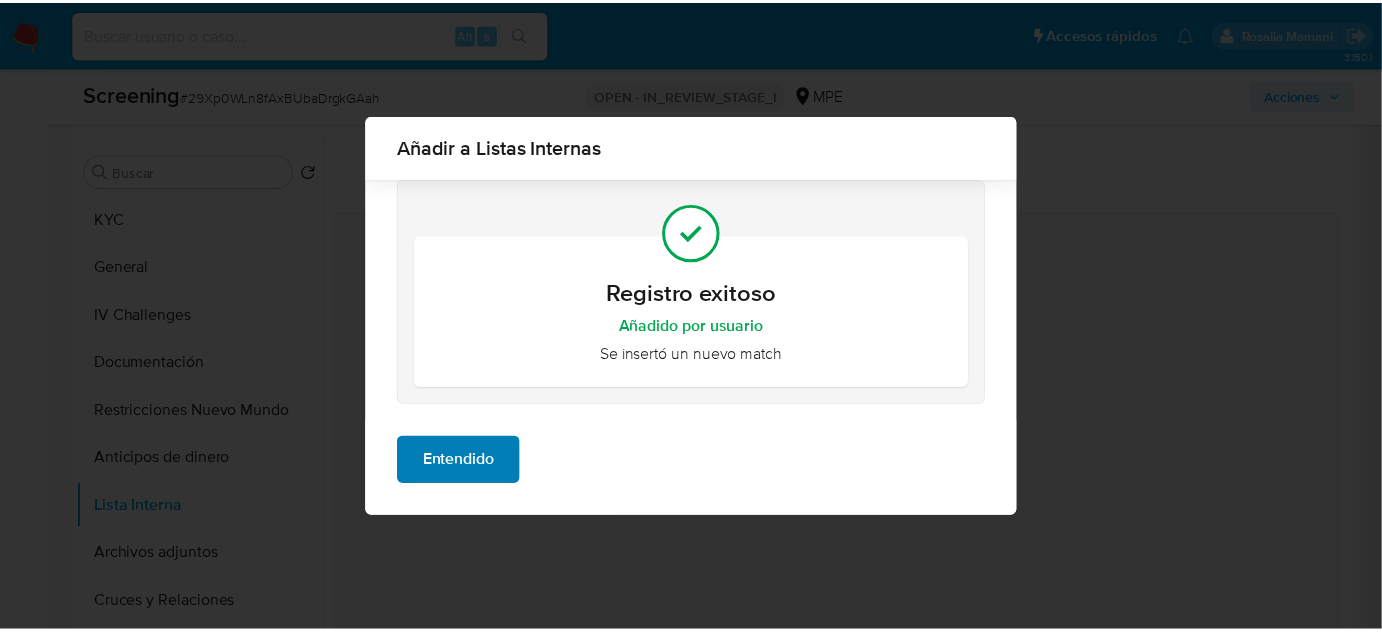 scroll, scrollTop: 0, scrollLeft: 0, axis: both 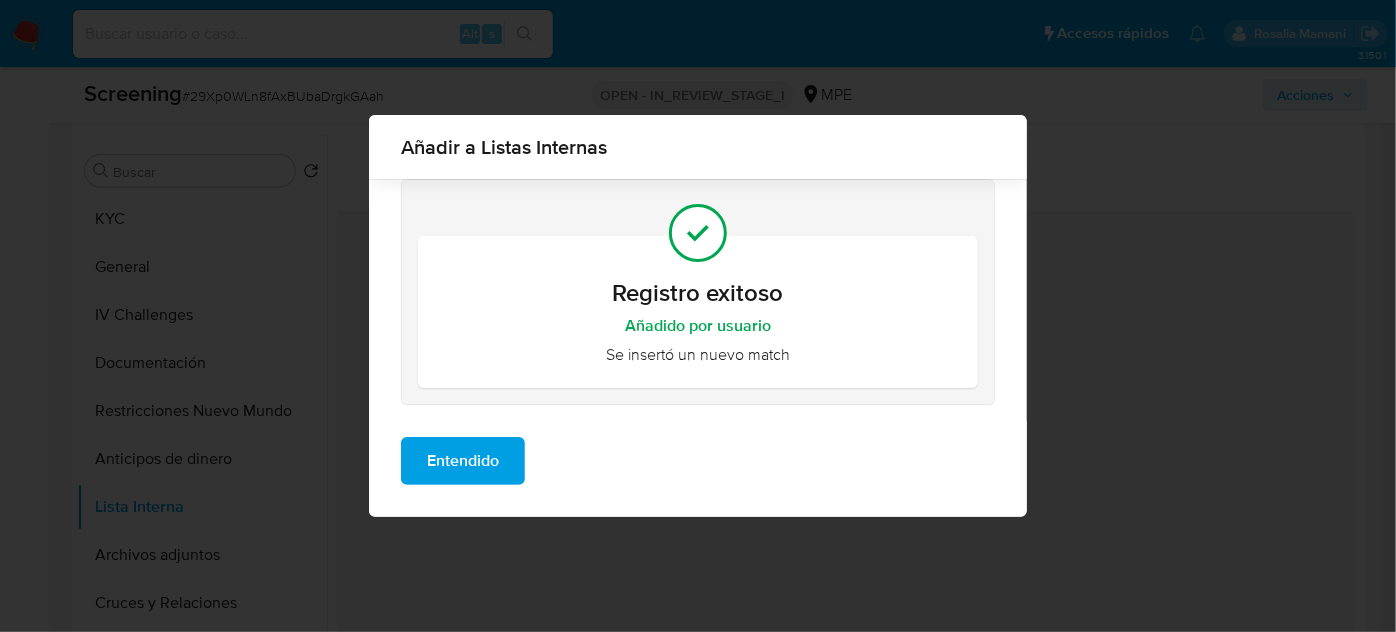click on "Entendido" at bounding box center (463, 461) 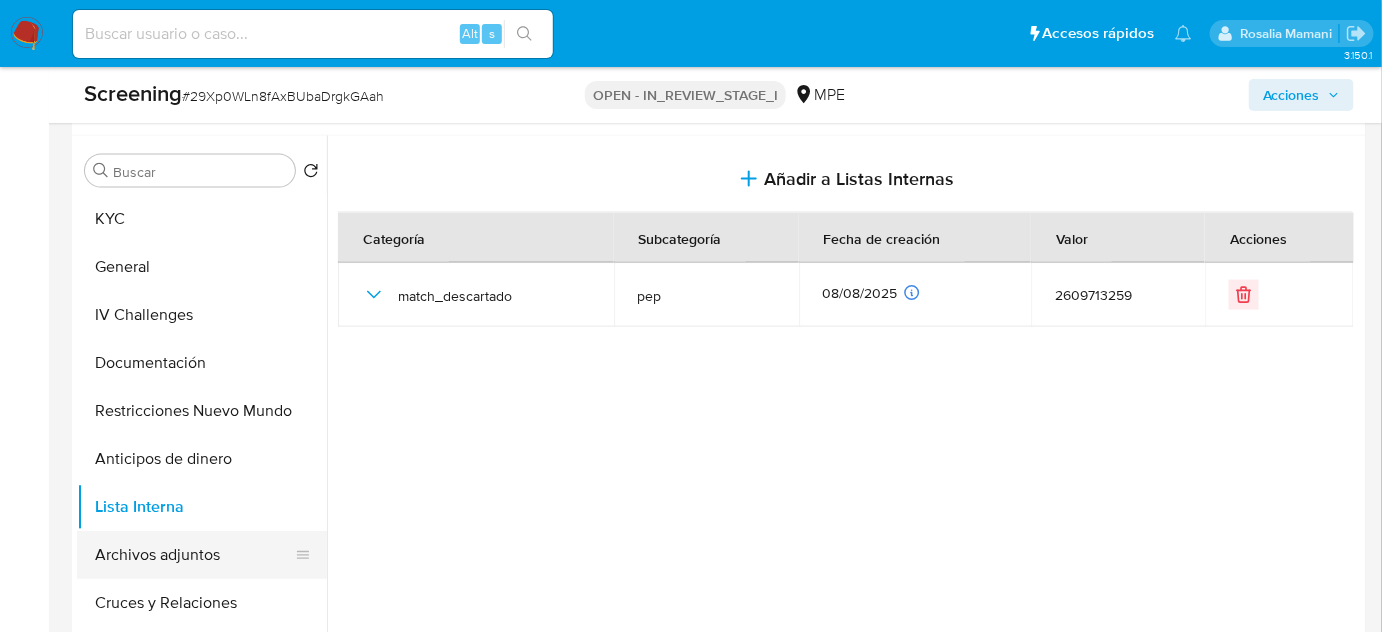 click on "Archivos adjuntos" at bounding box center [194, 555] 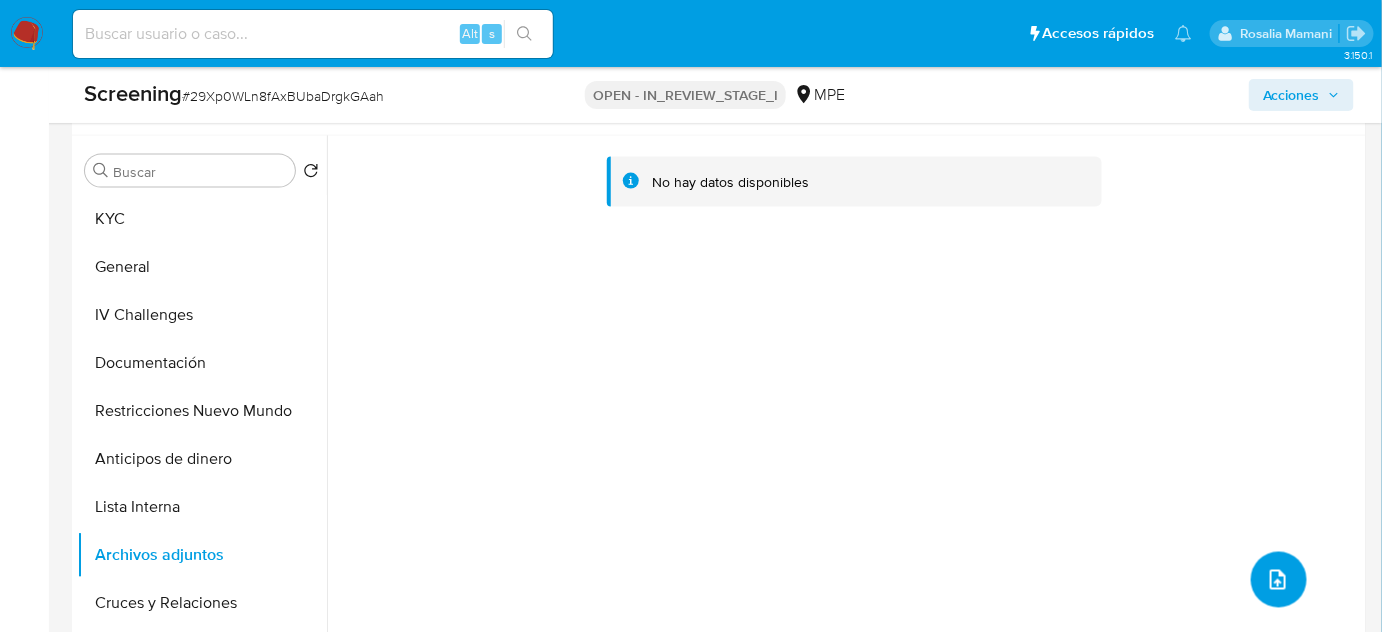 click 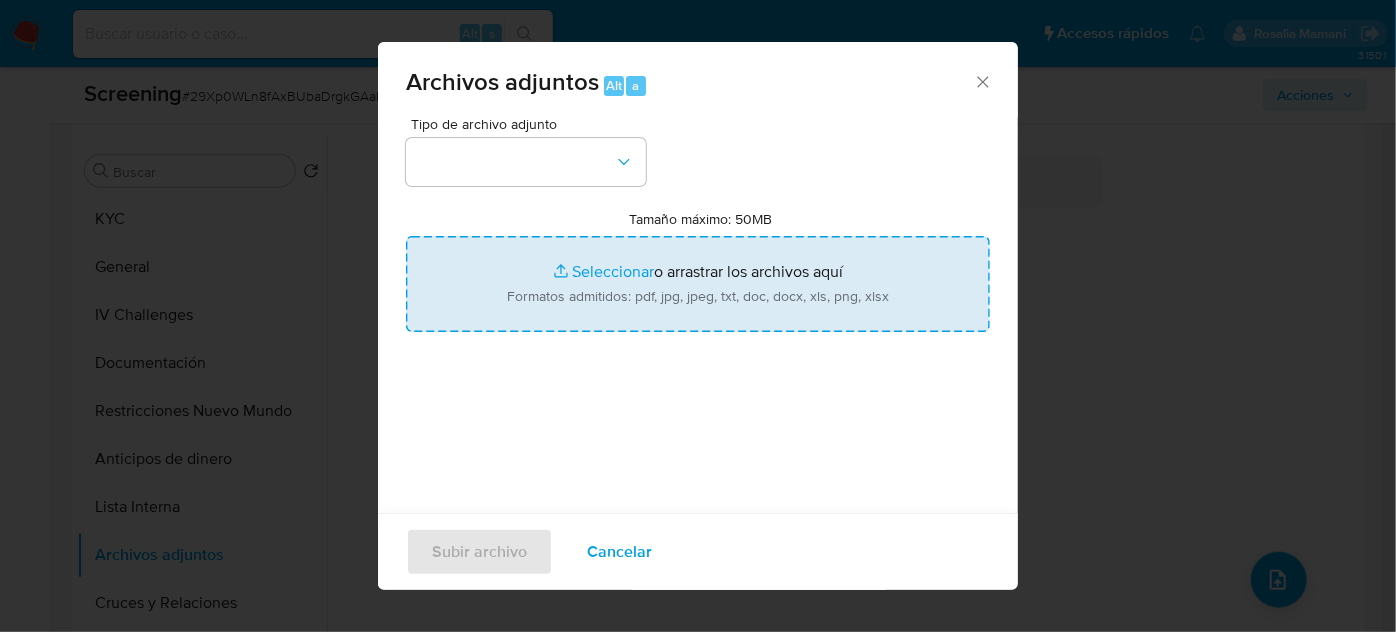 click on "Tamaño máximo: 50MB Seleccionar archivos" at bounding box center [698, 284] 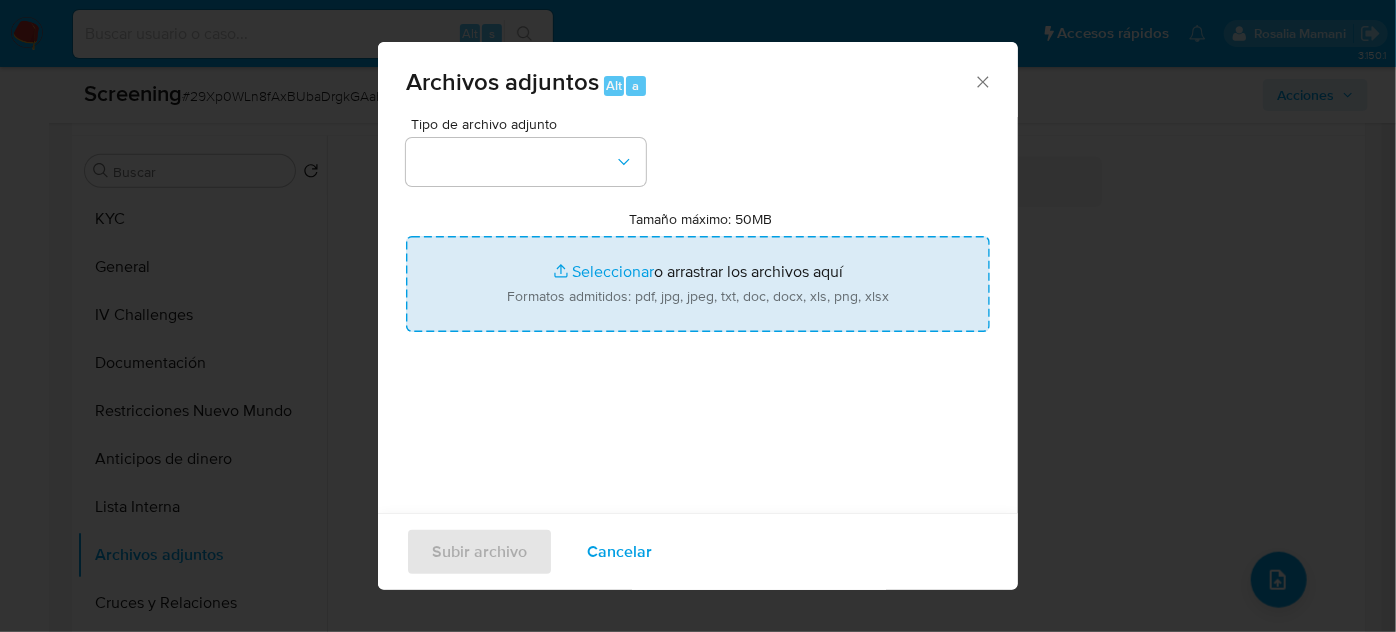 type on "C:\fakepath\CANDIDATOS A LA ALCALDÍA DE LA PROVINCIA DE CAJAMARCA.pdf" 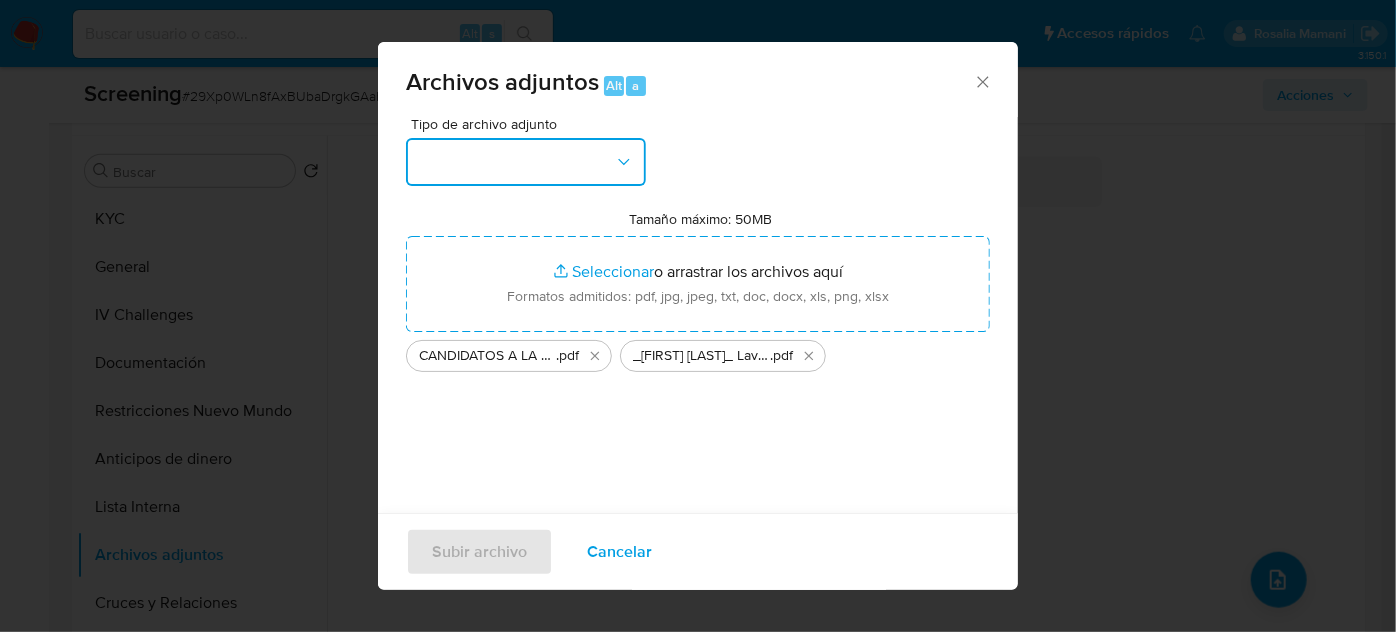 click 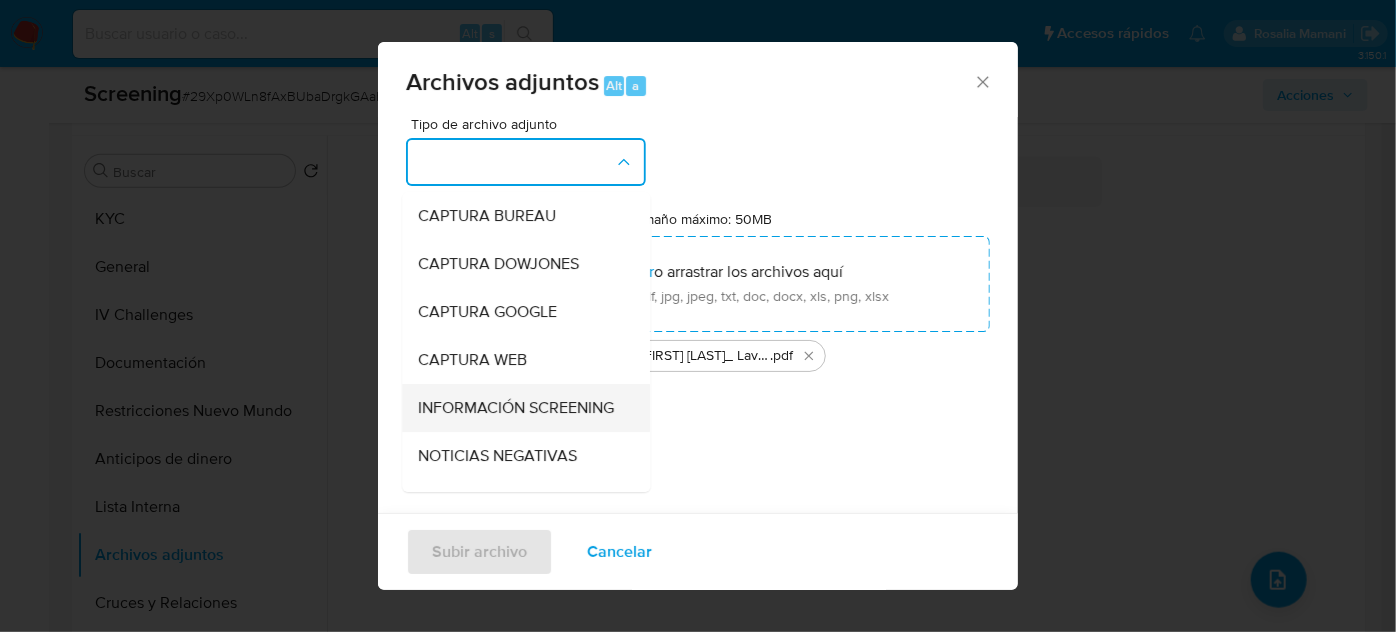 click on "INFORMACIÓN SCREENING" at bounding box center (516, 408) 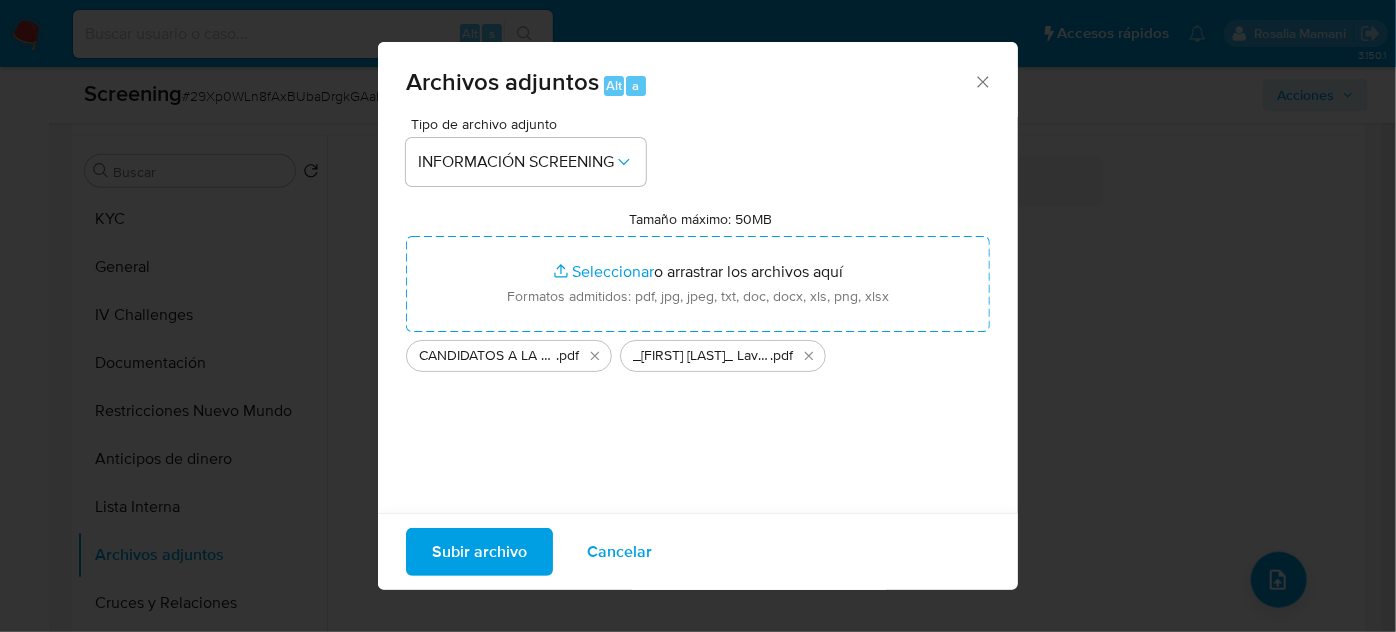 click on "Subir archivo" at bounding box center (479, 552) 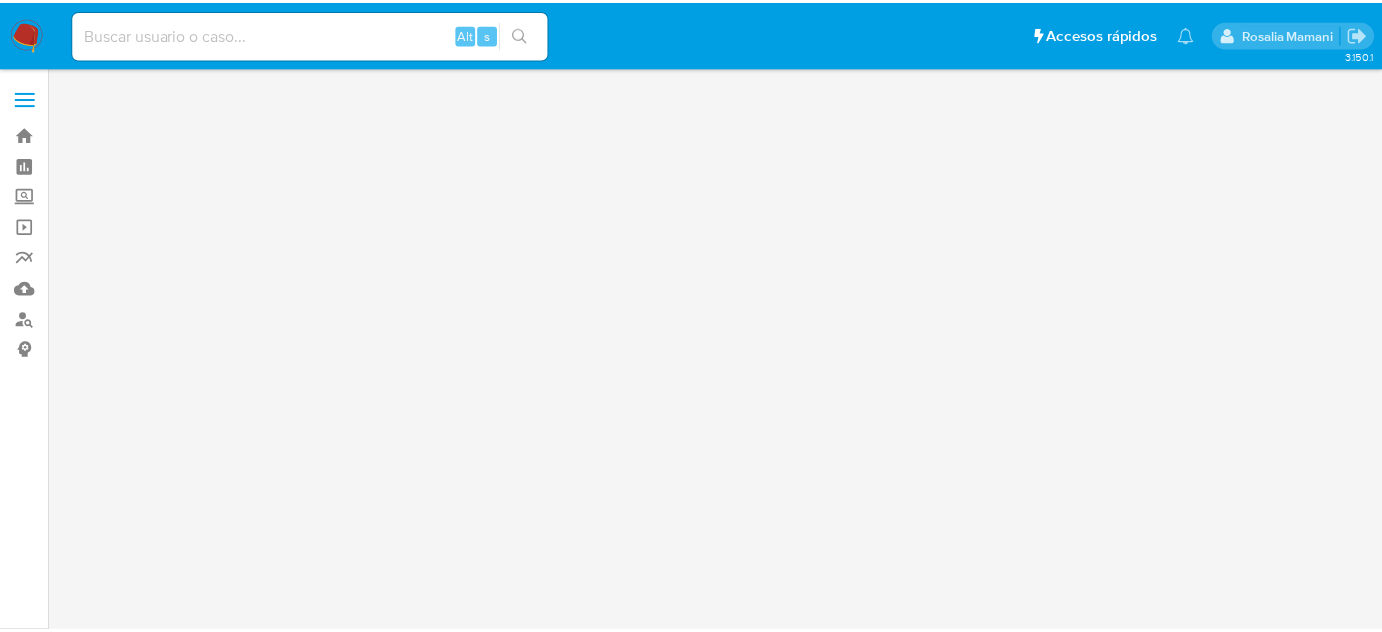 scroll, scrollTop: 0, scrollLeft: 0, axis: both 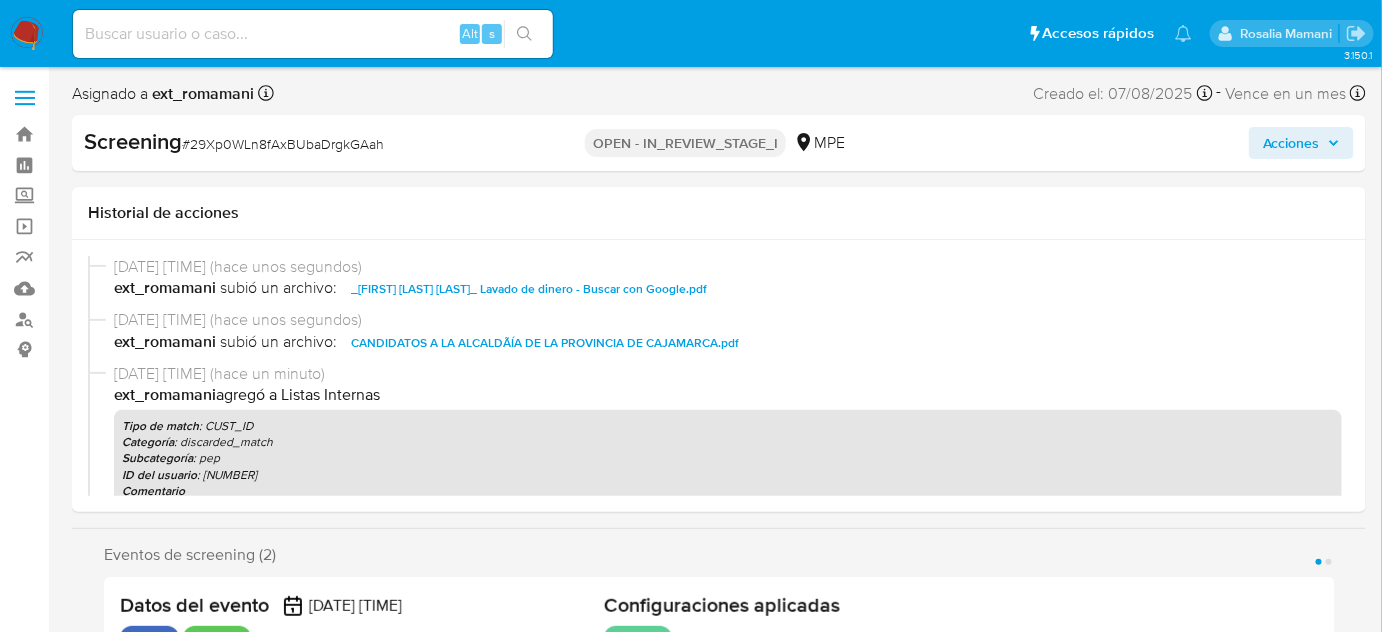 select on "10" 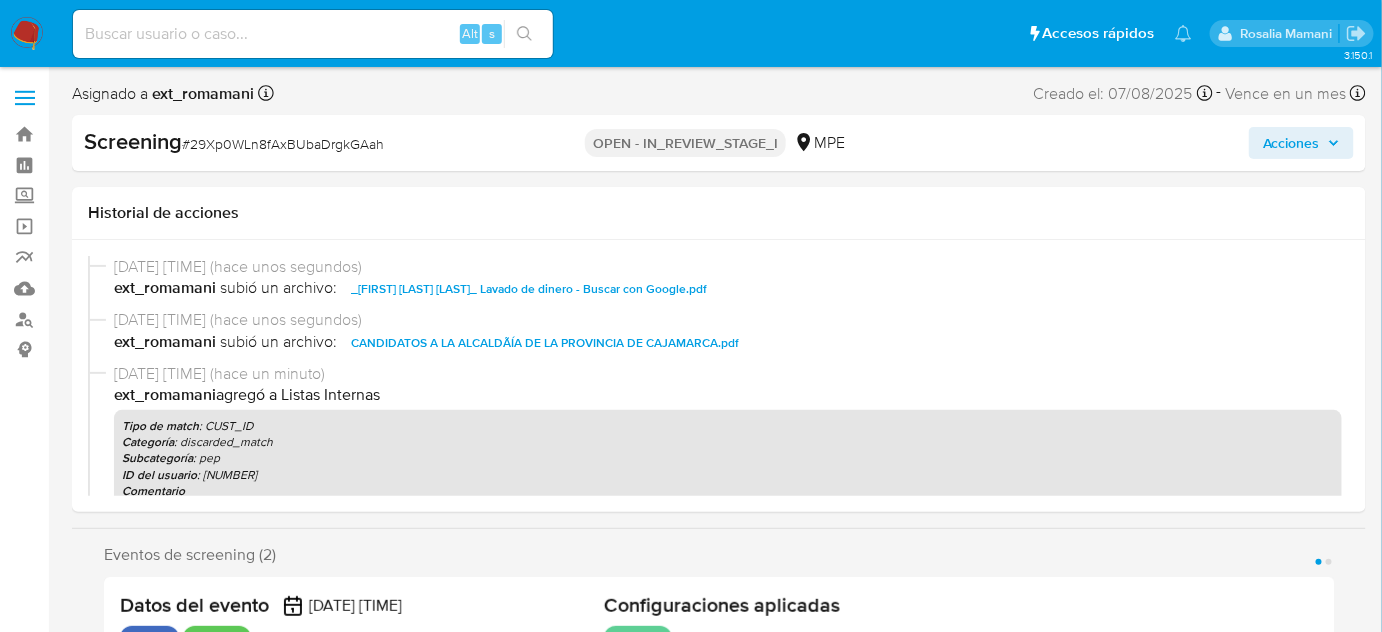 click on "Acciones" at bounding box center [1291, 143] 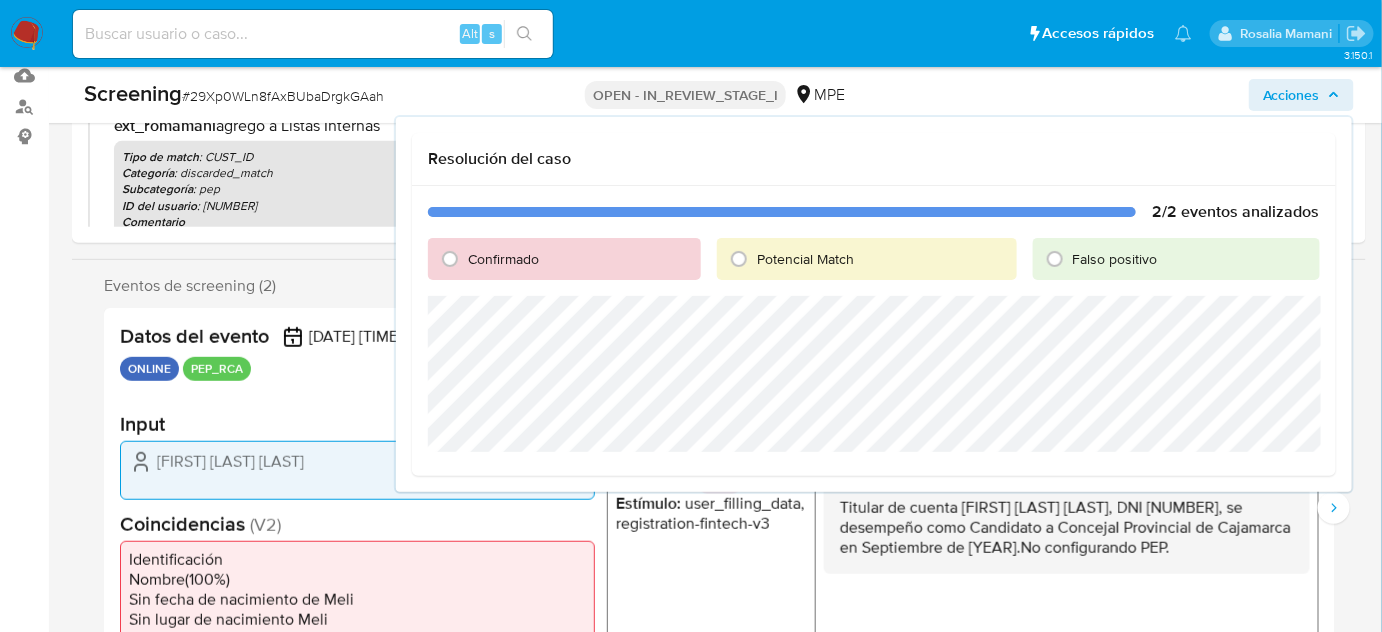 scroll, scrollTop: 90, scrollLeft: 0, axis: vertical 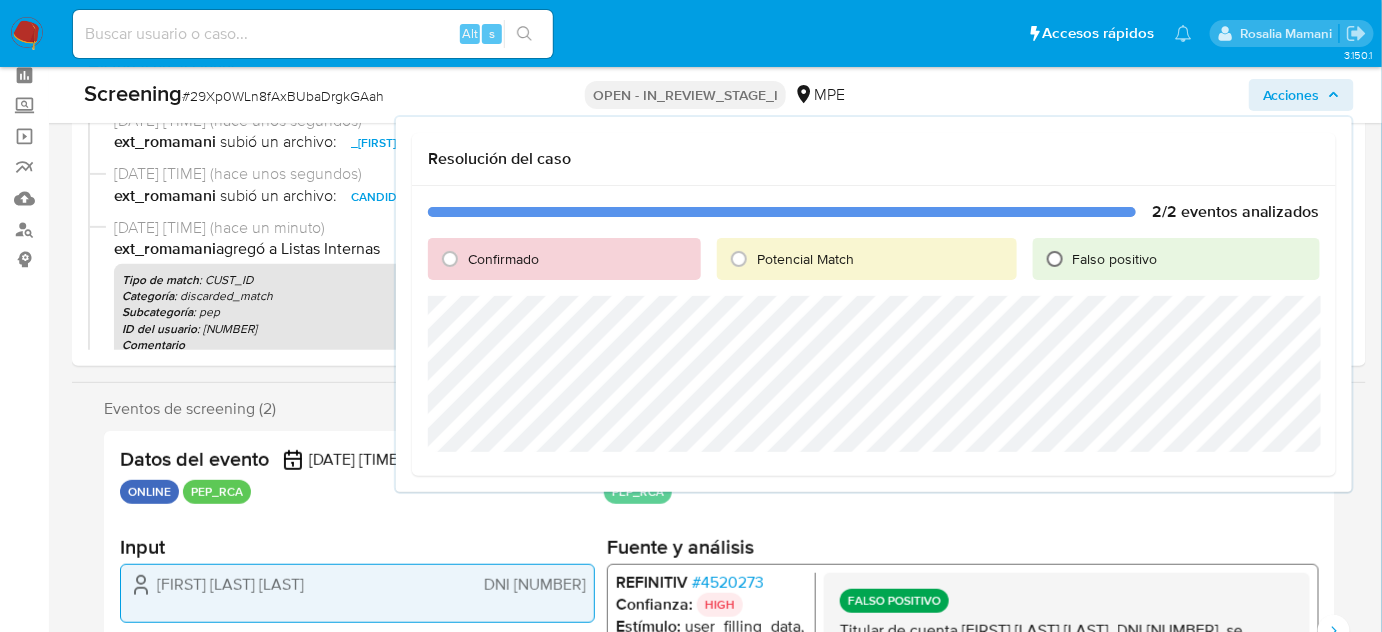 click on "Falso positivo" at bounding box center (1055, 259) 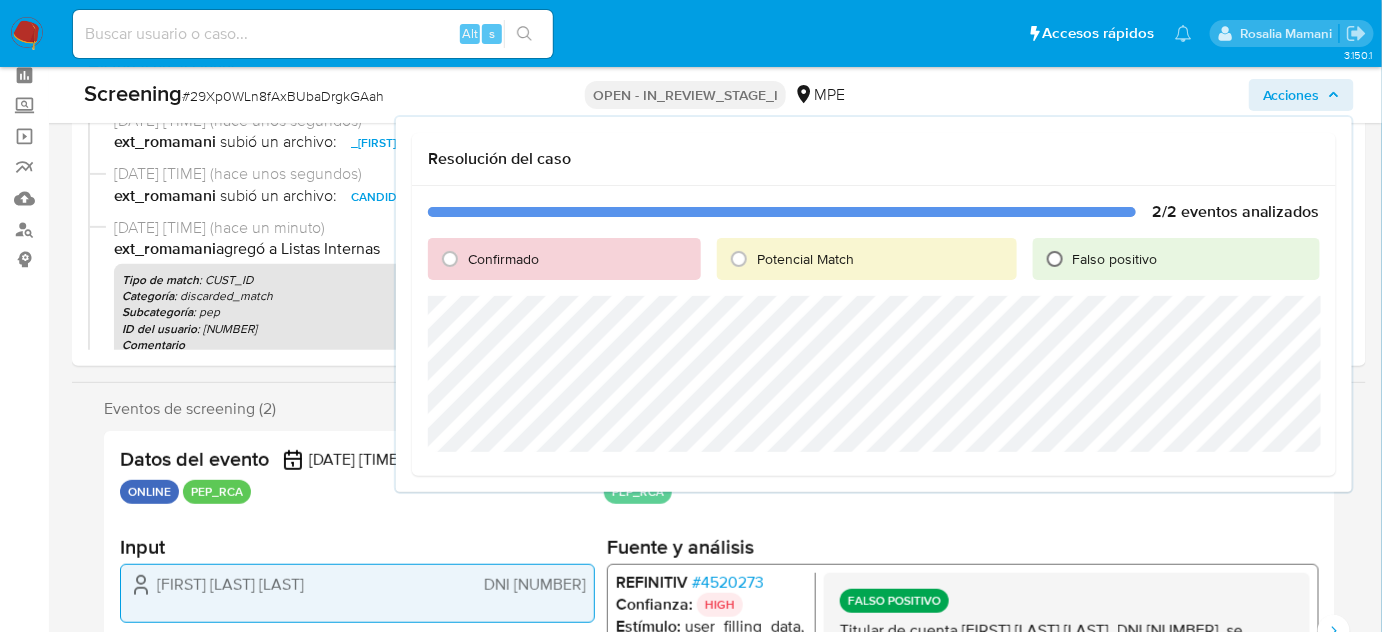 radio on "true" 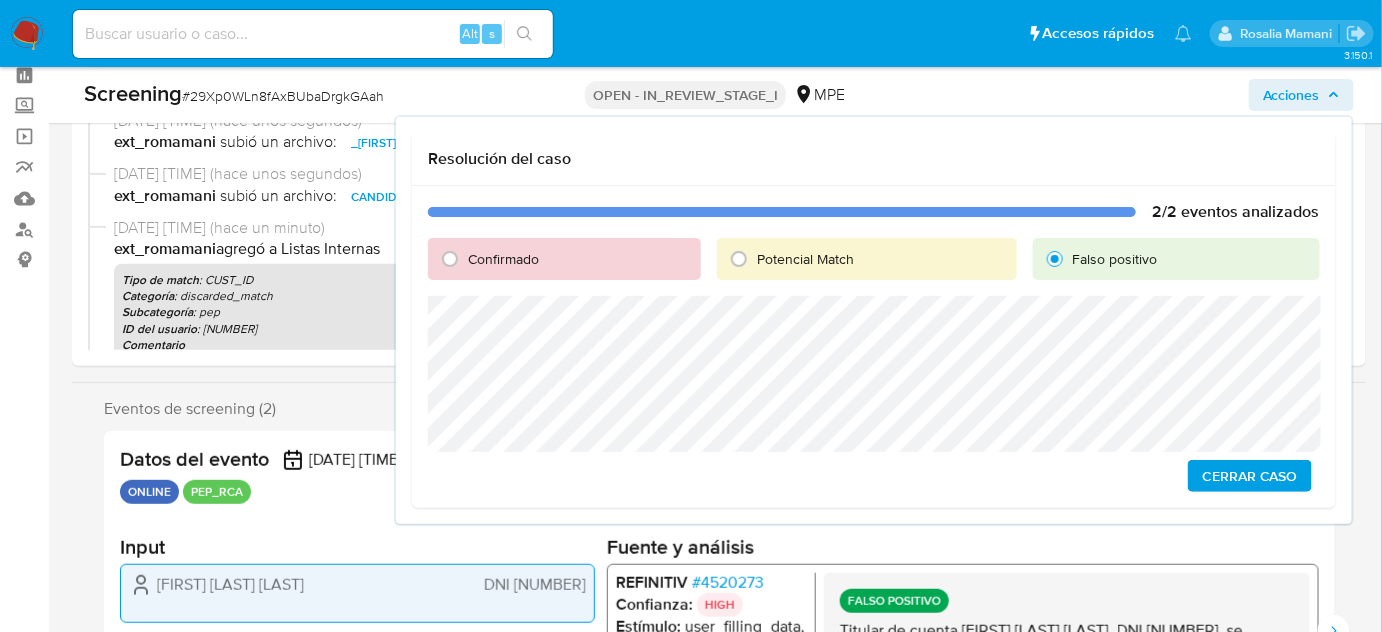 click on "Cerrar Caso" at bounding box center [1250, 476] 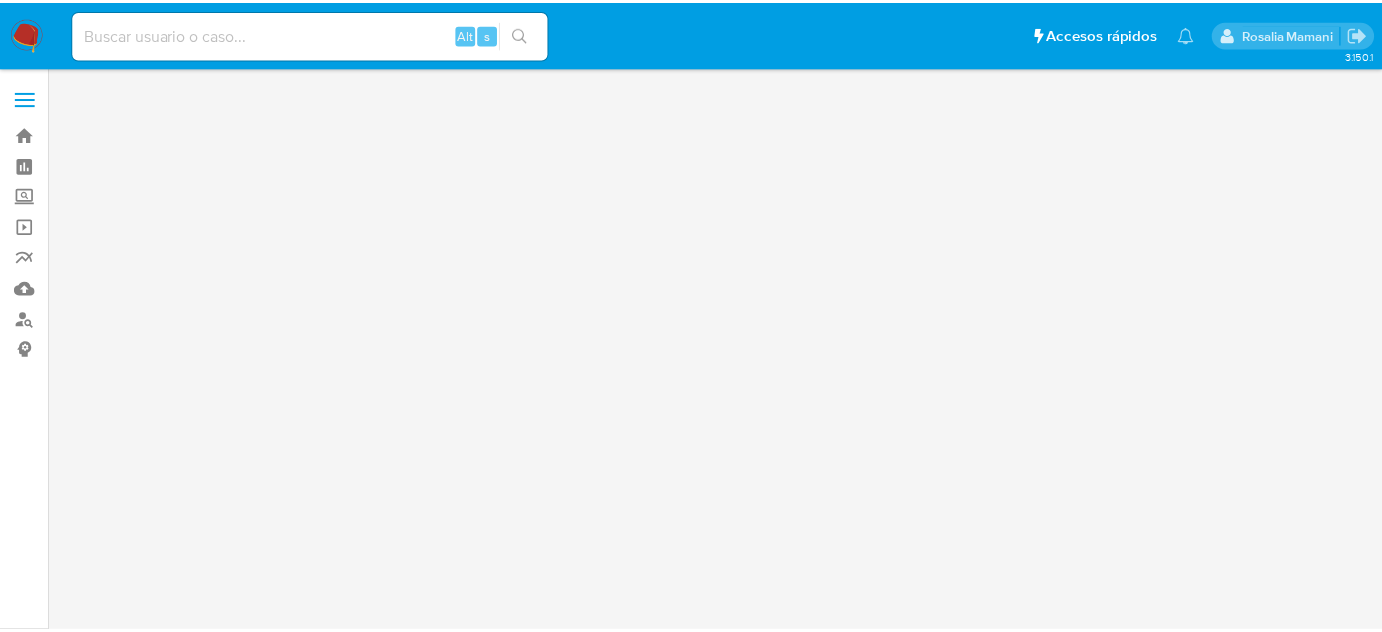 scroll, scrollTop: 0, scrollLeft: 0, axis: both 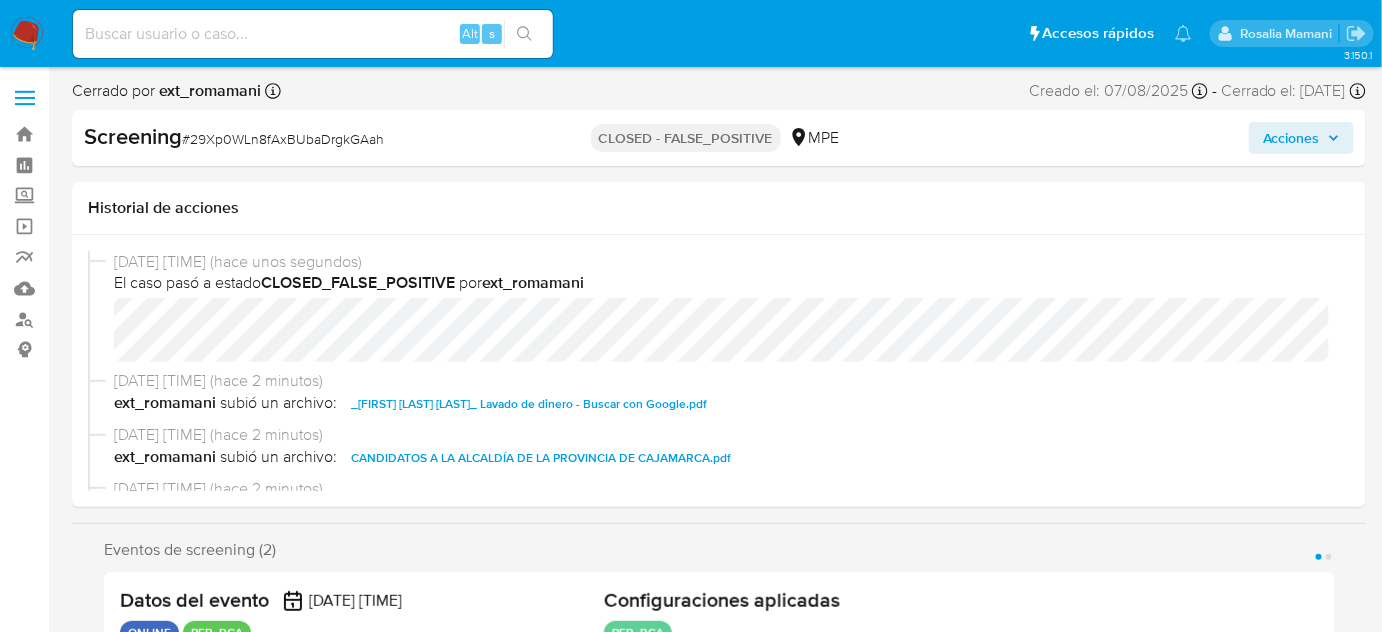 select on "10" 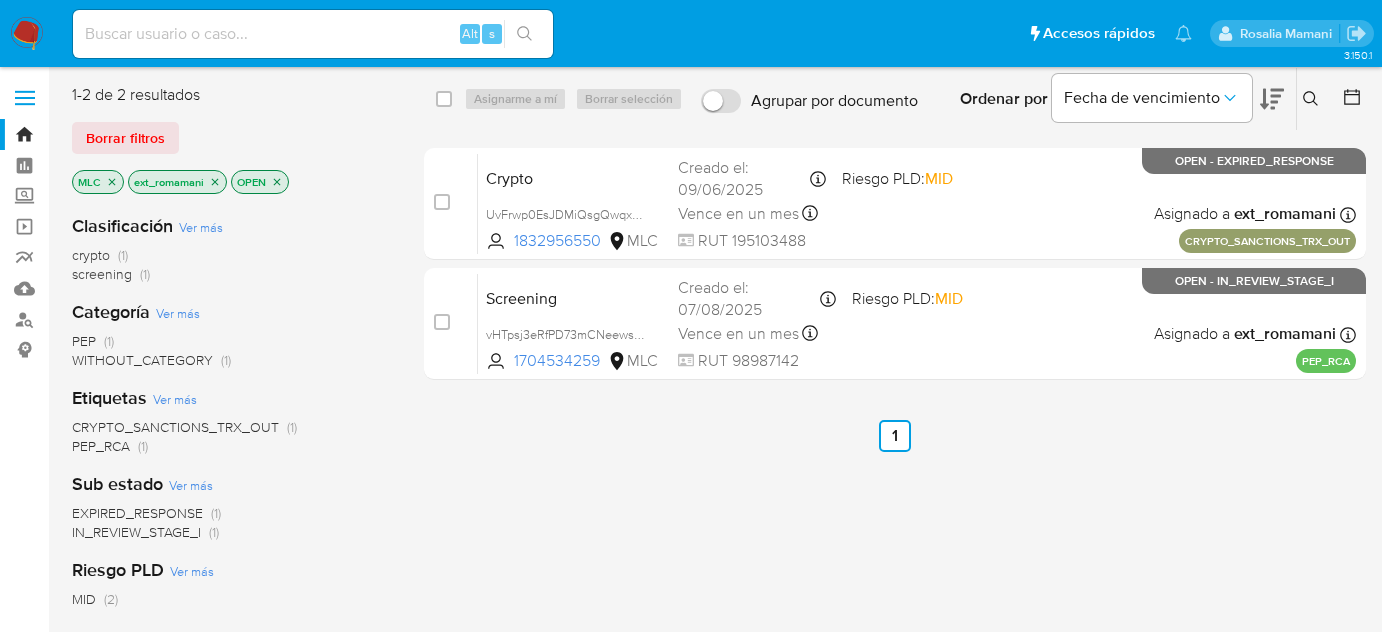 scroll, scrollTop: 0, scrollLeft: 0, axis: both 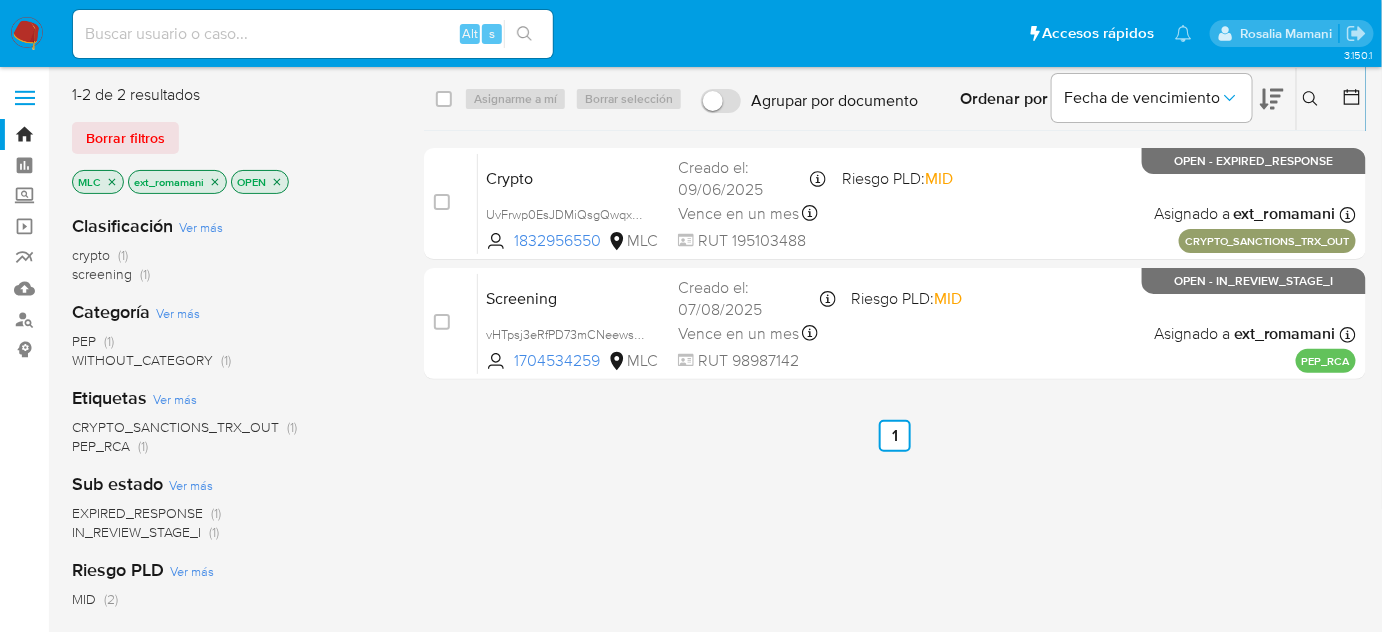 click at bounding box center (27, 34) 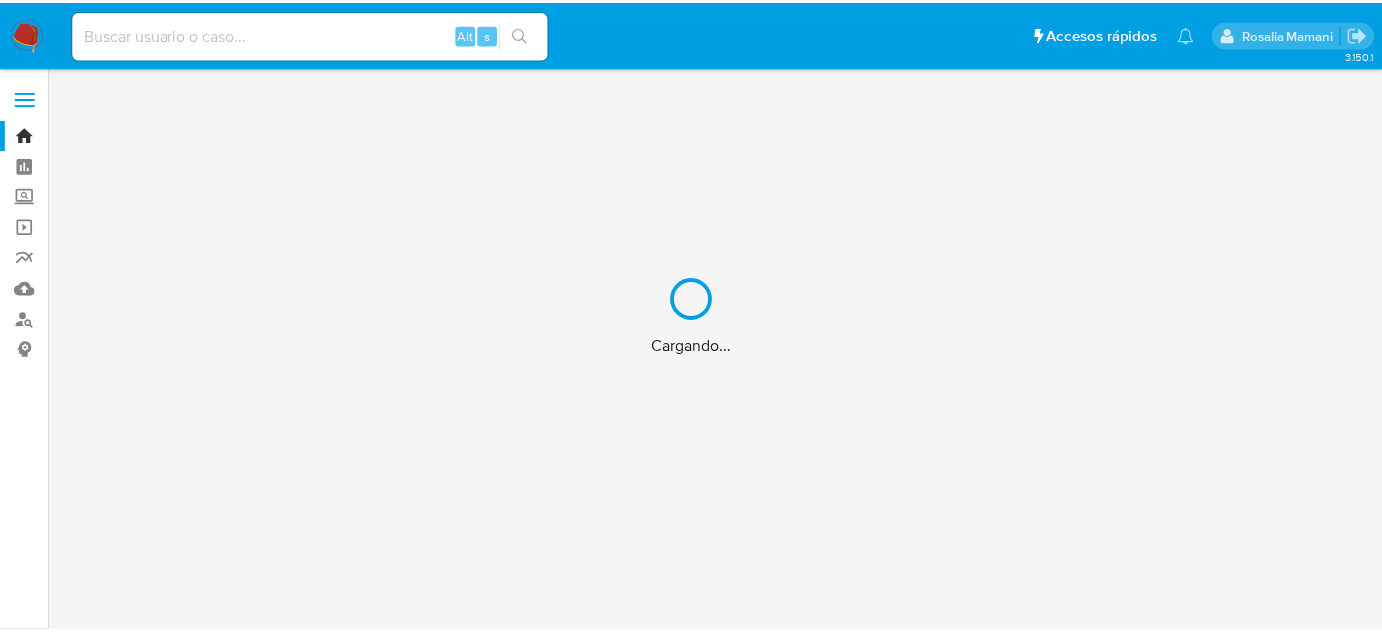 scroll, scrollTop: 0, scrollLeft: 0, axis: both 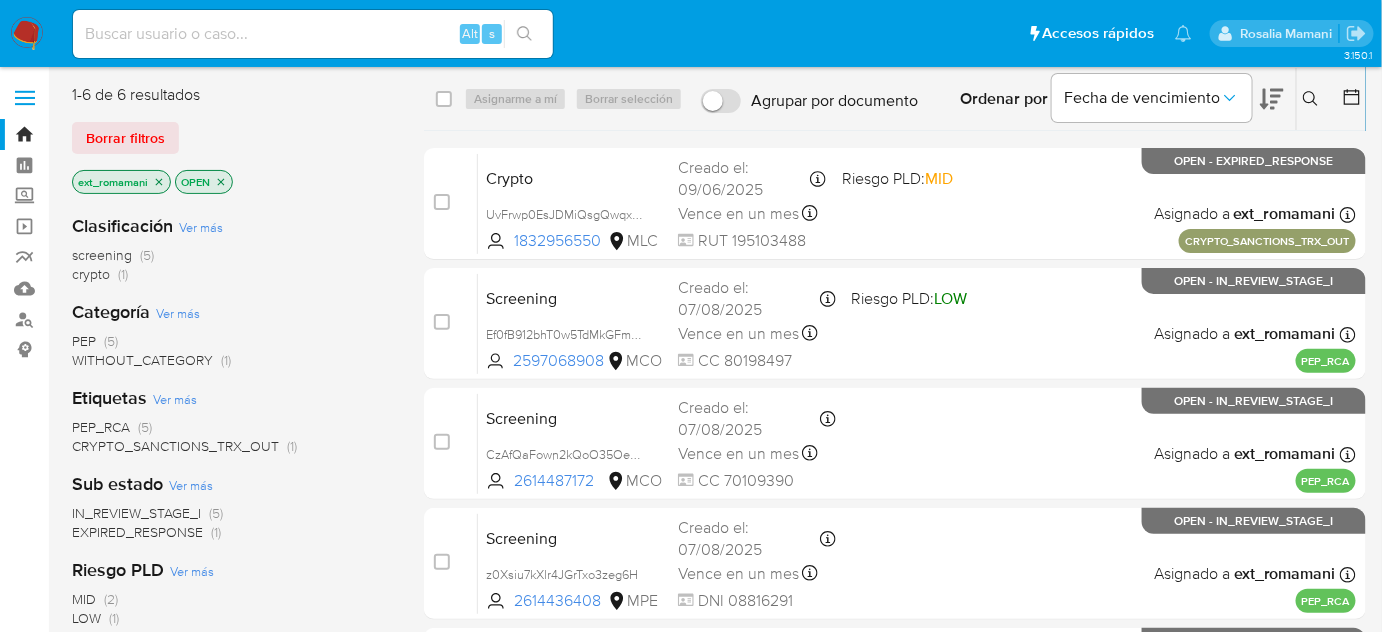 click at bounding box center (27, 34) 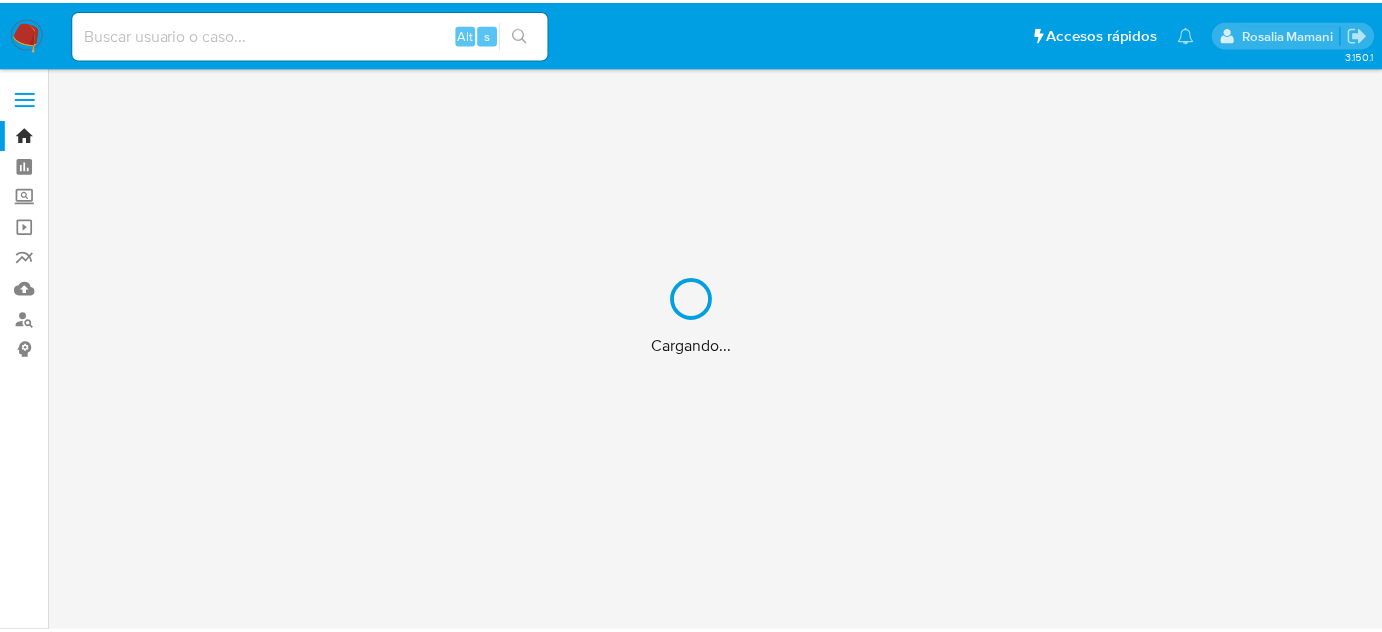 scroll, scrollTop: 0, scrollLeft: 0, axis: both 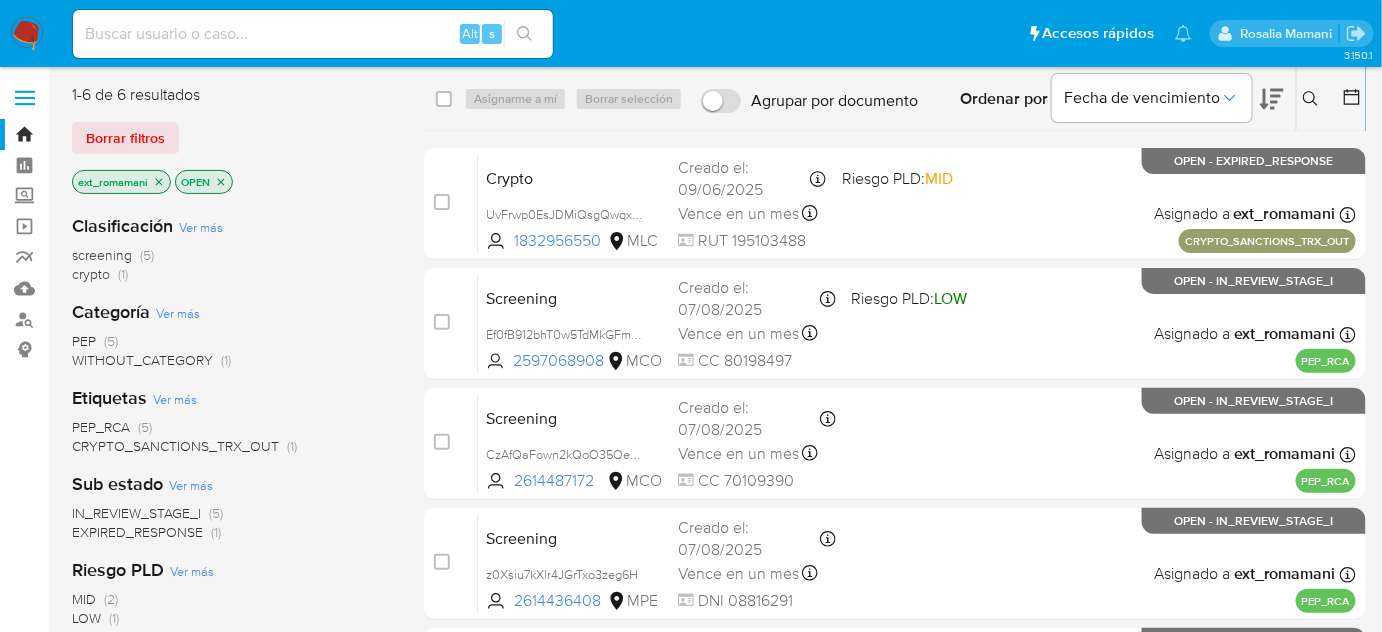 click on "PEP (5) WITHOUT_CATEGORY (1)" at bounding box center (232, 351) 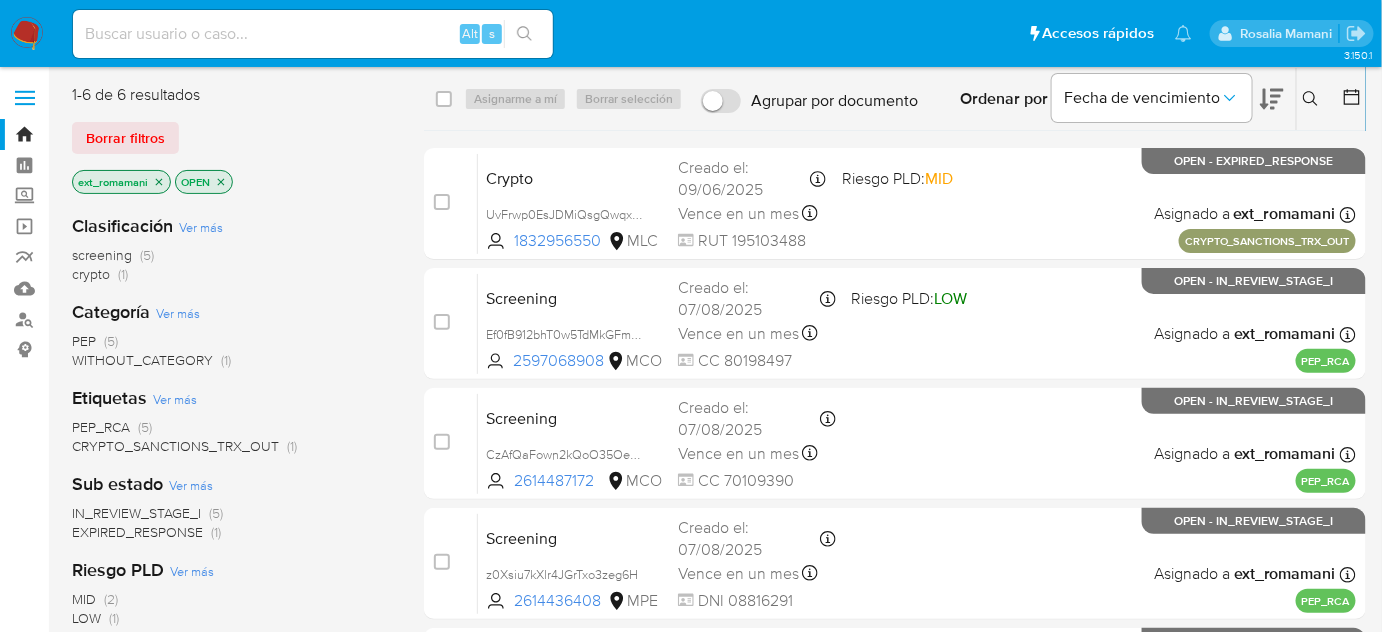 click at bounding box center (27, 34) 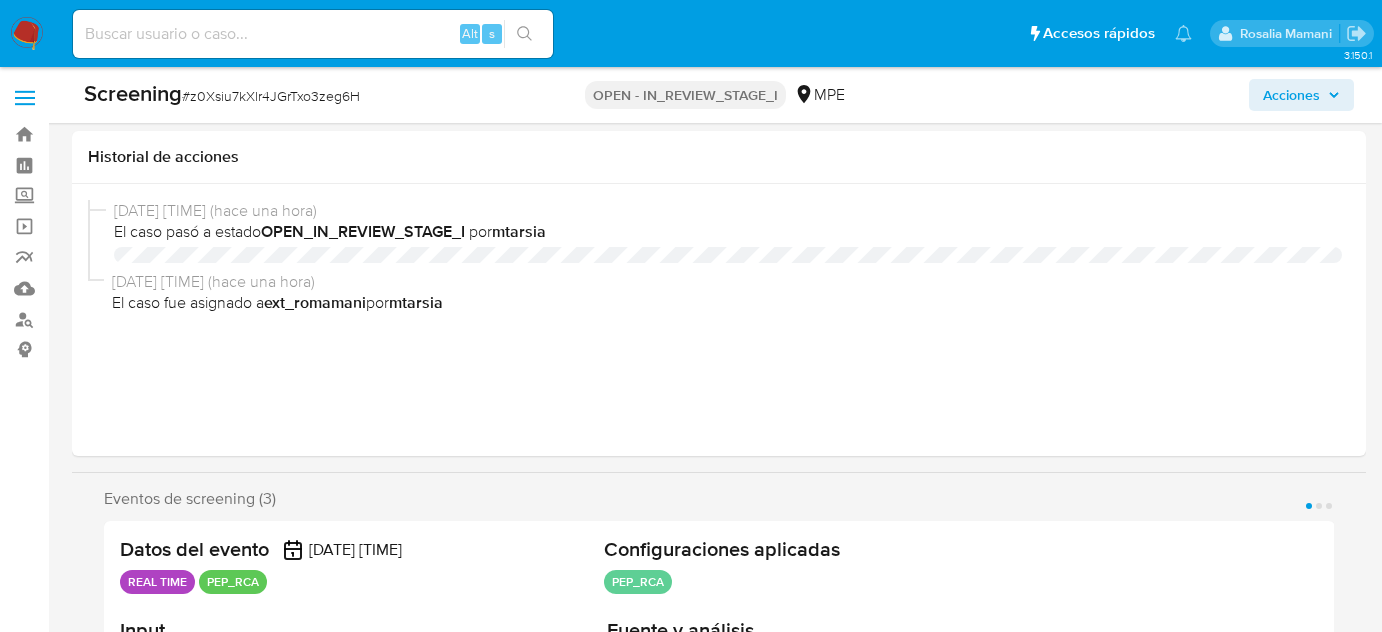 select on "10" 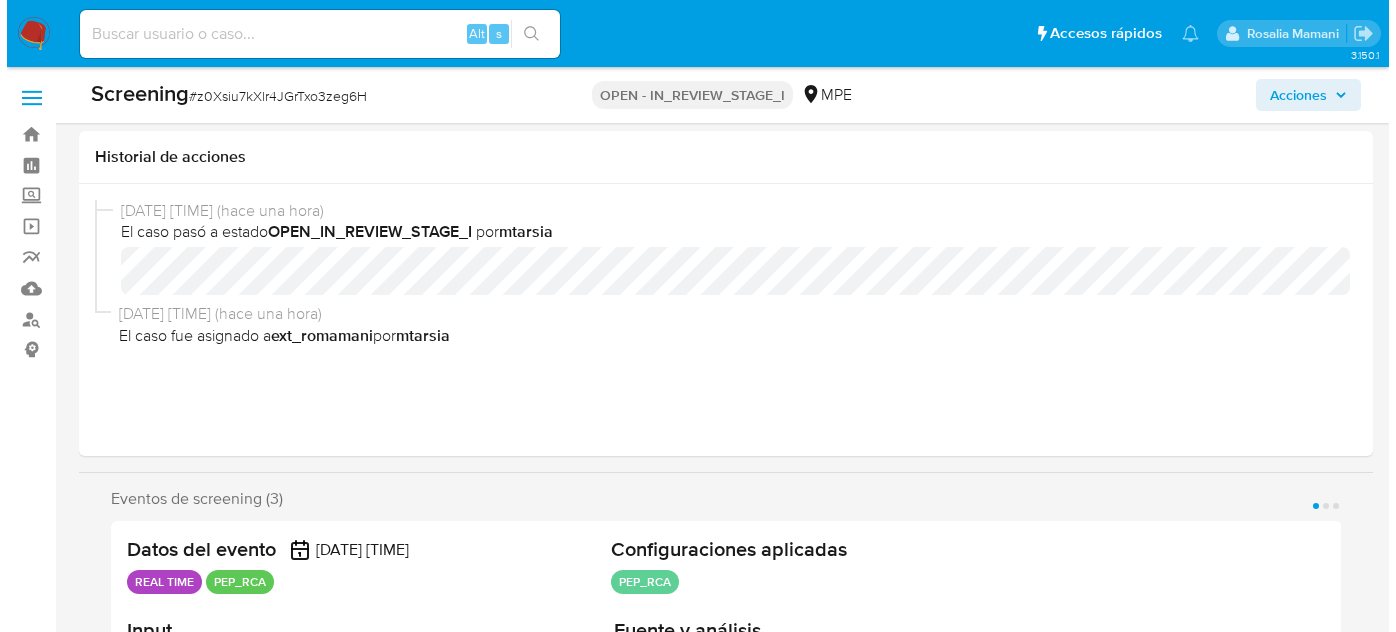 scroll, scrollTop: 363, scrollLeft: 0, axis: vertical 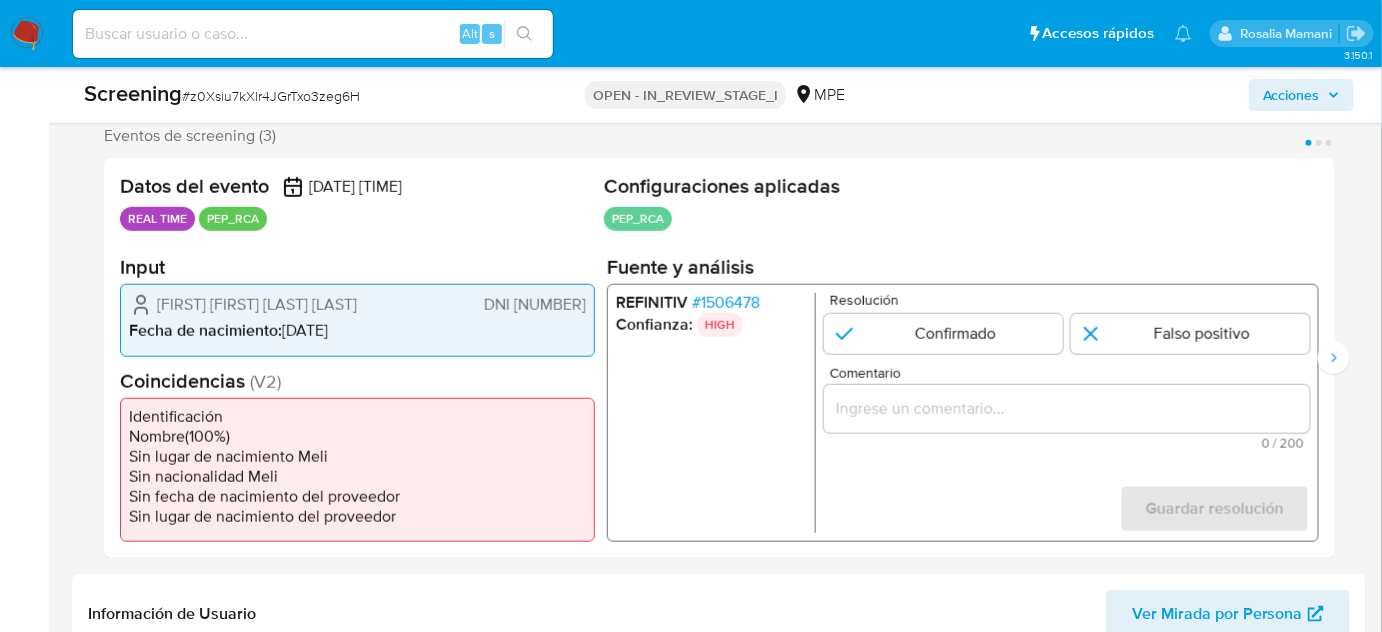 drag, startPoint x: 390, startPoint y: 303, endPoint x: 155, endPoint y: 311, distance: 235.13612 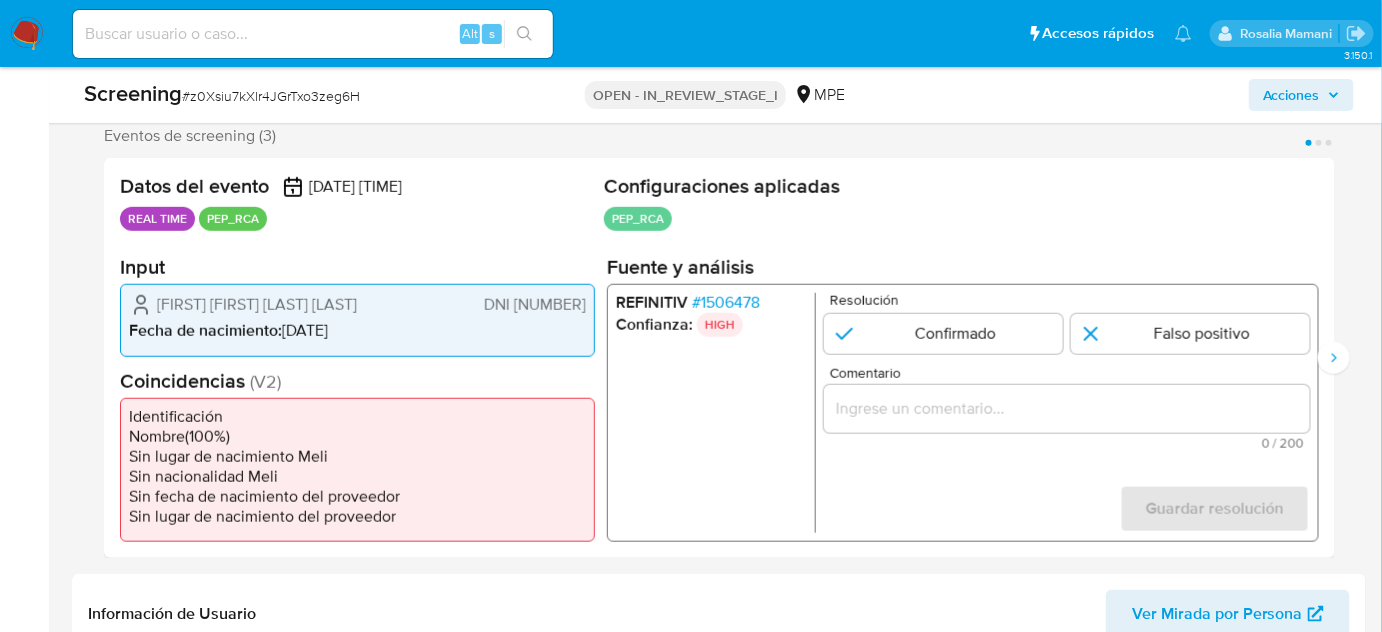 click on "# [NUMBER]" at bounding box center [726, 303] 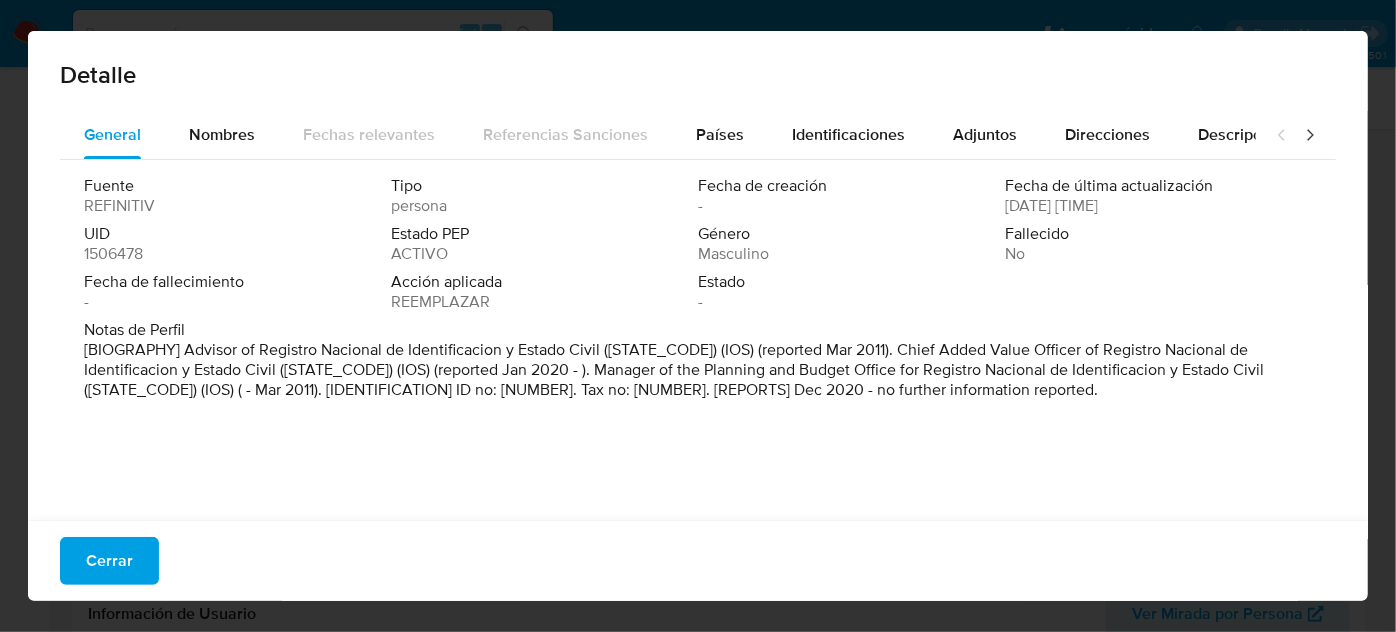 drag, startPoint x: 605, startPoint y: 349, endPoint x: 181, endPoint y: 350, distance: 424.0012 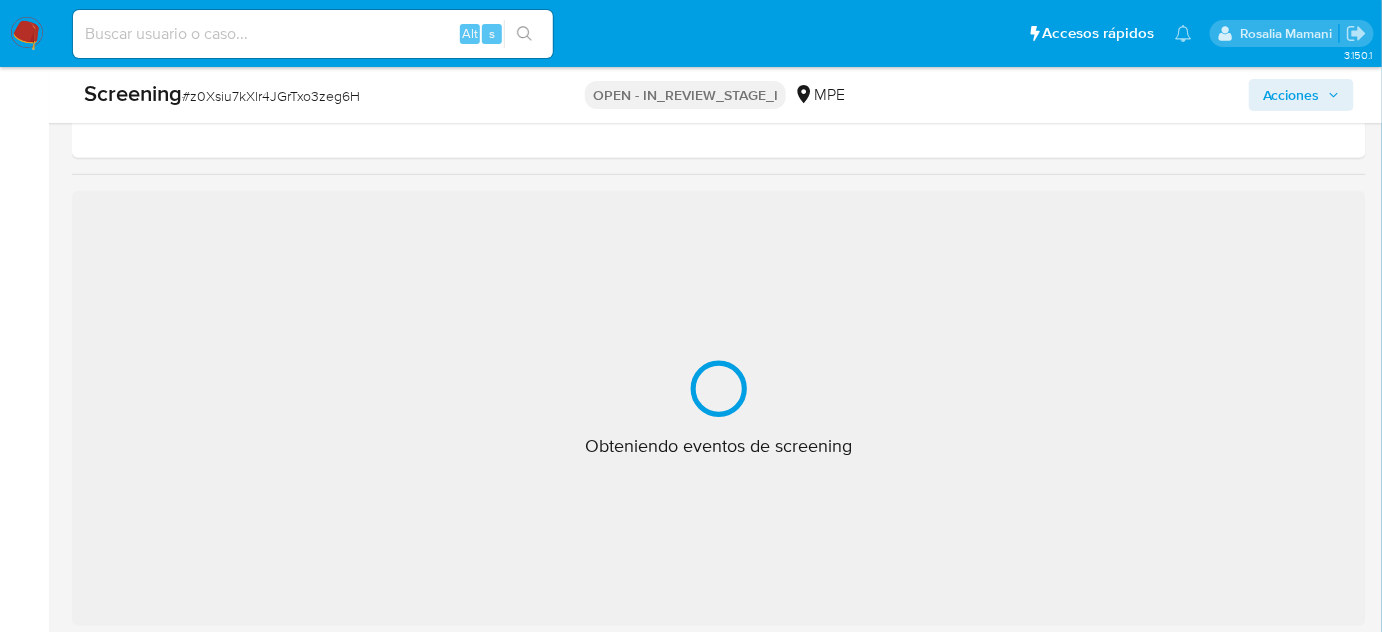 scroll, scrollTop: 363, scrollLeft: 0, axis: vertical 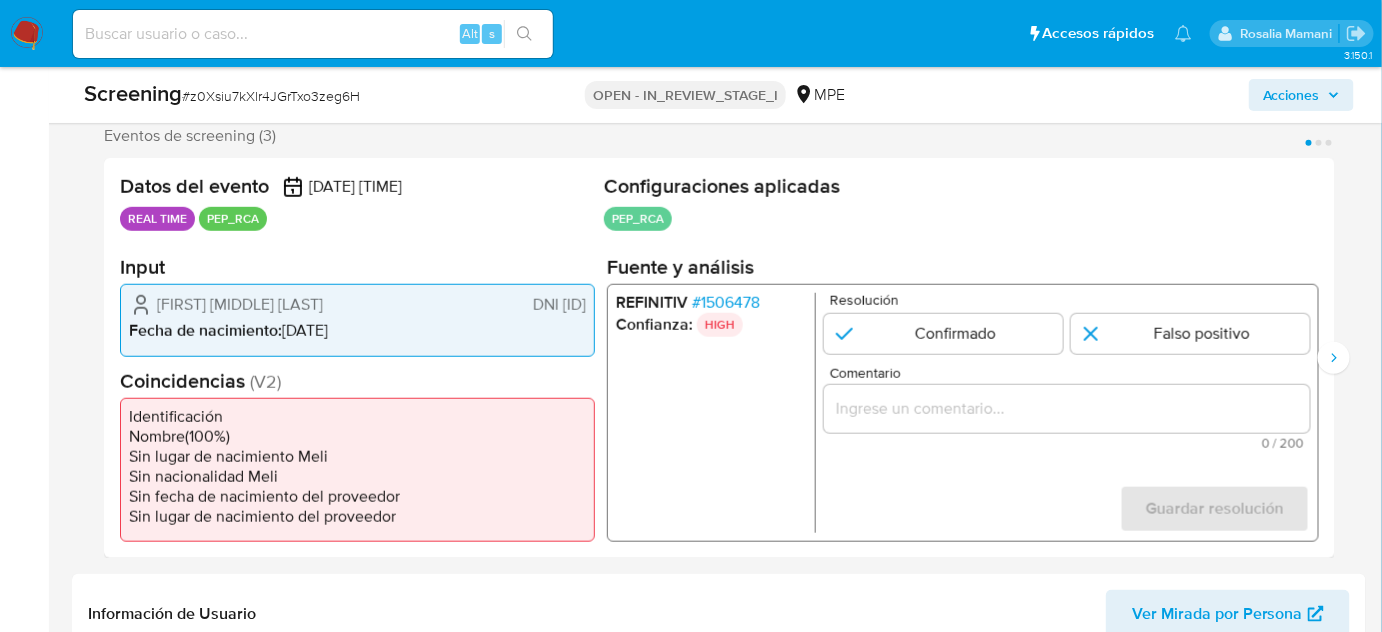 select on "10" 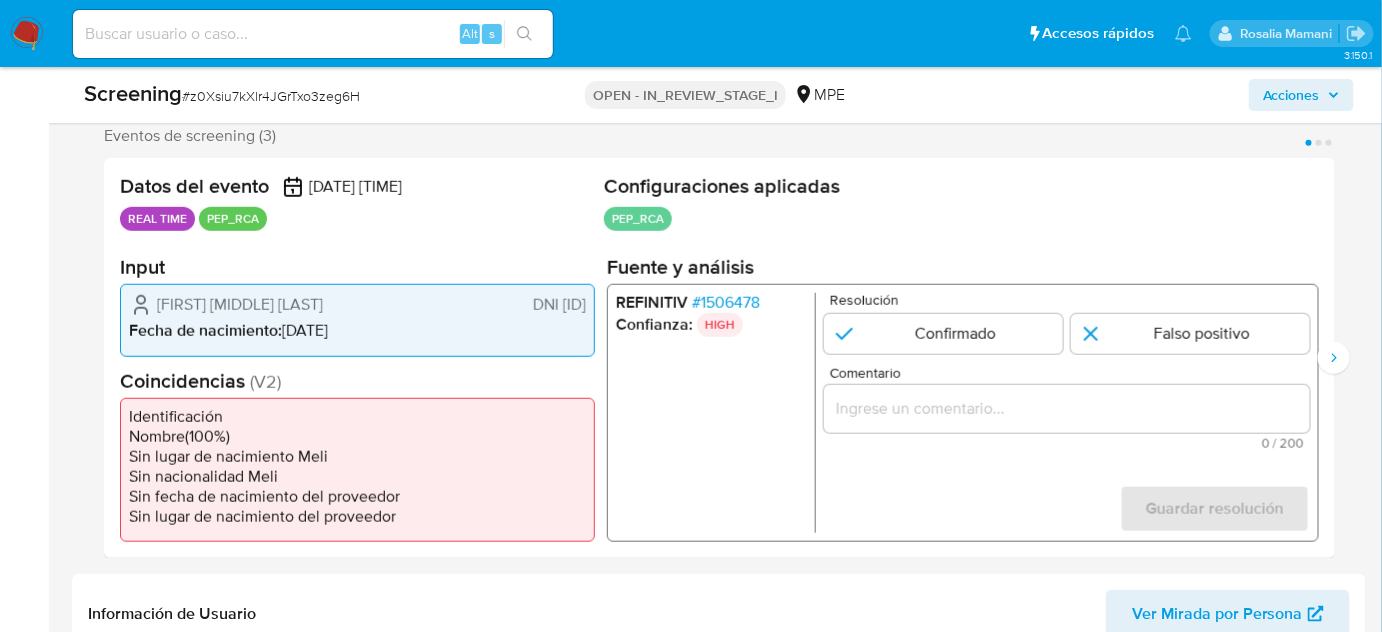 click on "# 1506478" at bounding box center [726, 303] 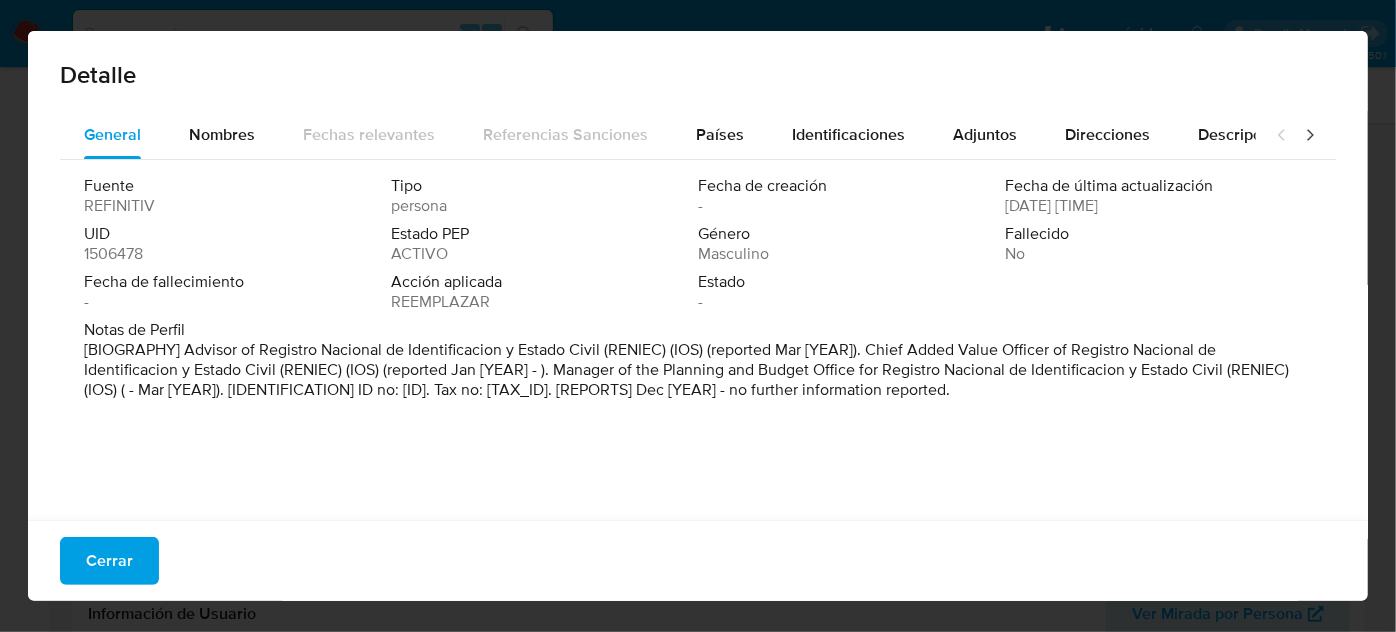 drag, startPoint x: 186, startPoint y: 350, endPoint x: 603, endPoint y: 359, distance: 417.0971 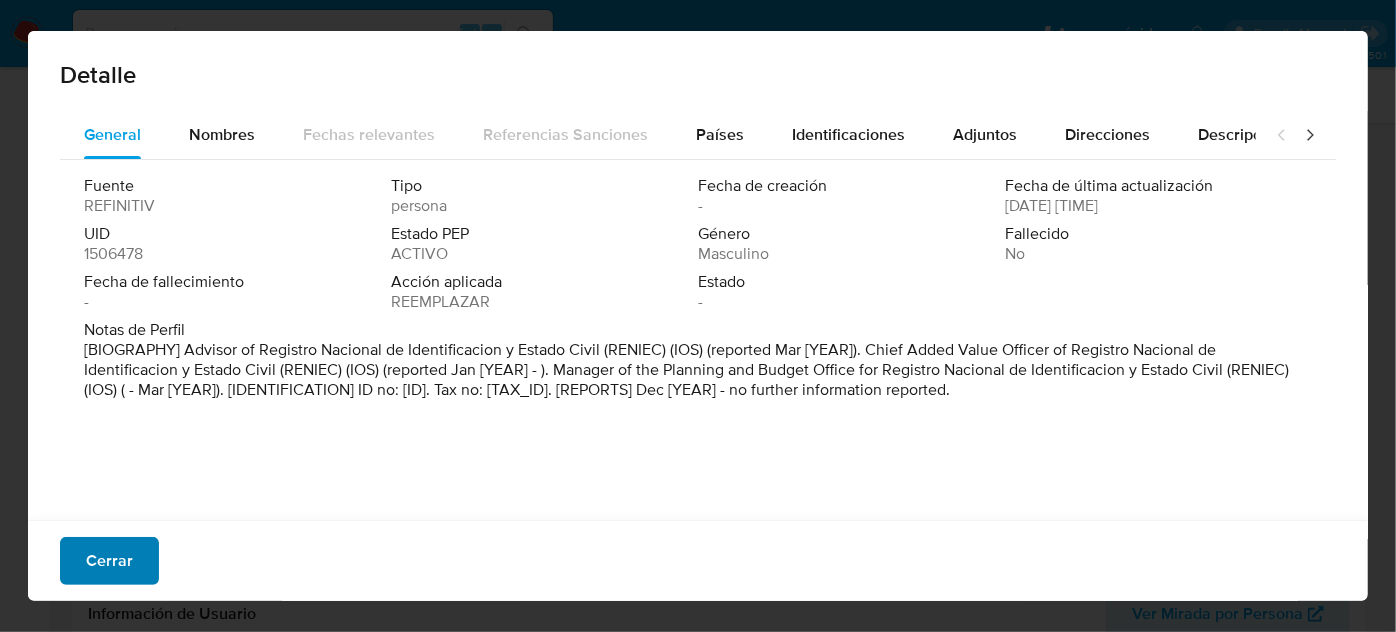 click on "Cerrar" at bounding box center (109, 561) 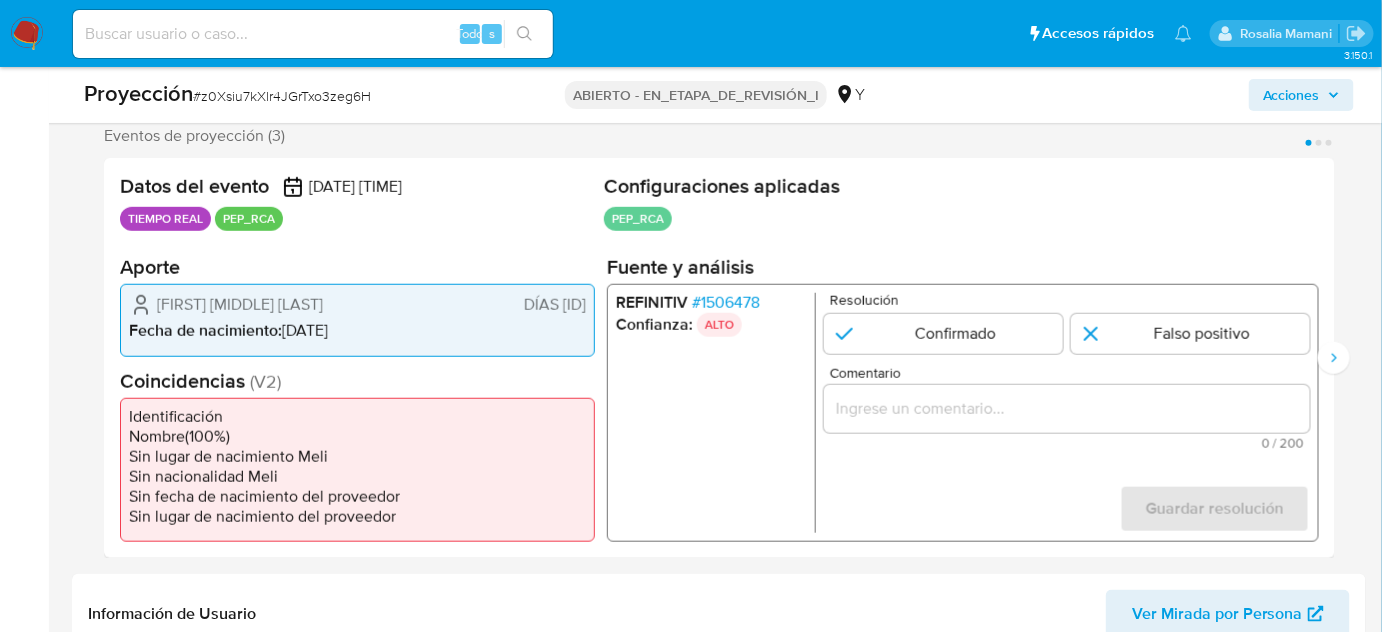 click at bounding box center [1067, 409] 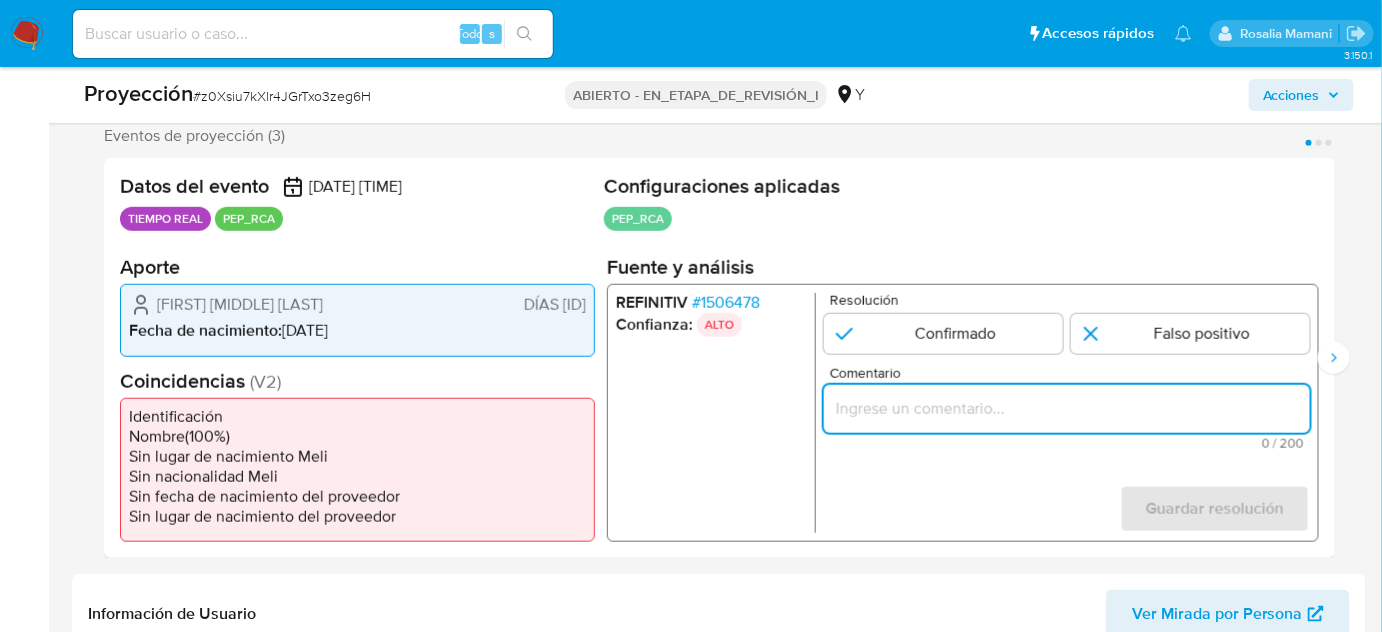 paste on "Titular de cuenta  se desempeño como No configurando PEP." 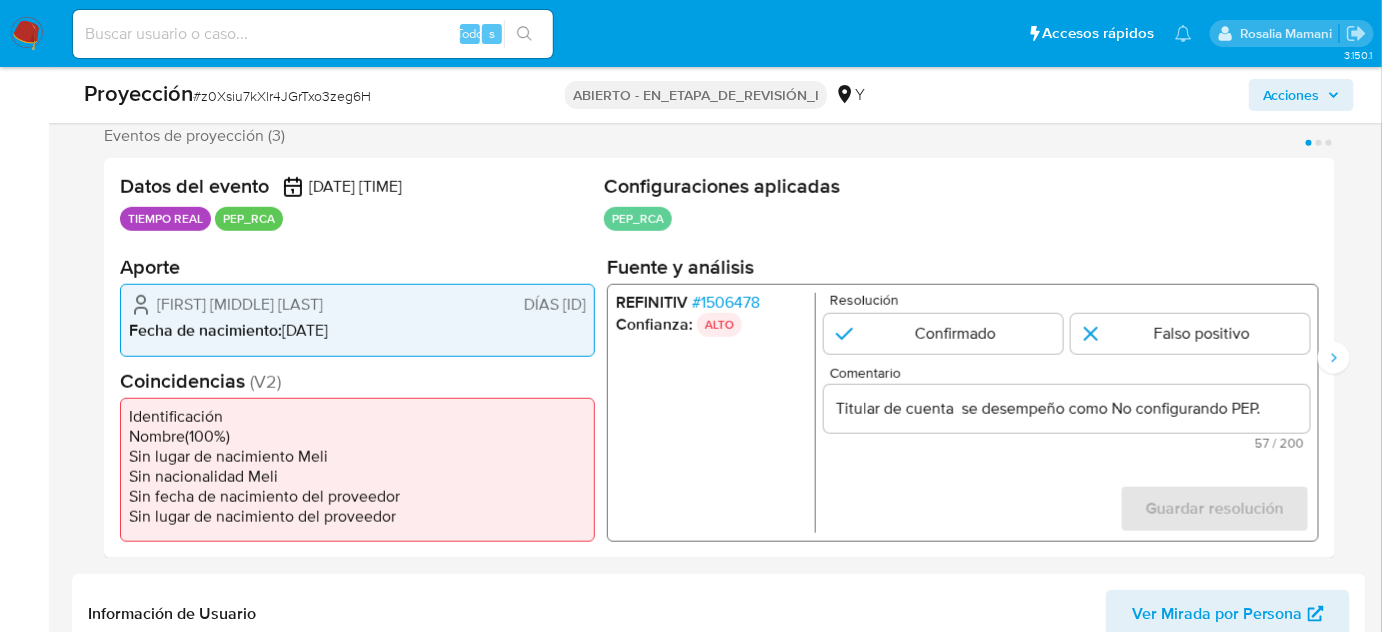 drag, startPoint x: 147, startPoint y: 303, endPoint x: 585, endPoint y: 300, distance: 438.01028 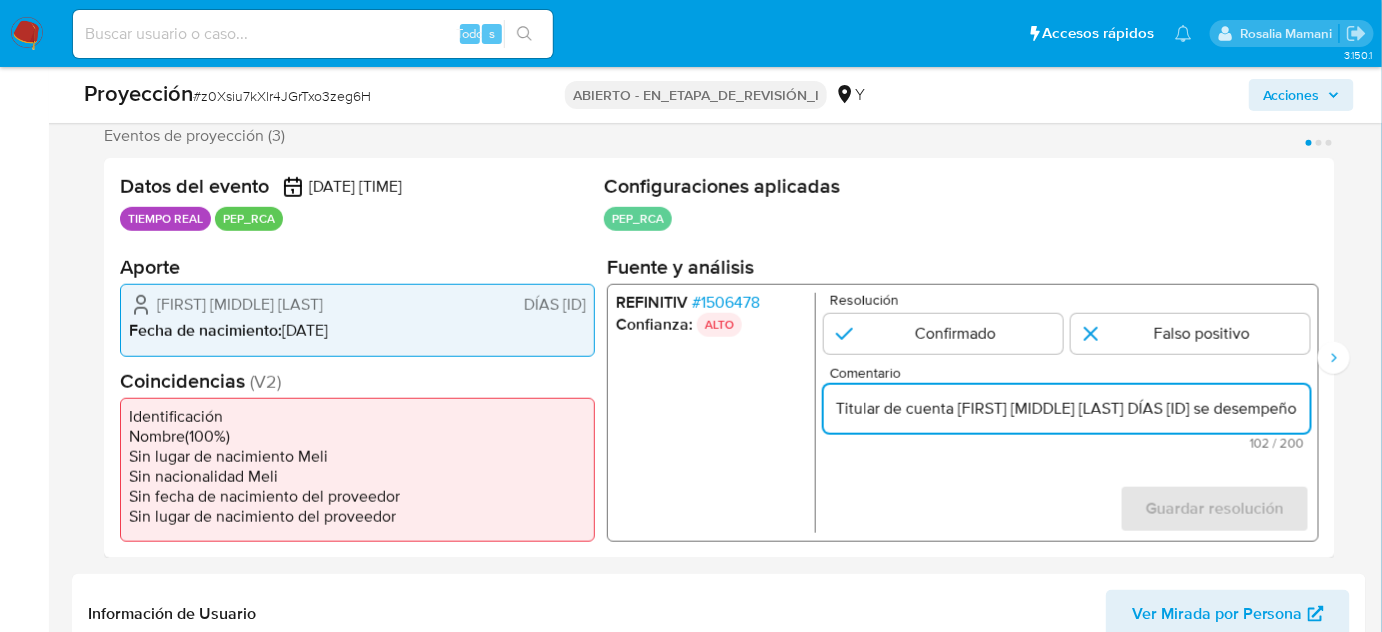 click on "Titular de cuenta Flavio Enrique Rodriguez Robles DÍAS 08816291 se desempeño como No configurando PEP." at bounding box center (1067, 409) 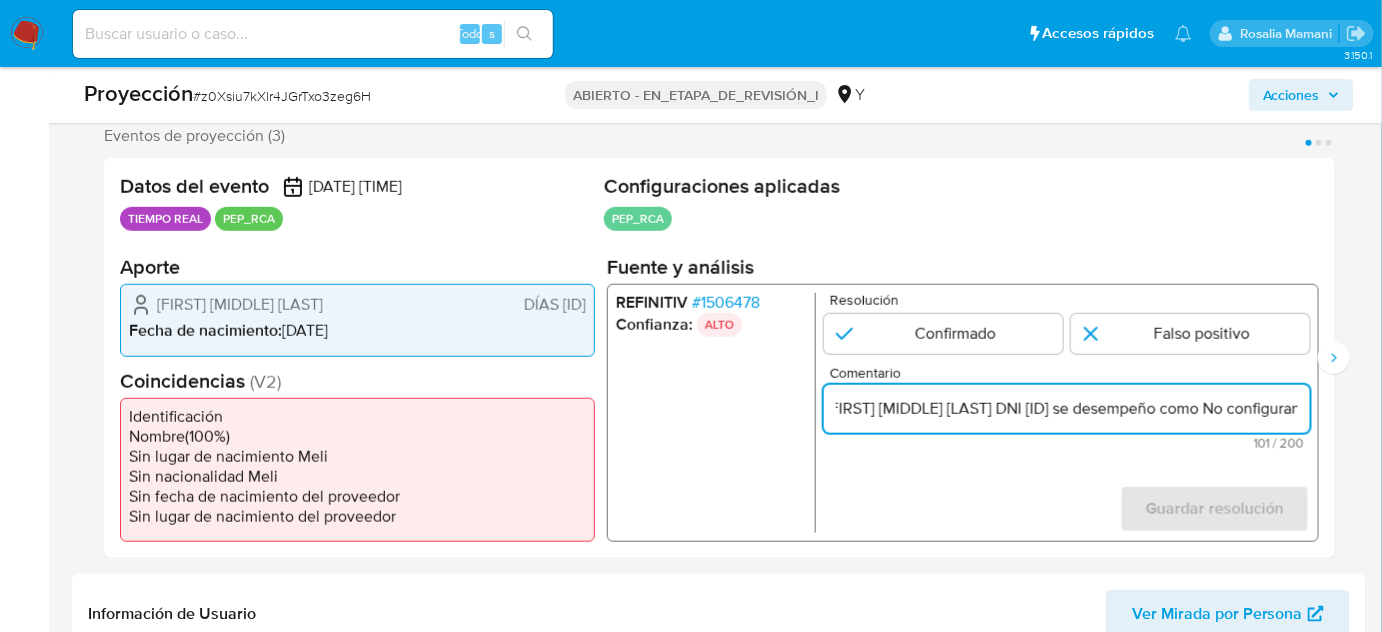 scroll, scrollTop: 0, scrollLeft: 295, axis: horizontal 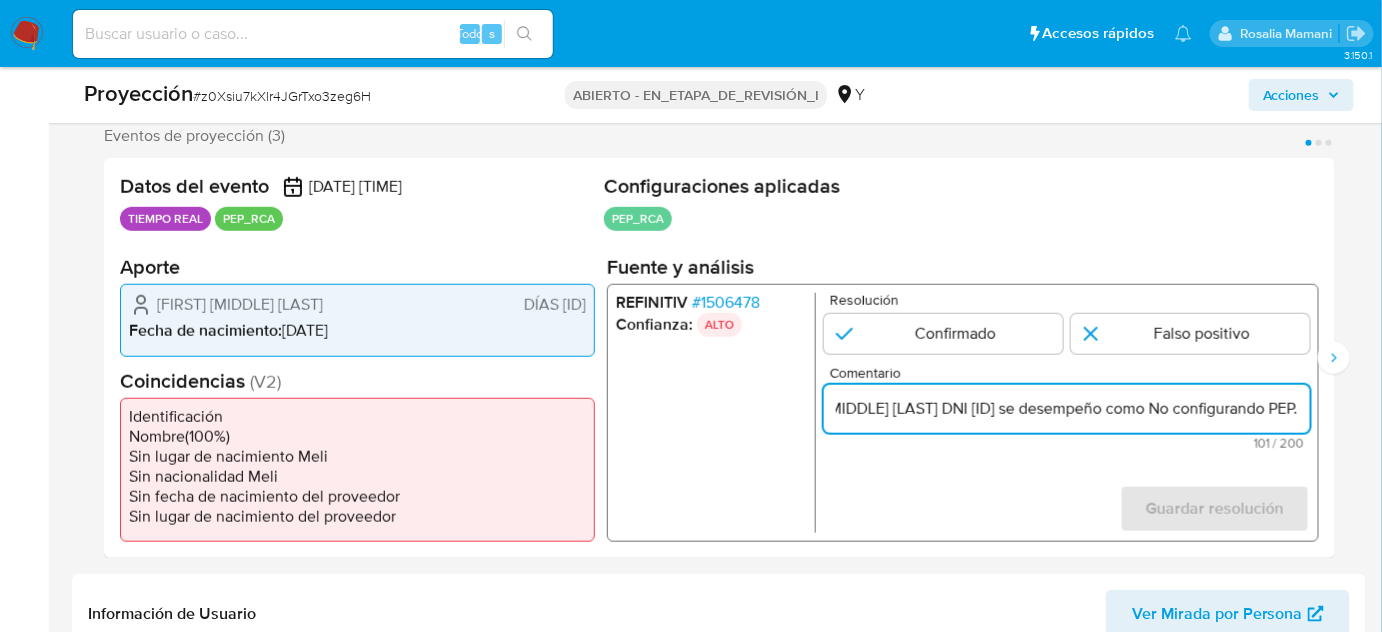 drag, startPoint x: 1260, startPoint y: 402, endPoint x: 1310, endPoint y: 409, distance: 50.48762 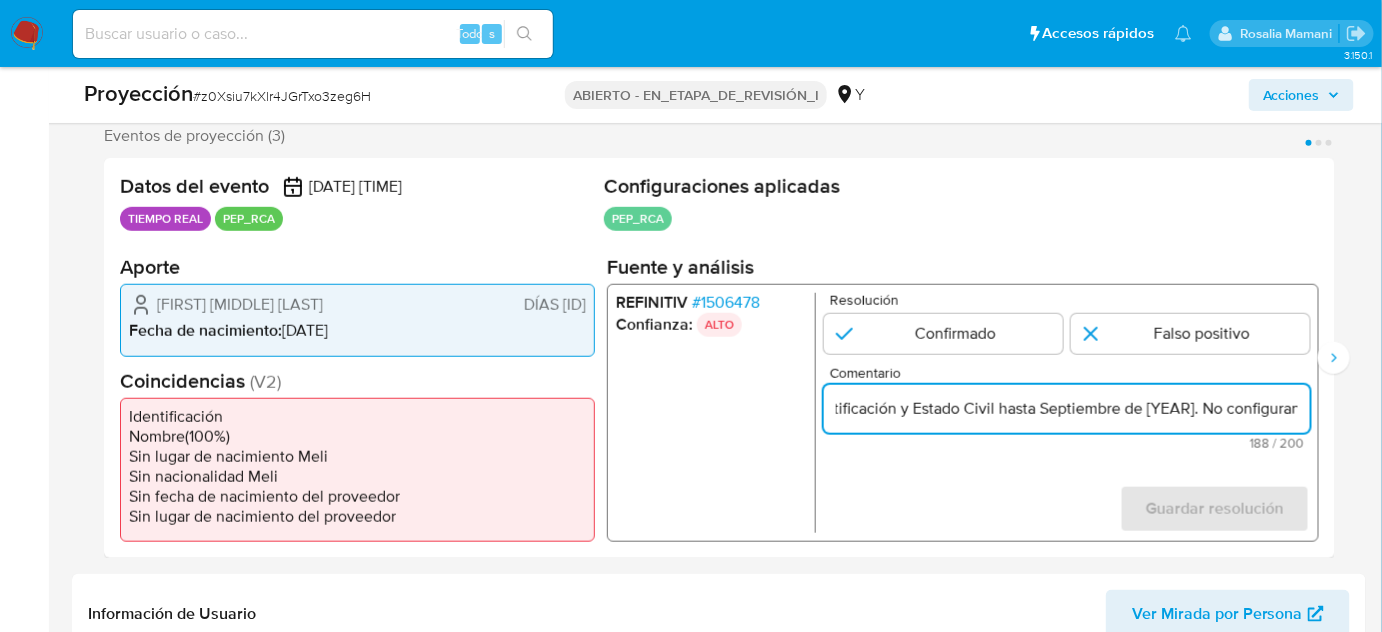 scroll, scrollTop: 0, scrollLeft: 763, axis: horizontal 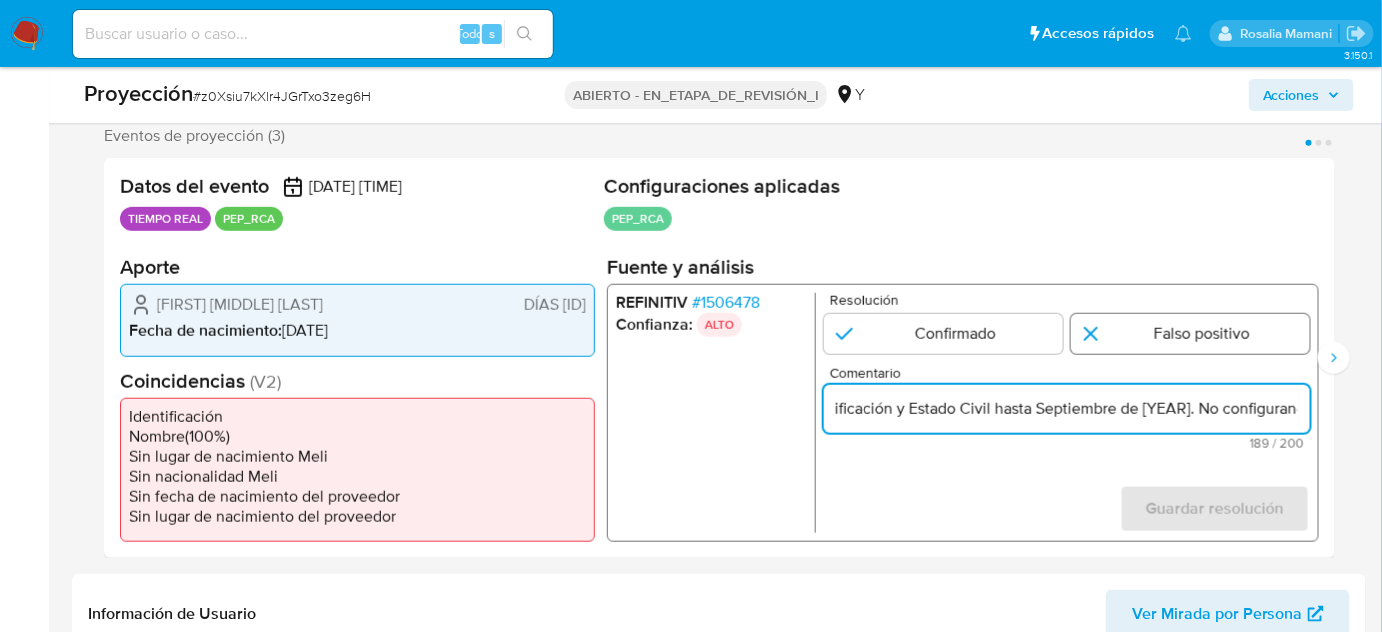 type on "Titular de cuenta Flavio Enrique Rodriguez Robles DNI 08816291 se desempeño como Asesor del Registro Nacional de Identificación y Estado Civil hasta Septiembre de 2020. No configurando PEP." 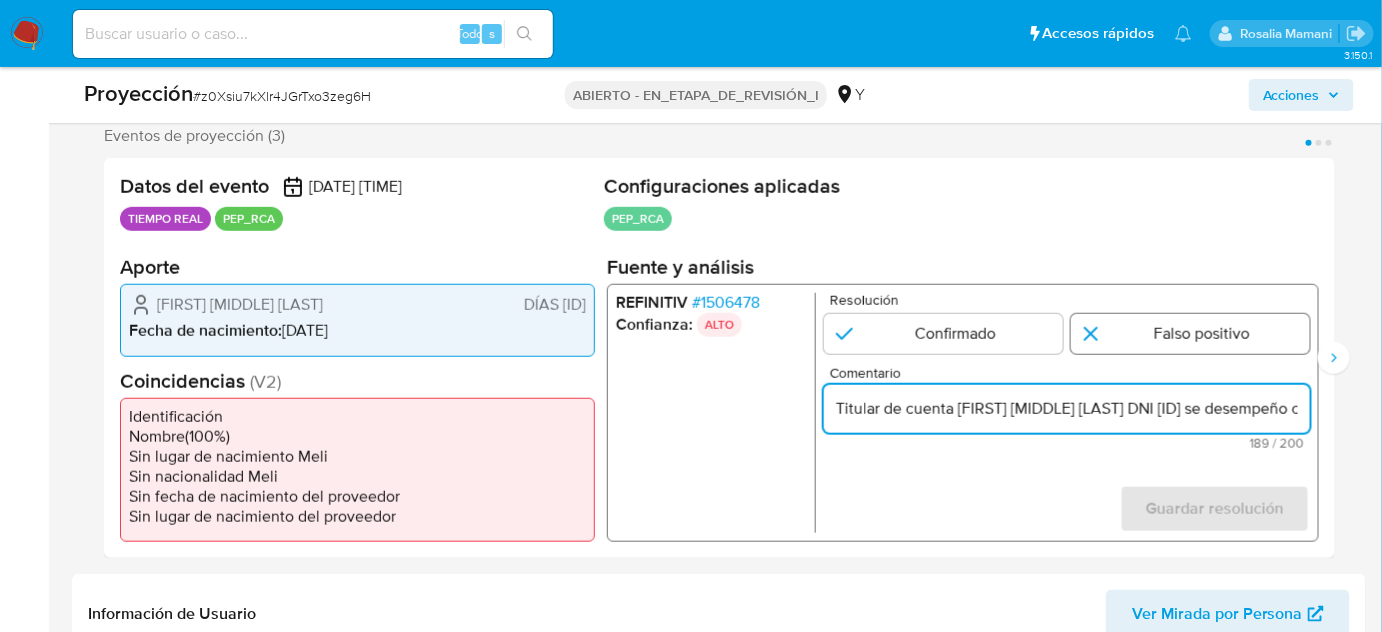 click at bounding box center (1190, 334) 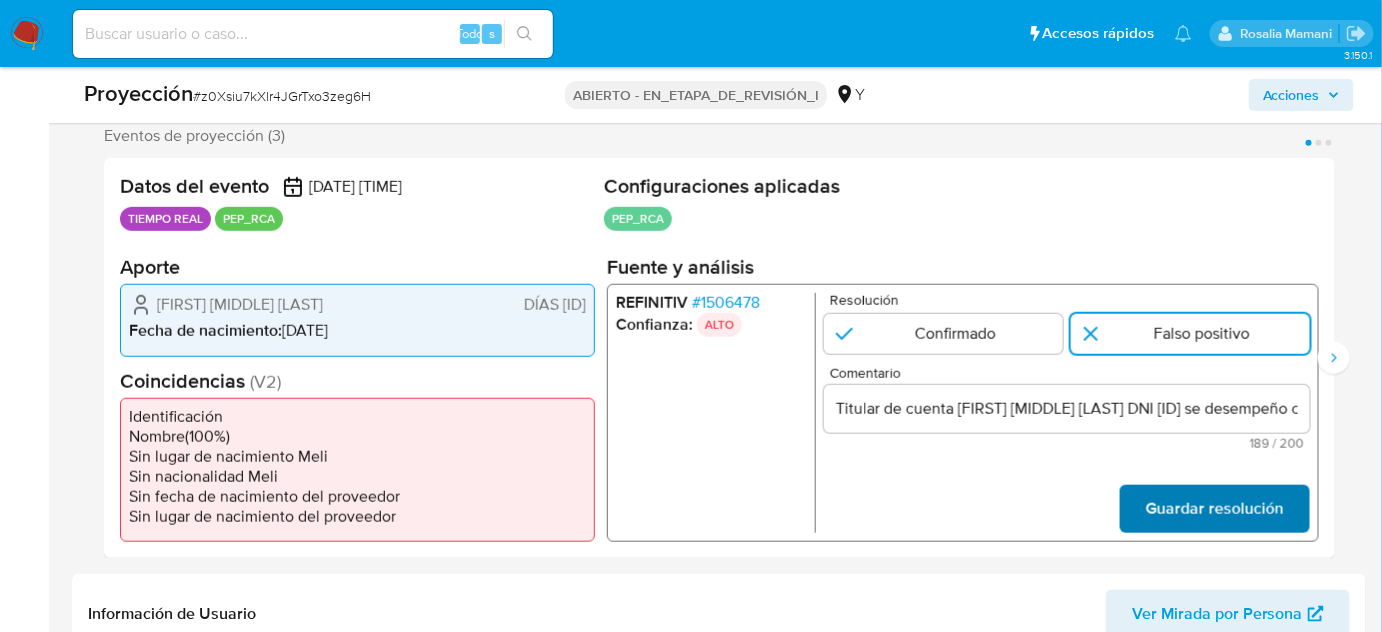 click on "Guardar resolución" at bounding box center [1215, 509] 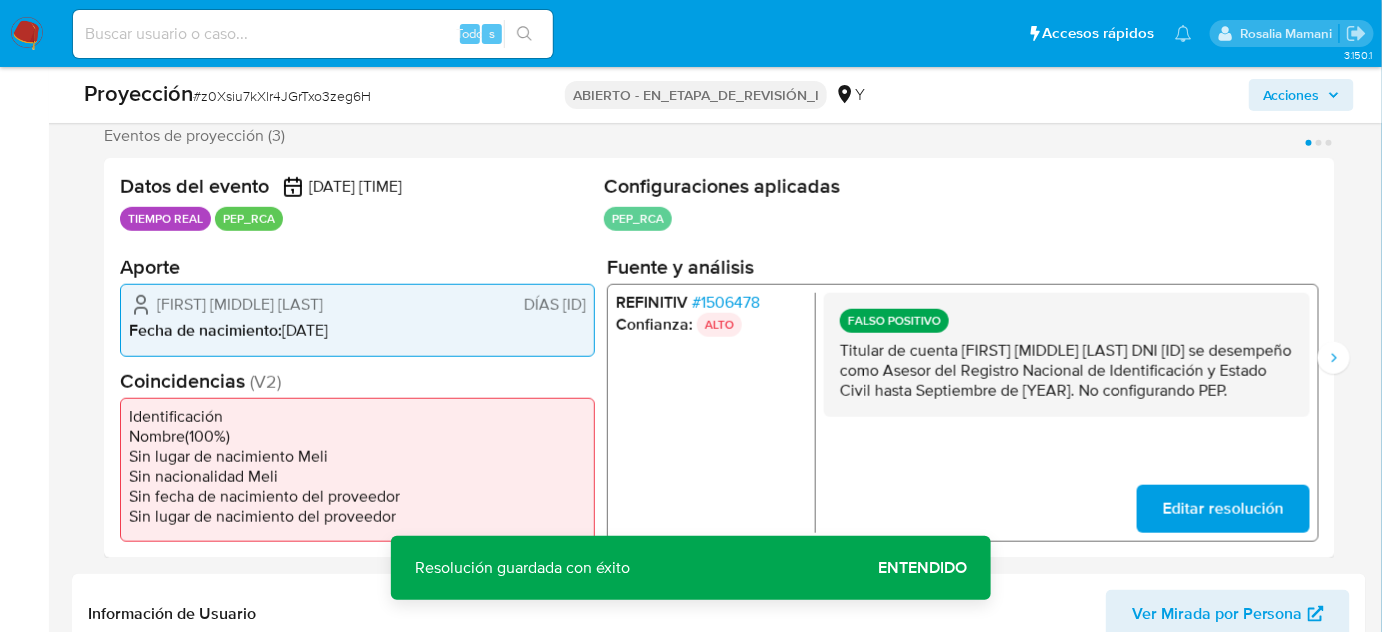 drag, startPoint x: 1026, startPoint y: 412, endPoint x: 830, endPoint y: 355, distance: 204.12006 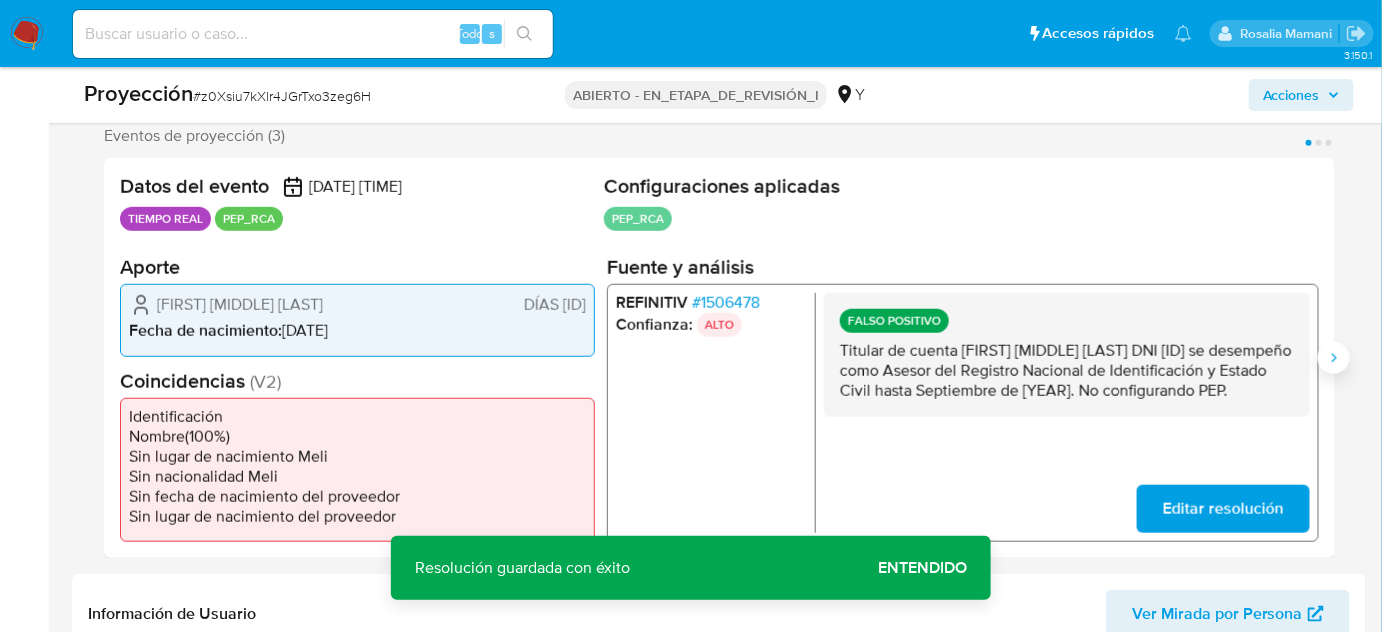 click 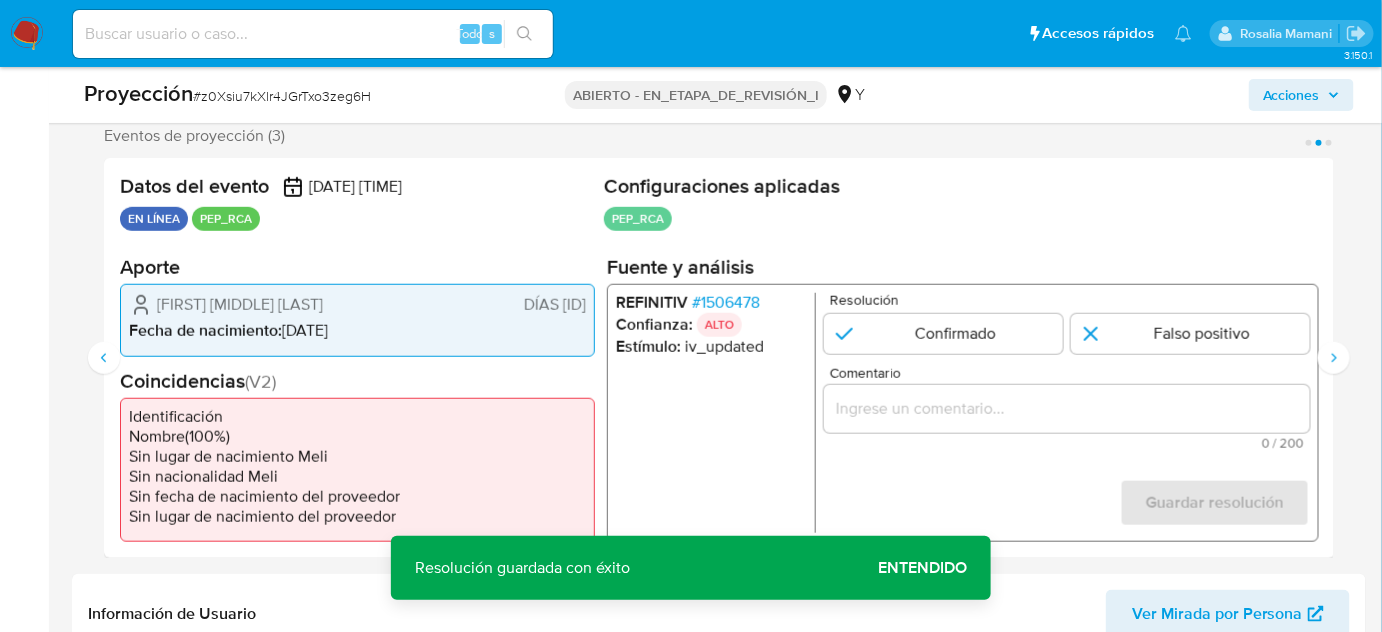 click at bounding box center [1067, 409] 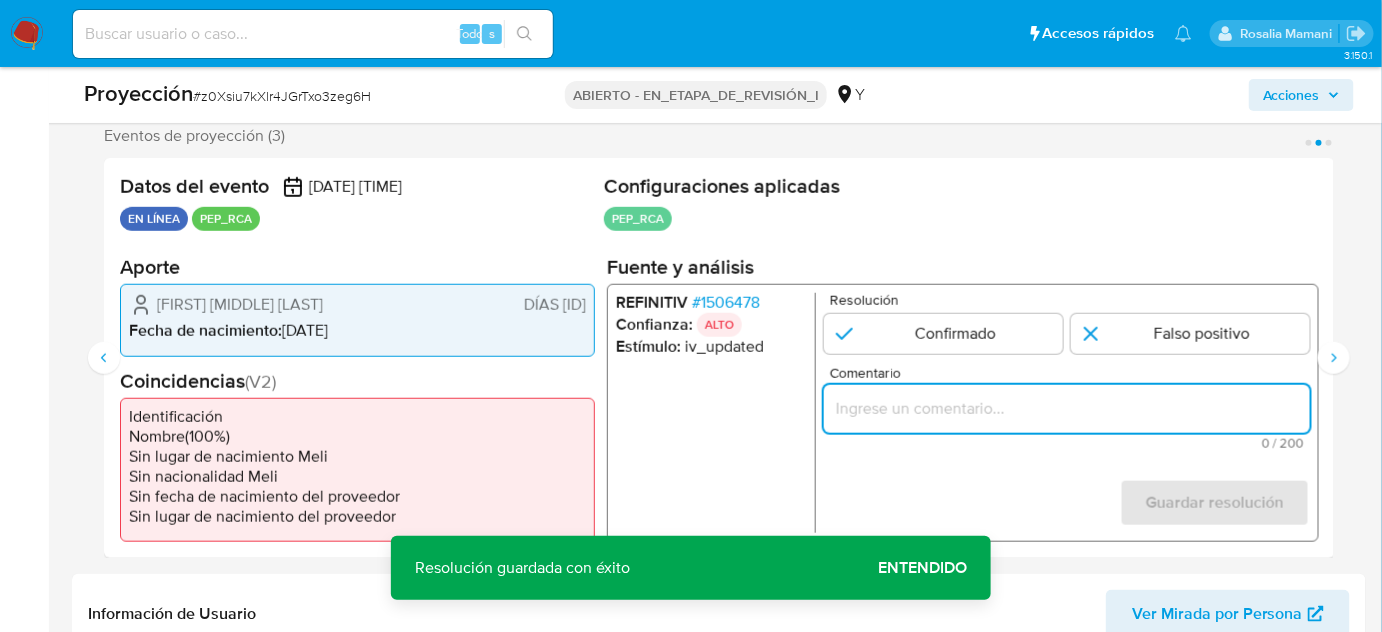 click at bounding box center [1067, 409] 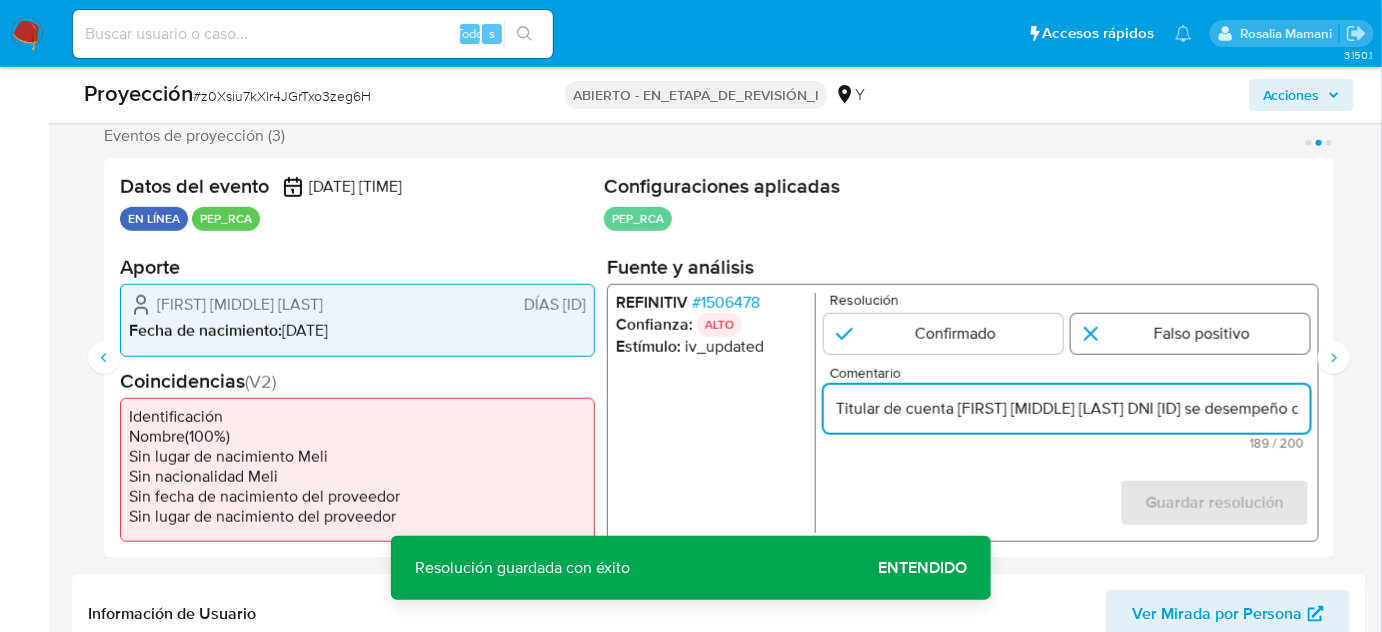 scroll, scrollTop: 0, scrollLeft: 914, axis: horizontal 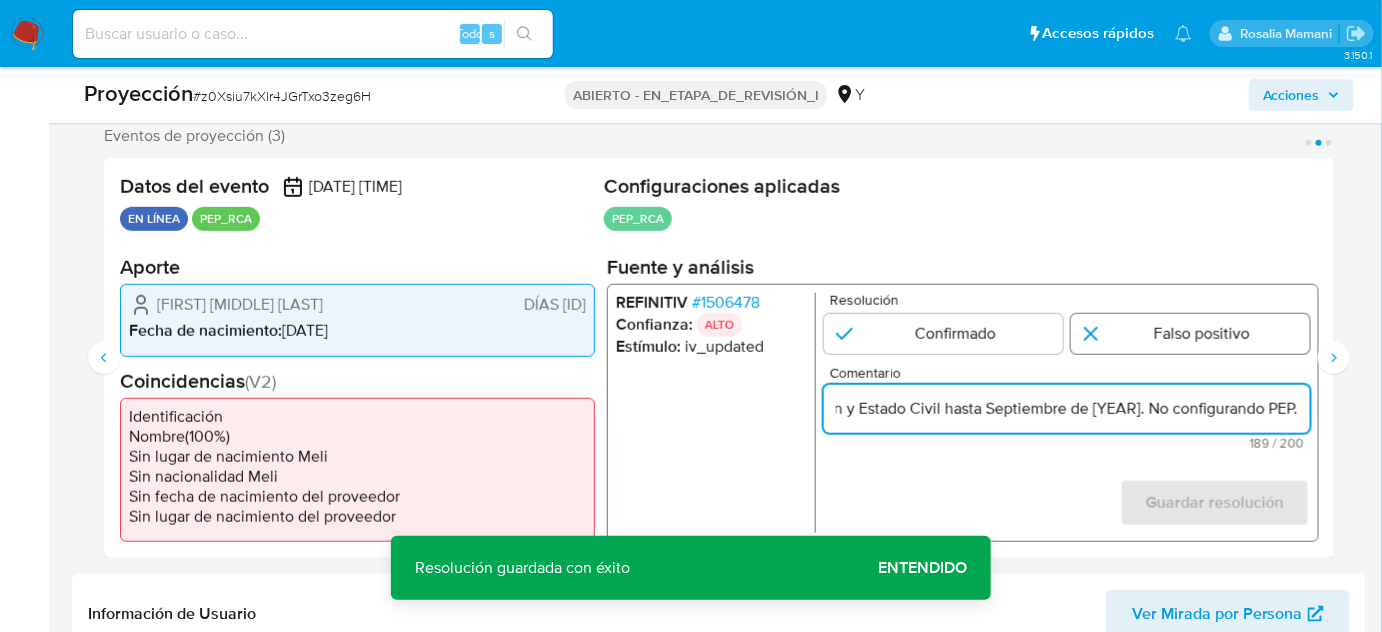 type on "Titular de cuenta Flavio Enrique Rodriguez Robles DNI 08816291 se desempeño como Asesor del Registro Nacional de Identificación y Estado Civil hasta Septiembre de 2020. No configurando PEP." 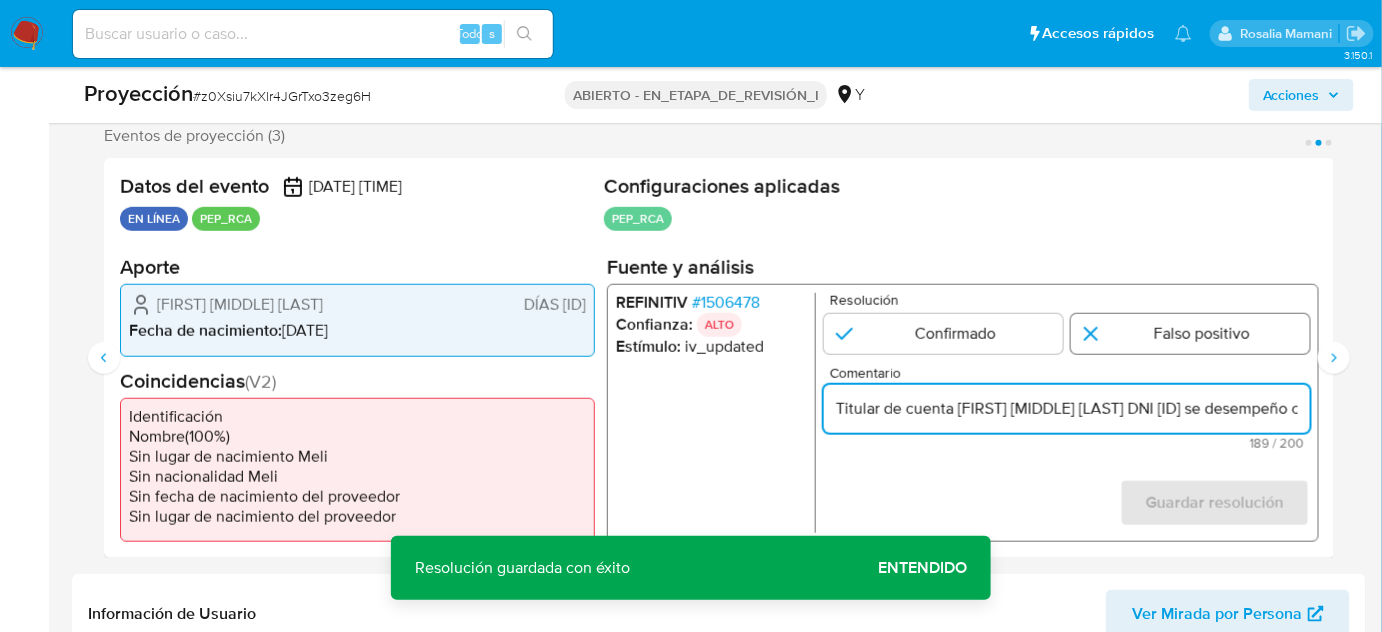 click at bounding box center [1190, 334] 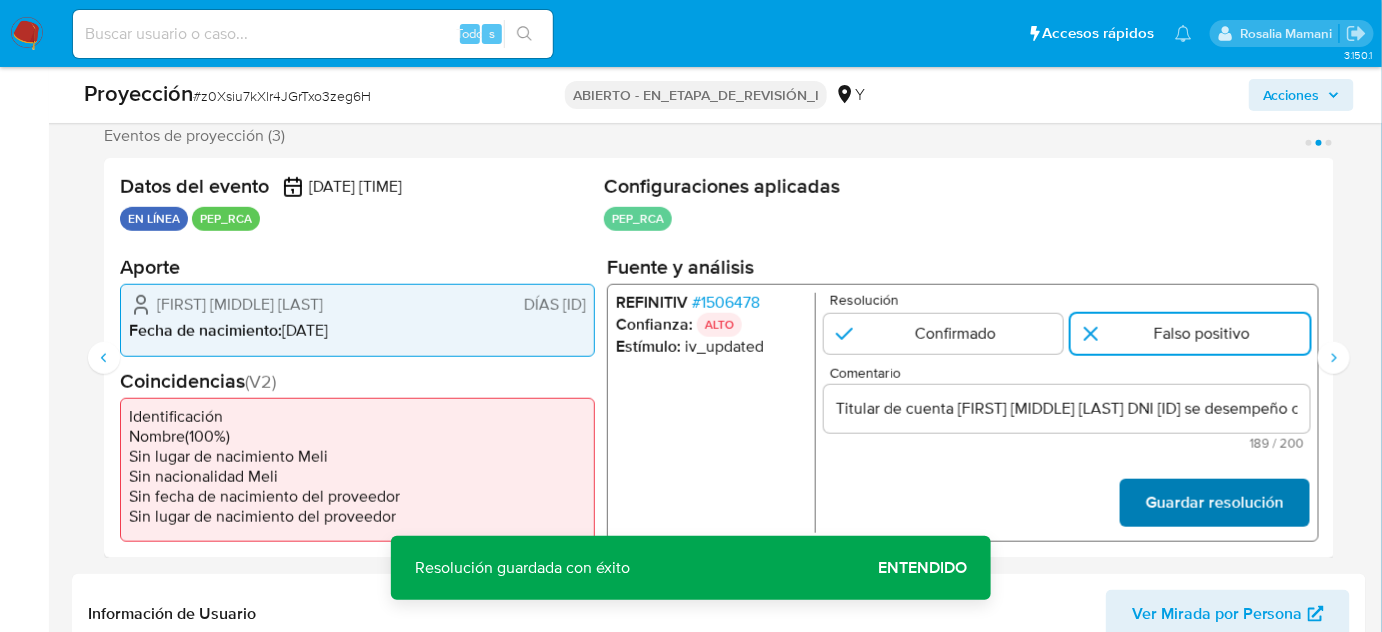 click on "Guardar resolución" at bounding box center (1215, 503) 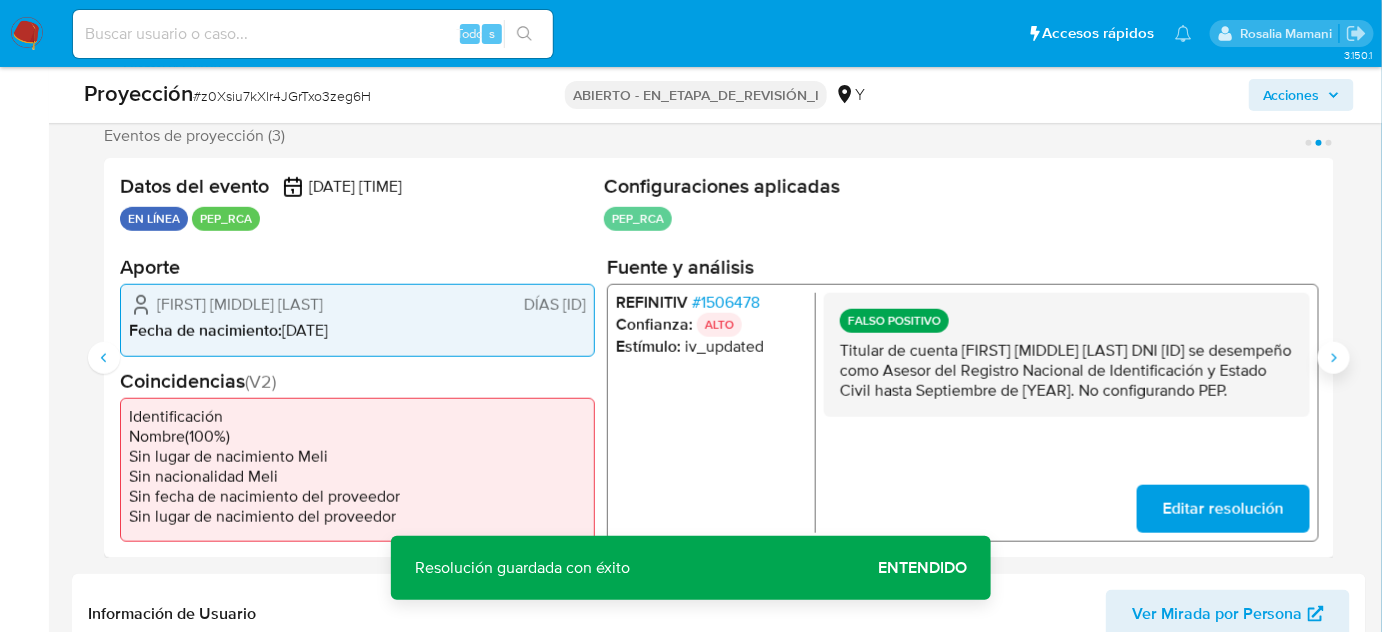 click 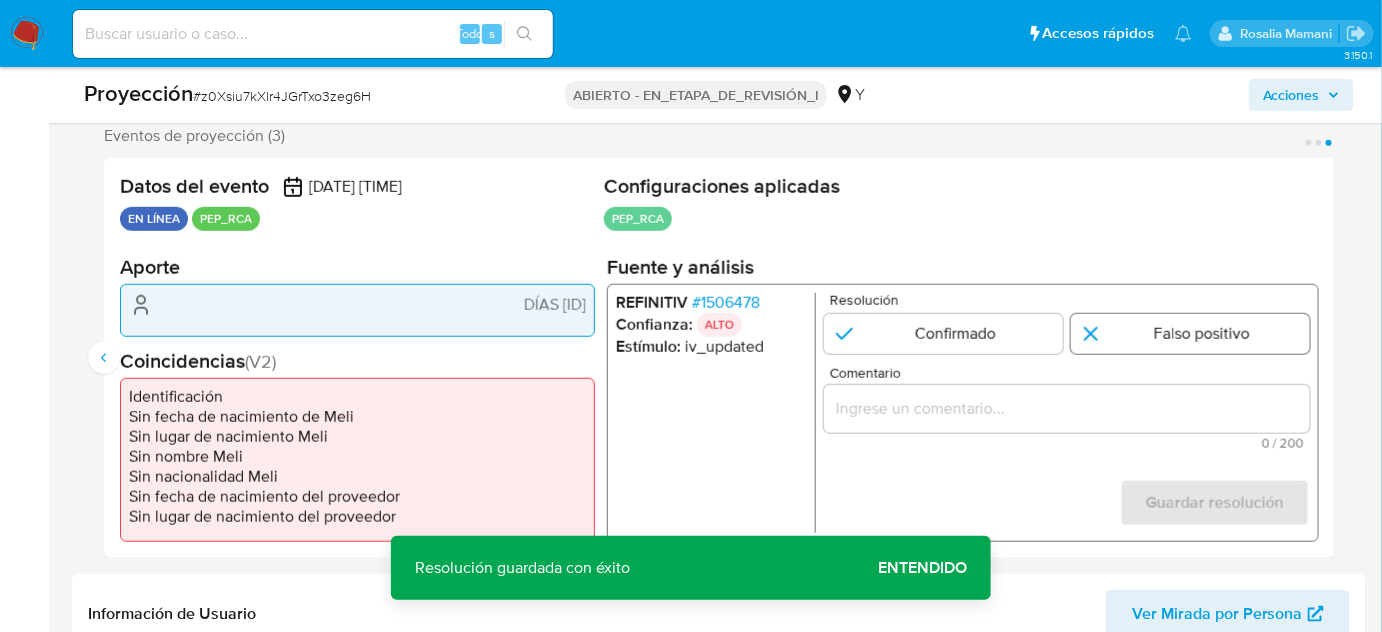 click at bounding box center [1190, 334] 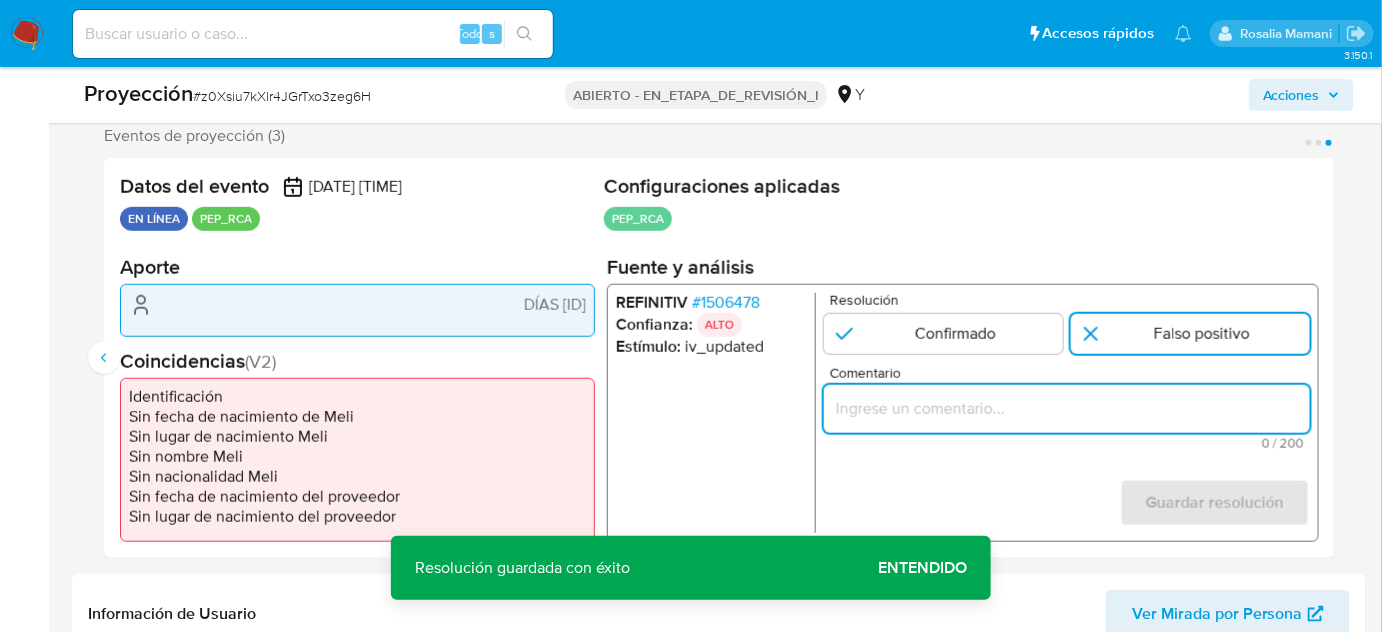 click at bounding box center (1067, 409) 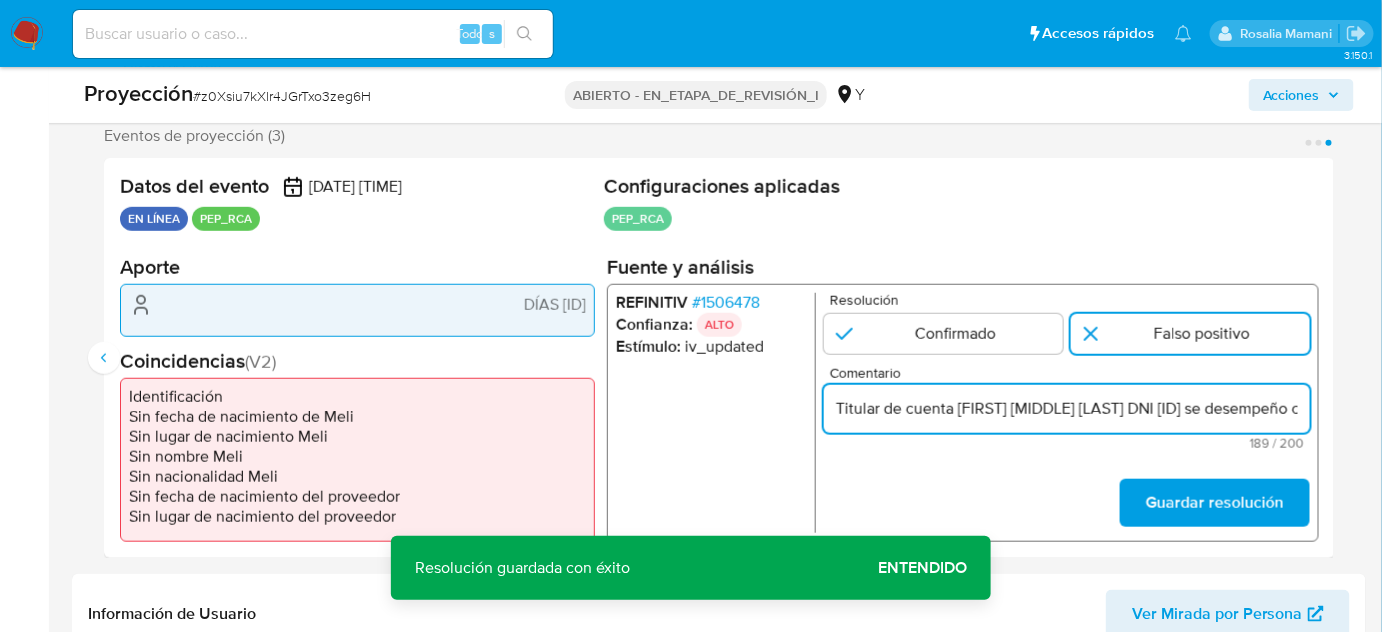 scroll, scrollTop: 0, scrollLeft: 914, axis: horizontal 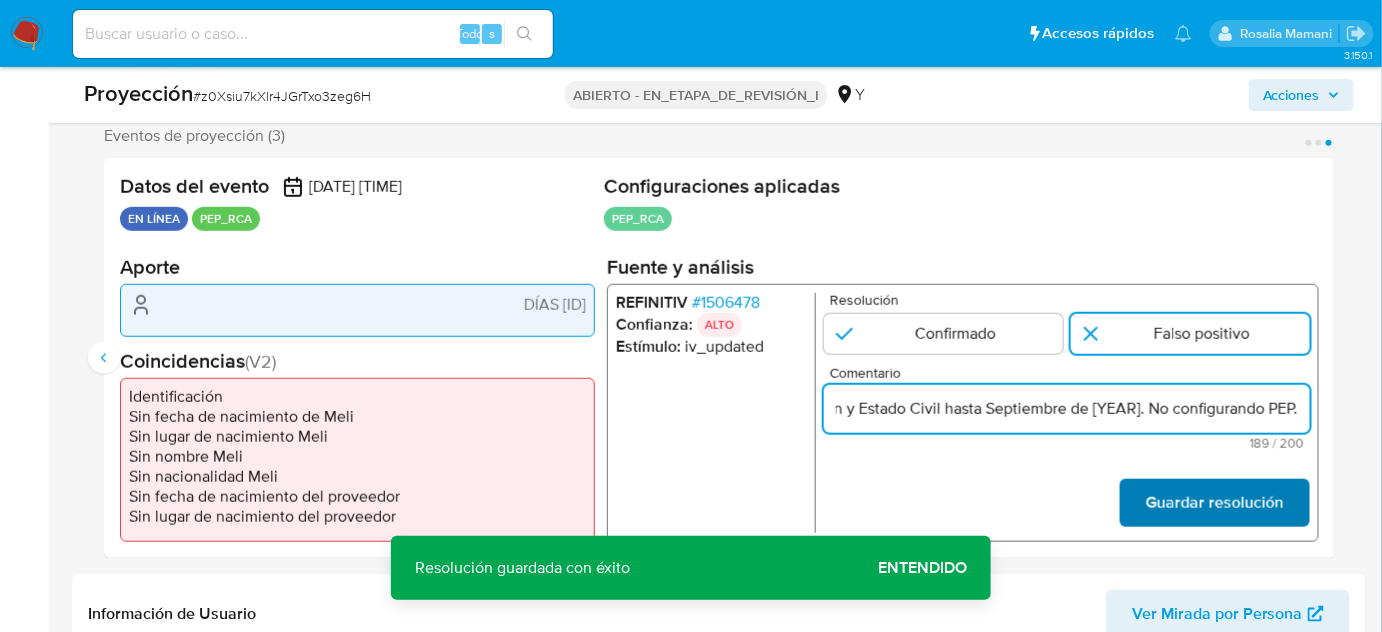 type on "Titular de cuenta Flavio Enrique Rodriguez Robles DNI 08816291 se desempeño como Asesor del Registro Nacional de Identificación y Estado Civil hasta Septiembre de 2020. No configurando PEP." 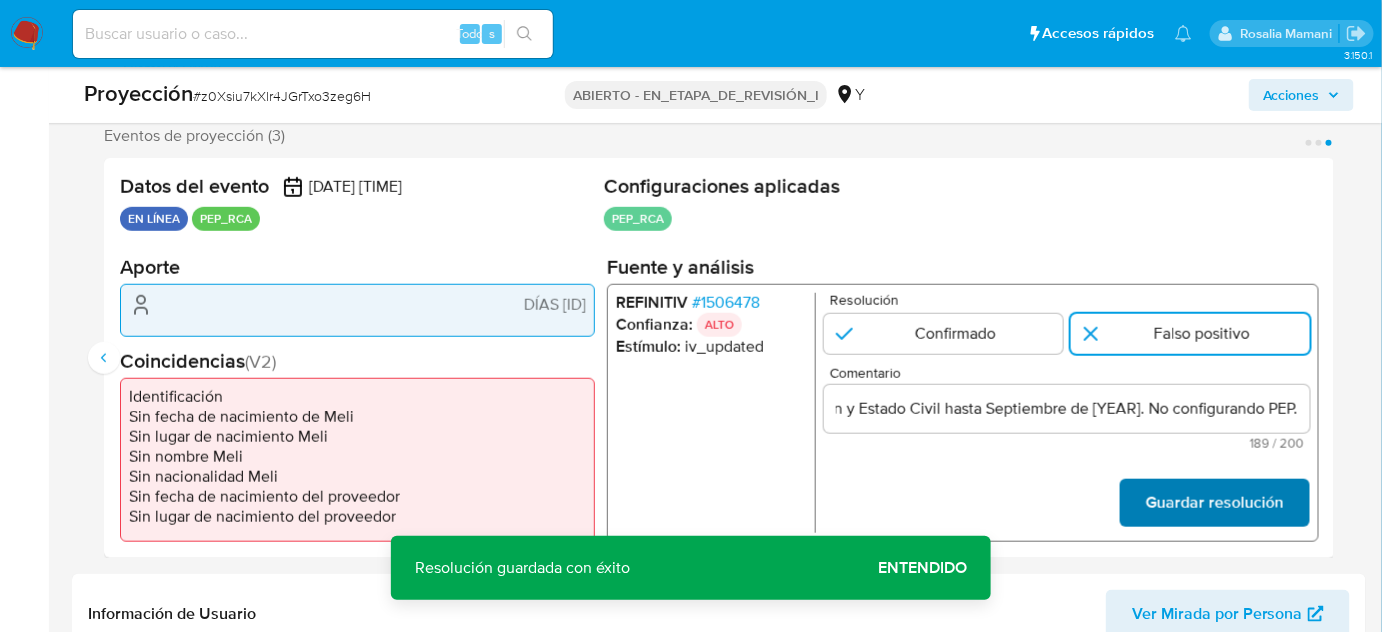 click on "Guardar resolución" at bounding box center (1215, 503) 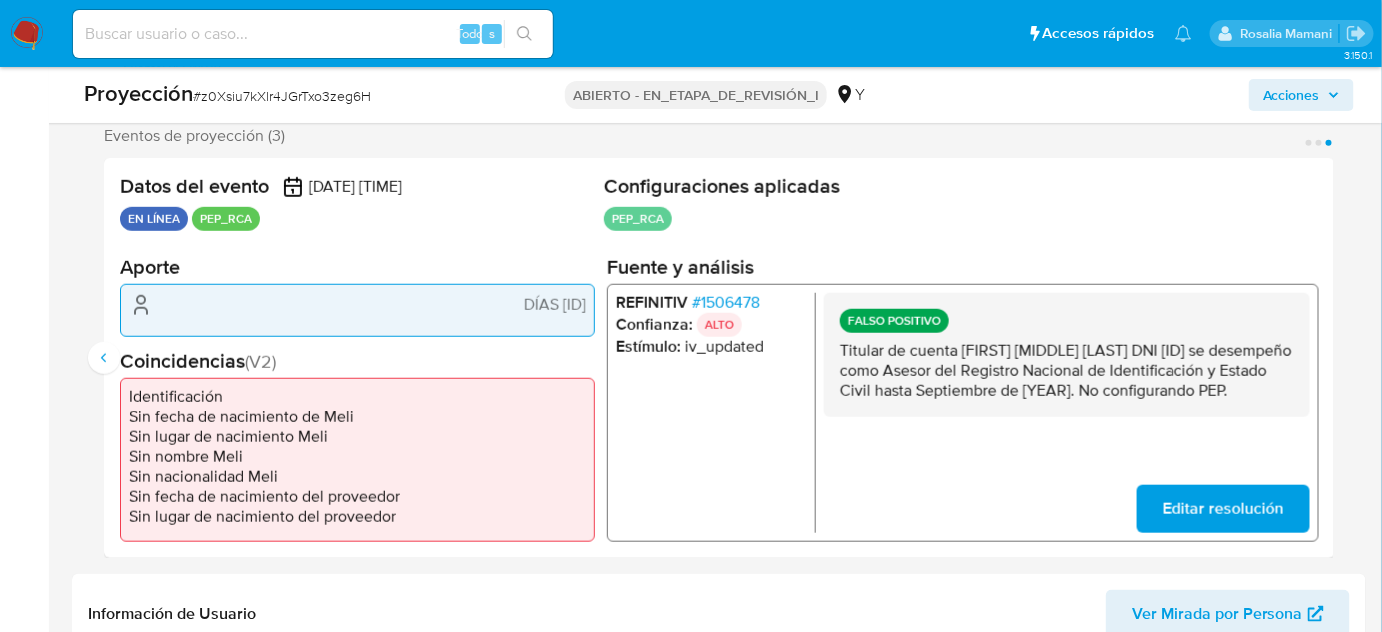 drag, startPoint x: 994, startPoint y: 370, endPoint x: 1036, endPoint y: 399, distance: 51.0392 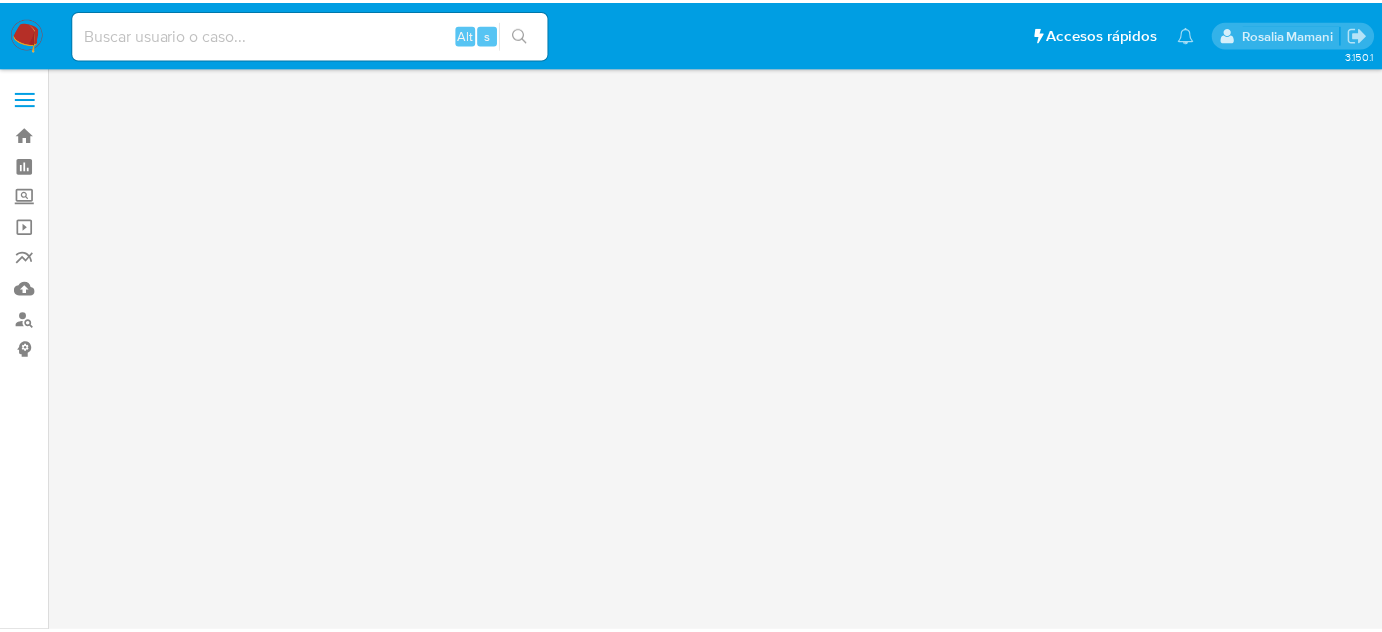 scroll, scrollTop: 0, scrollLeft: 0, axis: both 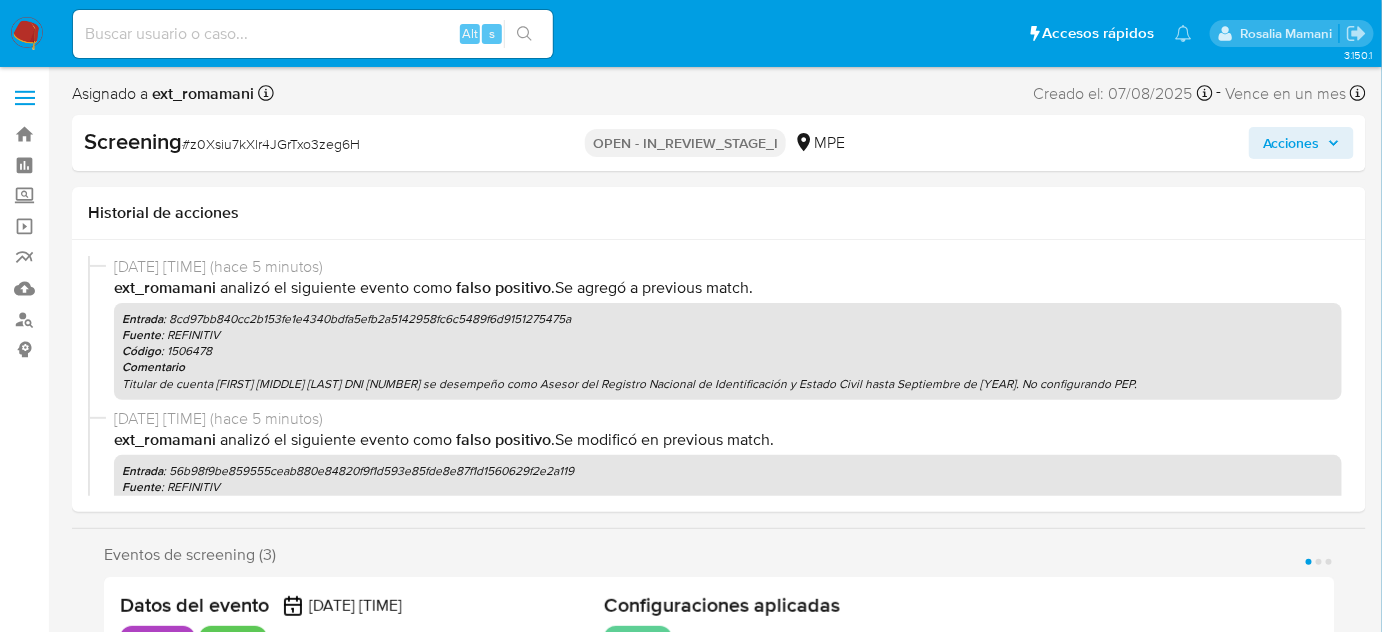 select on "10" 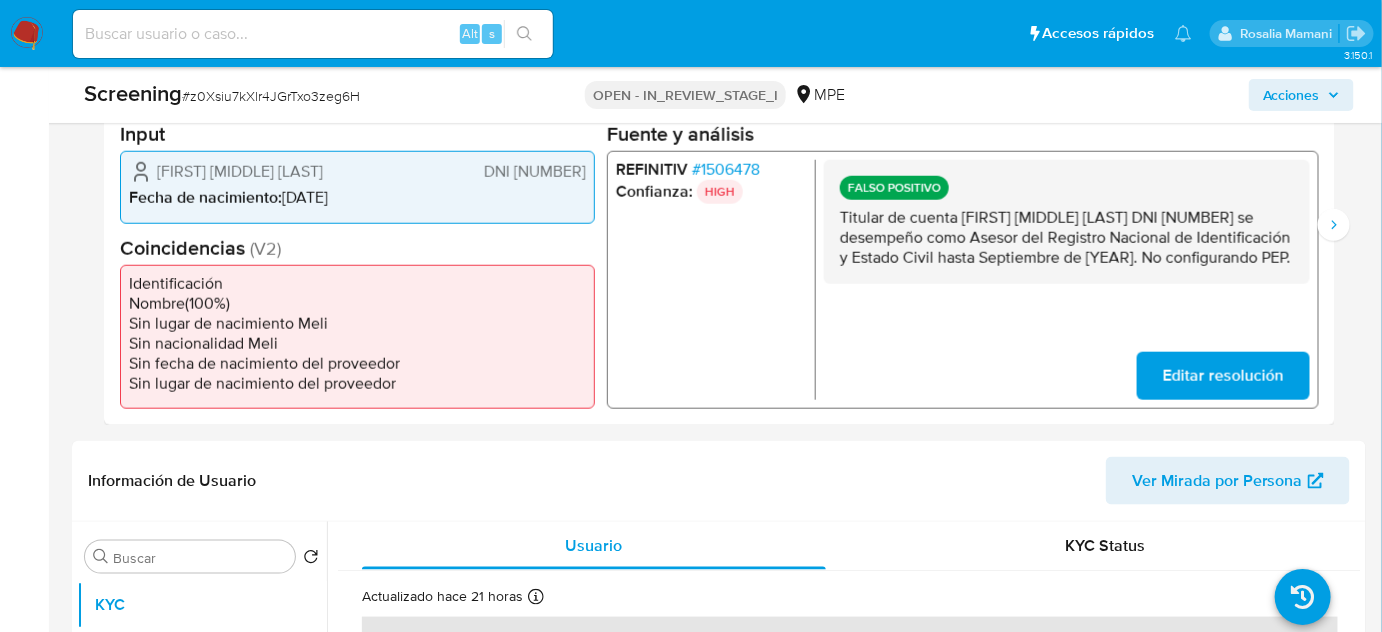 scroll, scrollTop: 501, scrollLeft: 0, axis: vertical 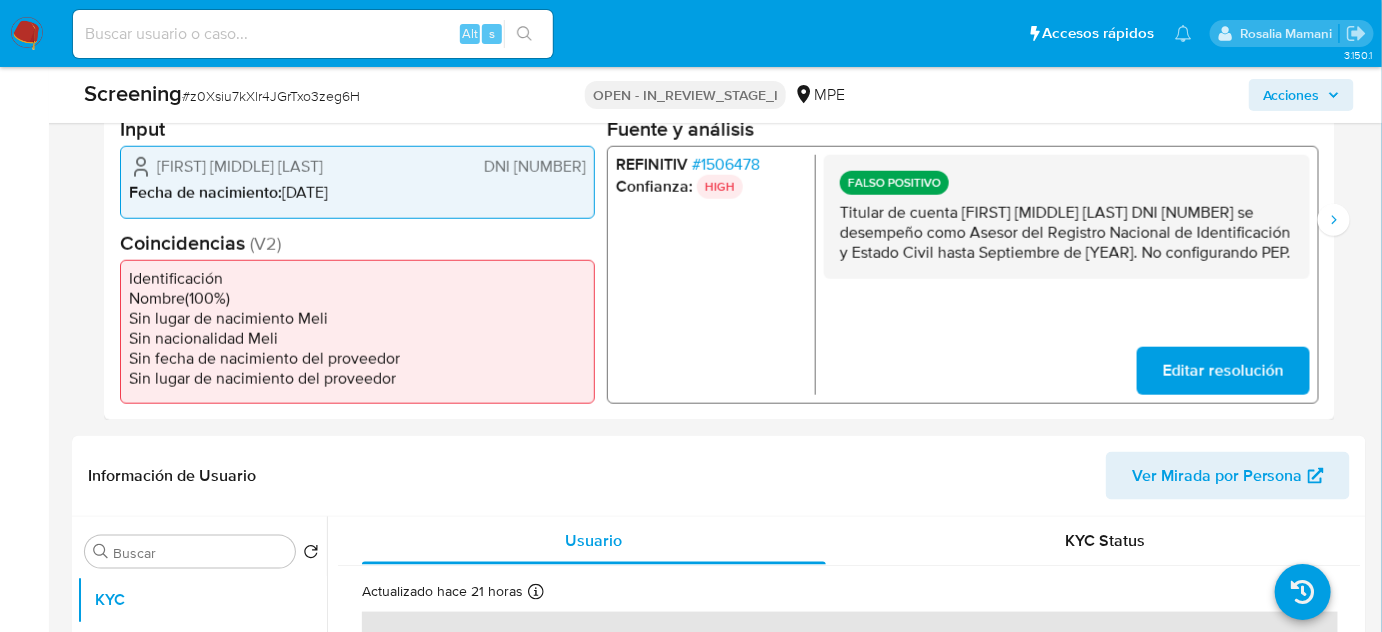 drag, startPoint x: 987, startPoint y: 270, endPoint x: 834, endPoint y: 216, distance: 162.2498 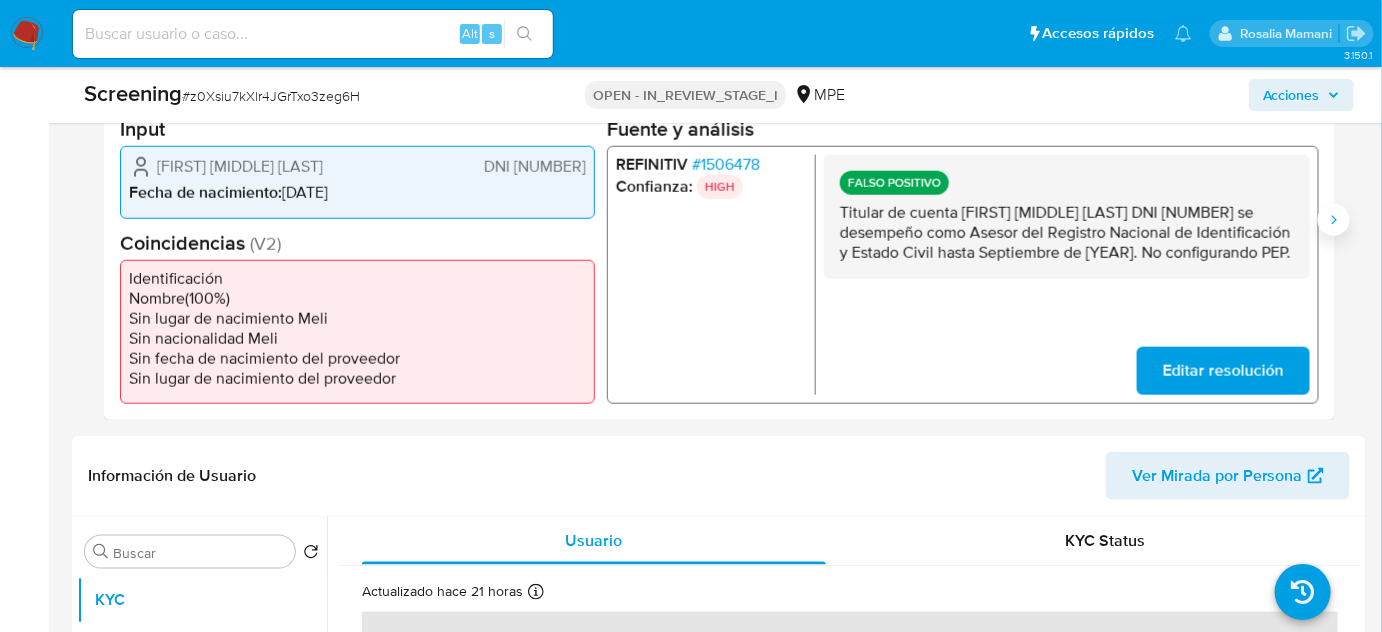 click 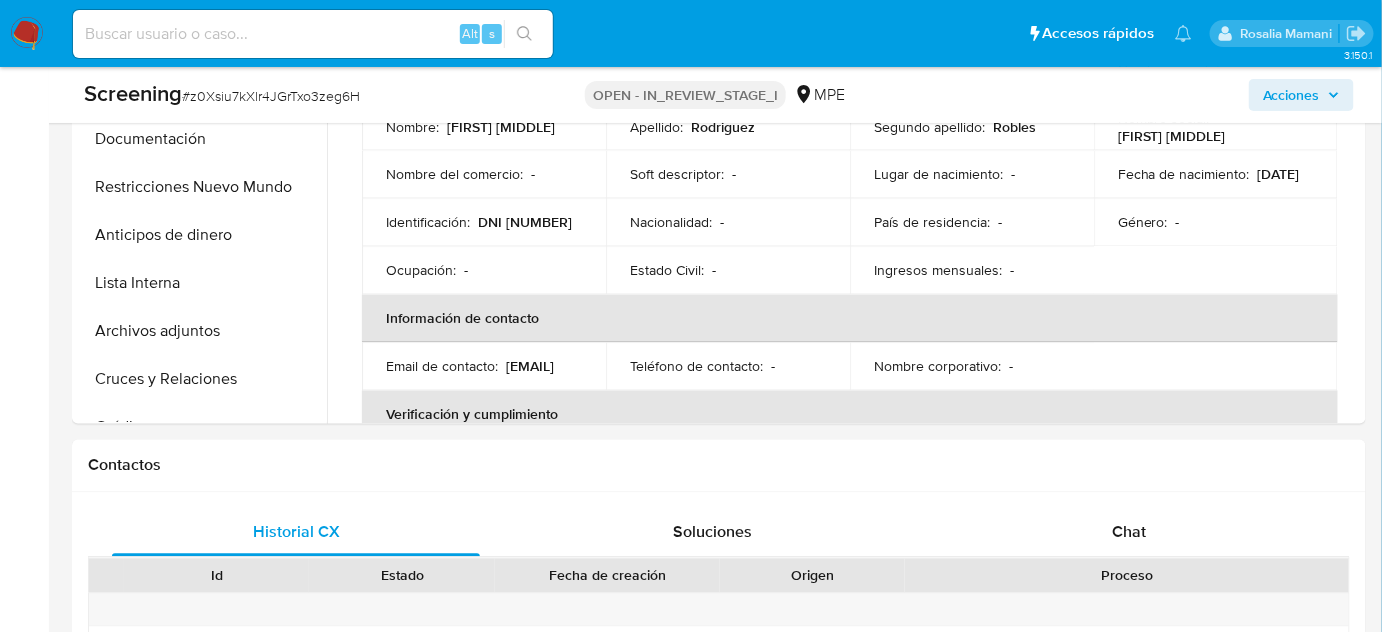 scroll, scrollTop: 1122, scrollLeft: 0, axis: vertical 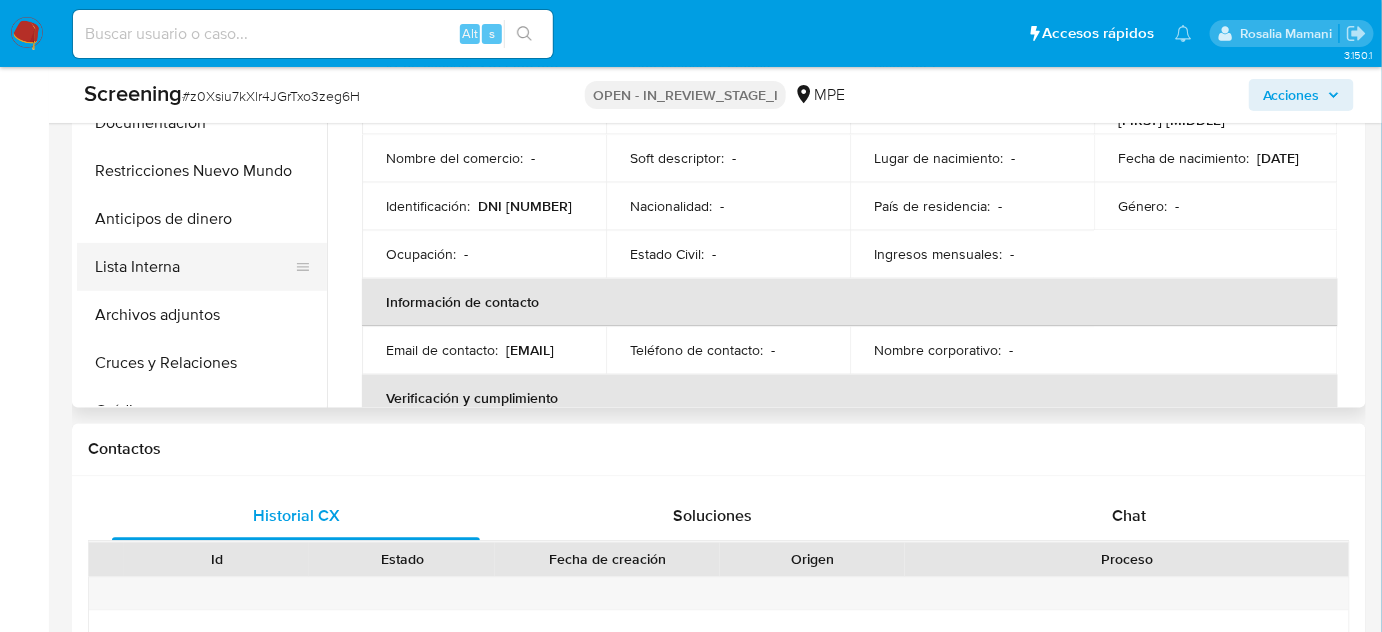 click on "Lista Interna" at bounding box center [194, 267] 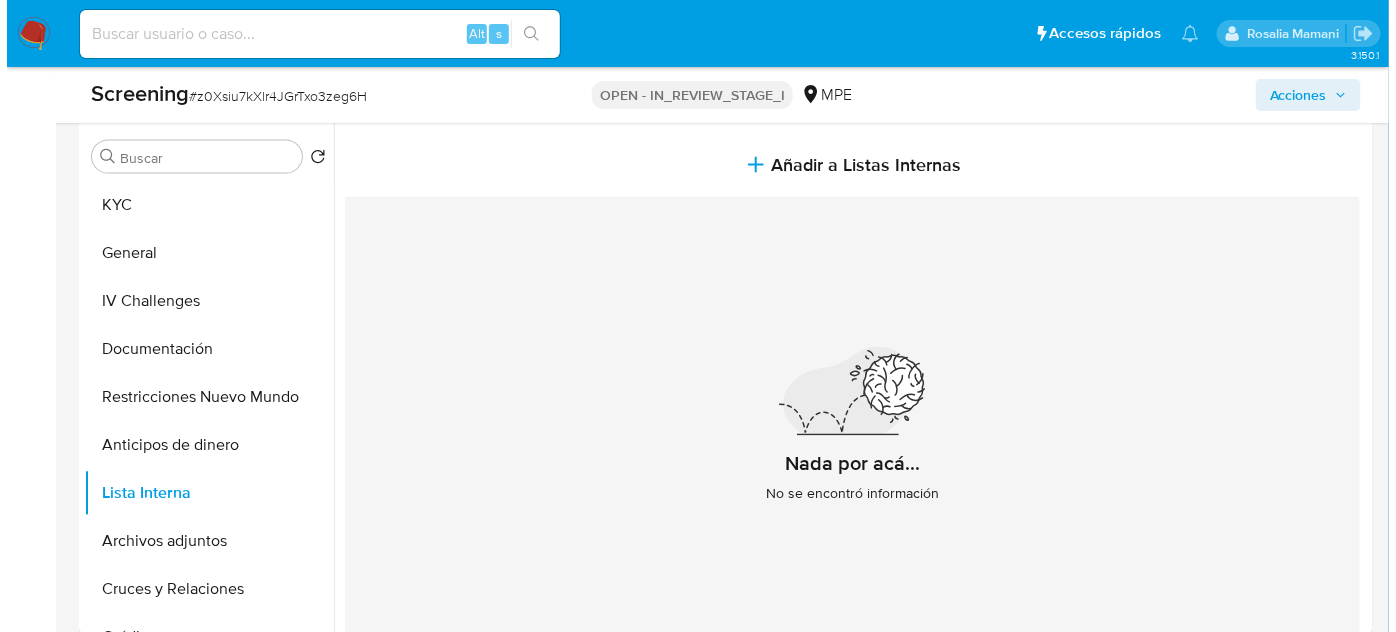 scroll, scrollTop: 881, scrollLeft: 0, axis: vertical 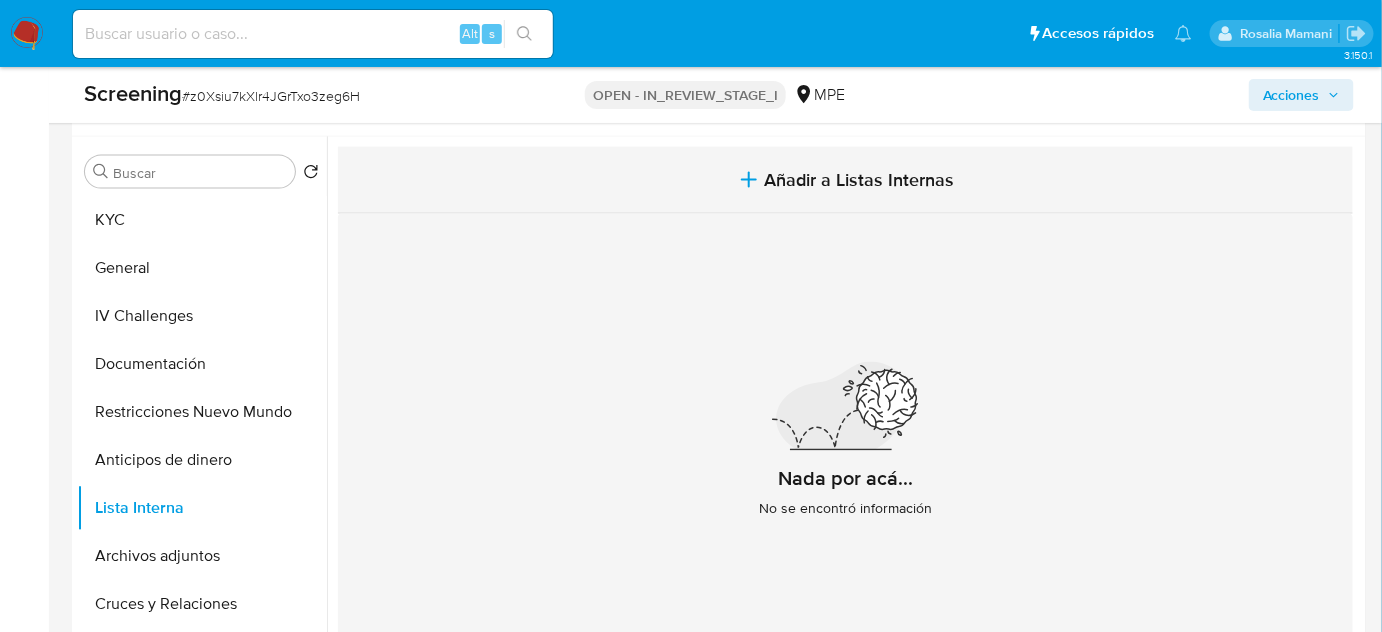 click on "Añadir a Listas Internas" at bounding box center [845, 180] 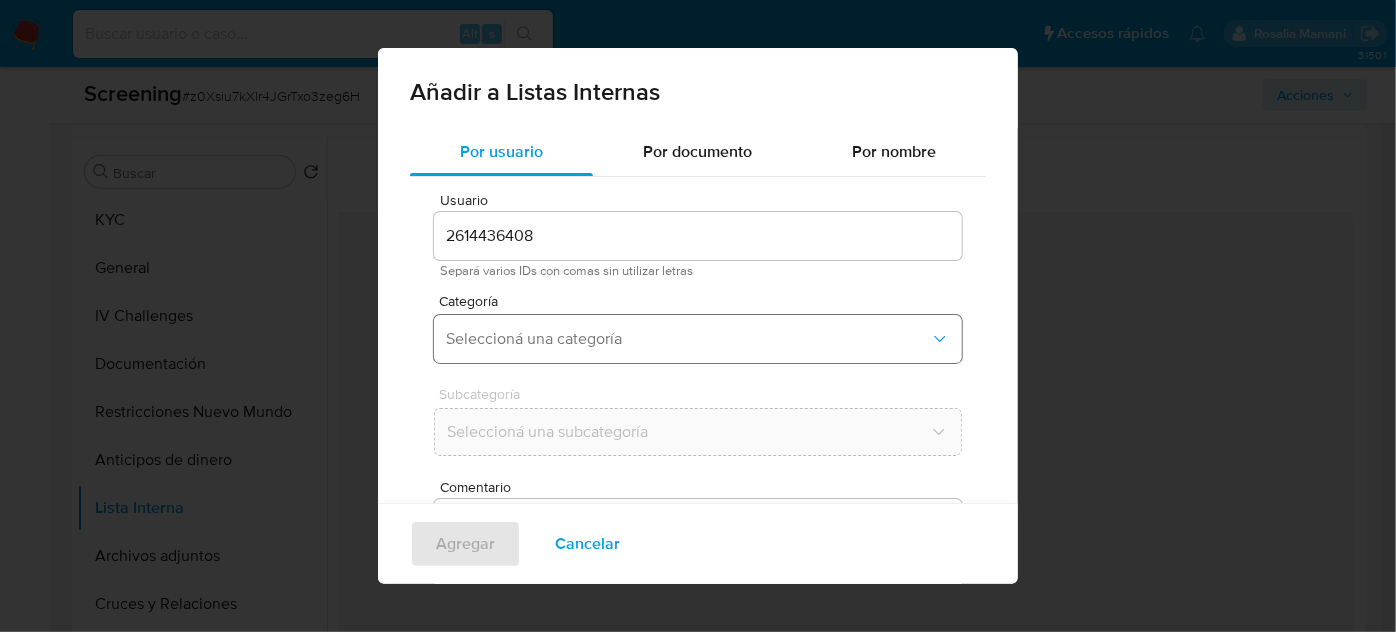 click on "Seleccioná una categoría" at bounding box center [688, 339] 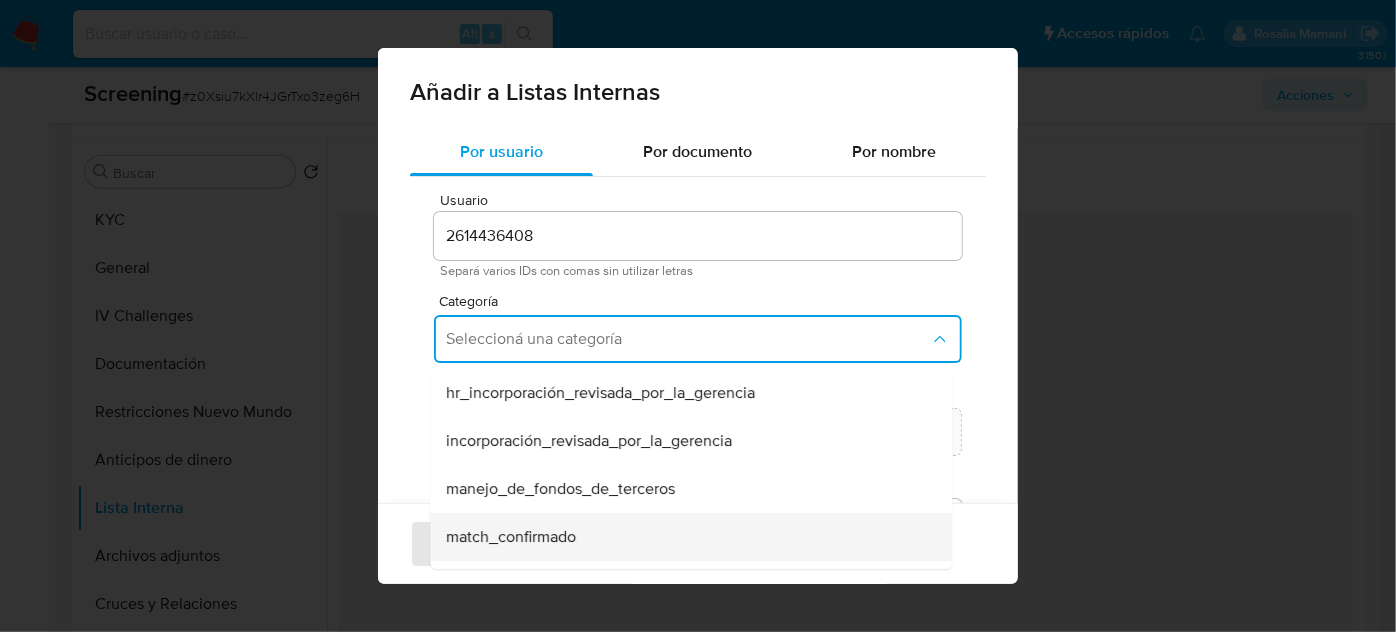 click on "match_confirmado" at bounding box center (685, 537) 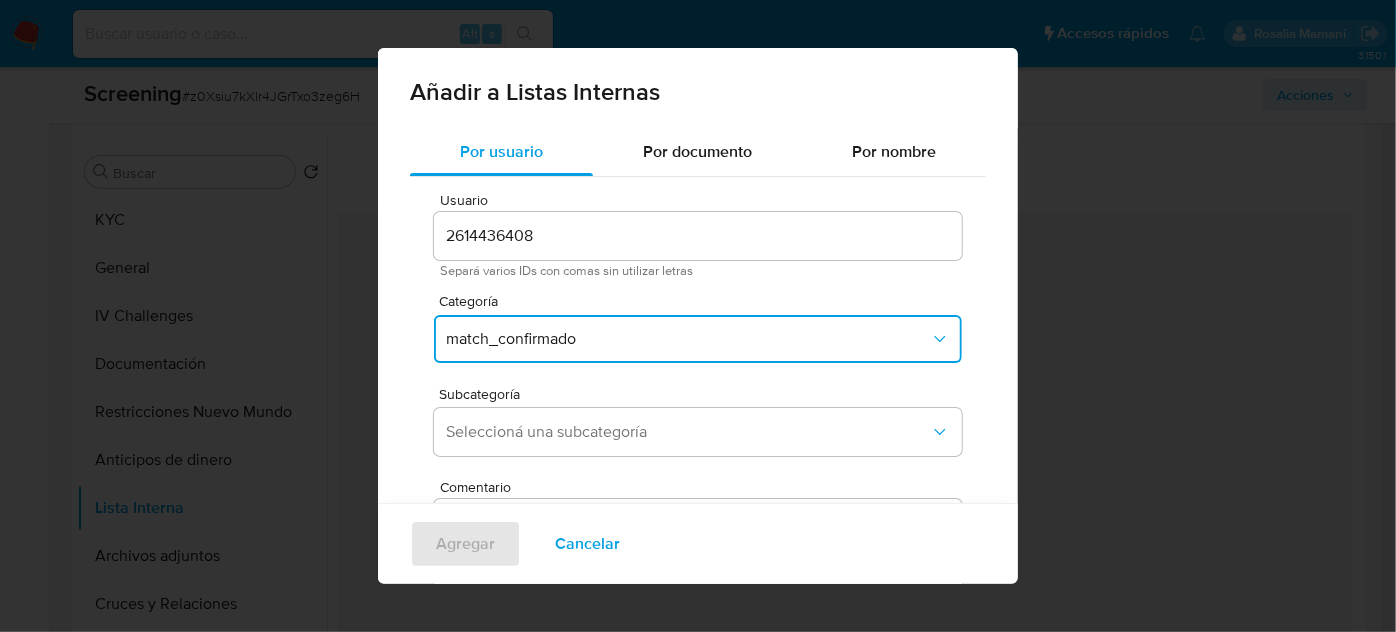 click on "match_confirmado" at bounding box center [698, 339] 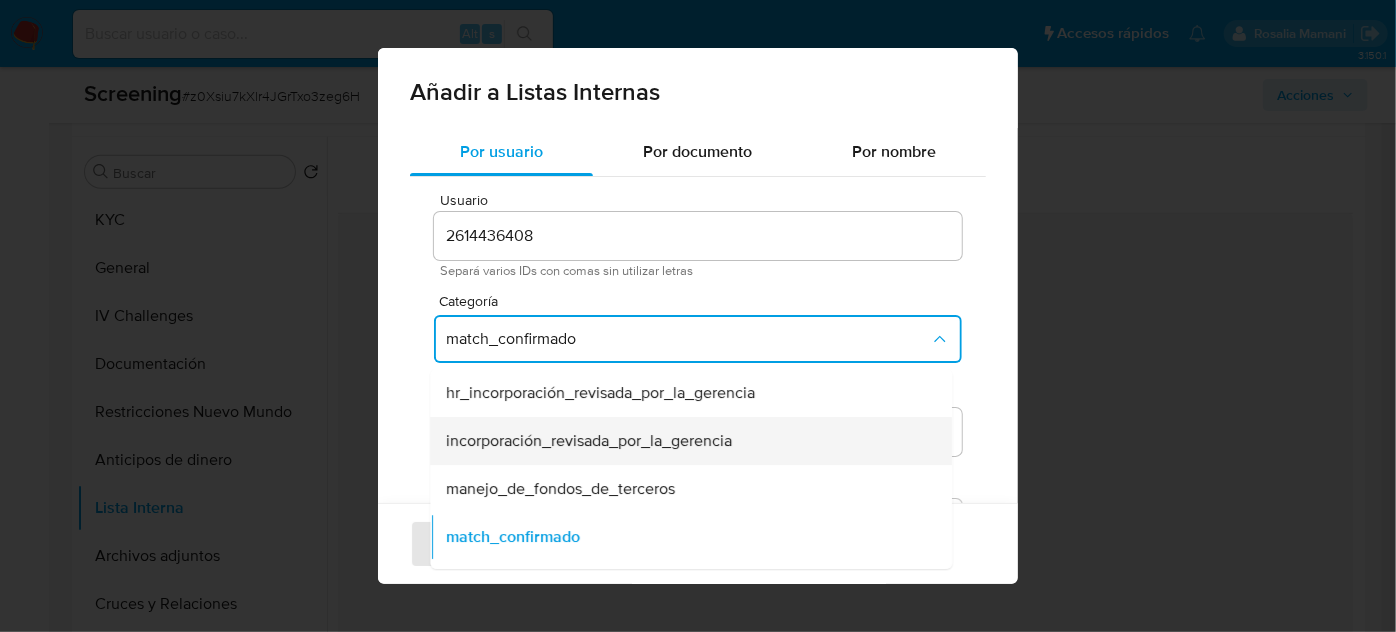 type 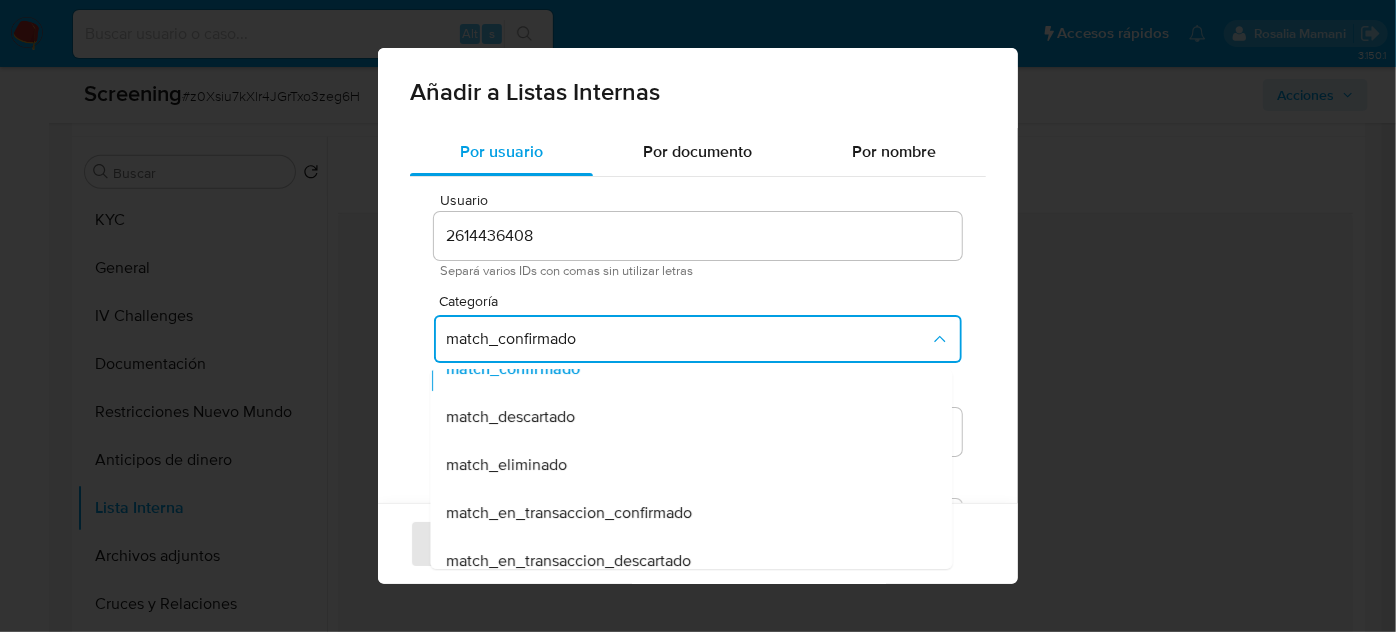 scroll, scrollTop: 173, scrollLeft: 0, axis: vertical 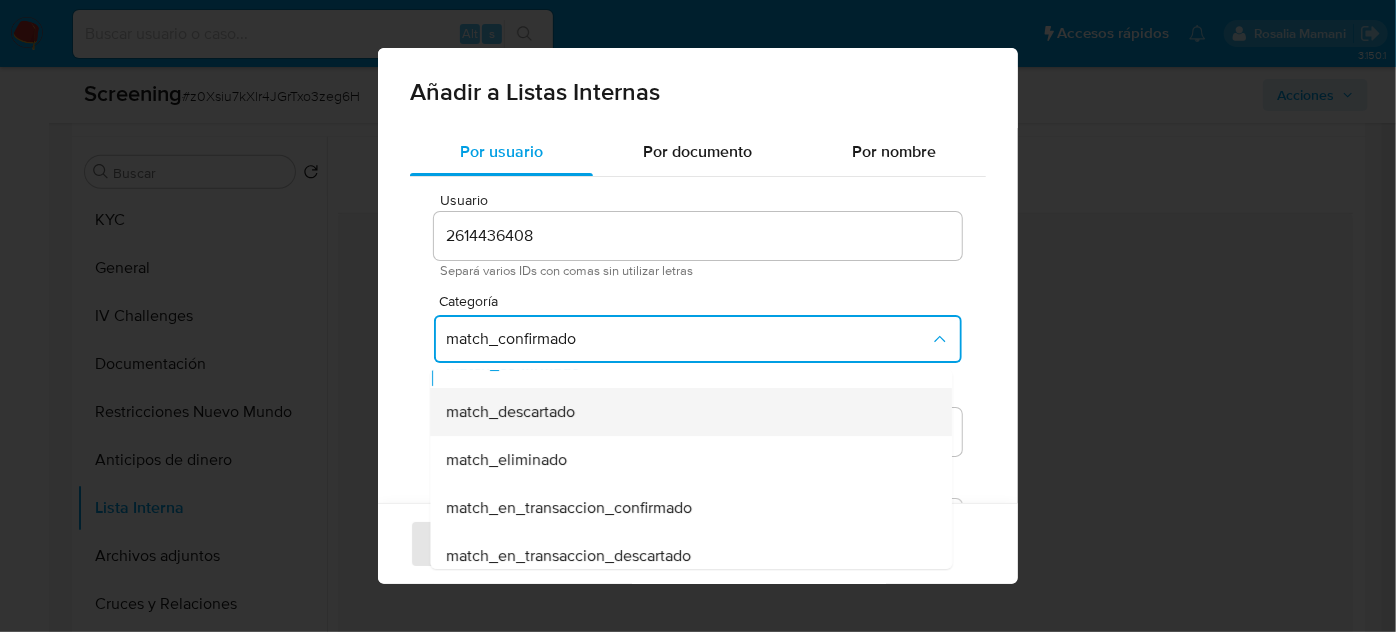 click on "match_descartado" at bounding box center [685, 412] 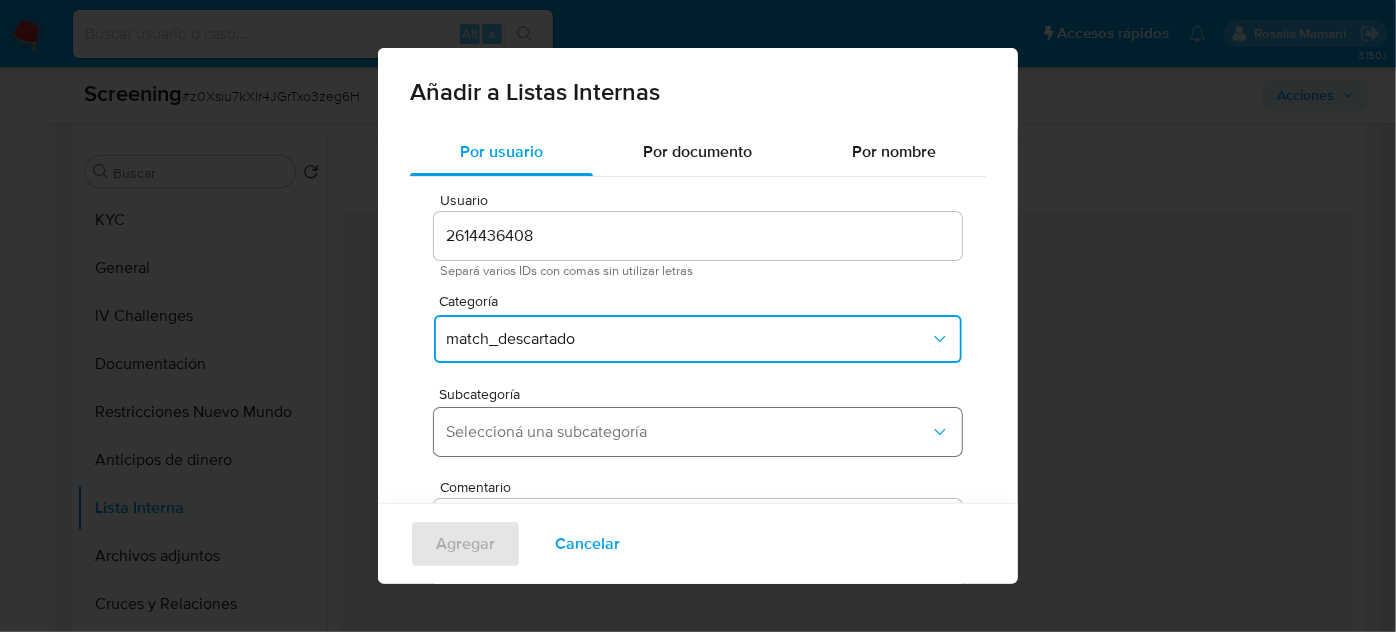 click on "Seleccioná una subcategoría" at bounding box center (688, 432) 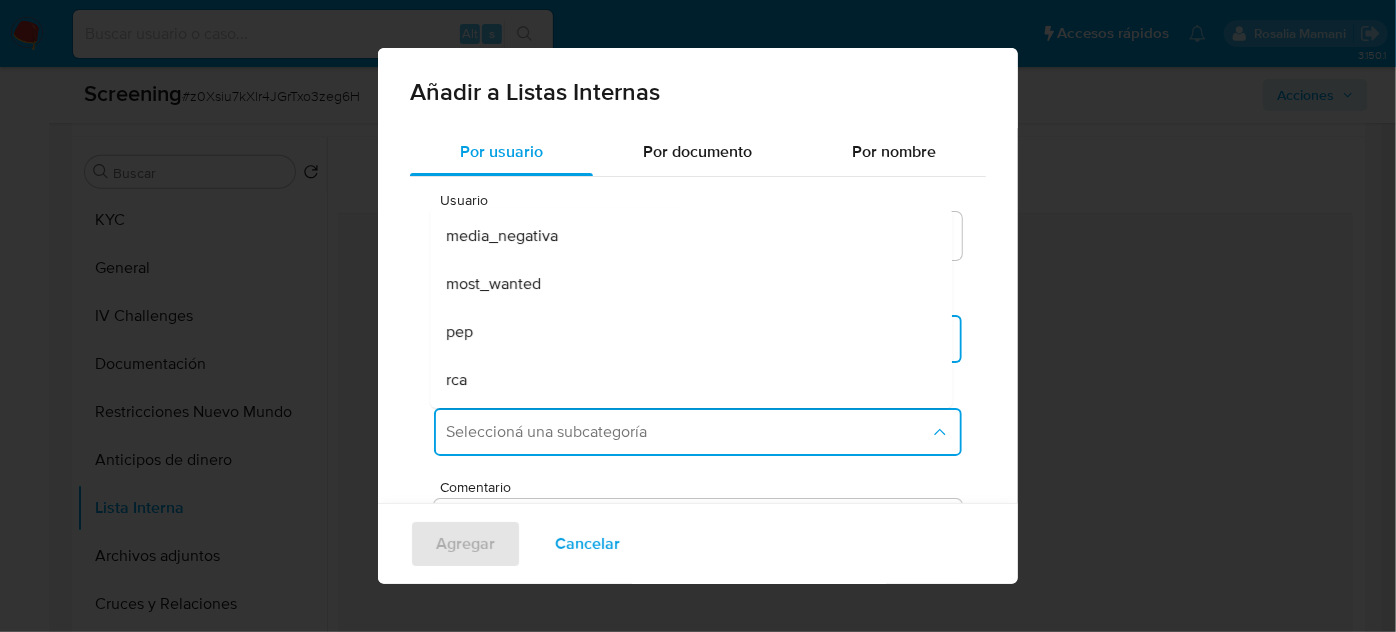 scroll, scrollTop: 98, scrollLeft: 0, axis: vertical 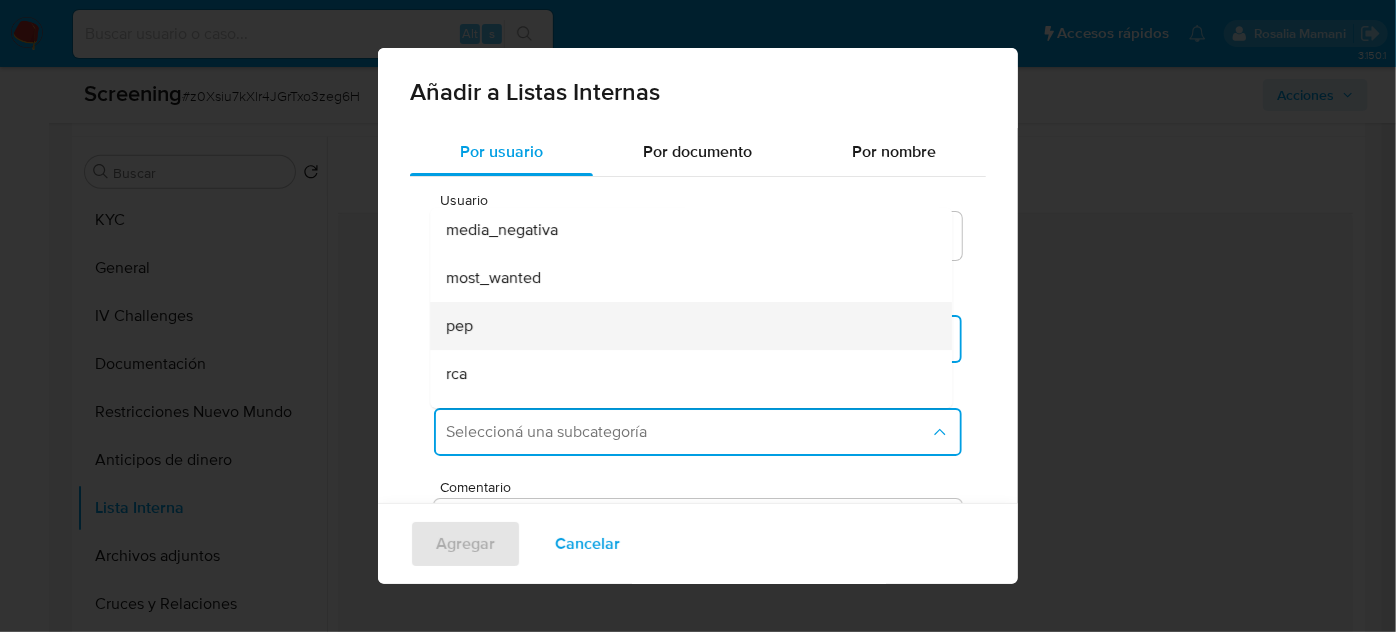 click on "pep" at bounding box center [685, 326] 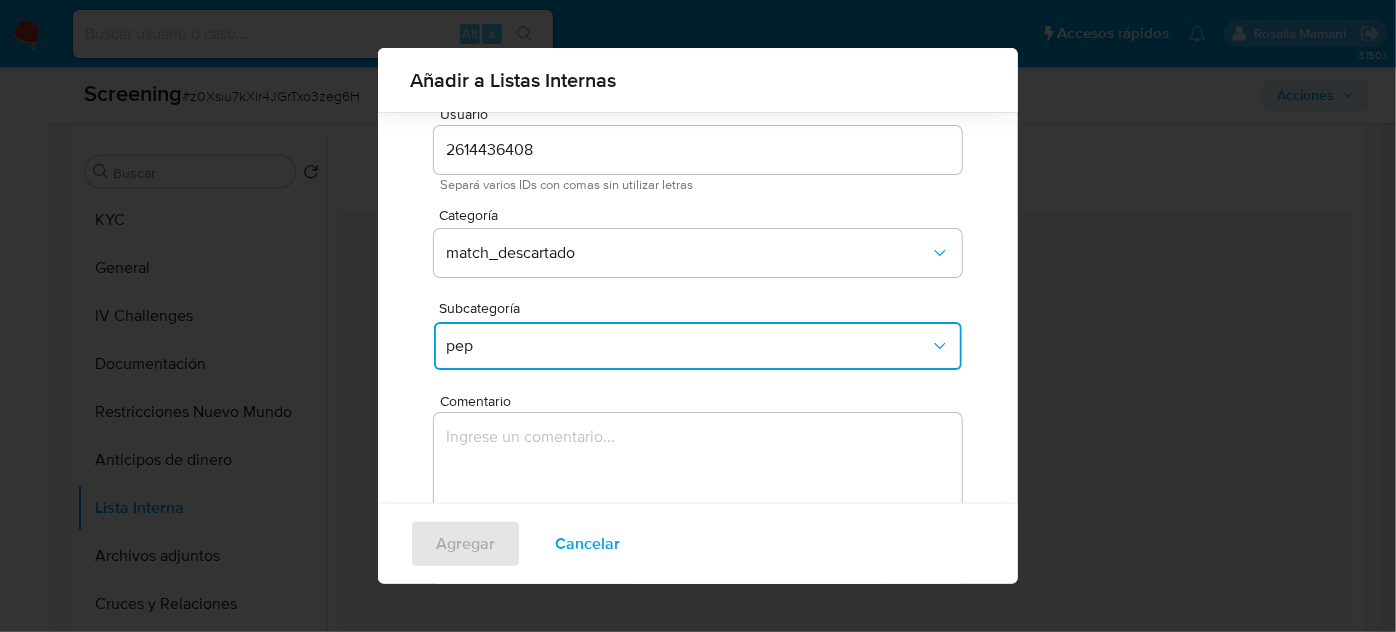 scroll, scrollTop: 71, scrollLeft: 0, axis: vertical 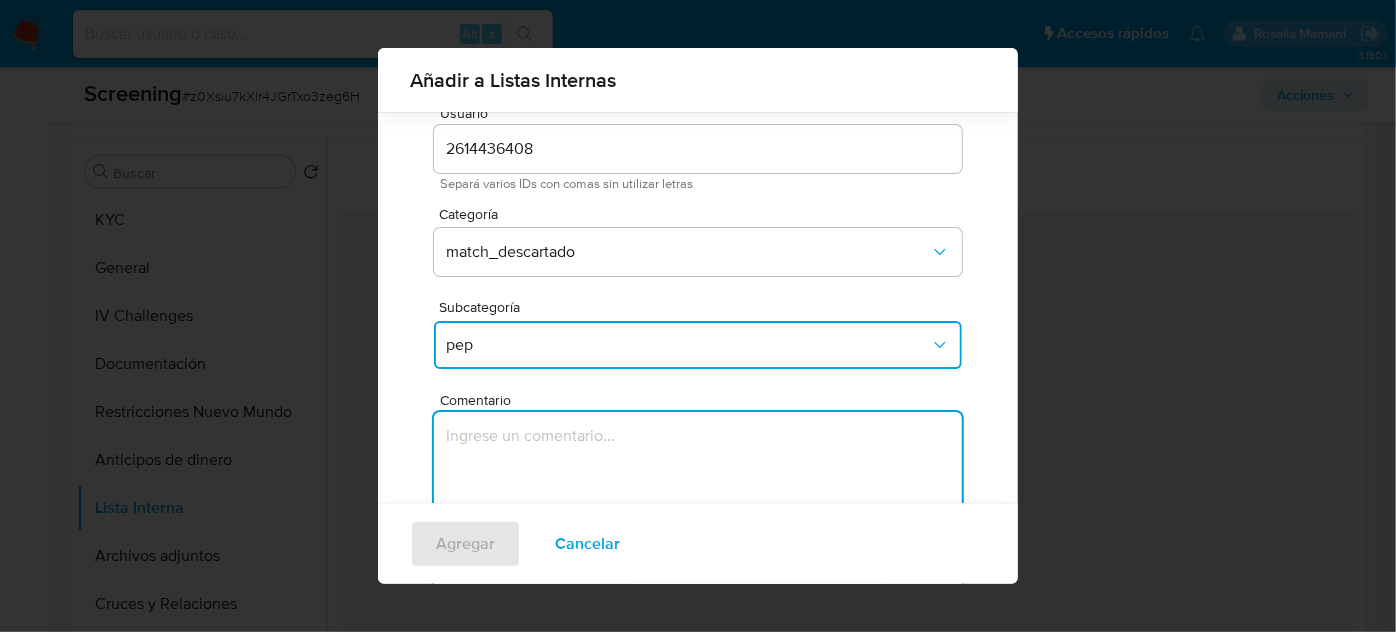 click at bounding box center [698, 508] 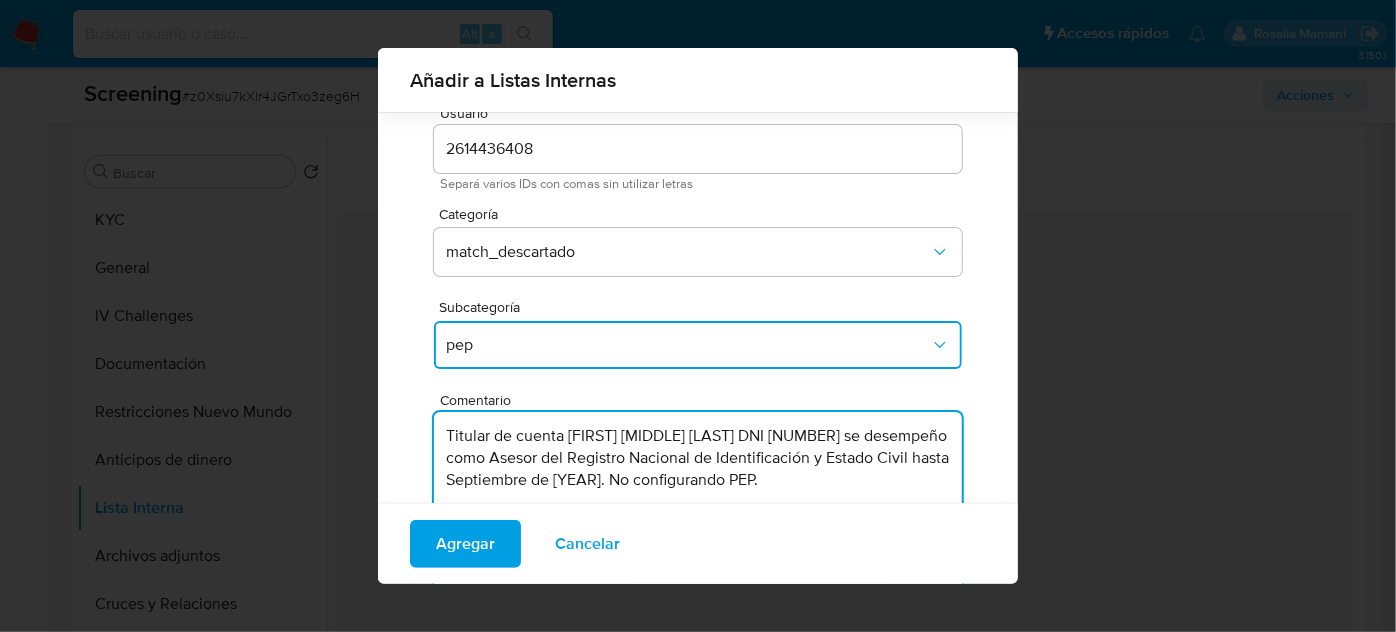 type on "Titular de cuenta Flavio Enrique Rodriguez Robles DNI 08816291 se desempeño como Asesor del Registro Nacional de Identificación y Estado Civil hasta Septiembre de 2020. No configurando PEP." 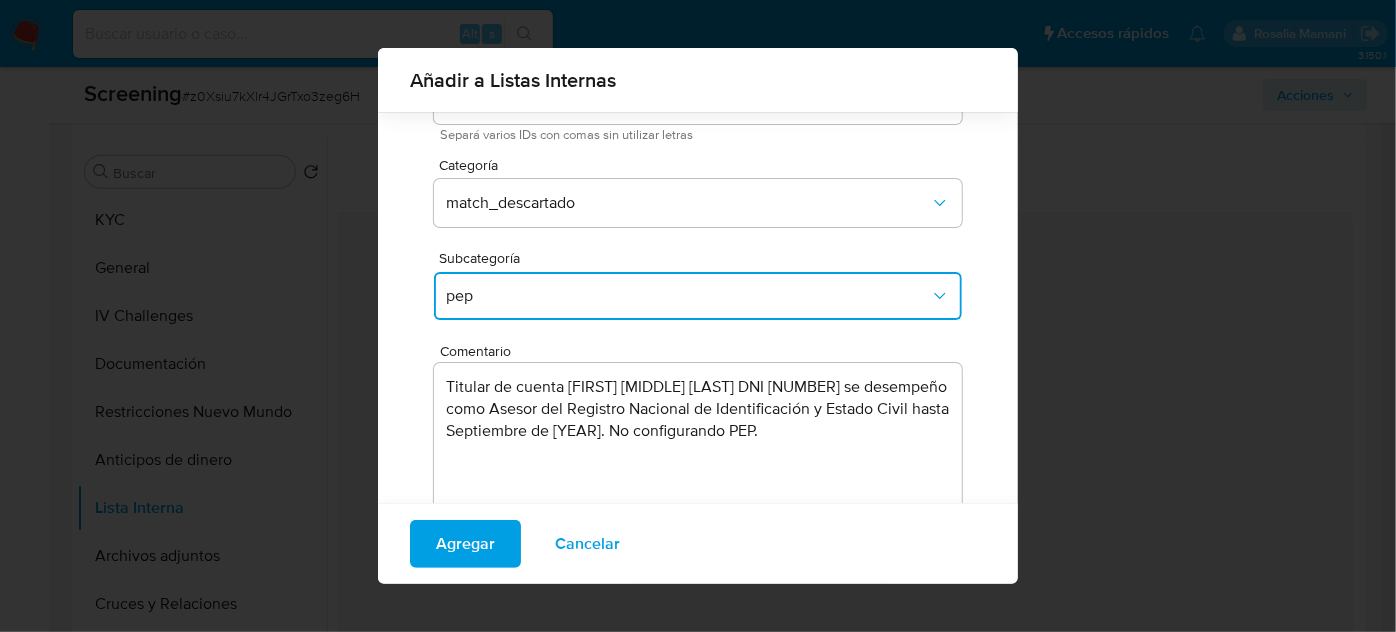 scroll, scrollTop: 124, scrollLeft: 0, axis: vertical 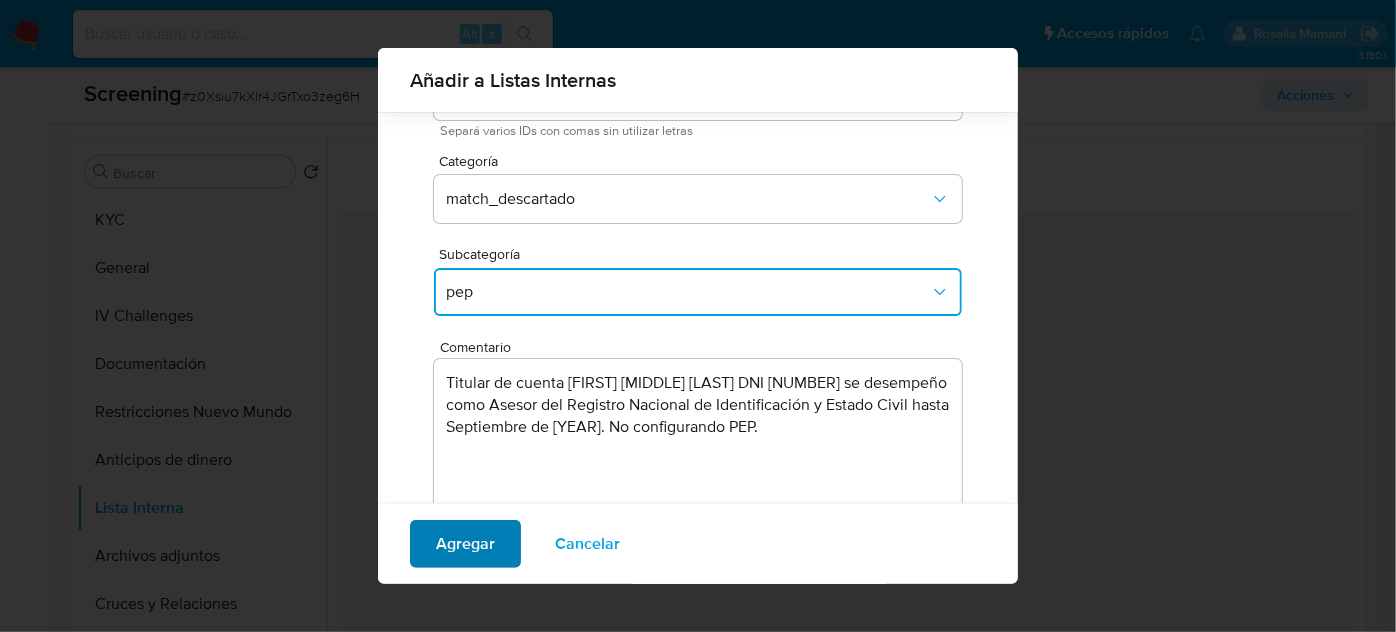 click on "Agregar" at bounding box center [465, 544] 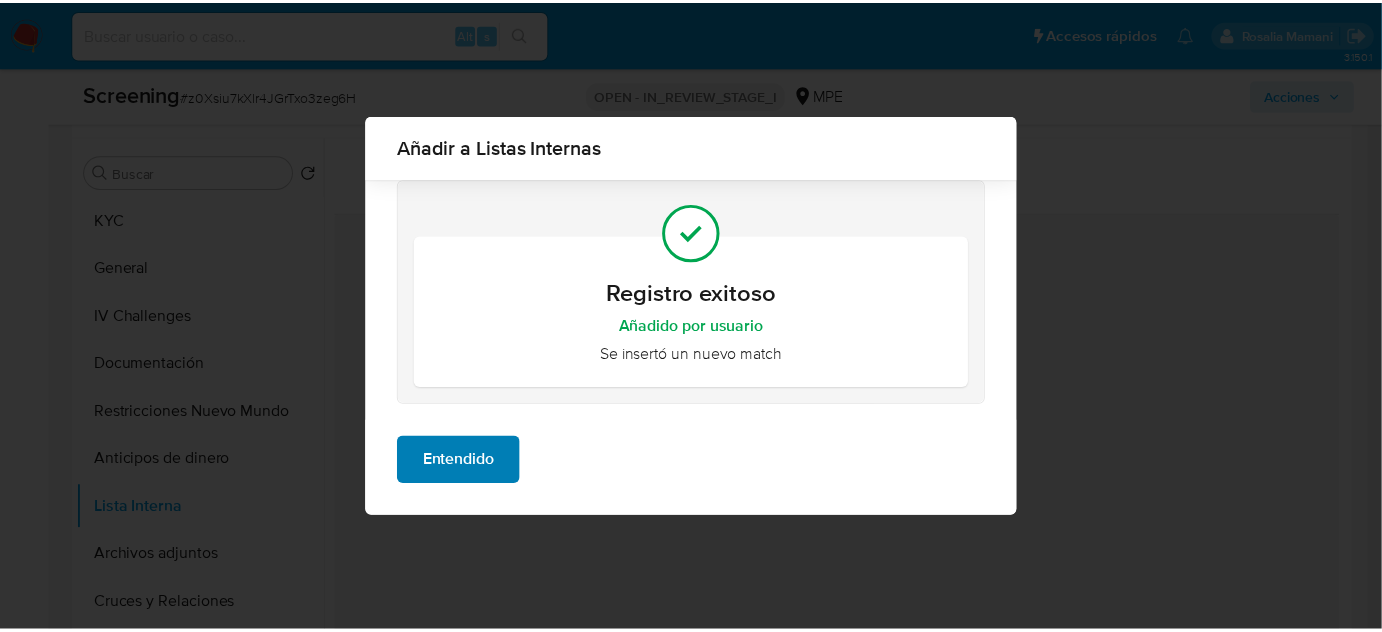 scroll, scrollTop: 0, scrollLeft: 0, axis: both 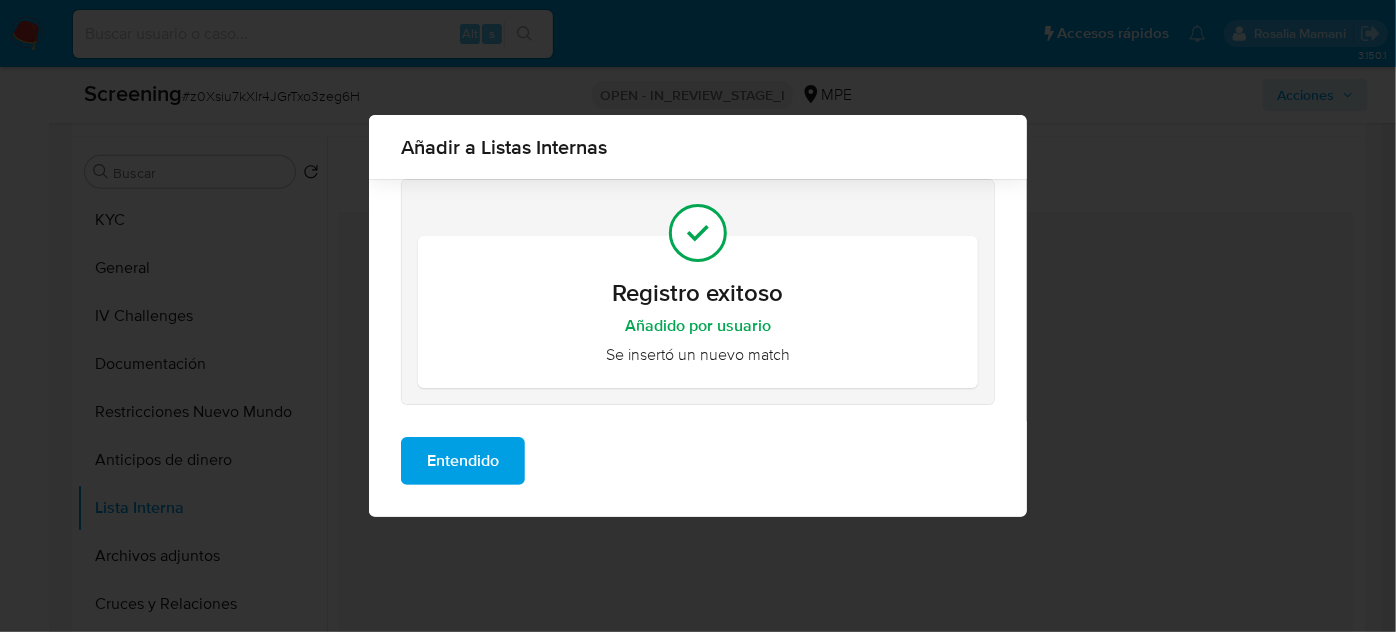 click on "Entendido" at bounding box center (463, 461) 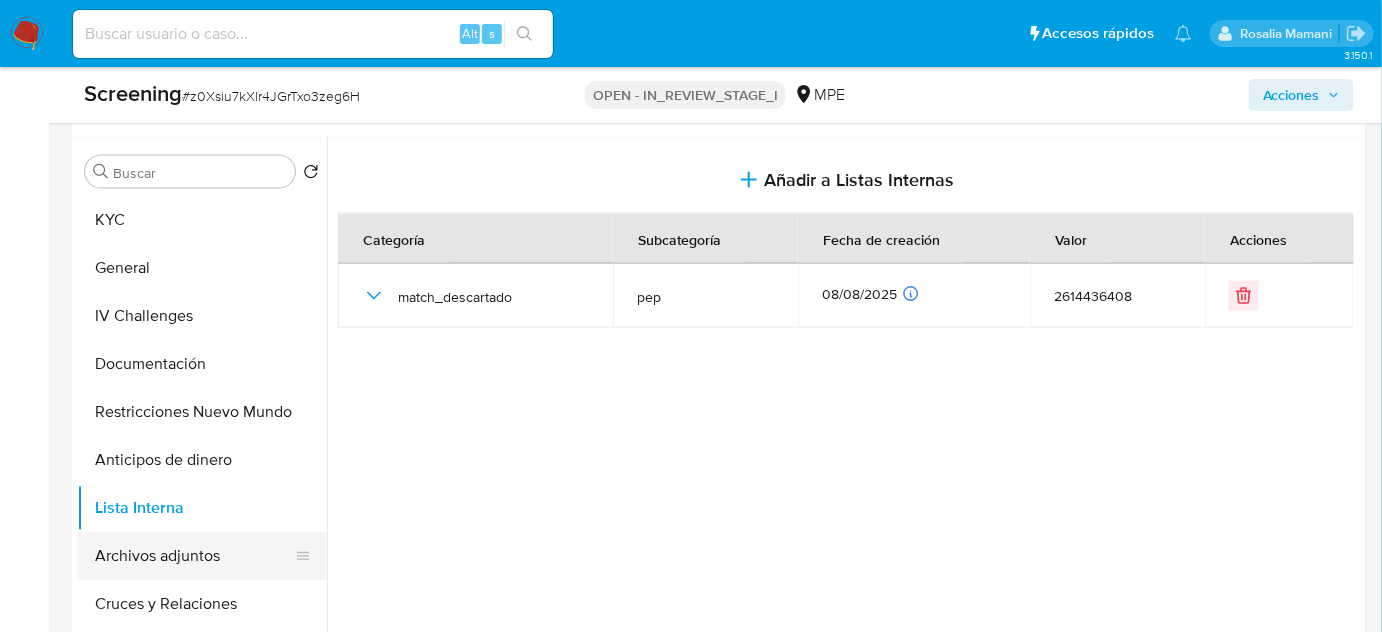 click on "Archivos adjuntos" at bounding box center (194, 556) 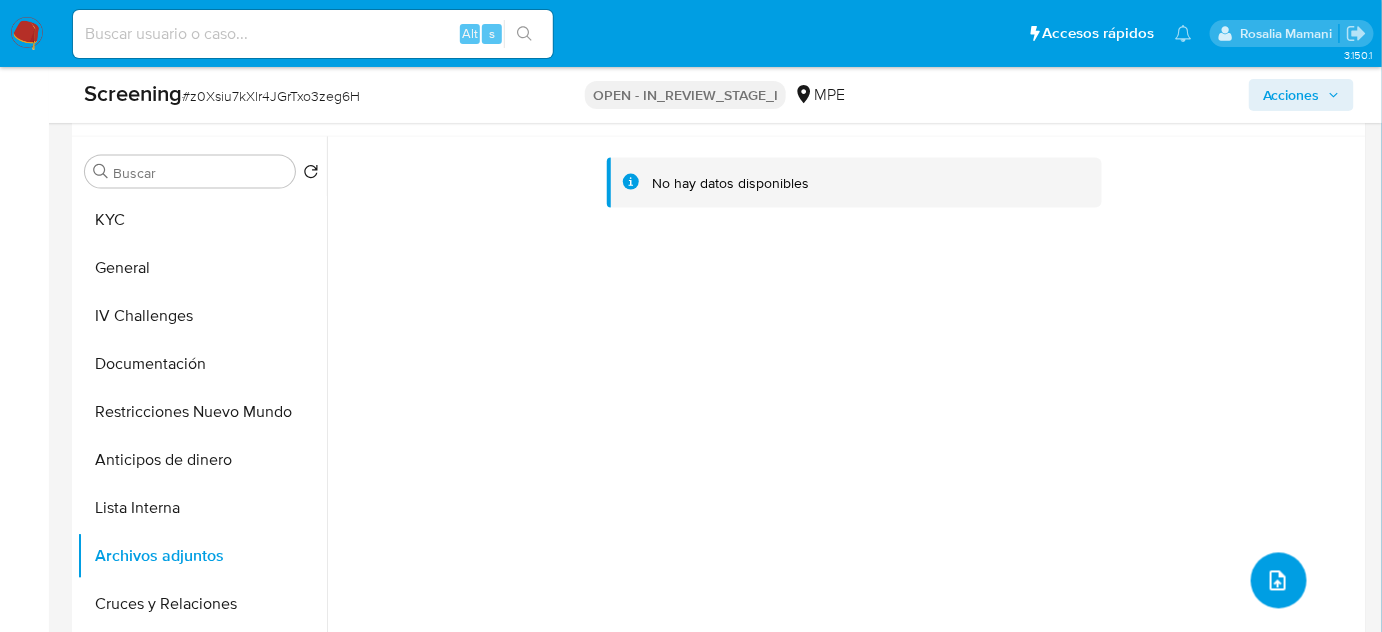 click at bounding box center (1279, 581) 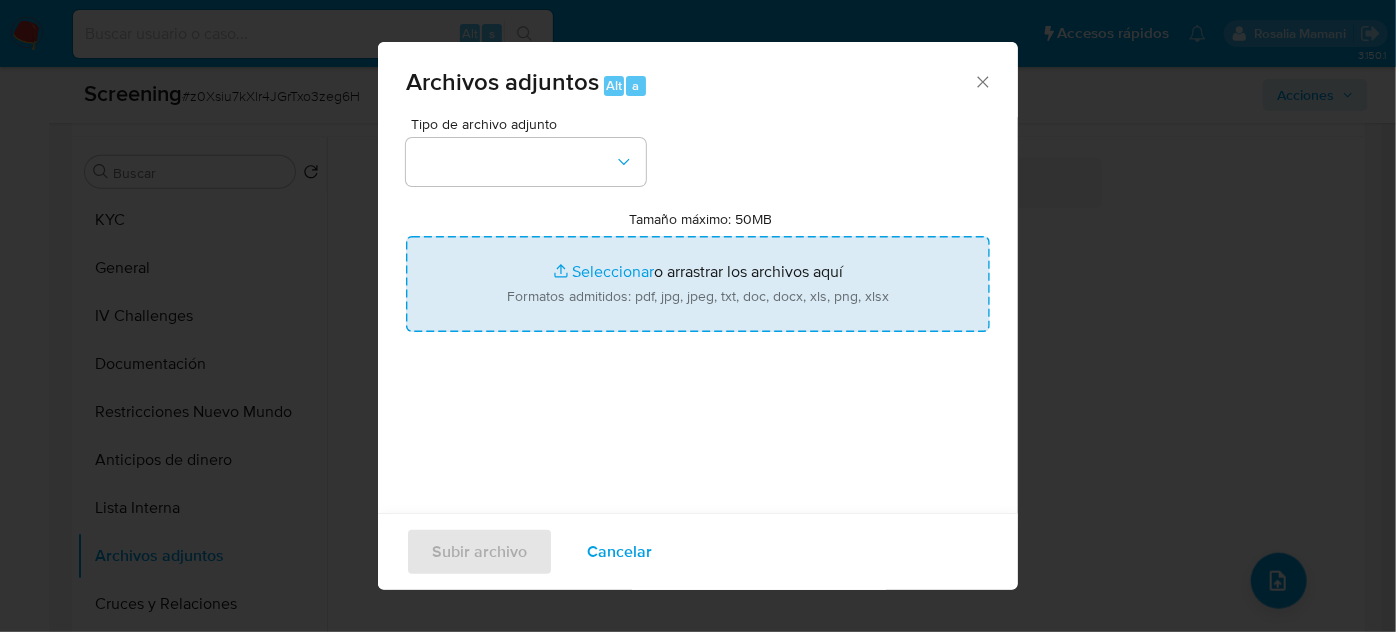 click on "Tamaño máximo: 50MB Seleccionar archivos" at bounding box center (698, 284) 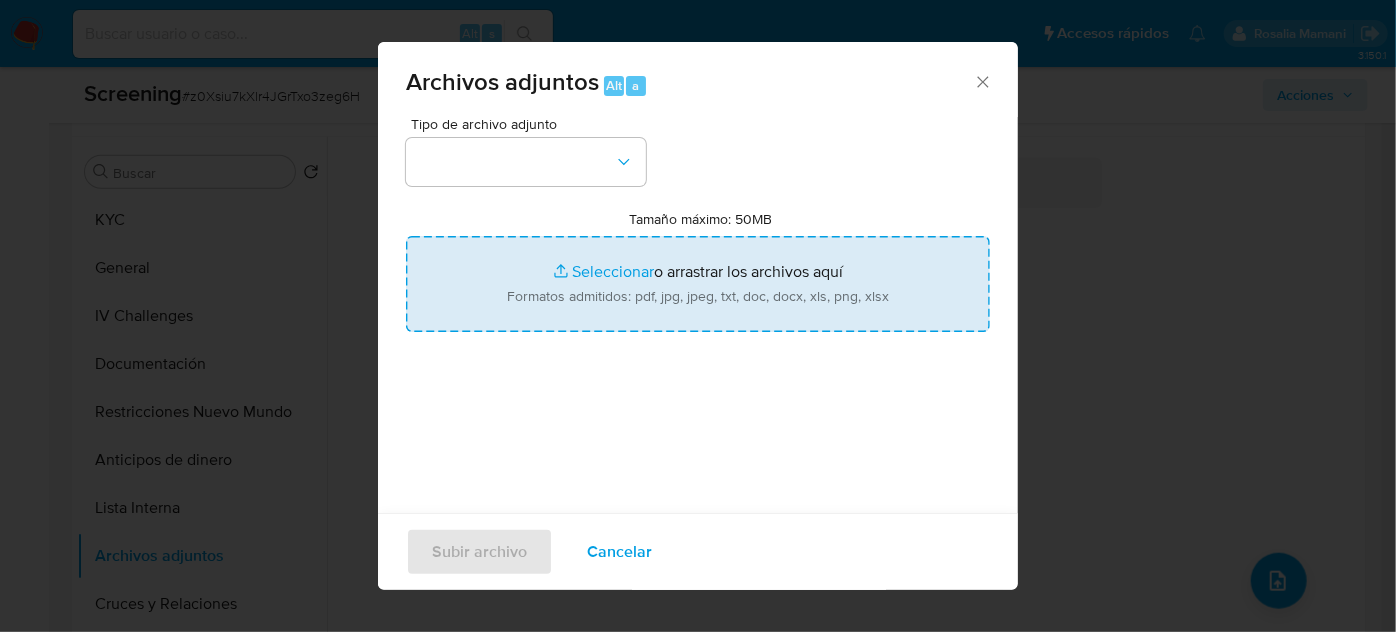 type on "C:\fakepath\CV-FLAVIO-ENRIQUE-RODRIGUEZ-ROBLES.pdf" 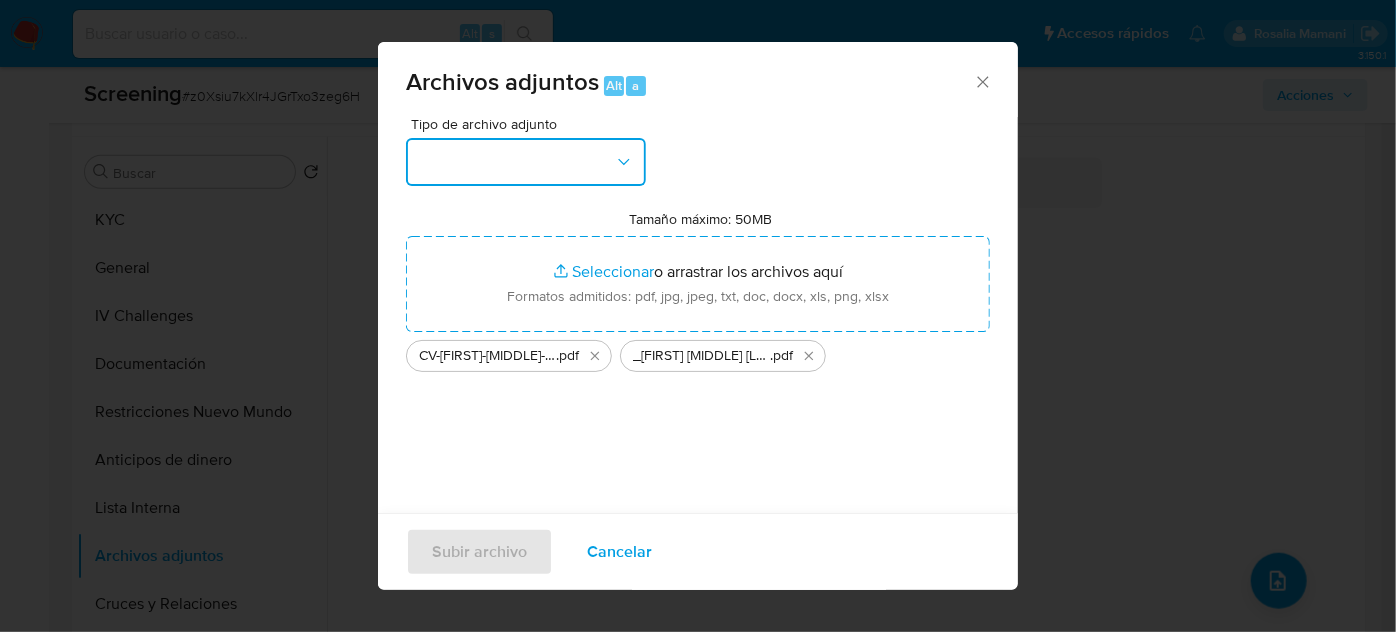 click at bounding box center (526, 162) 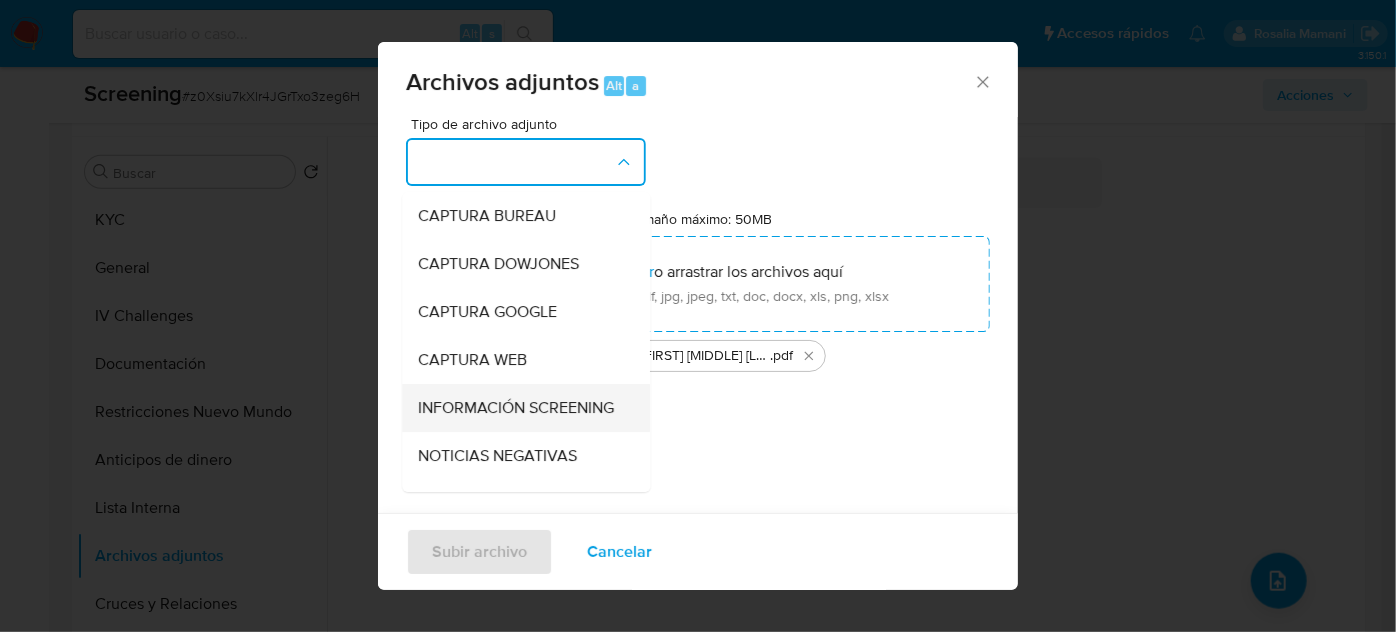 click on "INFORMACIÓN SCREENING" at bounding box center (516, 408) 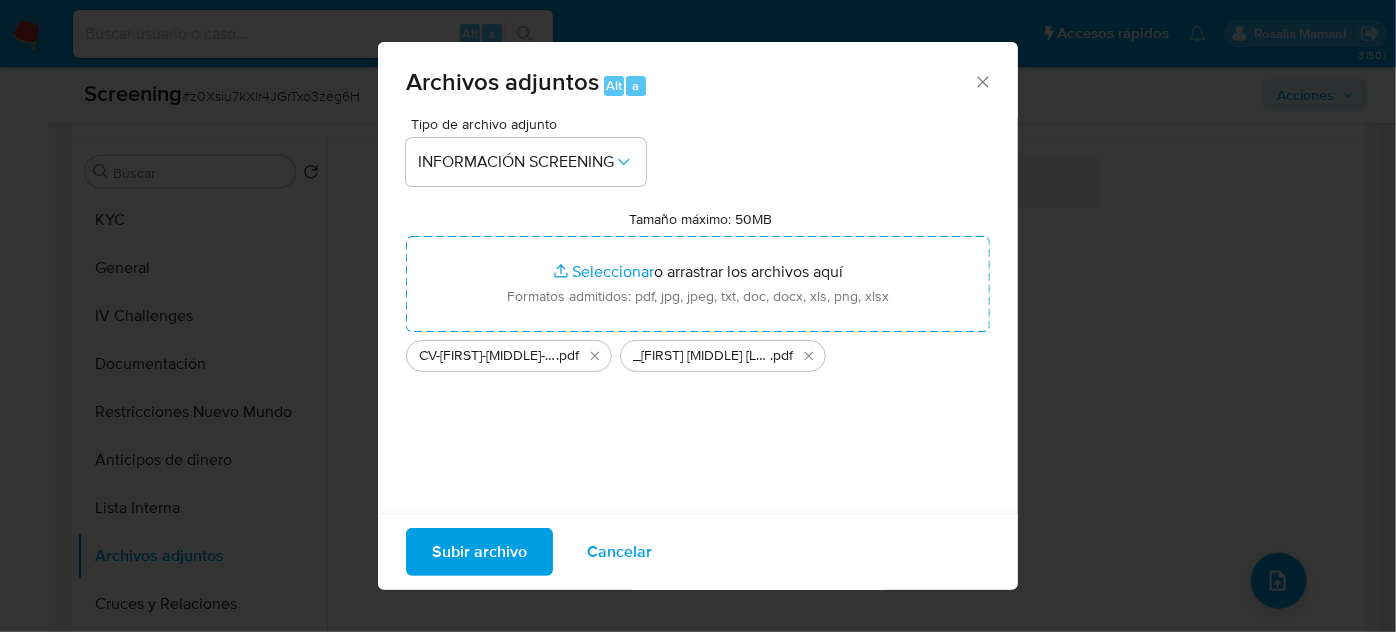 click on "Subir archivo" at bounding box center (479, 552) 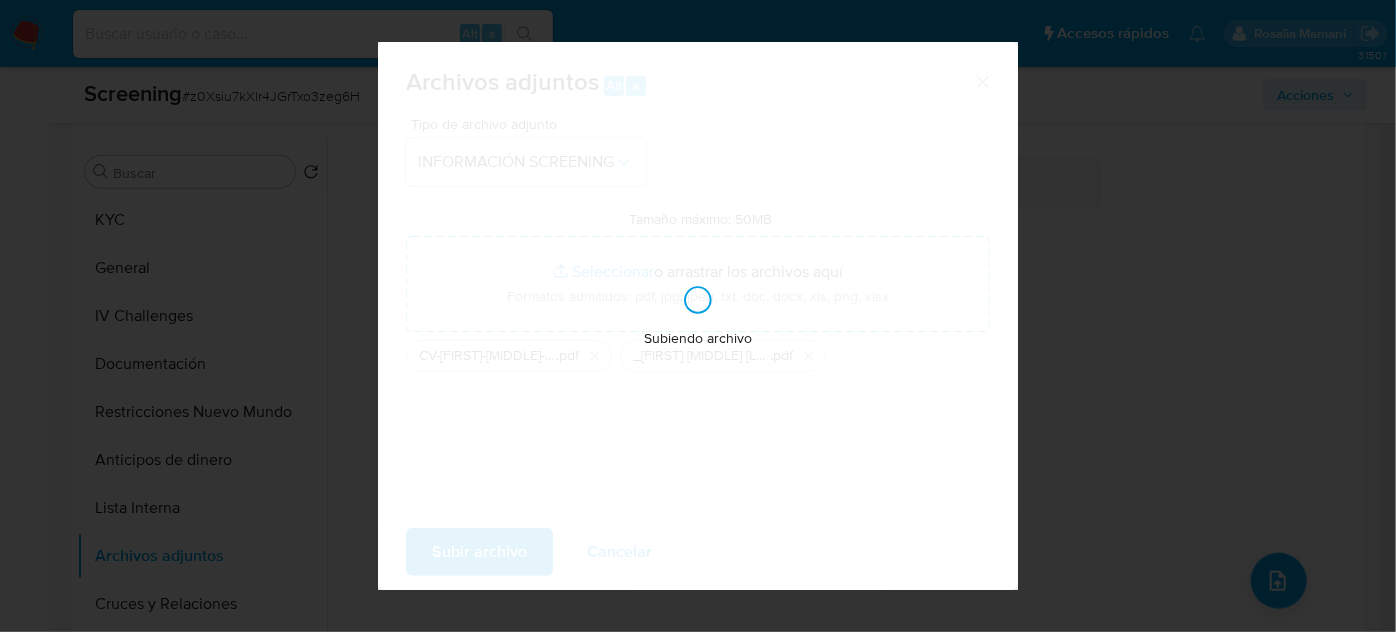 type 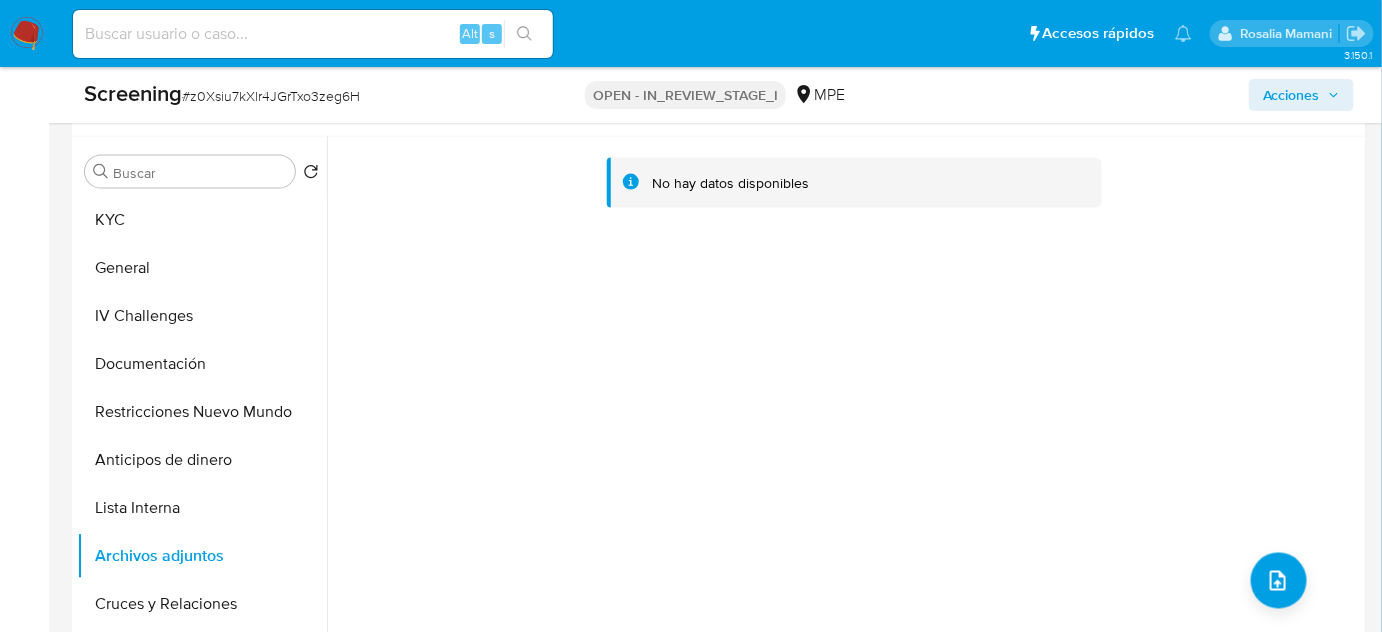 click on "Acciones" at bounding box center [1291, 95] 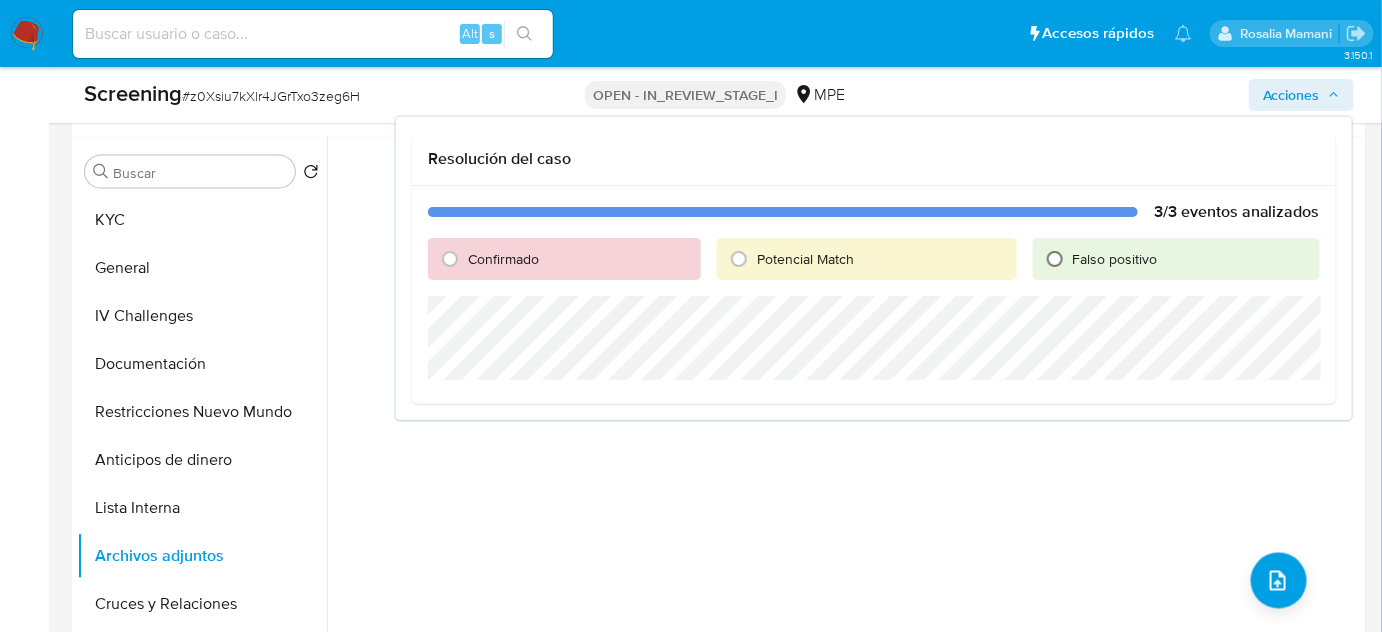 click on "Falso positivo" at bounding box center (1055, 259) 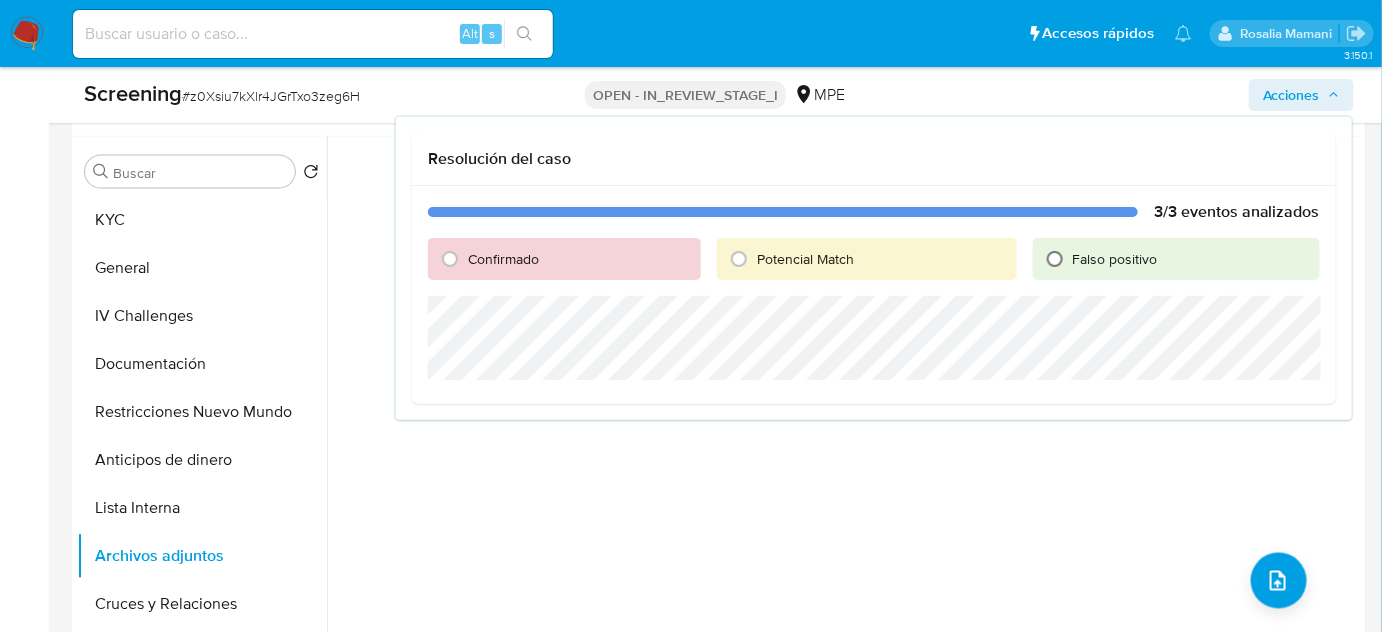 radio on "true" 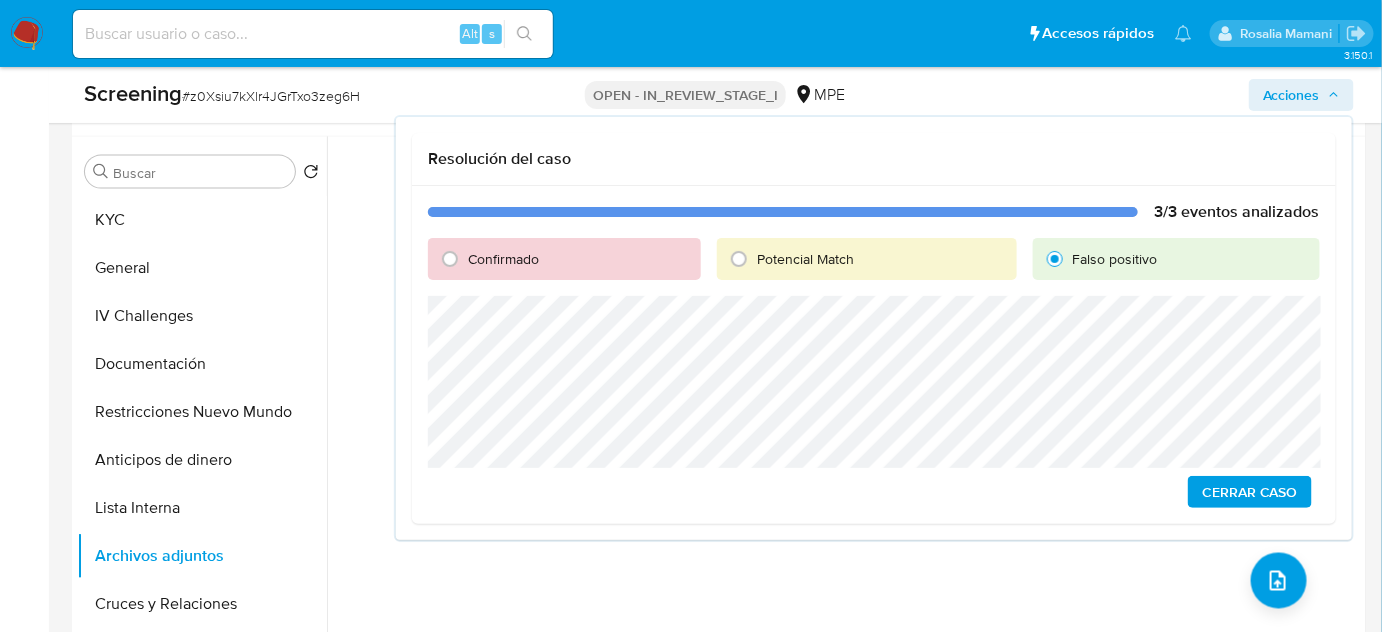 click on "Cerrar Caso" at bounding box center [1250, 492] 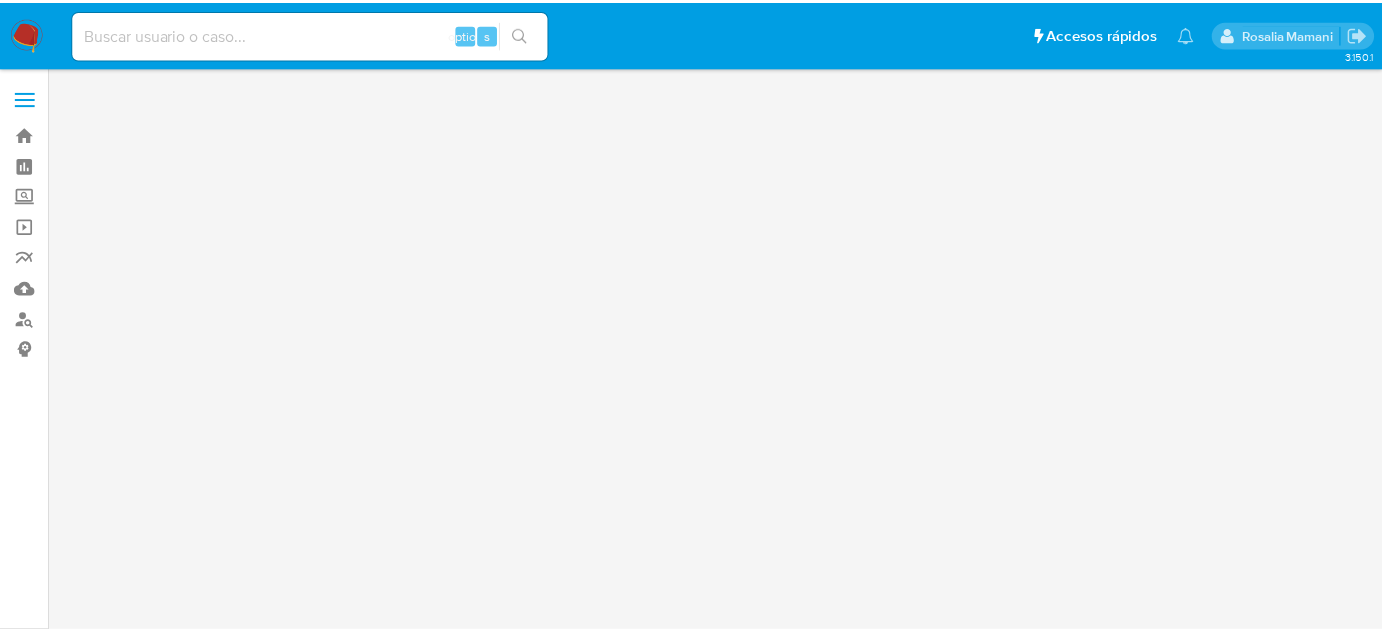 scroll, scrollTop: 0, scrollLeft: 0, axis: both 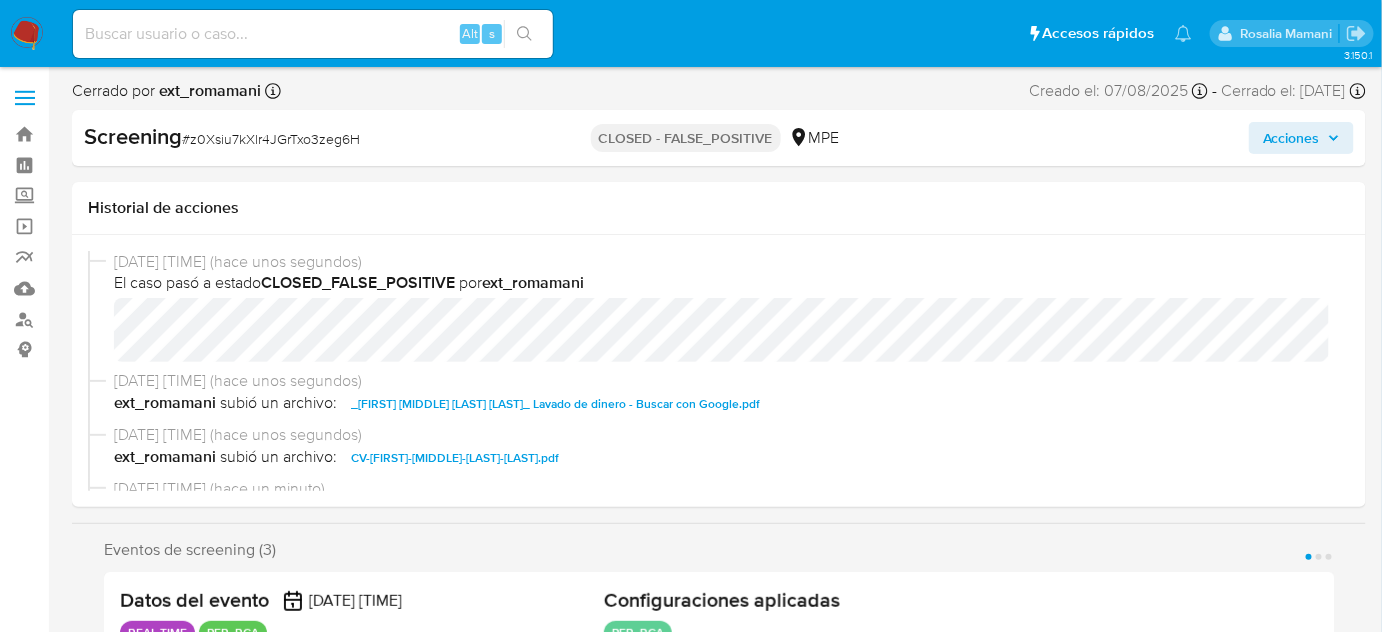 select on "10" 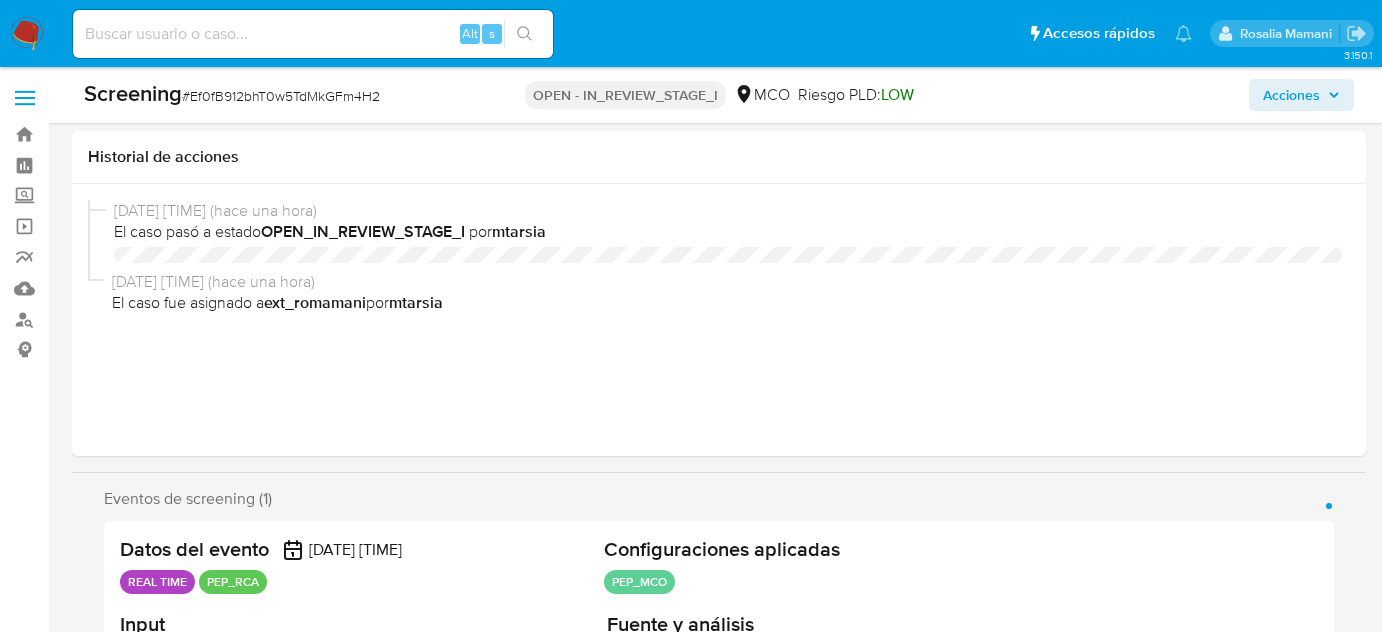 select on "10" 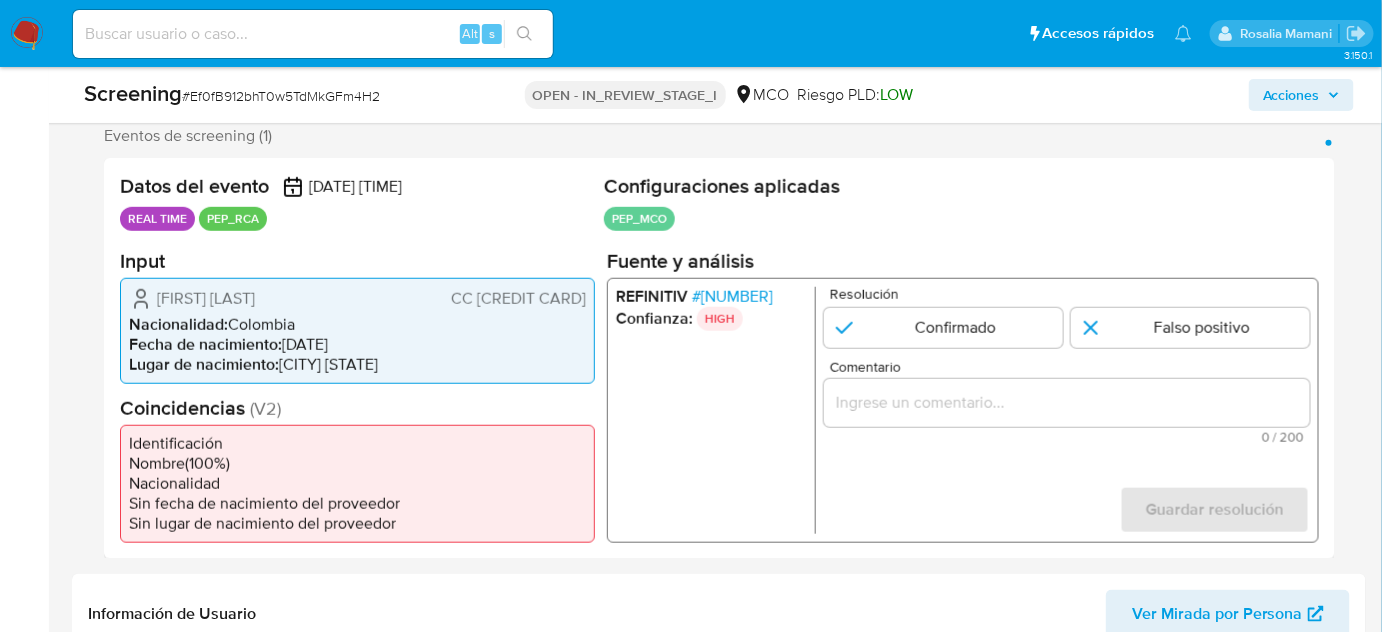 scroll, scrollTop: 363, scrollLeft: 0, axis: vertical 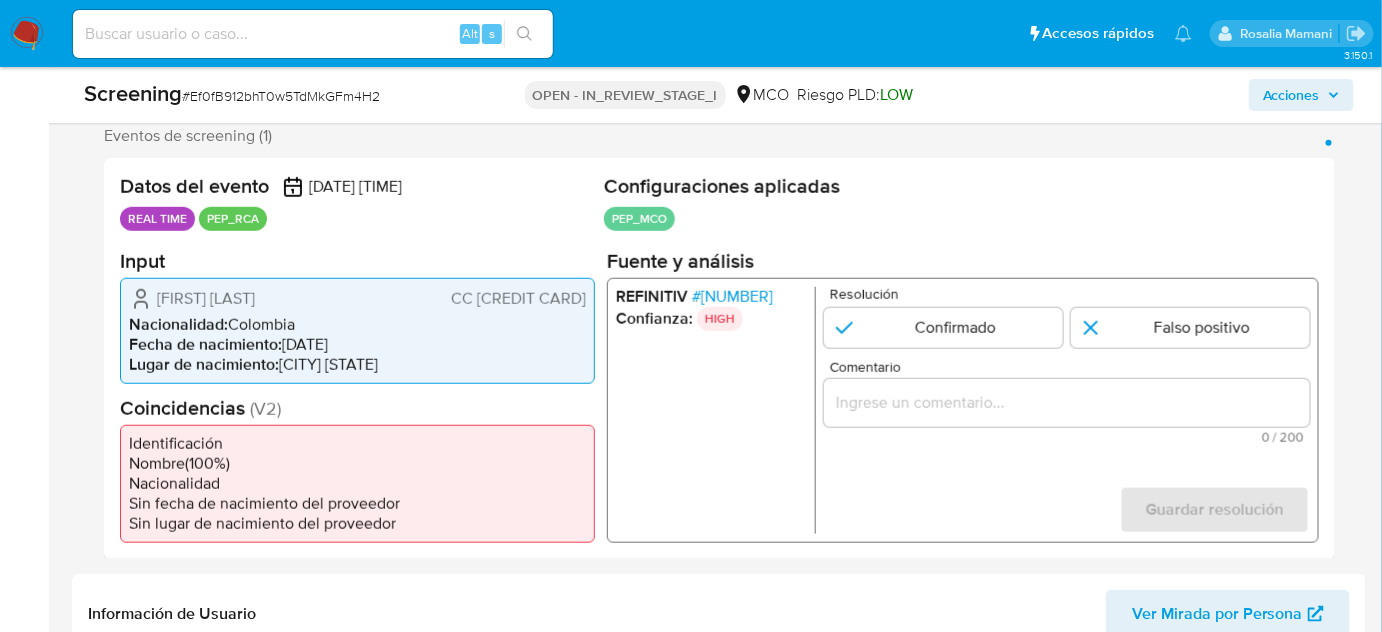 click on "[FIRST] [LAST]" at bounding box center (206, 298) 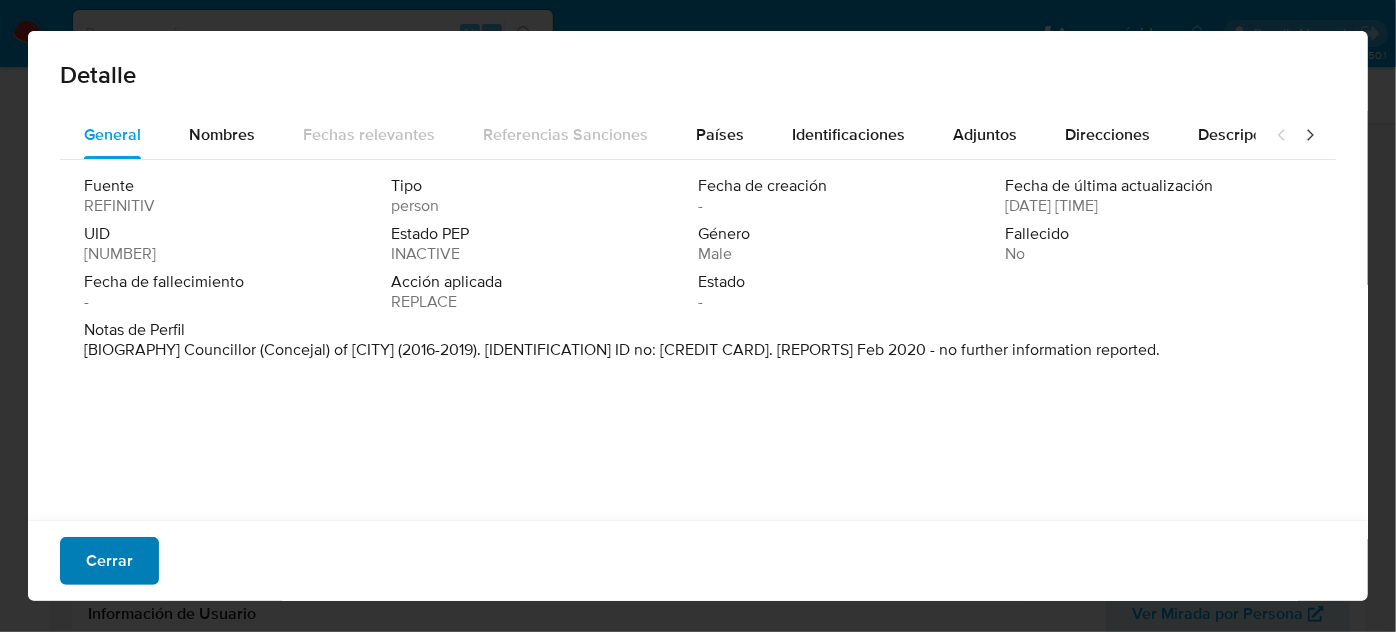 click on "Cerrar" at bounding box center [109, 561] 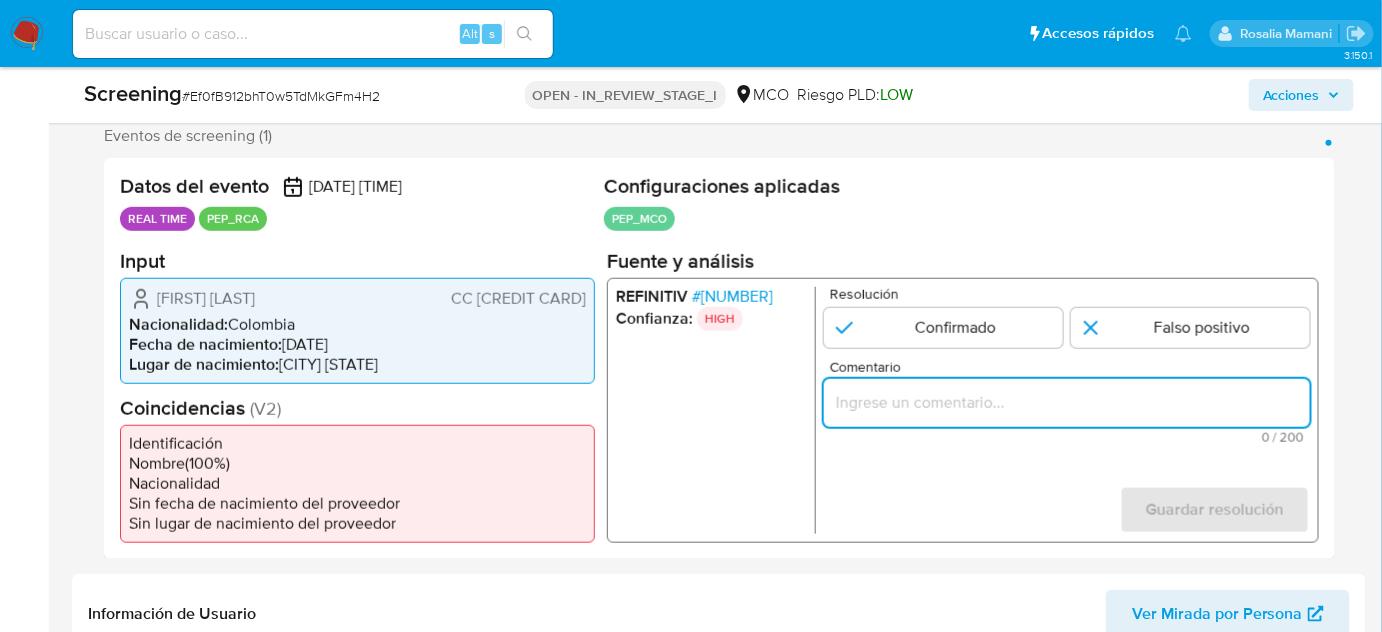 click at bounding box center (1067, 402) 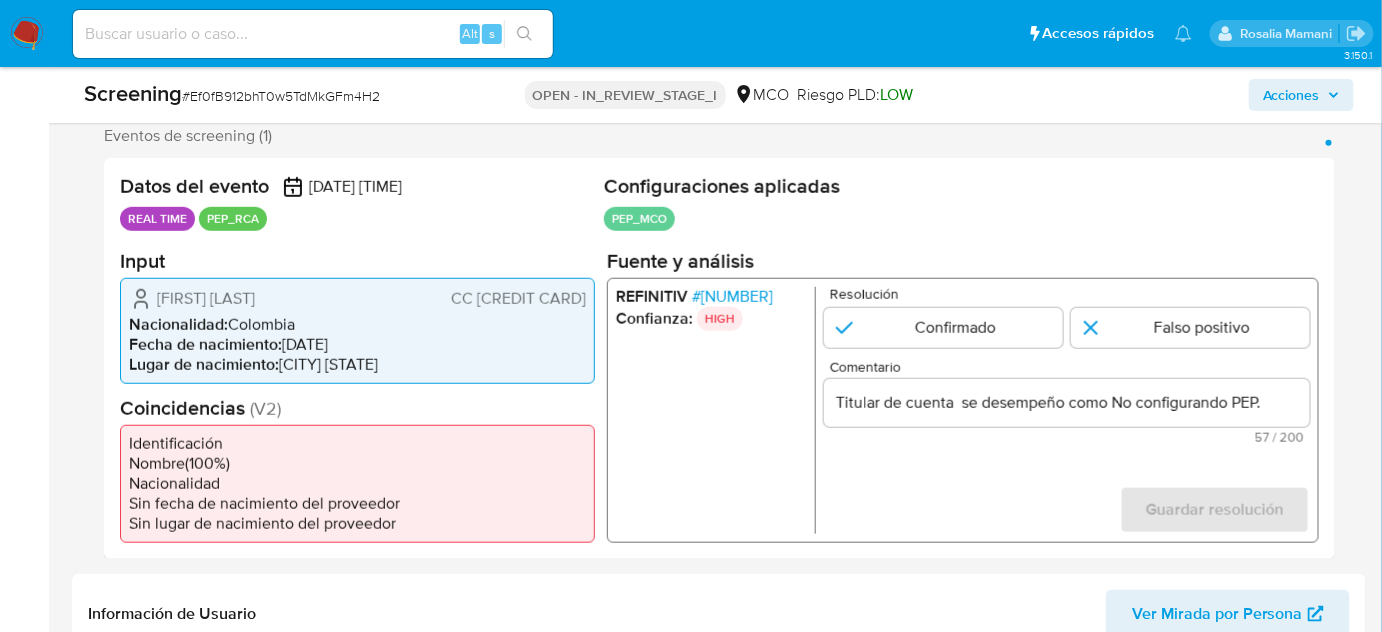 click on "Titular de cuenta  se desempeño como No configurando PEP." at bounding box center (1067, 402) 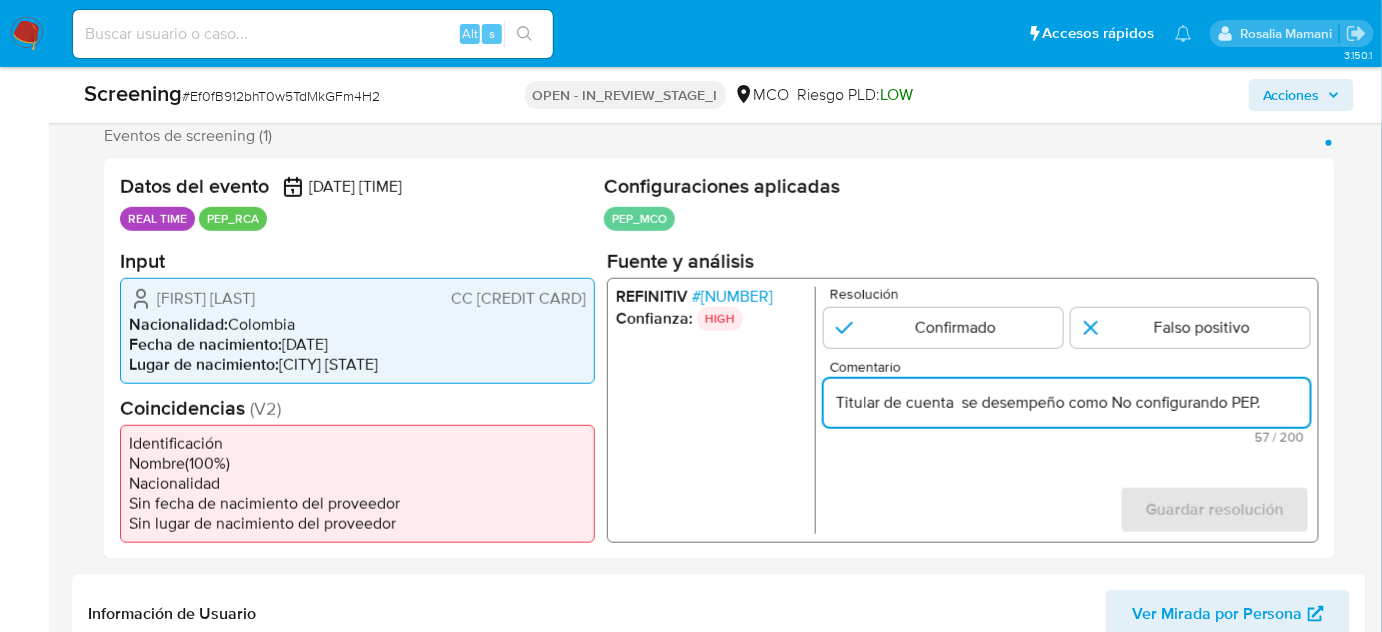 paste on "Concejal de Granada hasta 2019." 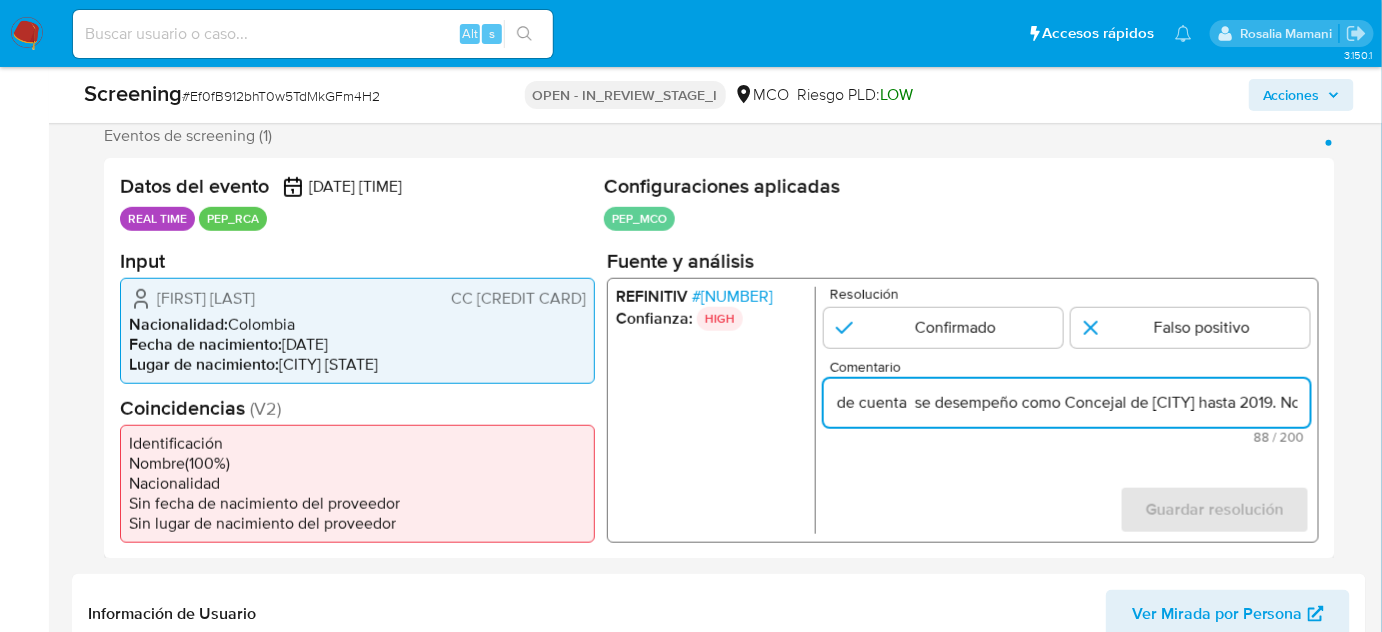 scroll, scrollTop: 0, scrollLeft: 51, axis: horizontal 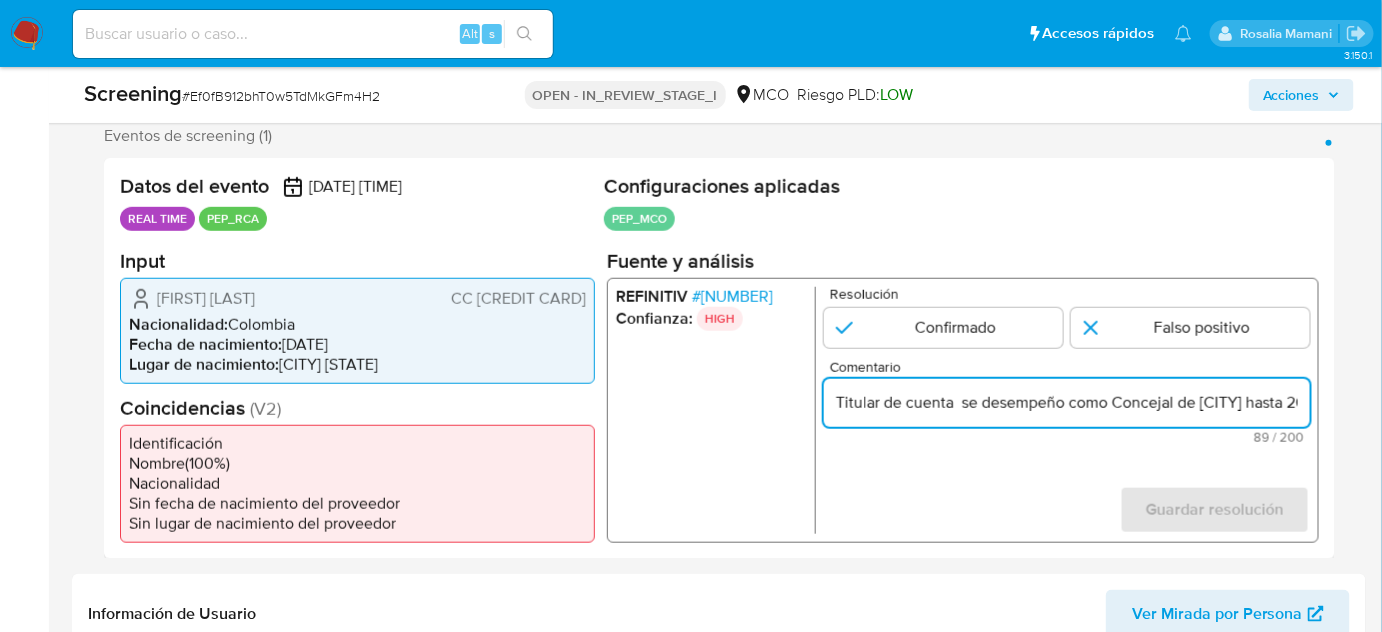 click on "Resolución Confirmado Falso positivo Comentario Titular de cuenta  se desempeño como Concejal de Granada hasta 2019. No configurando PEP. 89 / 200 111 caracteres restantes Guardar resolución   Completa ambos campos" at bounding box center (1067, 409) 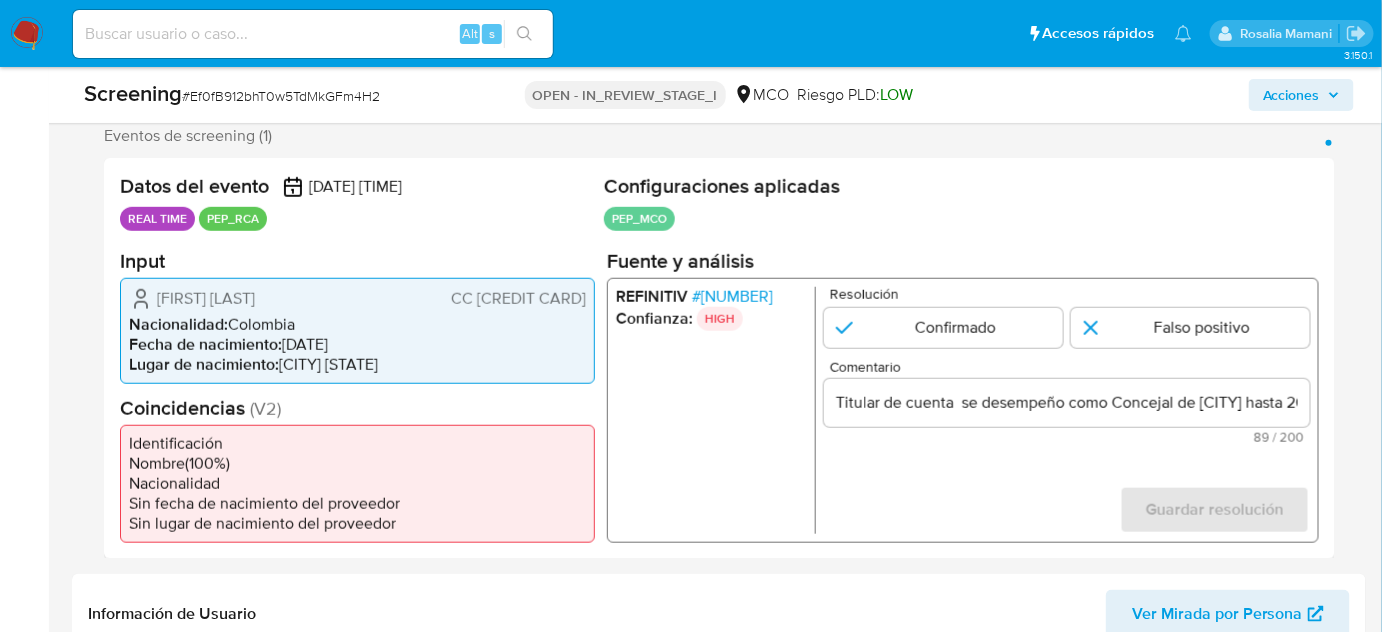 drag, startPoint x: 146, startPoint y: 286, endPoint x: 587, endPoint y: 300, distance: 441.22217 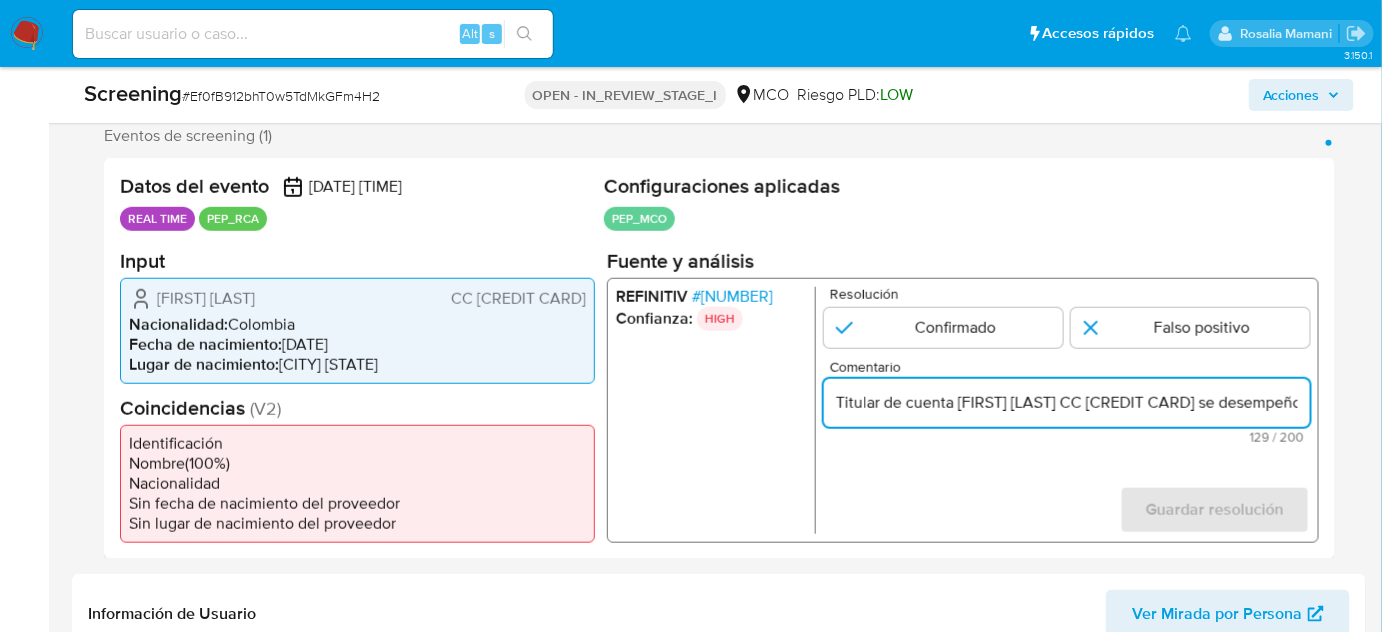 click on "Resolución Confirmado Falso positivo Comentario Titular de cuenta Jose Haidermy Garavito Gamez CC 80198497 se desempeño como Concejal de Granada hasta 2019. No configurando PEP. 129 / 200 71 caracteres restantes Guardar resolución   Completa ambos campos" at bounding box center [1067, 409] 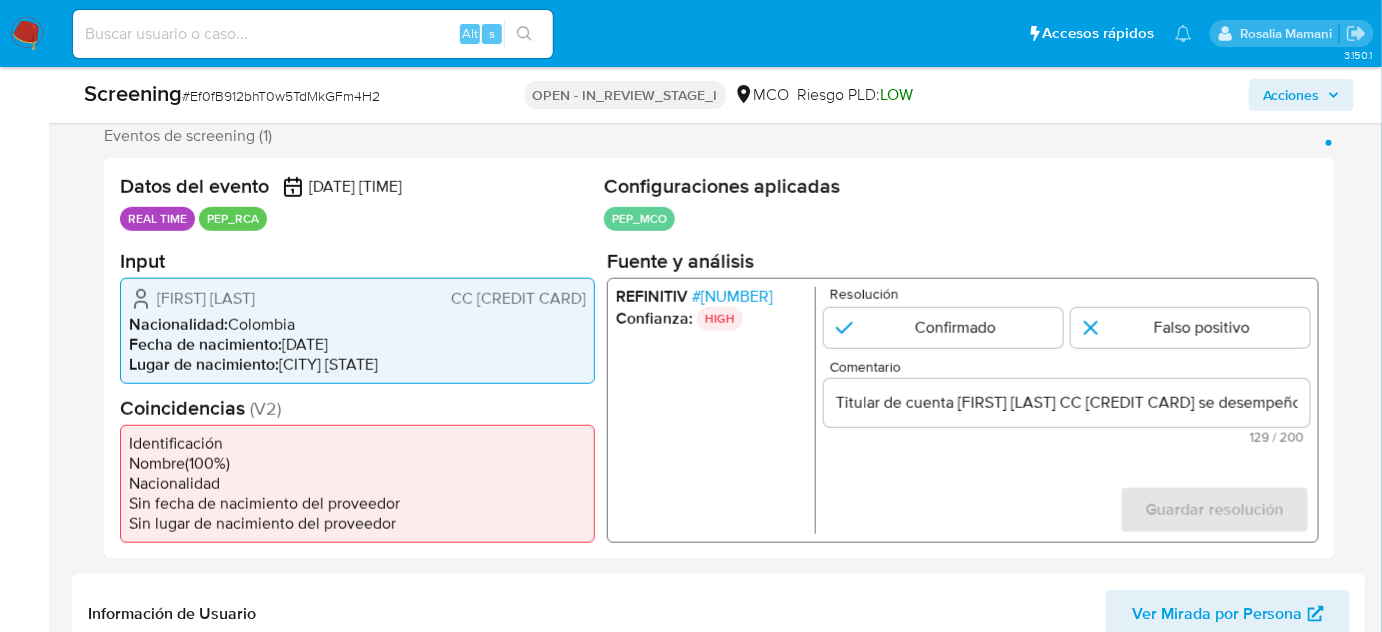click on "Titular de cuenta Jose Haidermy Garavito Gamez CC 80198497 se desempeño como Concejal de Granada hasta 2019. No configurando PEP." at bounding box center [1067, 402] 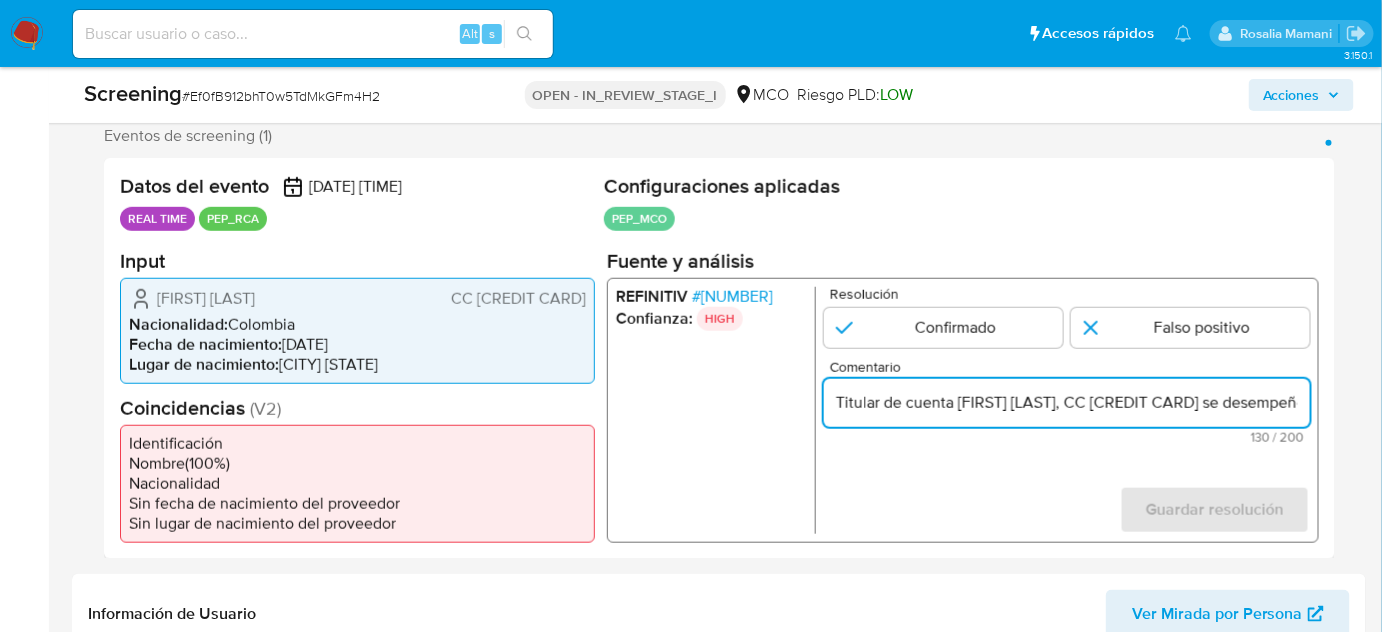 click on "Titular de cuenta Jose Haidermy Garavito Gamez, CC 80198497 se desempeño como Concejal de Granada hasta 2019. No configurando PEP." at bounding box center (1067, 402) 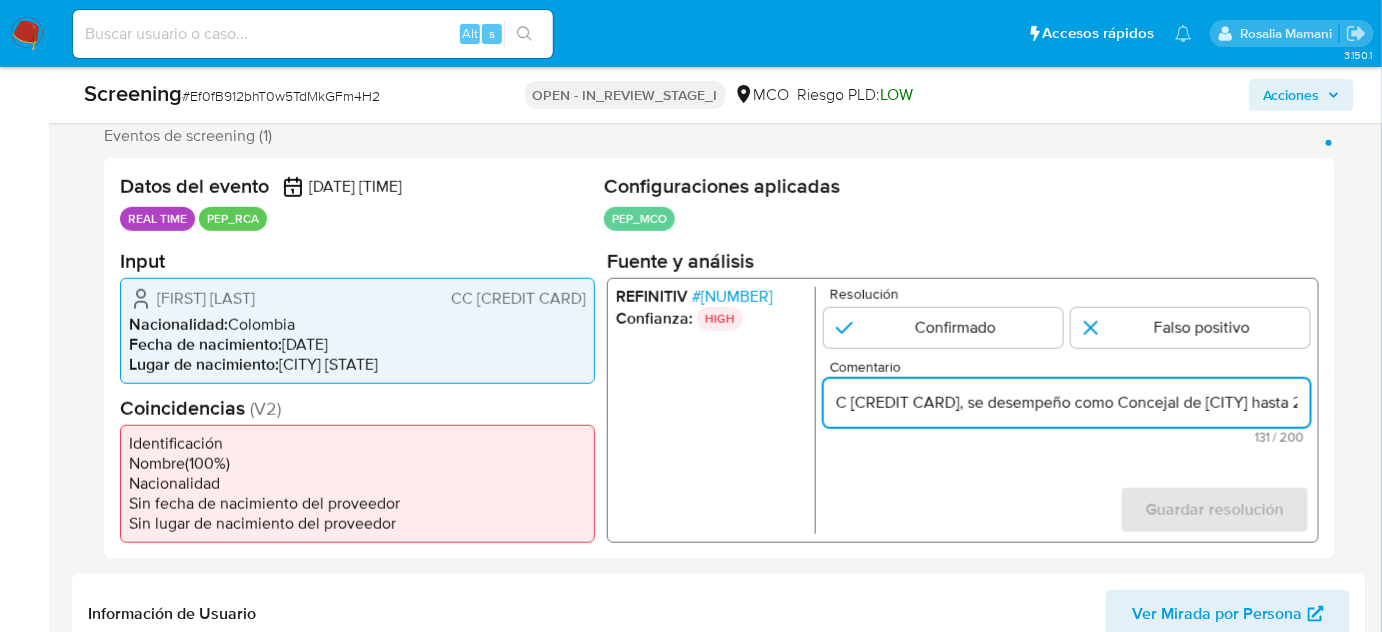 drag, startPoint x: 1286, startPoint y: 407, endPoint x: 1299, endPoint y: 407, distance: 13 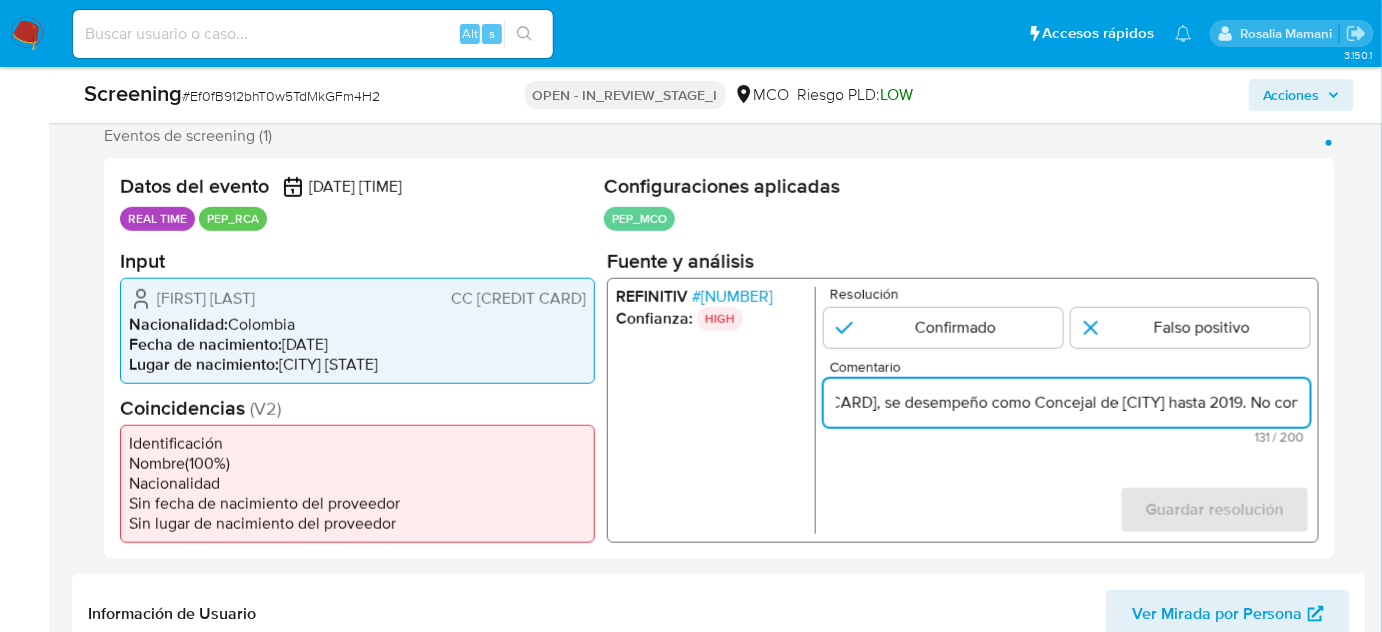 click on "Titular de cuenta Jose Haidermy Garavito Gamez, CC 80198497, se desempeño como Concejal de Granada hasta 2019. No configurando PEP." at bounding box center [1067, 402] 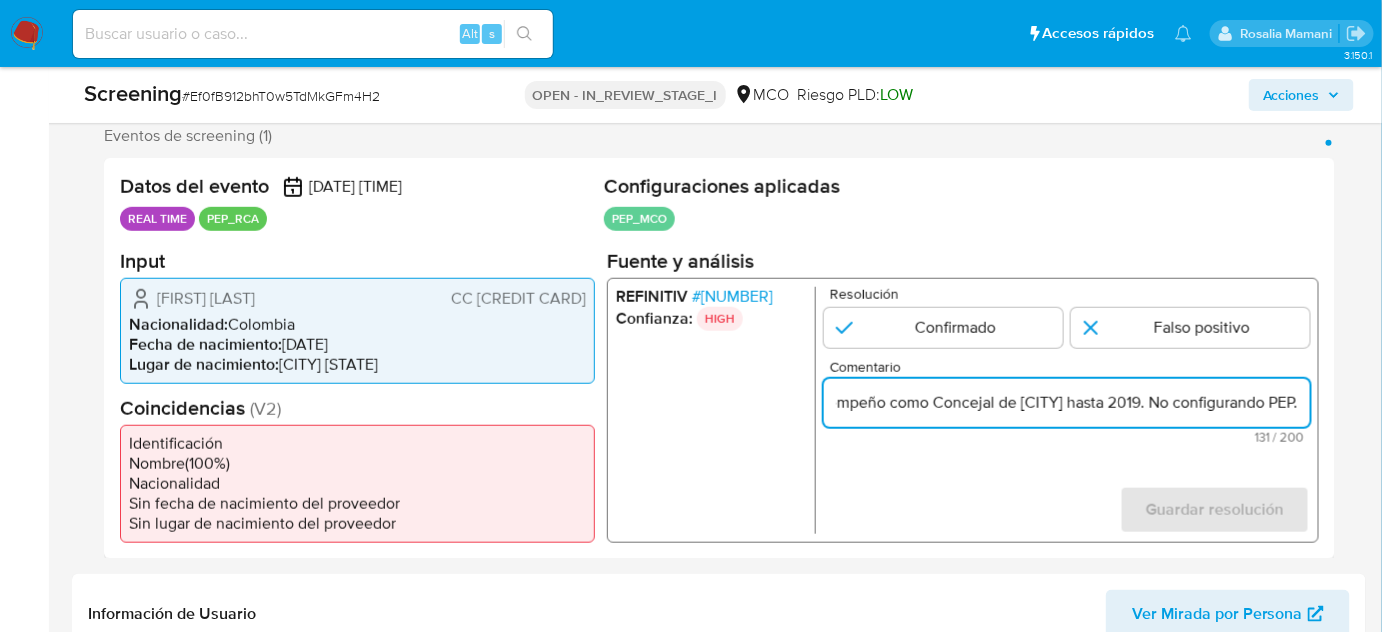 scroll, scrollTop: 0, scrollLeft: 529, axis: horizontal 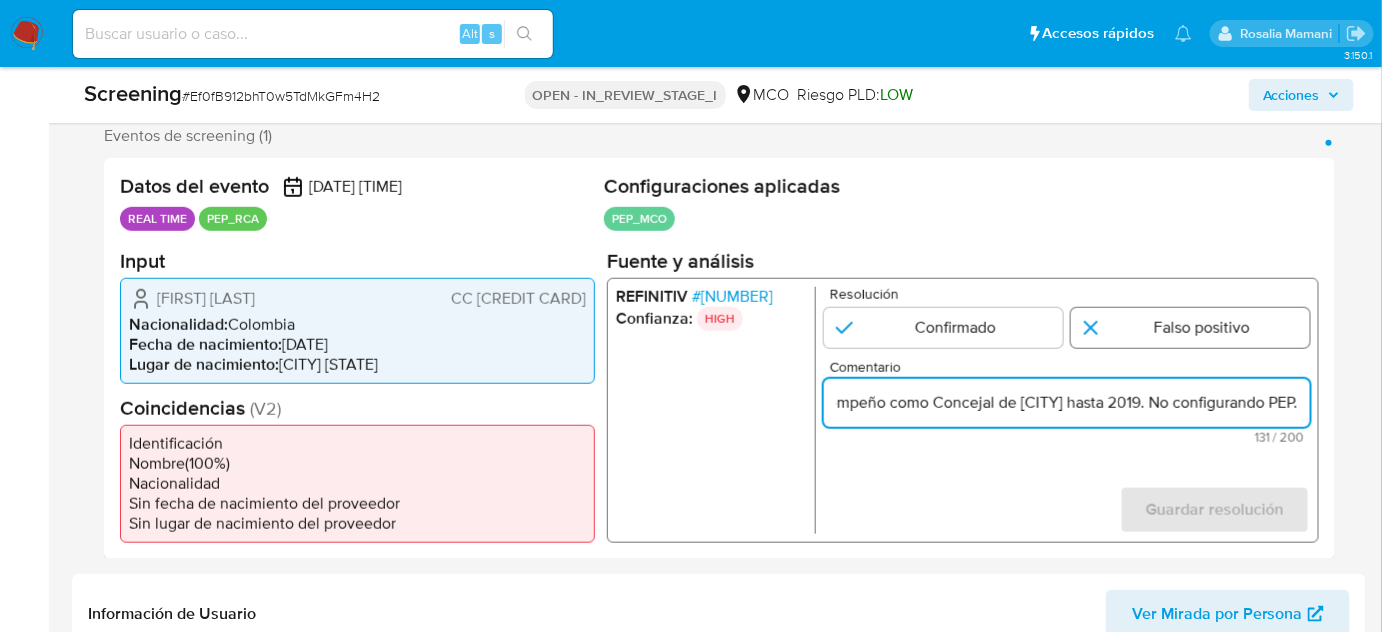 type on "Titular de cuenta Jose Haidermy Garavito Gamez, CC 80198497, se desempeño como Concejal de Granada hasta 2019. No configurando PEP." 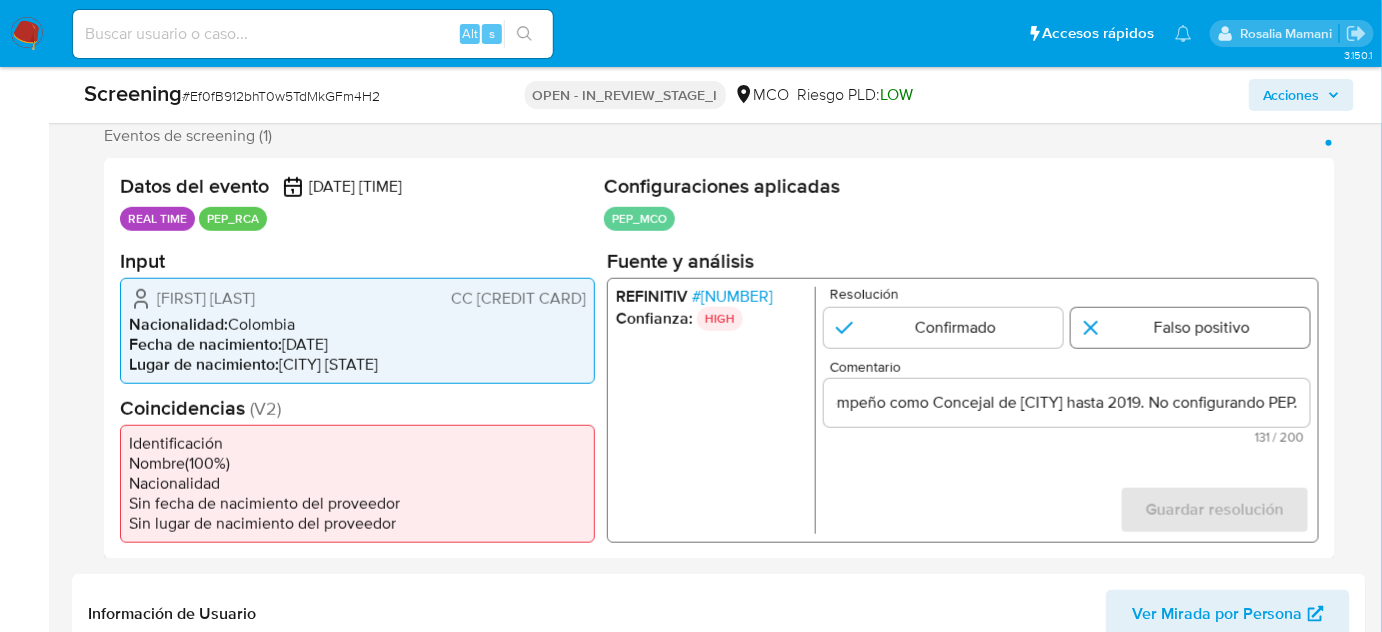 click at bounding box center (1190, 327) 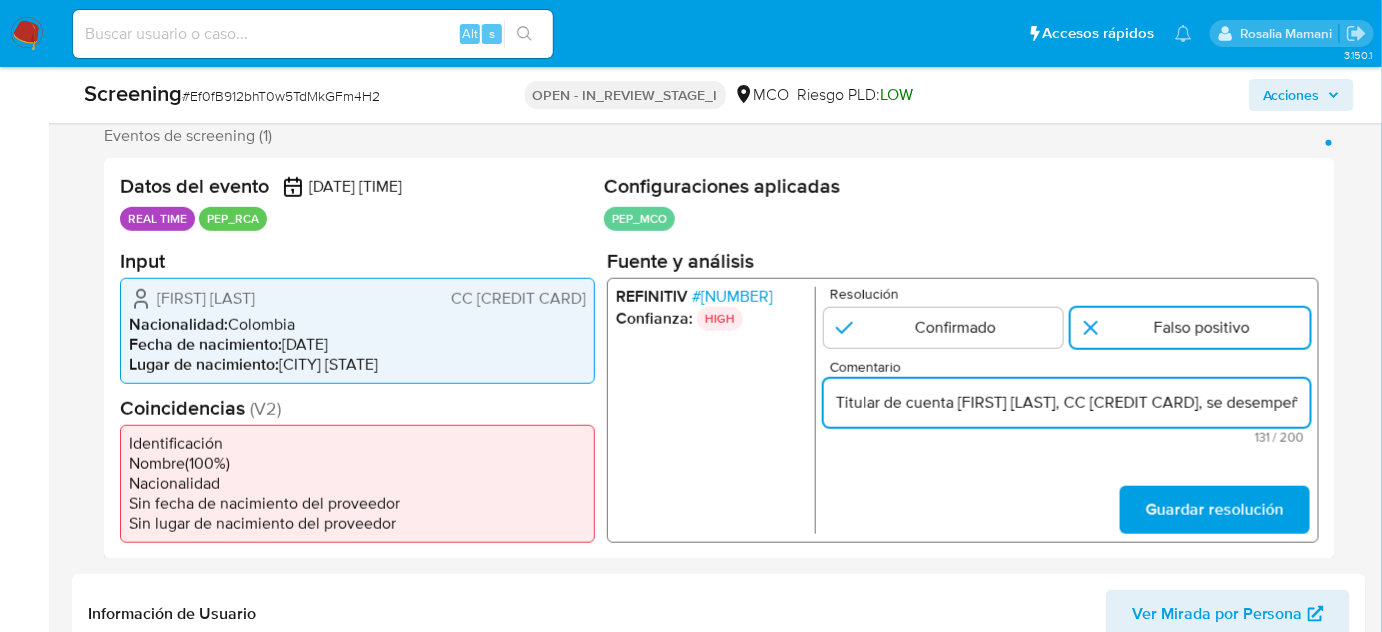 click on "Titular de cuenta Jose Haidermy Garavito Gamez, CC 80198497, se desempeño como Concejal de Granada hasta 2019. No configurando PEP." at bounding box center [1067, 402] 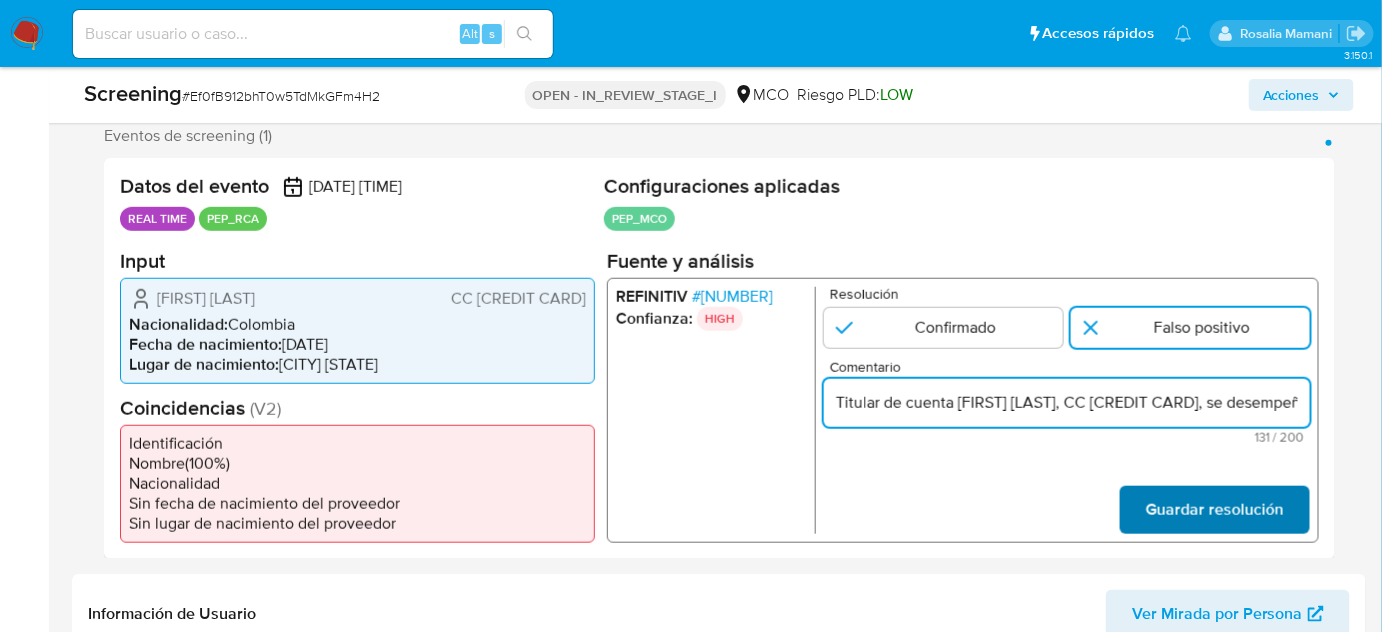 click on "Guardar resolución" at bounding box center [1215, 509] 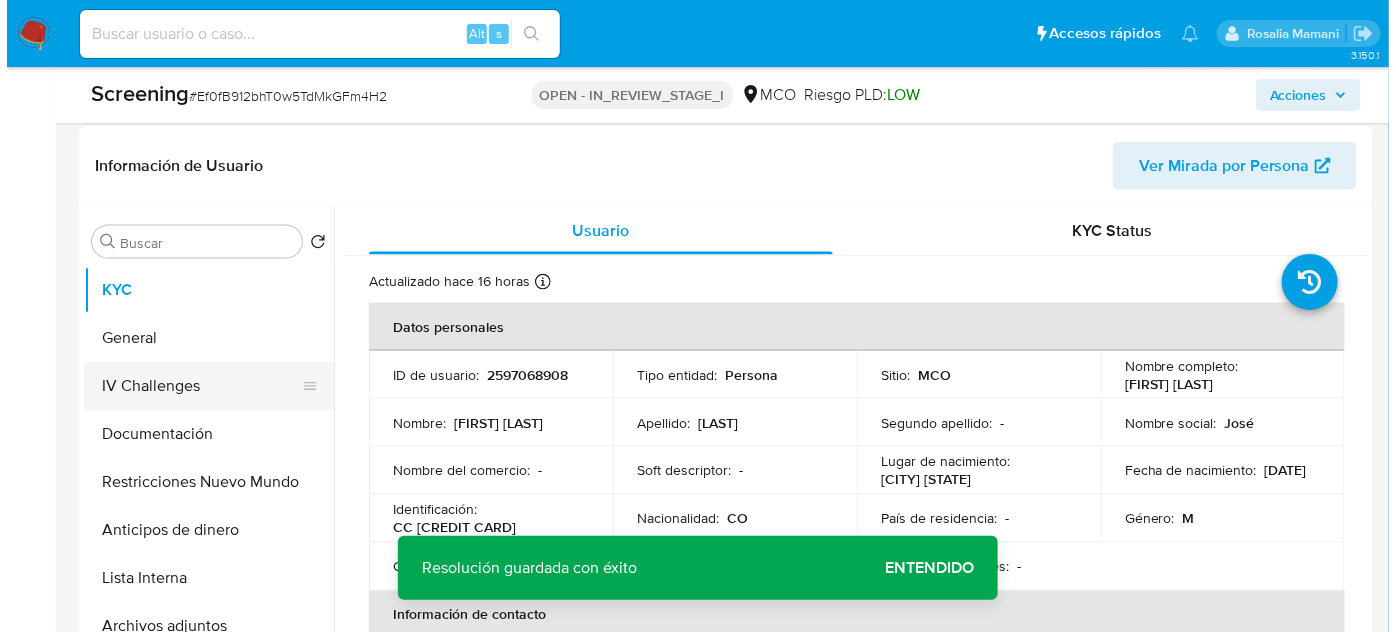 scroll, scrollTop: 818, scrollLeft: 0, axis: vertical 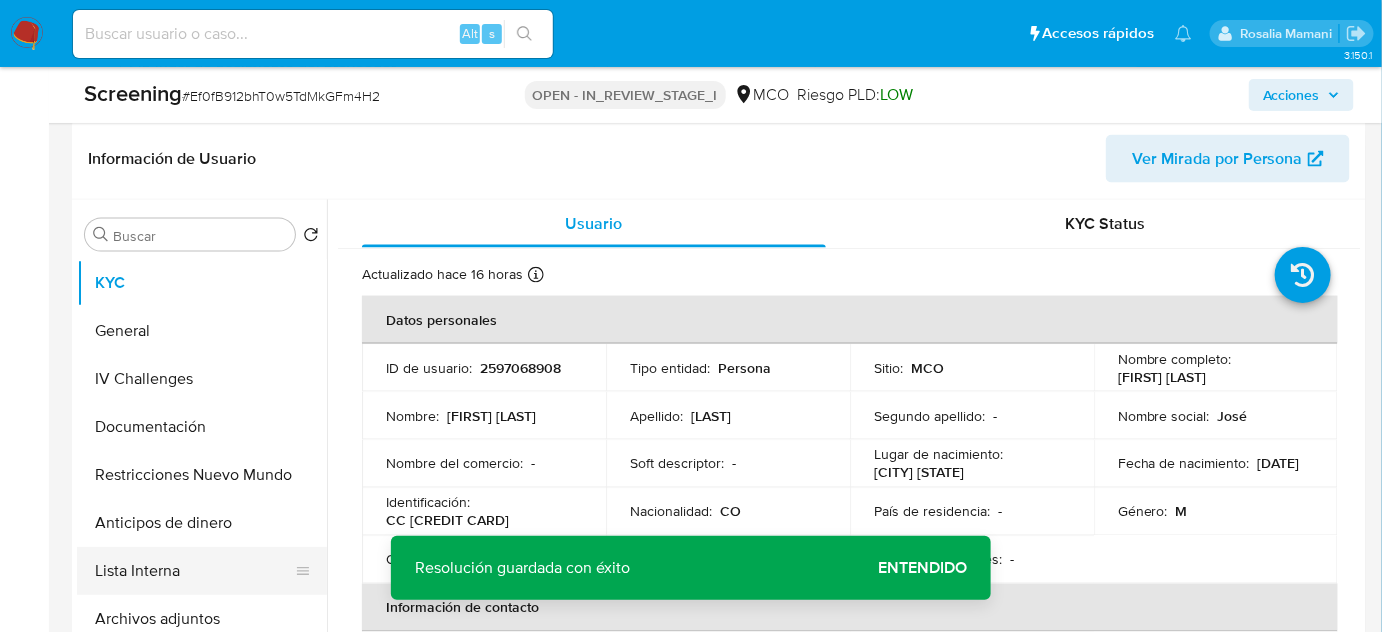 click on "Lista Interna" at bounding box center (194, 571) 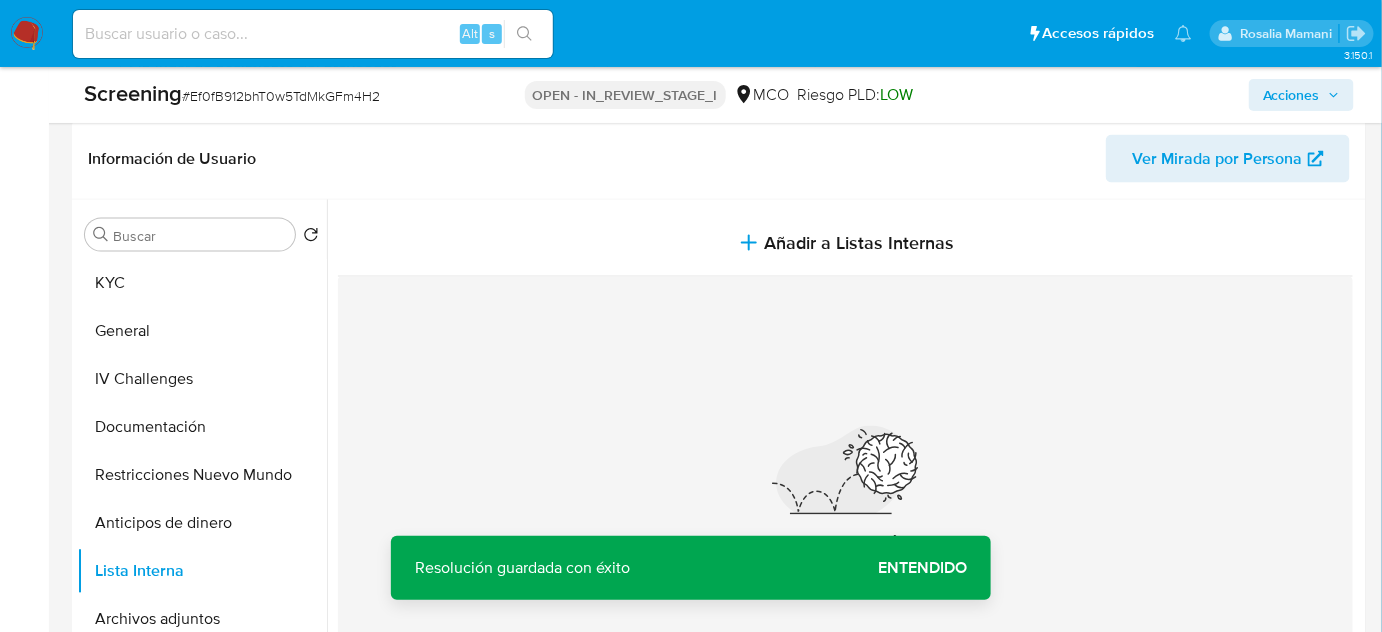 click on "Nada por acá... No se encontró información" at bounding box center [845, 512] 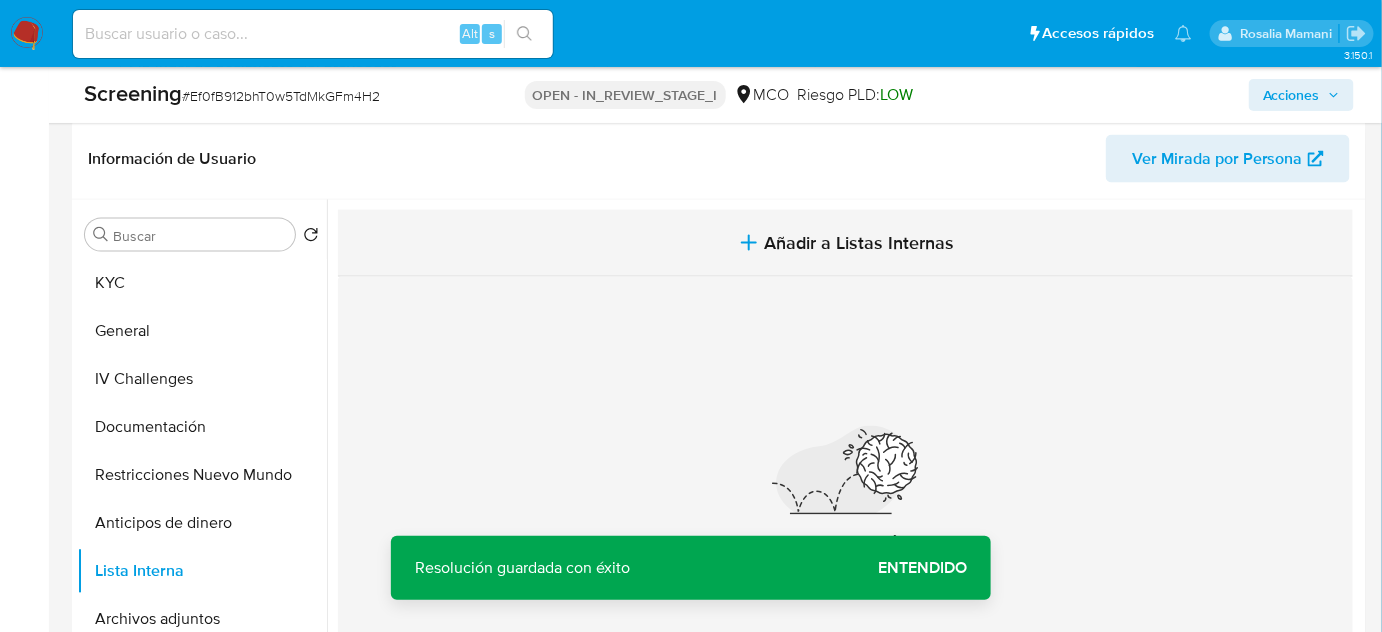 click on "Añadir a Listas Internas" at bounding box center [860, 243] 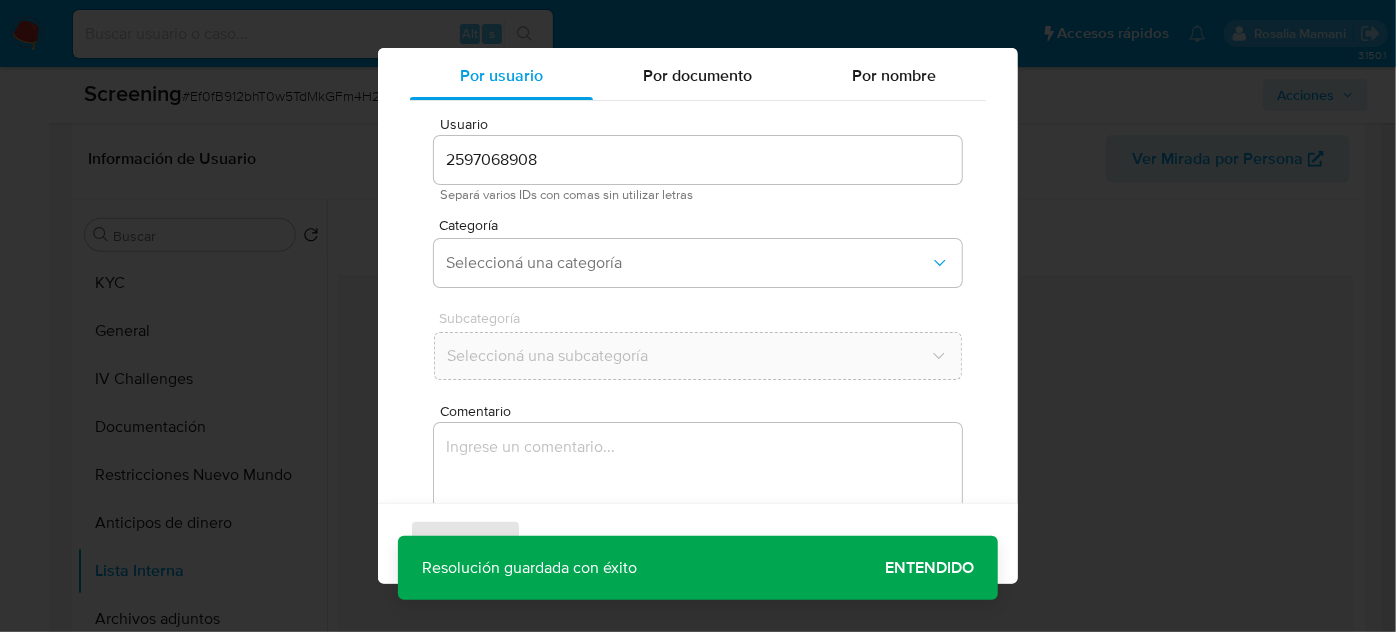 scroll, scrollTop: 74, scrollLeft: 0, axis: vertical 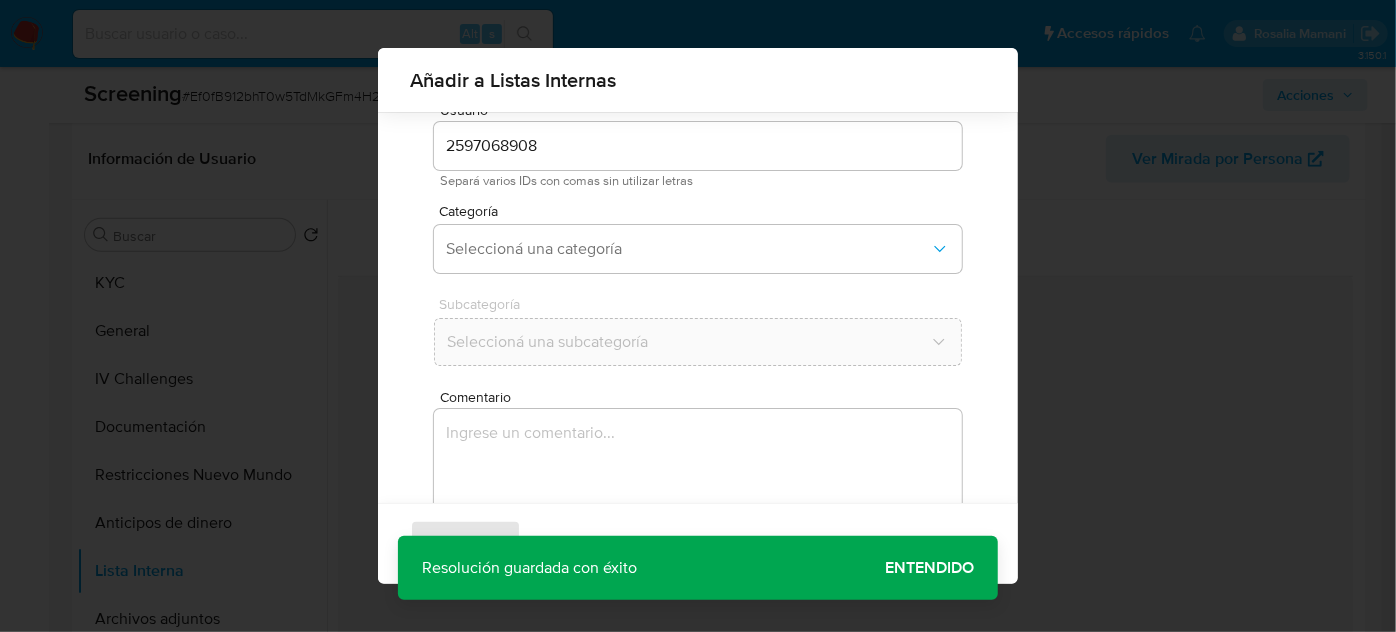 click at bounding box center (698, 505) 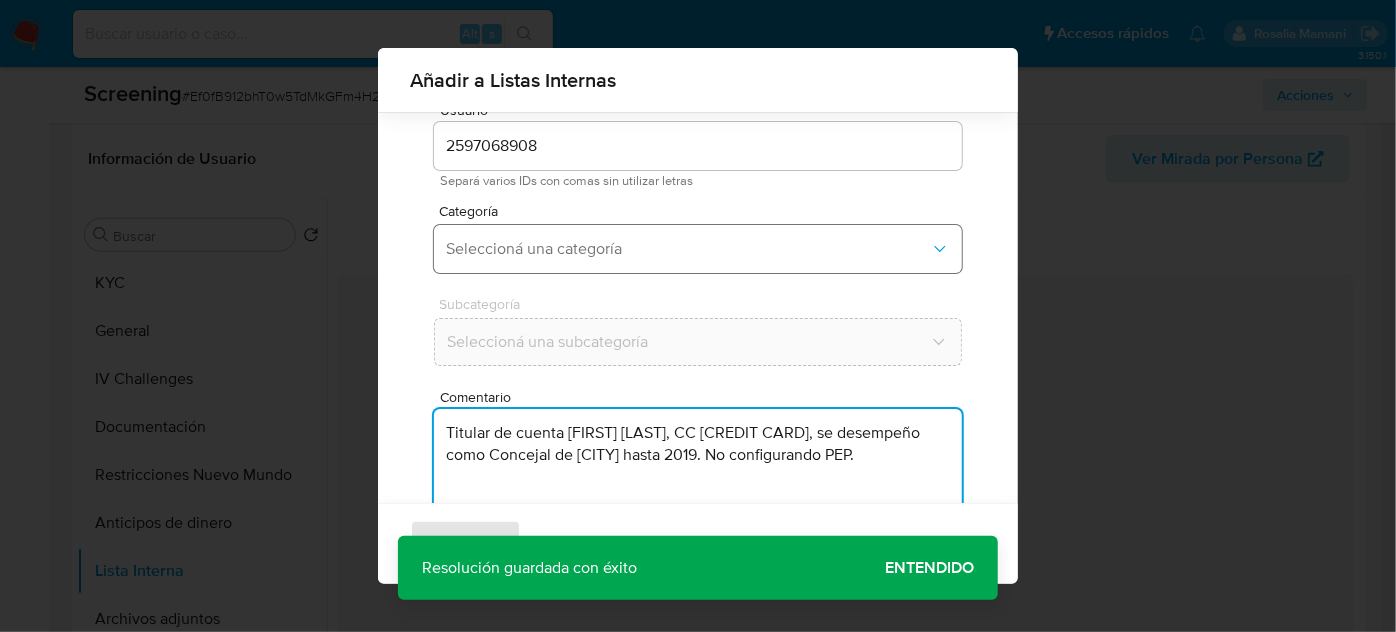 type on "Titular de cuenta Jose Haidermy Garavito Gamez, CC 80198497, se desempeño como Concejal de Granada hasta 2019. No configurando PEP." 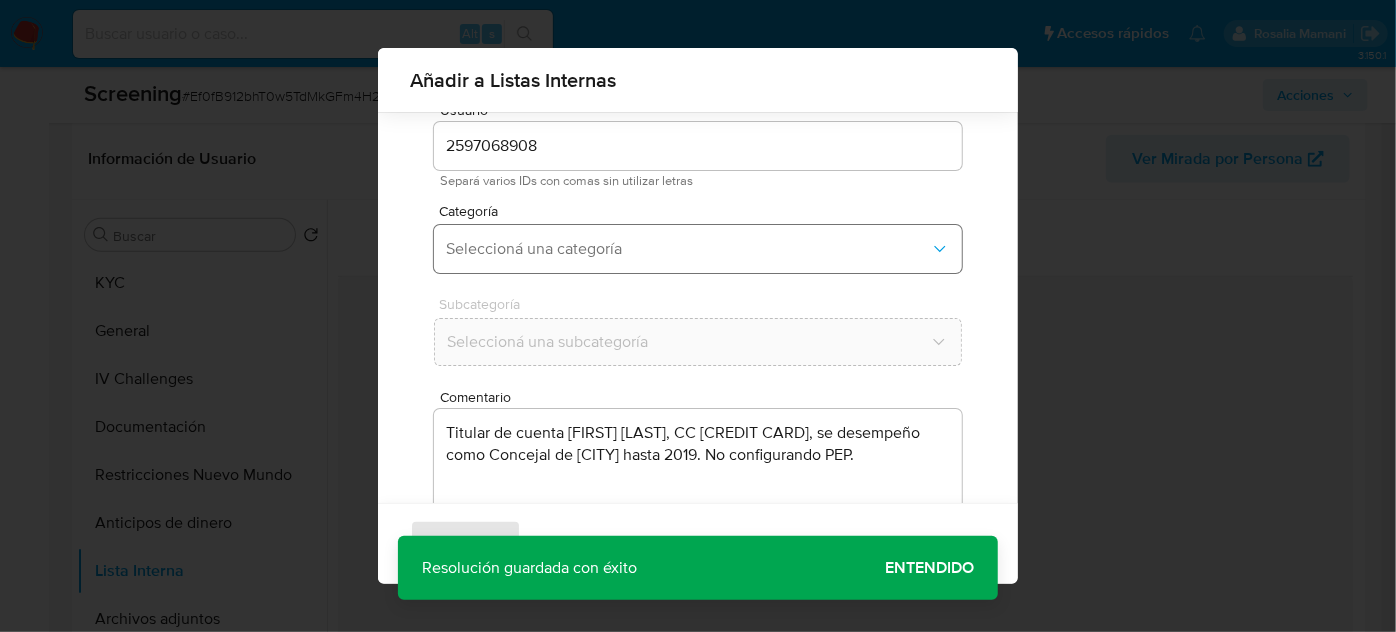 click on "Seleccioná una categoría" at bounding box center [688, 249] 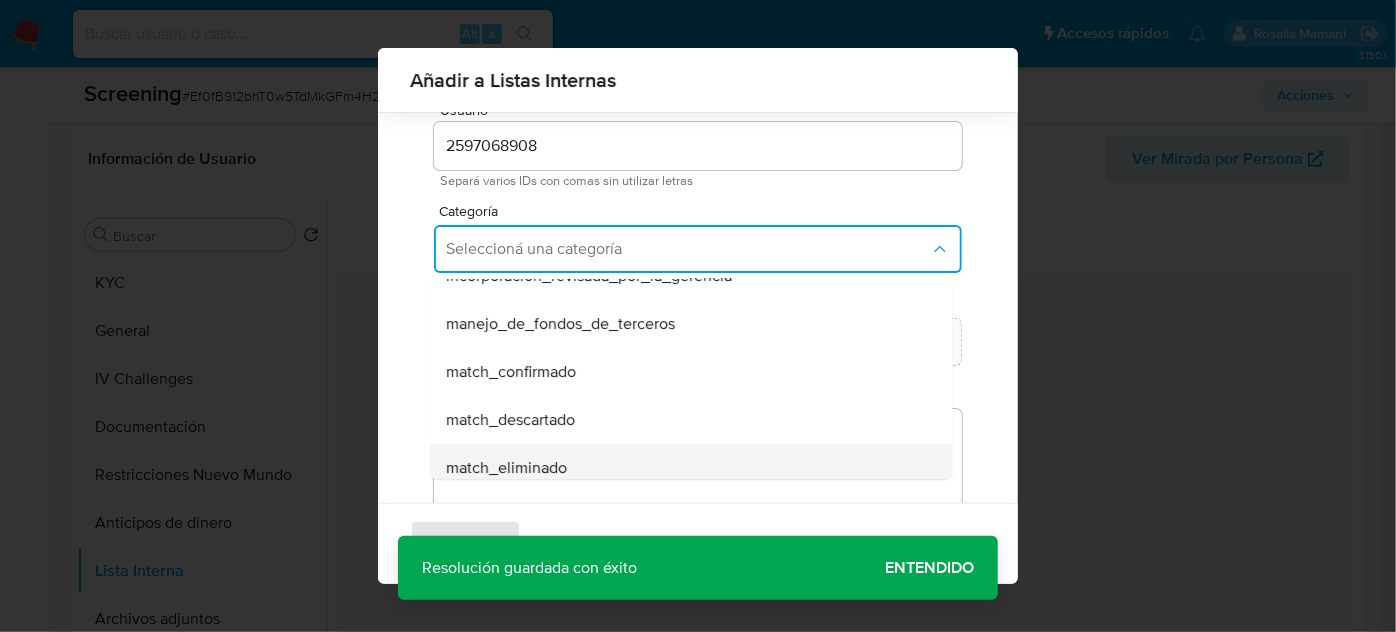scroll, scrollTop: 181, scrollLeft: 0, axis: vertical 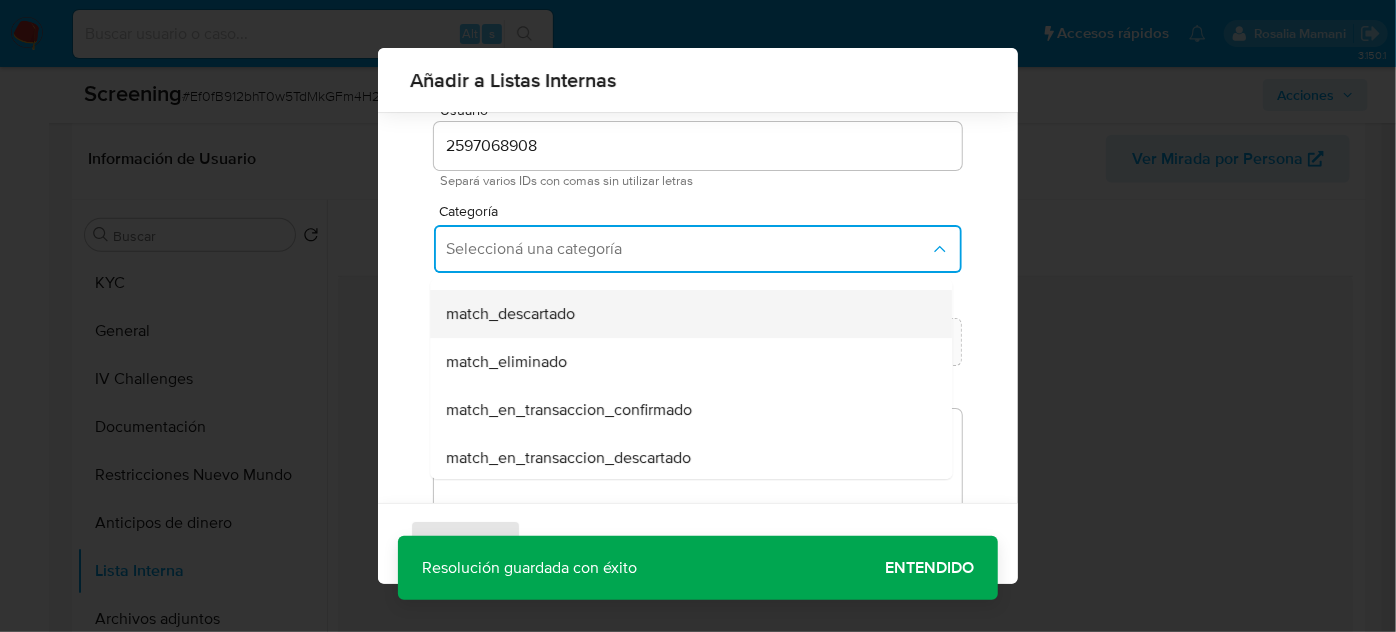 click on "match_descartado" at bounding box center [685, 314] 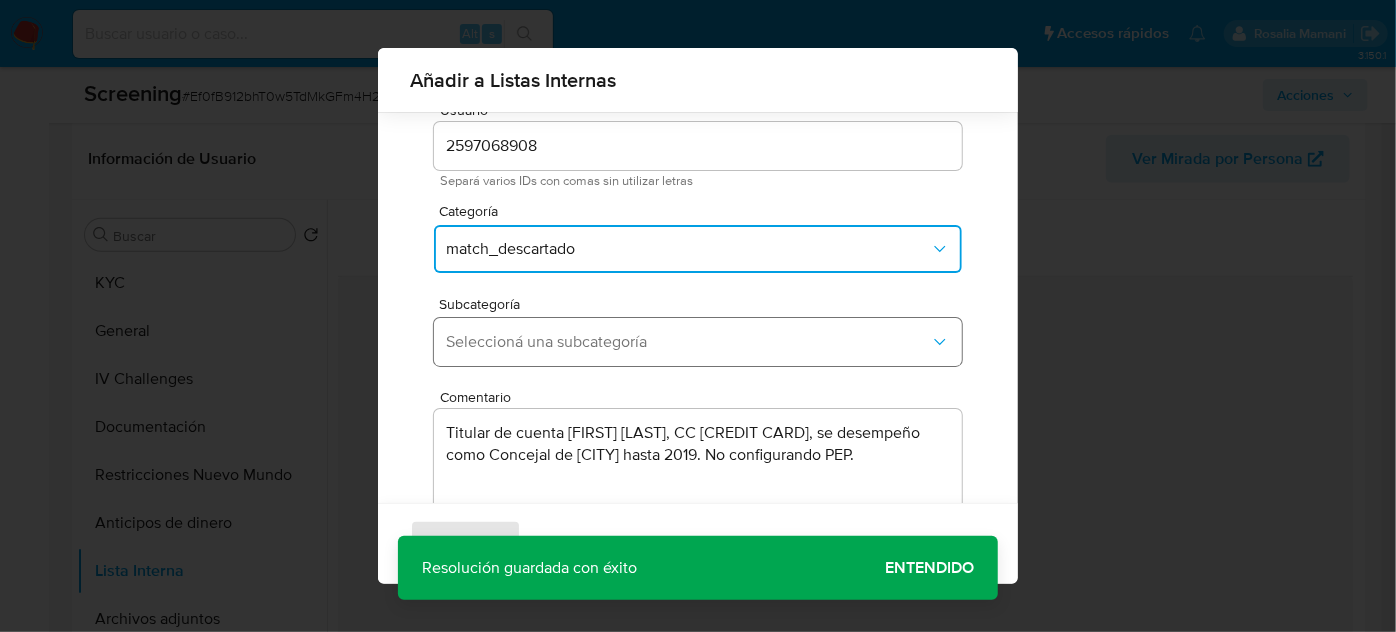 click on "Seleccioná una subcategoría" at bounding box center (688, 342) 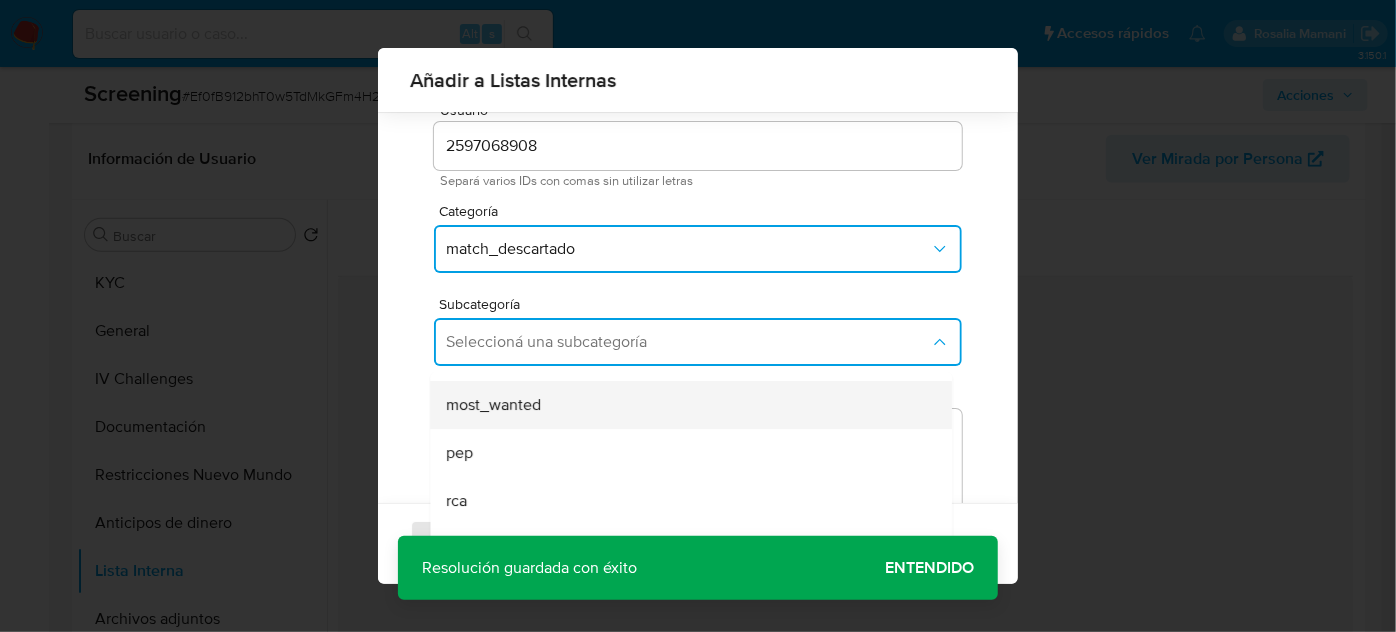 scroll, scrollTop: 136, scrollLeft: 0, axis: vertical 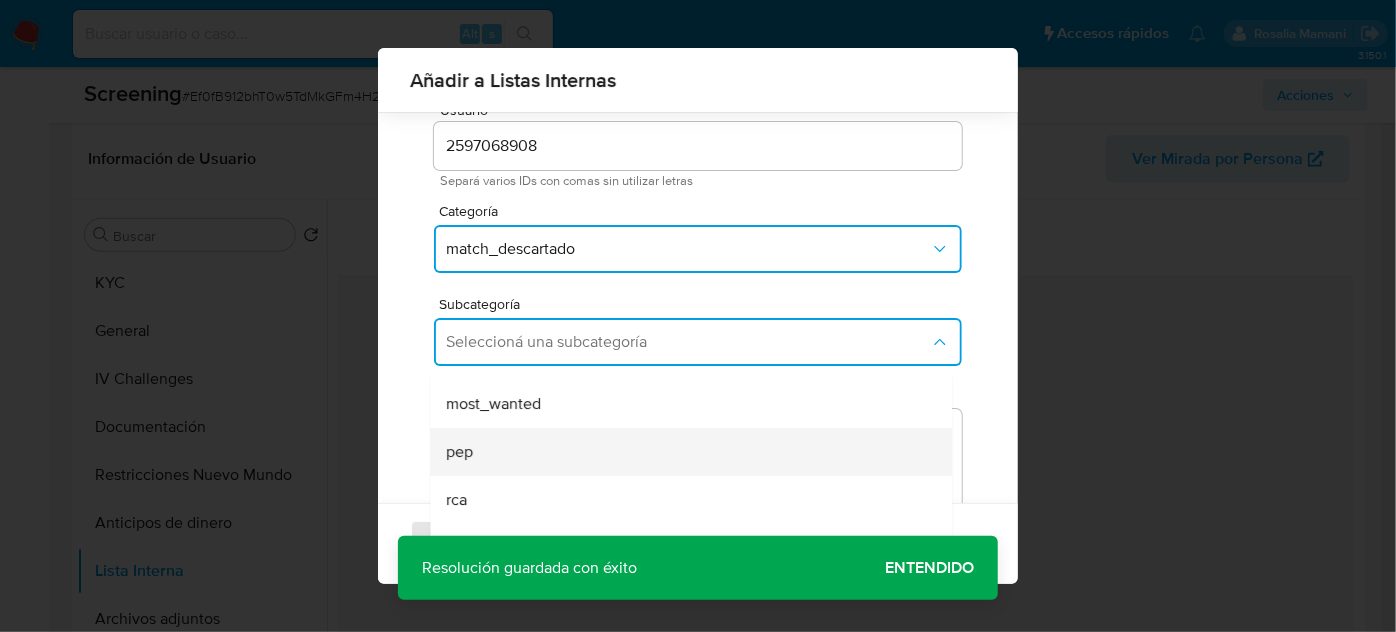 click on "pep" at bounding box center (685, 452) 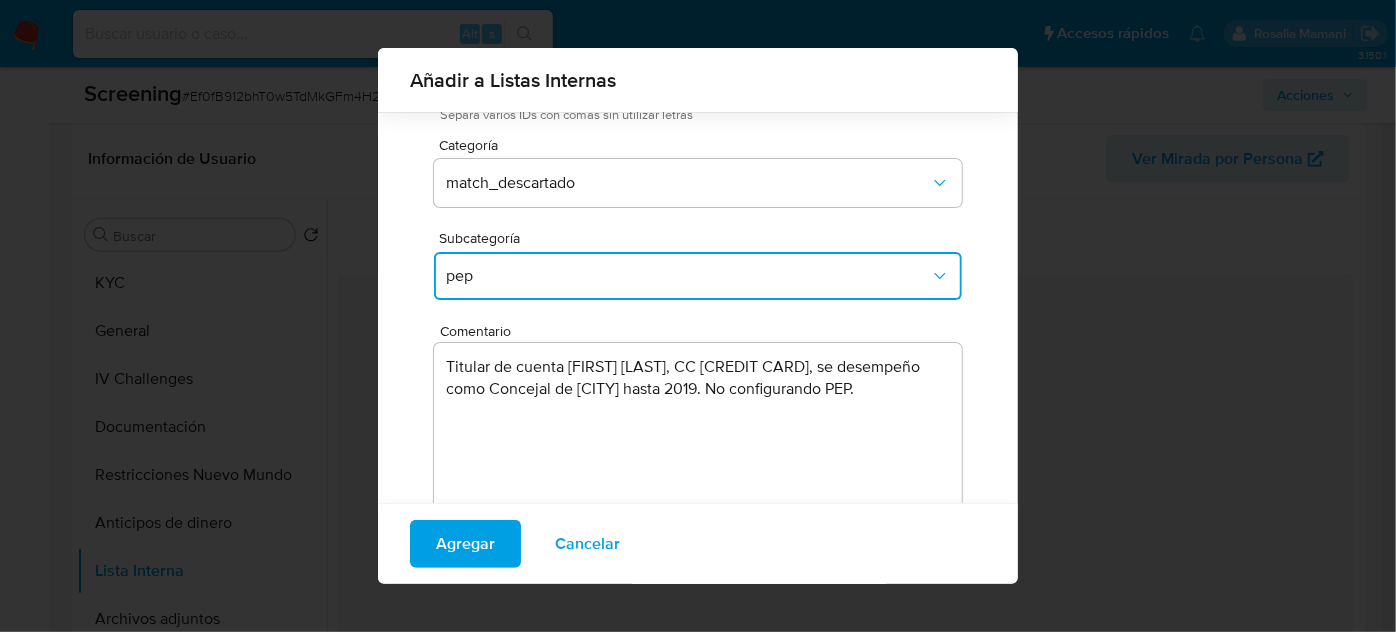 scroll, scrollTop: 165, scrollLeft: 0, axis: vertical 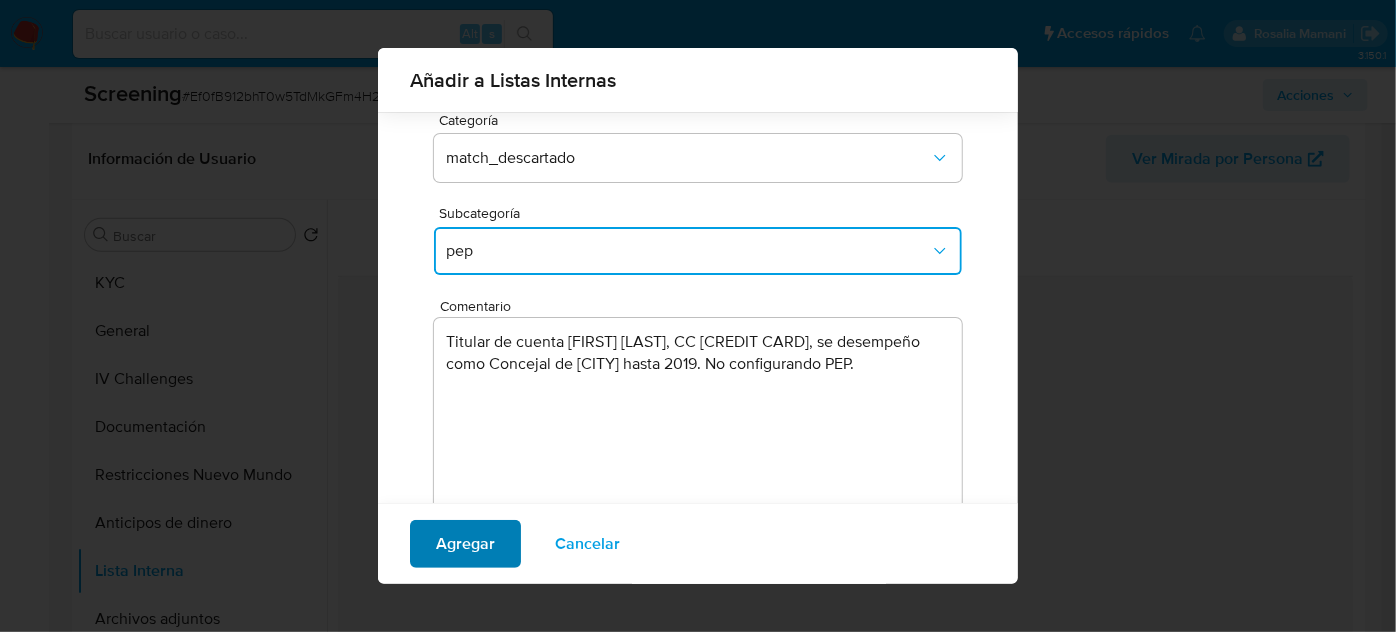 click on "Agregar" at bounding box center (465, 544) 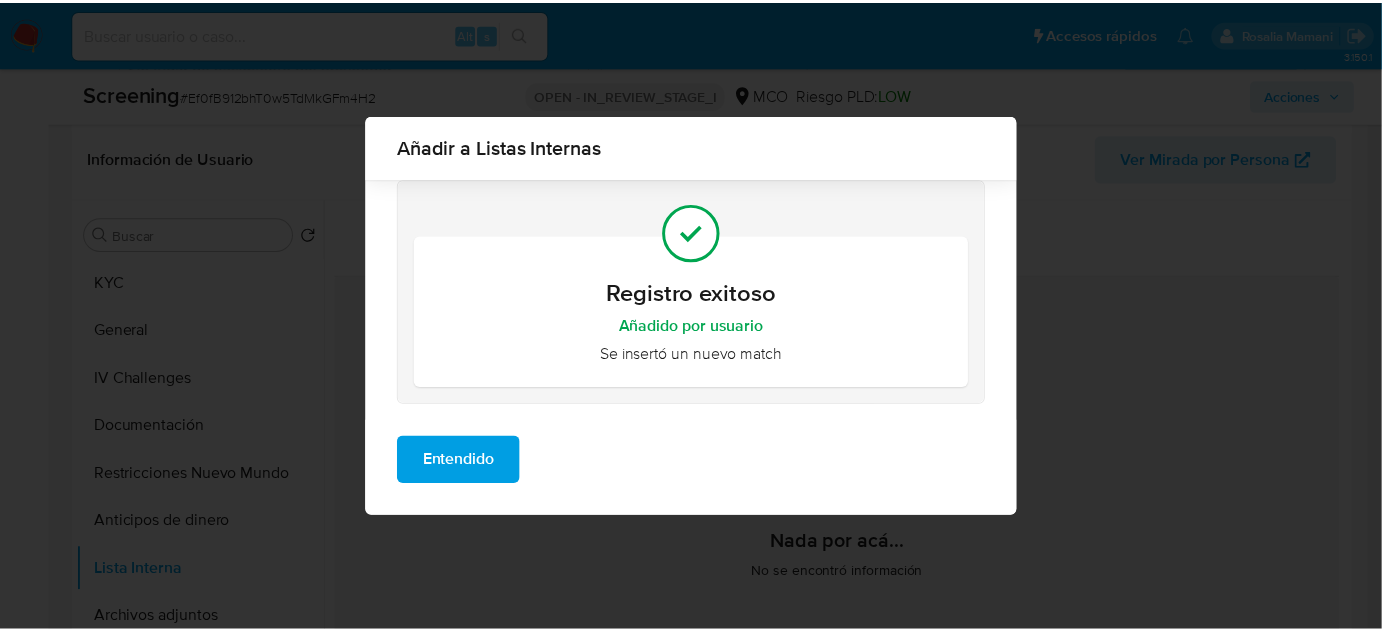 scroll, scrollTop: 0, scrollLeft: 0, axis: both 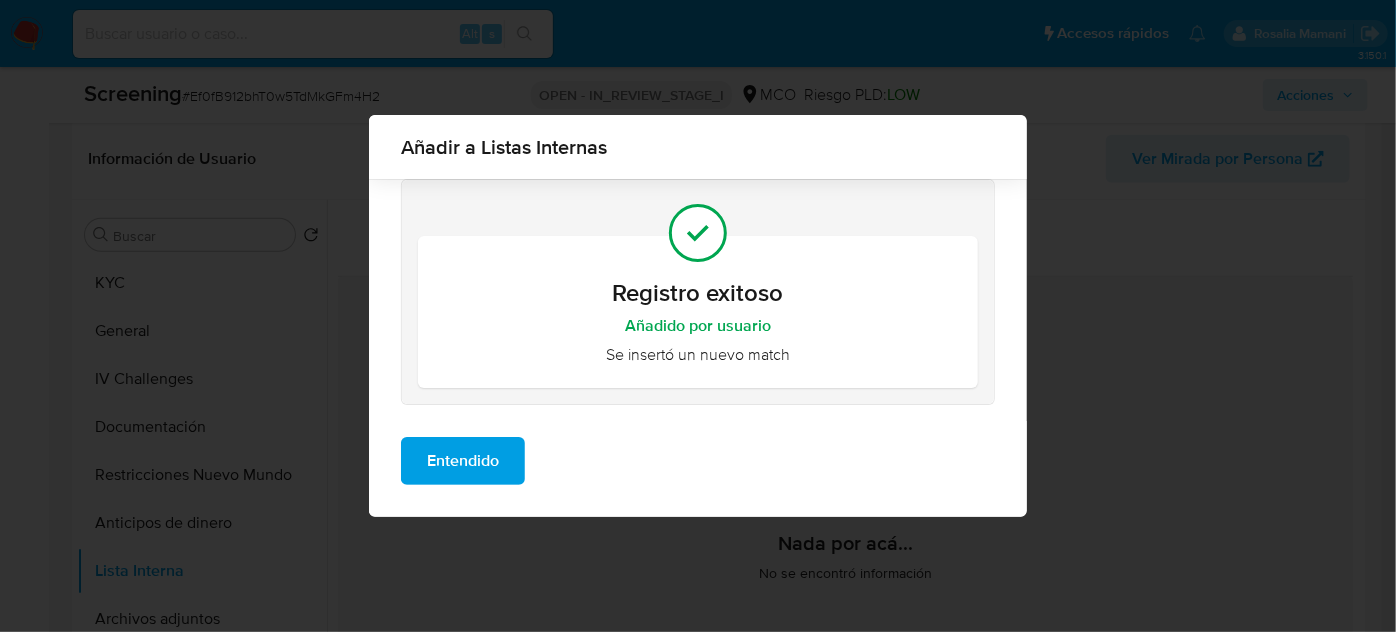 click on "Entendido" at bounding box center [463, 461] 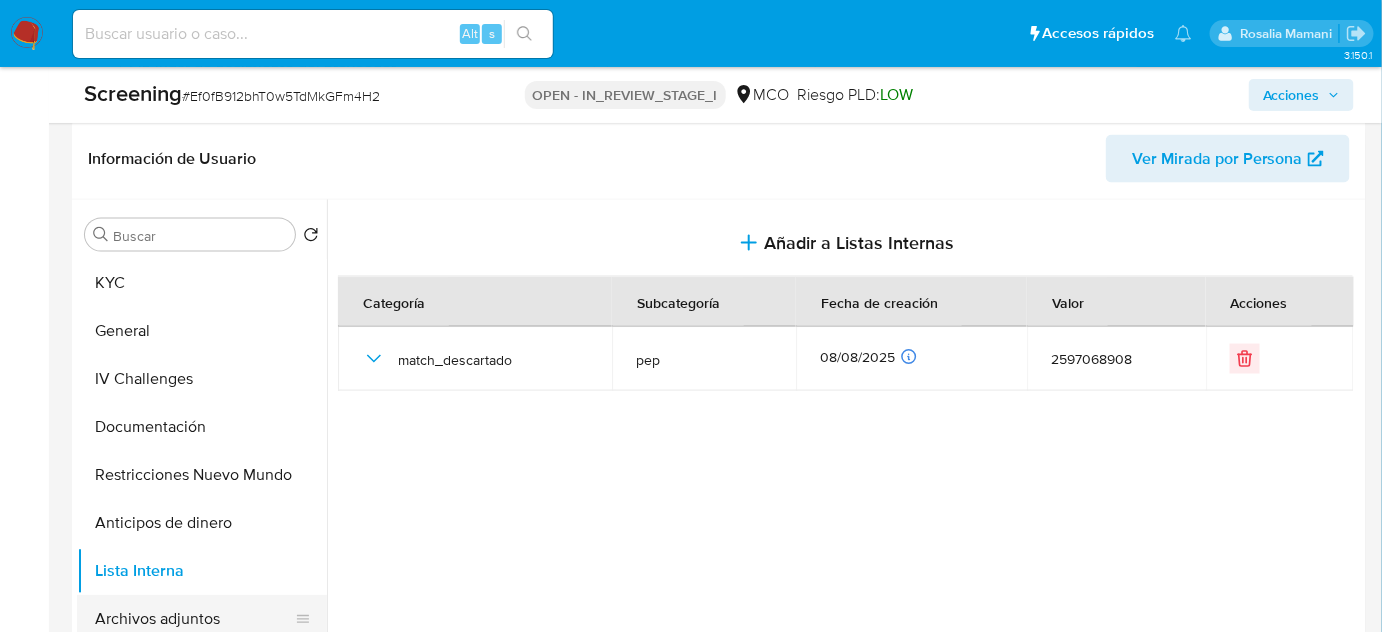click on "Archivos adjuntos" at bounding box center [194, 619] 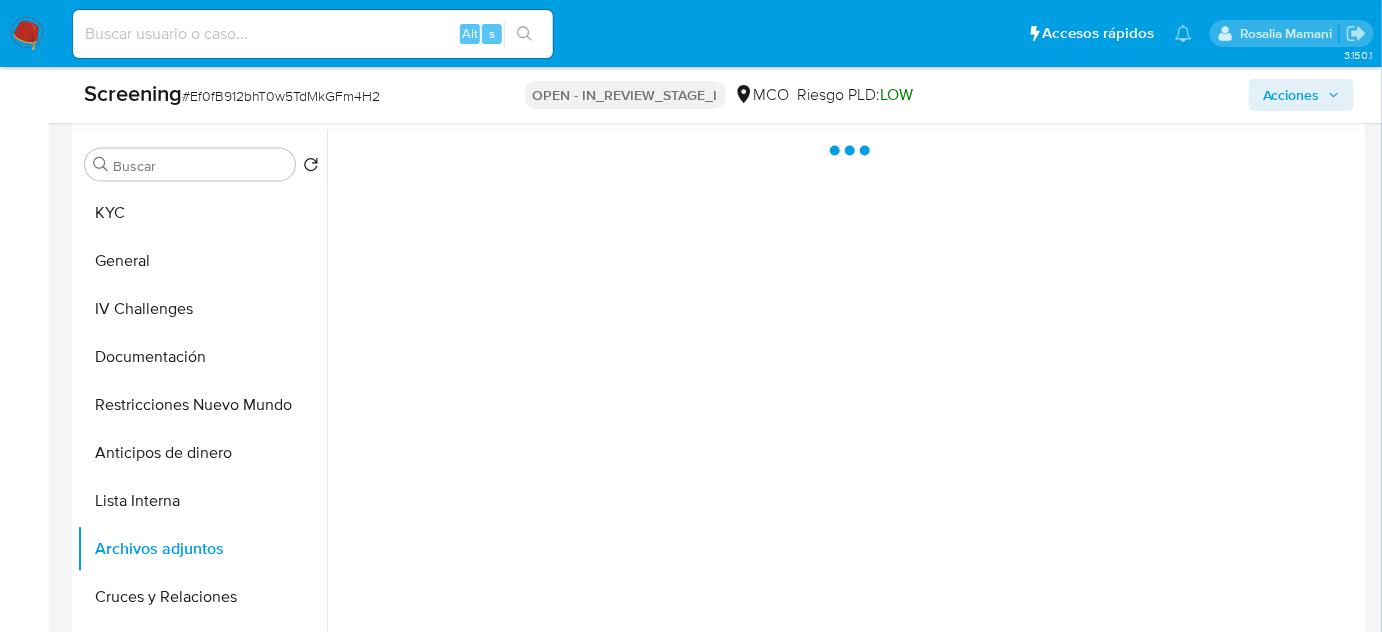 scroll, scrollTop: 1000, scrollLeft: 0, axis: vertical 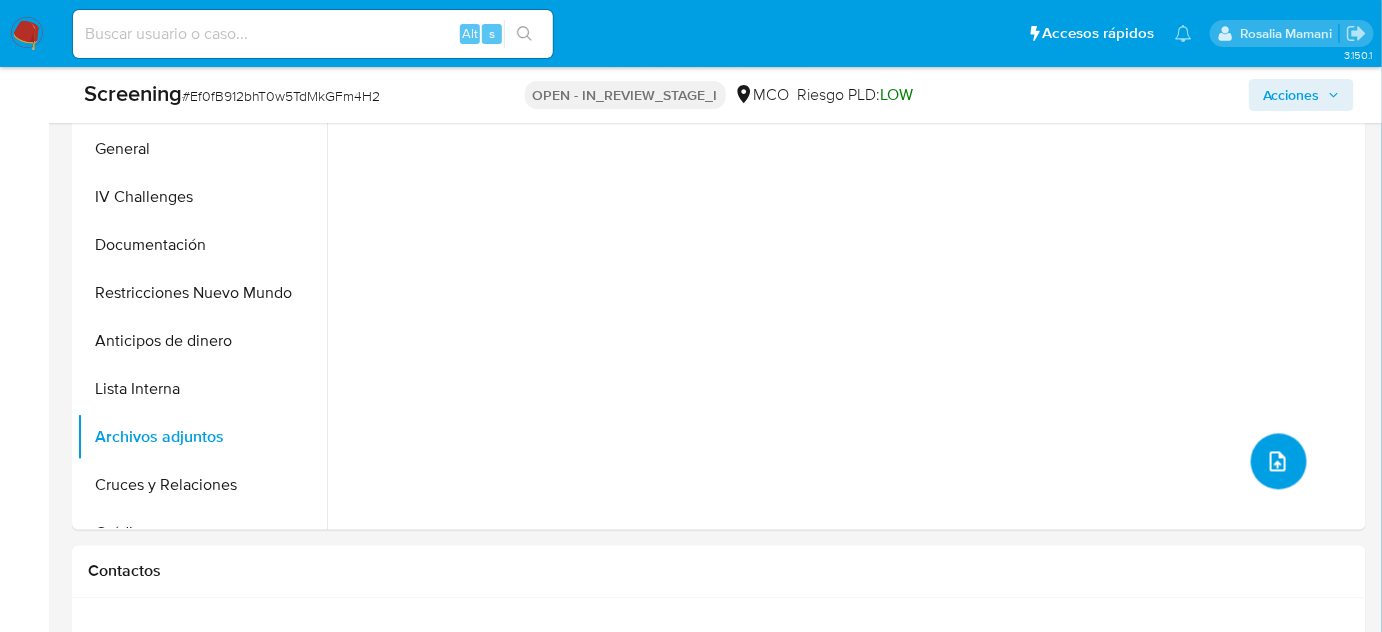 click at bounding box center [1279, 462] 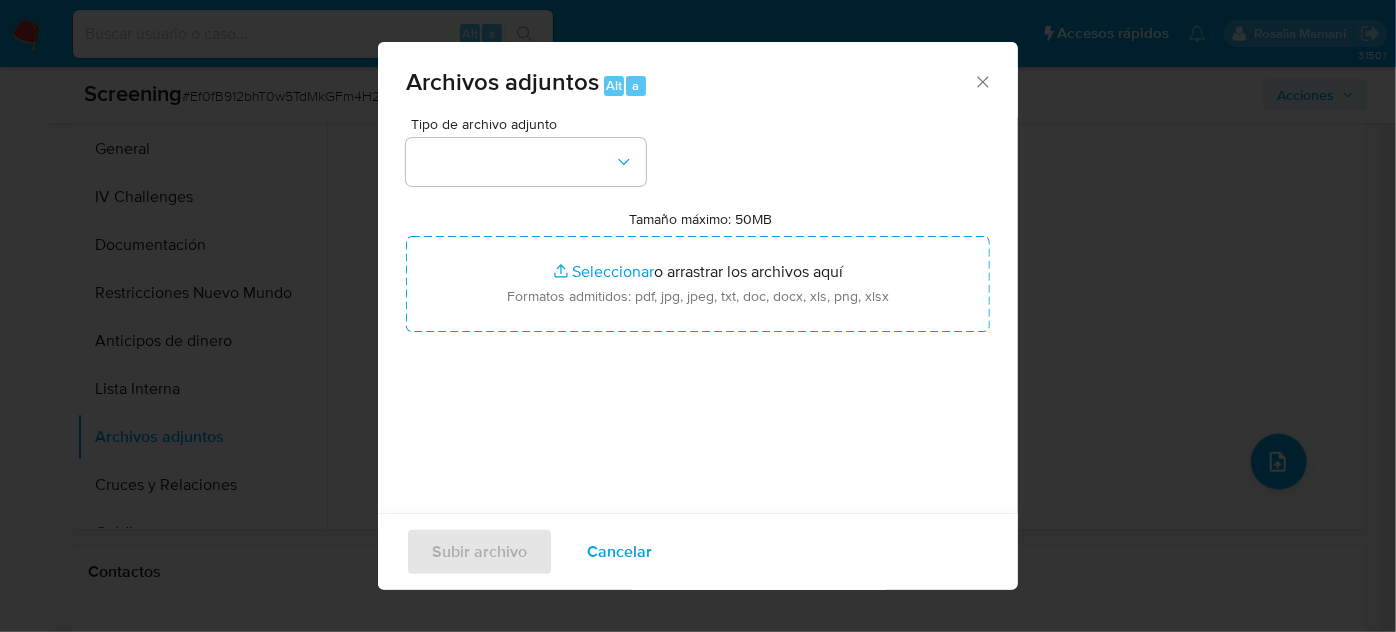 click on "Tamaño máximo: 50MB Seleccionar archivos" at bounding box center [698, 284] 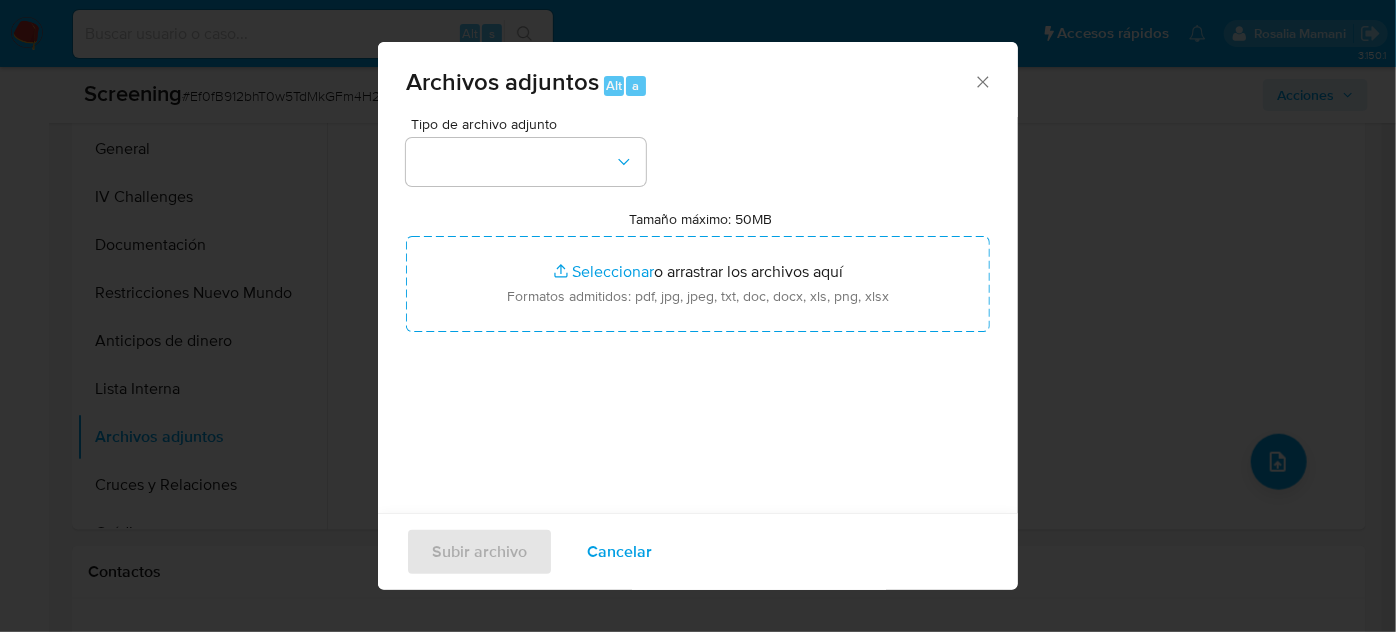 type on "C:\fakepath\_Jose Haidermy Garavito Gamez_ Lavado de dinero - Buscar con Google.pdf" 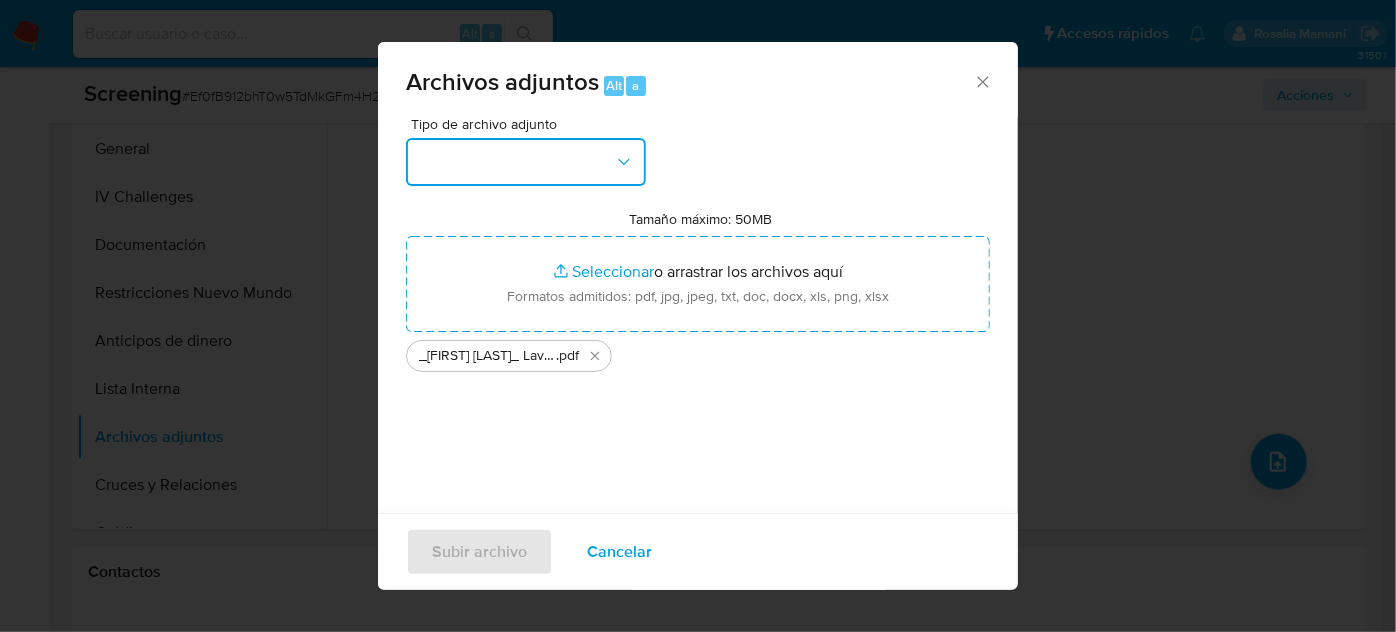 click at bounding box center (526, 162) 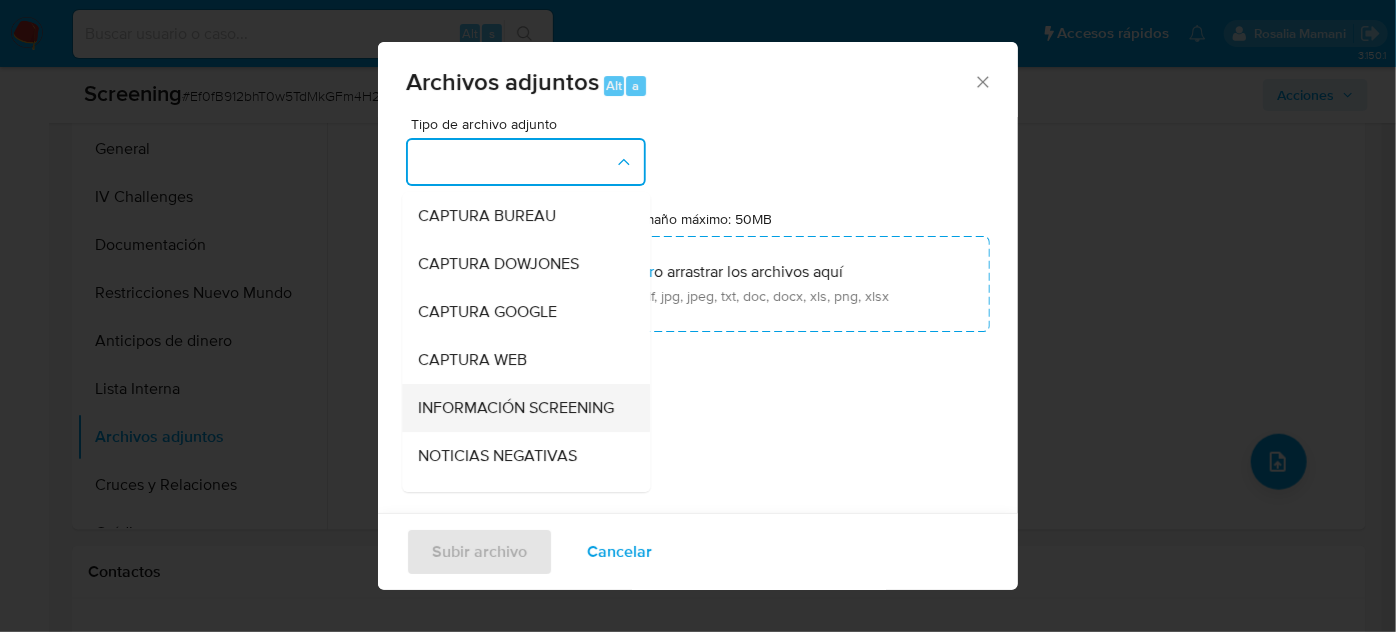 click on "INFORMACIÓN SCREENING" at bounding box center [516, 408] 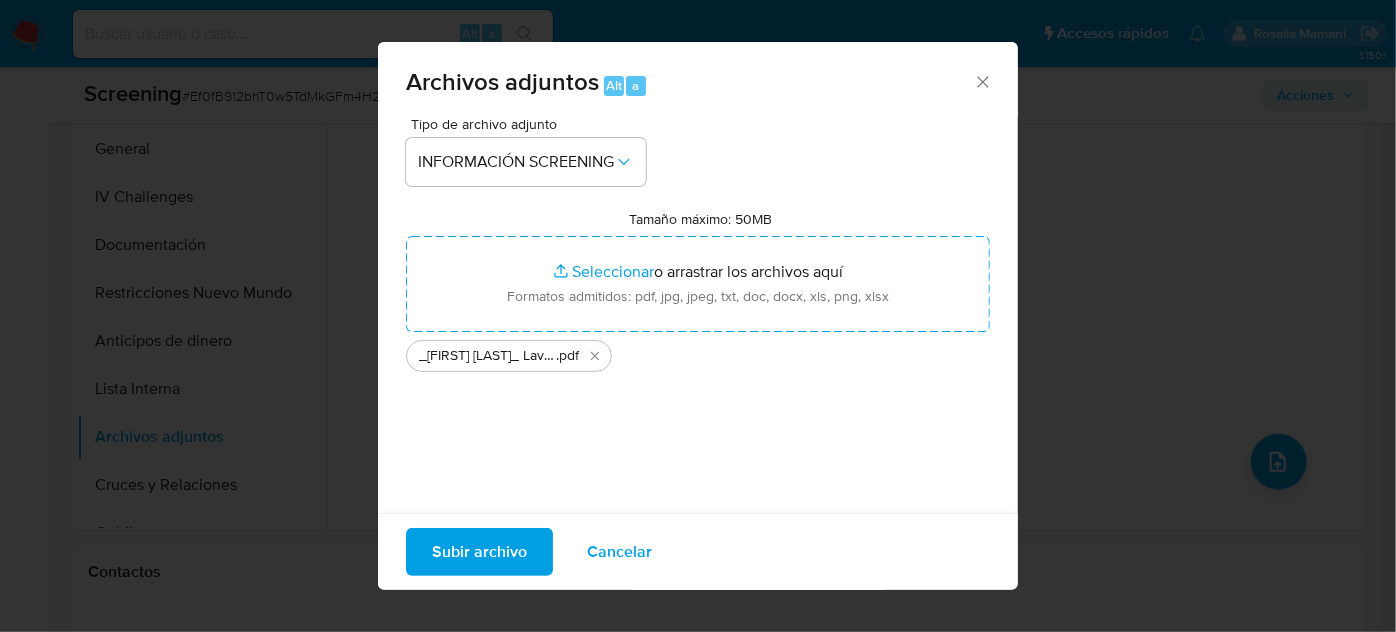 click on "Subir archivo" at bounding box center (479, 552) 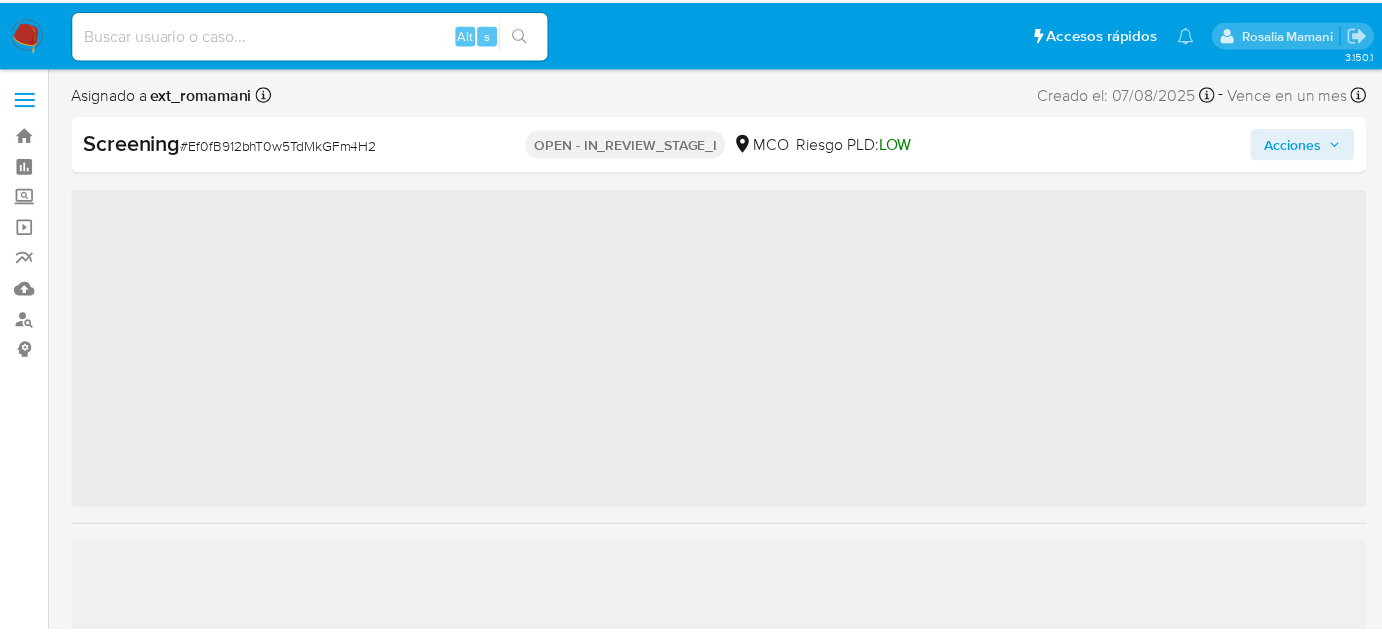 scroll, scrollTop: 0, scrollLeft: 0, axis: both 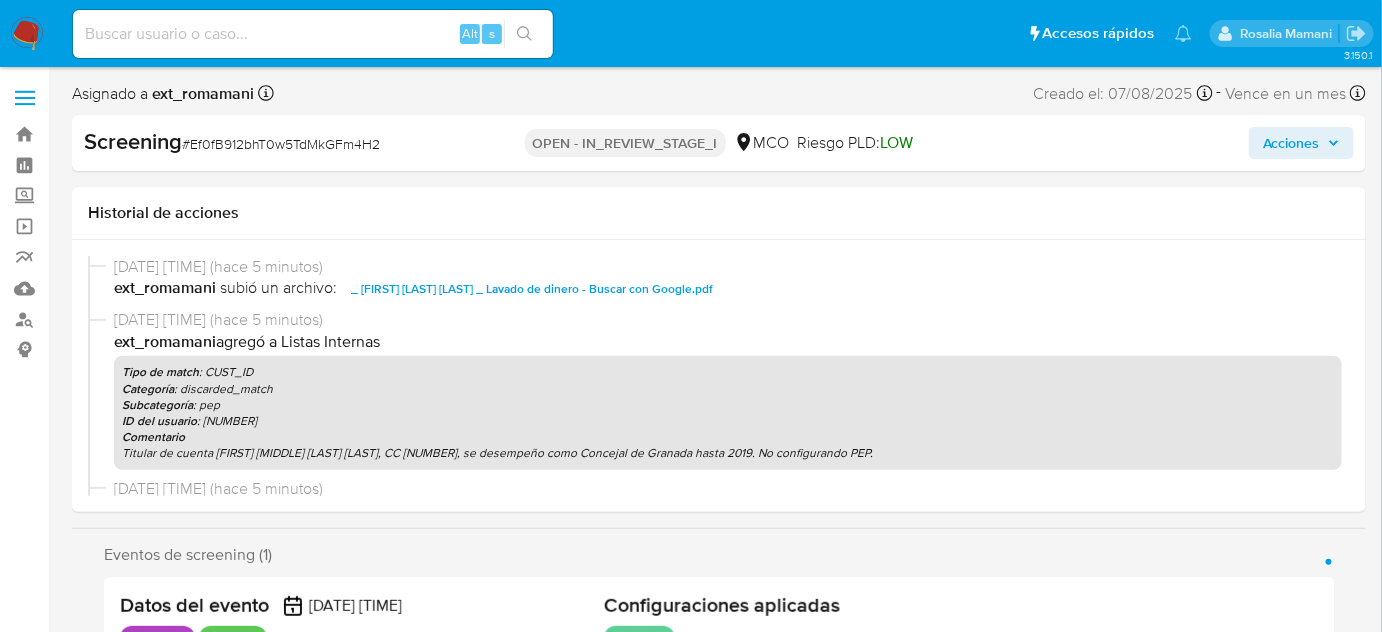 select on "10" 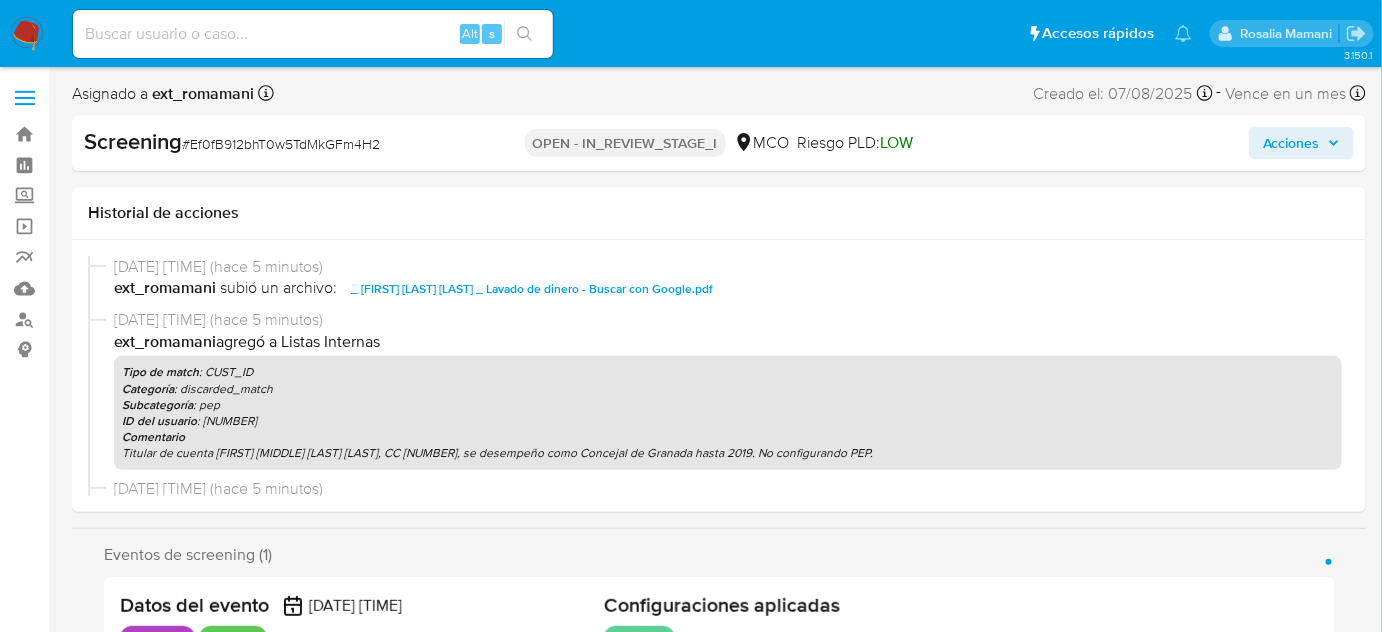click on "Acciones" at bounding box center (1291, 143) 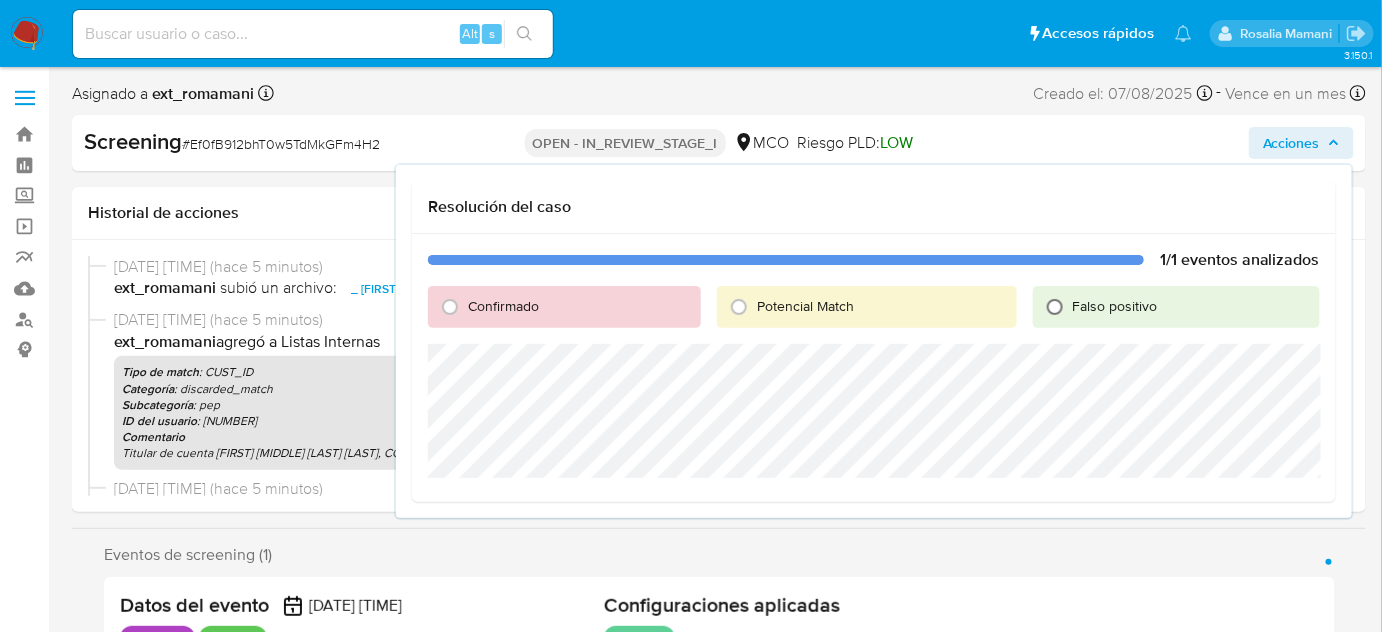 click on "Falso positivo" at bounding box center [1055, 307] 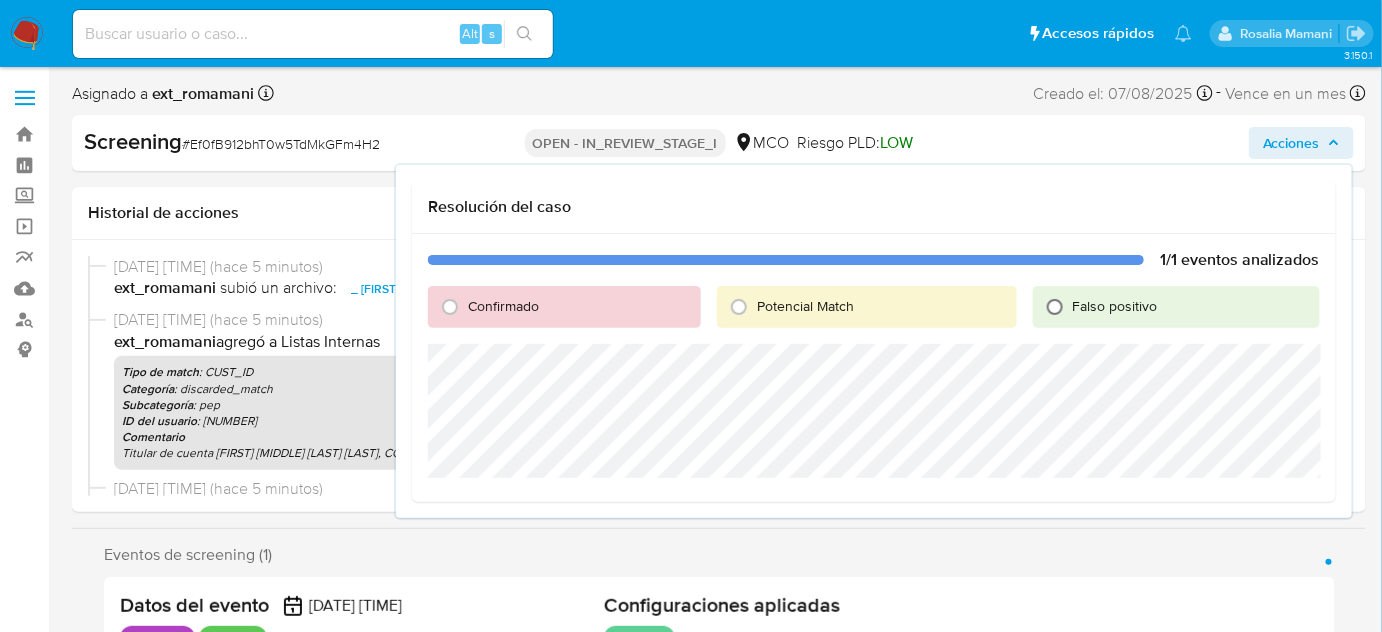 radio on "true" 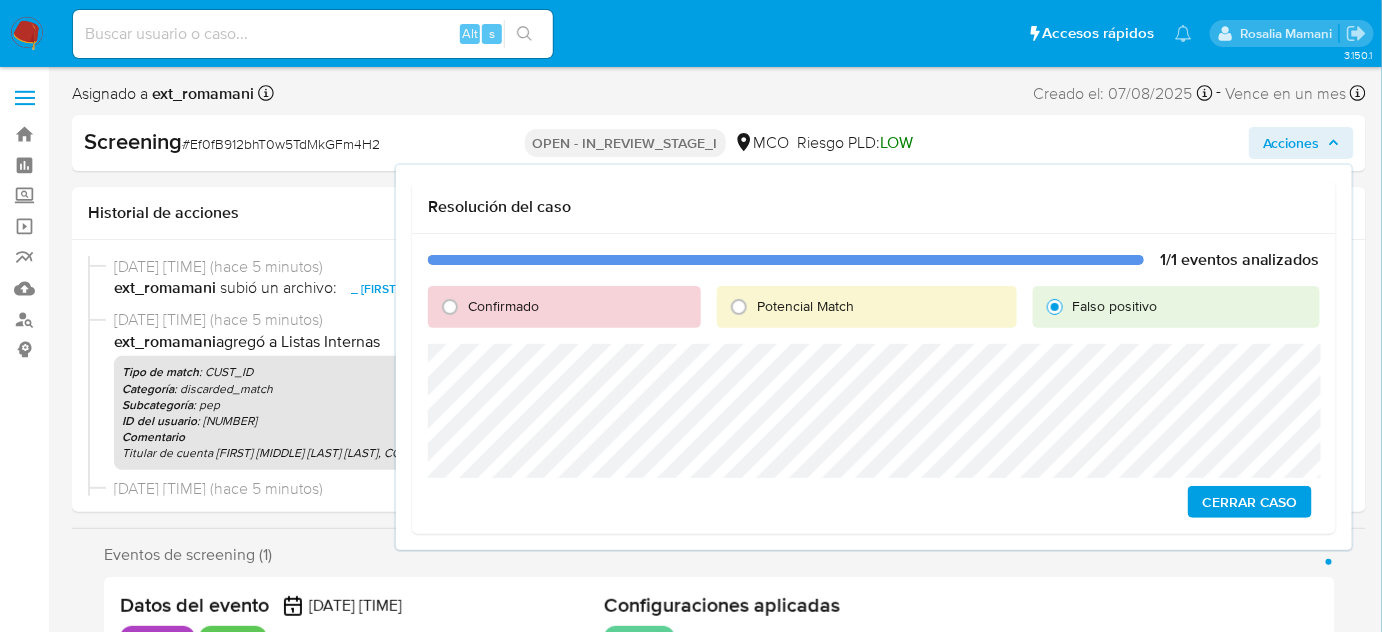 click on "Cerrar Caso" at bounding box center [1250, 502] 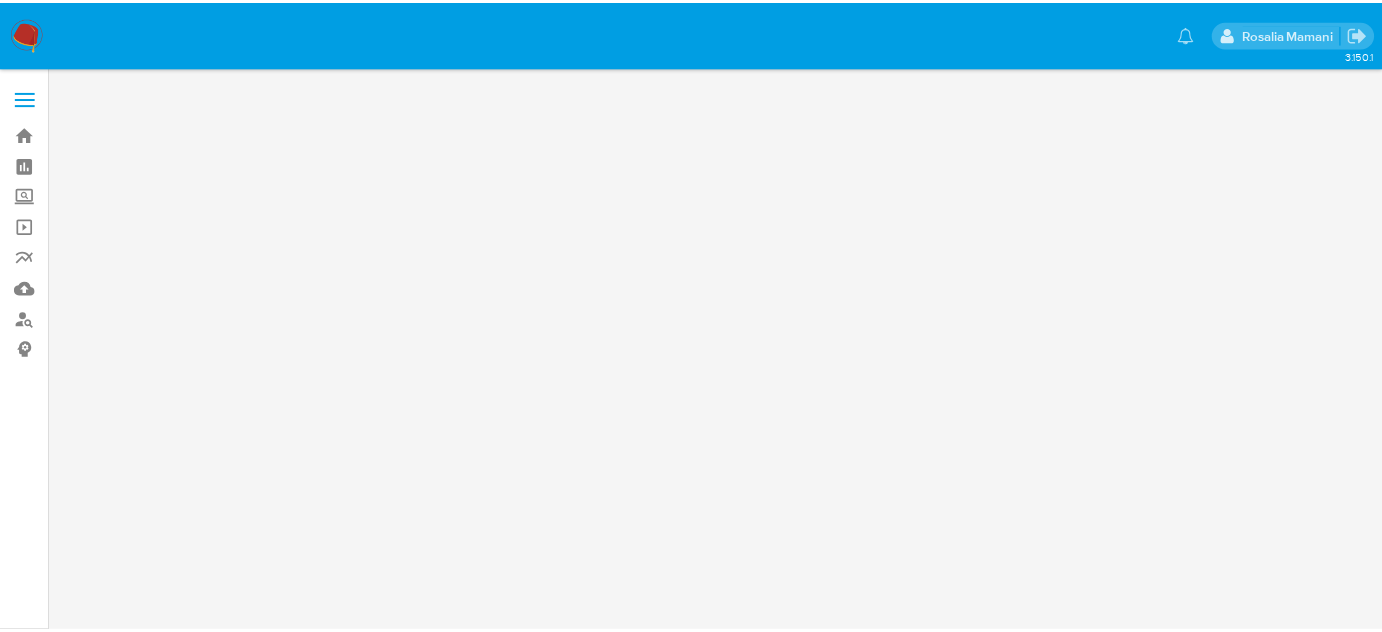 scroll, scrollTop: 0, scrollLeft: 0, axis: both 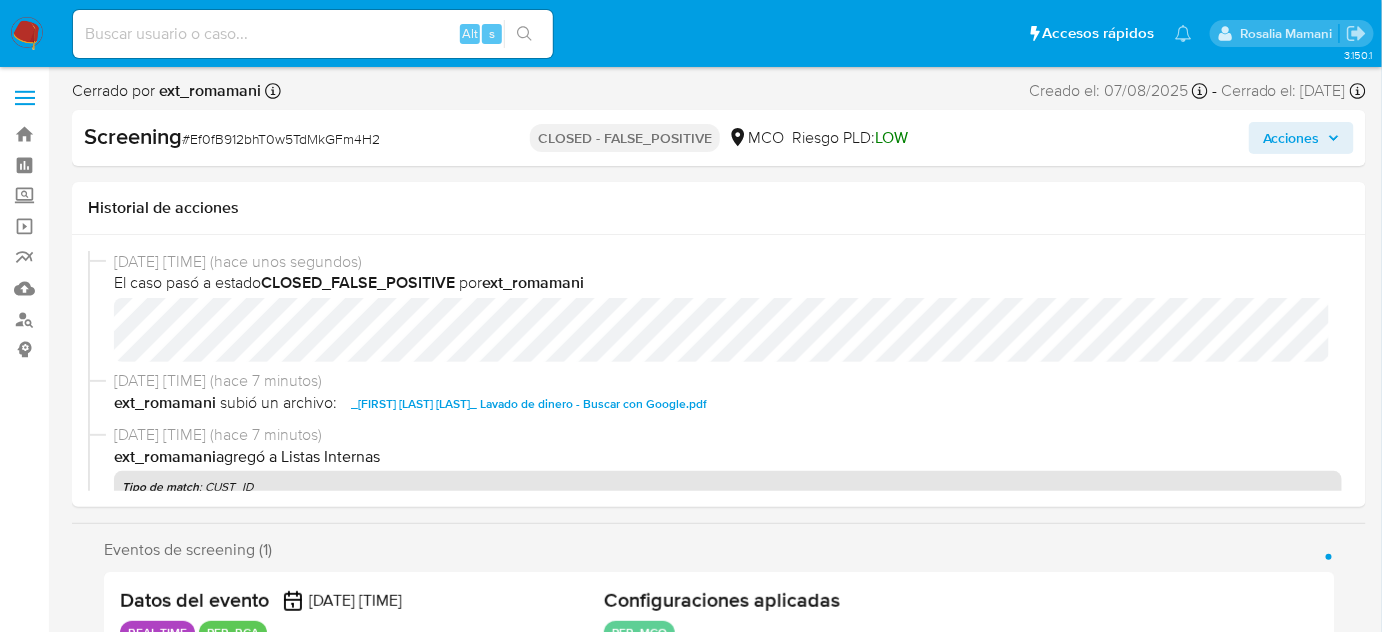 select on "10" 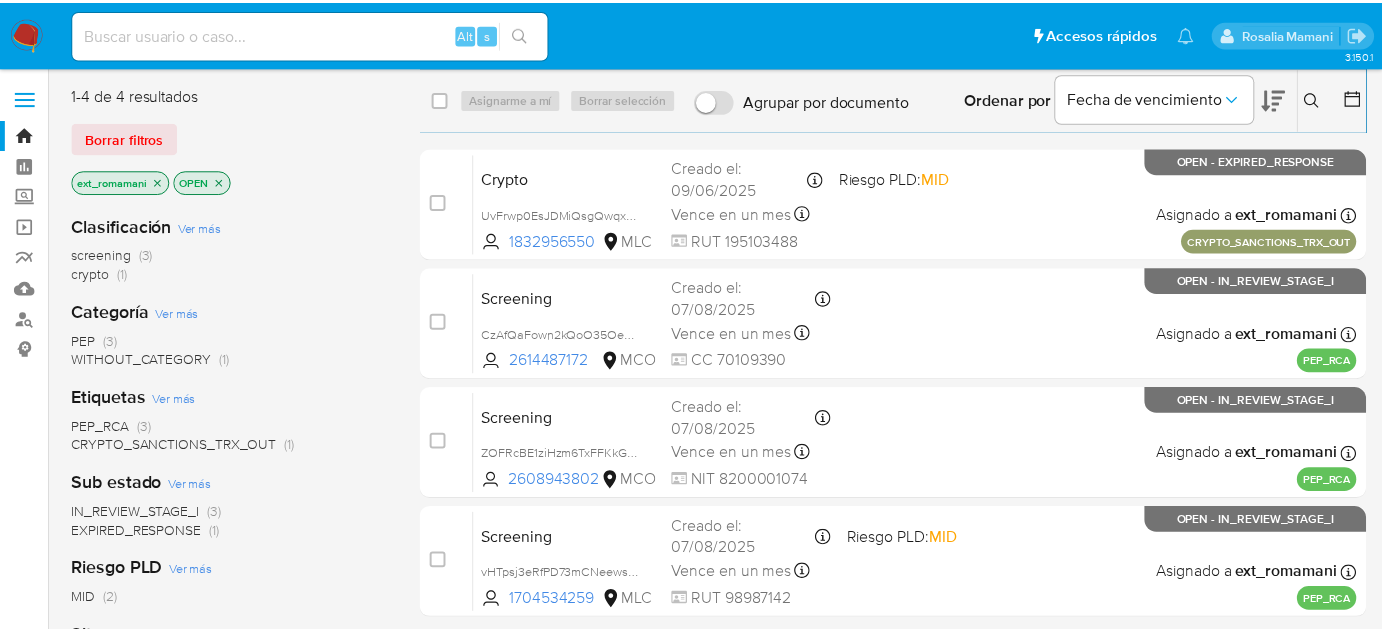 scroll, scrollTop: 0, scrollLeft: 0, axis: both 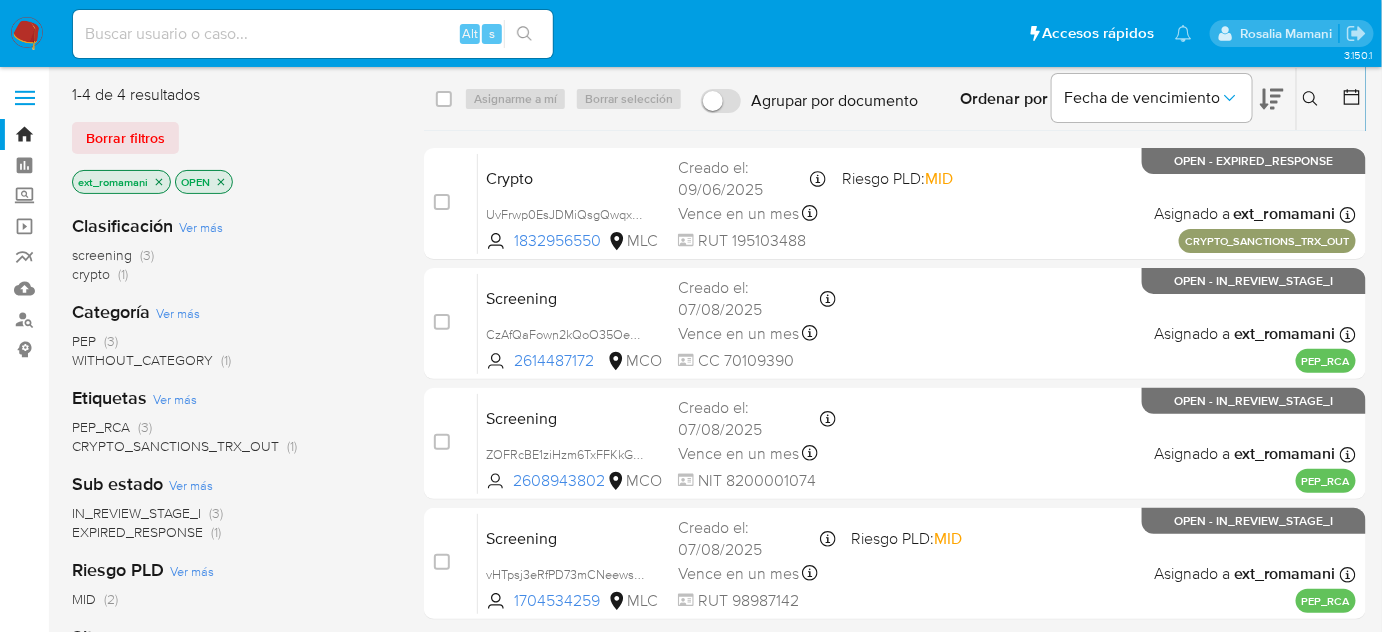 click on "screening (3) crypto (1)" at bounding box center [232, 265] 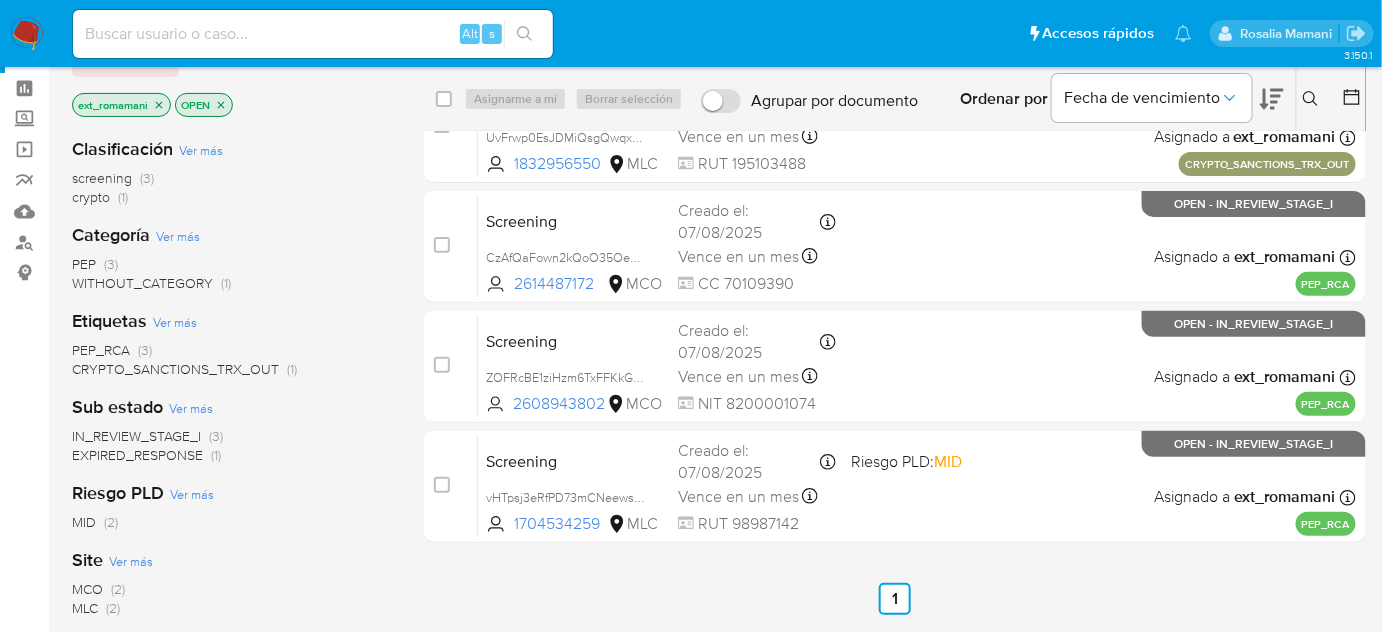 scroll, scrollTop: 109, scrollLeft: 0, axis: vertical 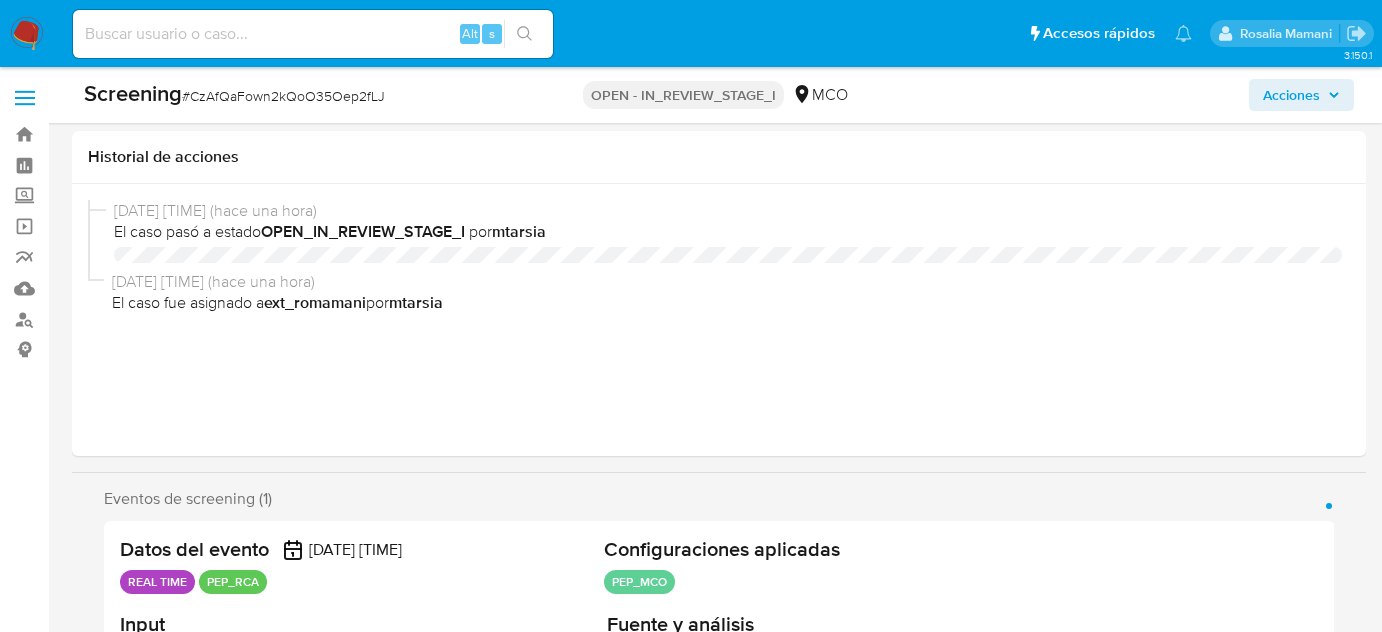 select on "10" 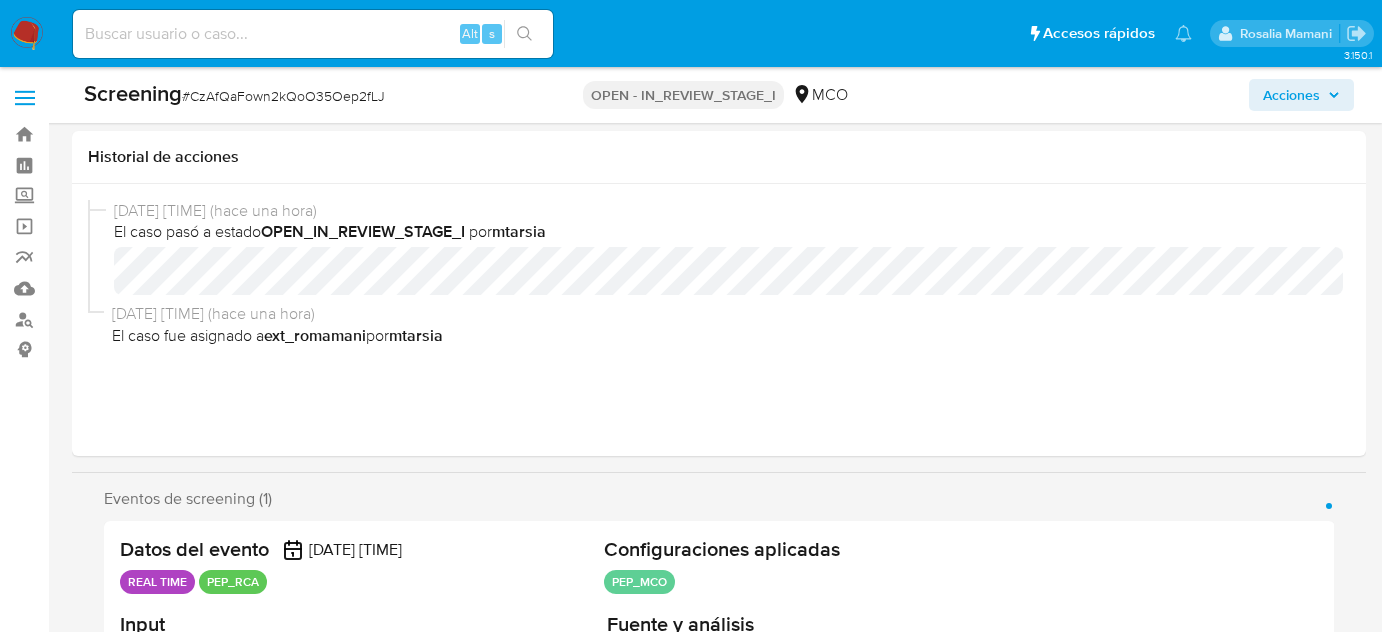 scroll, scrollTop: 454, scrollLeft: 0, axis: vertical 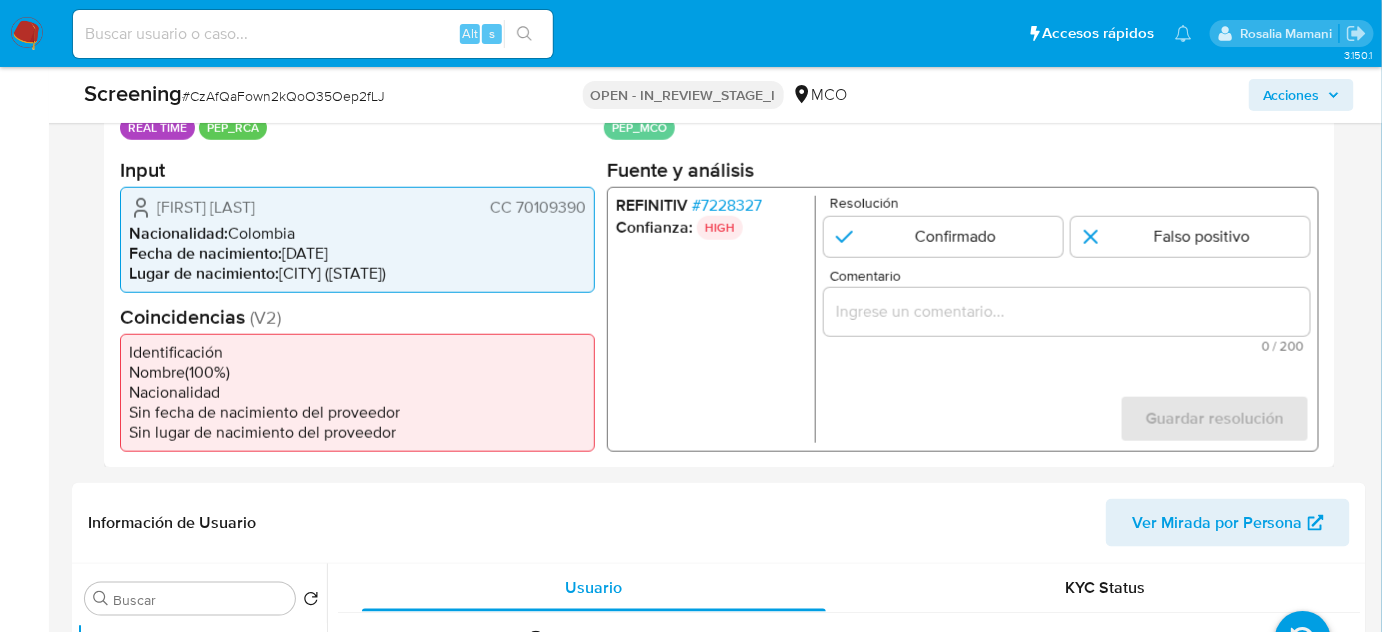 drag, startPoint x: 372, startPoint y: 215, endPoint x: 153, endPoint y: 191, distance: 220.31114 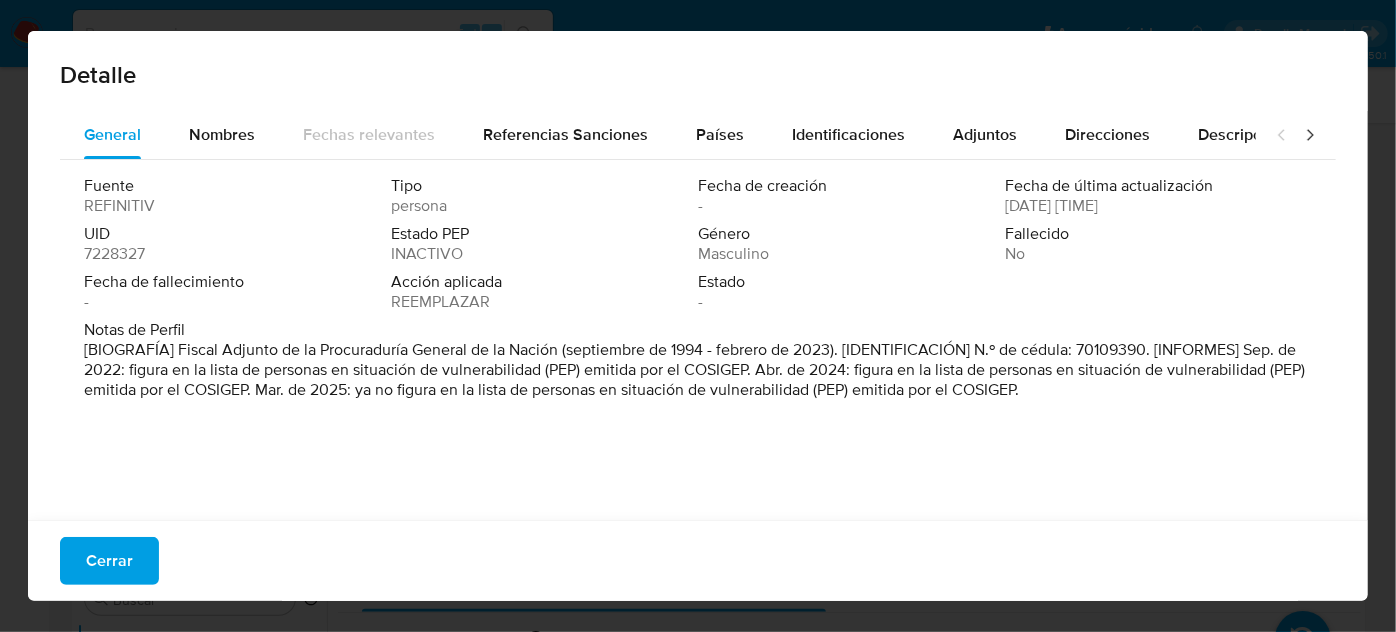 drag, startPoint x: 561, startPoint y: 347, endPoint x: 174, endPoint y: 344, distance: 387.01163 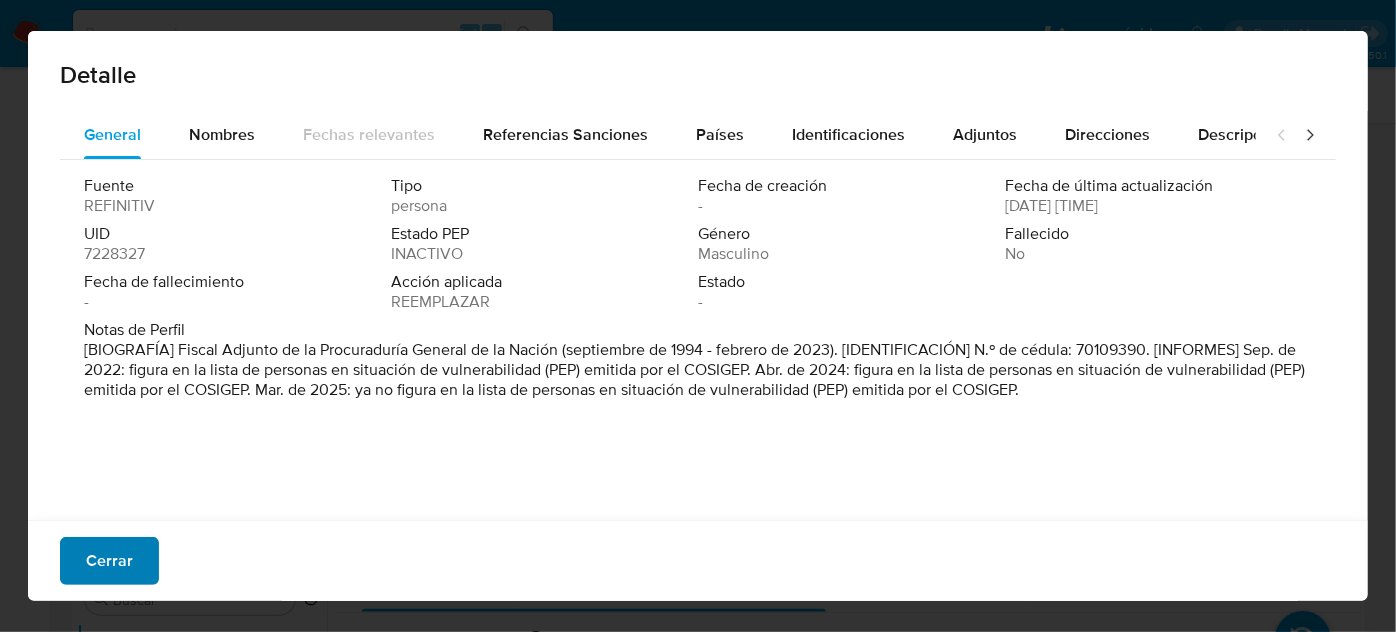 click on "Cerrar" at bounding box center (109, 561) 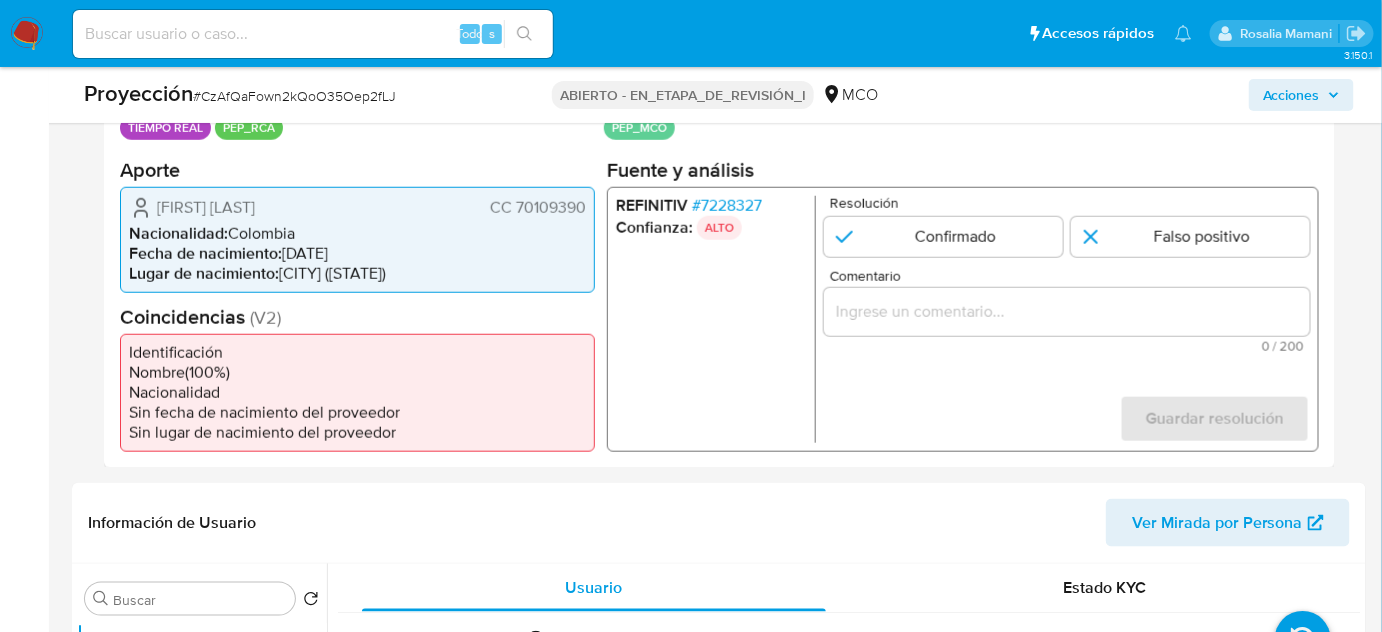 click at bounding box center [1067, 311] 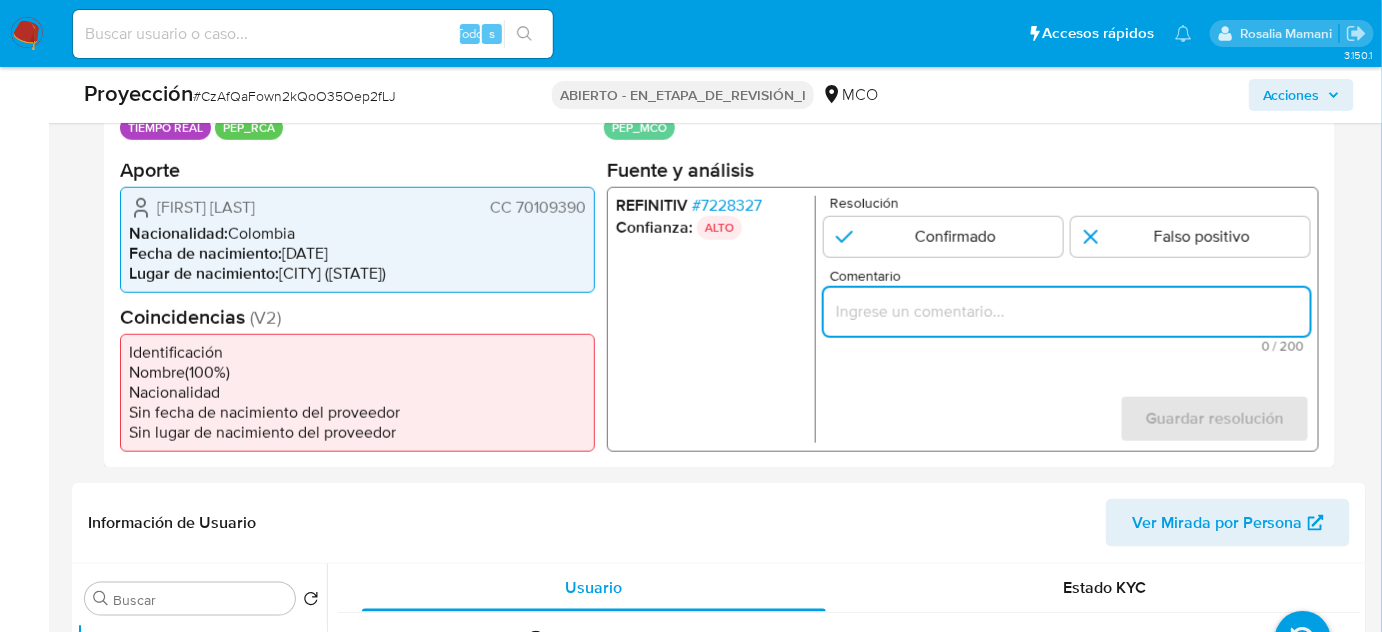 paste on "Titular de cuenta  se desempeño como No configurando PEP." 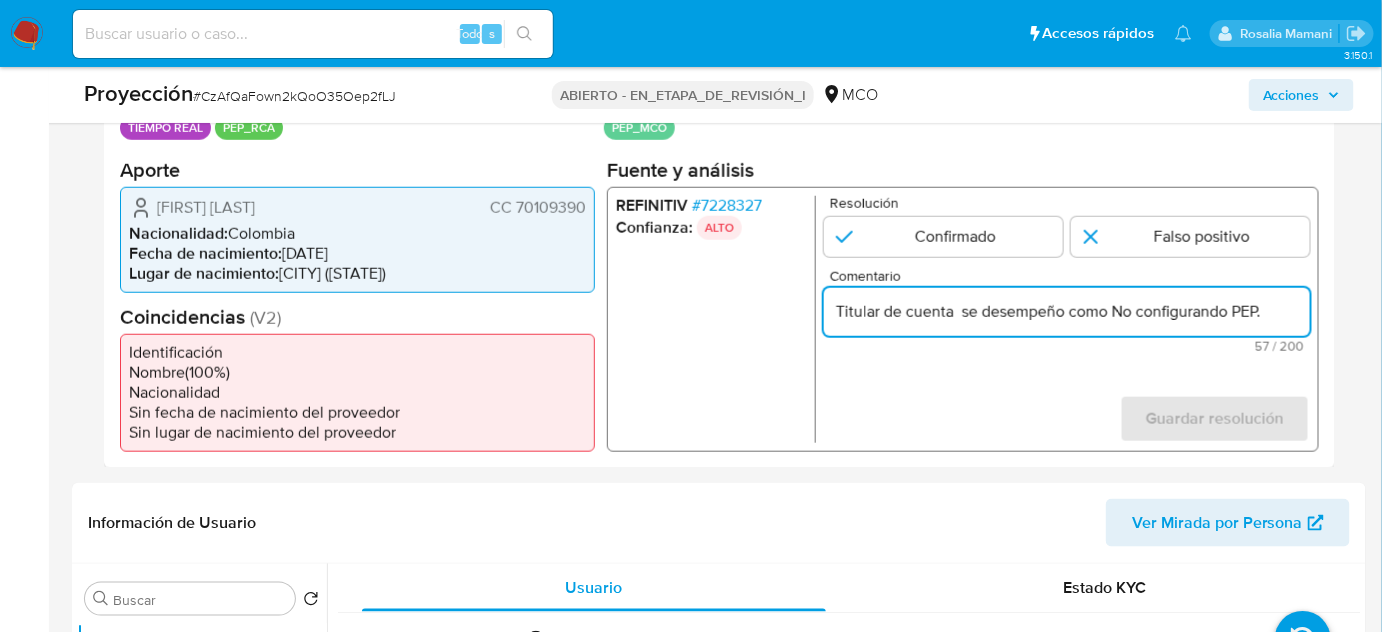 click on "Titular de cuenta  se desempeño como No configurando PEP." at bounding box center (1067, 311) 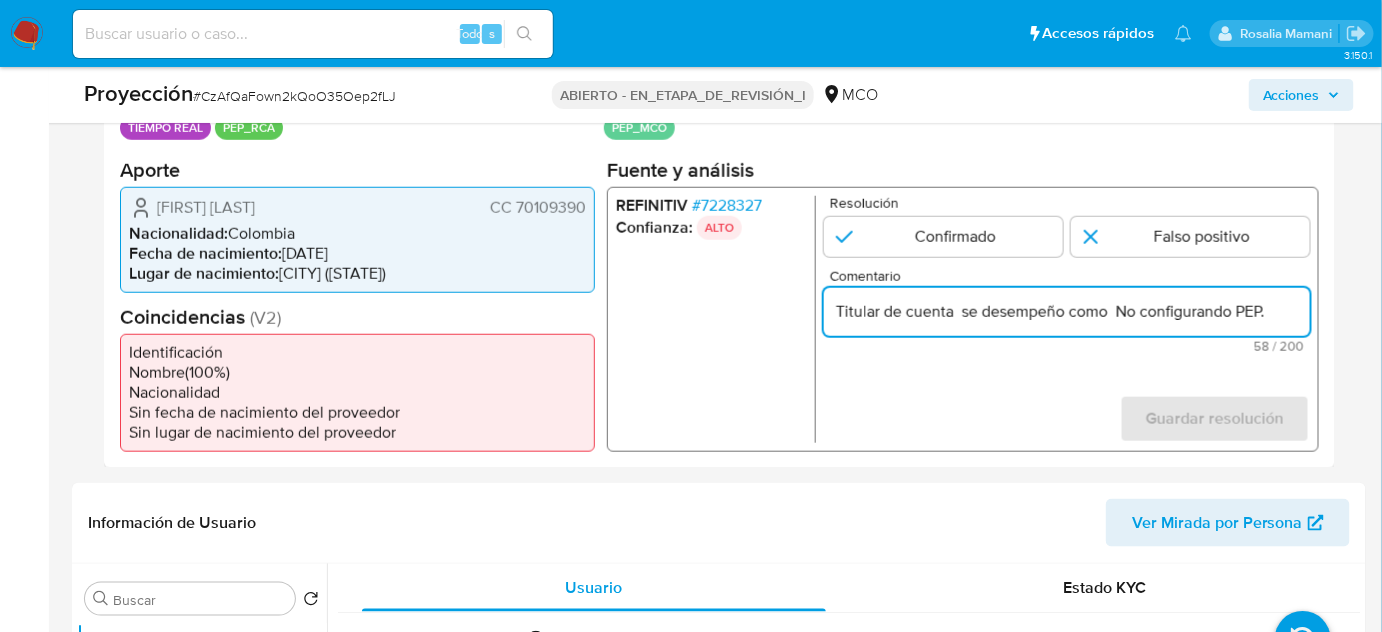 paste on "Fiscal Adjunto de la Procuraduría General de la Nación hasta Febrero de 2023." 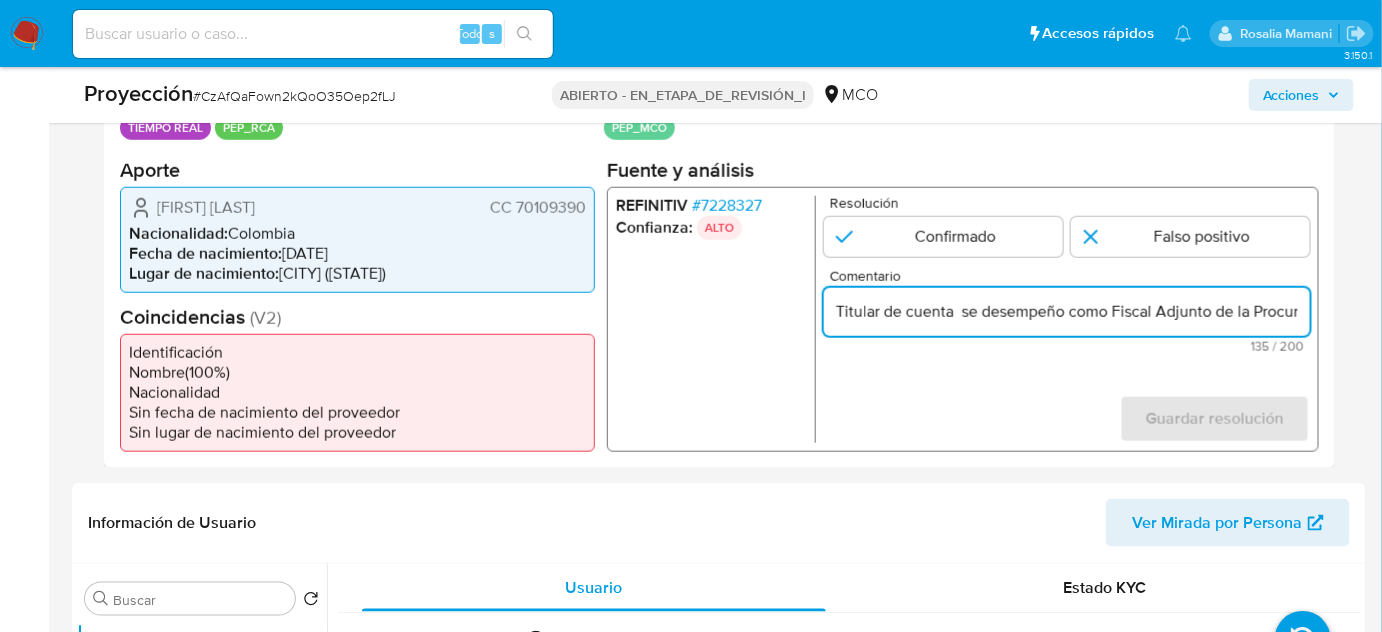 scroll, scrollTop: 0, scrollLeft: 368, axis: horizontal 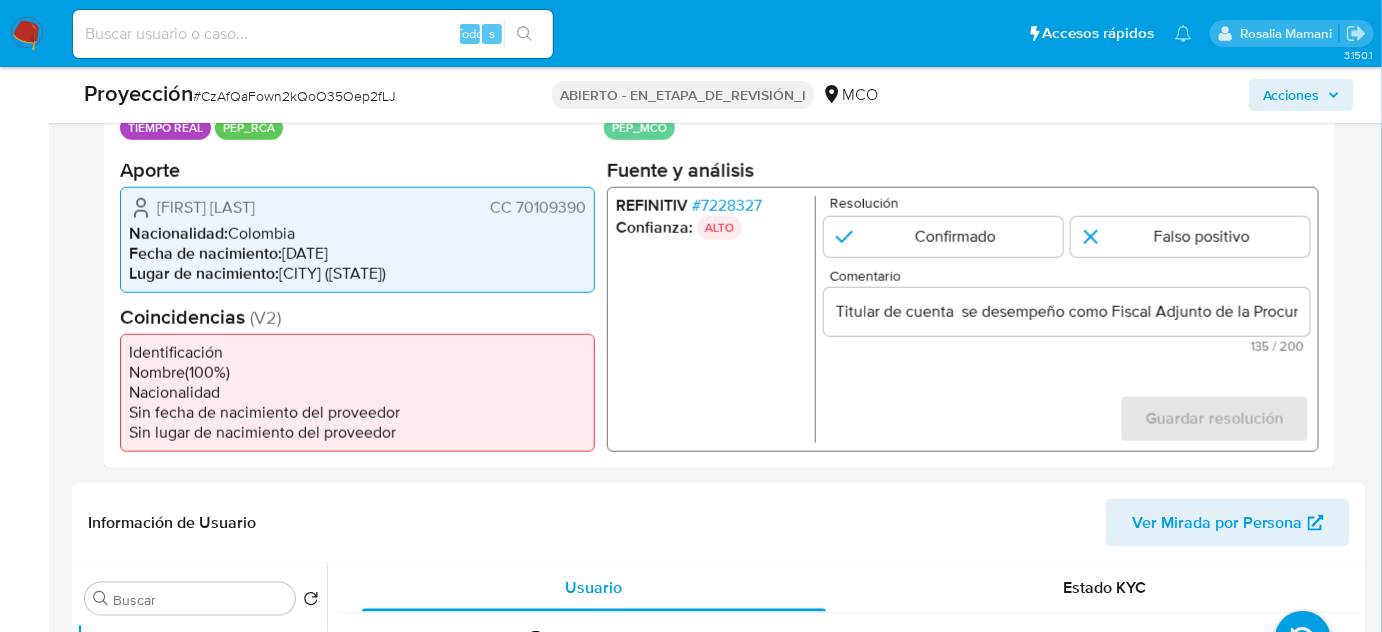 click on "Resolución Confirmado Falso positivo Comentario Titular de cuenta  se desempeño como Fiscal Adjunto de la Procuraduría General de la Nación hasta Febrero de 2023. No configurando PEP. 135 / 200 65 caracteres restantes Guardar resolución   Completa ambos campos" at bounding box center (1067, 318) 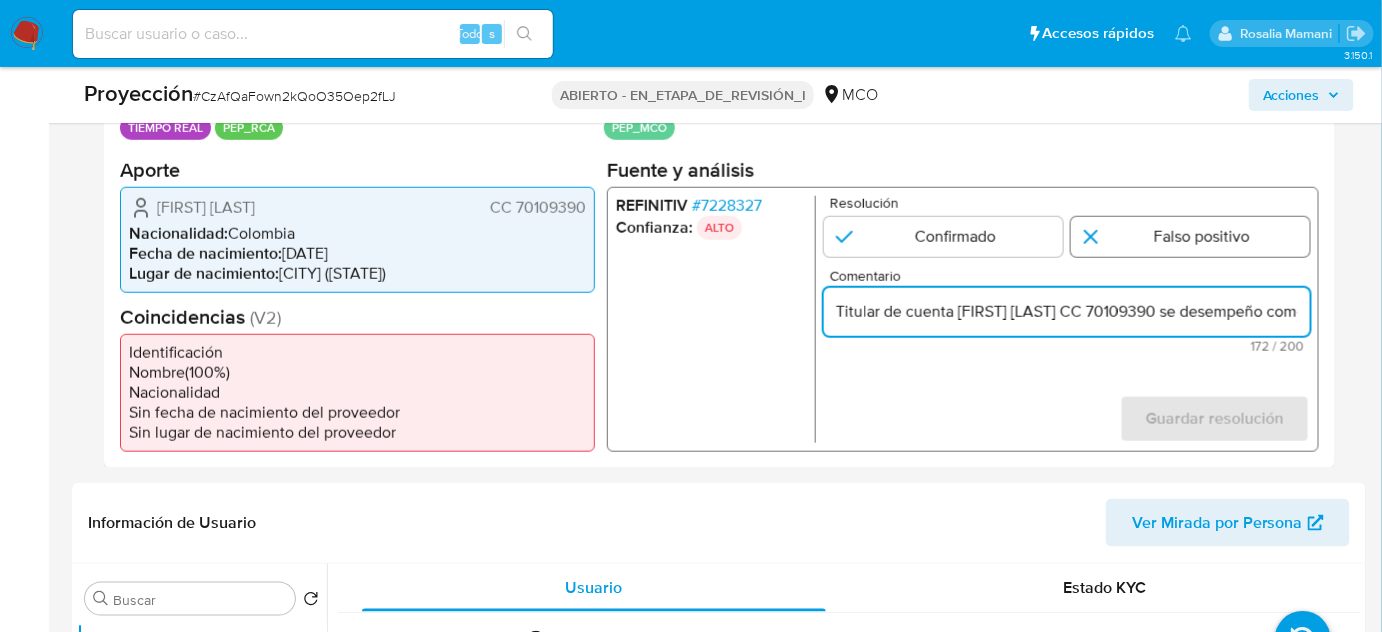 type on "Titular de cuenta [FIRST] [LAST] CC 70109390 se desempeño como Fiscal Adjunto de la Procuraduría General de la Nación hasta Febrero de 2023. No configurando PEP." 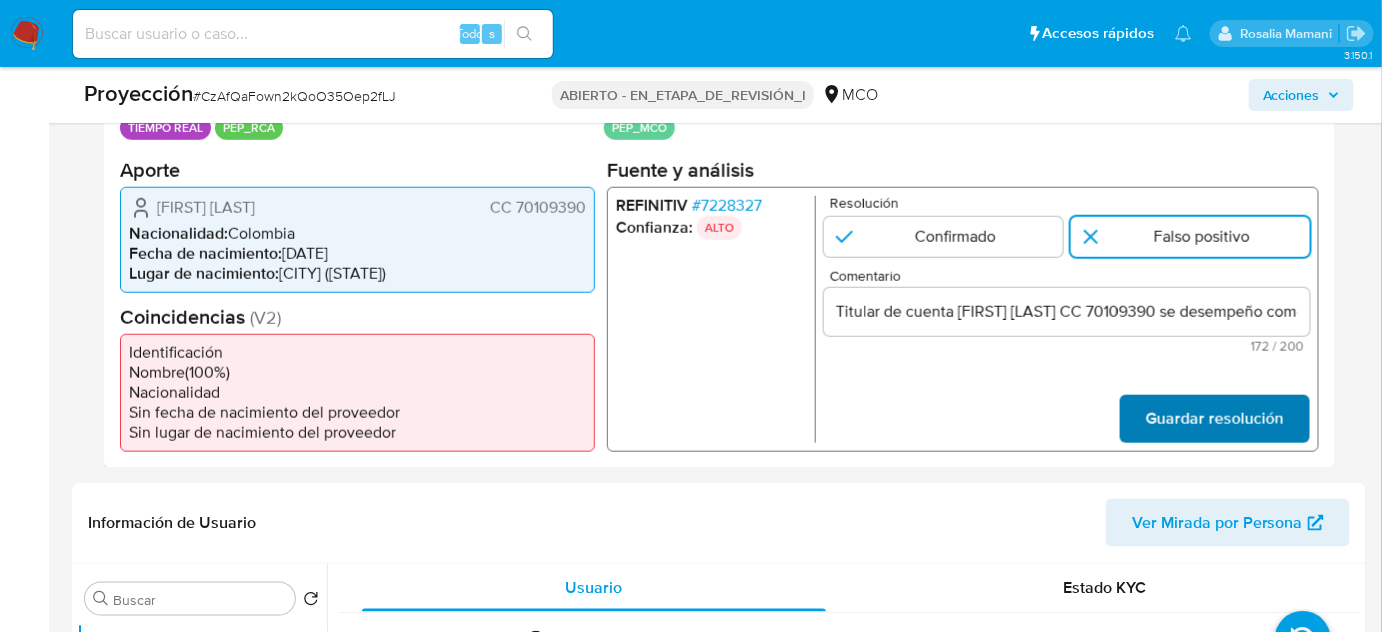 click on "Guardar resolución" at bounding box center (1215, 418) 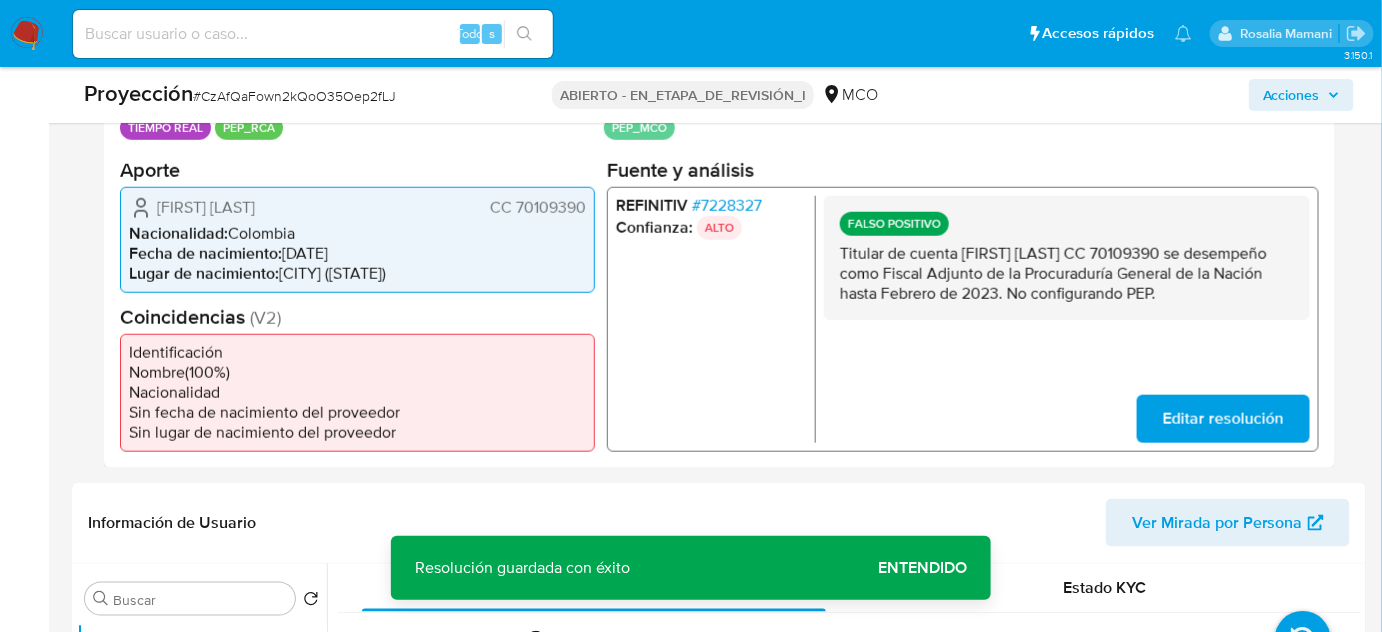 drag, startPoint x: 1245, startPoint y: 295, endPoint x: 831, endPoint y: 258, distance: 415.6501 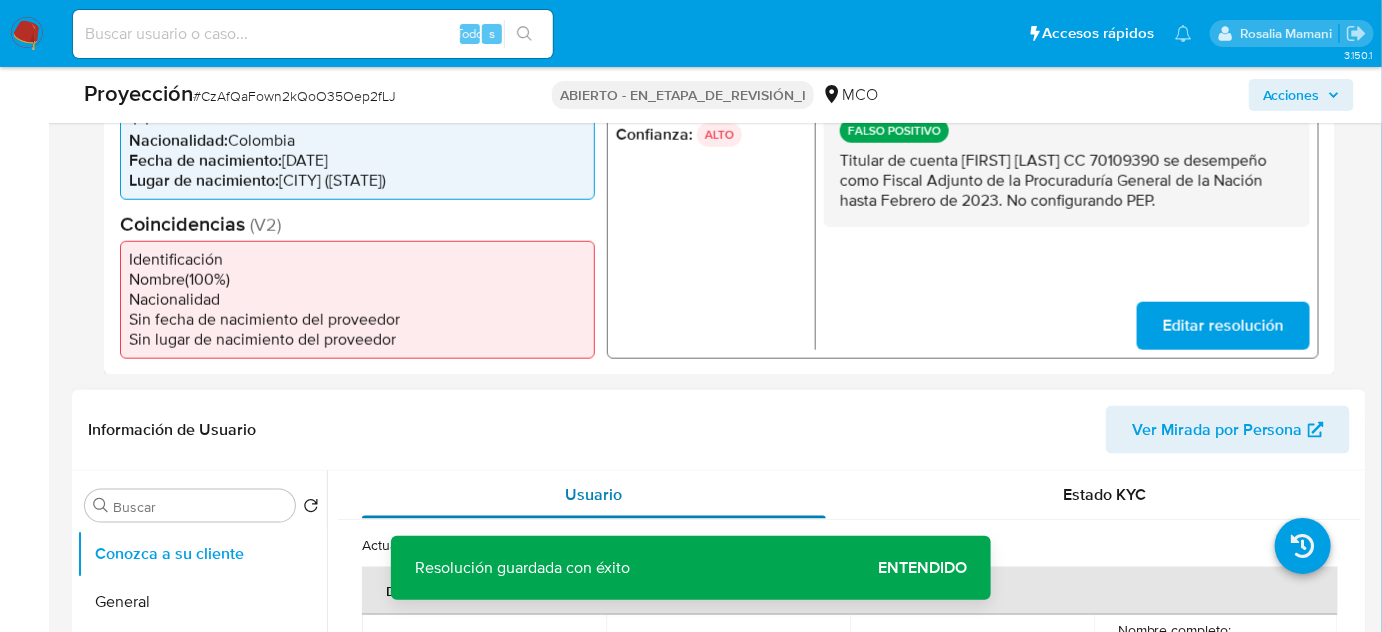 scroll, scrollTop: 727, scrollLeft: 0, axis: vertical 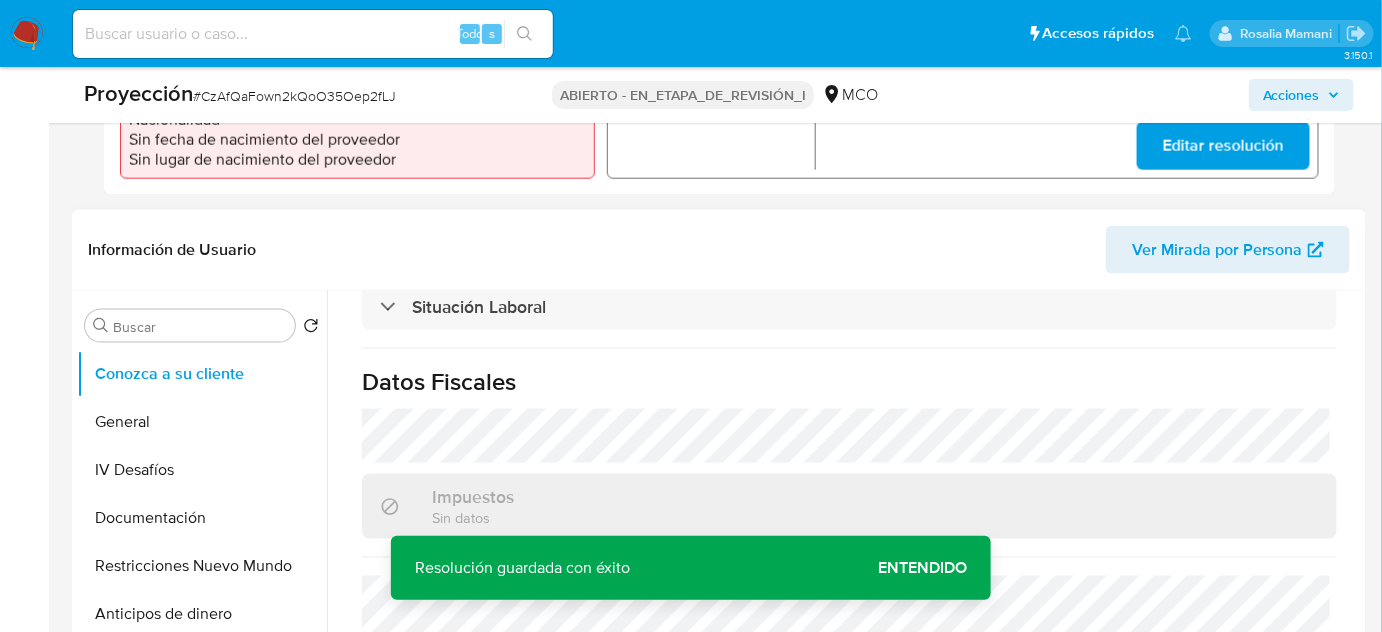 click on "Datos Fiscales" at bounding box center [849, 382] 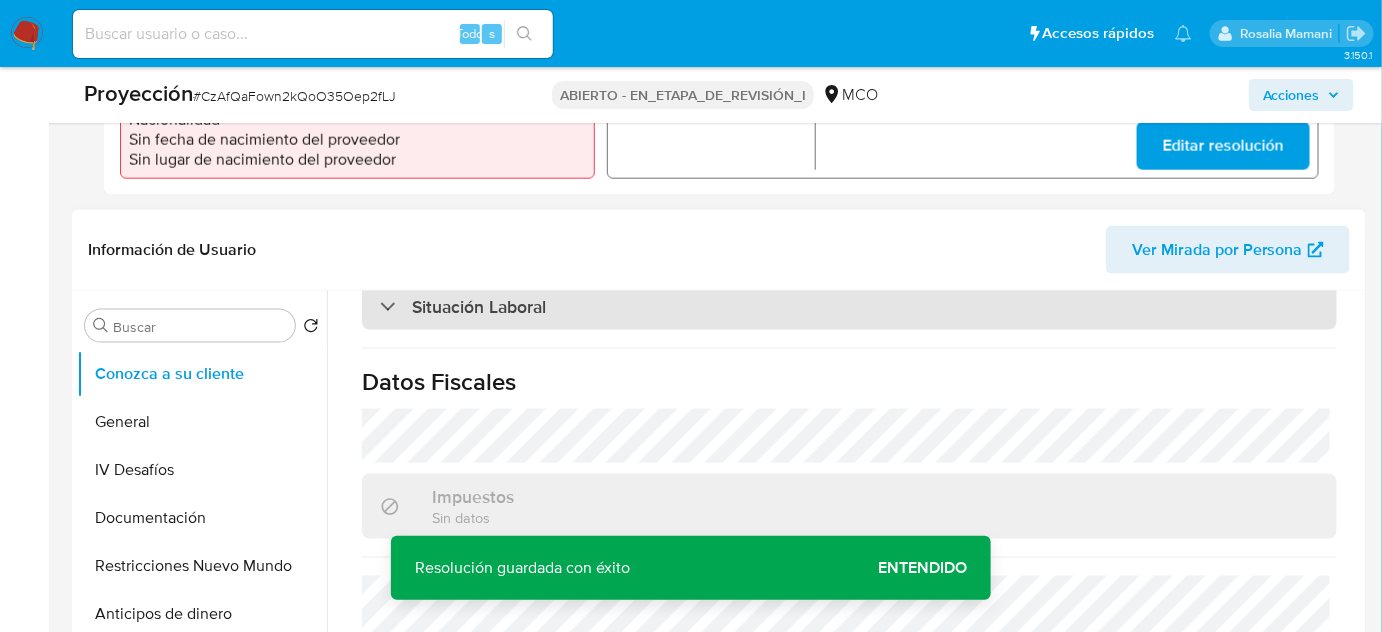 click on "Situación Laboral" at bounding box center [849, 307] 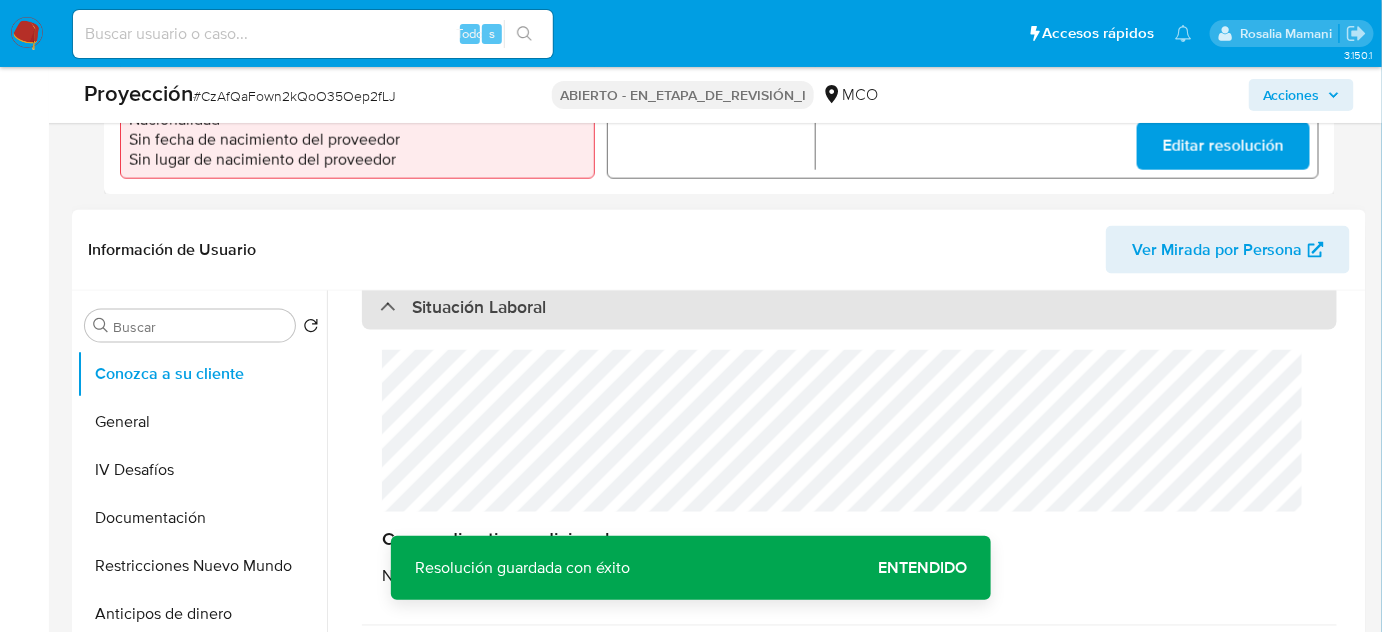 click on "Situación Laboral" at bounding box center [849, 307] 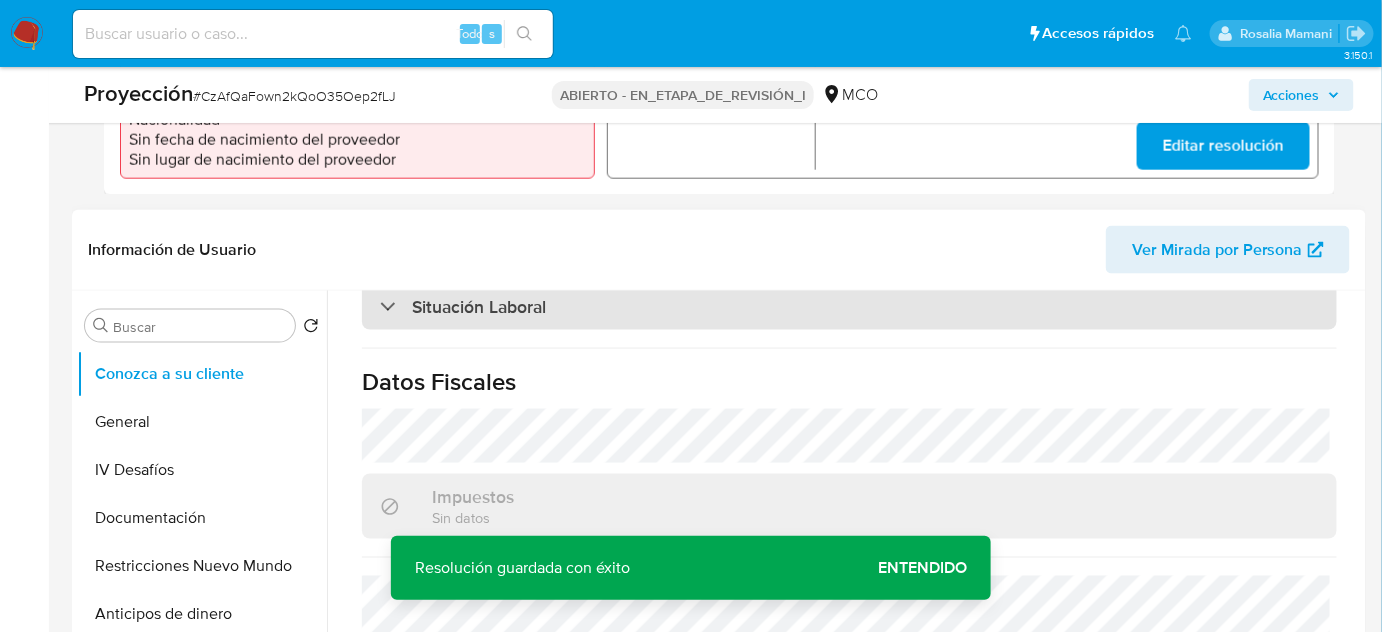 click on "Situación Laboral" at bounding box center [849, 307] 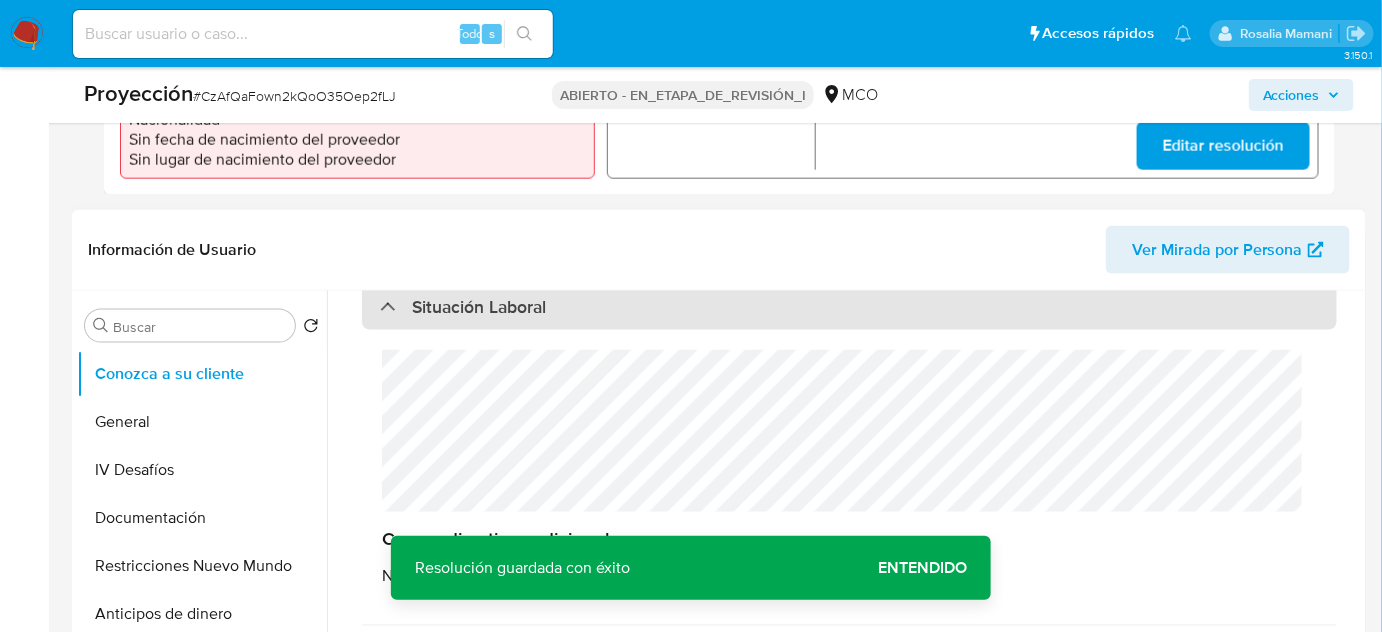 click on "Situación Laboral" at bounding box center (849, 307) 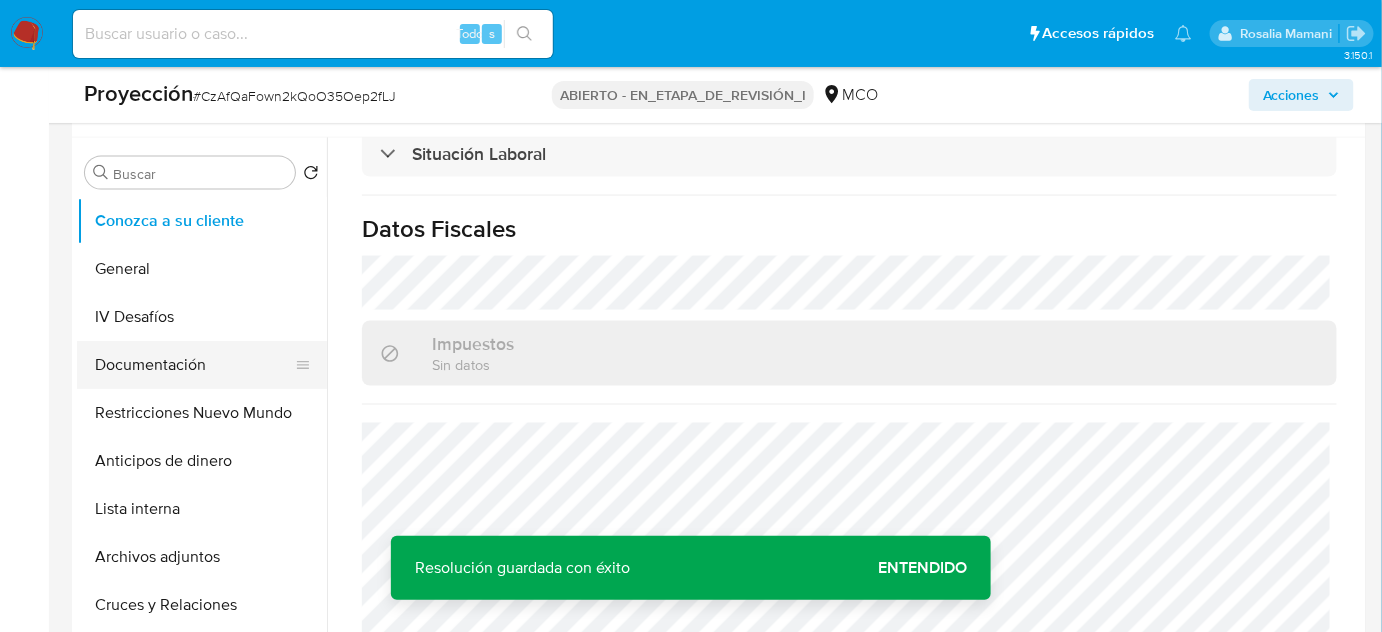 scroll, scrollTop: 909, scrollLeft: 0, axis: vertical 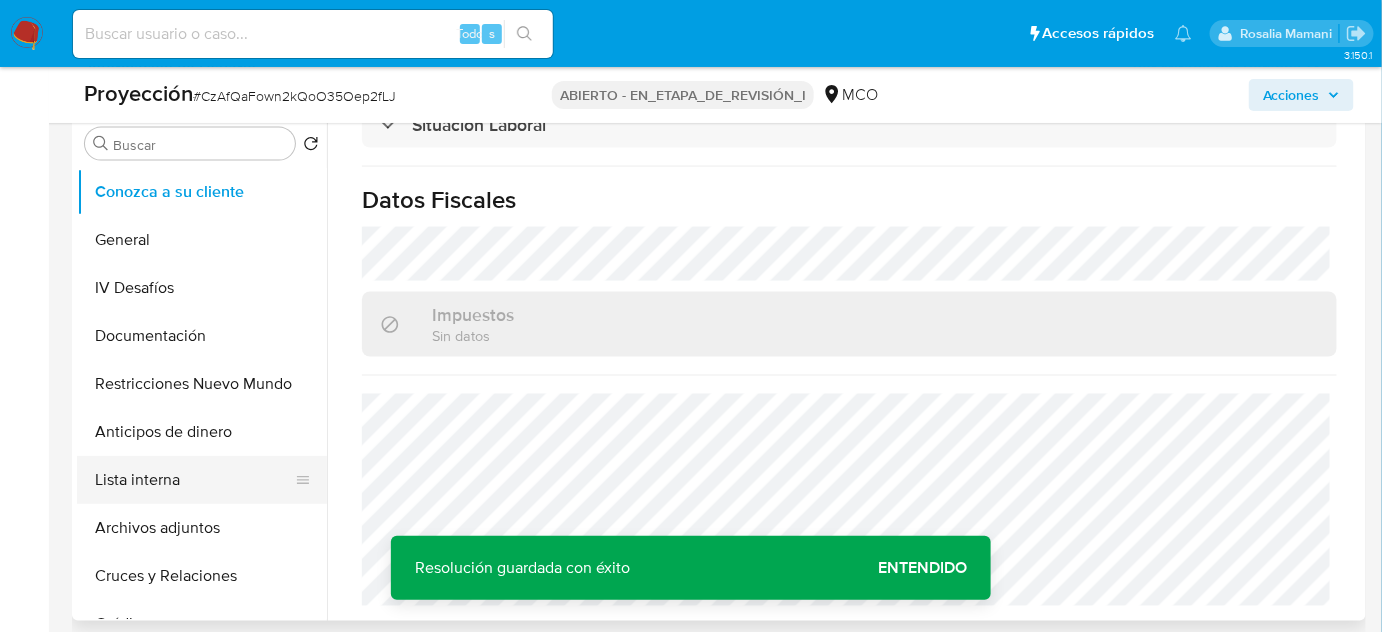 click on "Lista interna" at bounding box center (194, 480) 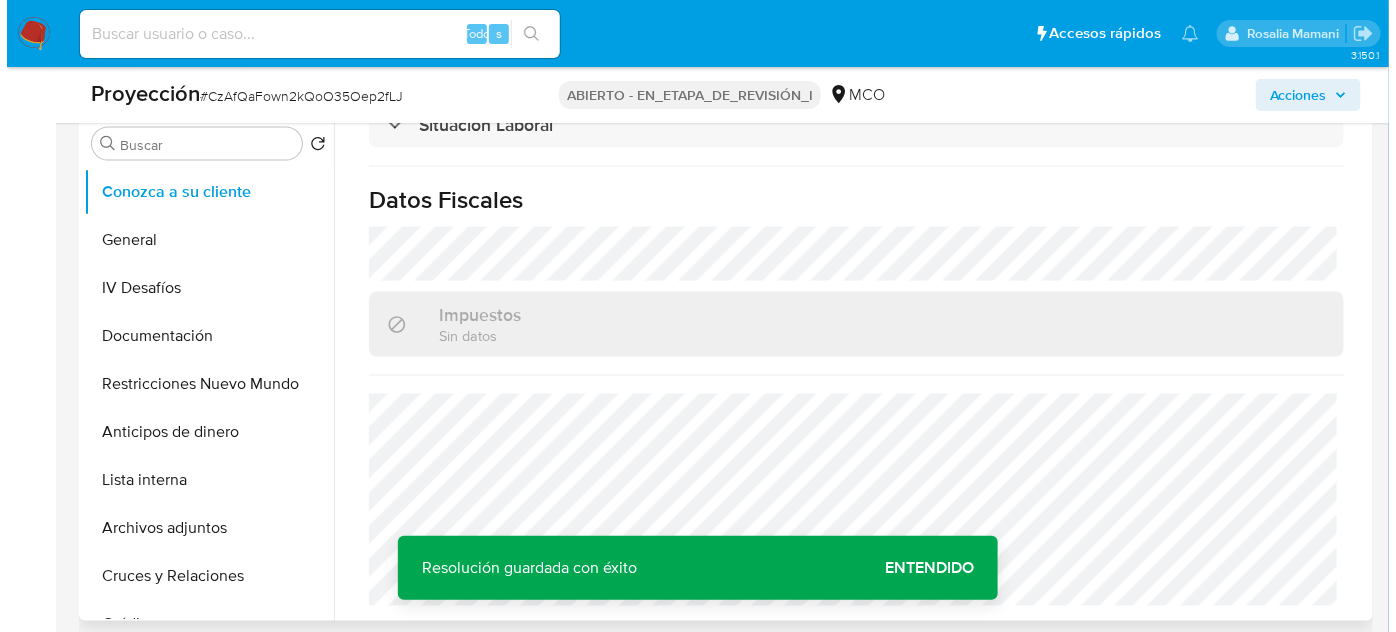 scroll, scrollTop: 0, scrollLeft: 0, axis: both 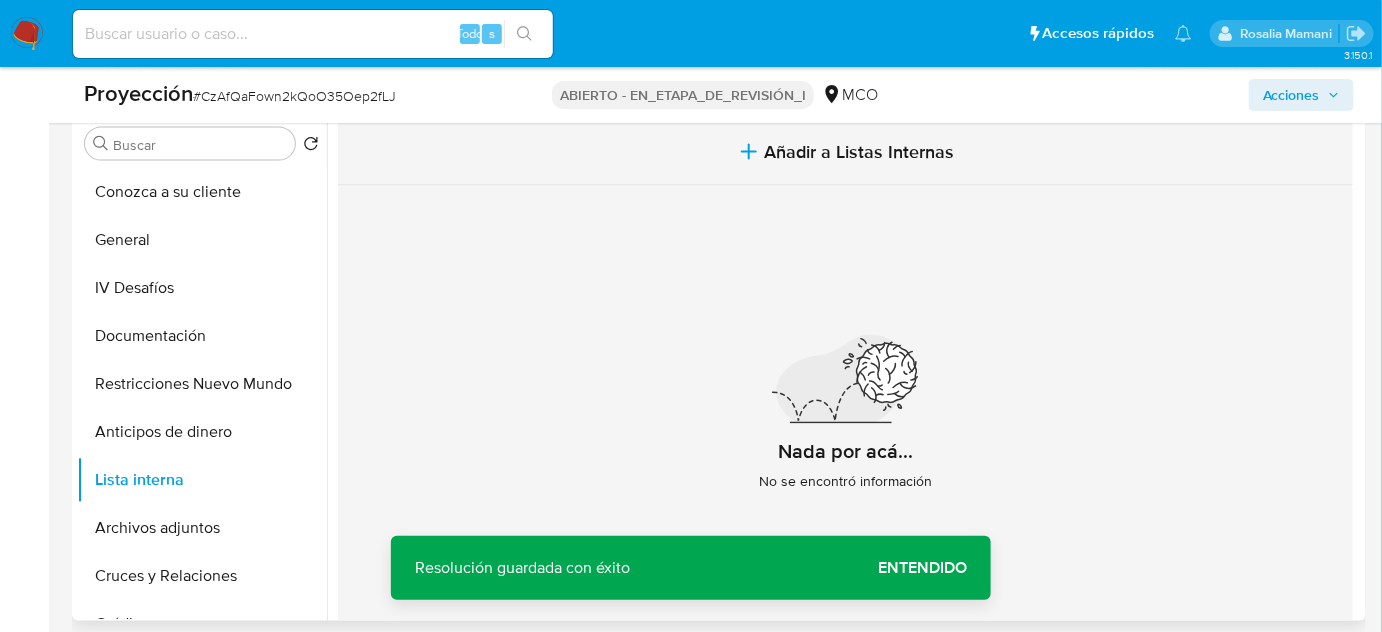 click on "Añadir a Listas Internas" at bounding box center [845, 152] 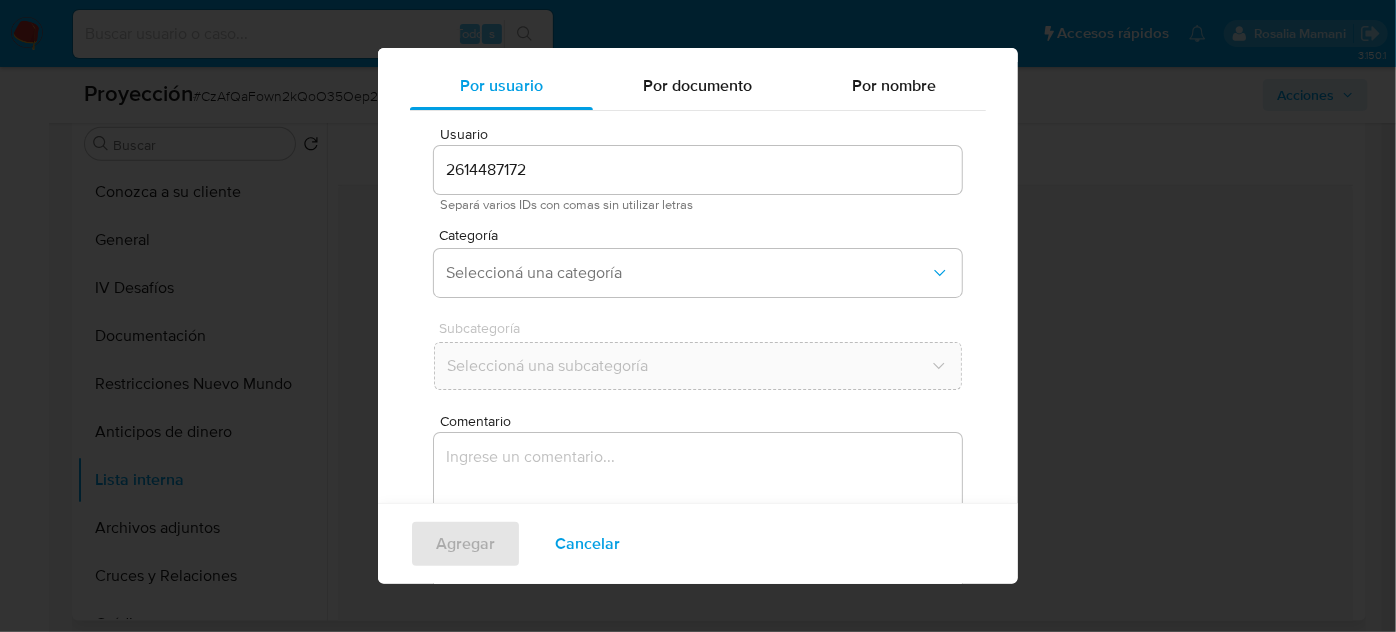 scroll, scrollTop: 74, scrollLeft: 0, axis: vertical 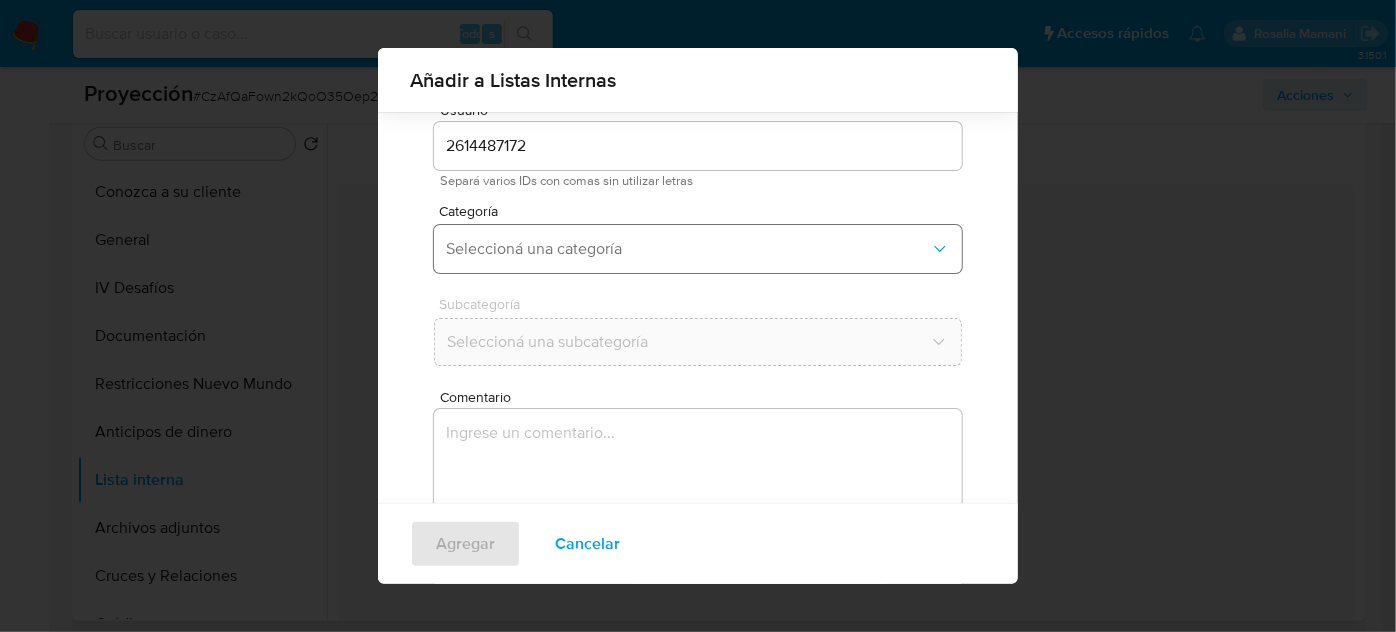 drag, startPoint x: 634, startPoint y: 236, endPoint x: 610, endPoint y: 256, distance: 31.241 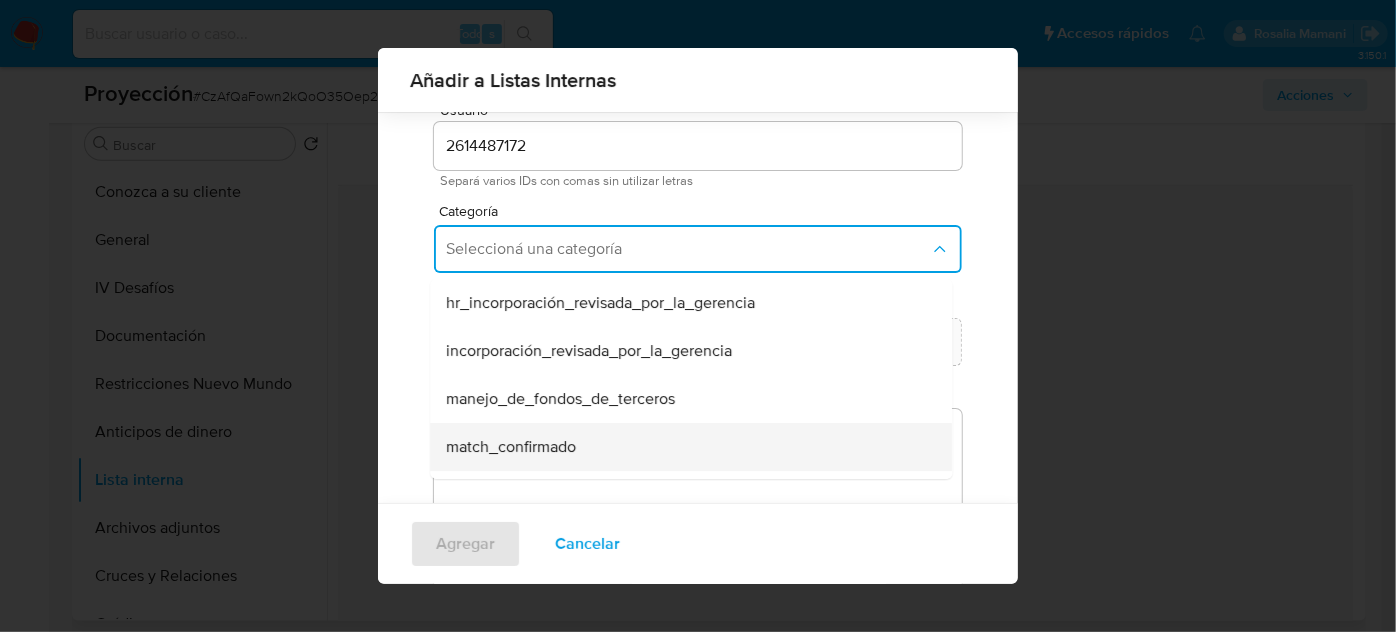 scroll, scrollTop: 90, scrollLeft: 0, axis: vertical 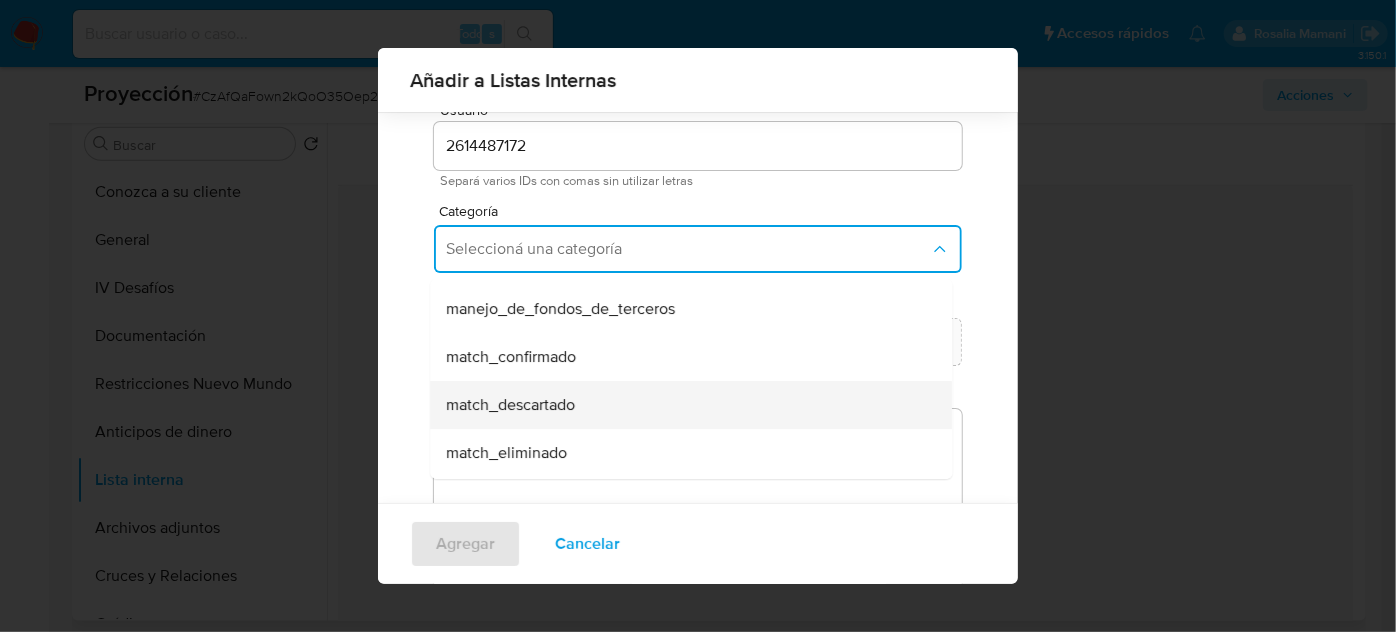 click on "match_descartado" at bounding box center [685, 405] 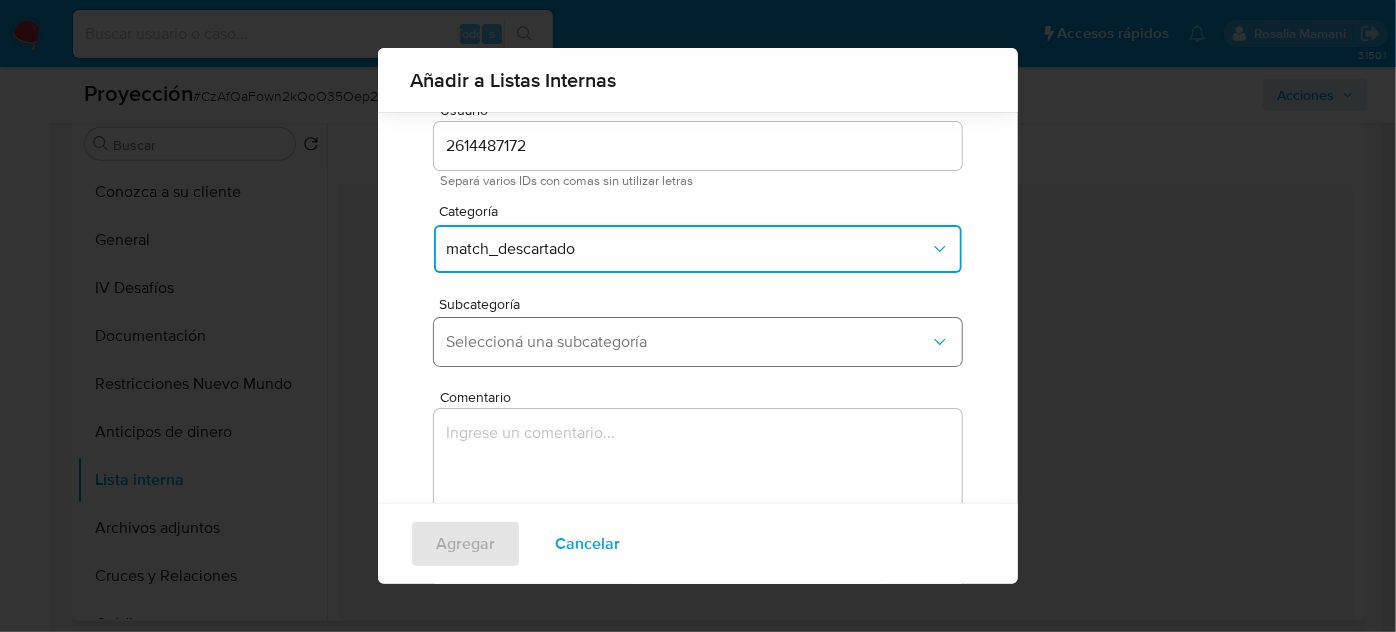 click on "Seleccioná una subcategoría" at bounding box center [688, 342] 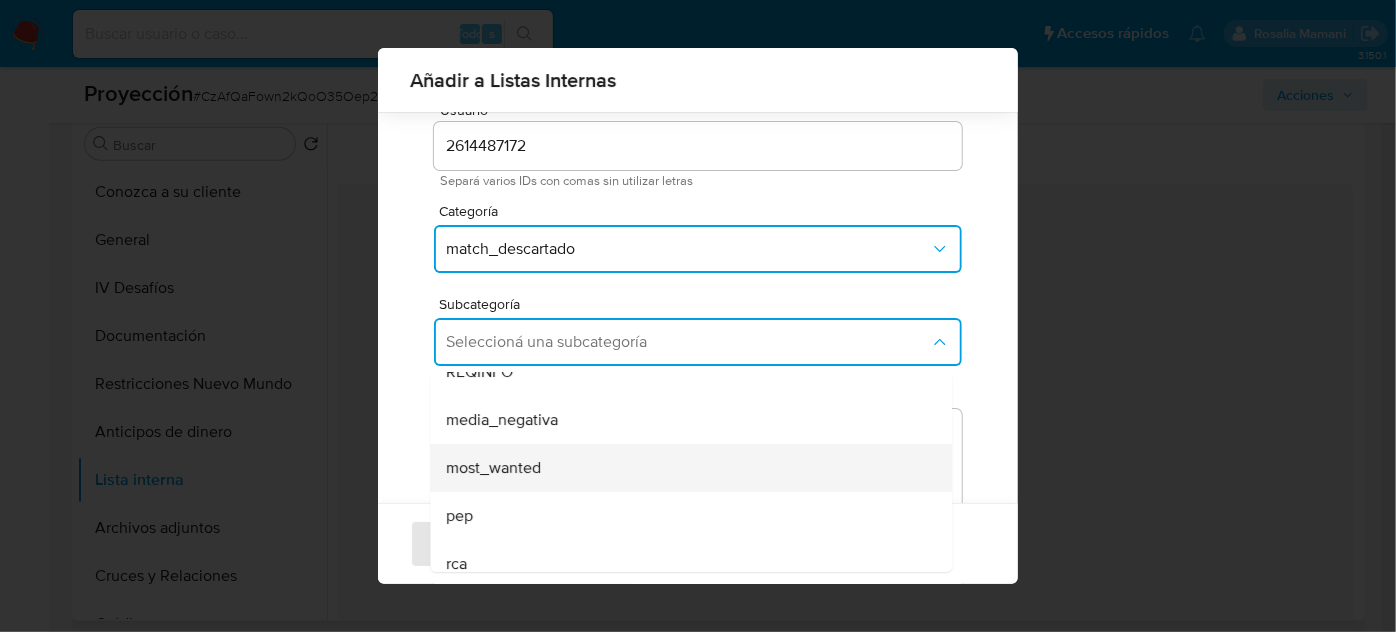 scroll, scrollTop: 136, scrollLeft: 0, axis: vertical 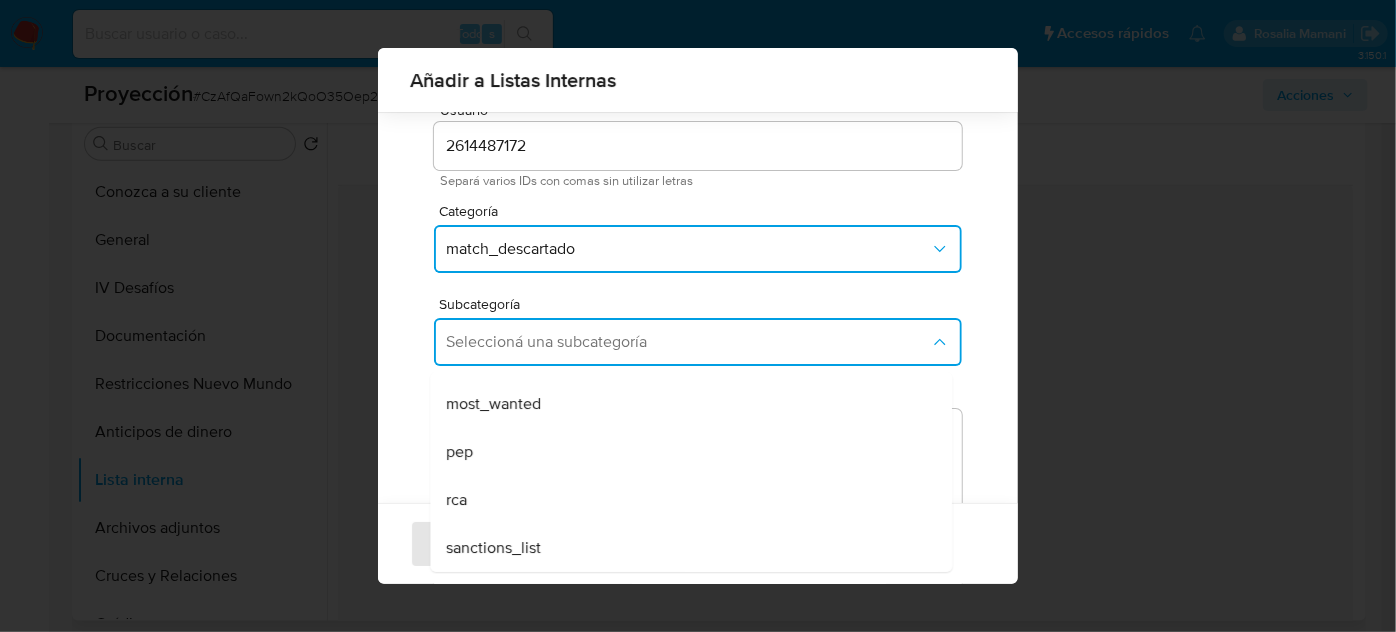 drag, startPoint x: 498, startPoint y: 463, endPoint x: 520, endPoint y: 398, distance: 68.622154 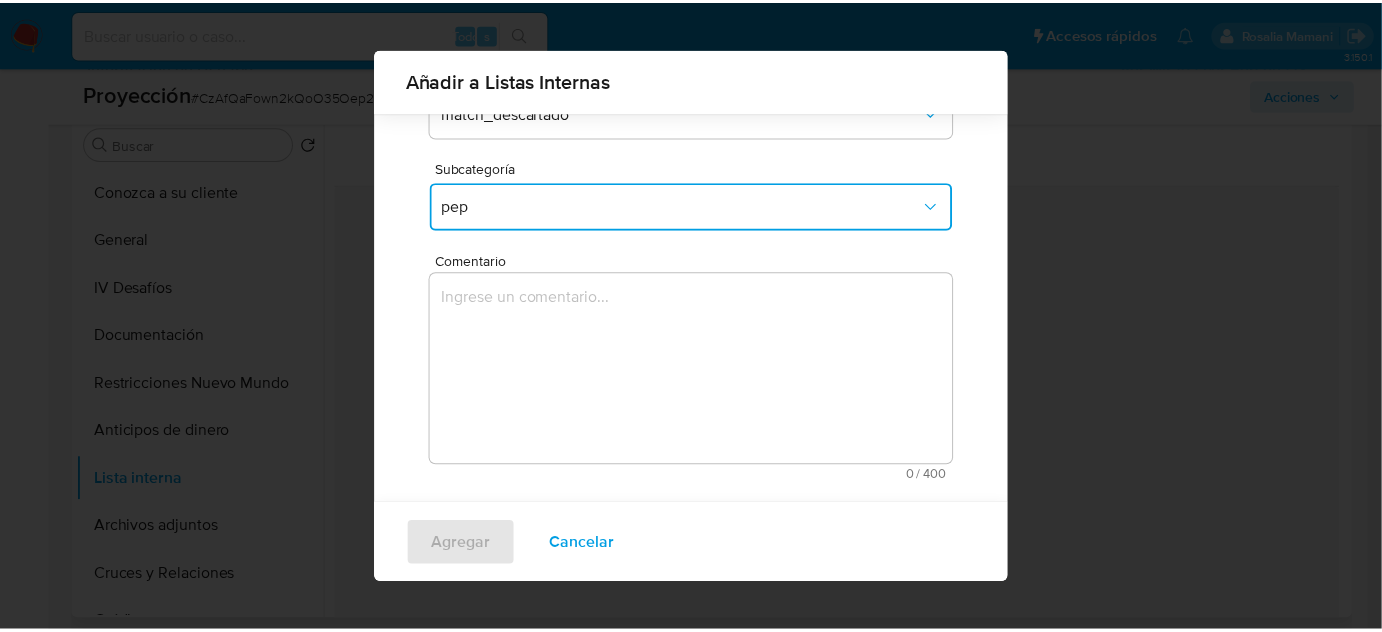 scroll, scrollTop: 221, scrollLeft: 0, axis: vertical 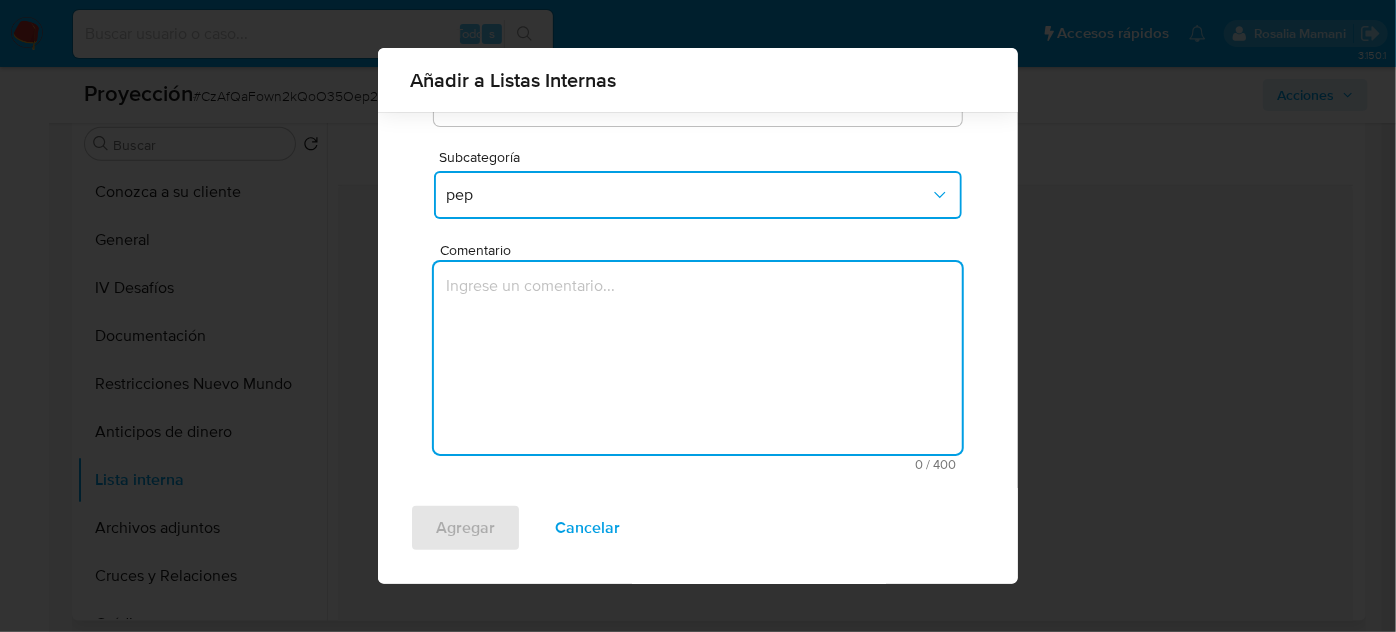 click at bounding box center [698, 358] 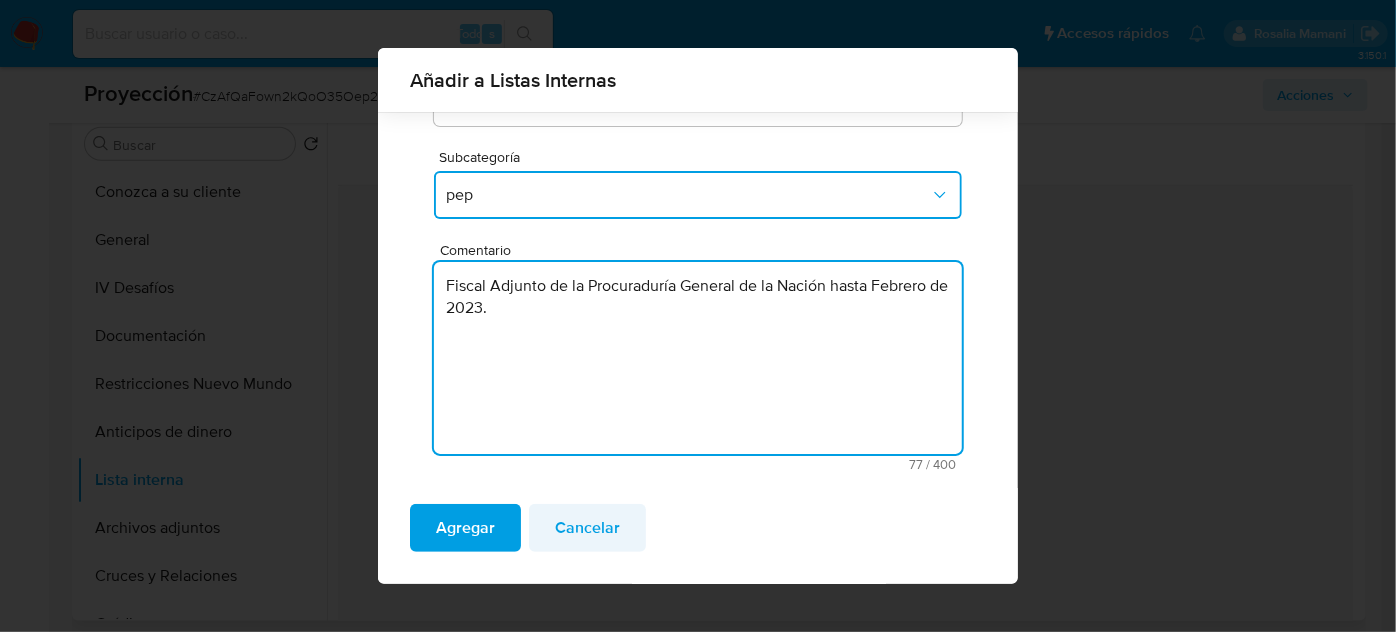 type on "Fiscal Adjunto de la Procuraduría General de la Nación hasta Febrero de 2023." 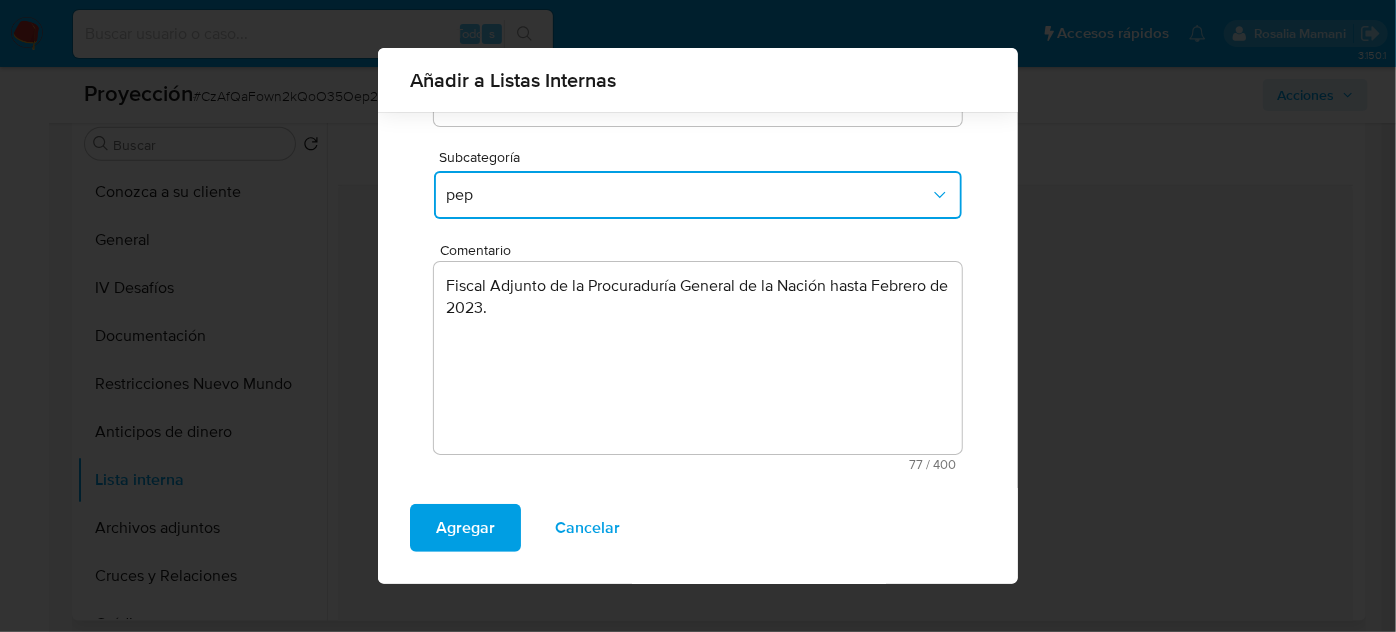 drag, startPoint x: 573, startPoint y: 526, endPoint x: 954, endPoint y: 452, distance: 388.1198 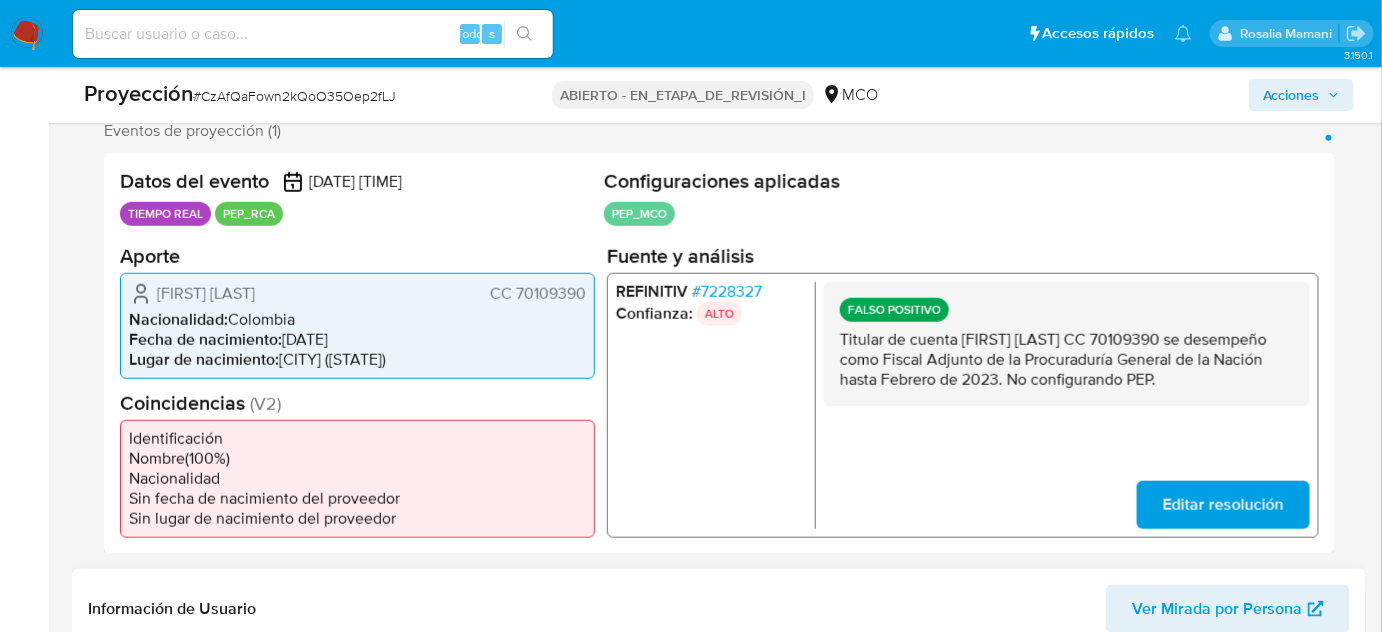 scroll, scrollTop: 363, scrollLeft: 0, axis: vertical 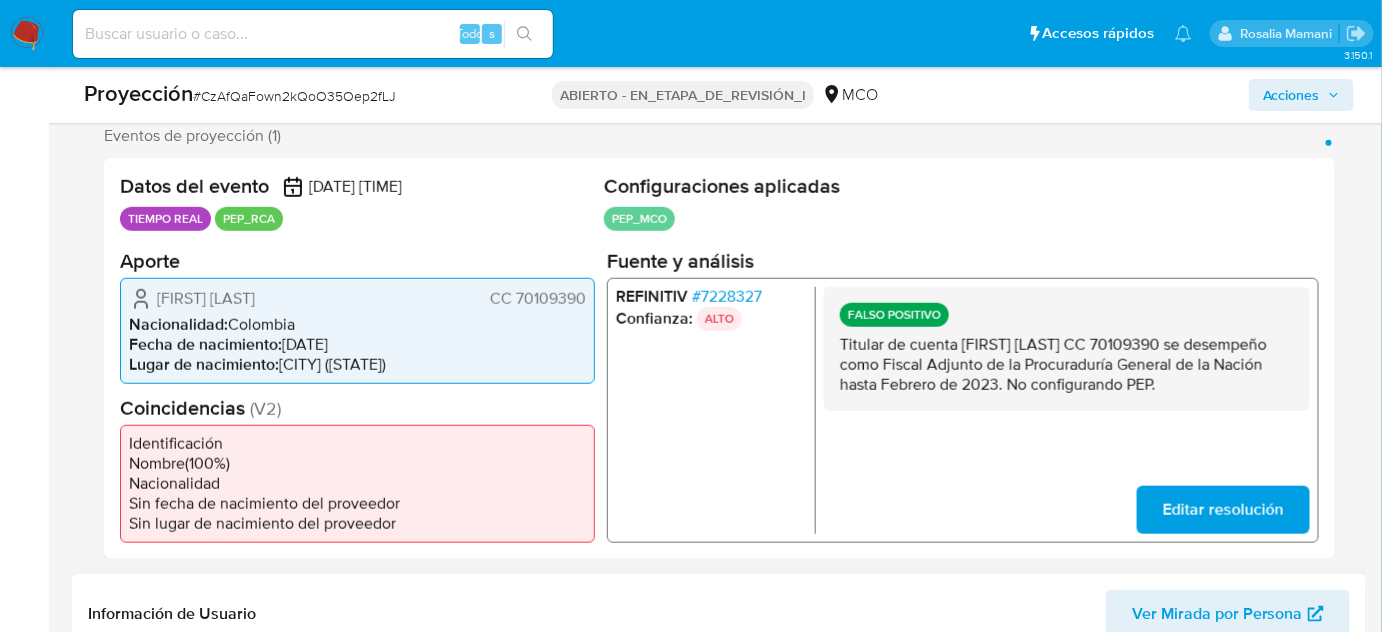 drag, startPoint x: 1269, startPoint y: 375, endPoint x: 832, endPoint y: 336, distance: 438.73682 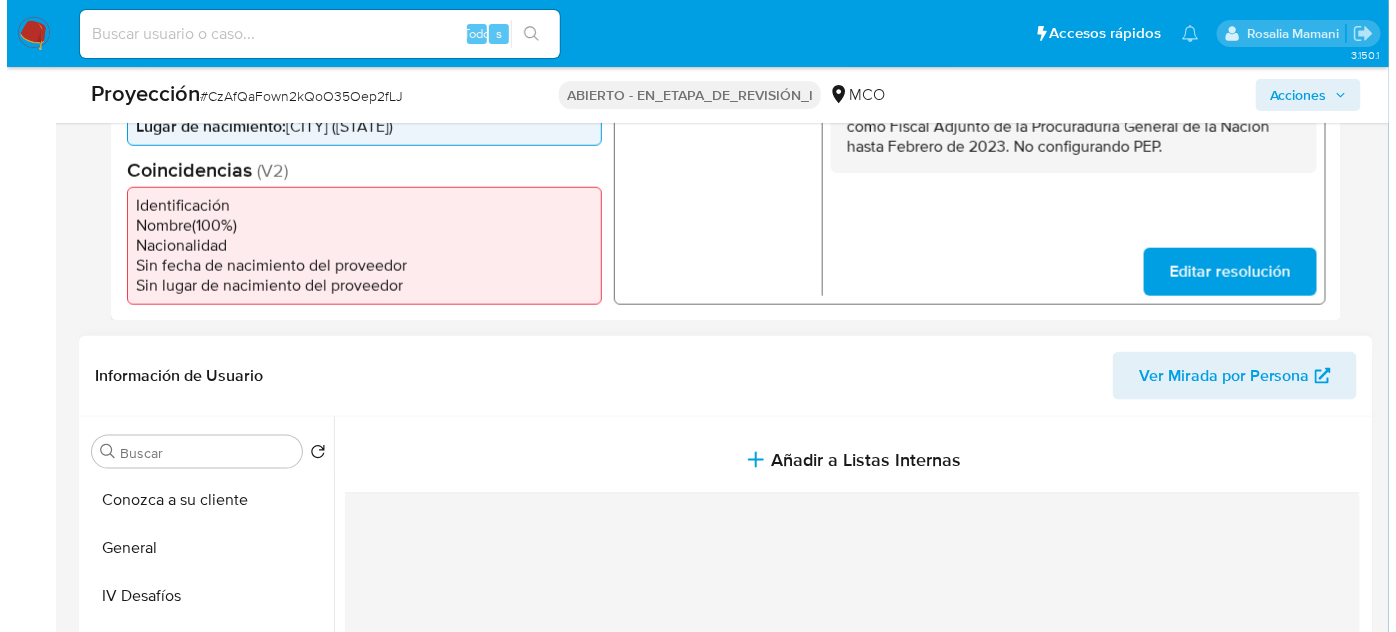 scroll, scrollTop: 818, scrollLeft: 0, axis: vertical 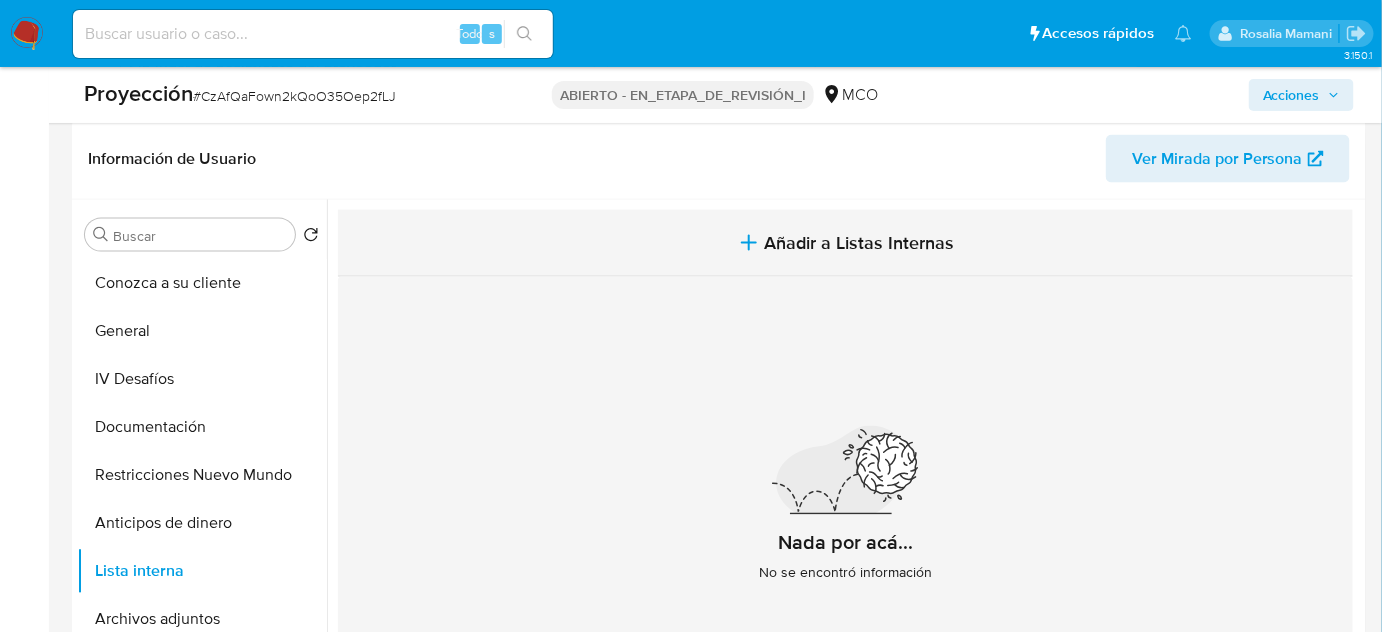 click on "Añadir a Listas Internas" at bounding box center (845, 243) 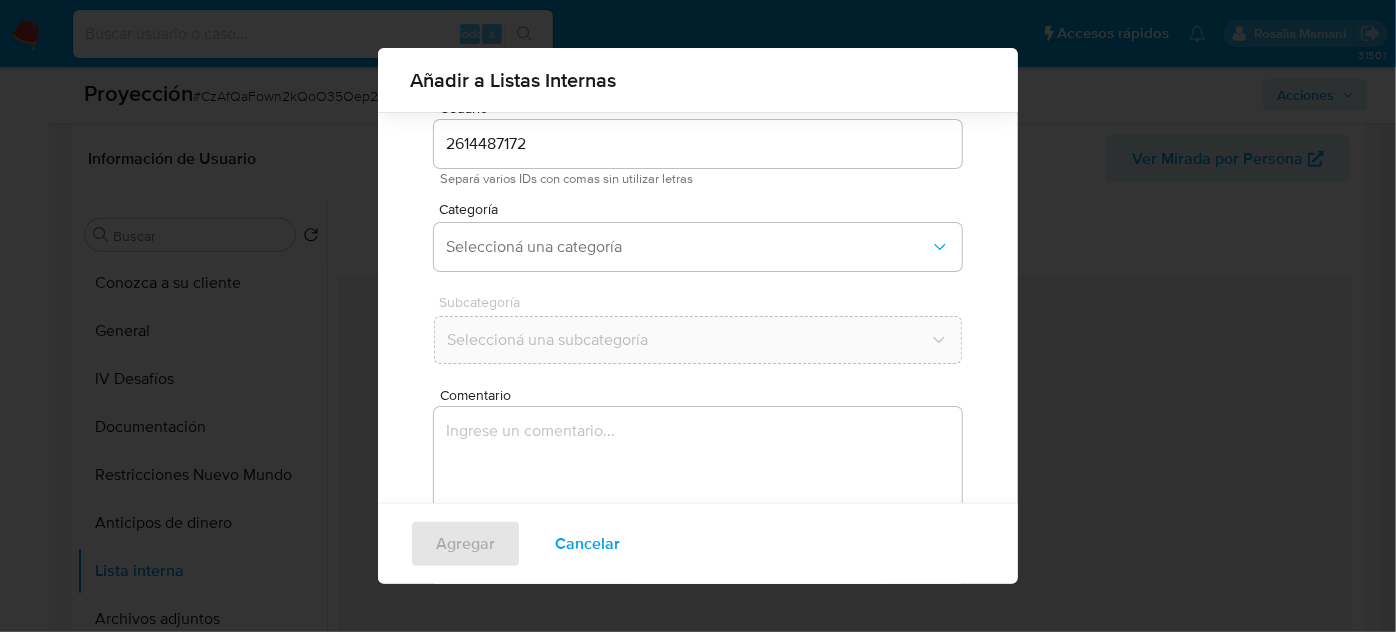 scroll, scrollTop: 165, scrollLeft: 0, axis: vertical 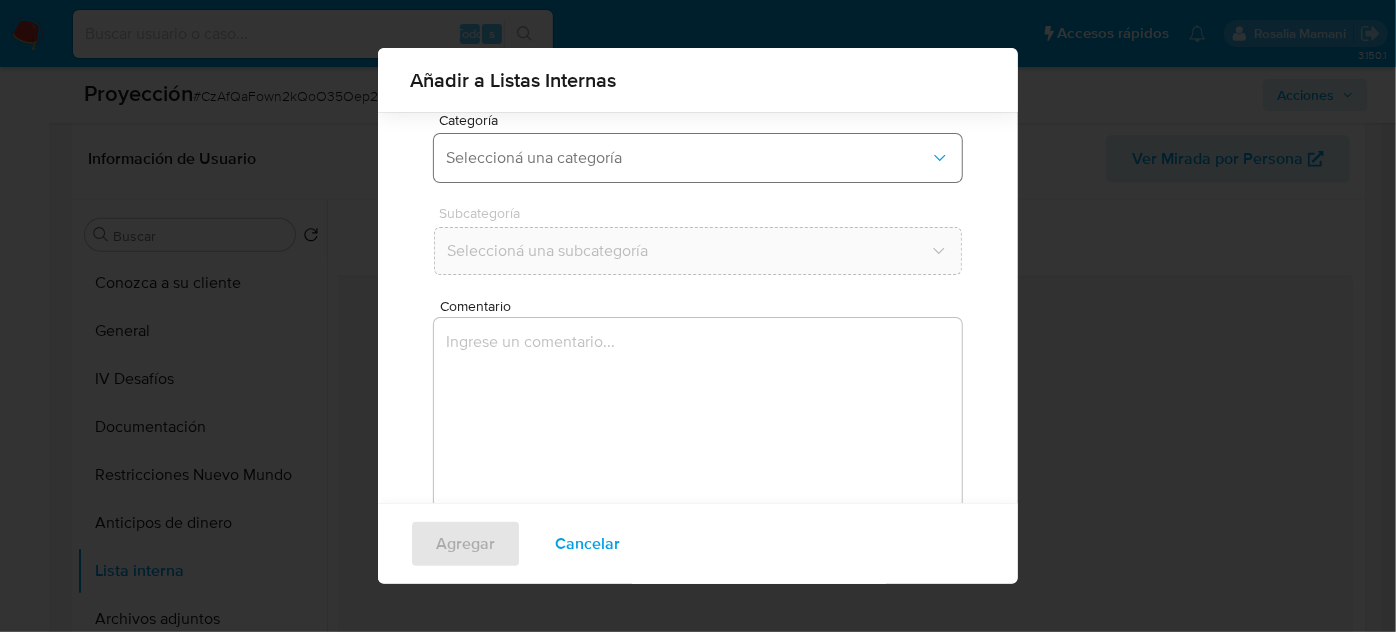 click on "Seleccioná una categoría" at bounding box center [688, 158] 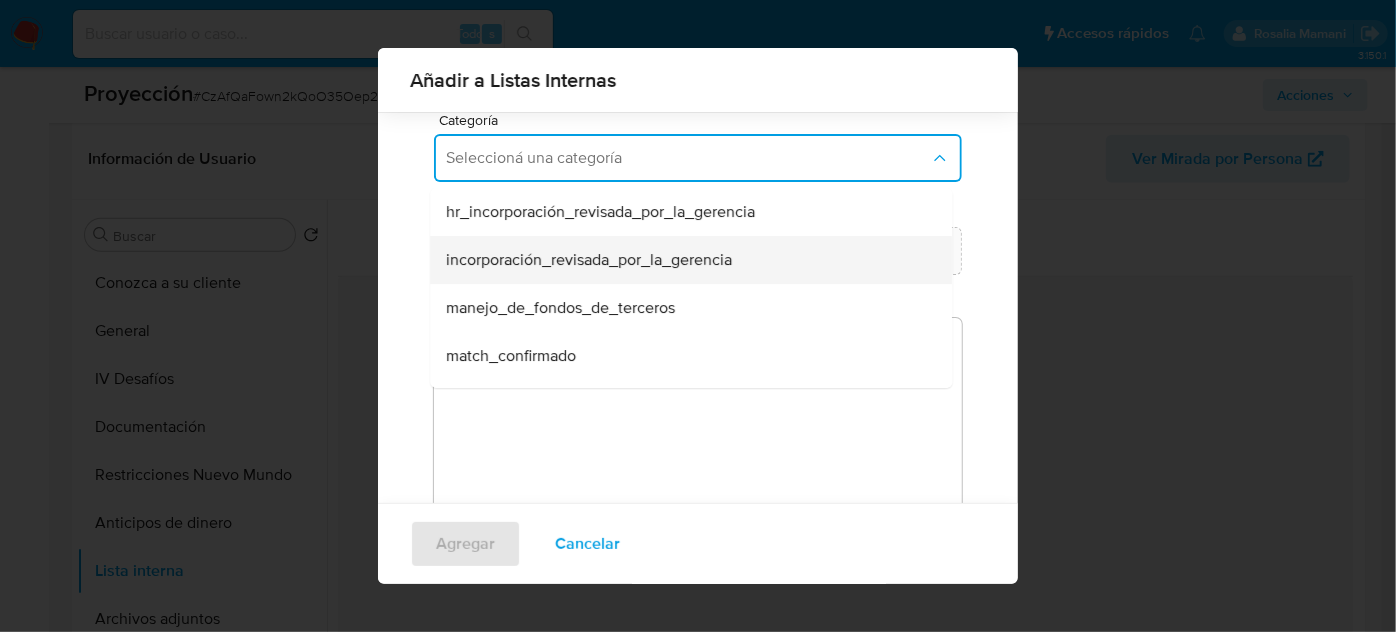 scroll, scrollTop: 90, scrollLeft: 0, axis: vertical 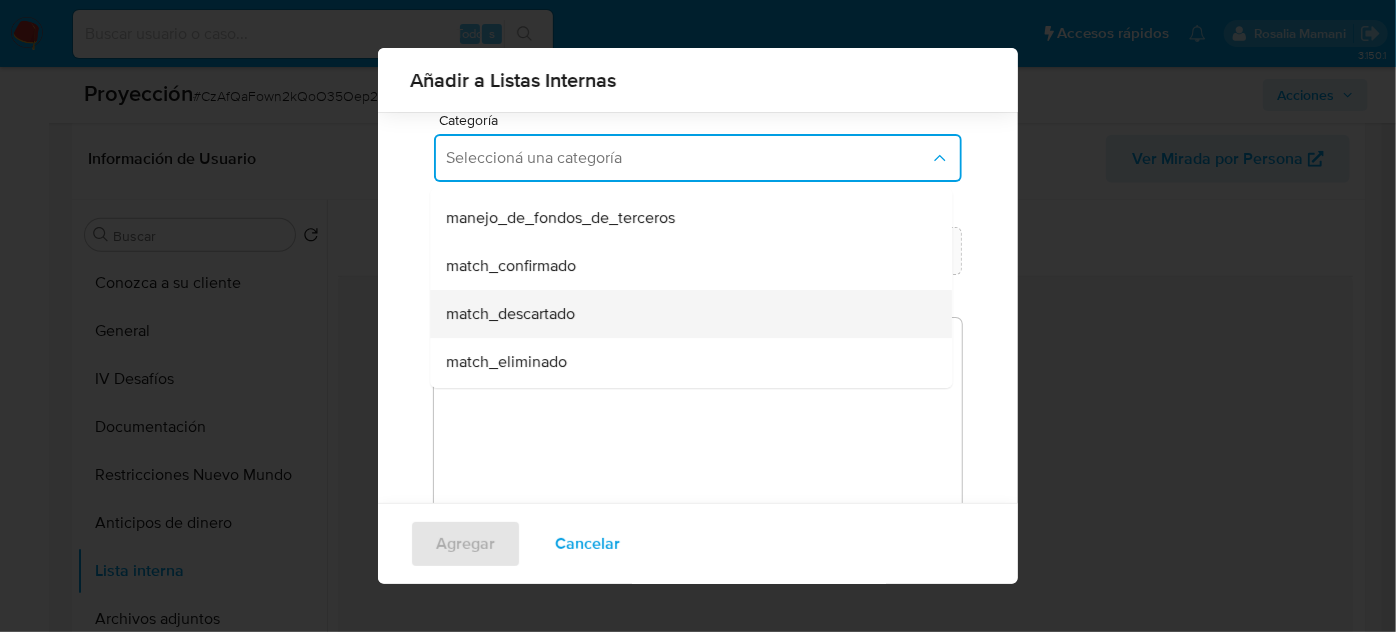 click on "match_descartado" at bounding box center (685, 314) 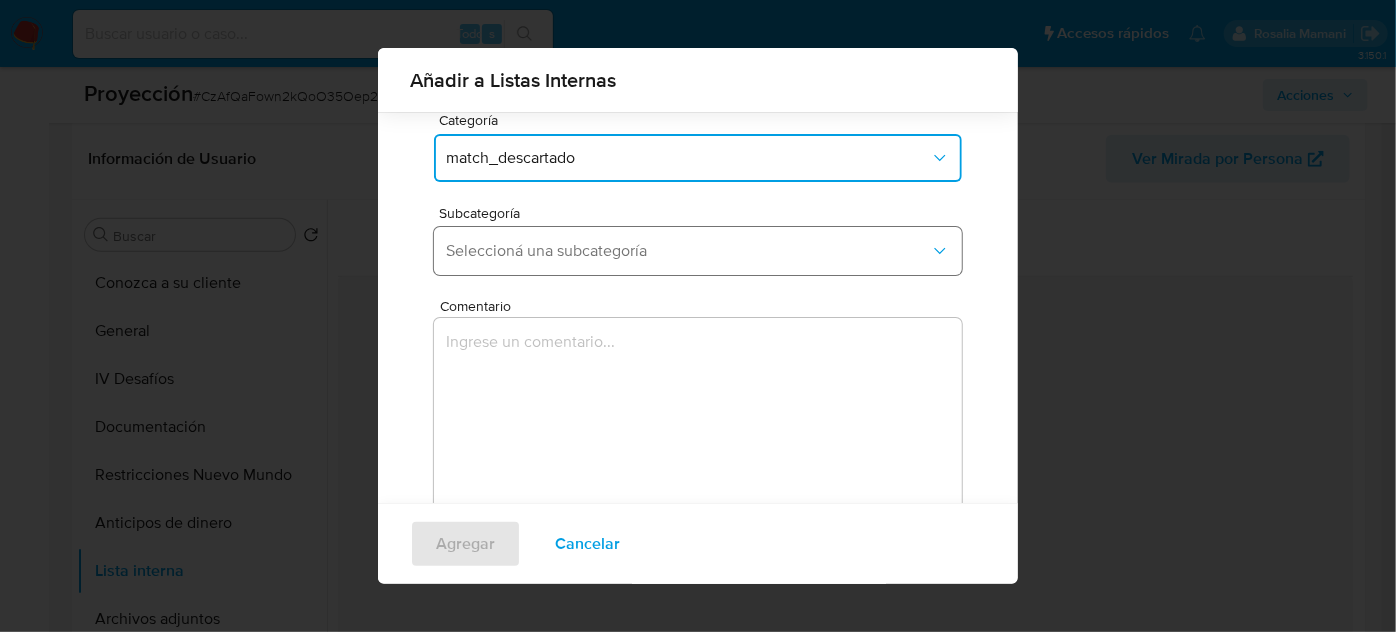 click on "Seleccioná una subcategoría" at bounding box center [688, 251] 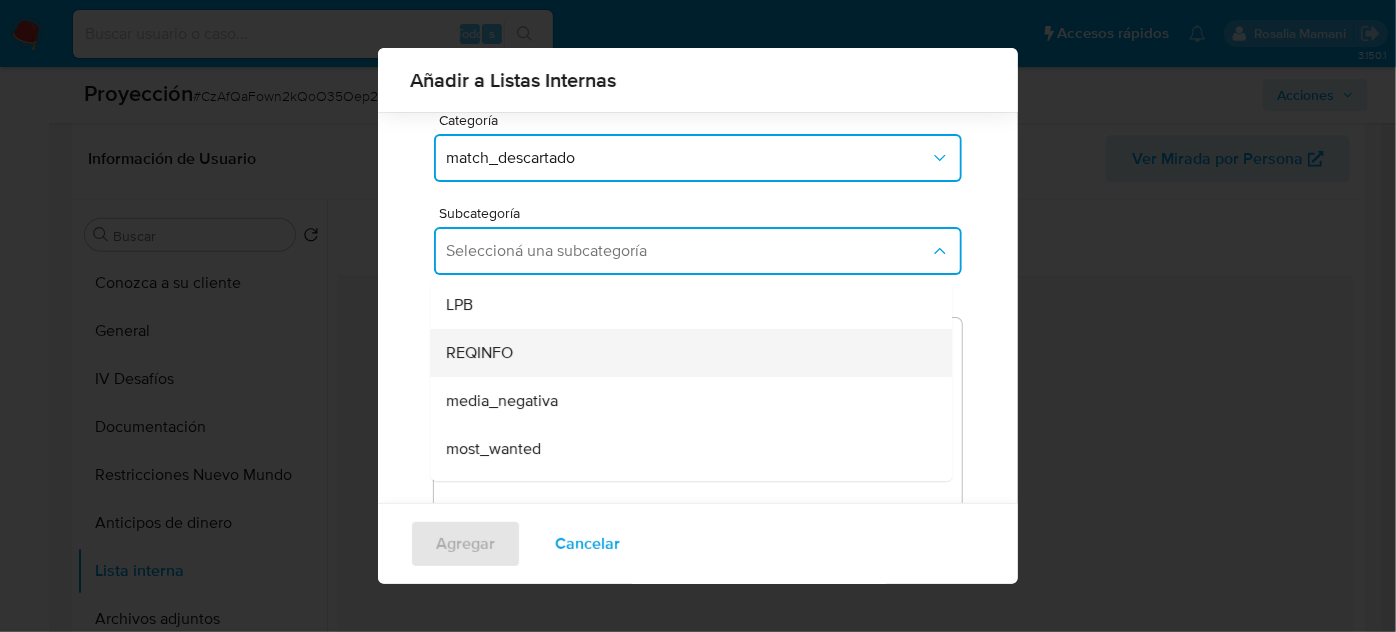 scroll, scrollTop: 90, scrollLeft: 0, axis: vertical 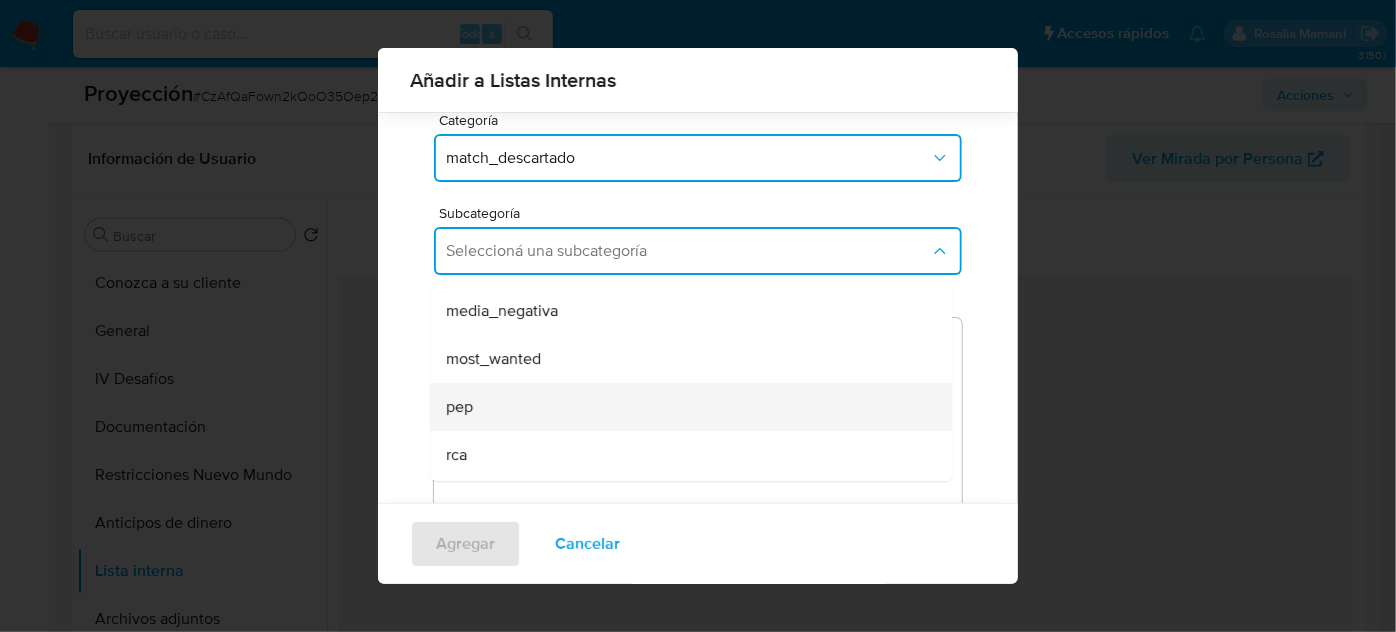 click on "pep" at bounding box center [685, 407] 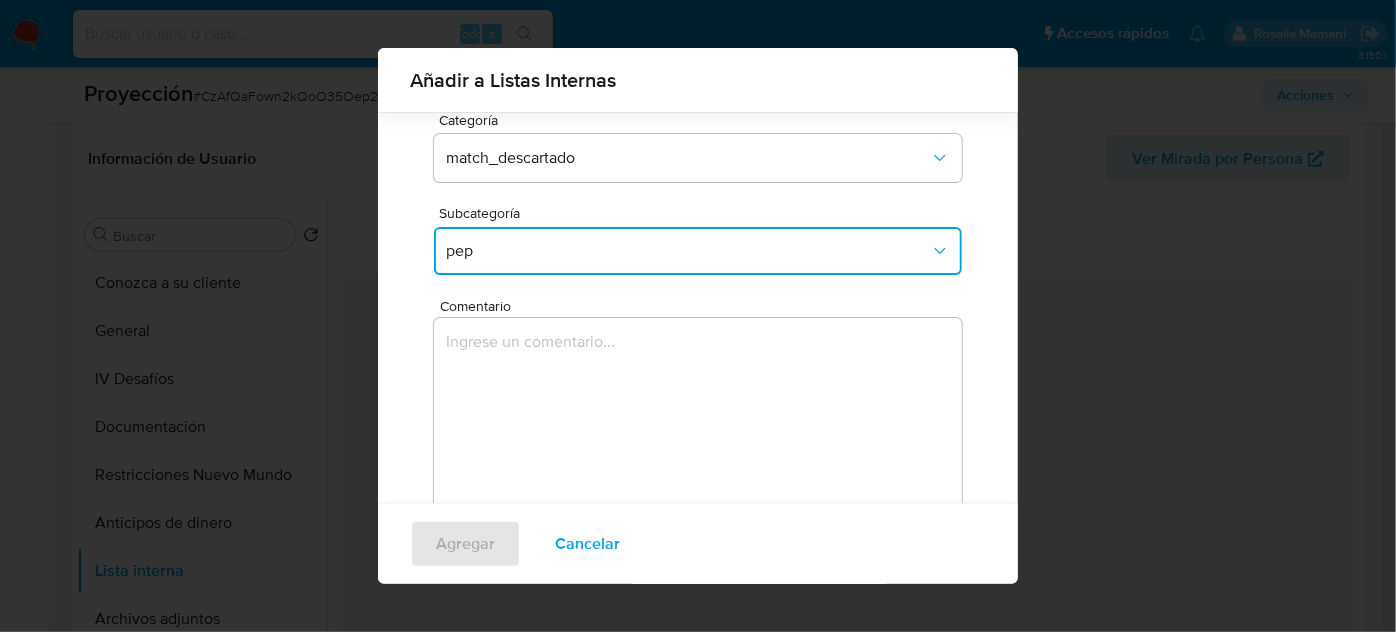 click at bounding box center (698, 414) 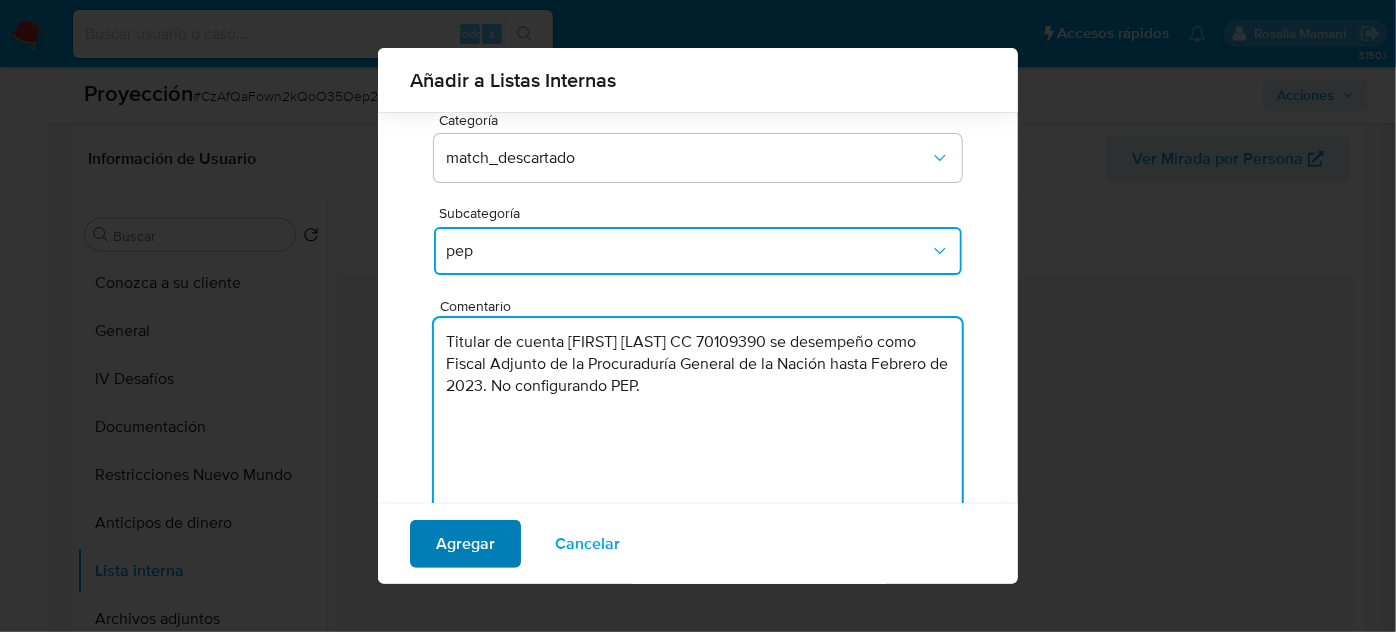 type on "Titular de cuenta [FIRST] [LAST] CC 70109390 se desempeño como Fiscal Adjunto de la Procuraduría General de la Nación hasta Febrero de 2023. No configurando PEP." 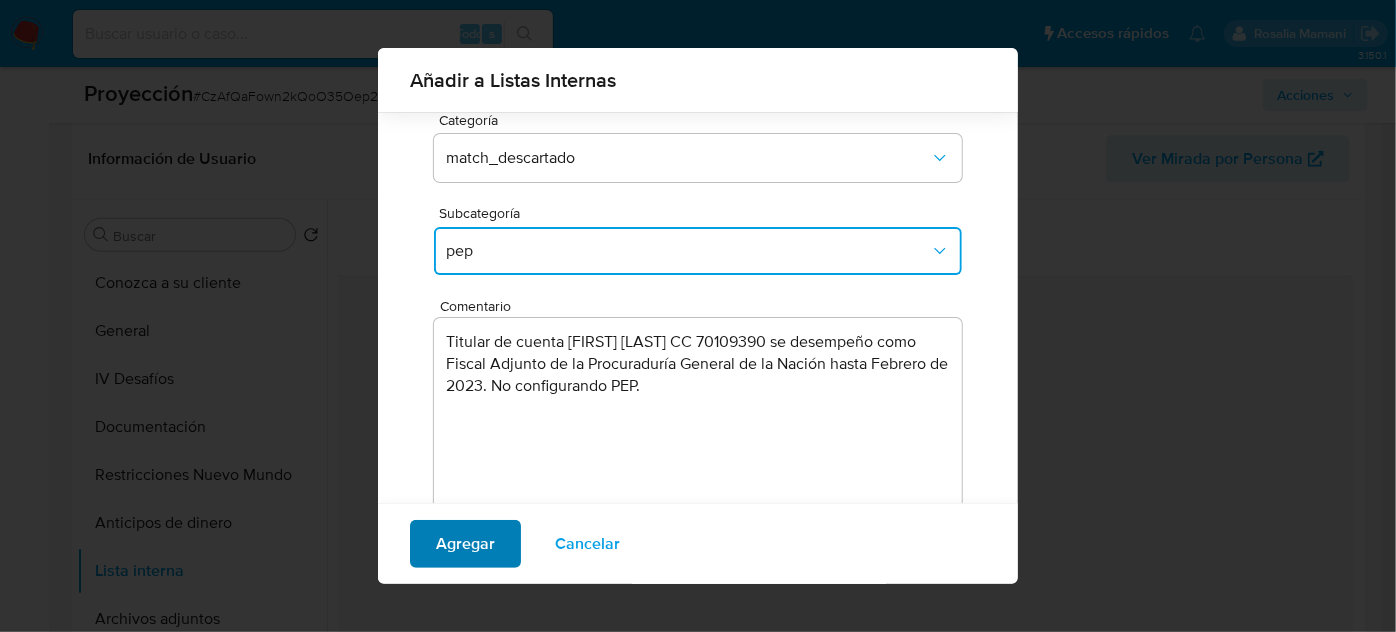 click on "Agregar" at bounding box center (465, 544) 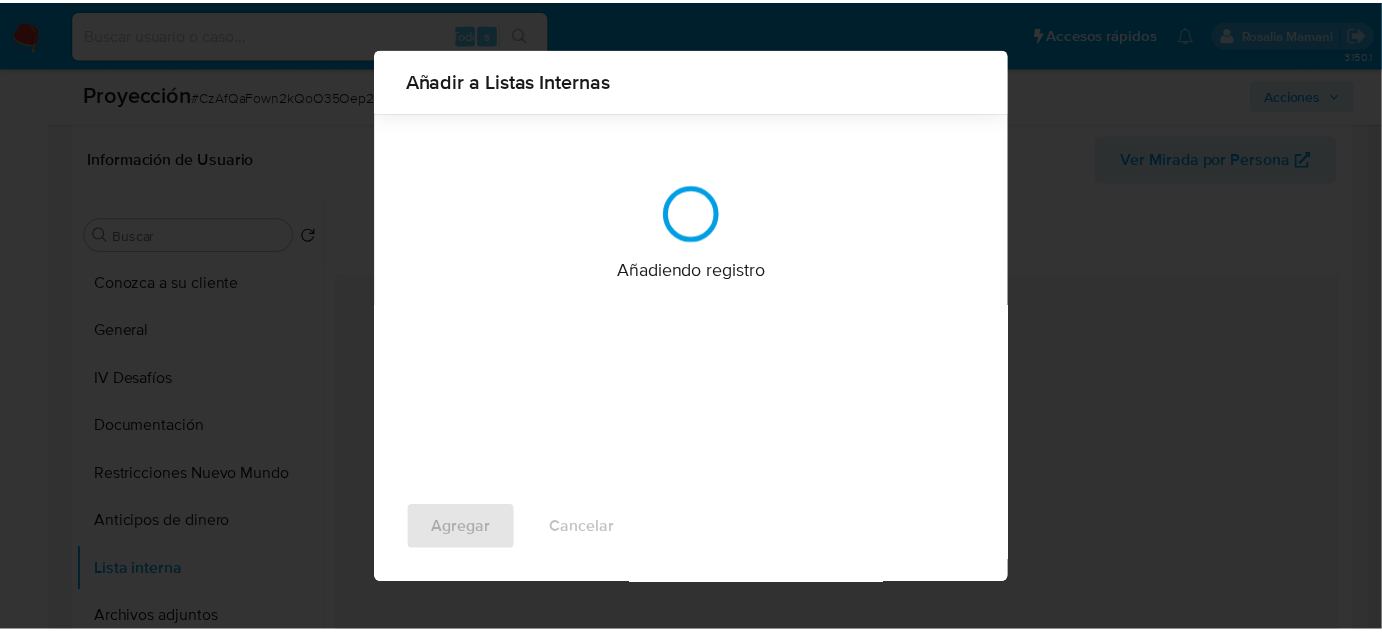 scroll, scrollTop: 0, scrollLeft: 0, axis: both 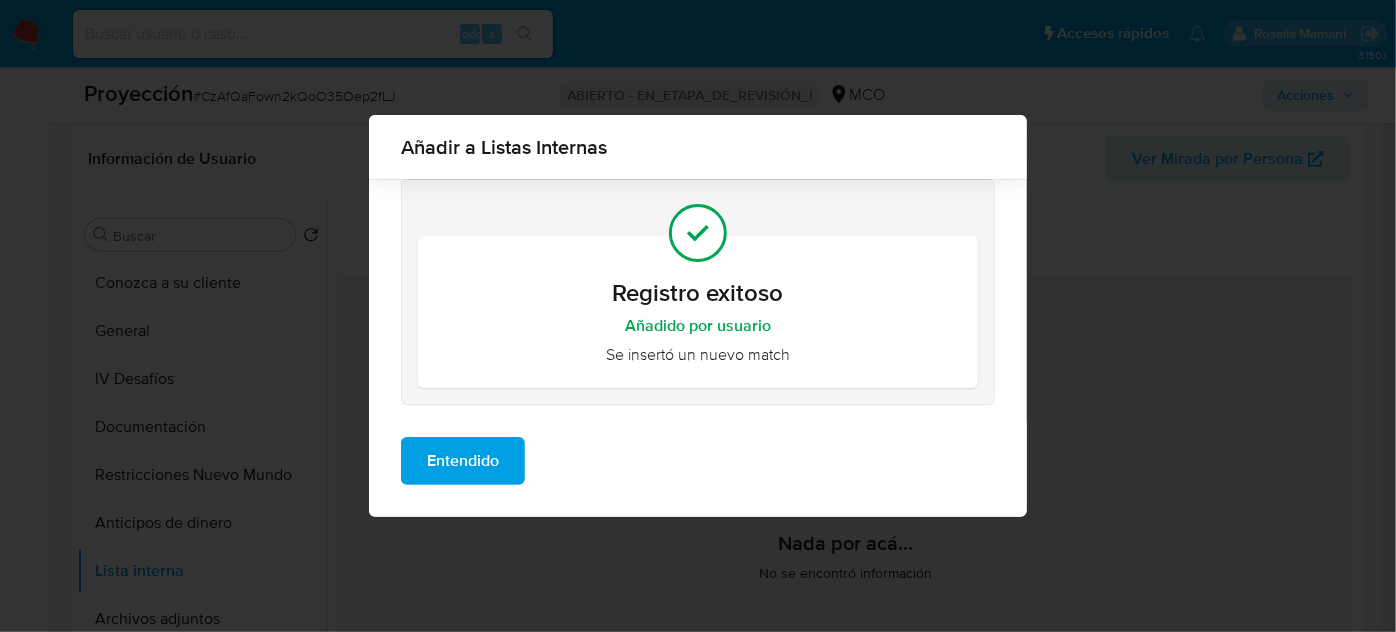 click on "Entendido" at bounding box center (463, 461) 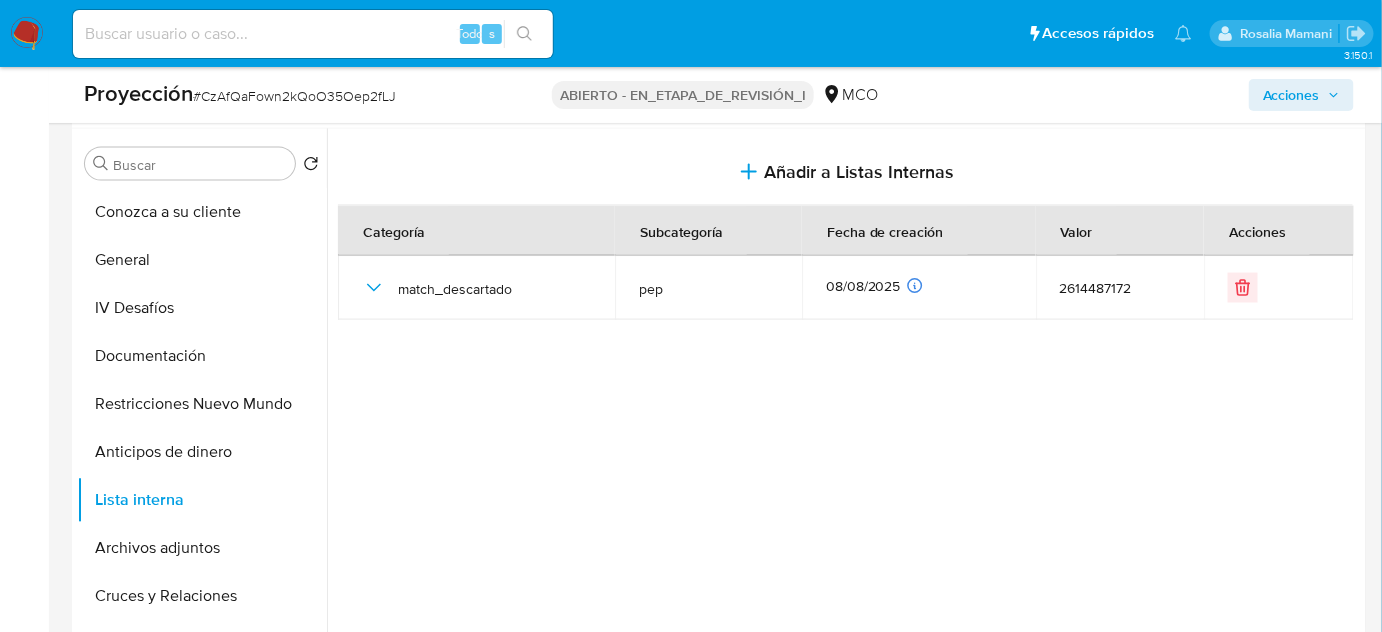 scroll, scrollTop: 1000, scrollLeft: 0, axis: vertical 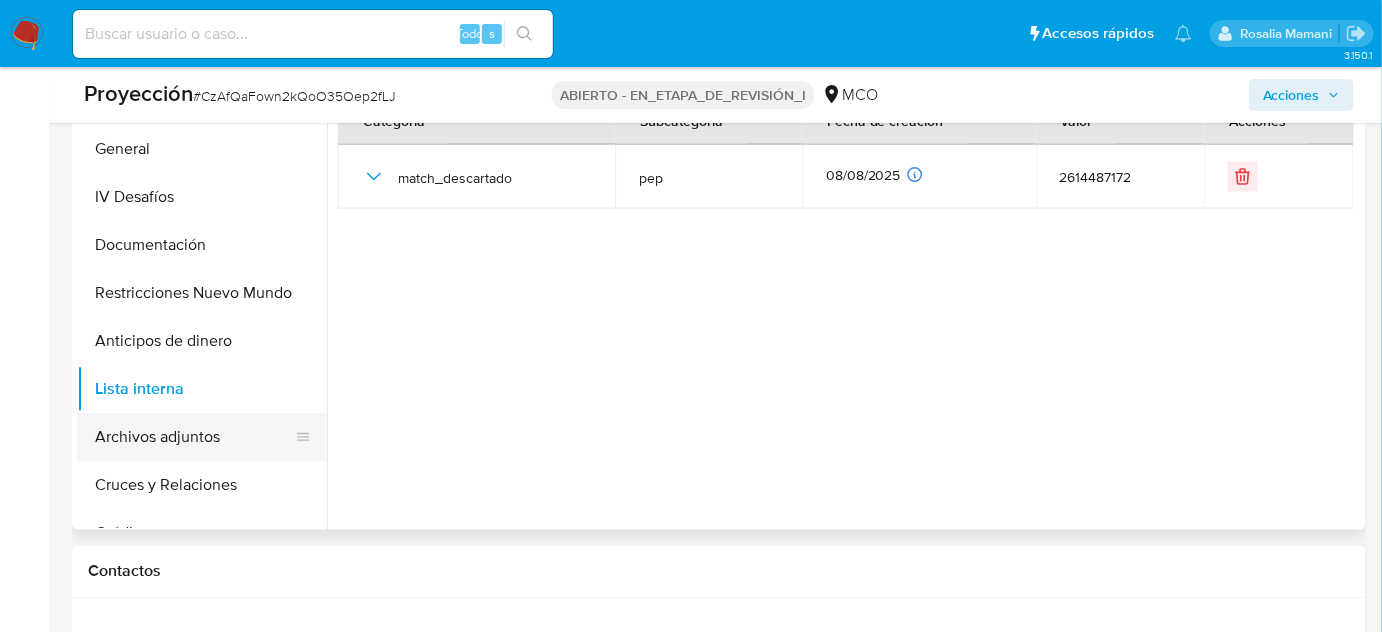 click on "Archivos adjuntos" at bounding box center [194, 437] 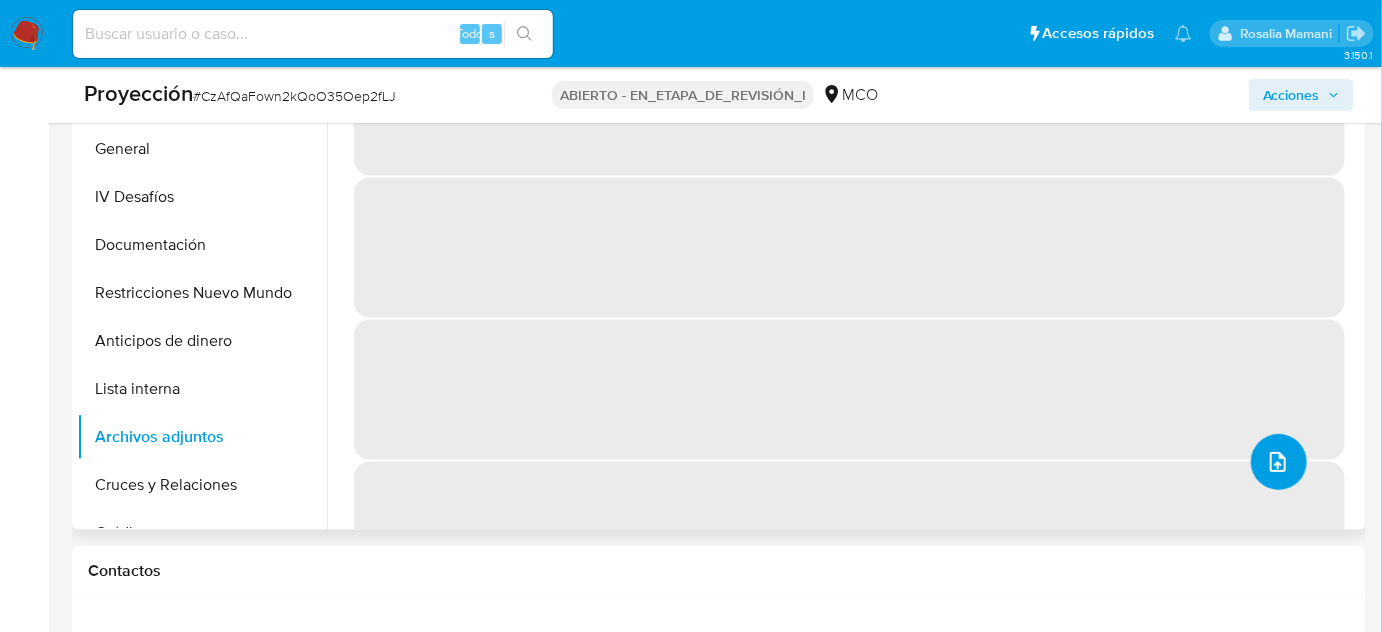 click 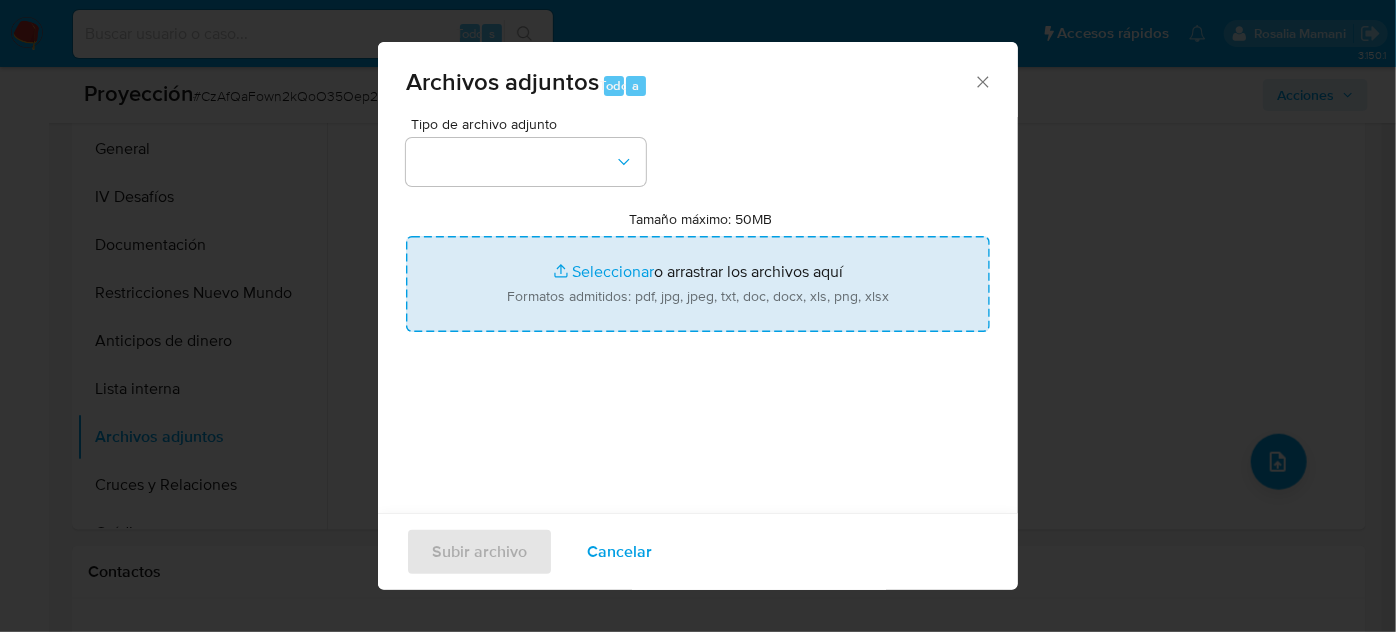 click on "Tamaño máximo: 50MB Seleccionar archivos" at bounding box center [698, 284] 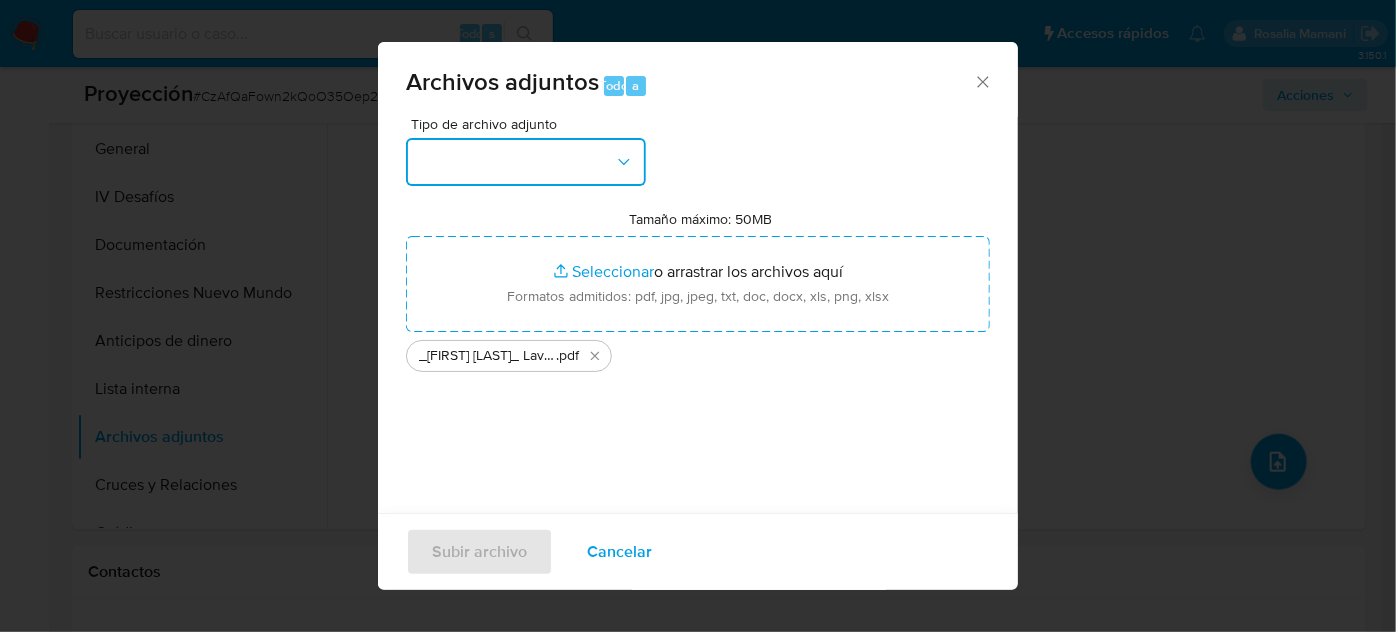 click at bounding box center [526, 162] 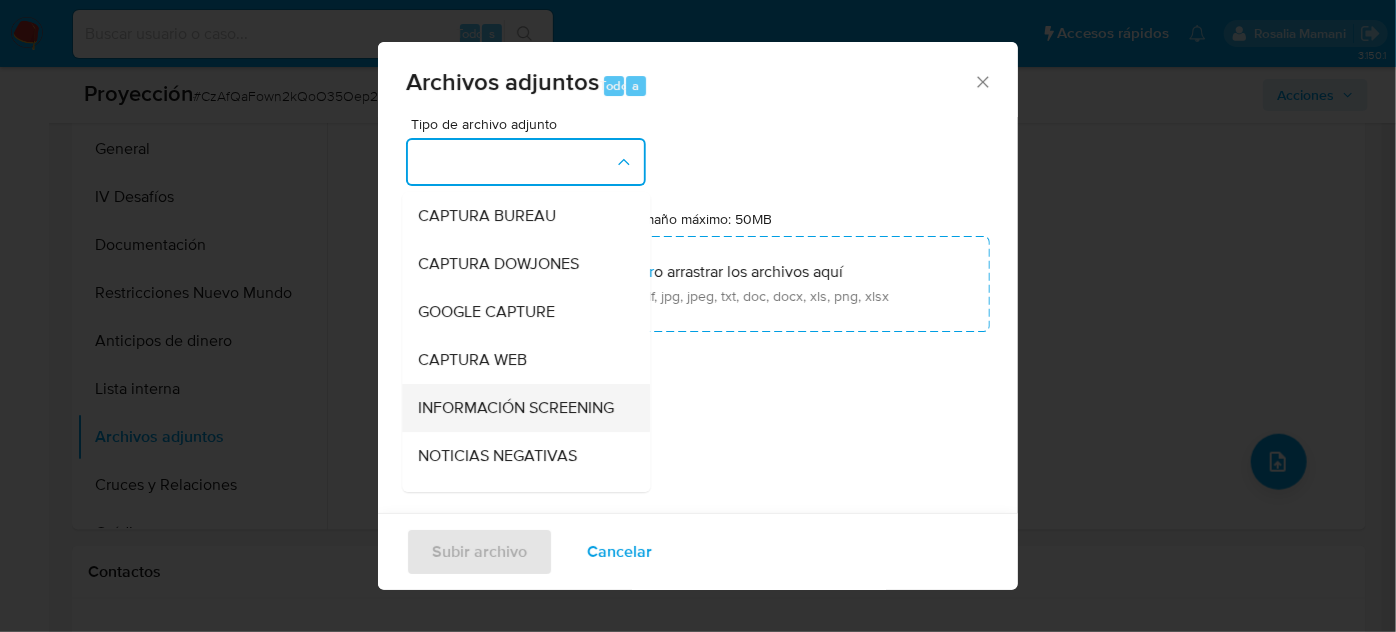 click on "INFORMACIÓN SCREENING" at bounding box center (516, 408) 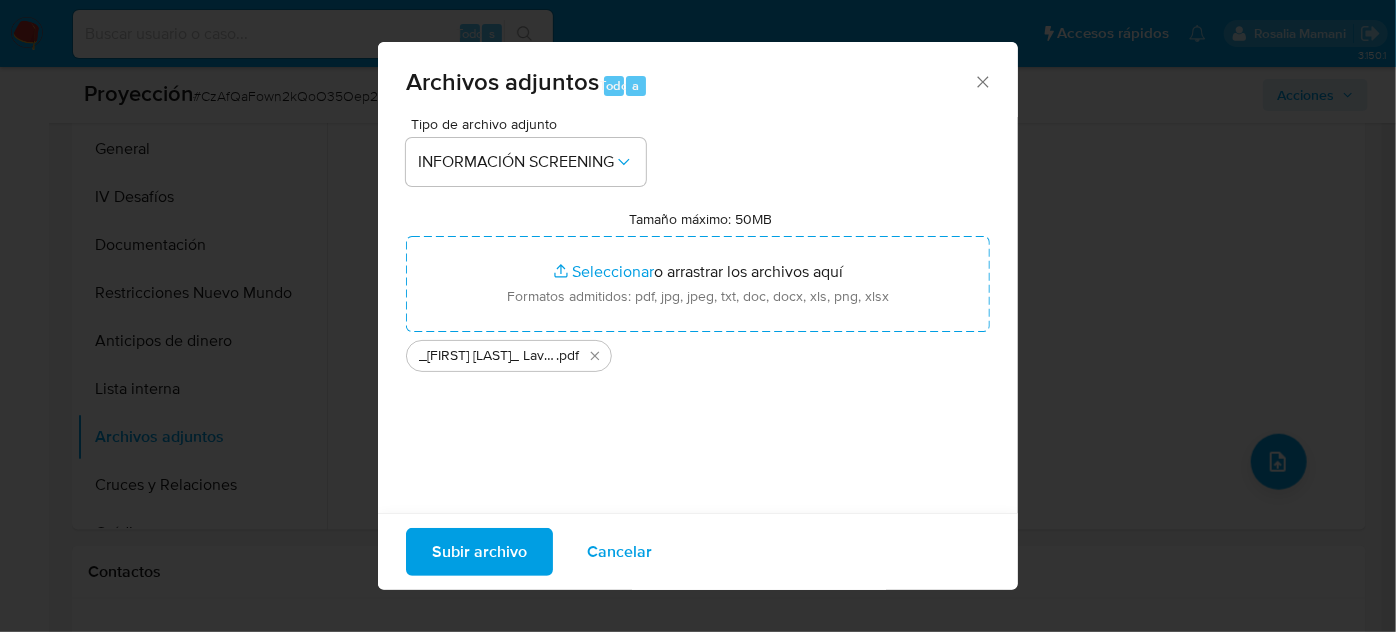 click on "Subir archivo" at bounding box center [479, 552] 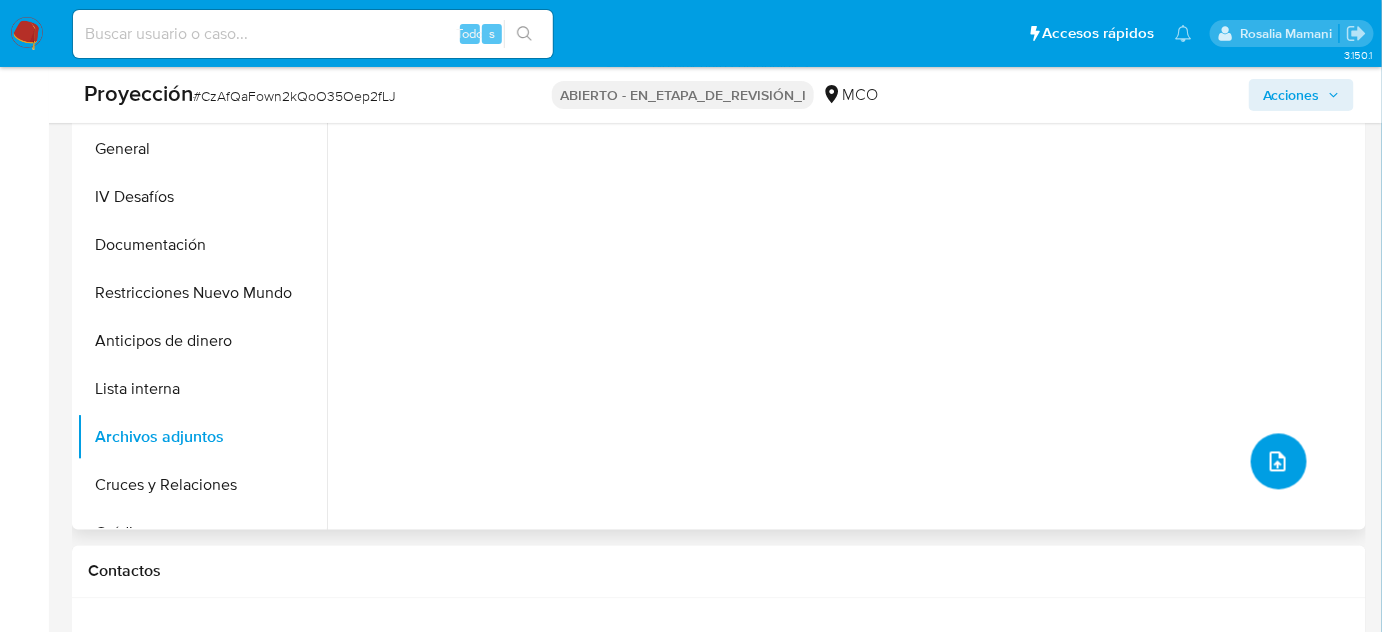 type 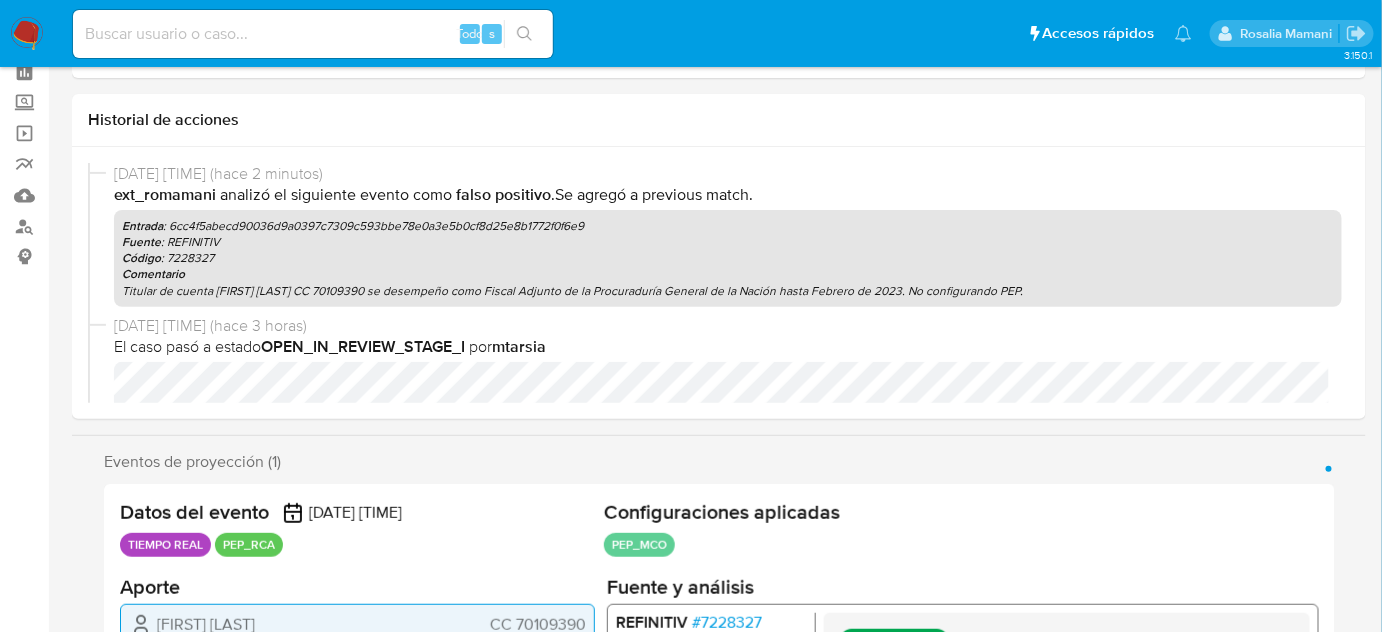 scroll, scrollTop: 0, scrollLeft: 0, axis: both 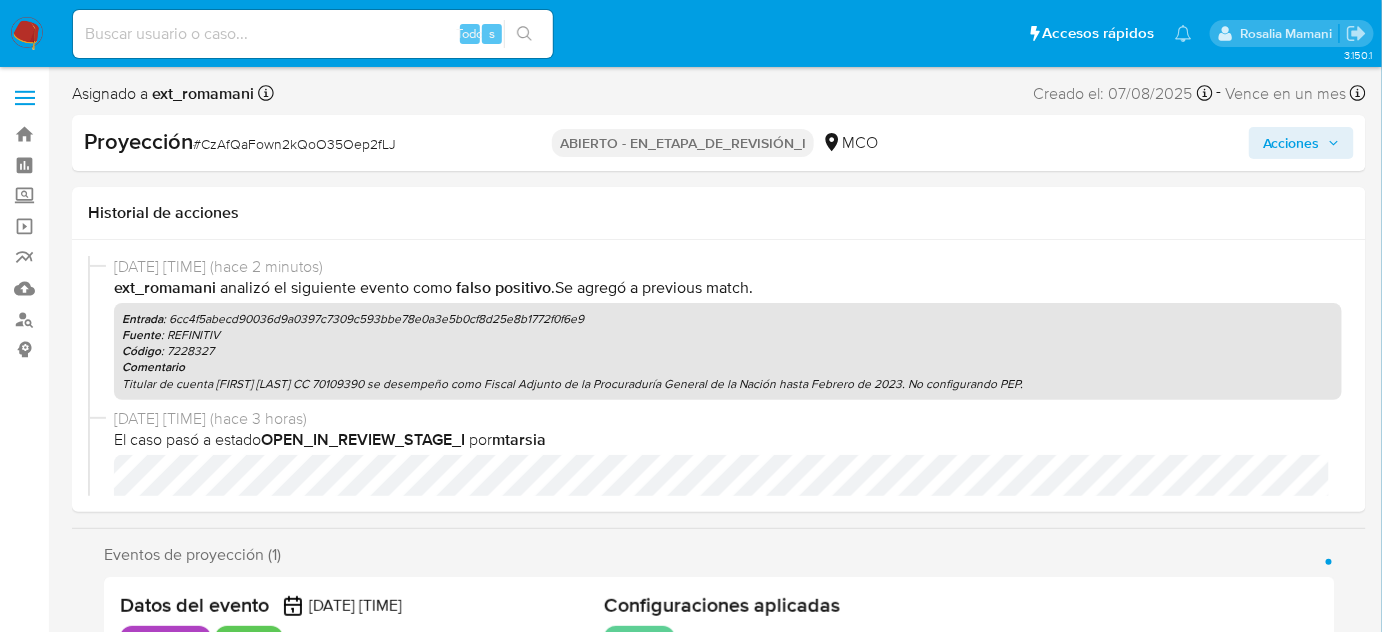 click on "Acciones" at bounding box center [1291, 143] 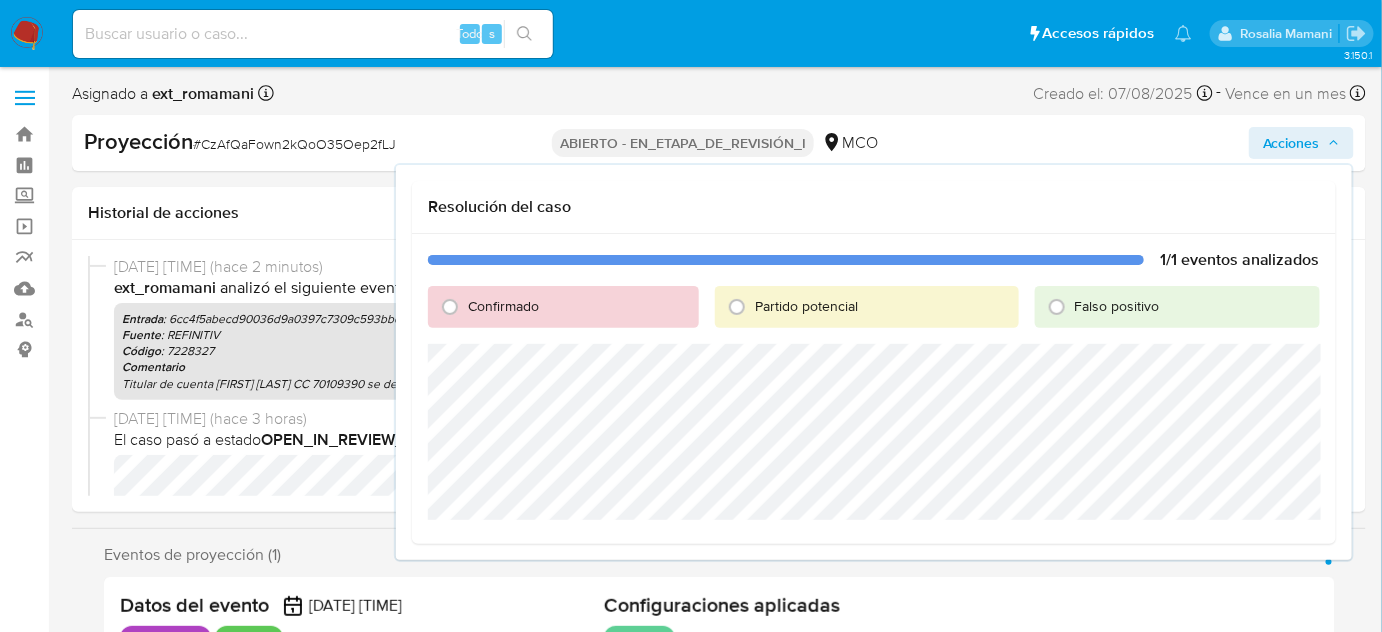 click on "Falso positivo" at bounding box center [1117, 306] 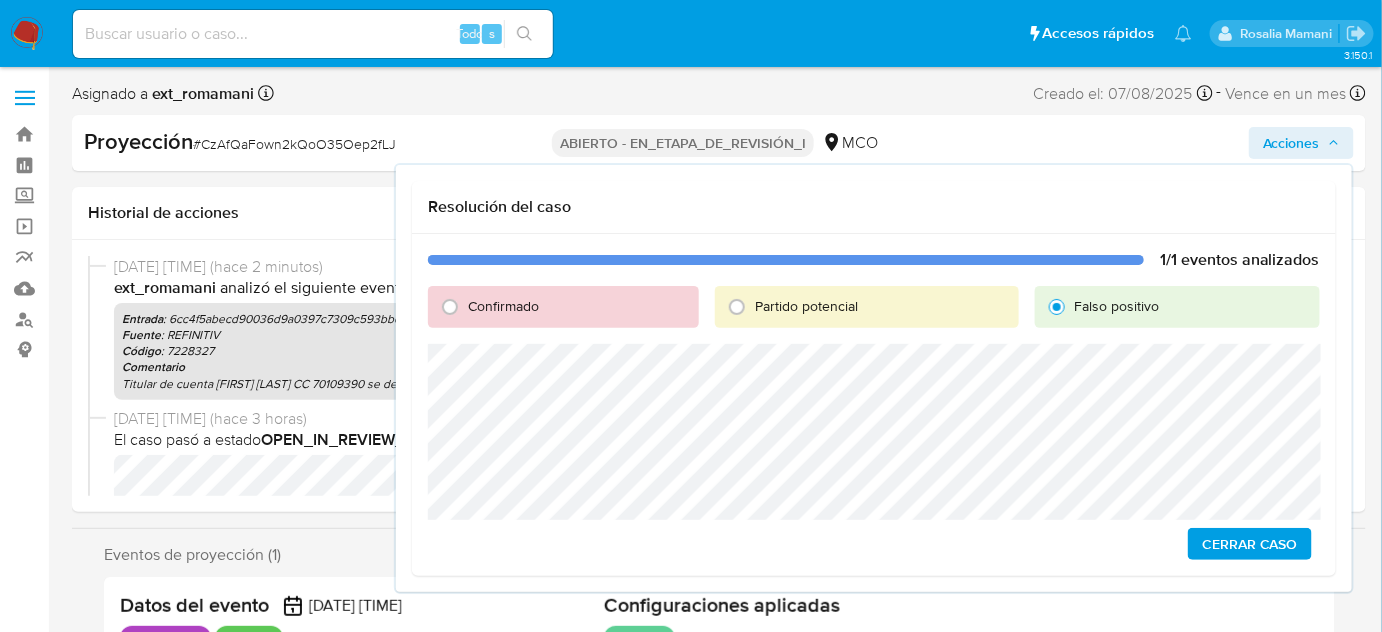click on "Cerrar Caso" at bounding box center [1250, 544] 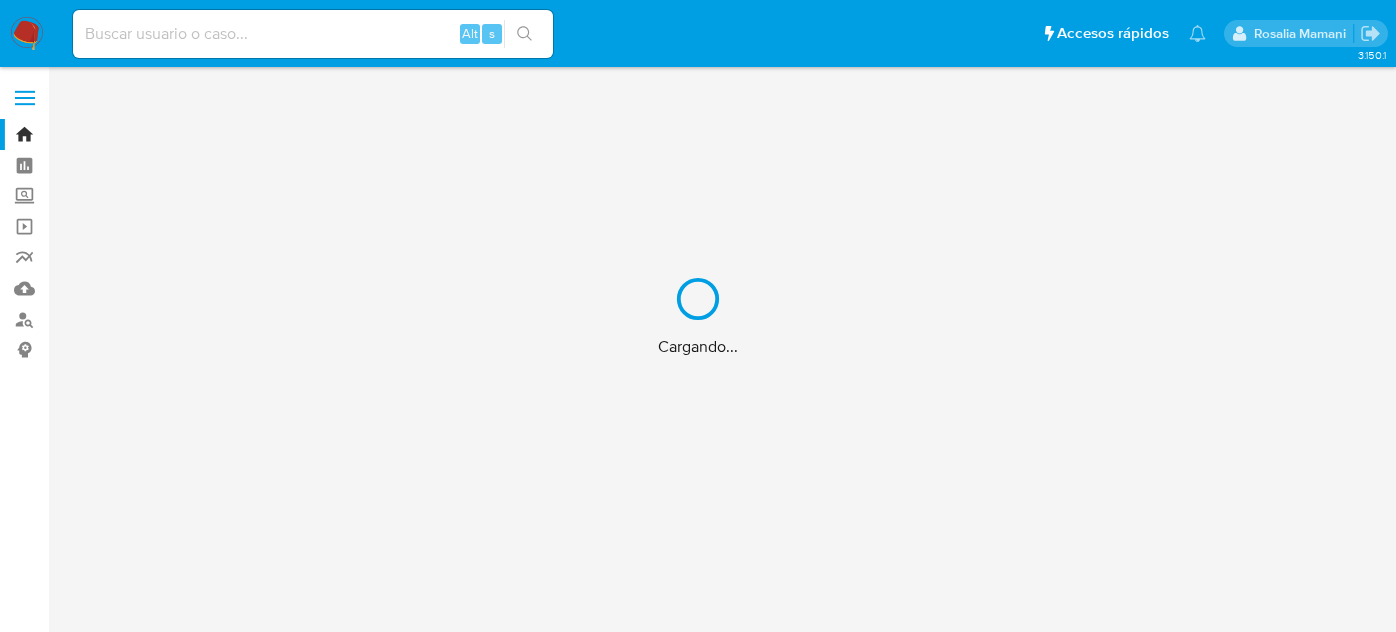 scroll, scrollTop: 0, scrollLeft: 0, axis: both 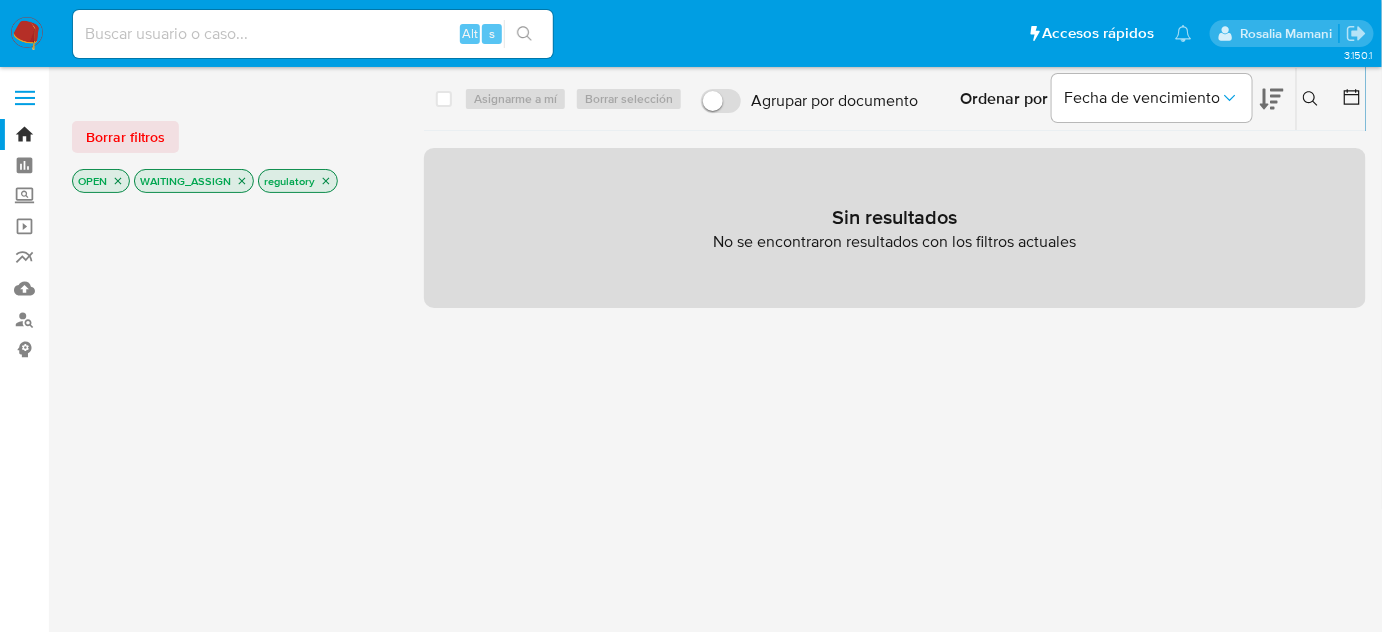 click 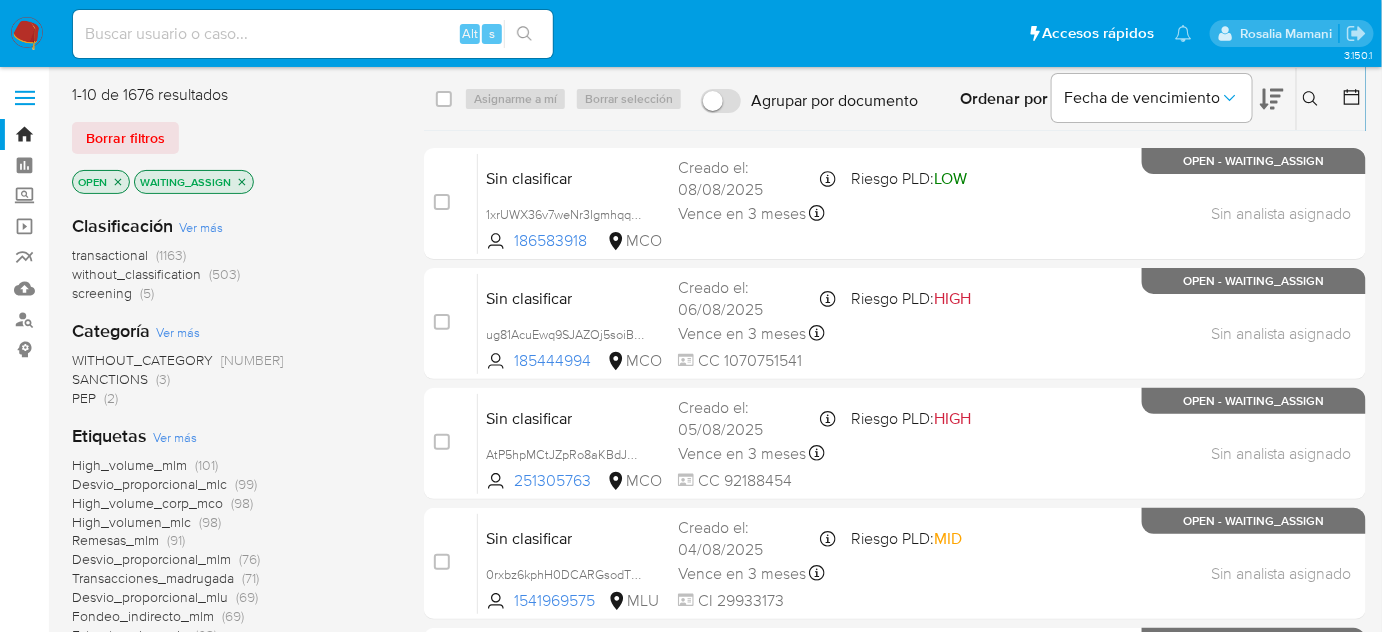 click on "(3)" at bounding box center [163, 379] 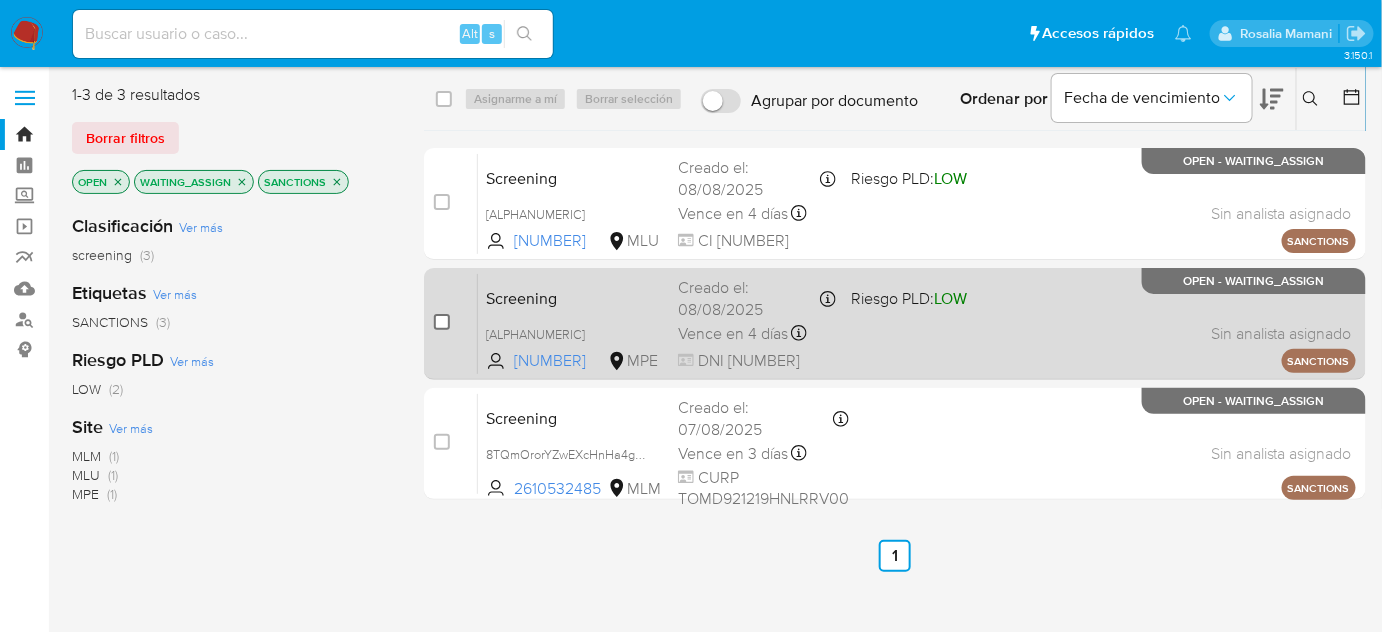 click at bounding box center (442, 322) 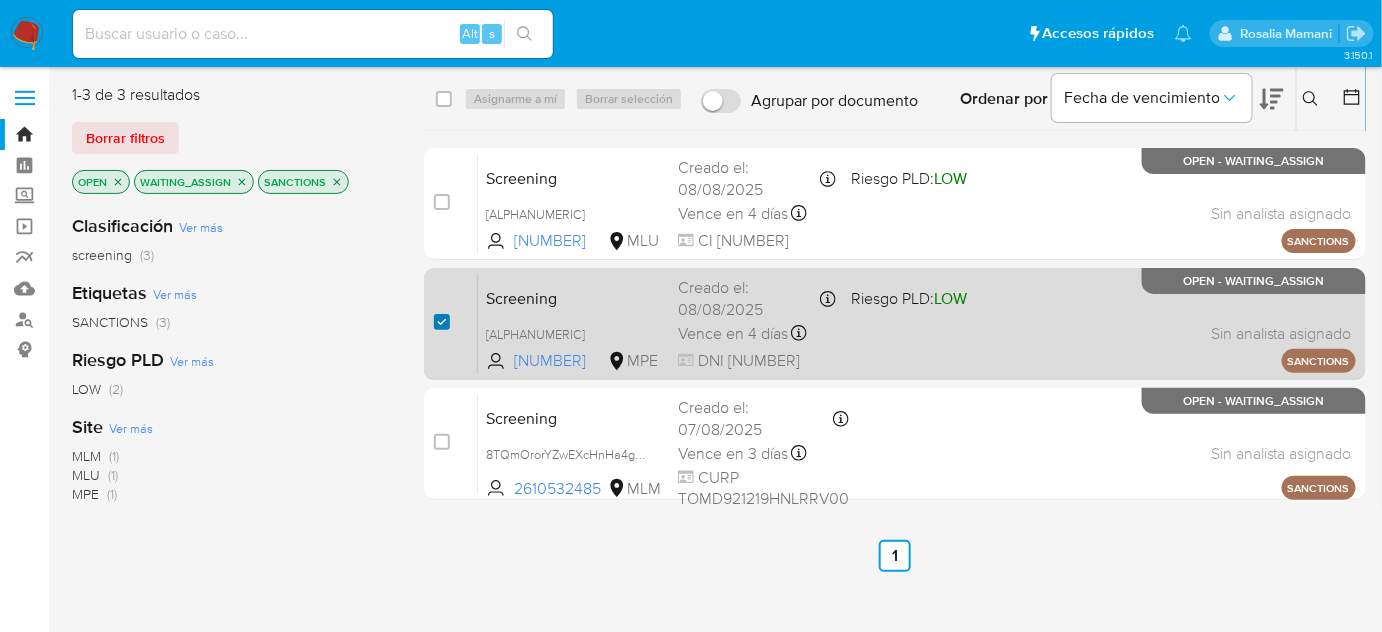 checkbox on "true" 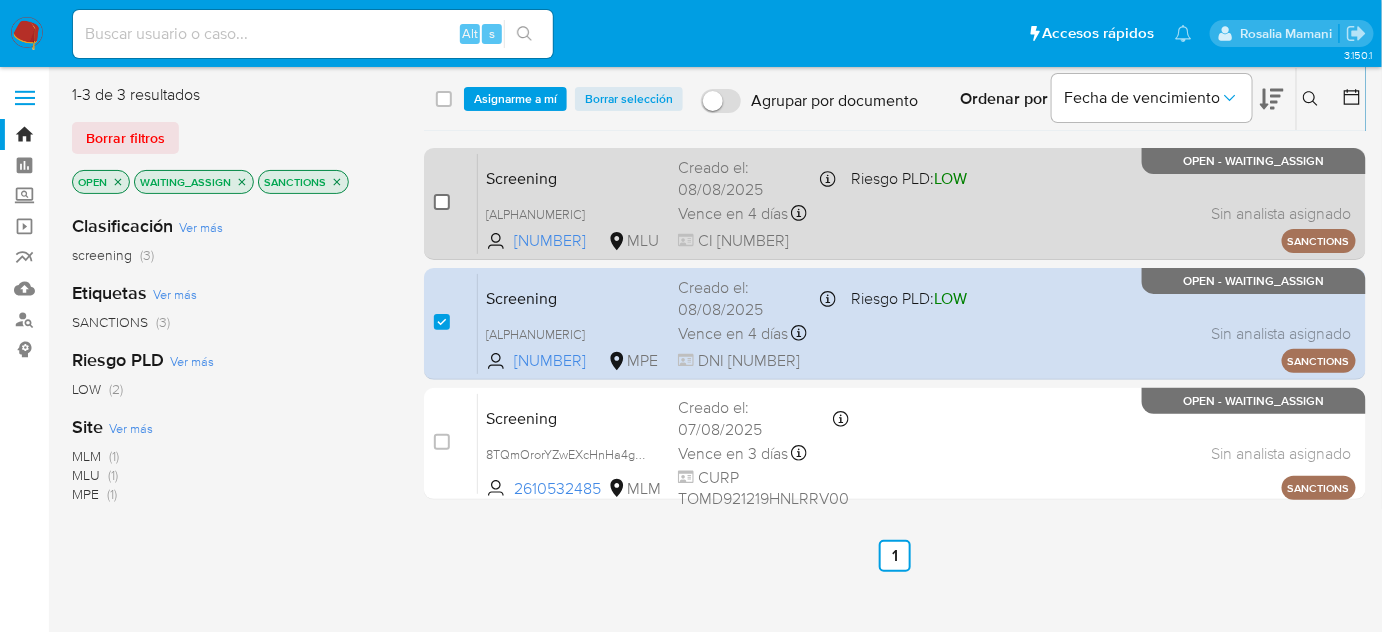 click at bounding box center (442, 202) 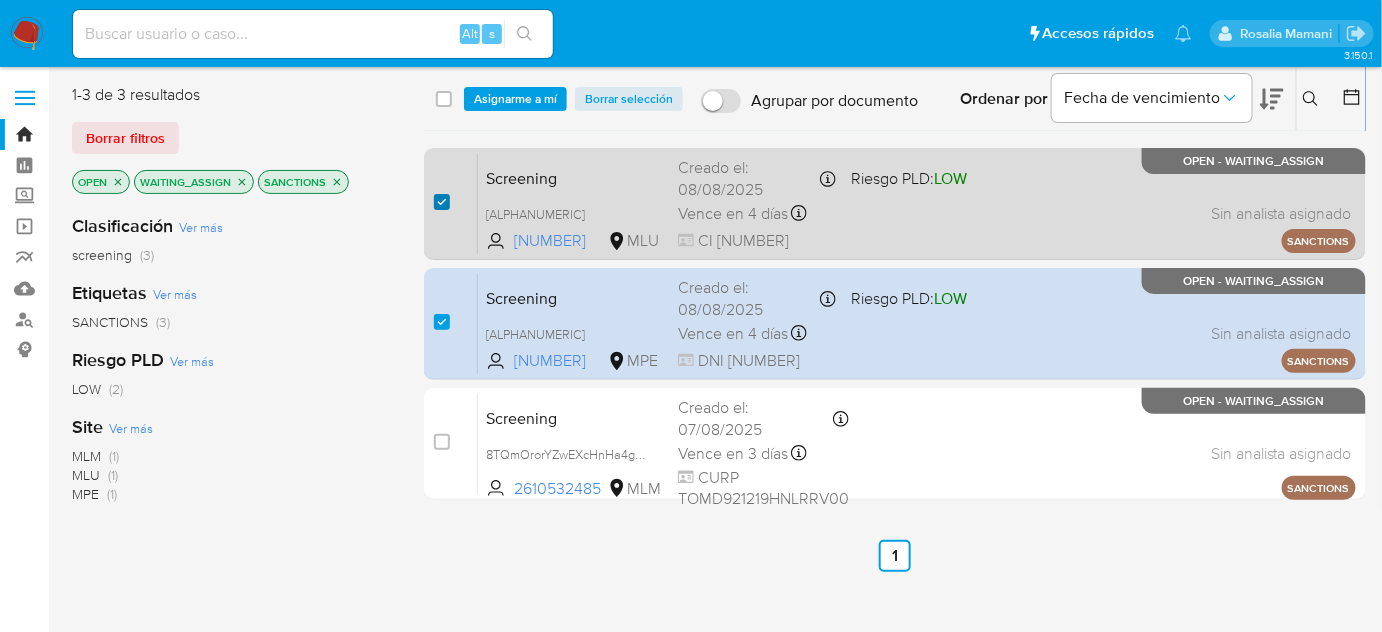 checkbox on "true" 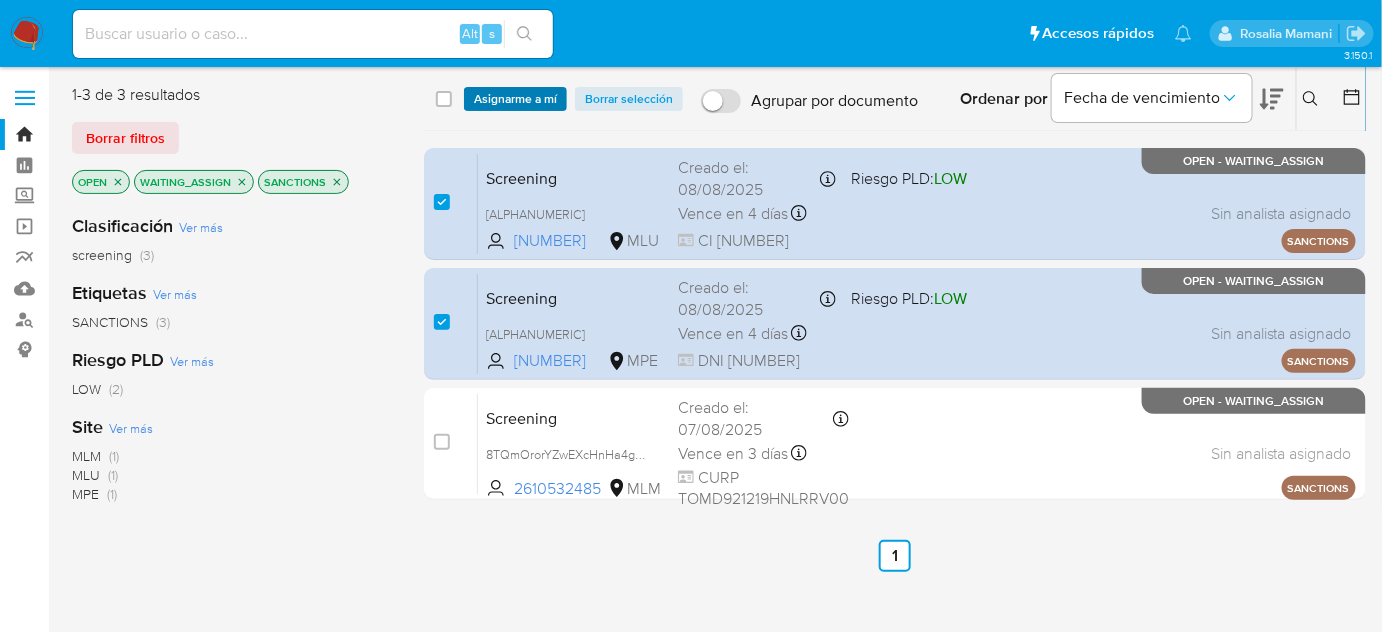 click on "Asignarme a mí" at bounding box center (515, 99) 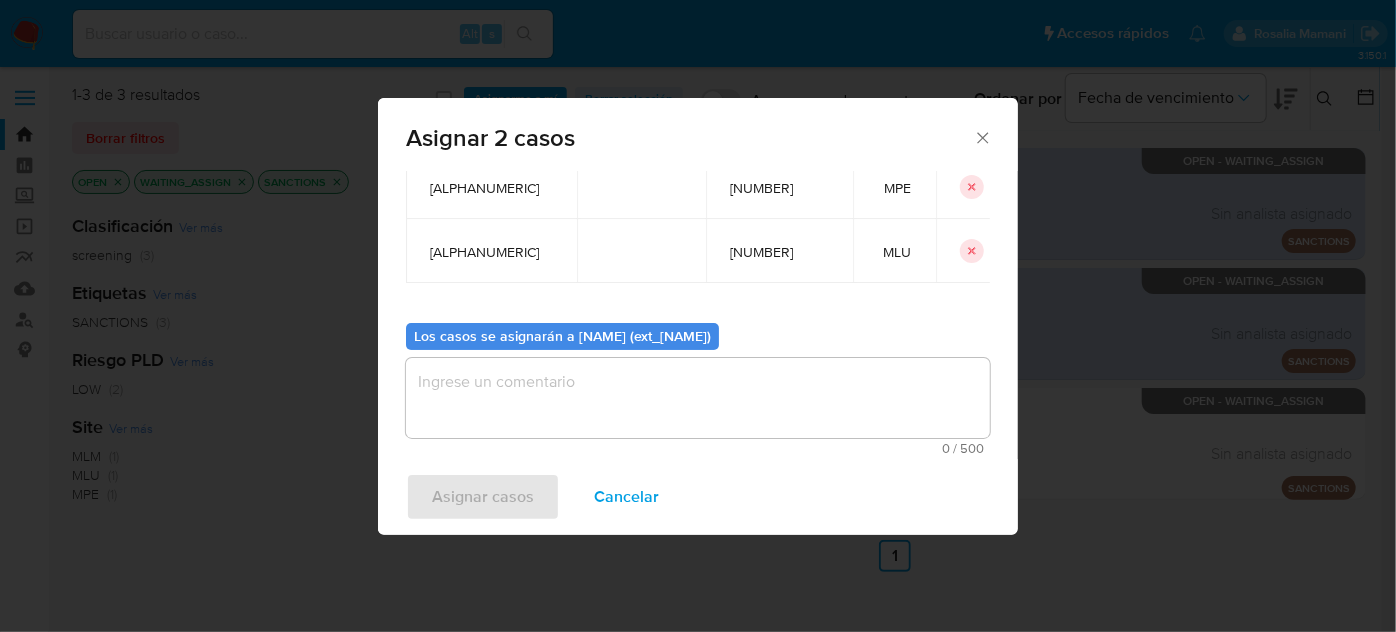 scroll, scrollTop: 125, scrollLeft: 0, axis: vertical 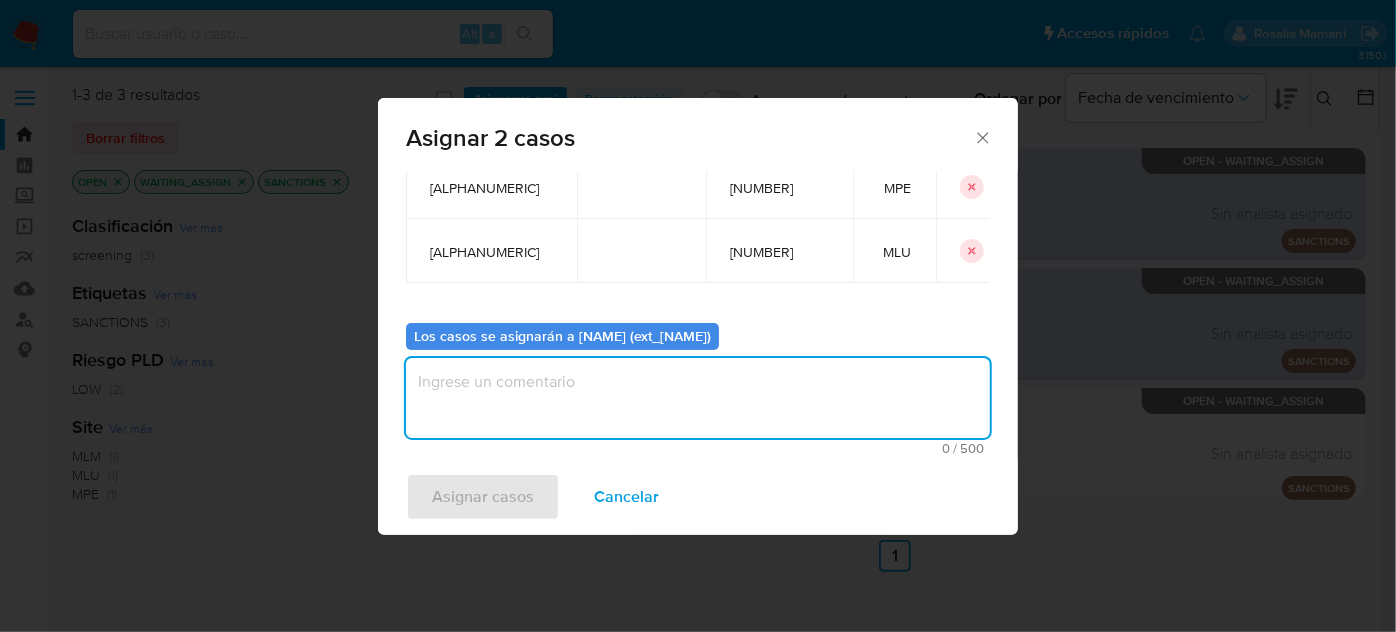 click at bounding box center (698, 398) 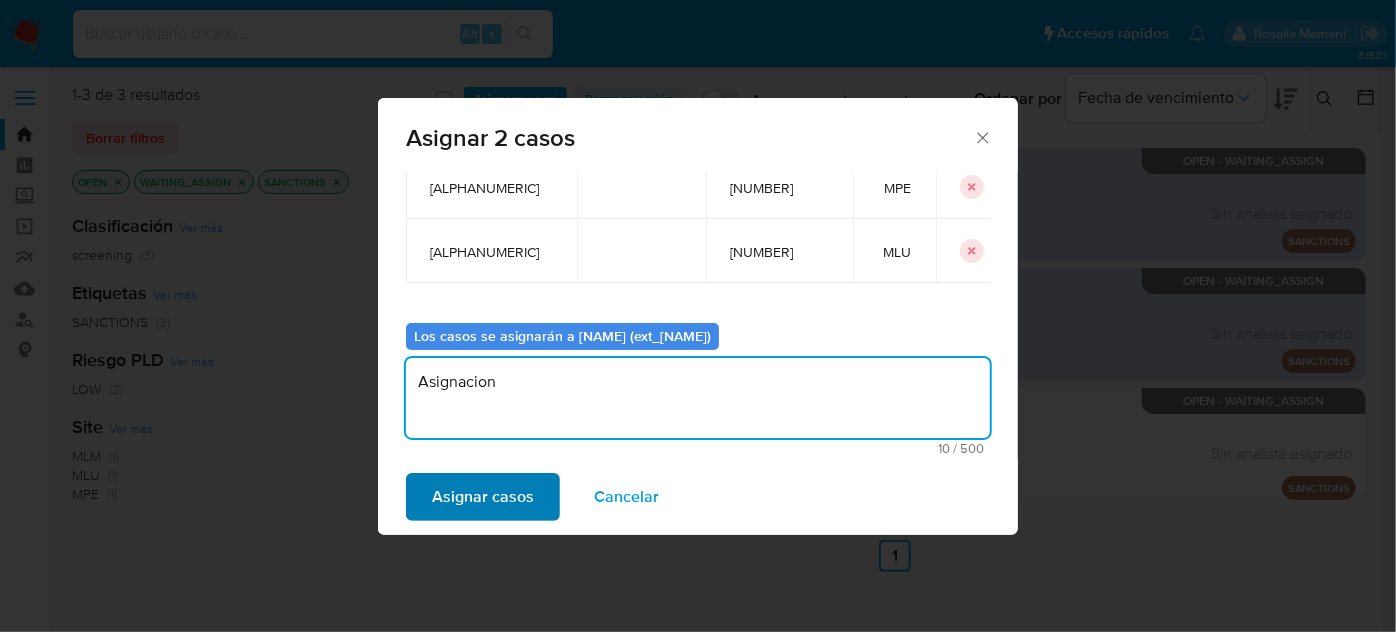 type on "Asignacion" 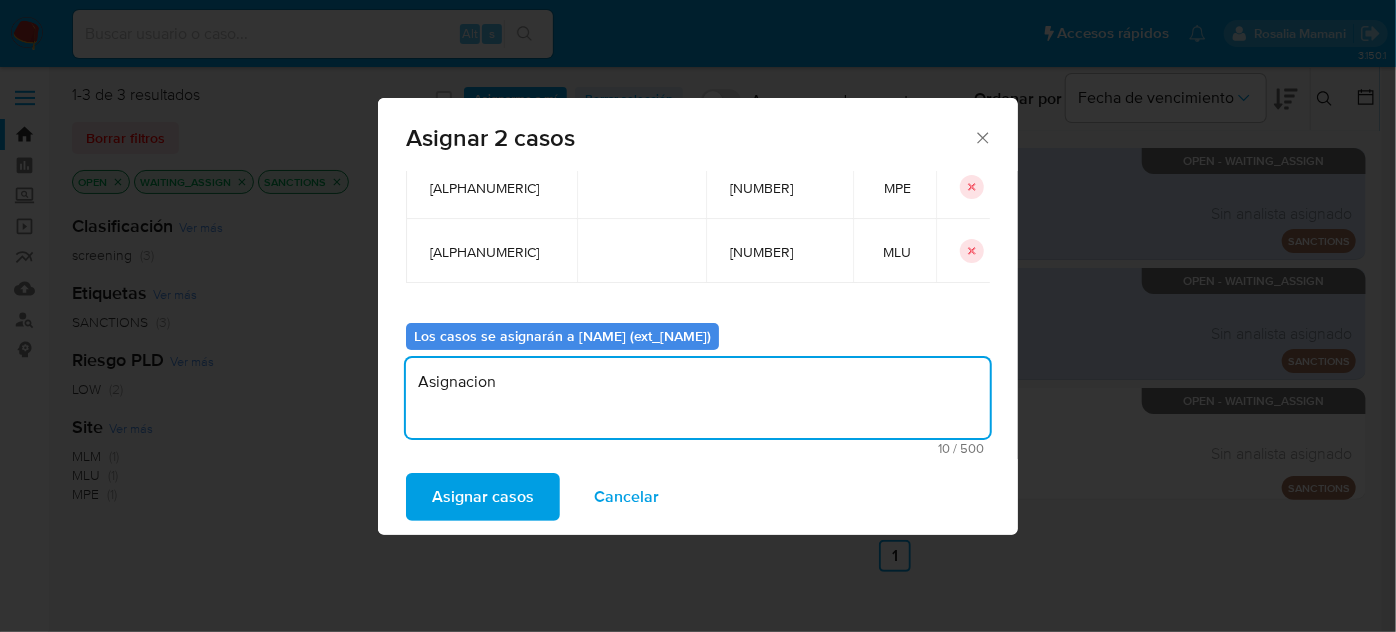 click on "Asignar casos" at bounding box center [483, 497] 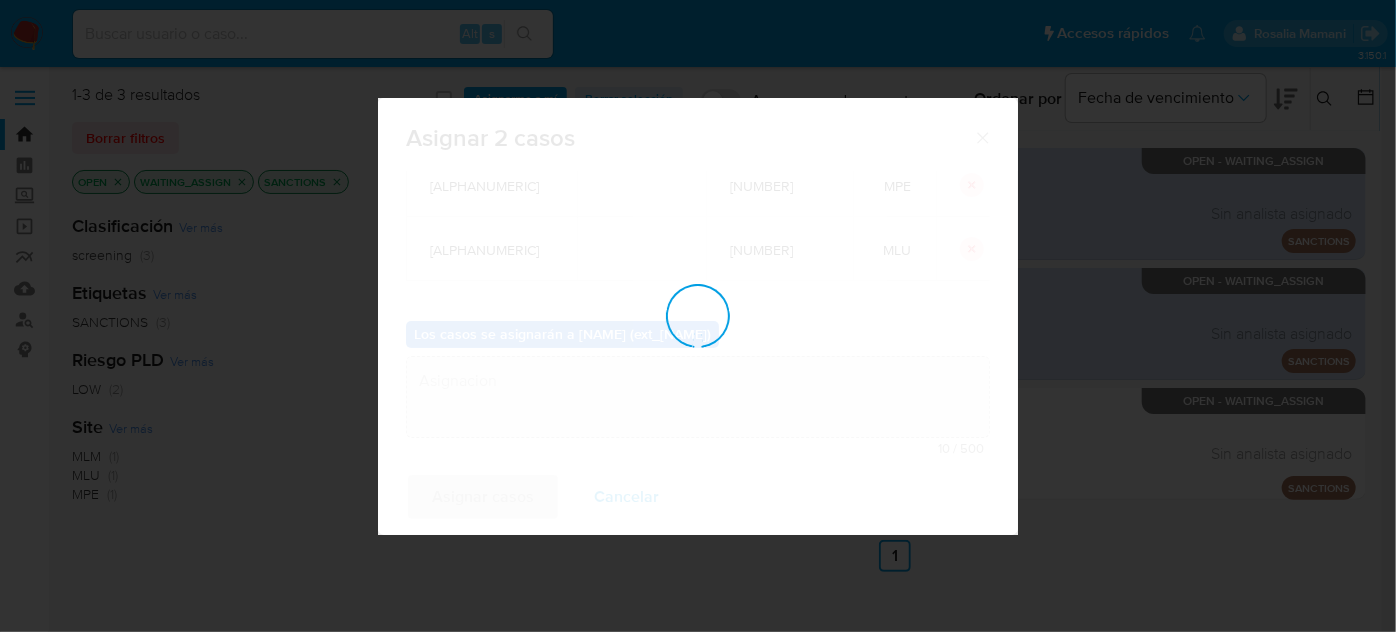 type 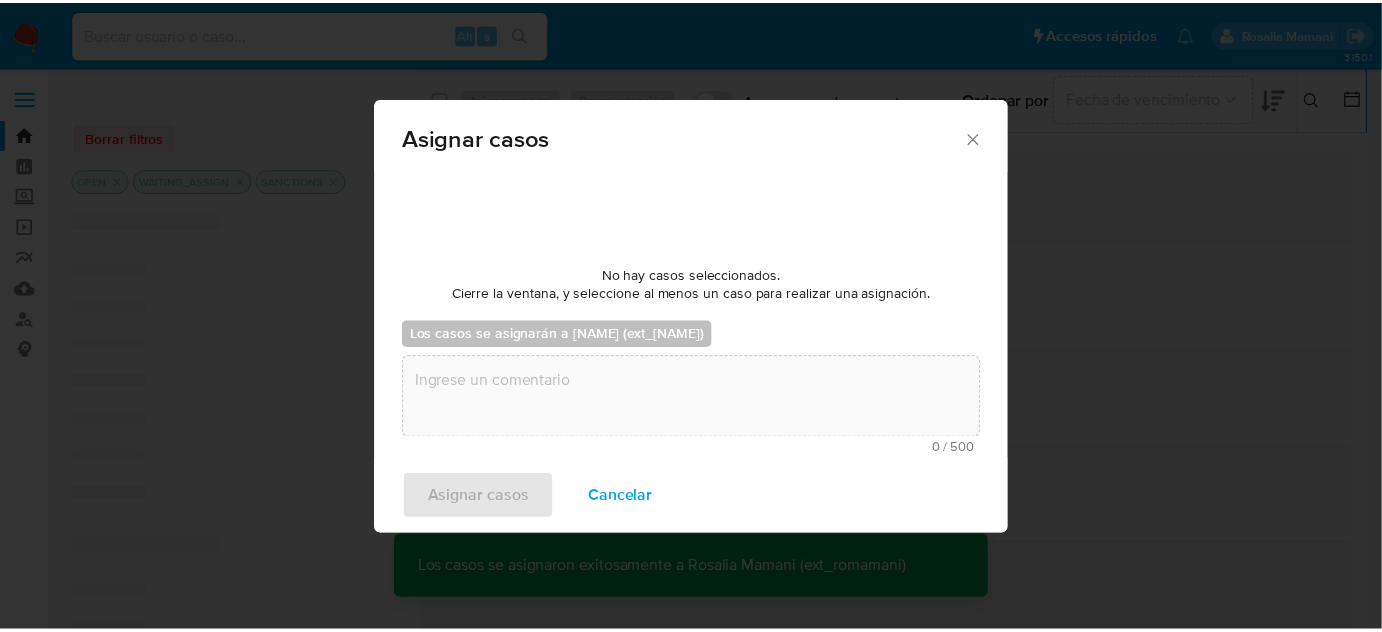 scroll, scrollTop: 119, scrollLeft: 0, axis: vertical 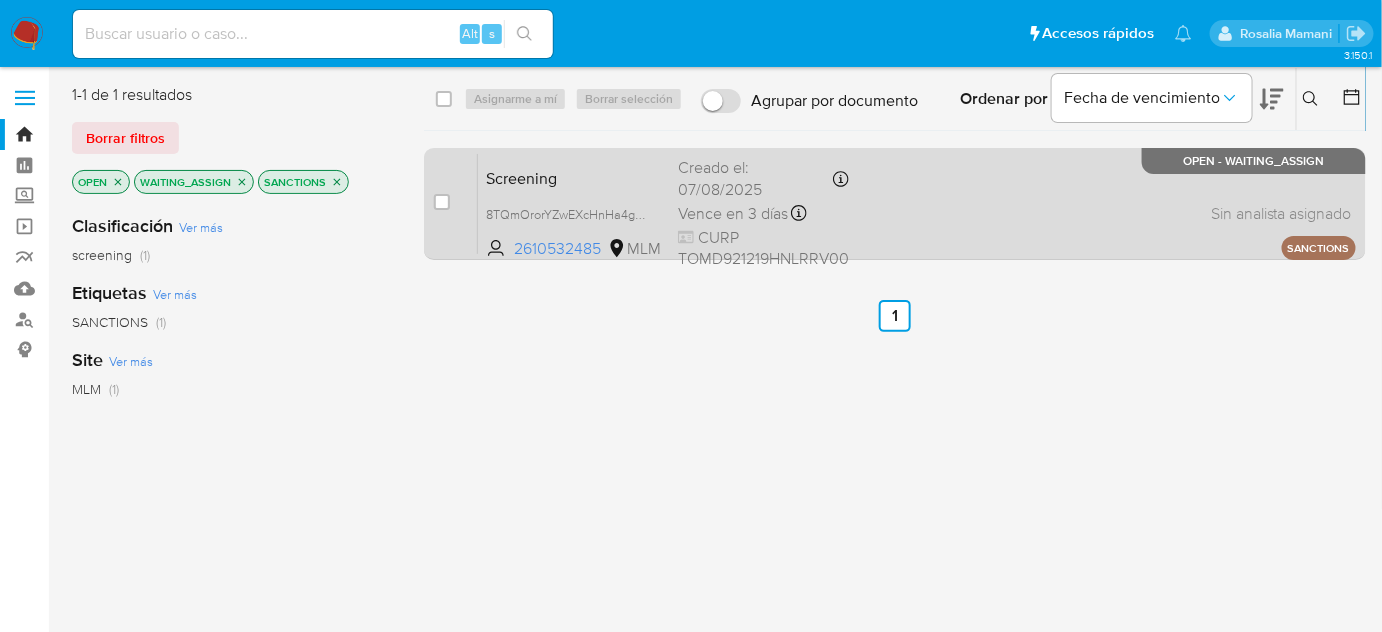click on "Screening 8TQmOrorYZwEXcHnHa4g61Bo 2610532485 MLM Creado el: [DATE]   Creado el: [DATE] [TIME] Vence en 3 días   Vence el [DATE] [TIME] CURP   TOMD921219HNLRRV00 Sin analista asignado   Asignado el: - SANCTIONS OPEN - WAITING_ASSIGN" at bounding box center (917, 203) 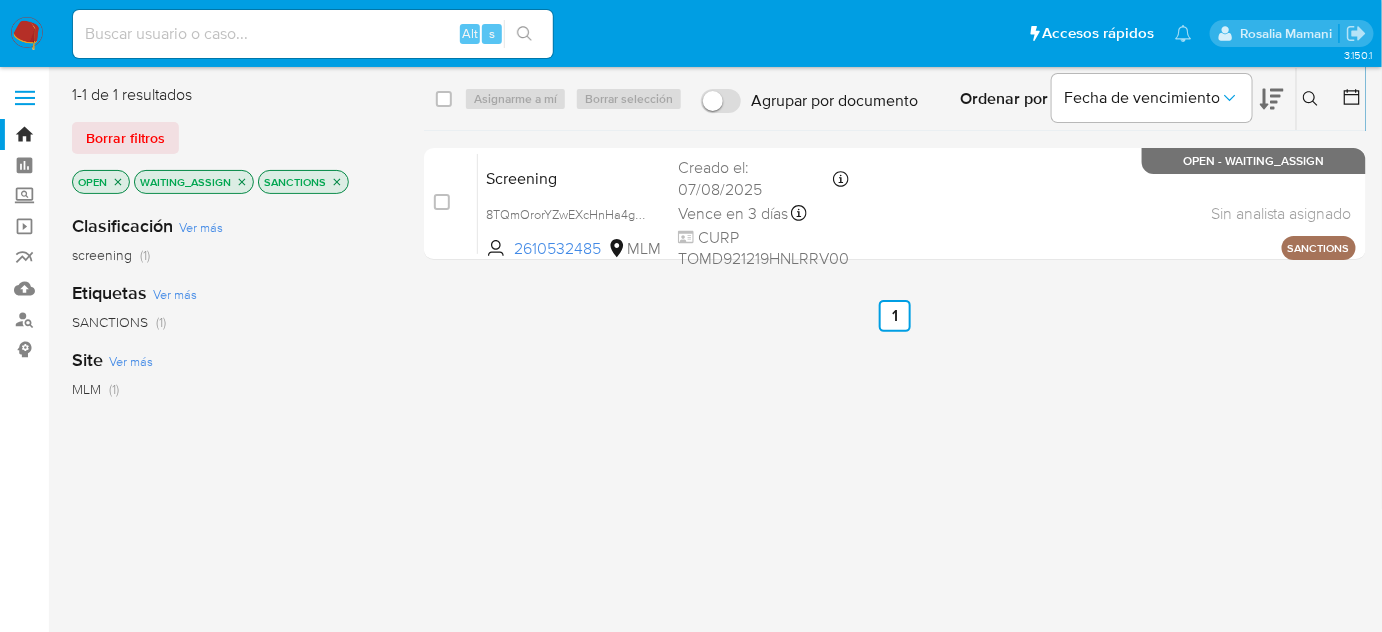click at bounding box center (27, 34) 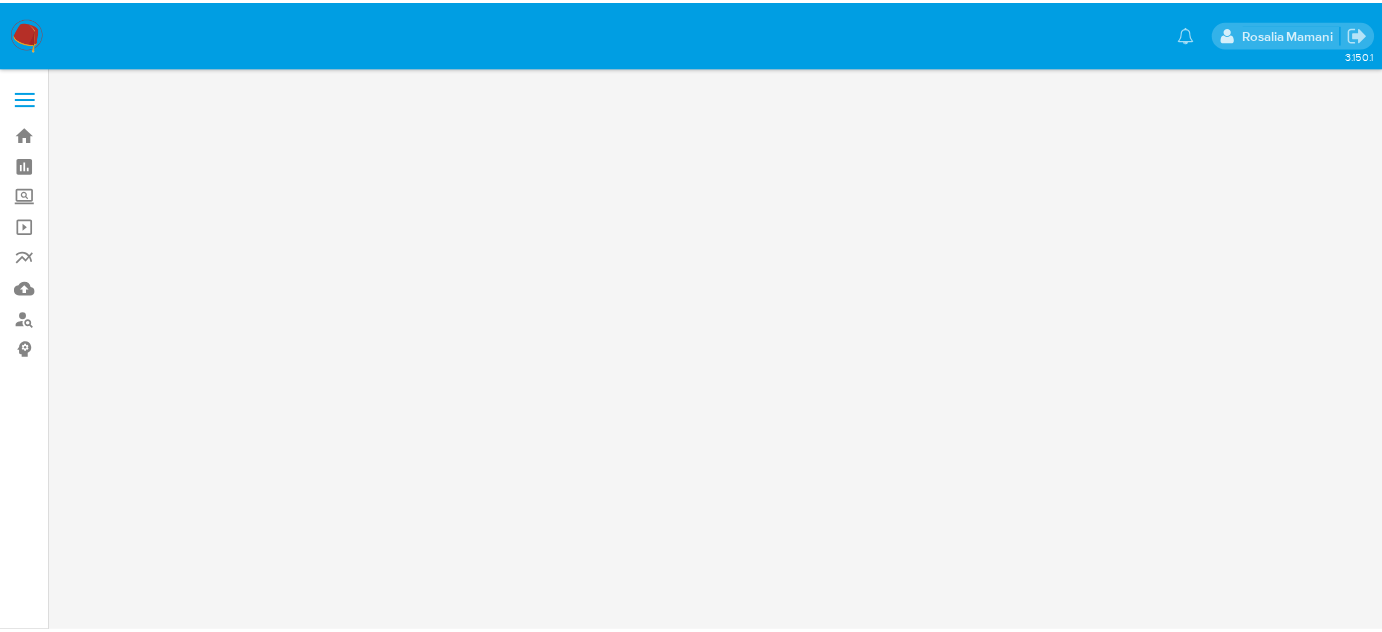 scroll, scrollTop: 0, scrollLeft: 0, axis: both 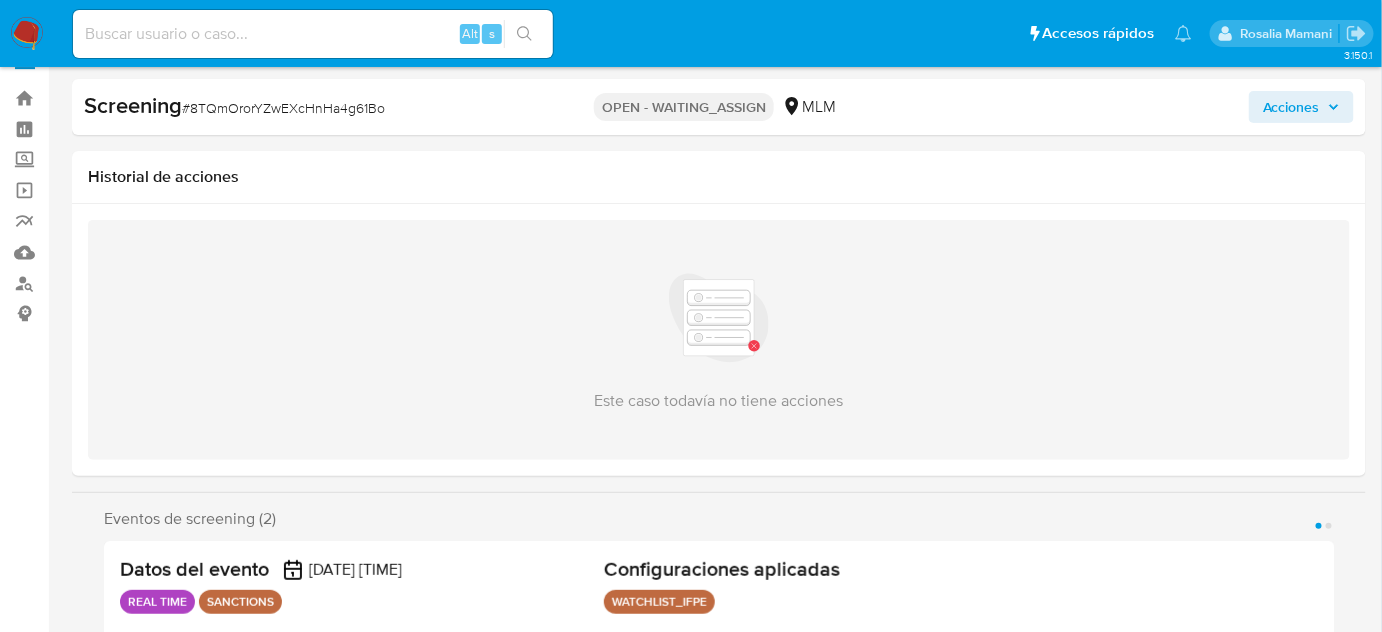 select on "10" 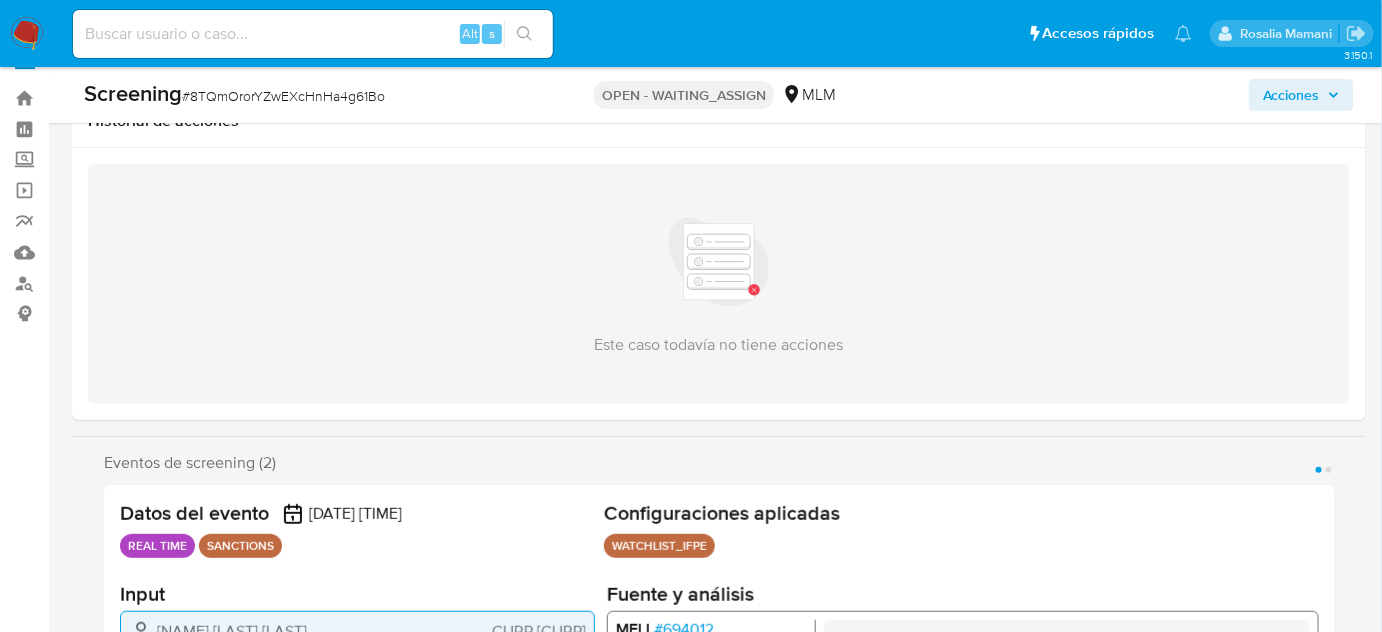 scroll, scrollTop: 109, scrollLeft: 0, axis: vertical 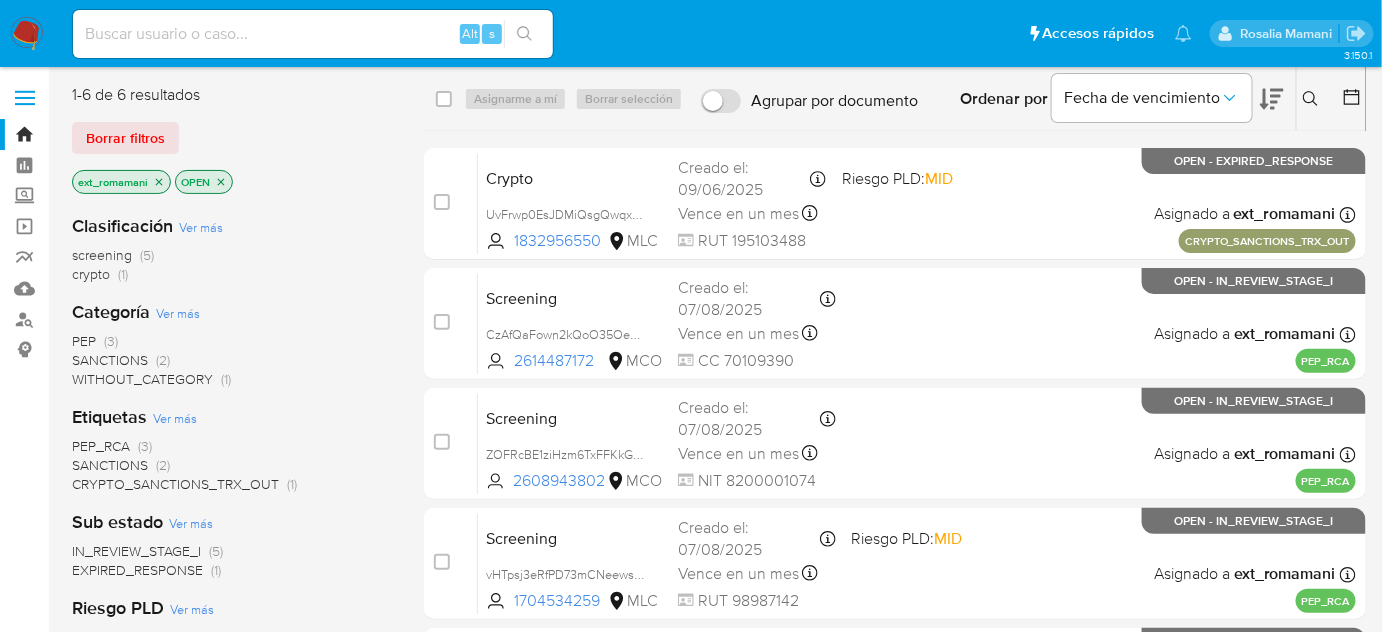 click on "SANCTIONS (2)" at bounding box center [121, 360] 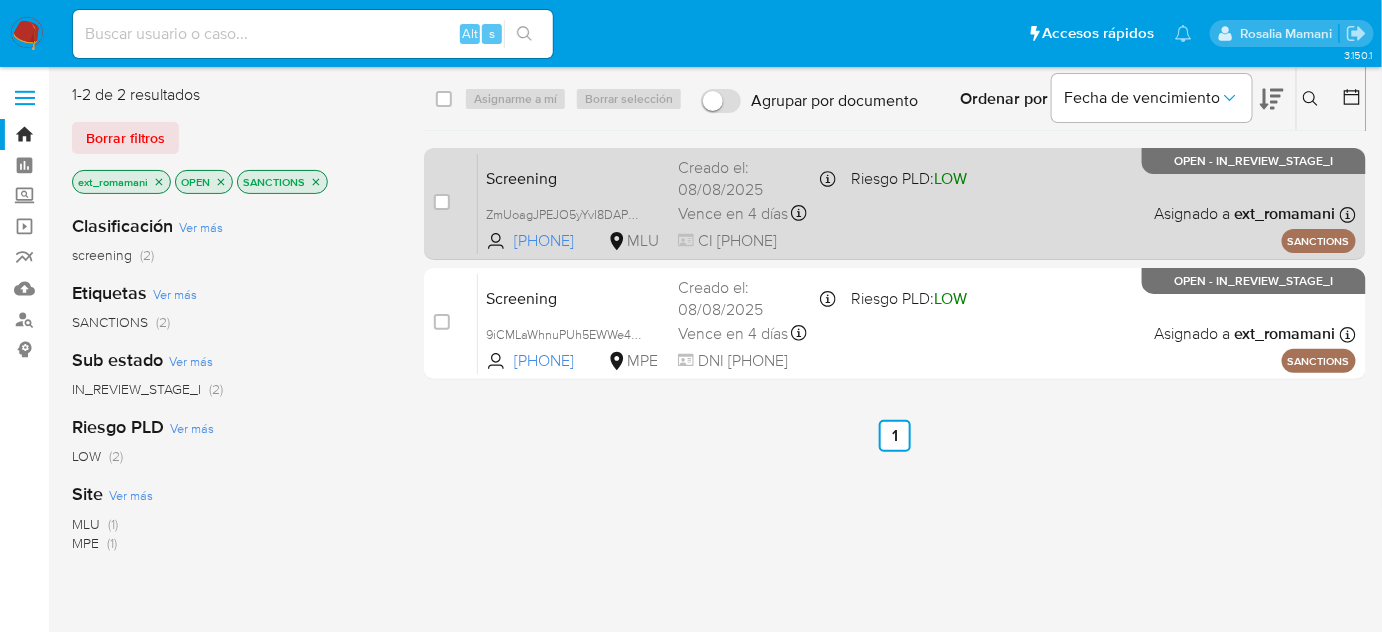 click on "Screening ZmUoagJPEJO5yYvI8DAPMUFc [NUMBER] MLU Riesgo PLD:  LOW Creado el: [DATE]   Creado el: [DATE] [TIME] Vence en 4 días   Vence el [DATE] [TIME] CI   [NUMBER] Asignado a   ext_romamani   Asignado el: [DATE] [TIME] SANCTIONS OPEN - IN_REVIEW_STAGE_I" at bounding box center (917, 203) 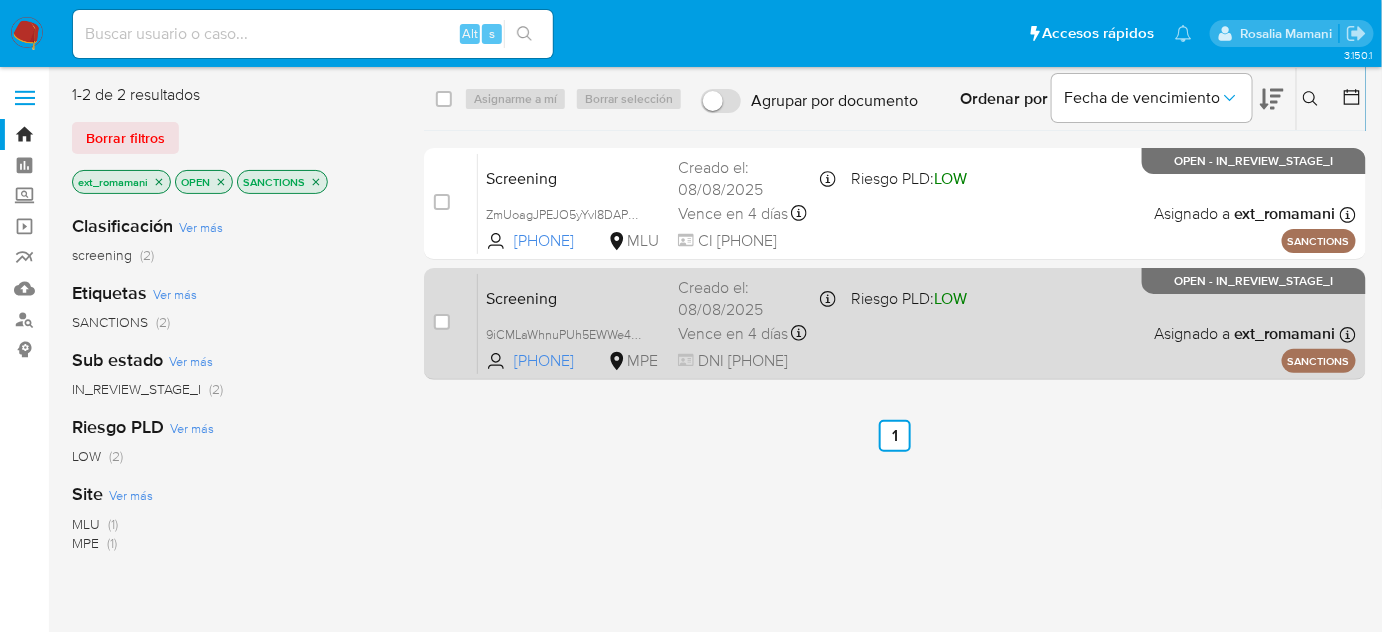 click on "Vence en 4 días   Vence el [DATE] [TIME]" at bounding box center [756, 333] 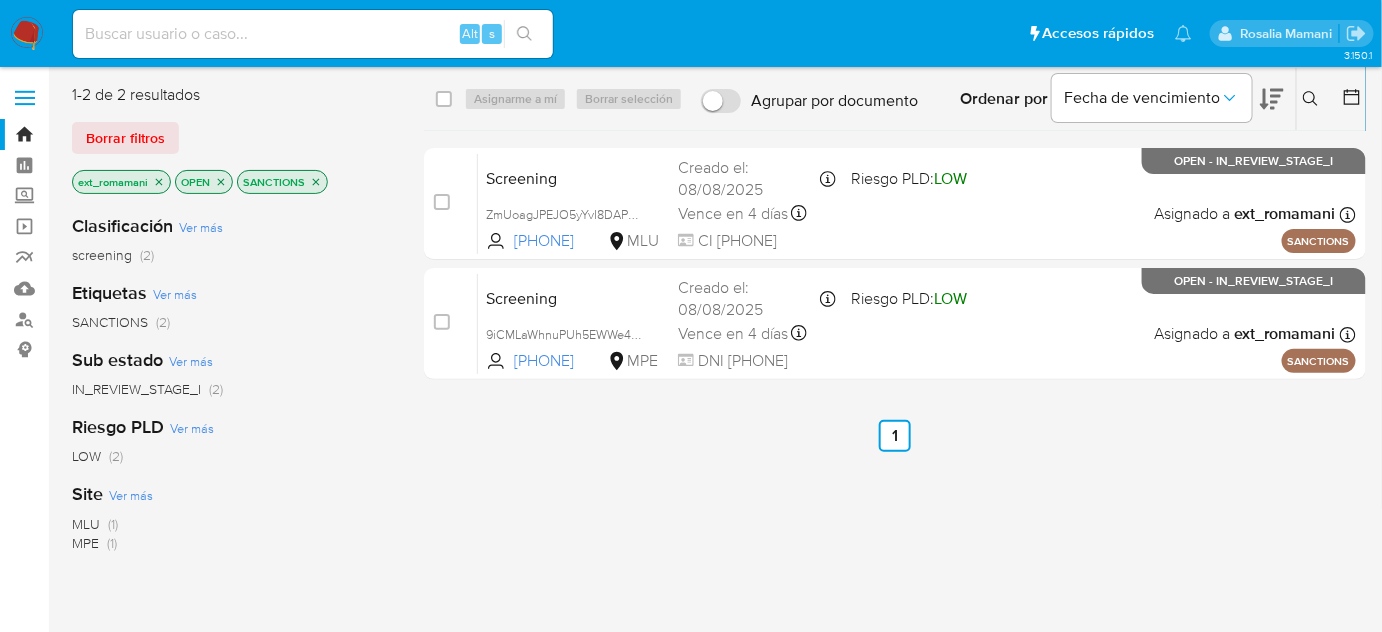 click at bounding box center (27, 34) 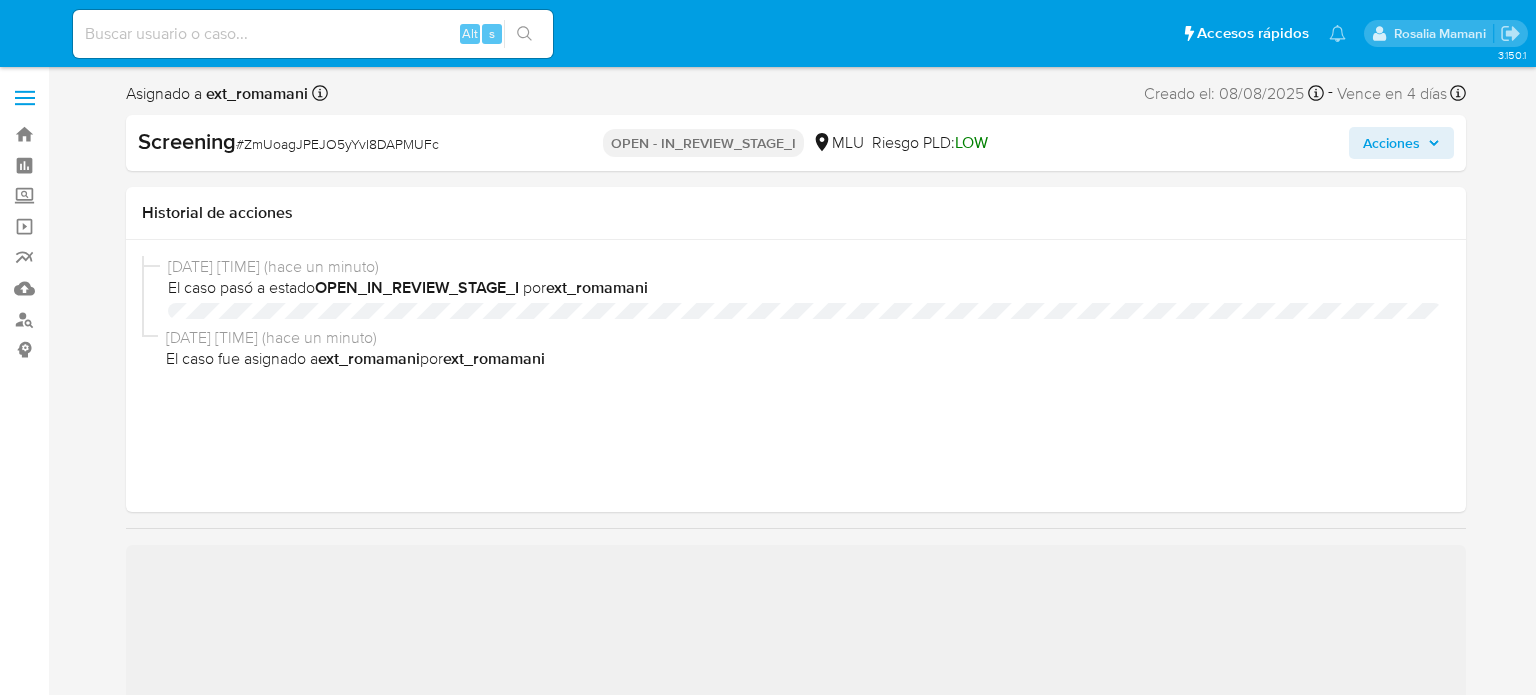 select on "10" 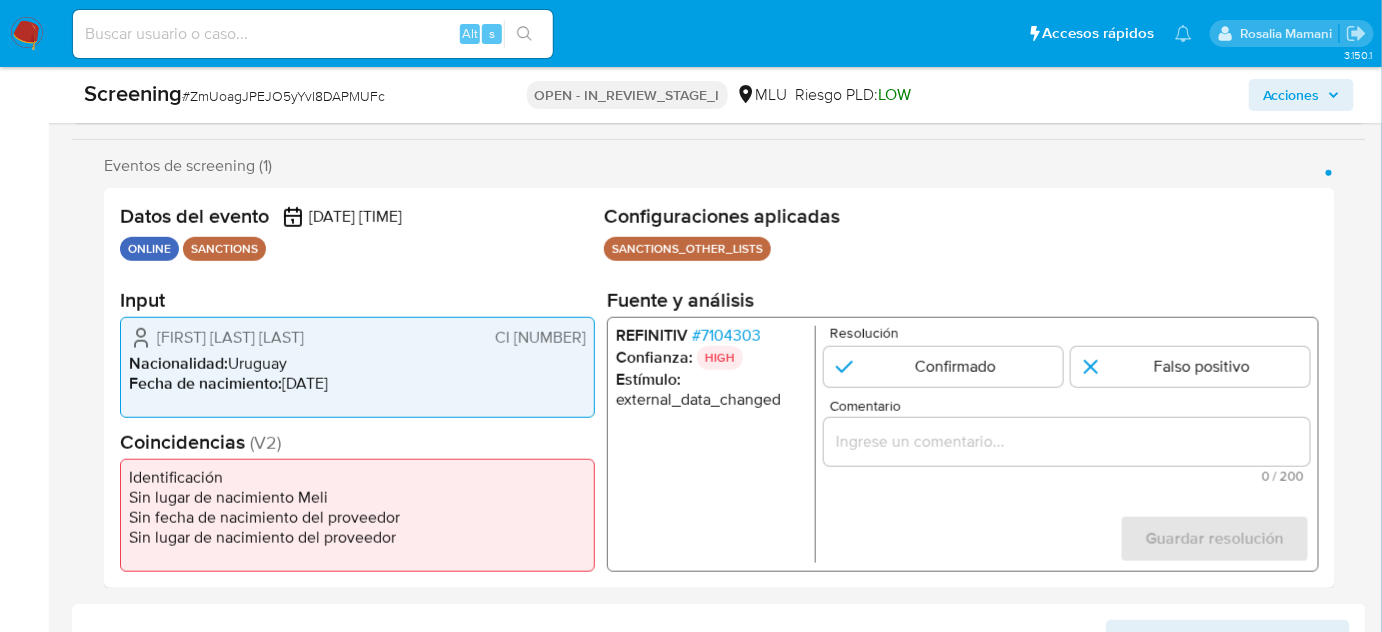 scroll, scrollTop: 363, scrollLeft: 0, axis: vertical 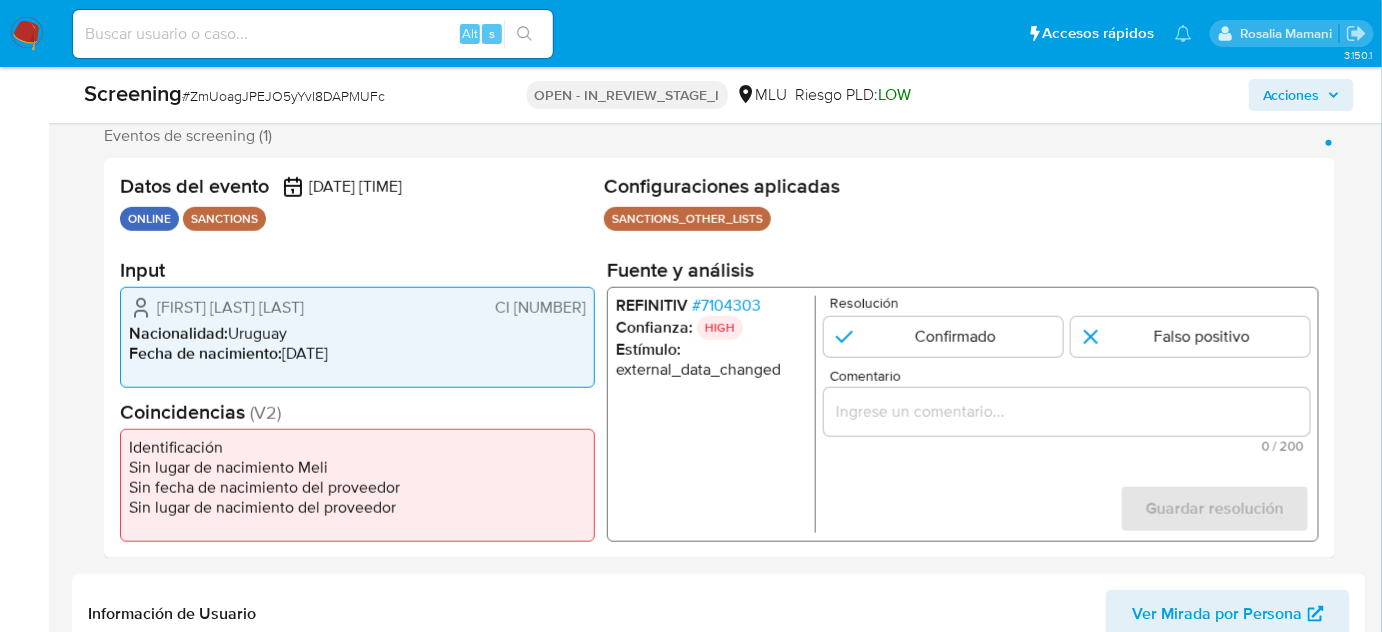 click at bounding box center (1067, 412) 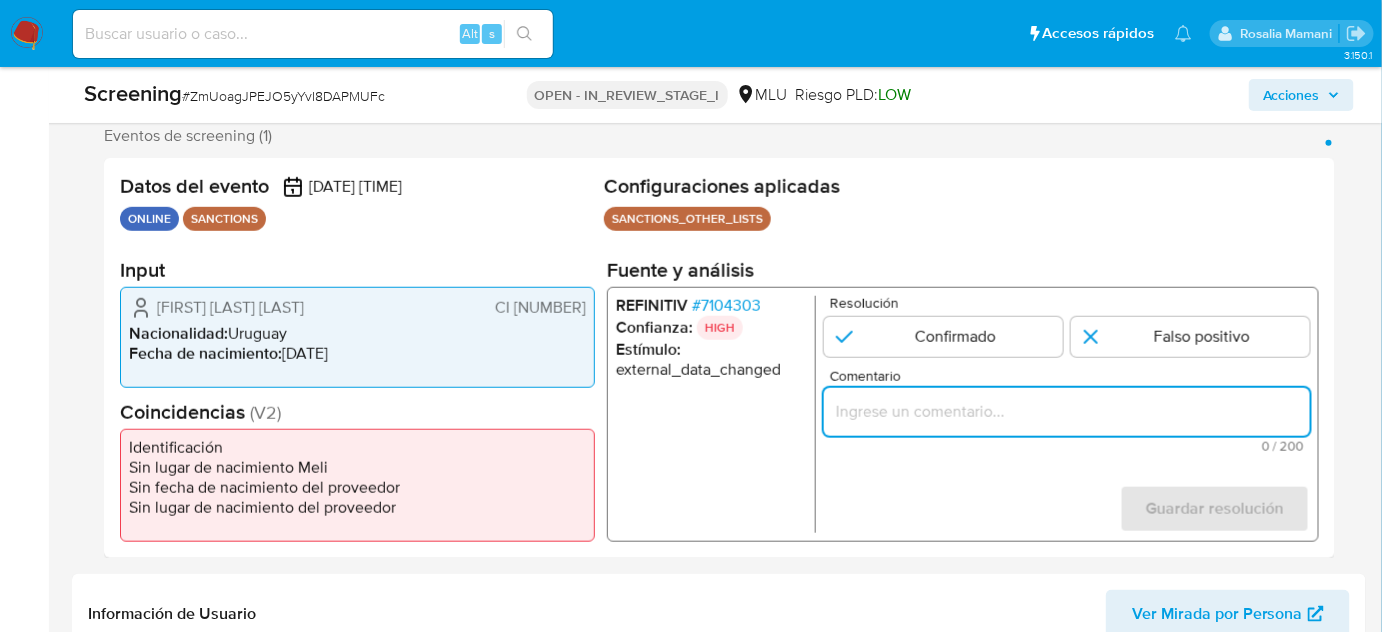 paste on "Titular de cuenta  sin coincidencias en listas activas." 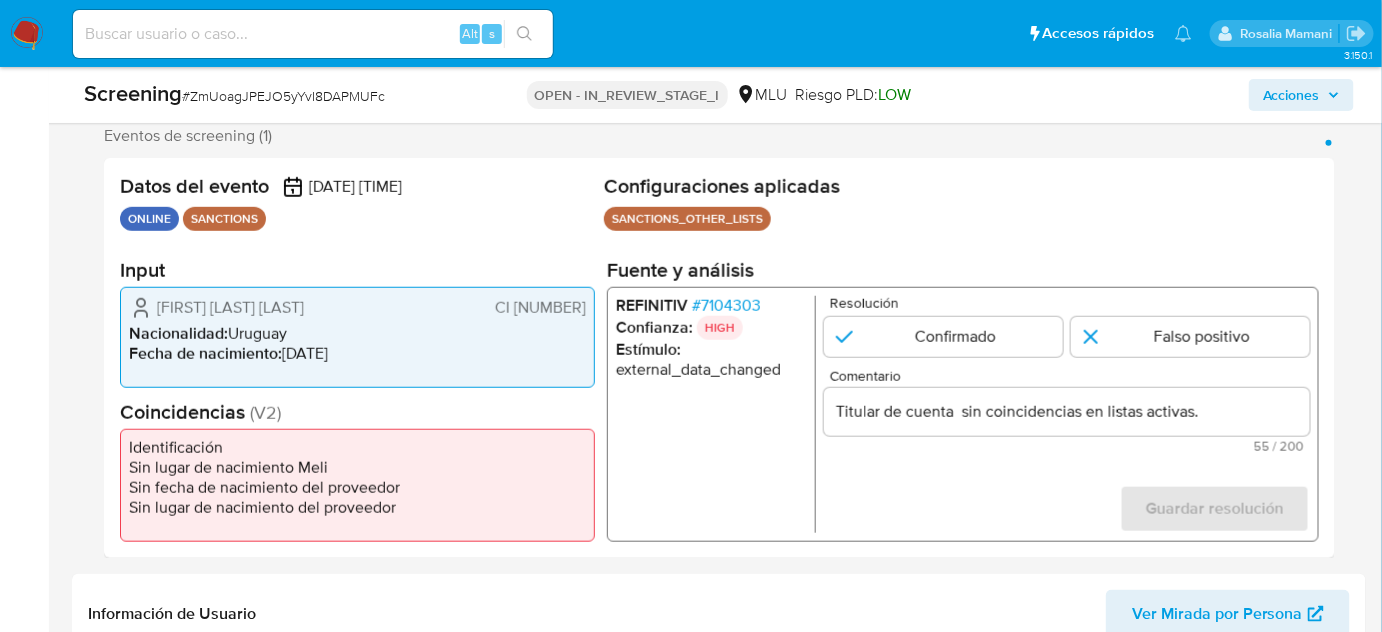 drag, startPoint x: 157, startPoint y: 306, endPoint x: 582, endPoint y: 308, distance: 425.0047 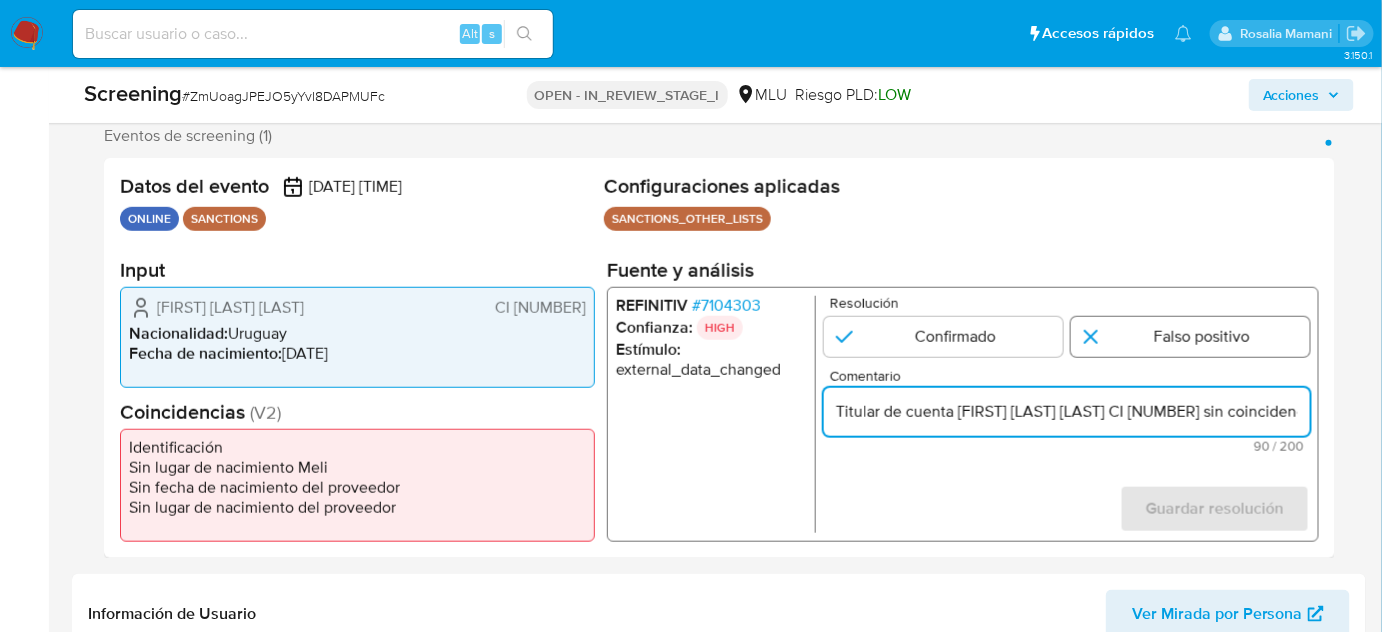 type on "Titular de cuenta [FIRST] [LAST] [LAST] CI [NUMBER] sin coincidencias en listas activas." 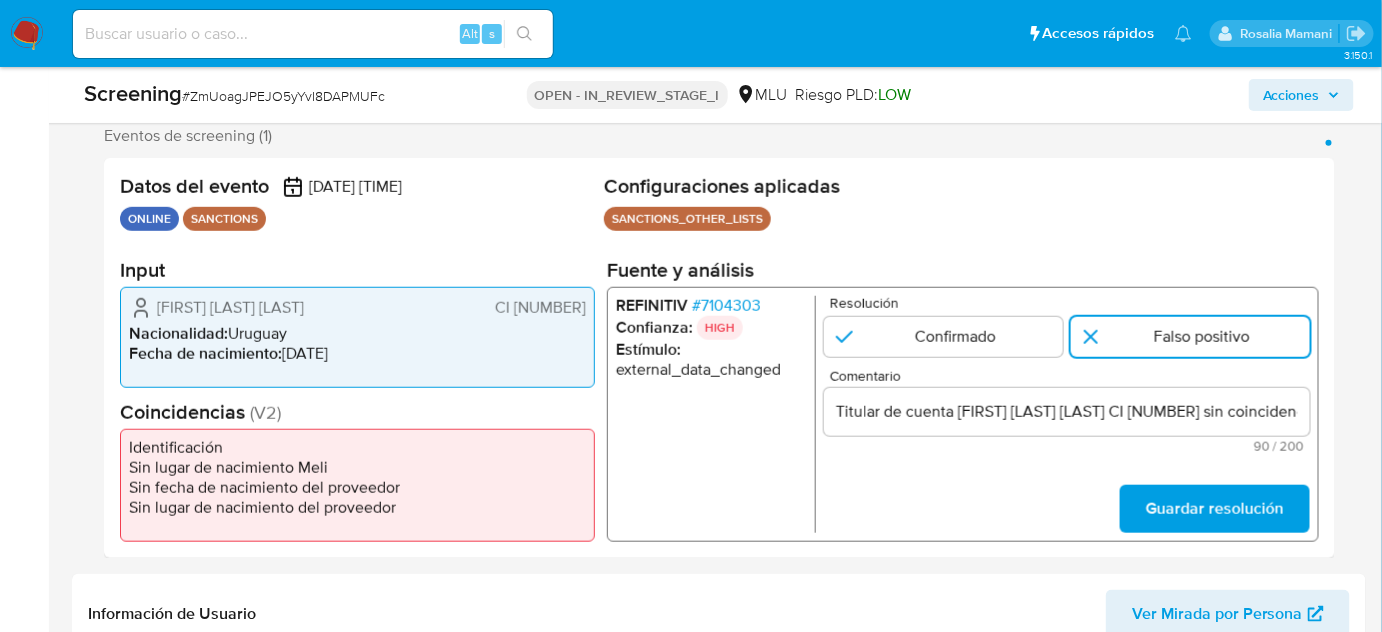 click on "Resolución Confirmado Falso positivo Comentario Titular de cuenta [FIRST] [LAST] [LAST] CI [NUMBER] sin coincidencias en listas activas. 90 / 200 110 caracteres restantes Guardar resolución   Modifica algún valor de la resolución" at bounding box center [1067, 414] 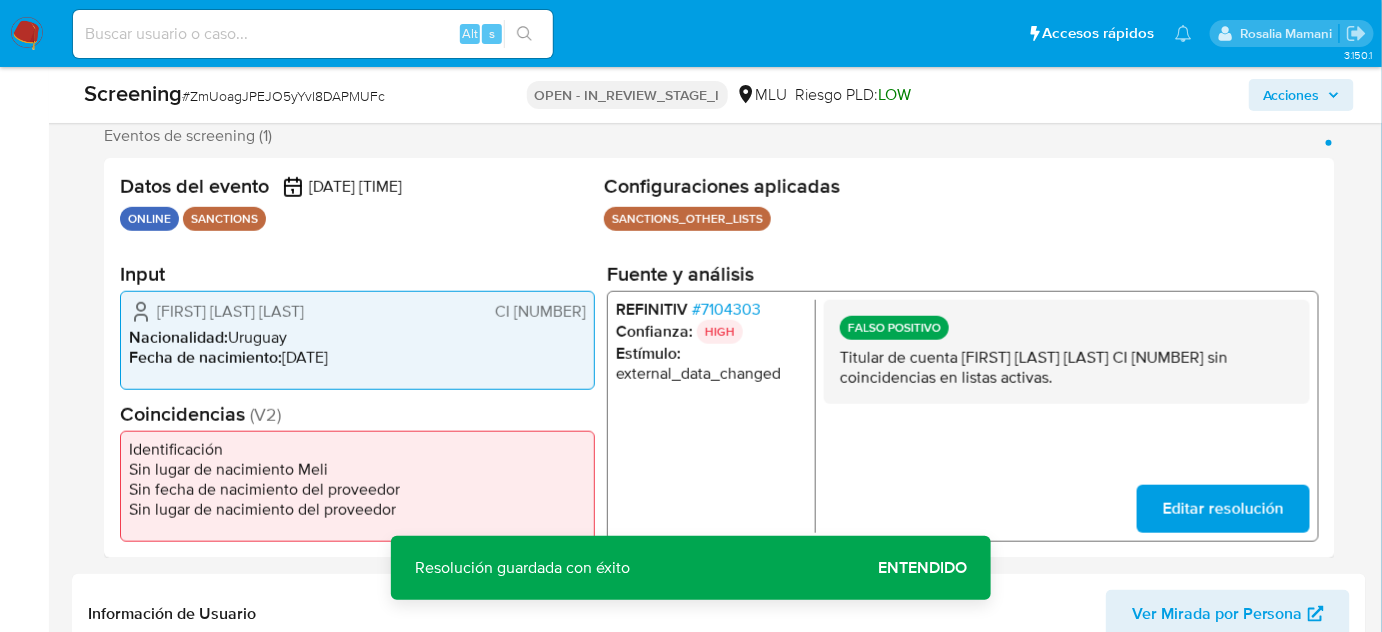 drag, startPoint x: 405, startPoint y: 308, endPoint x: 144, endPoint y: 313, distance: 261.04788 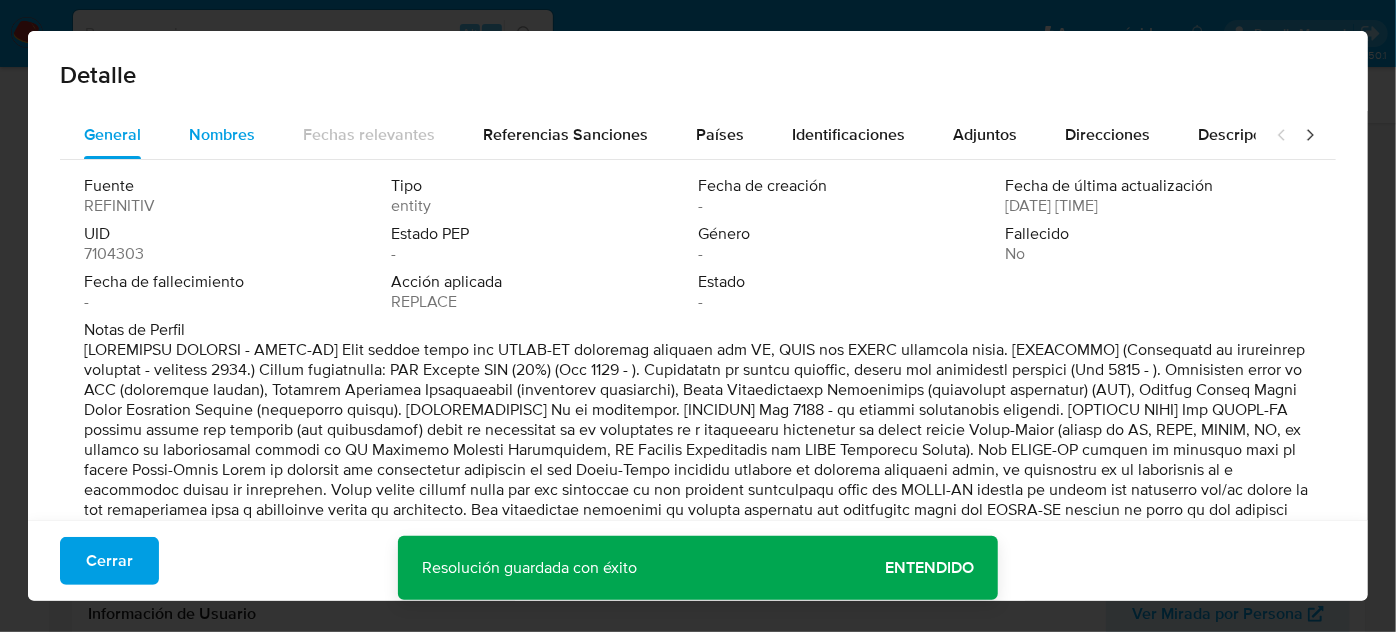 click on "Nombres" at bounding box center (222, 134) 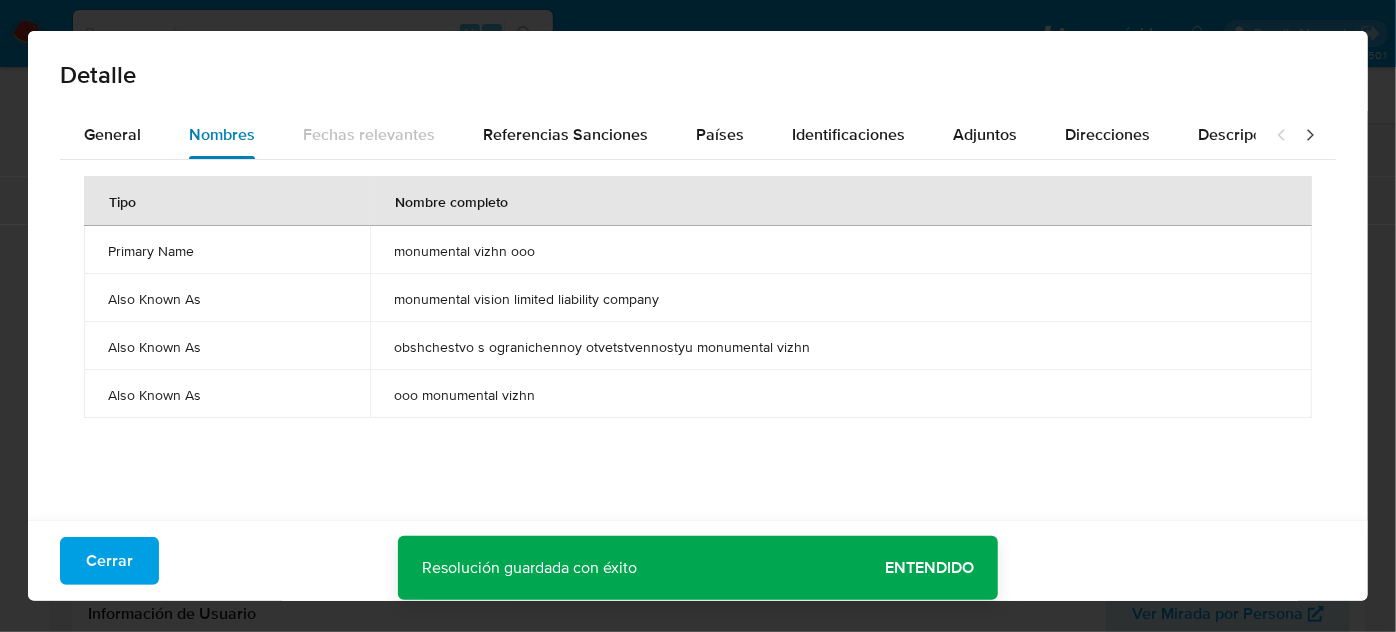type 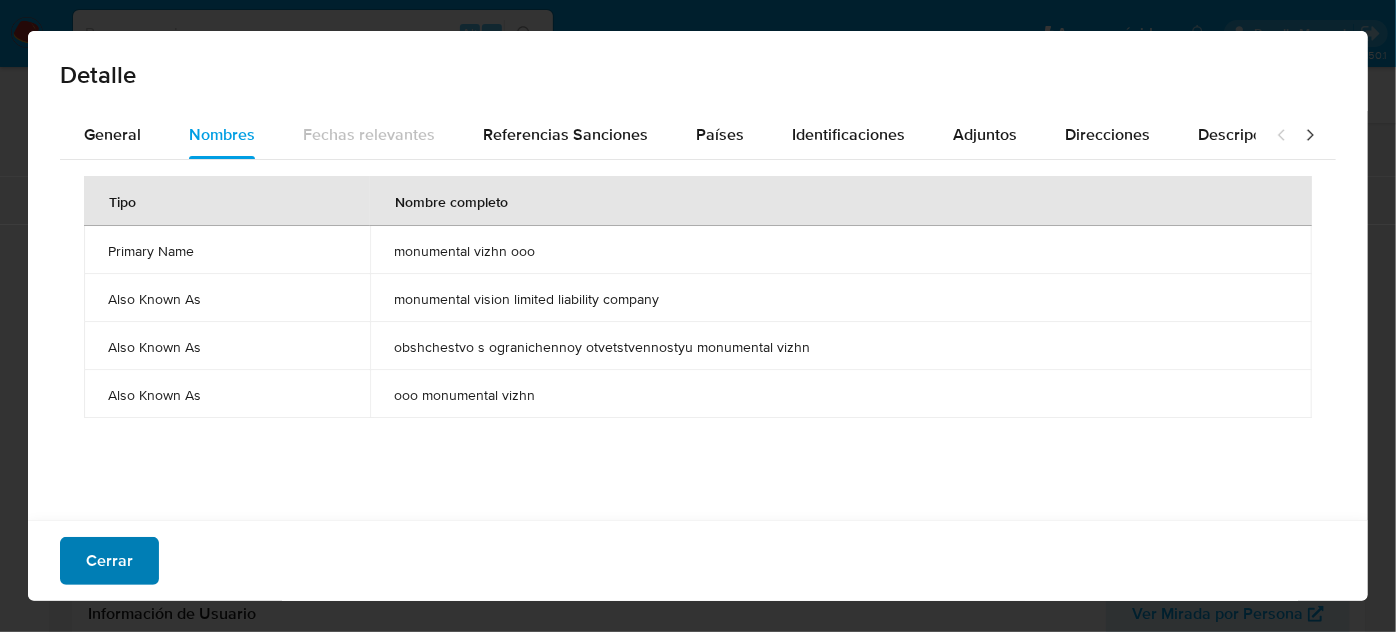 click on "Cerrar" at bounding box center [109, 561] 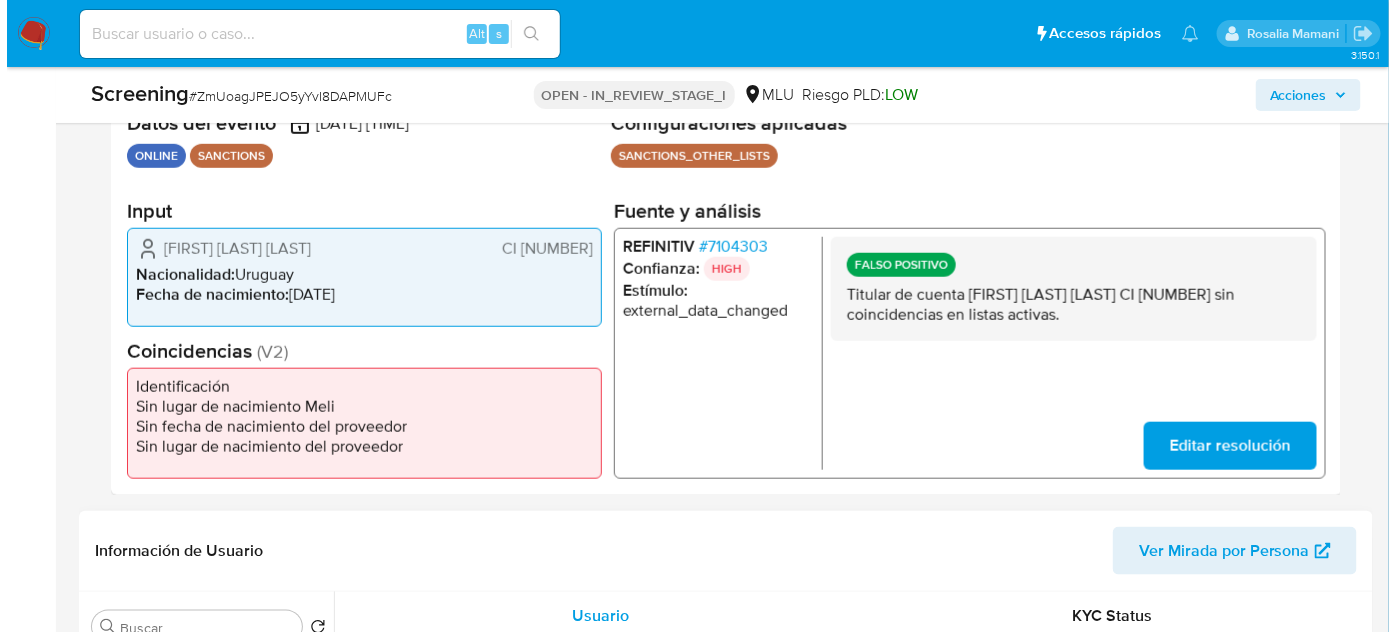 scroll, scrollTop: 909, scrollLeft: 0, axis: vertical 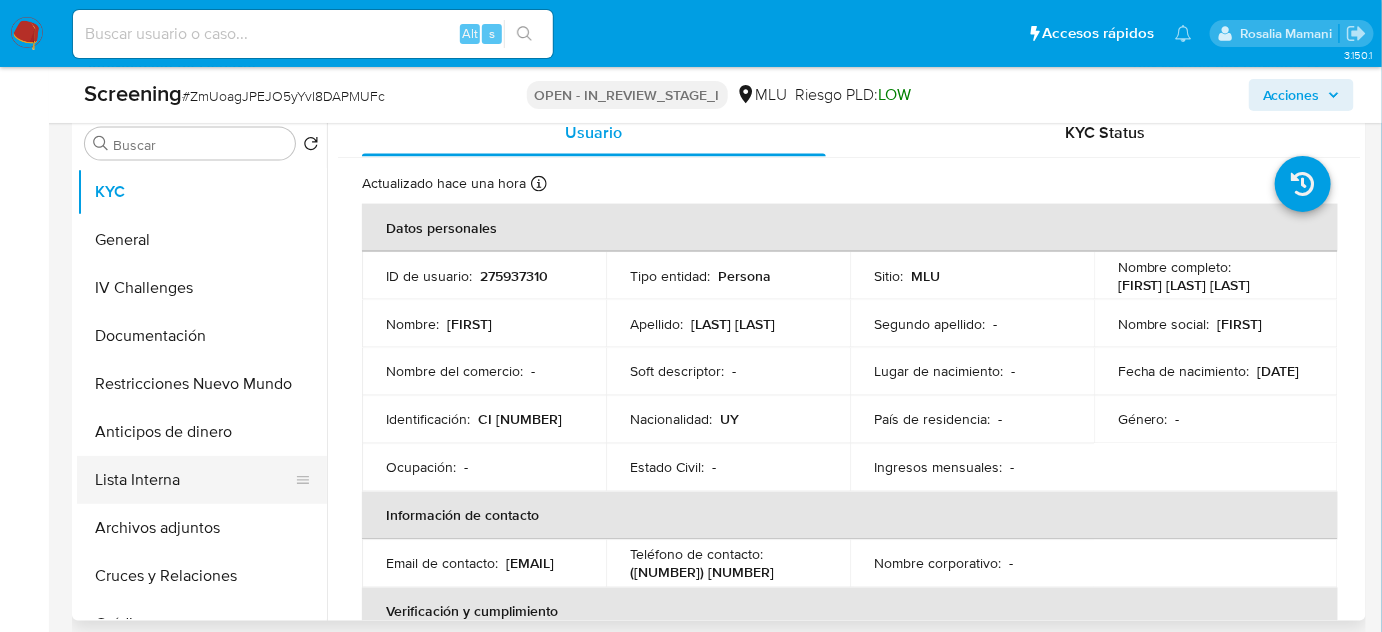 click on "Lista Interna" at bounding box center [194, 480] 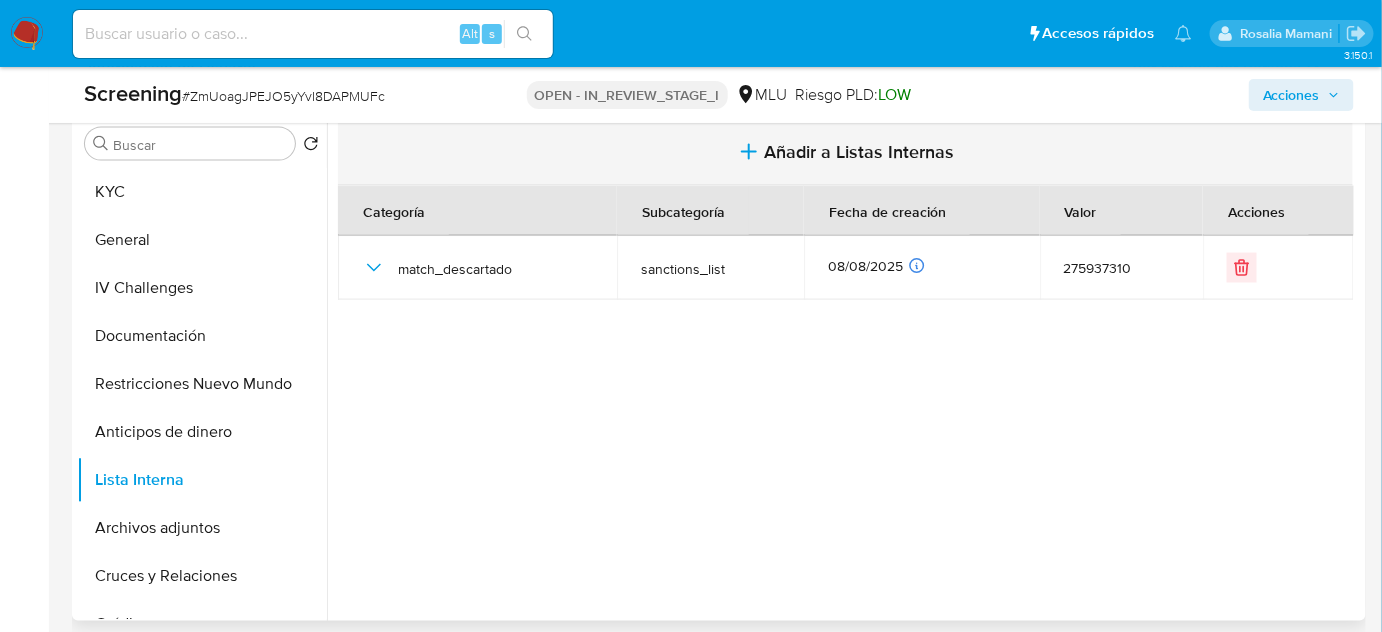 click on "Añadir a Listas Internas" at bounding box center [845, 152] 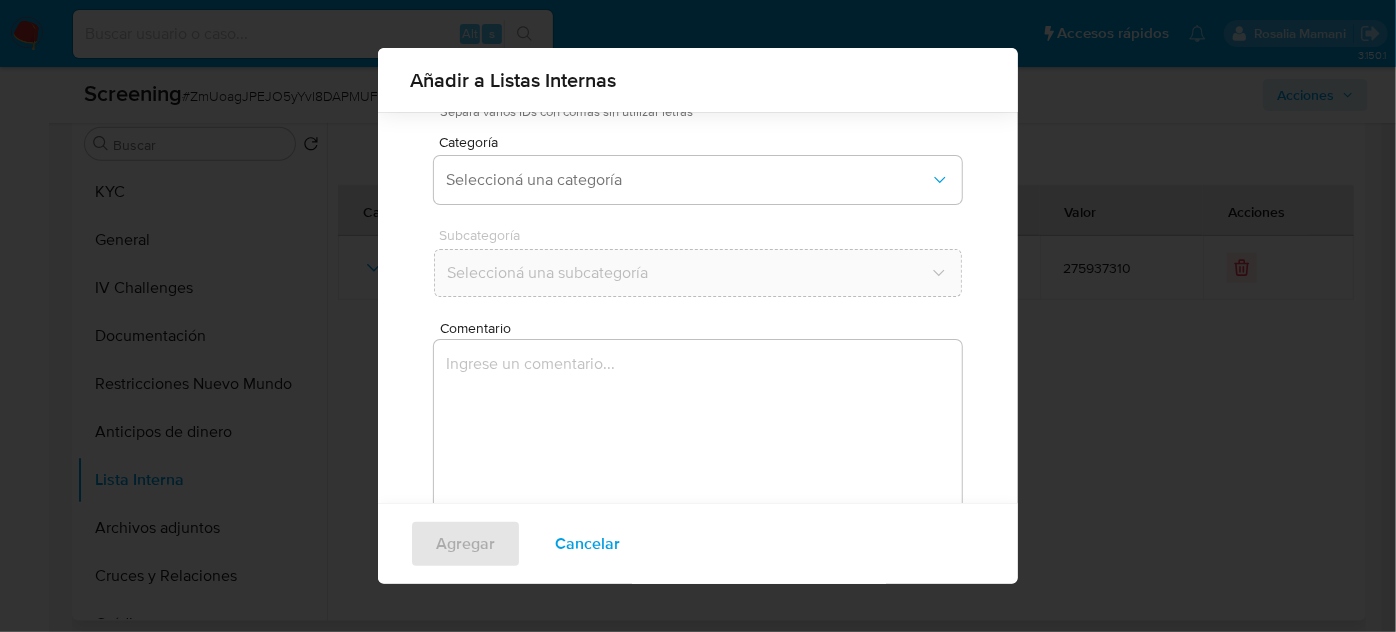 scroll, scrollTop: 165, scrollLeft: 0, axis: vertical 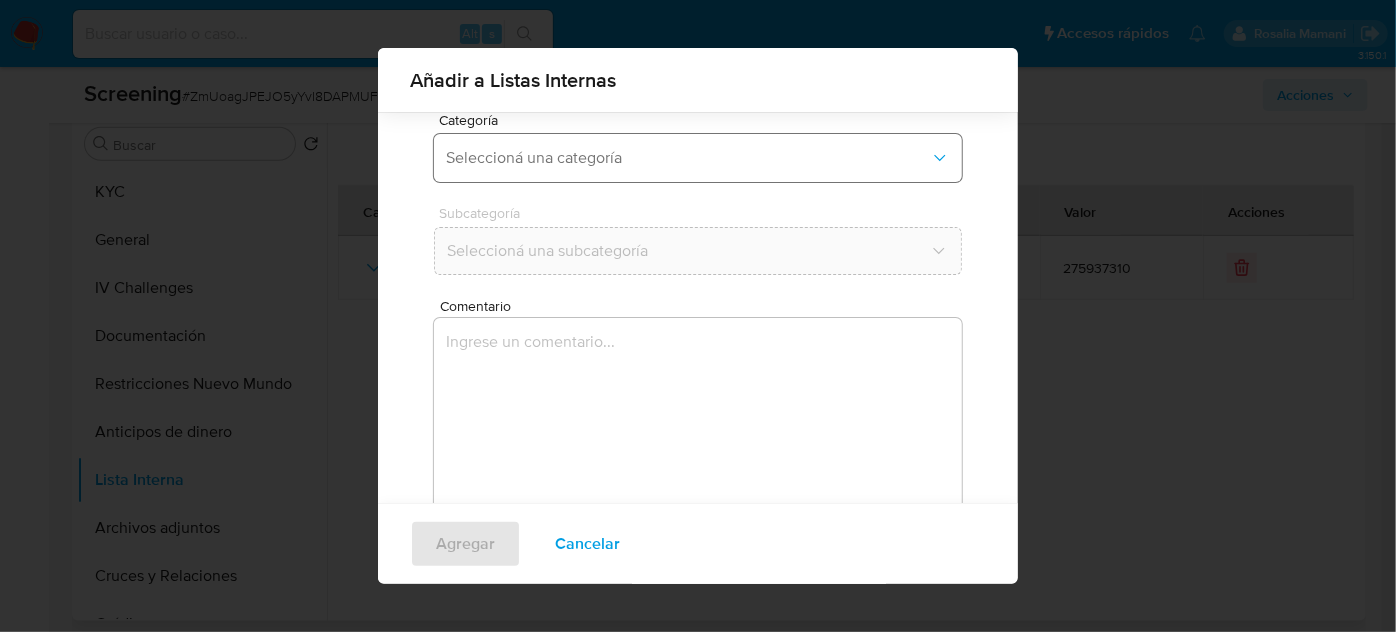 click on "Seleccioná una categoría" at bounding box center (688, 158) 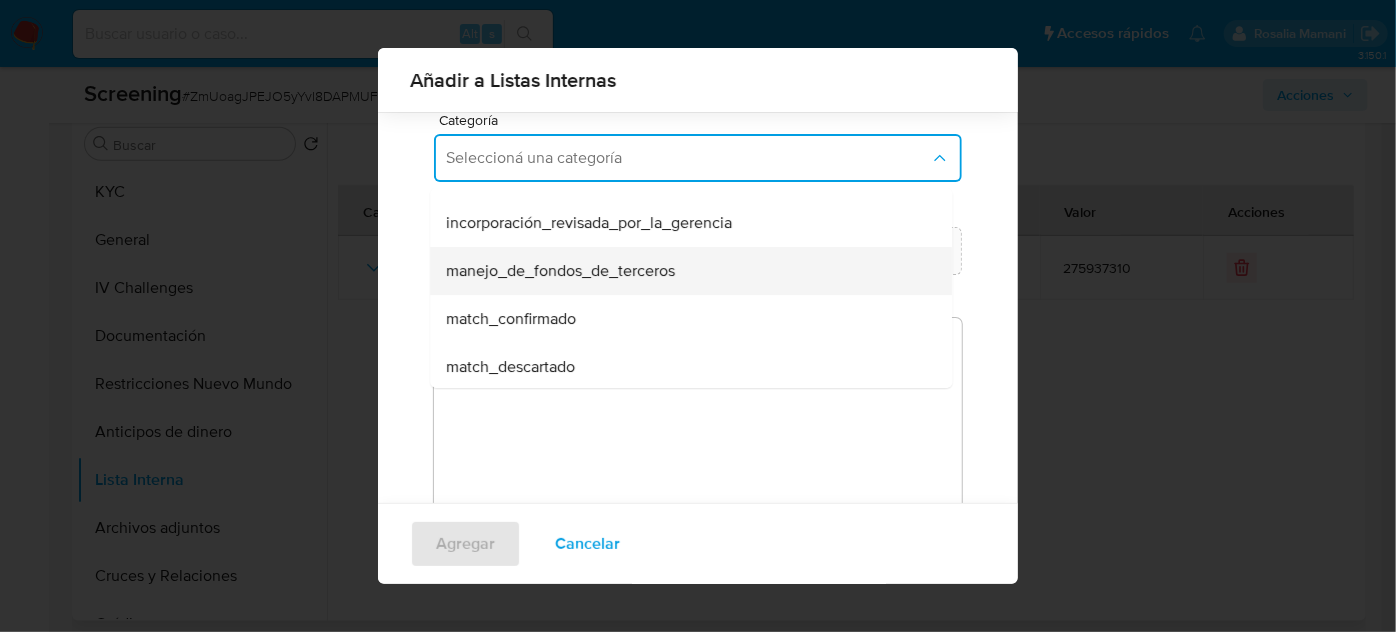 scroll, scrollTop: 90, scrollLeft: 0, axis: vertical 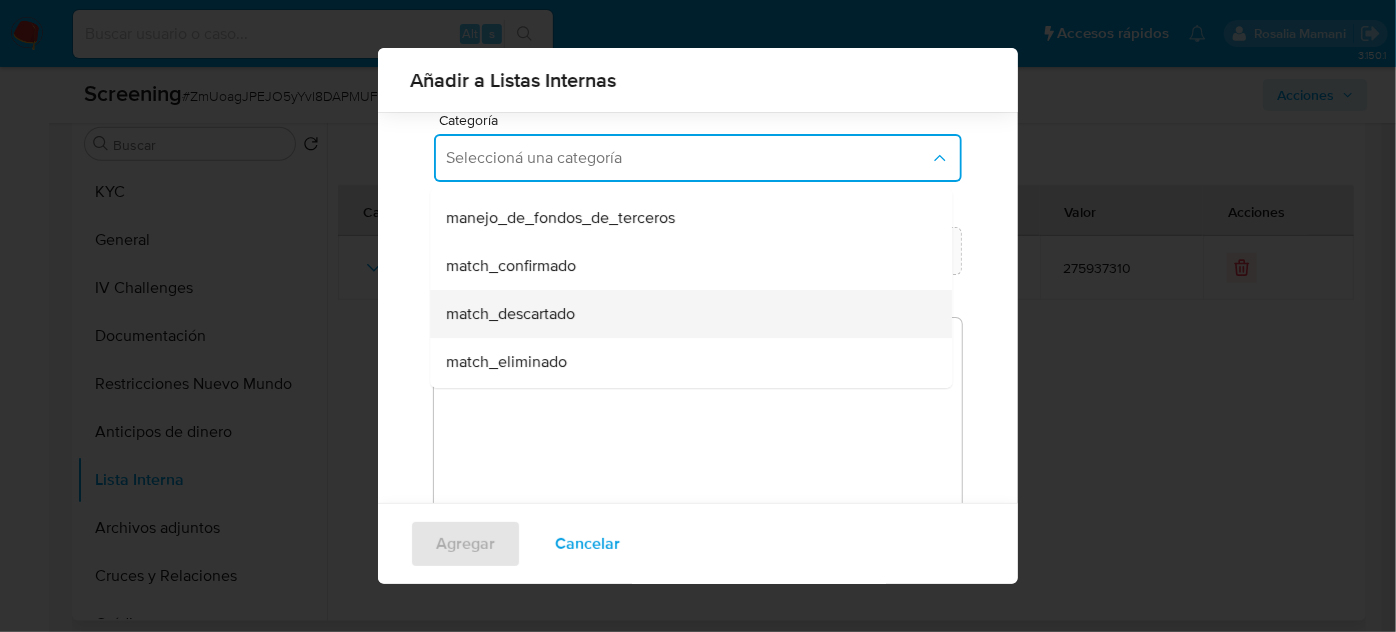 click on "match_descartado" at bounding box center (685, 314) 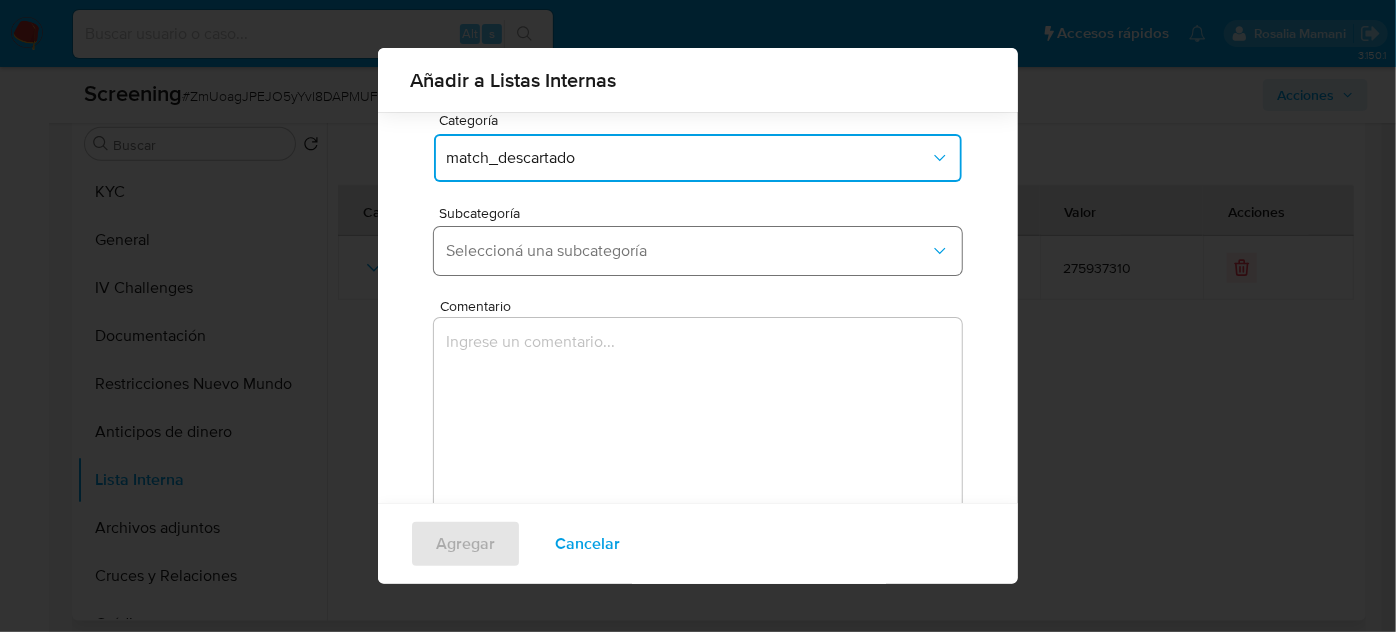 click on "Seleccioná una subcategoría" at bounding box center (688, 251) 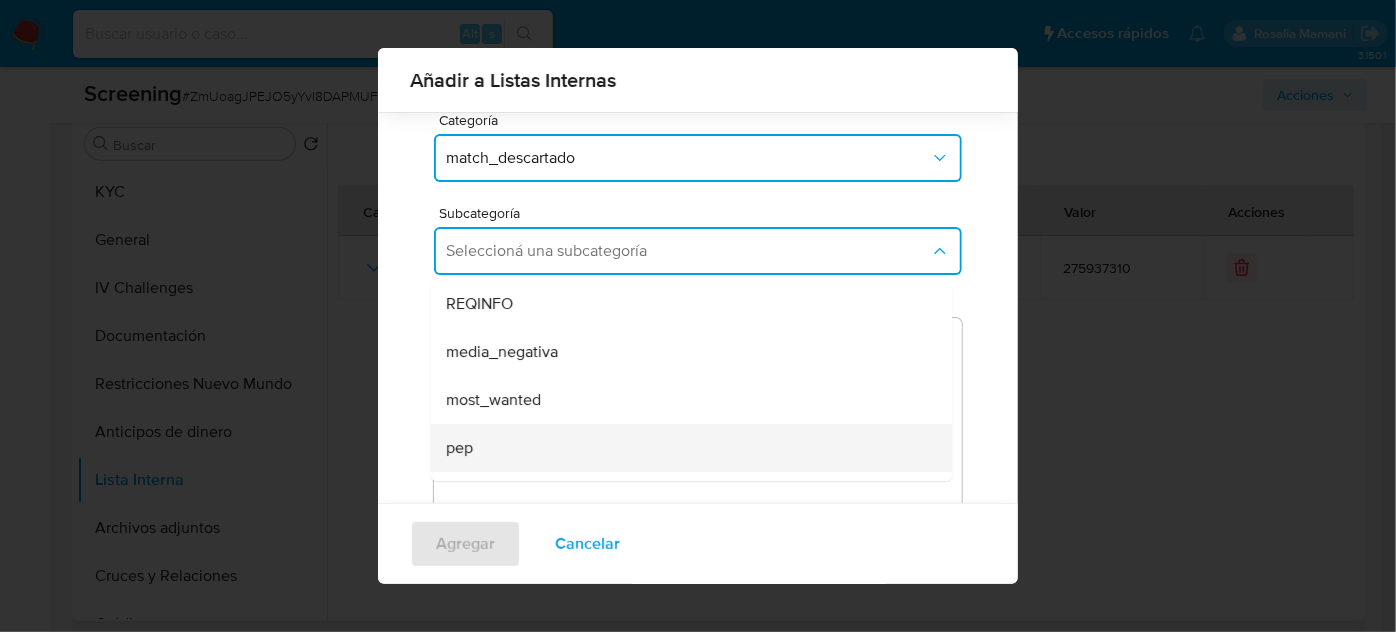 scroll, scrollTop: 136, scrollLeft: 0, axis: vertical 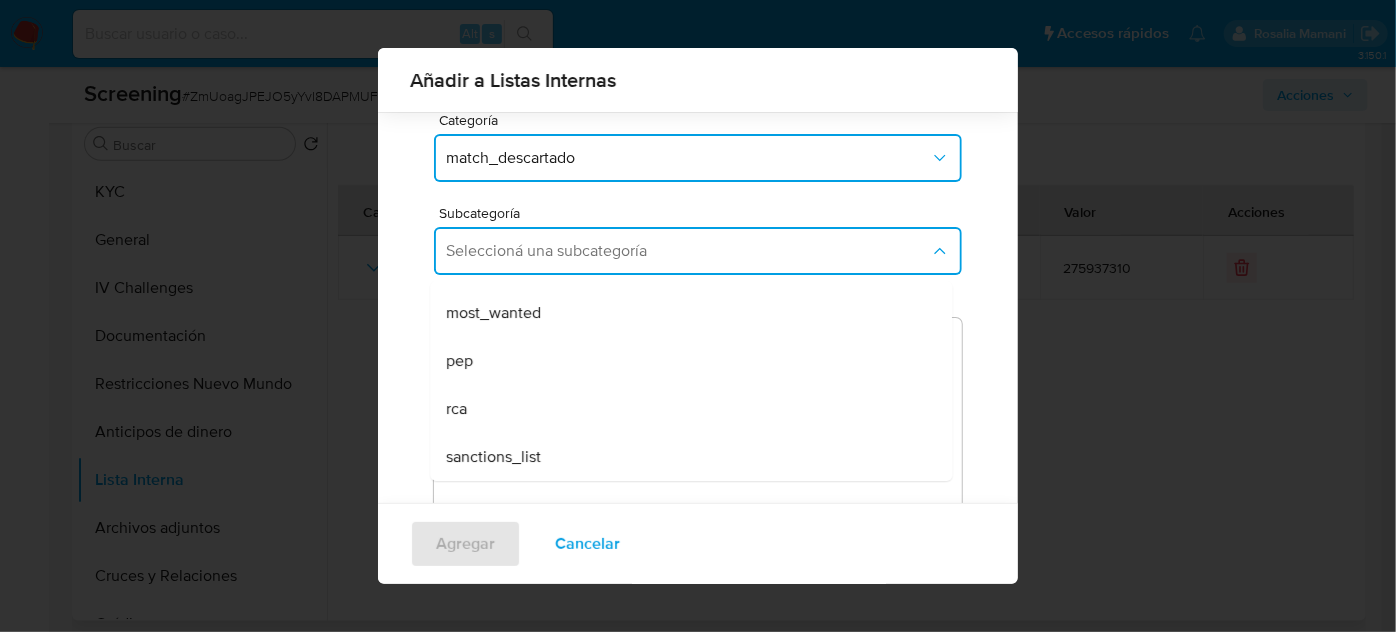 drag, startPoint x: 526, startPoint y: 468, endPoint x: 533, endPoint y: 434, distance: 34.713108 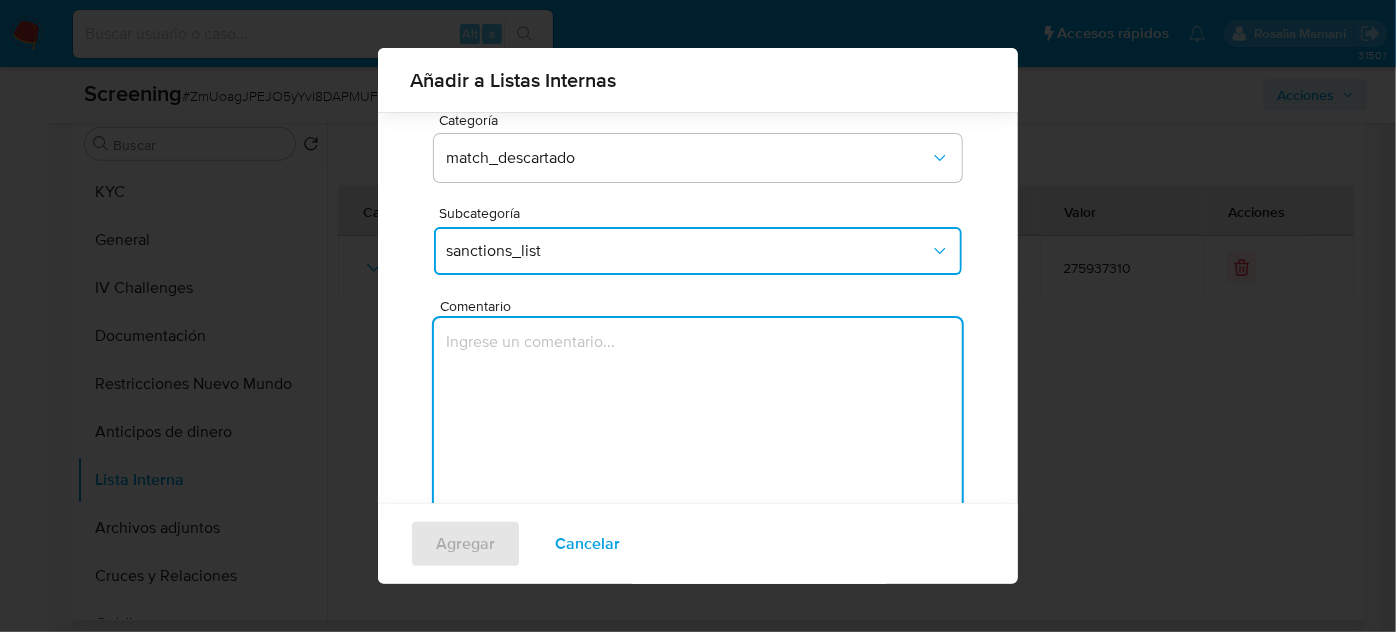 click at bounding box center (698, 414) 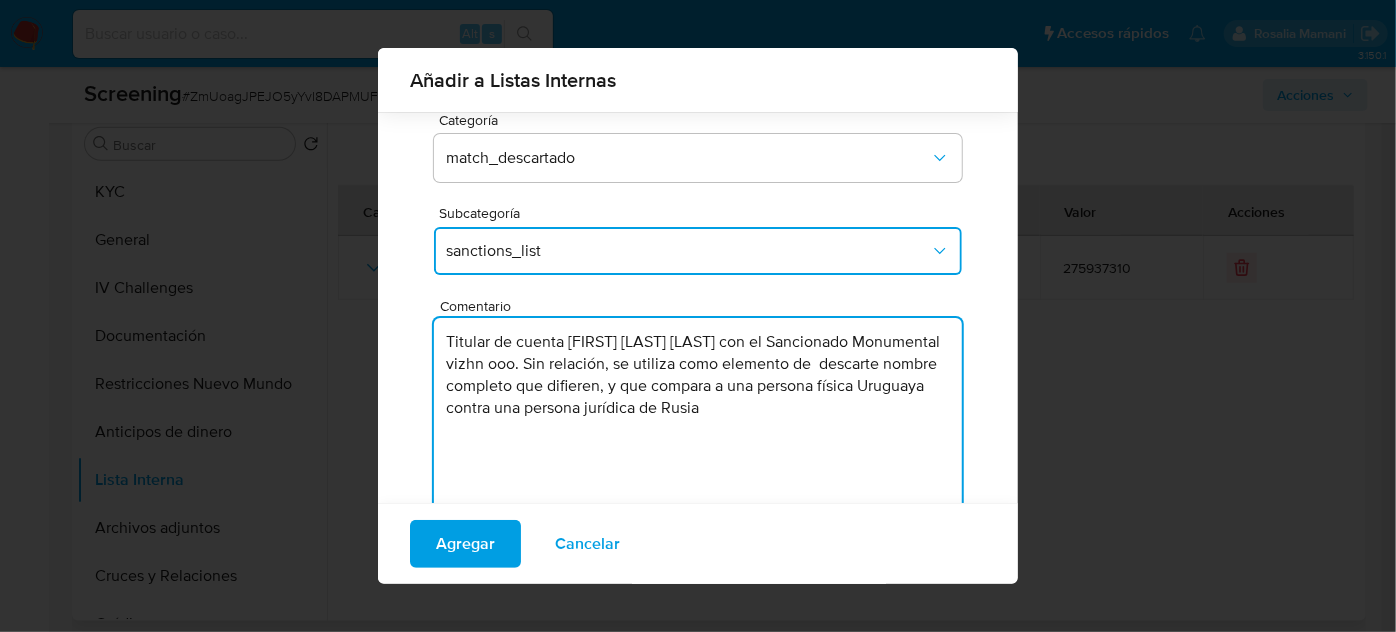 click on "Titular de cuenta Joaquin Zunino Hekimian con el Sancionado Monumental vizhn ooo. Sin relación, se utiliza como elemento de  descarte nombre completo que difieren, y que compara a una persona física Uruguaya contra una persona jurídica de Rusia" at bounding box center (698, 414) 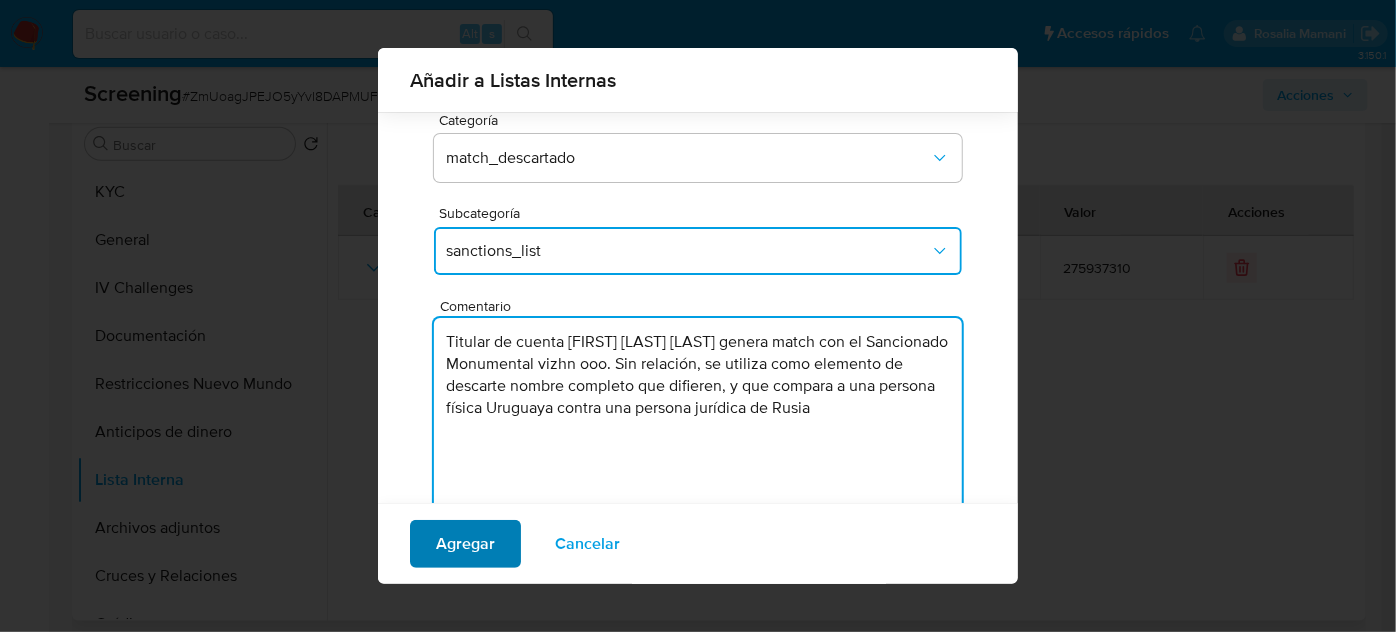 type on "Titular de cuenta Joaquin Zunino Hekimian genera match con el Sancionado Monumental vizhn ooo. Sin relación, se utiliza como elemento de  descarte nombre completo que difieren, y que compara a una persona física Uruguaya contra una persona jurídica de Rusia" 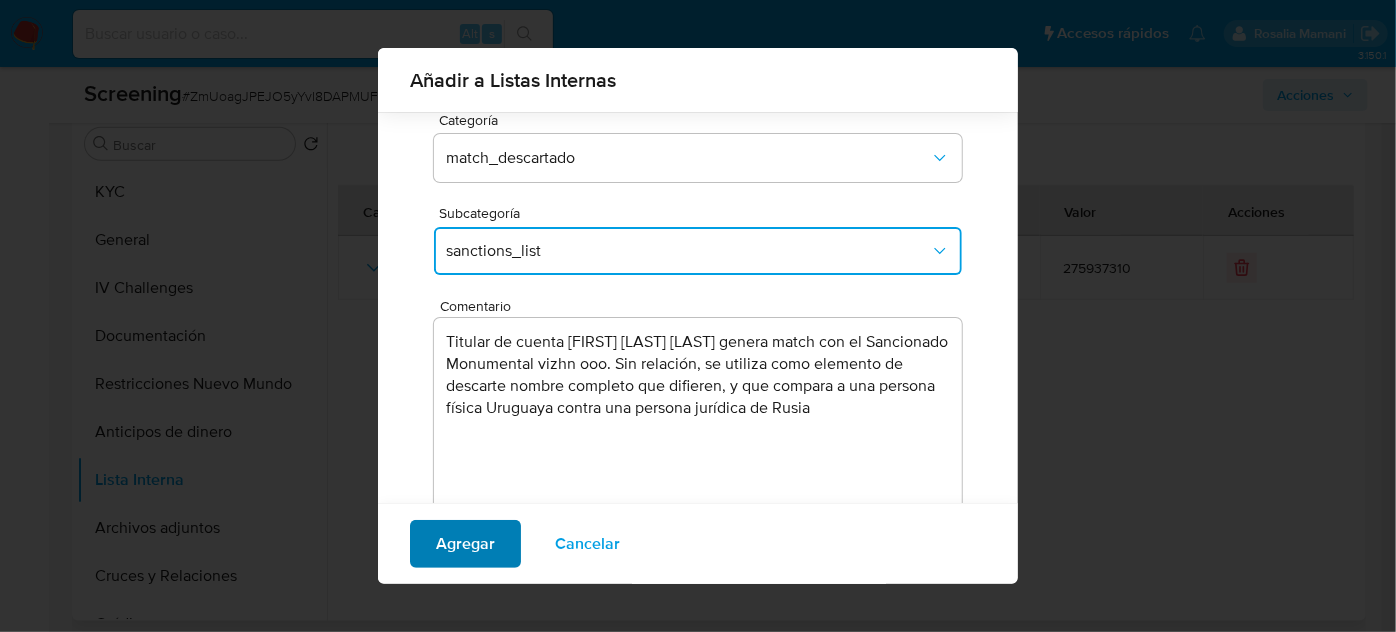 click on "Agregar" at bounding box center [465, 544] 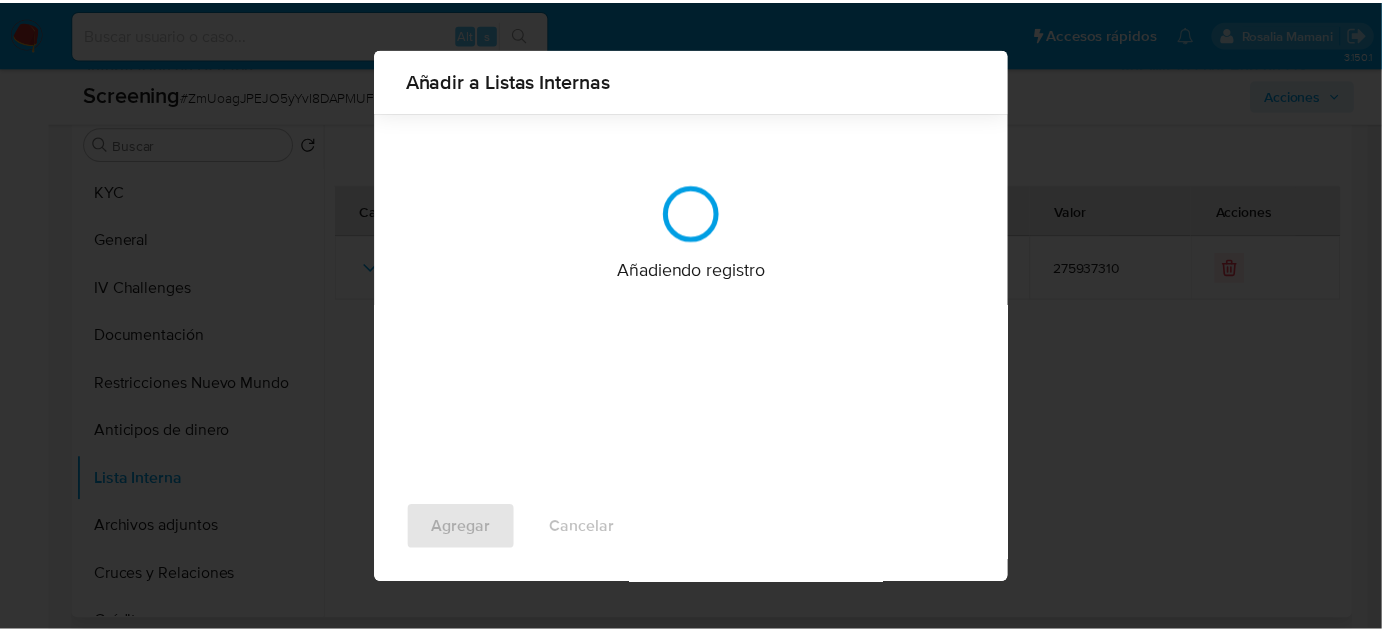 scroll, scrollTop: 0, scrollLeft: 0, axis: both 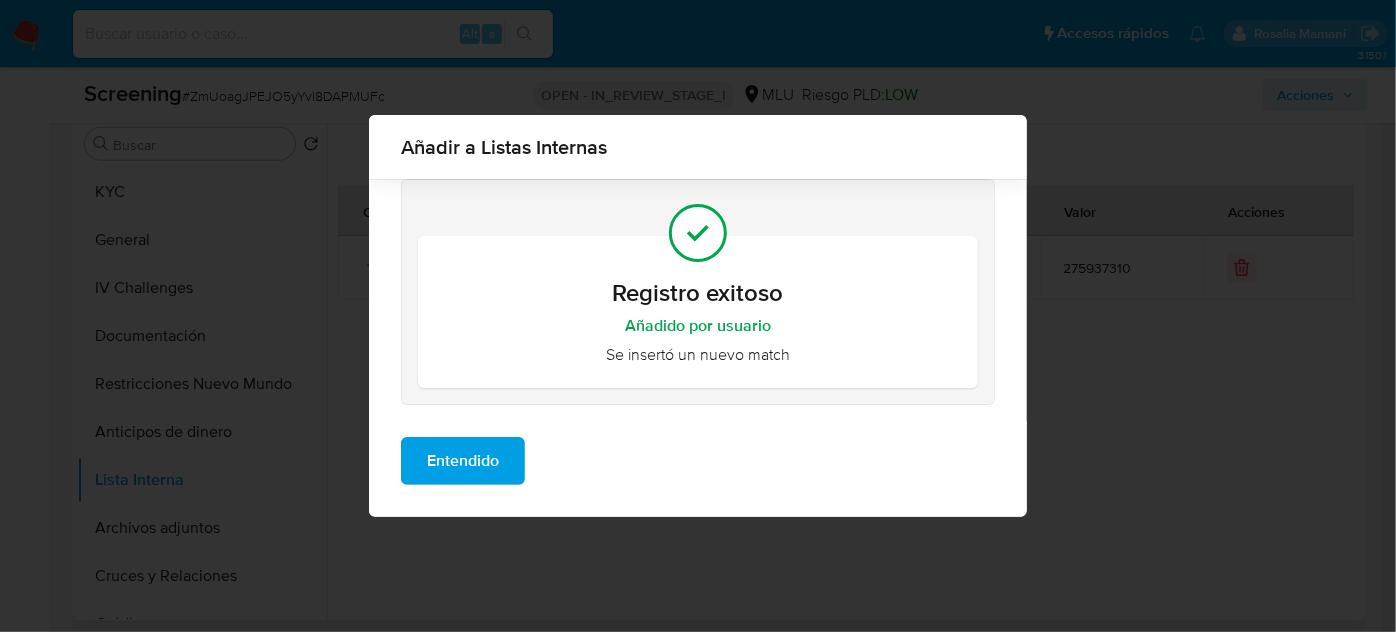 click on "Entendido" at bounding box center [463, 461] 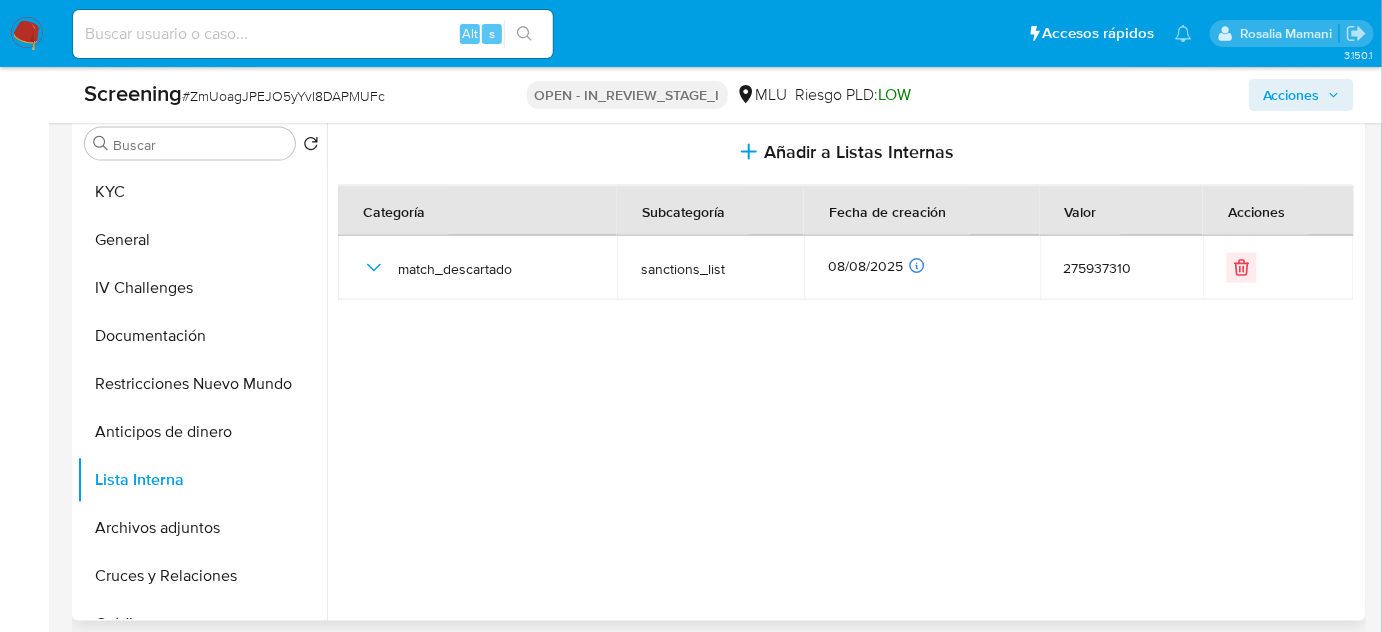 type 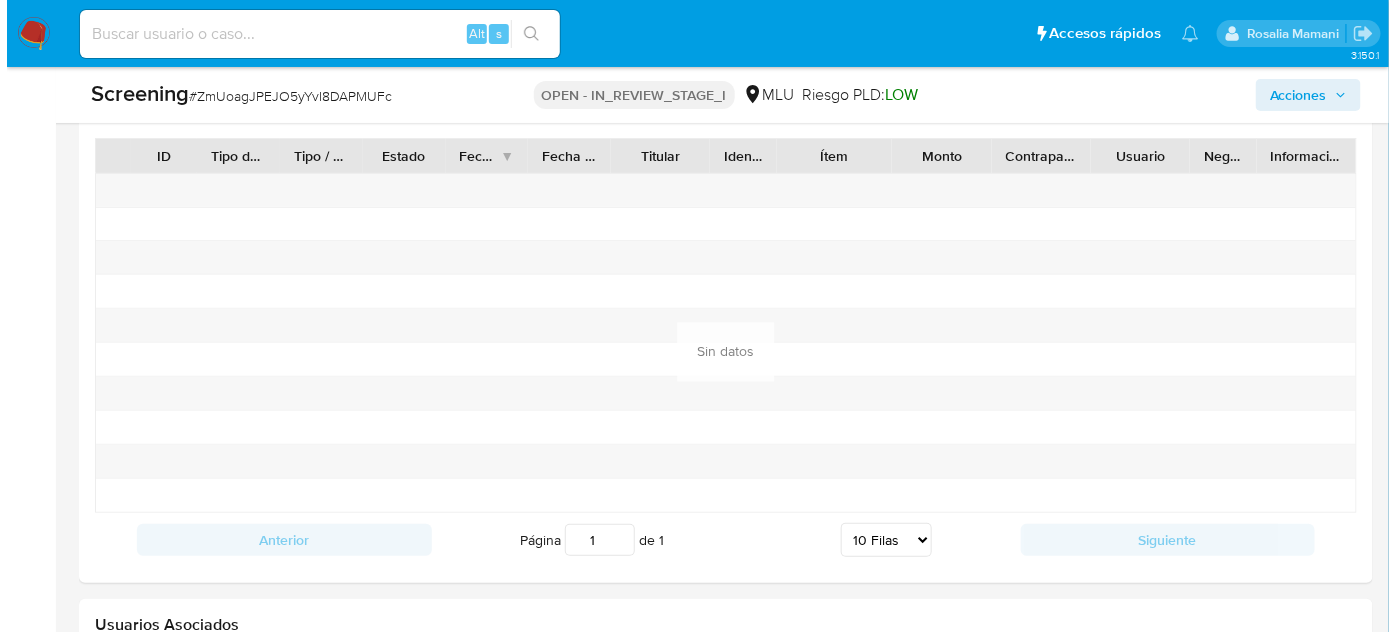 scroll, scrollTop: 3206, scrollLeft: 0, axis: vertical 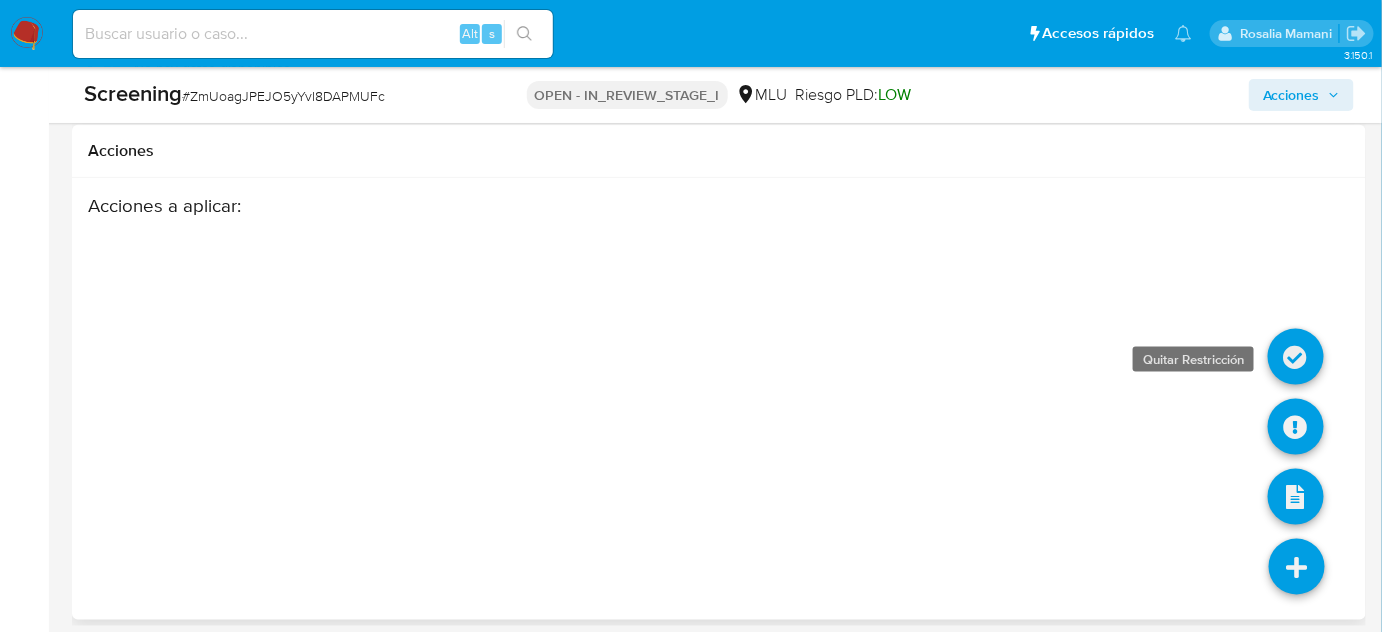 click at bounding box center (1296, 357) 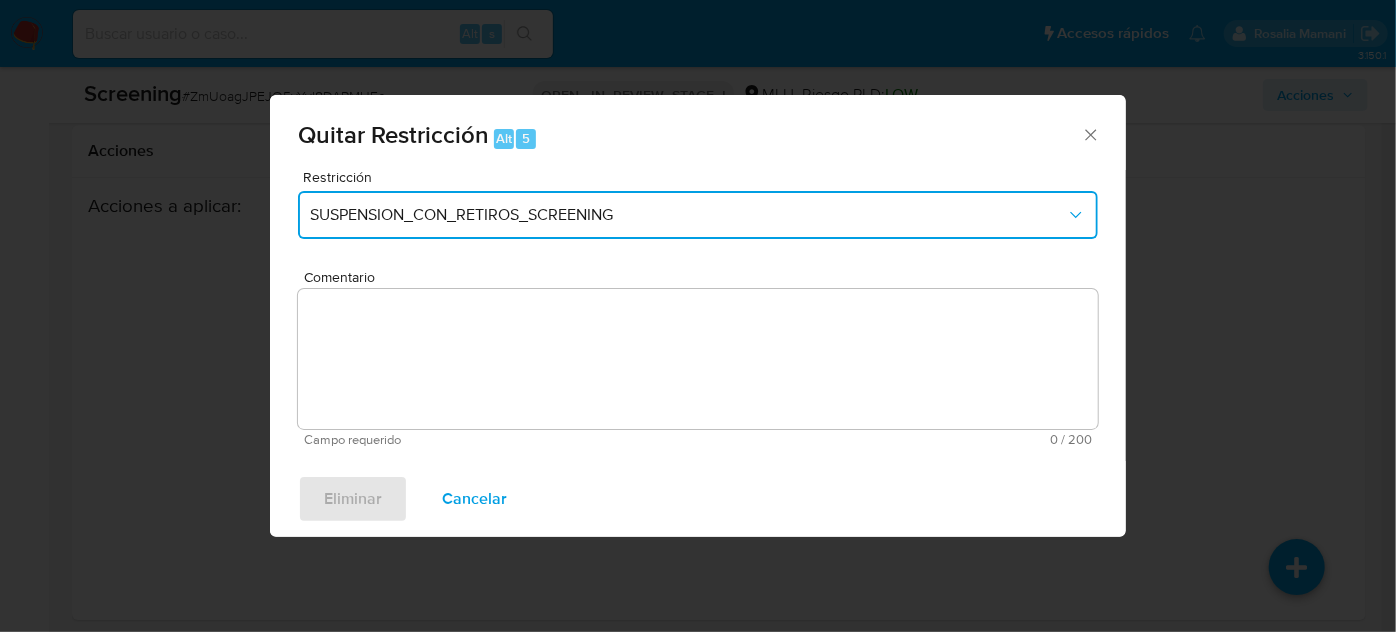click on "SUSPENSION_CON_RETIROS_SCREENING" at bounding box center (688, 215) 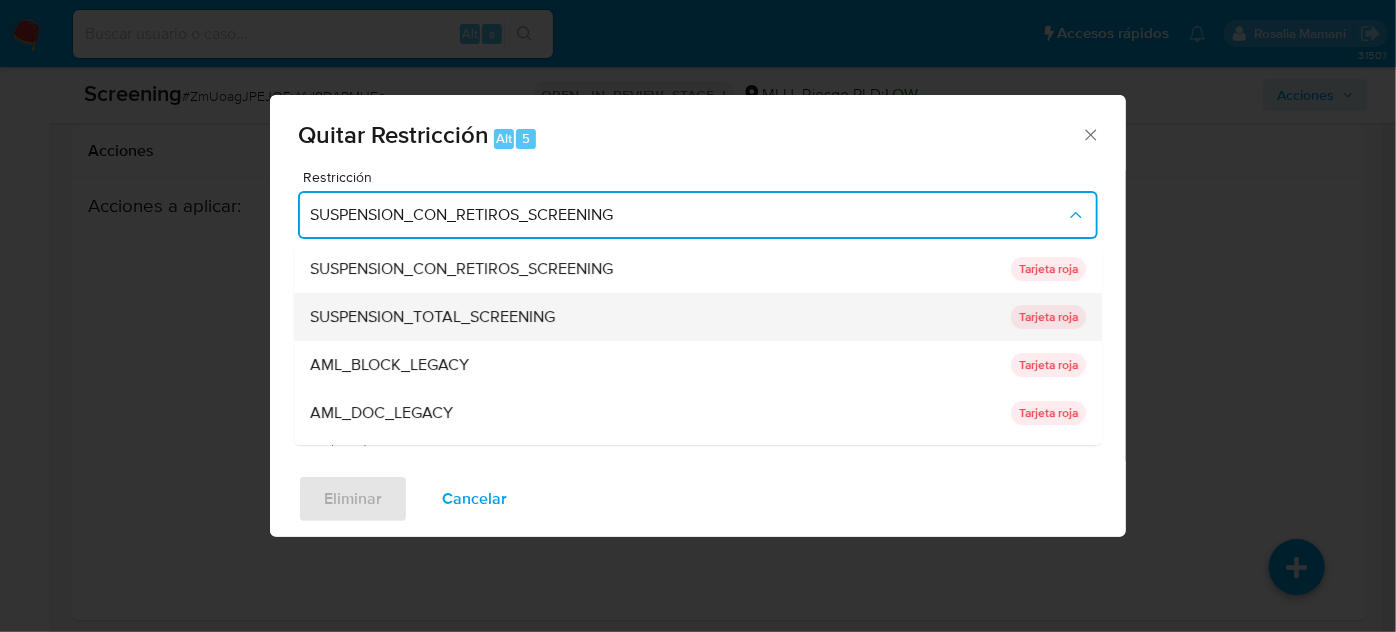 click on "SUSPENSION_TOTAL_SCREENING" at bounding box center [432, 317] 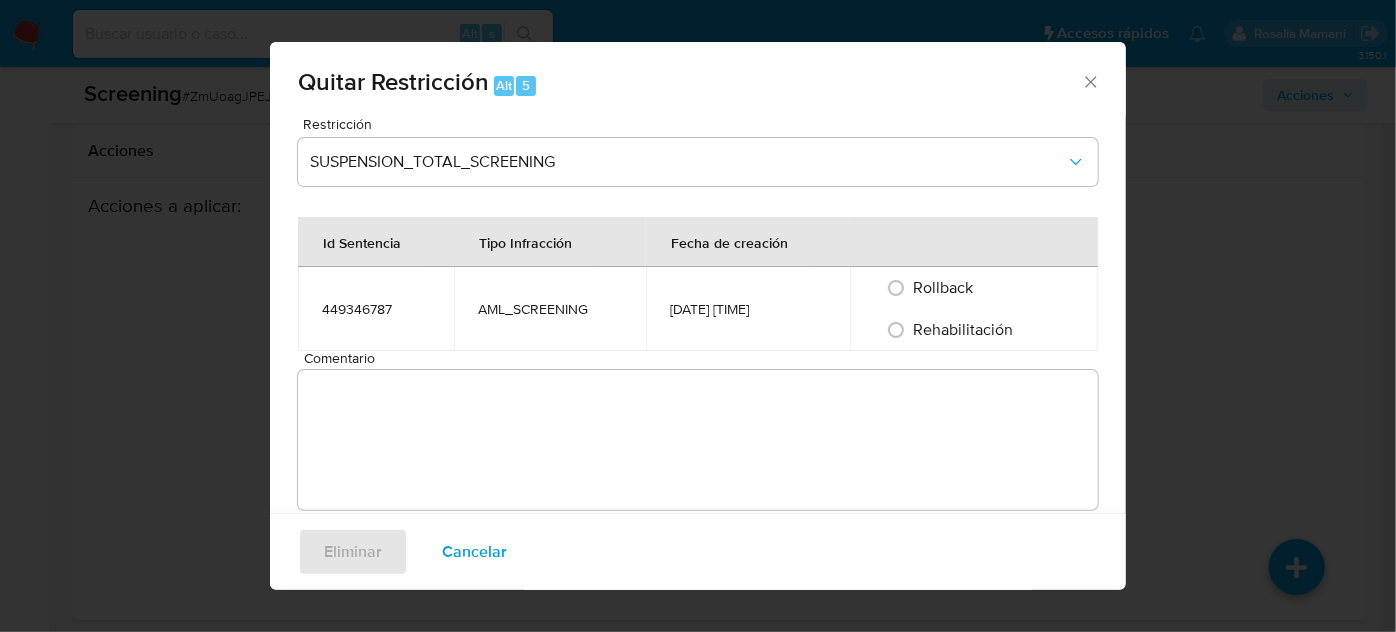 click on "AML_SCREENING" at bounding box center [550, 309] 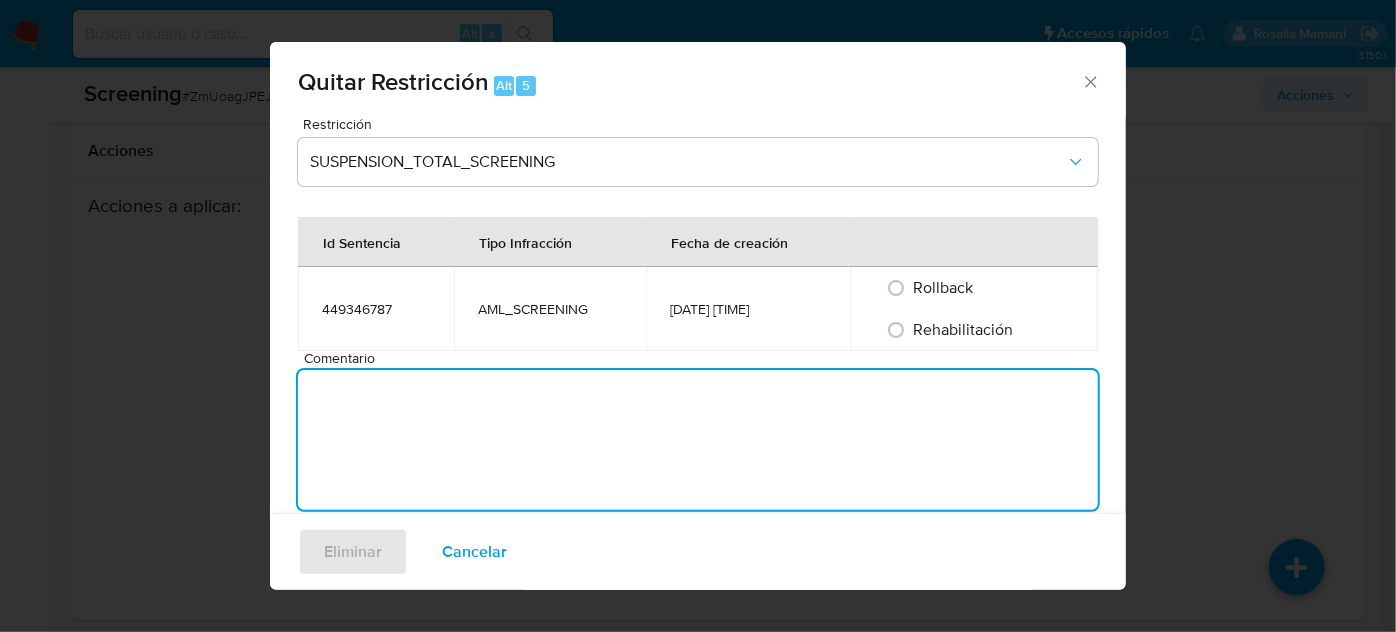 click on "Comentario" at bounding box center [698, 440] 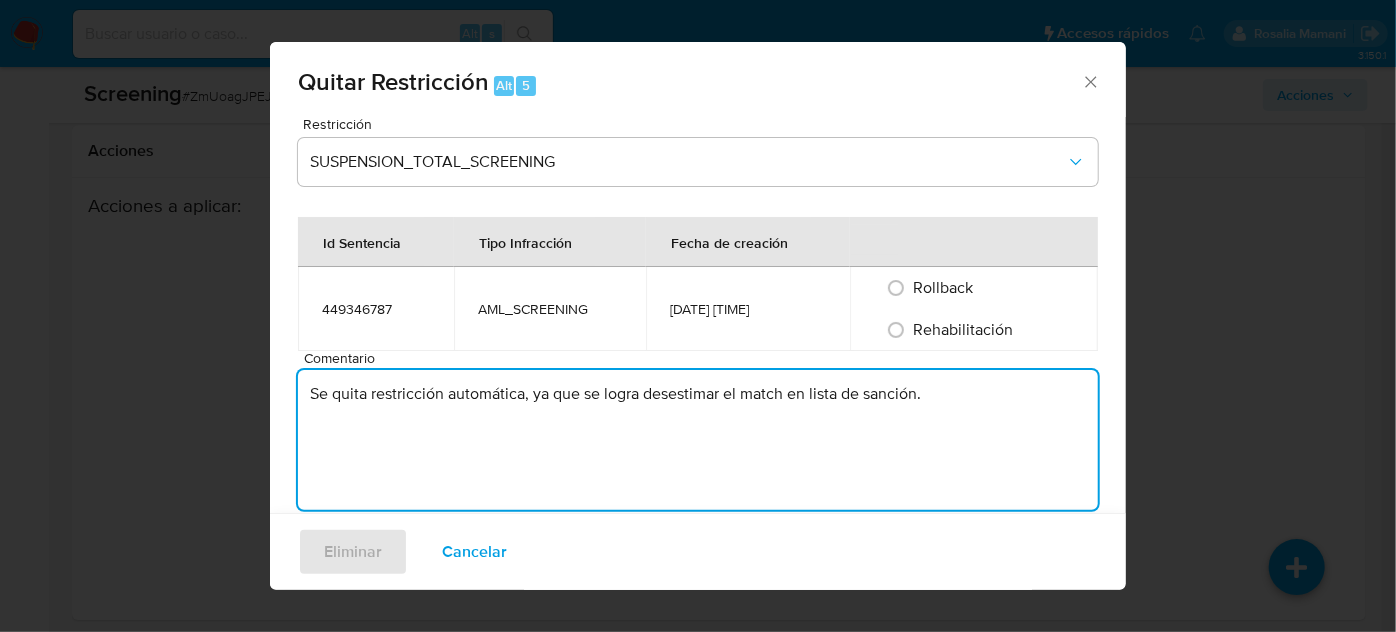 type on "Se quita restricción automática, ya que se logra desestimar el match en lista de sanción." 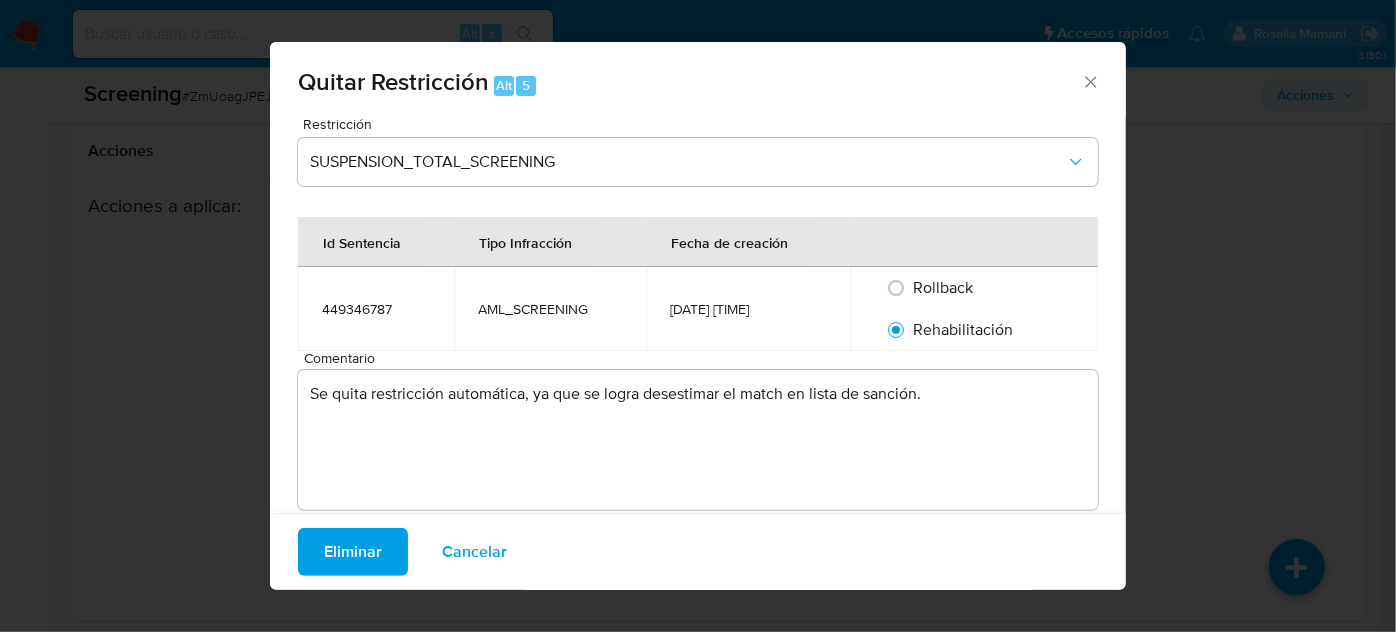 click on "Eliminar" at bounding box center [353, 552] 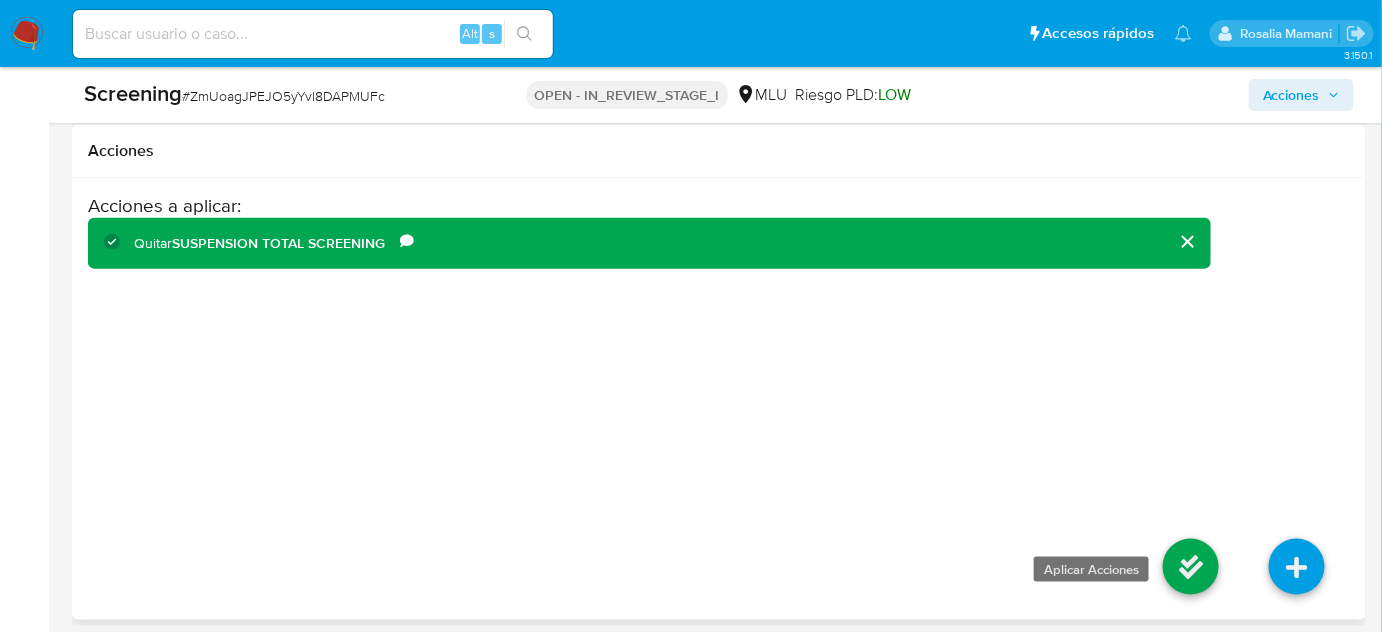 click at bounding box center (1191, 567) 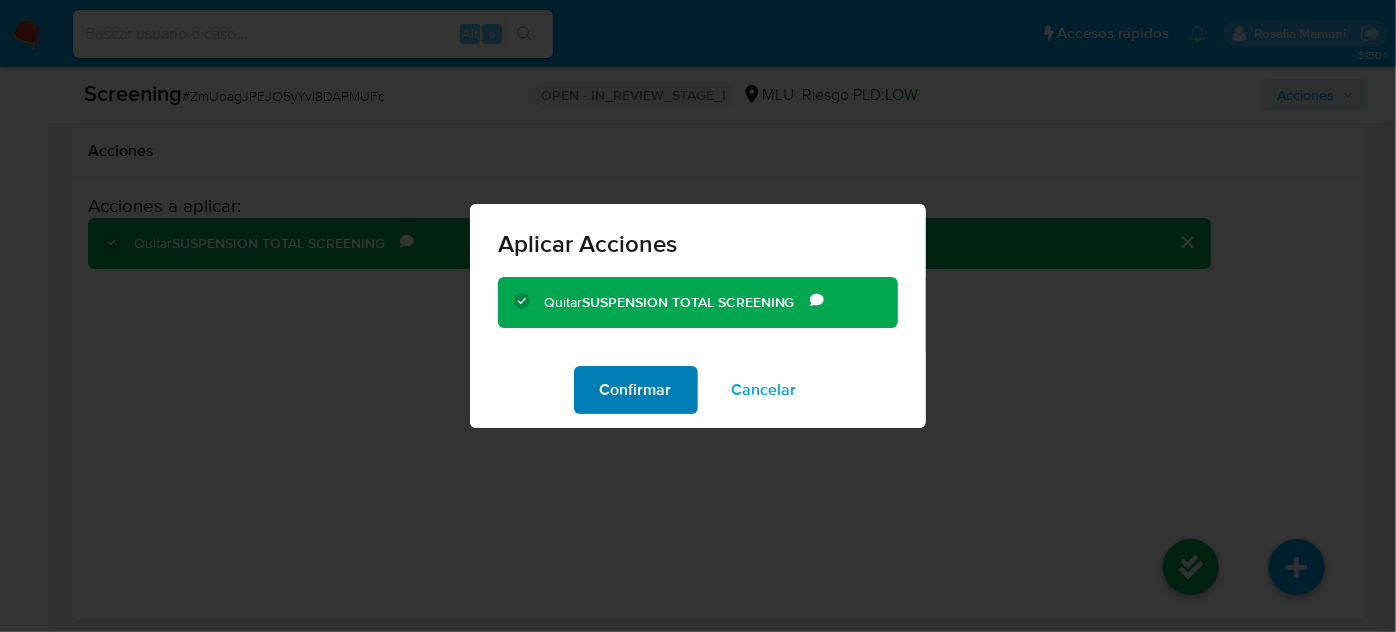 click on "Confirmar" at bounding box center [636, 390] 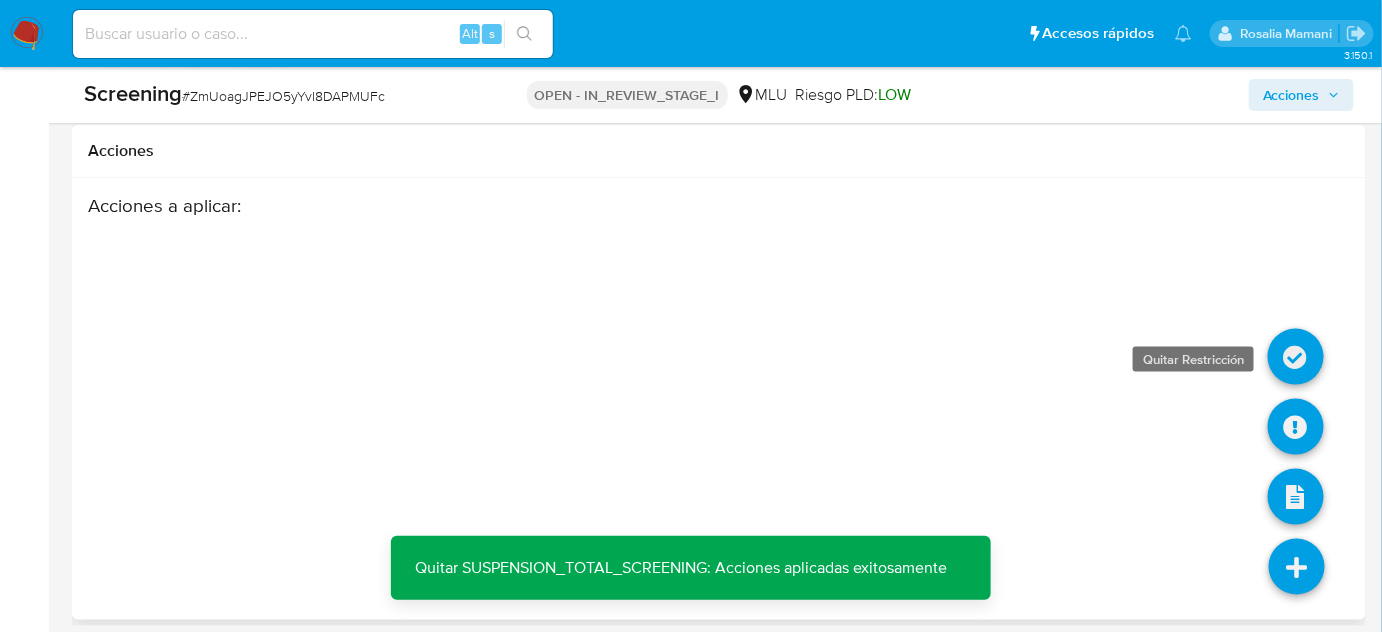 click at bounding box center (1296, 357) 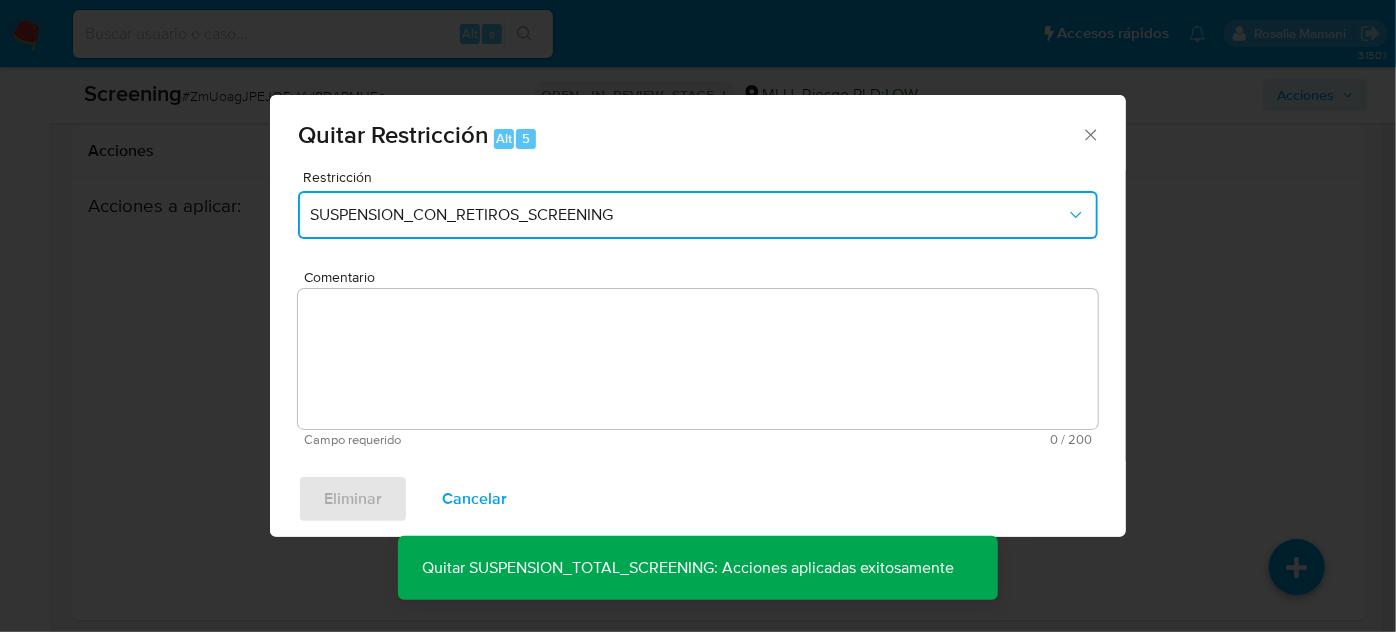 click on "SUSPENSION_CON_RETIROS_SCREENING" at bounding box center [698, 215] 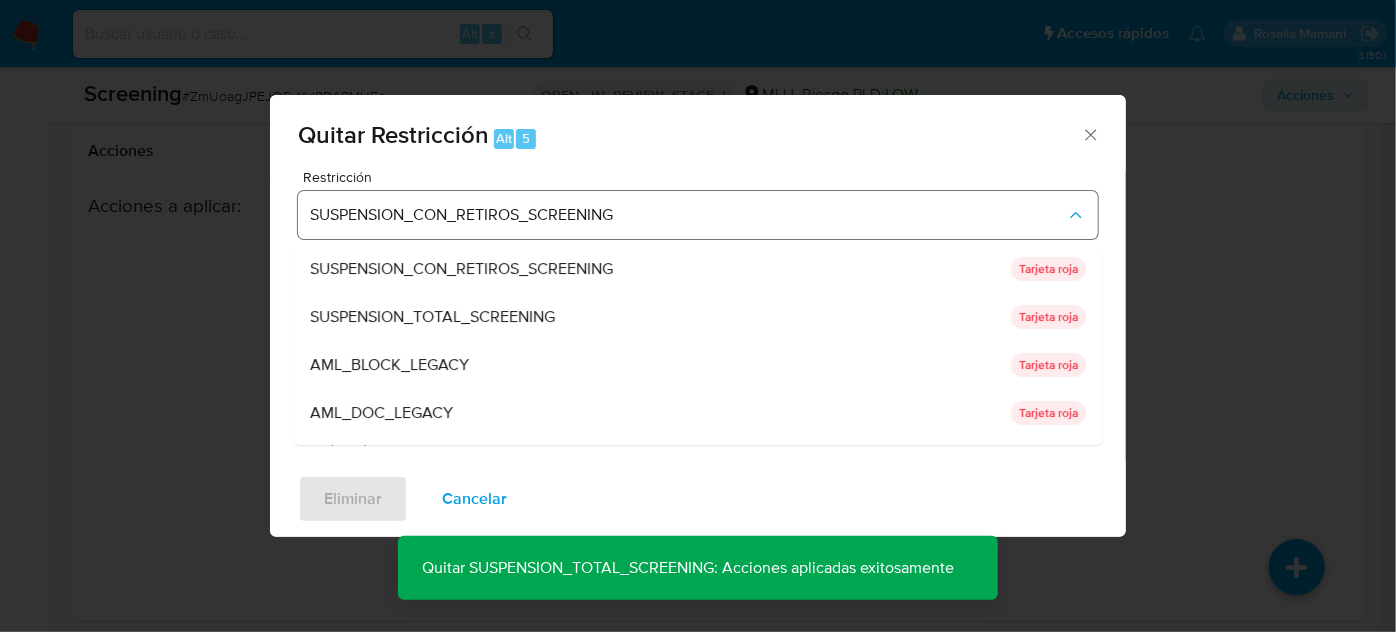 click on "SUSPENSION_TOTAL_SCREENING" at bounding box center [432, 317] 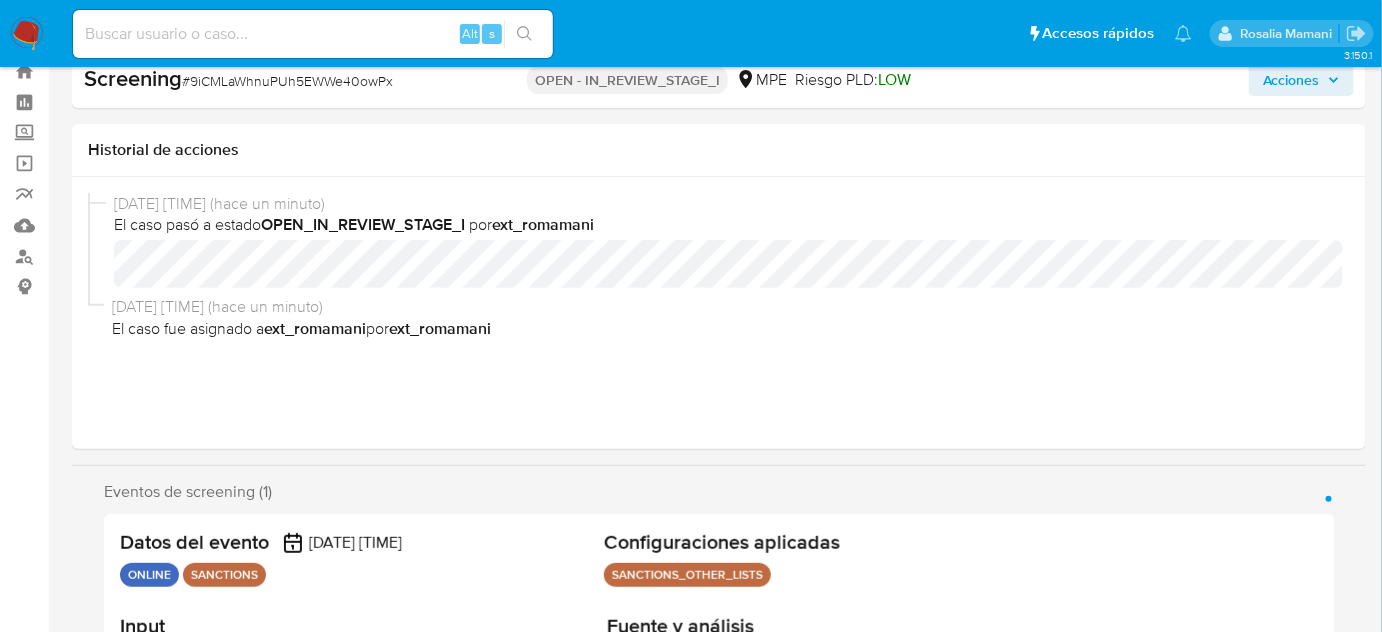 scroll, scrollTop: 255, scrollLeft: 0, axis: vertical 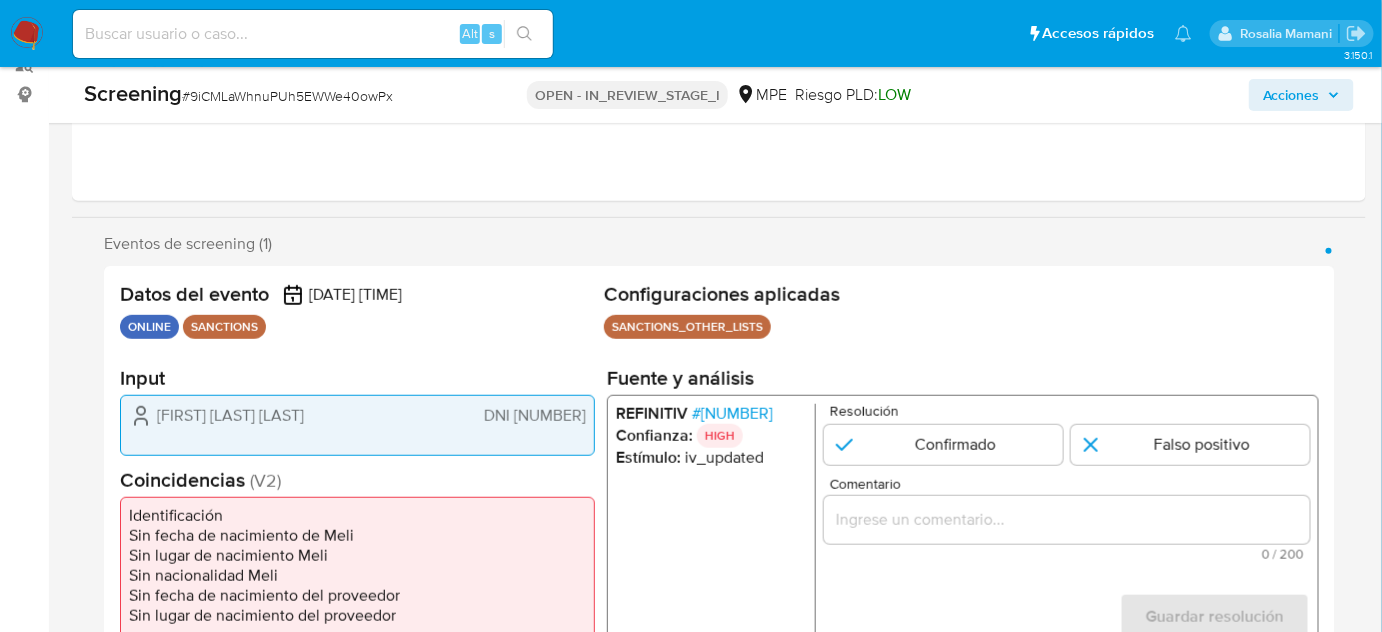 select on "10" 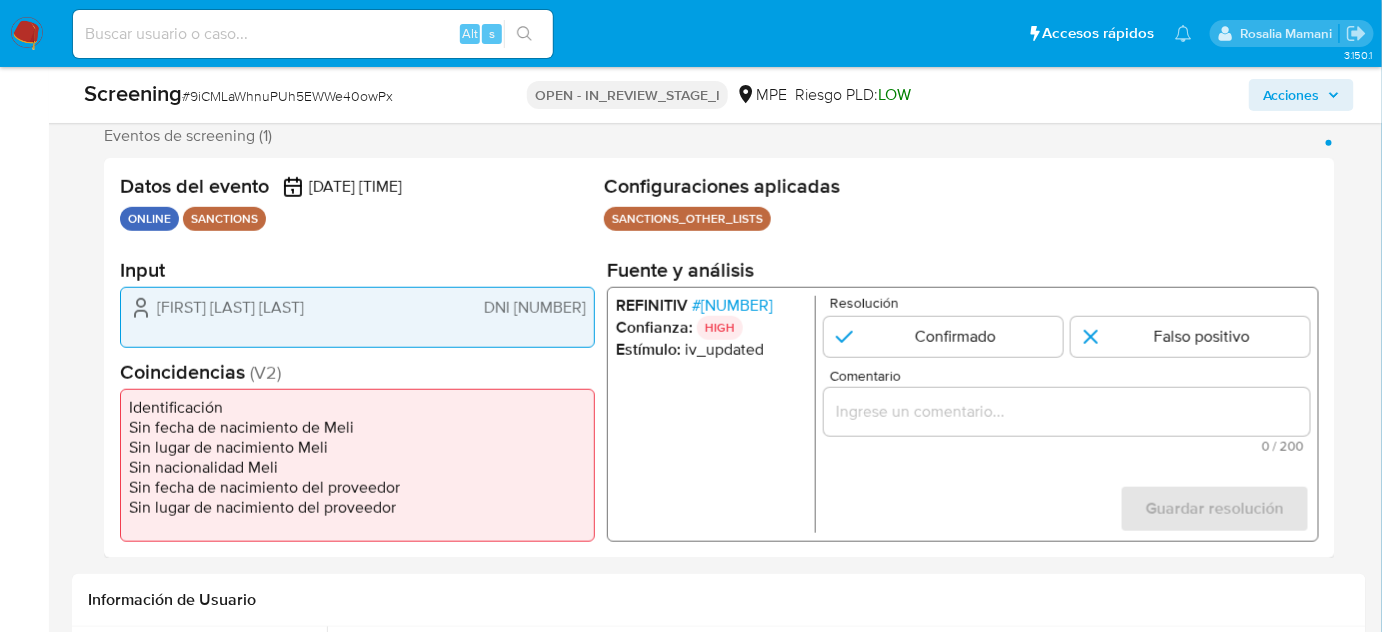 click at bounding box center [1067, 412] 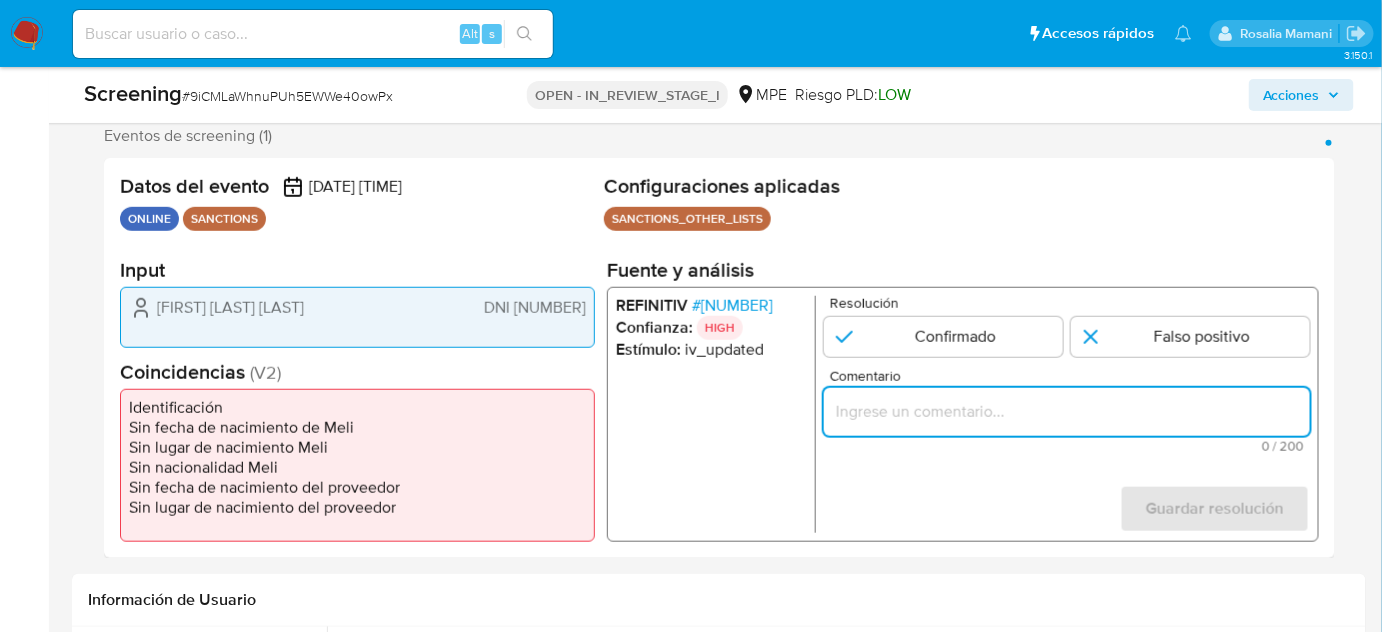 paste on "Titular de cuenta  sin coincidencias en listas activas." 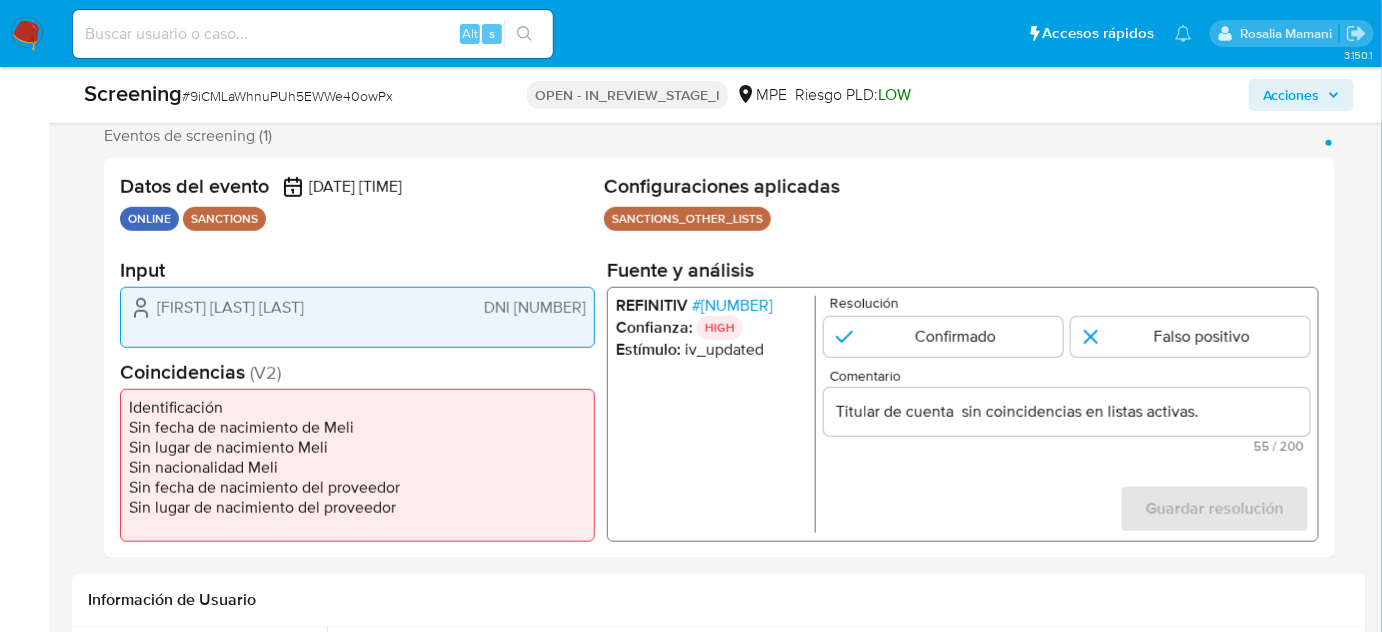drag, startPoint x: 152, startPoint y: 306, endPoint x: 589, endPoint y: 326, distance: 437.45743 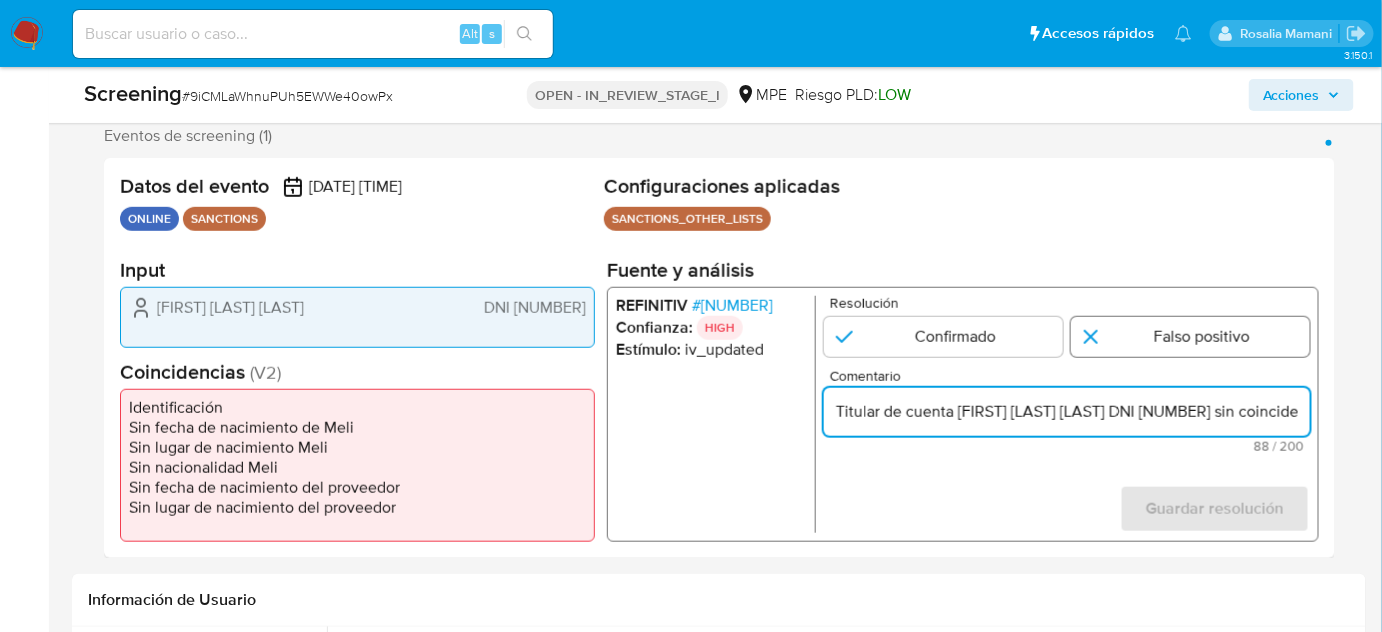 type on "Titular de cuenta [FIRST] [LAST] [LAST] DNI [NUMBER] sin coincidencias en listas activas." 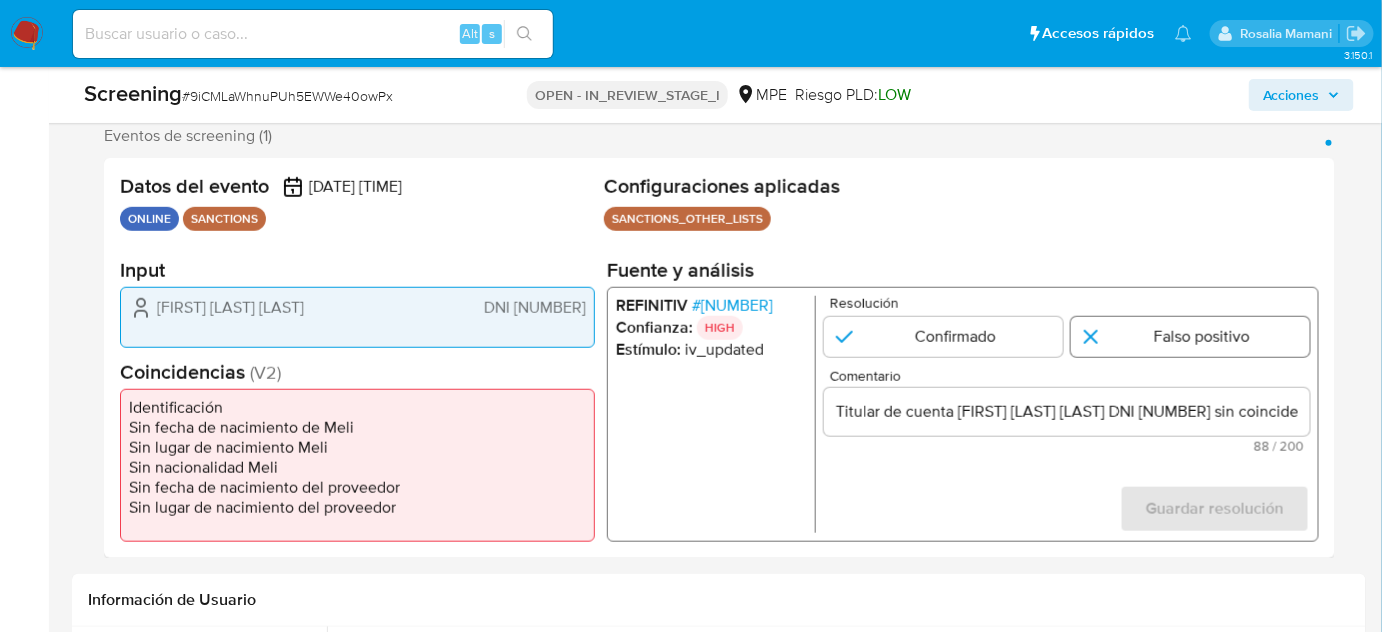click at bounding box center (1190, 337) 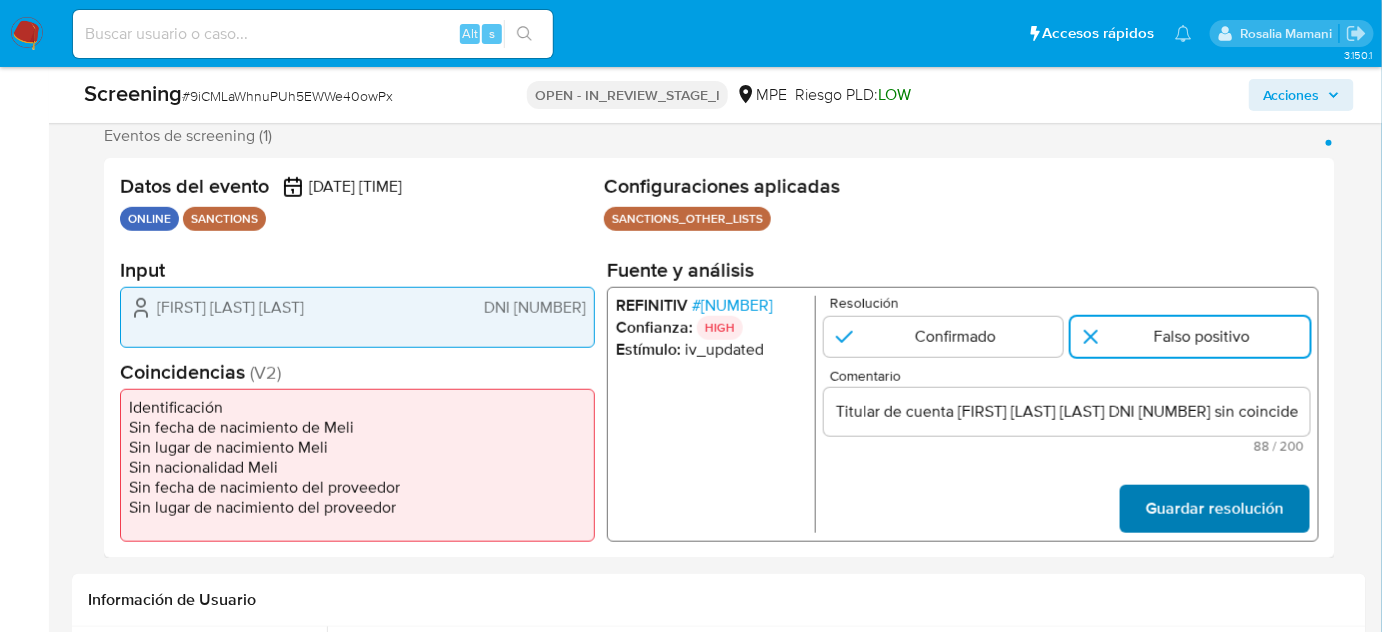 click on "Guardar resolución" at bounding box center [1215, 509] 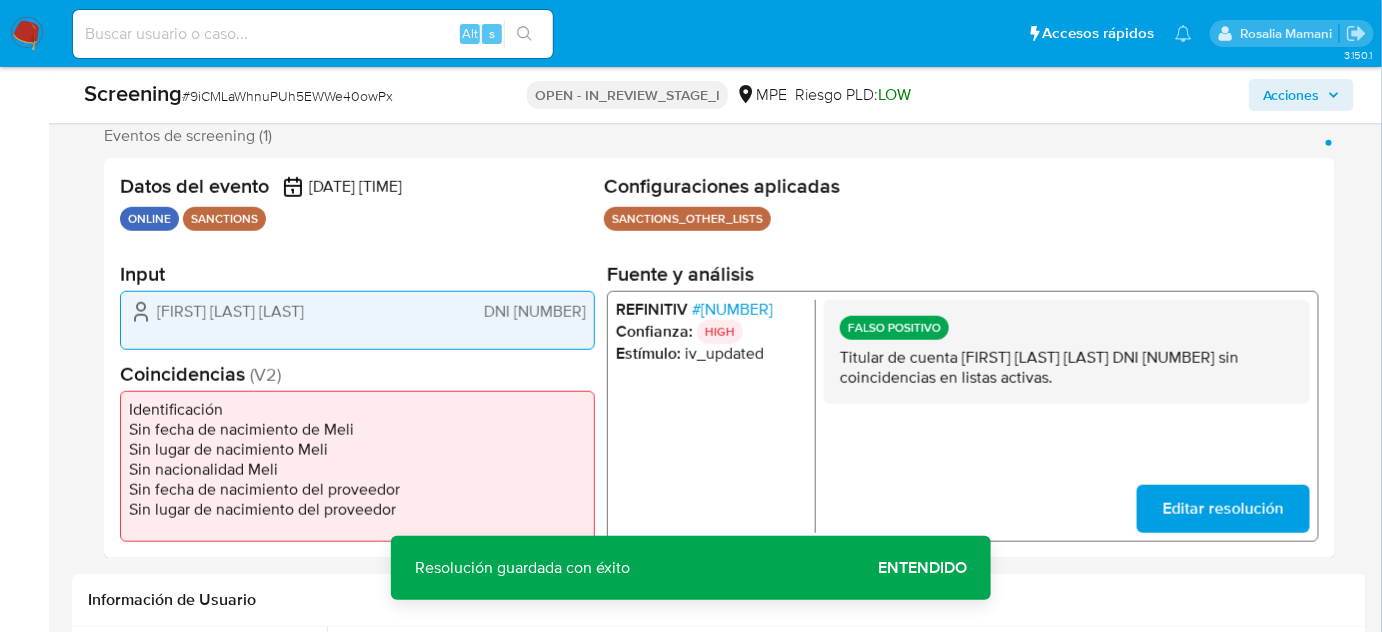drag, startPoint x: 351, startPoint y: 309, endPoint x: 155, endPoint y: 302, distance: 196.12495 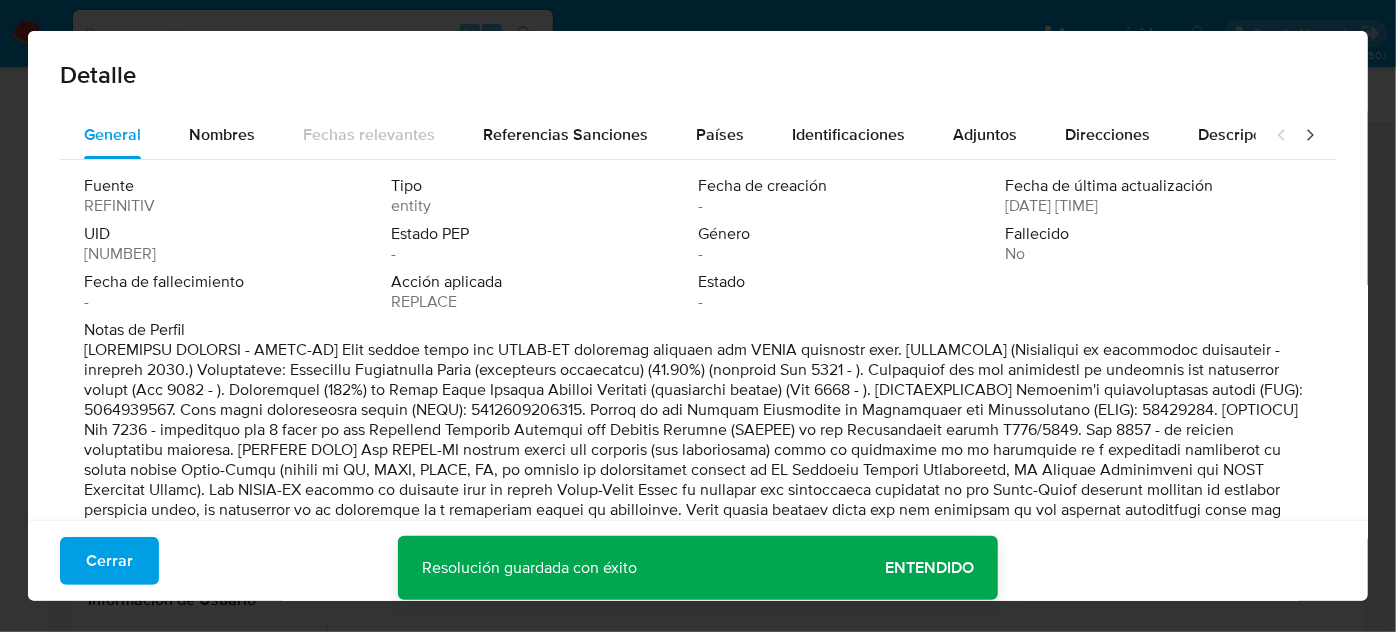 drag, startPoint x: 221, startPoint y: 131, endPoint x: 304, endPoint y: 158, distance: 87.28116 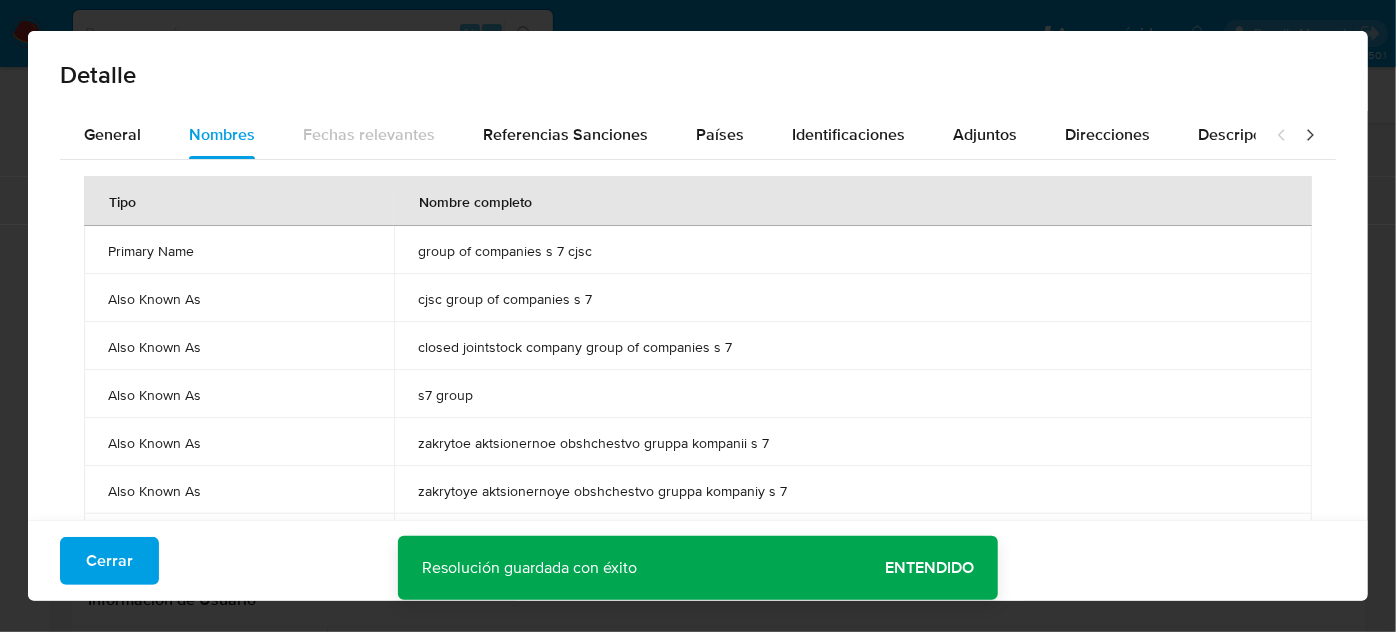 drag, startPoint x: 594, startPoint y: 249, endPoint x: 410, endPoint y: 255, distance: 184.0978 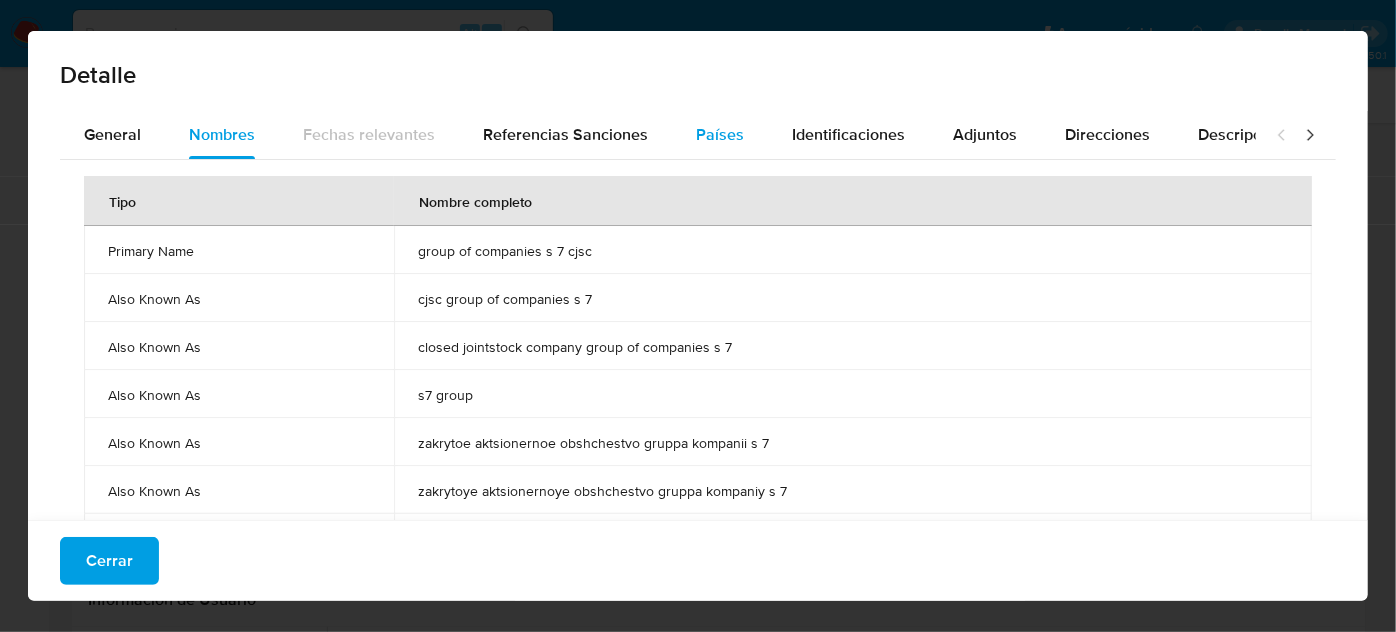 drag, startPoint x: 681, startPoint y: 114, endPoint x: 700, endPoint y: 119, distance: 19.646883 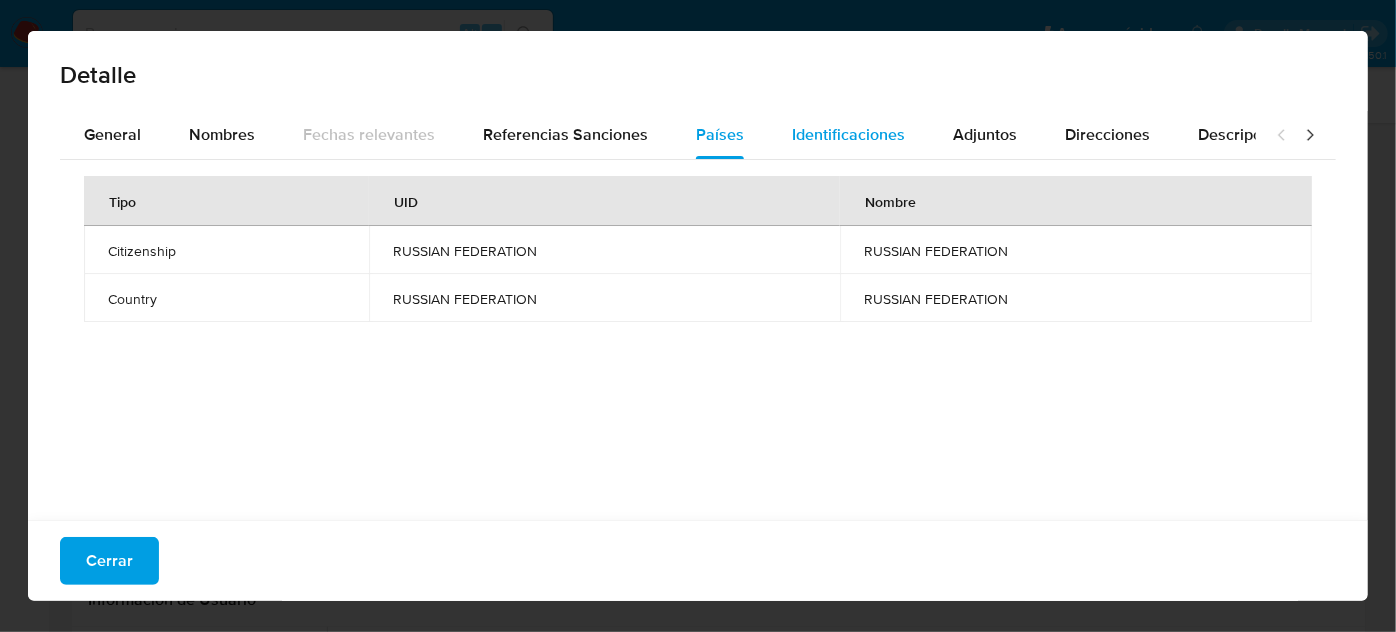 type 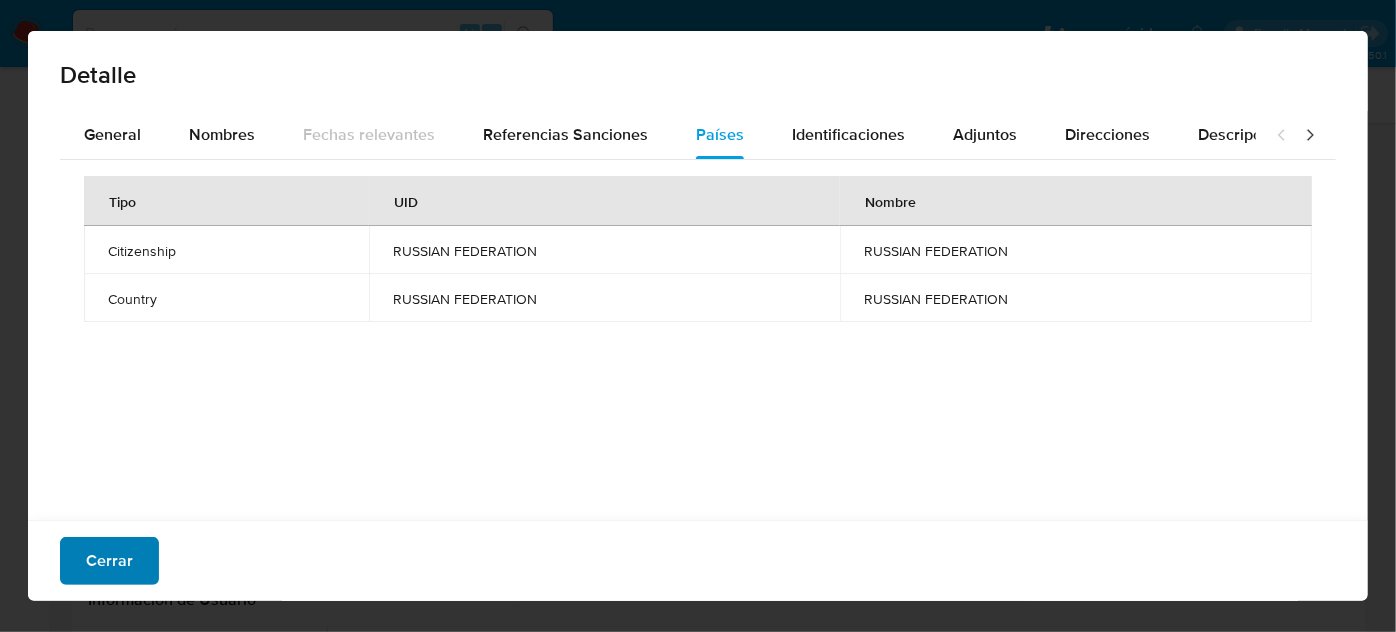 click on "Cerrar" at bounding box center (109, 561) 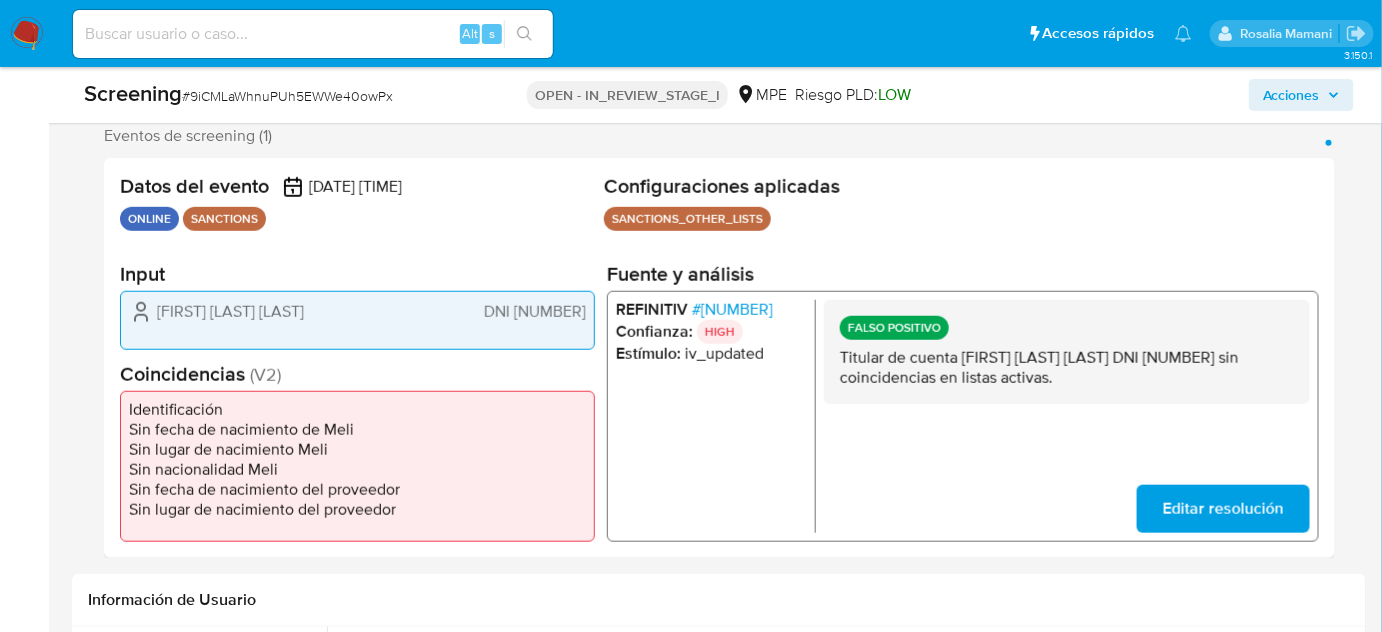 click on "# 7230097" at bounding box center [732, 309] 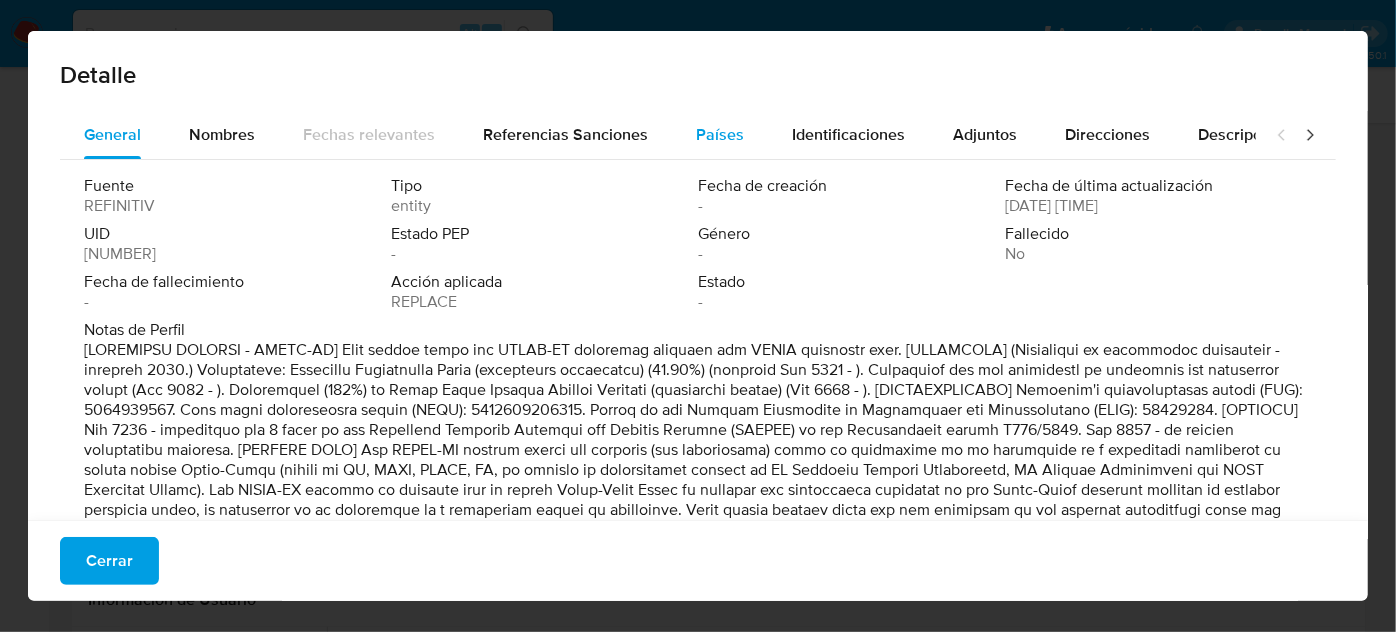 click on "Países" at bounding box center (720, 135) 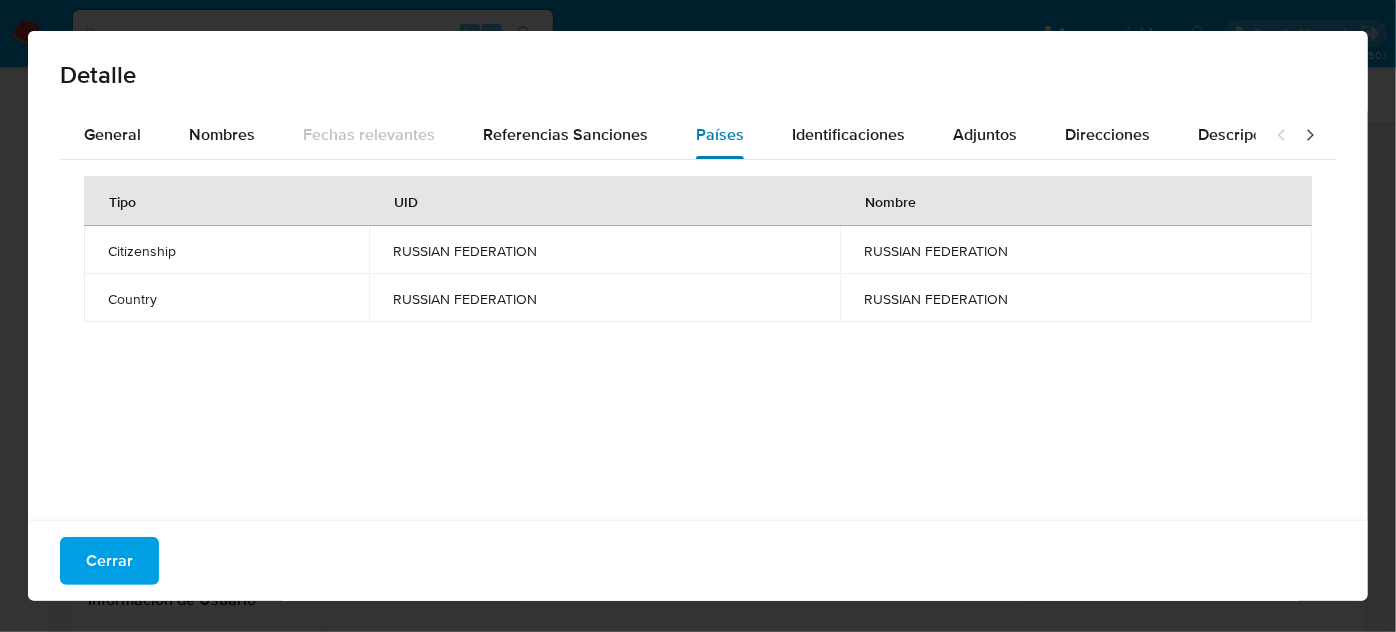type 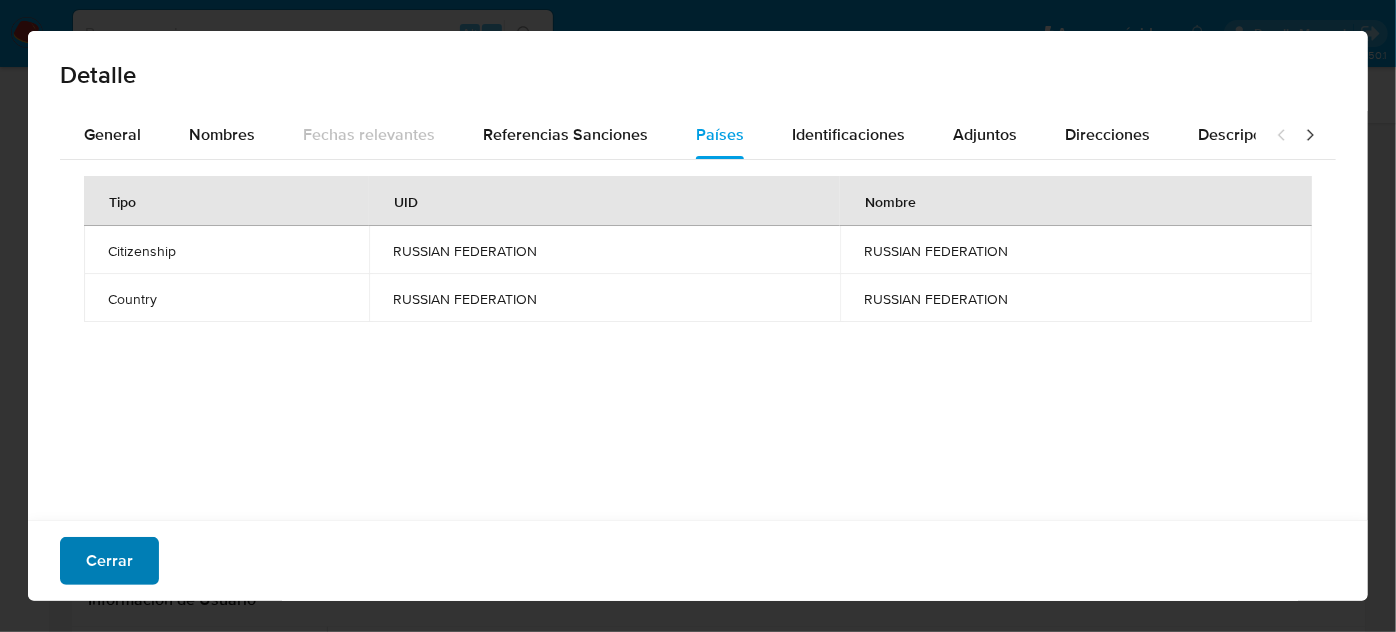 click on "Cerrar" at bounding box center (109, 561) 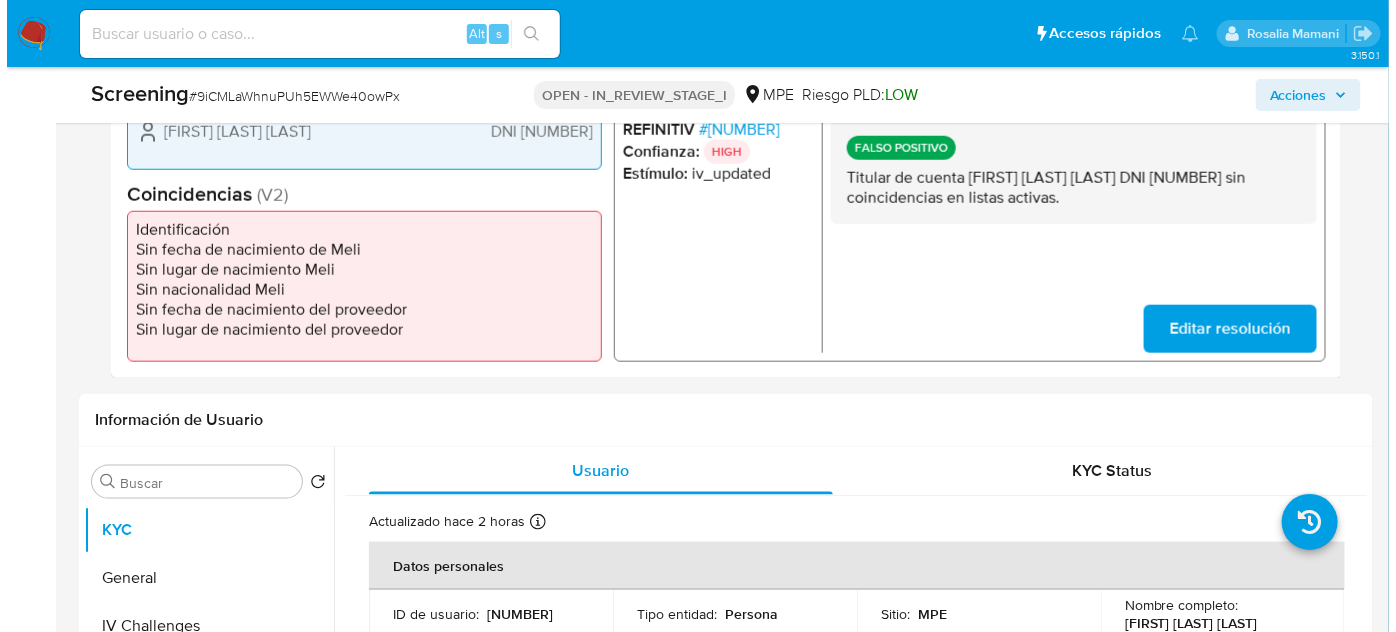 scroll, scrollTop: 818, scrollLeft: 0, axis: vertical 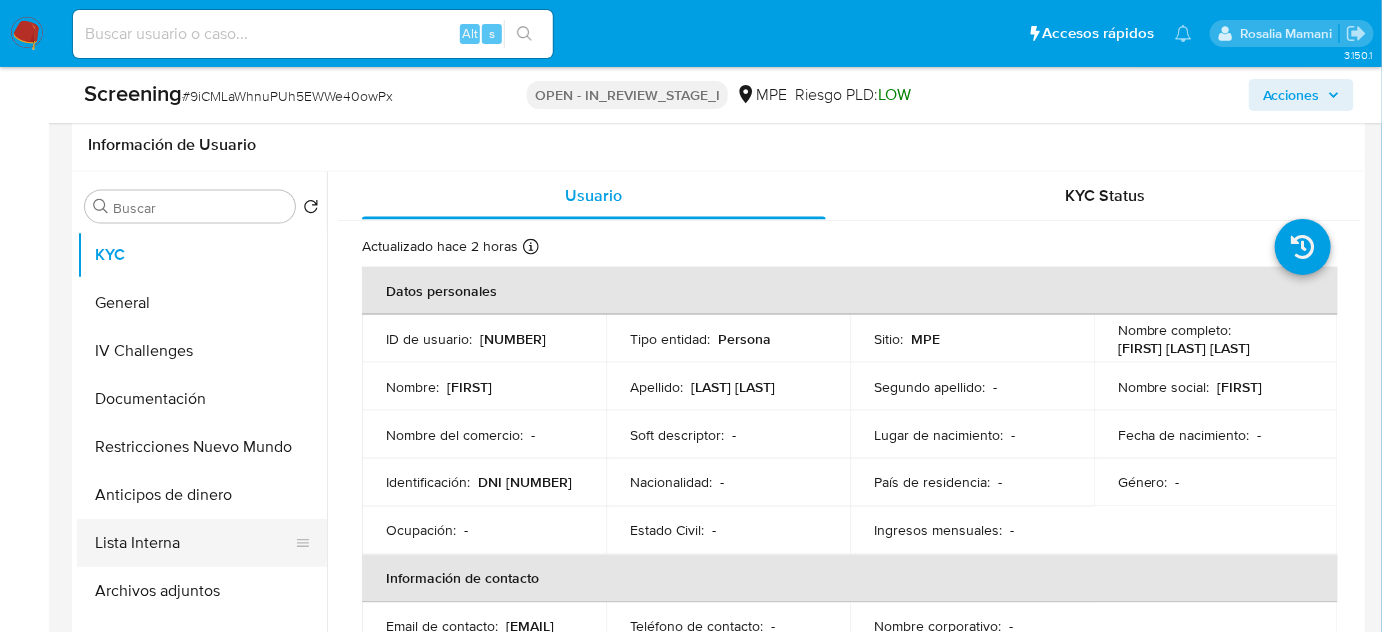 click on "Lista Interna" at bounding box center [194, 543] 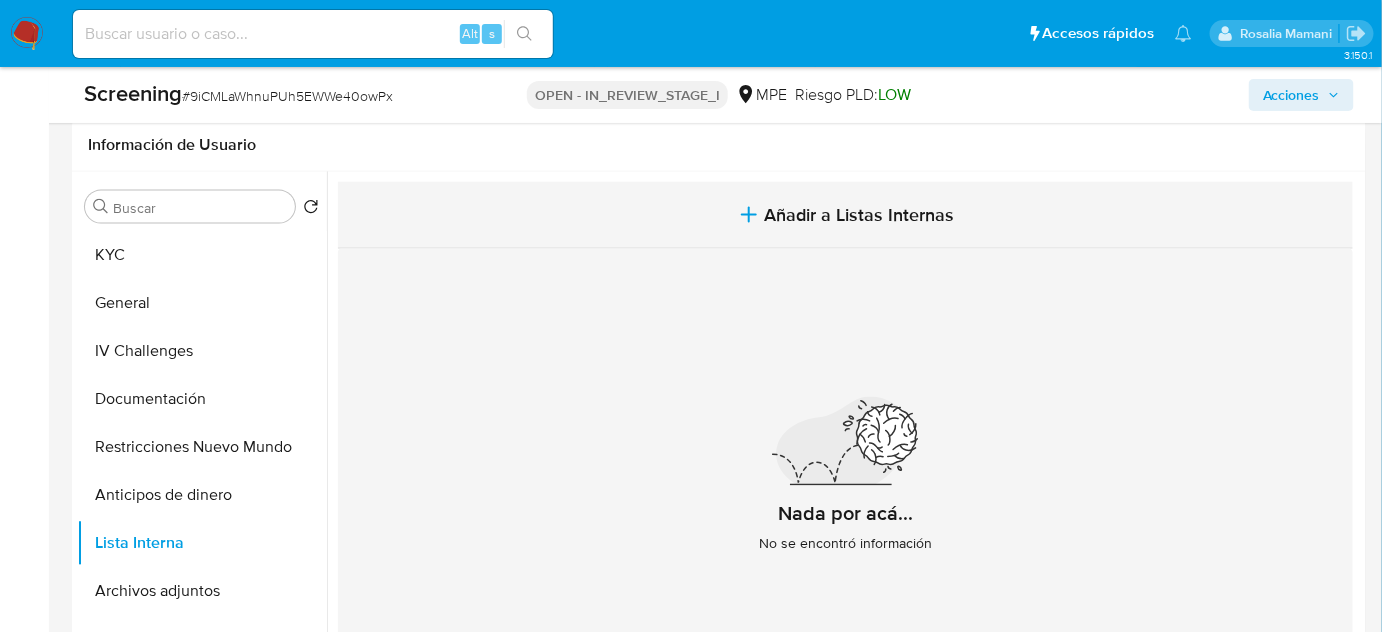 click on "Añadir a Listas Internas" at bounding box center [845, 215] 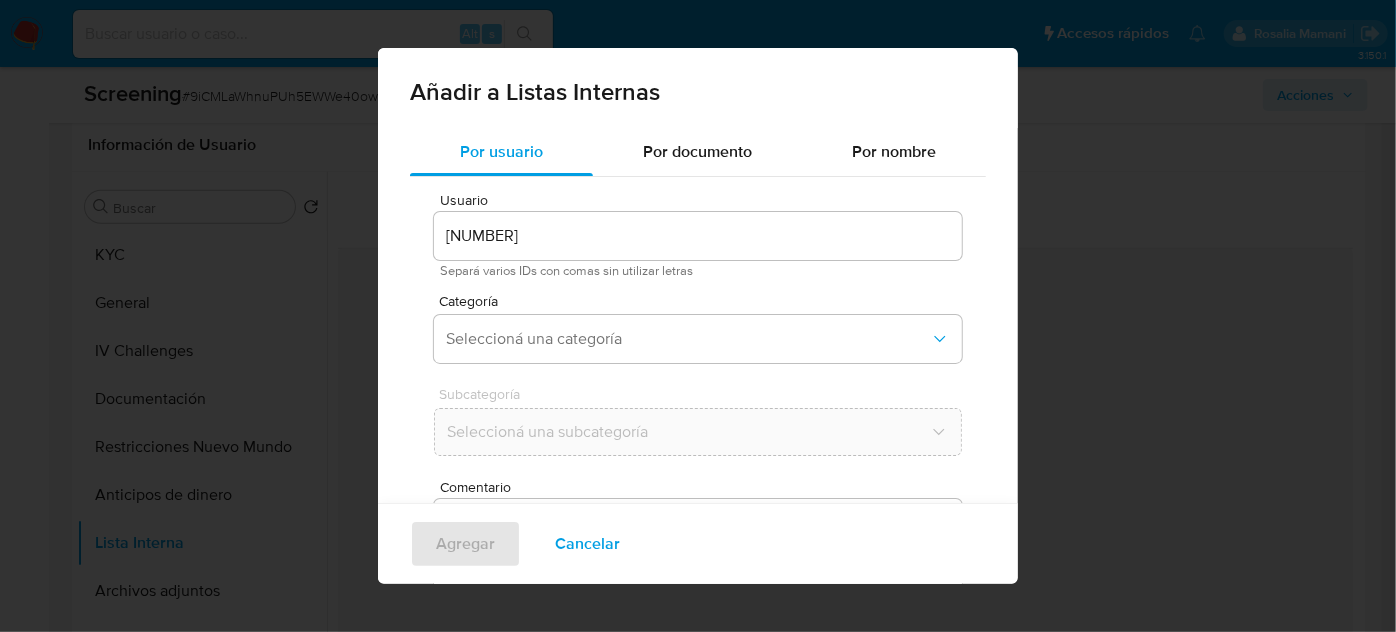 scroll, scrollTop: 74, scrollLeft: 0, axis: vertical 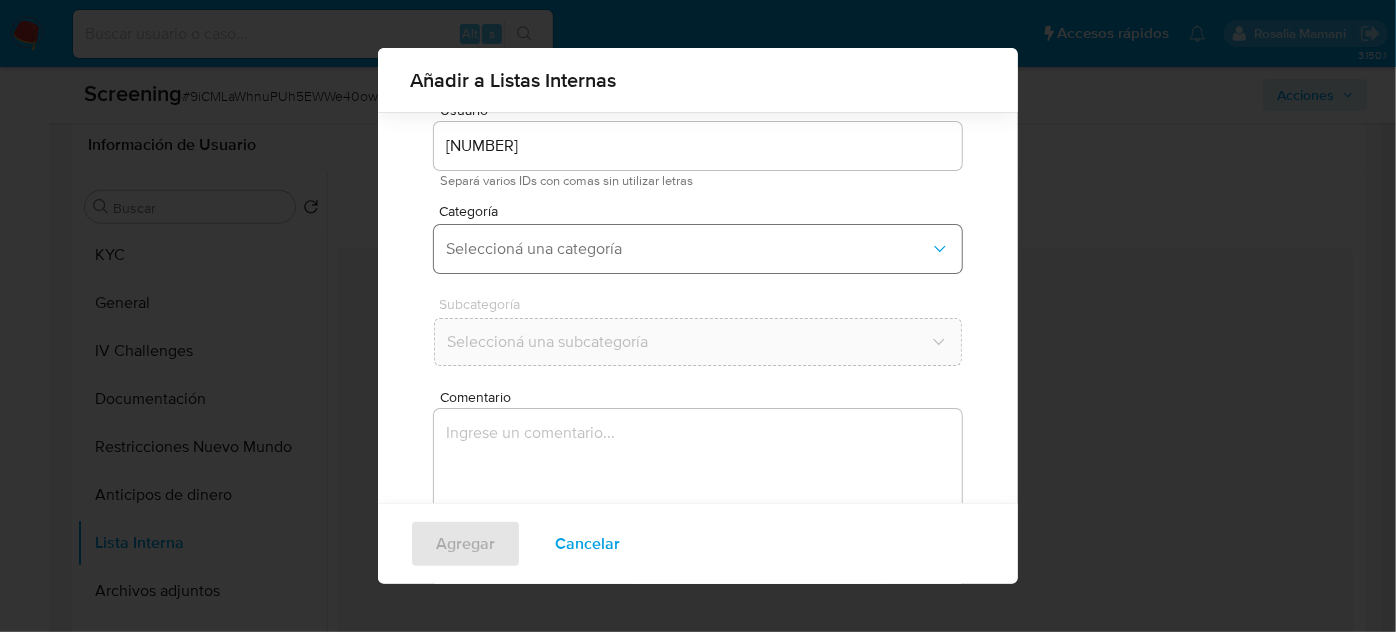 click on "Seleccioná una categoría" at bounding box center (688, 249) 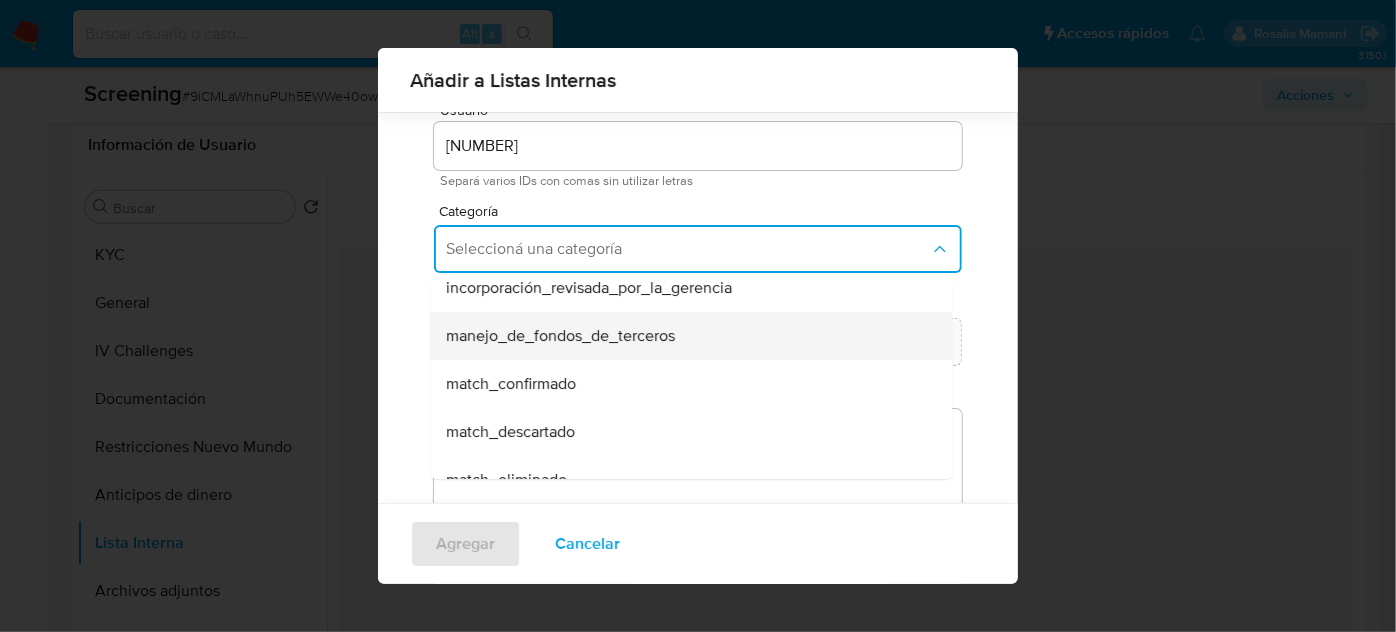 scroll, scrollTop: 90, scrollLeft: 0, axis: vertical 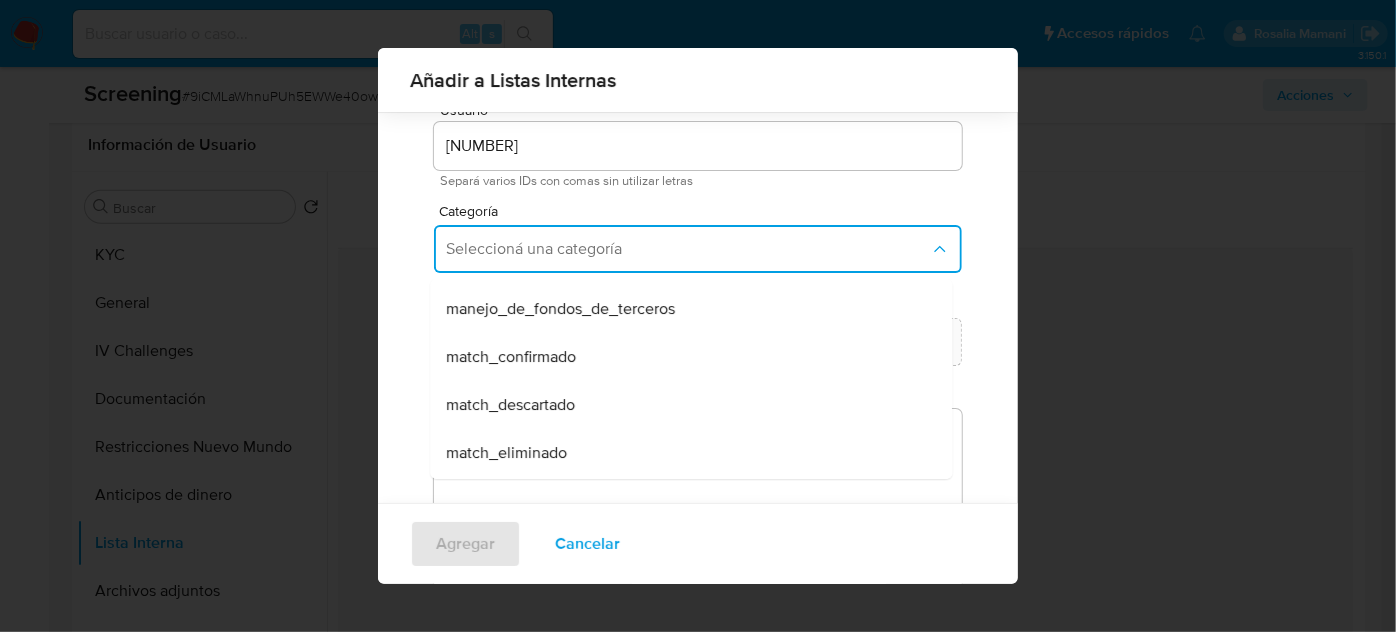 drag, startPoint x: 558, startPoint y: 407, endPoint x: 565, endPoint y: 390, distance: 18.384777 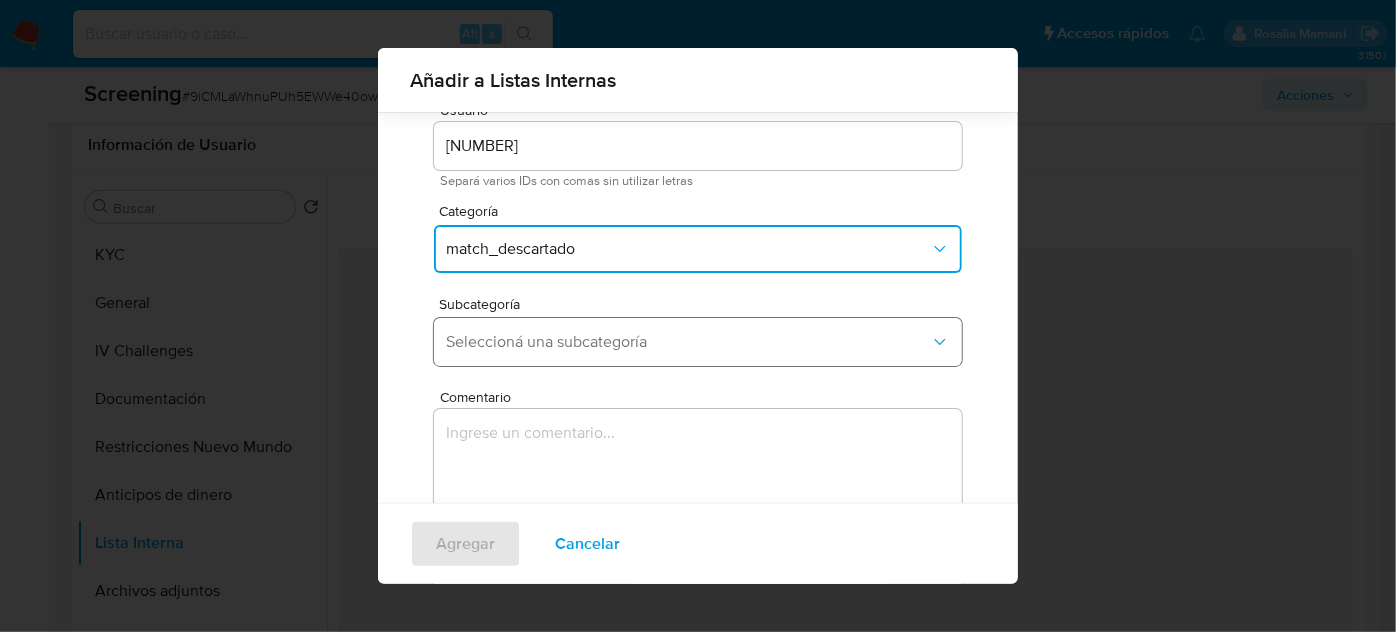 click on "Seleccioná una subcategoría" at bounding box center [688, 342] 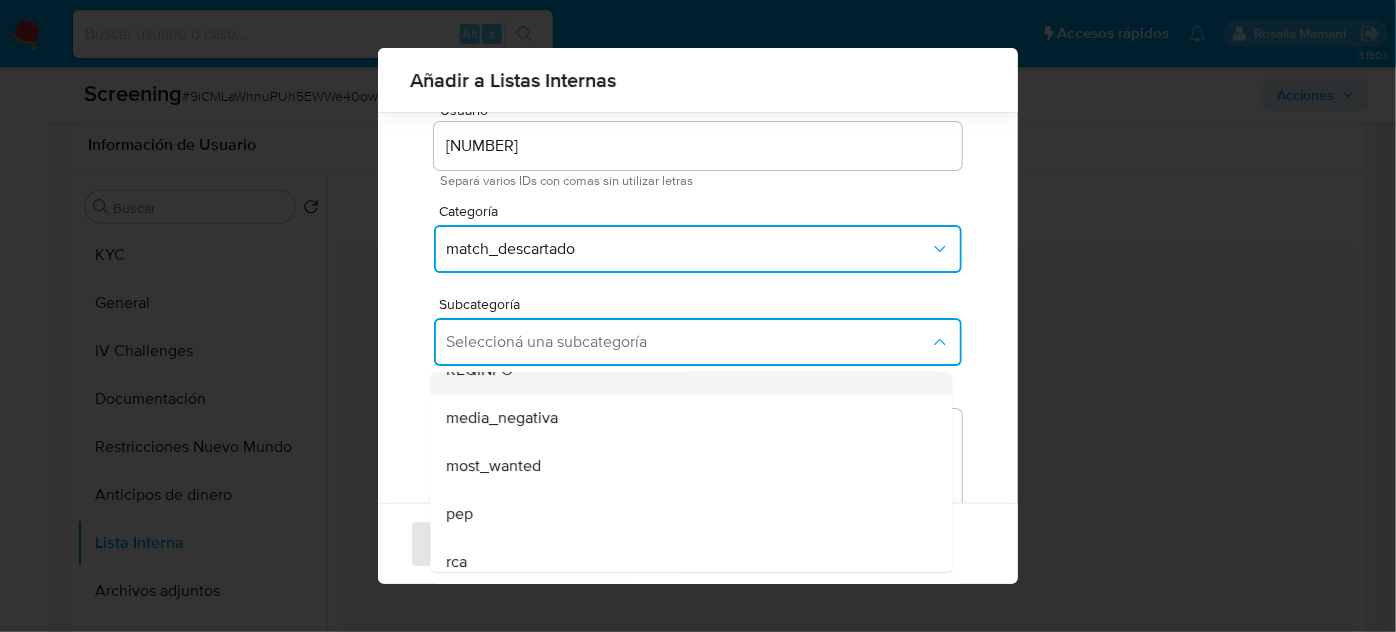 scroll, scrollTop: 136, scrollLeft: 0, axis: vertical 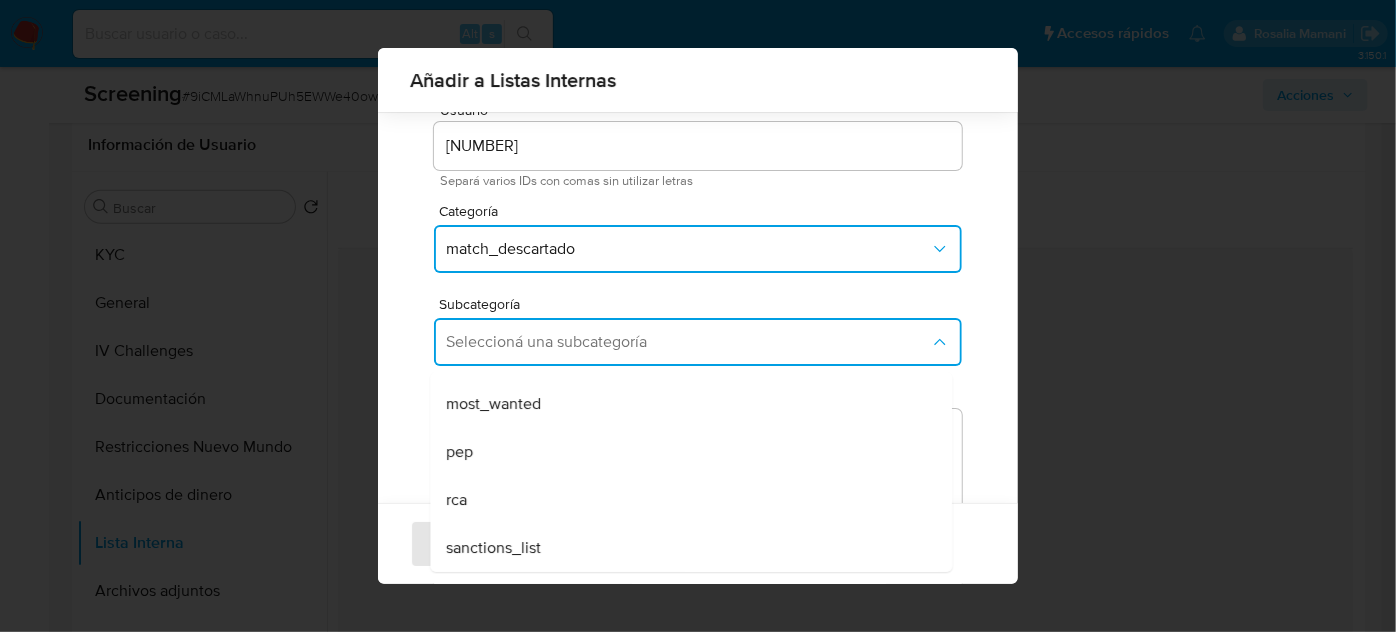 drag, startPoint x: 526, startPoint y: 546, endPoint x: 547, endPoint y: 482, distance: 67.357254 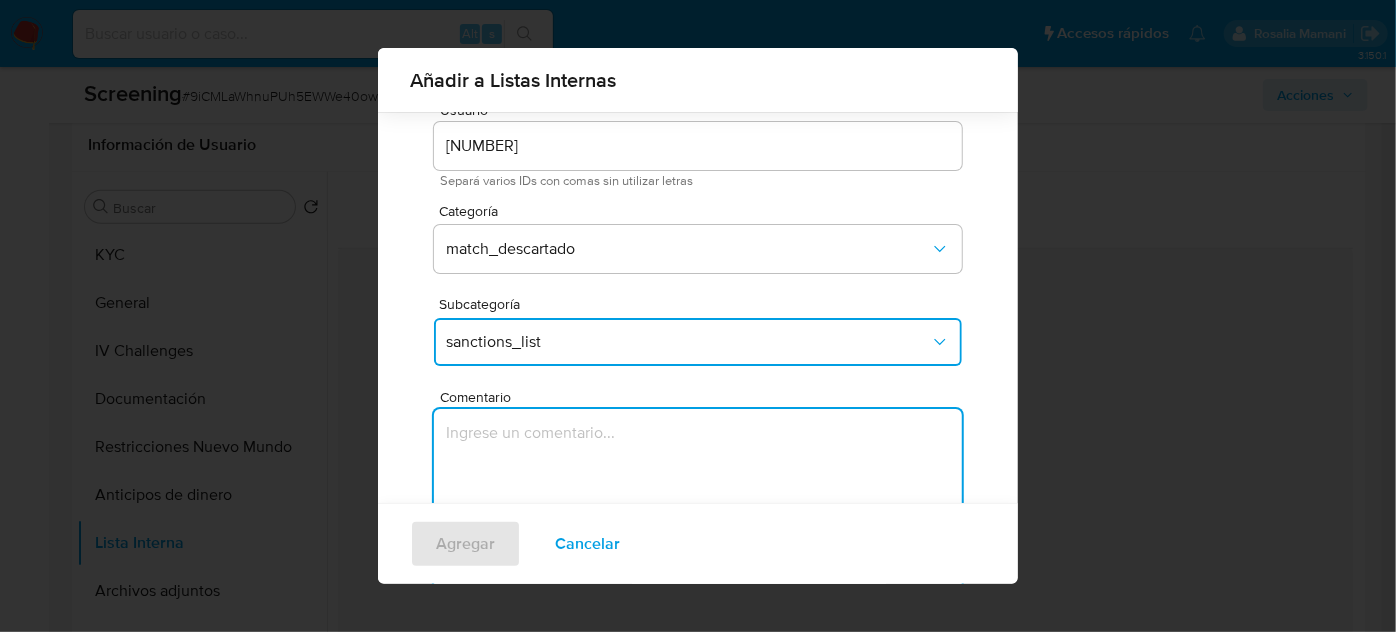 click at bounding box center [698, 505] 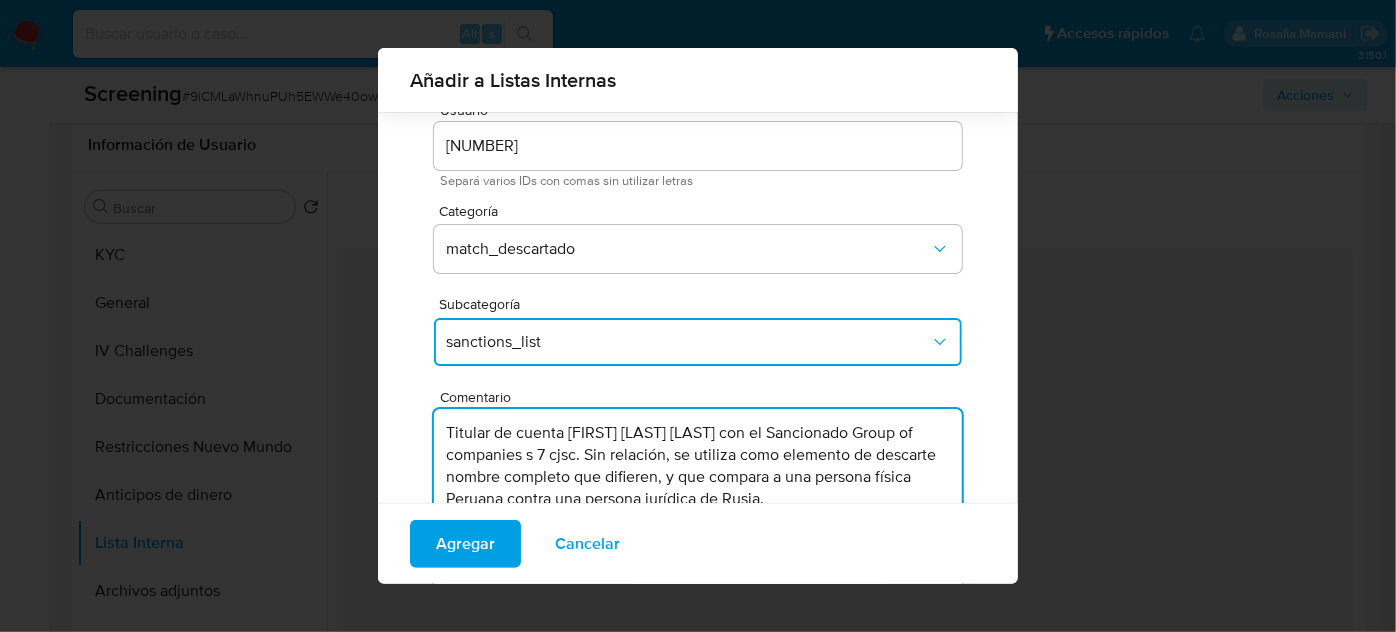 click on "Titular de cuenta Aldair Reyes Esteban con el Sancionado Group of companies s 7 cjsc. Sin relación, se utiliza como elemento de  descarte nombre completo que difieren, y que compara a una persona física Peruana  contra una persona jurídica de Rusia." at bounding box center [698, 505] 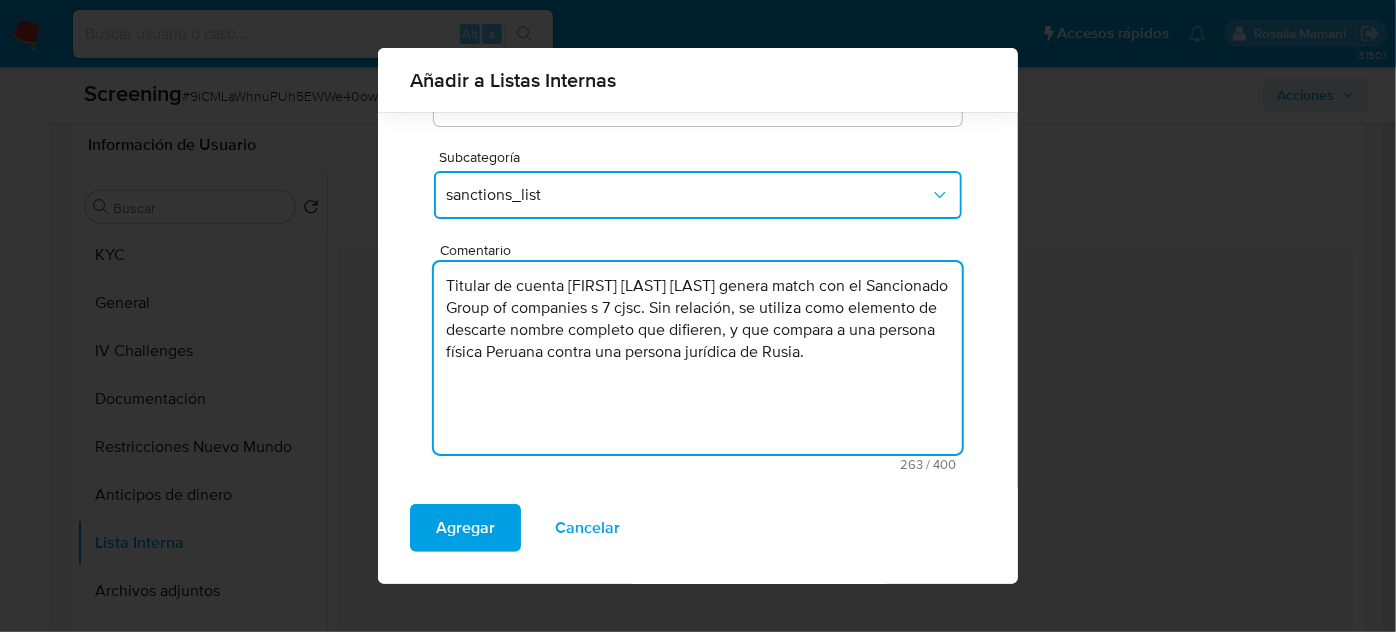 scroll, scrollTop: 130, scrollLeft: 0, axis: vertical 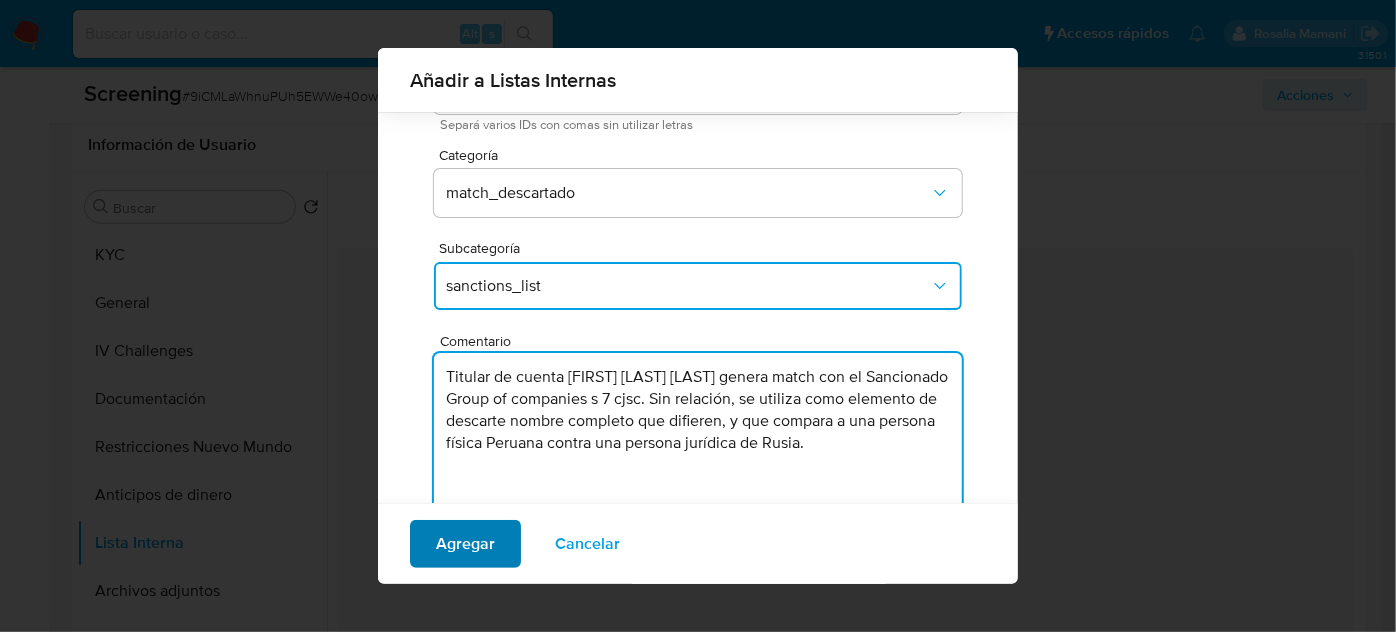 type on "Titular de cuenta Aldair Reyes Esteban genera match con el Sancionado Group of companies s 7 cjsc. Sin relación, se utiliza como elemento de  descarte nombre completo que difieren, y que compara a una persona física Peruana  contra una persona jurídica de Rusia." 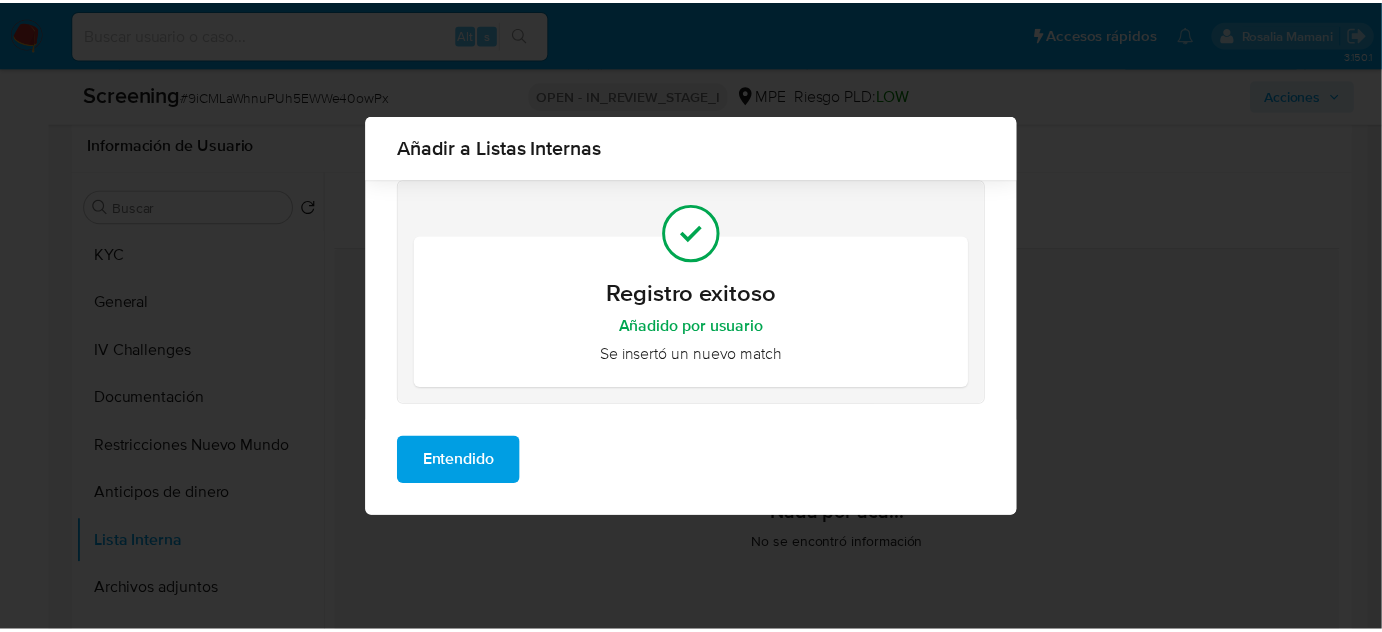scroll, scrollTop: 0, scrollLeft: 0, axis: both 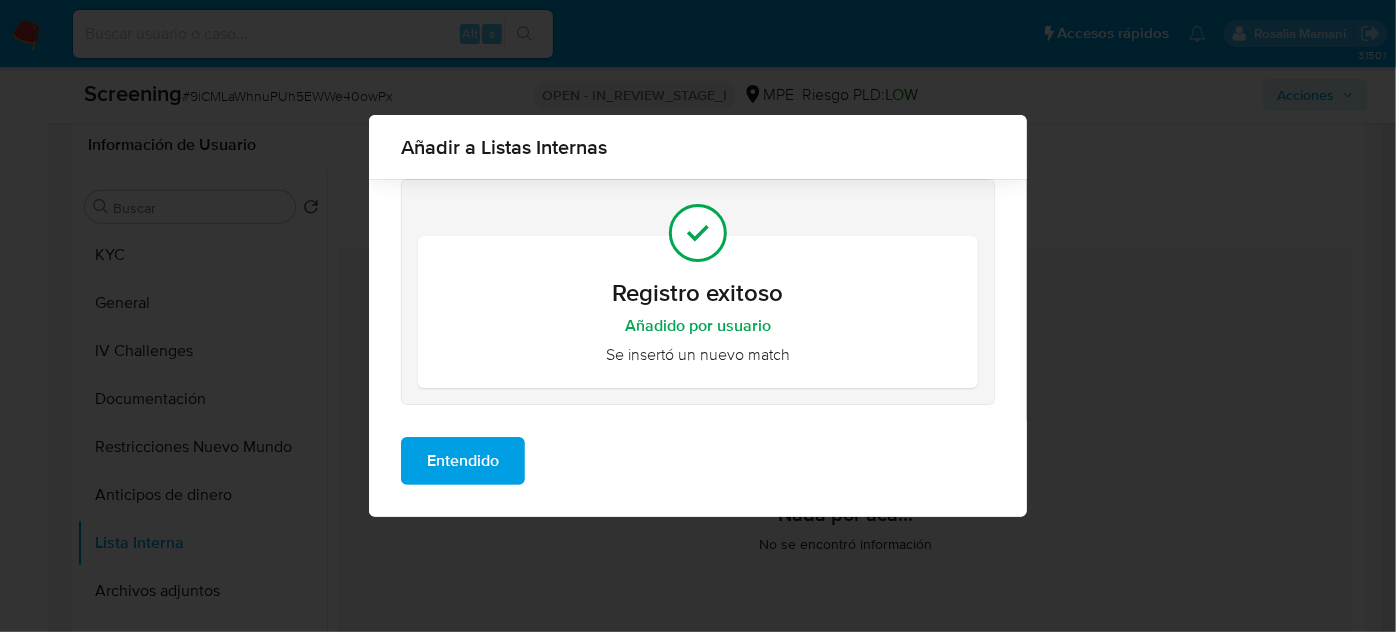click on "Entendido" at bounding box center [463, 461] 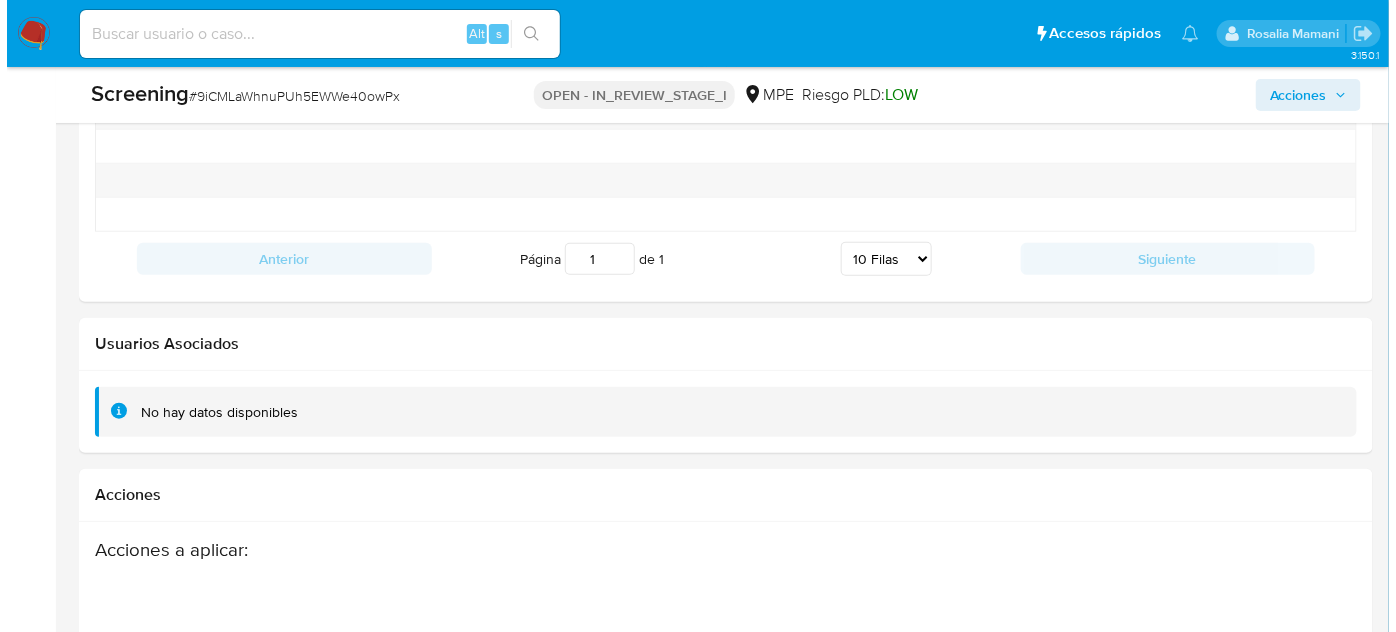 scroll, scrollTop: 3178, scrollLeft: 0, axis: vertical 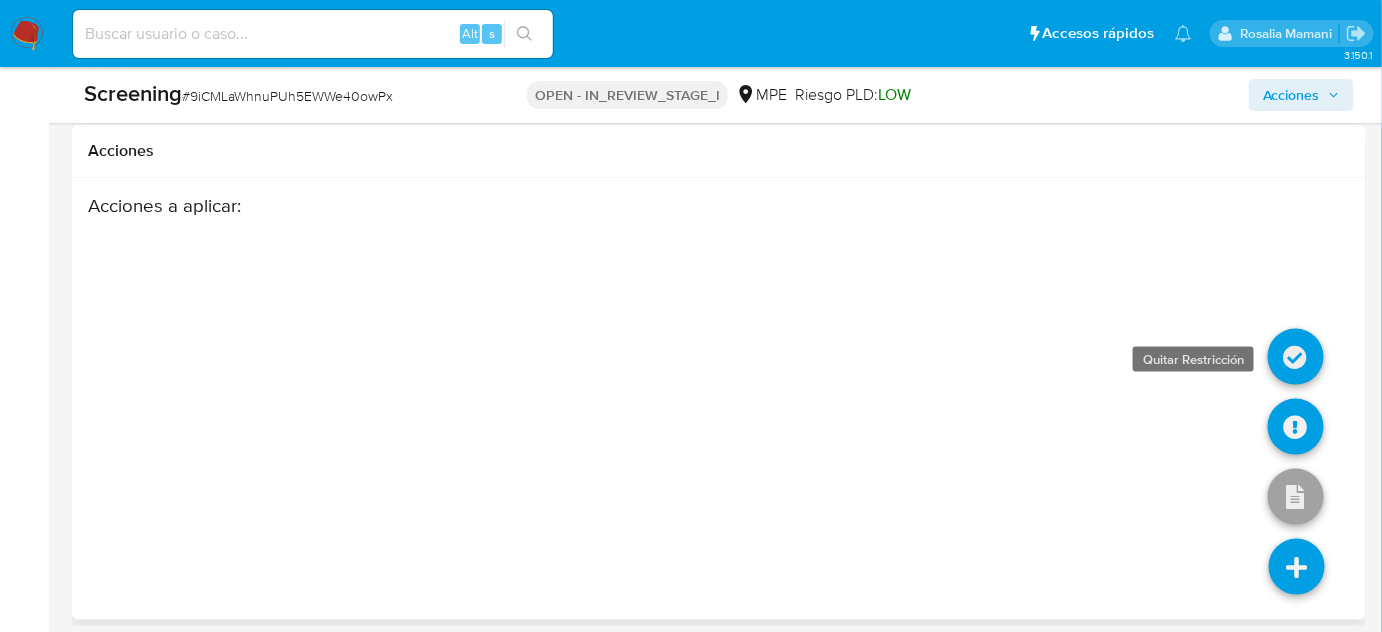 click at bounding box center (1296, 357) 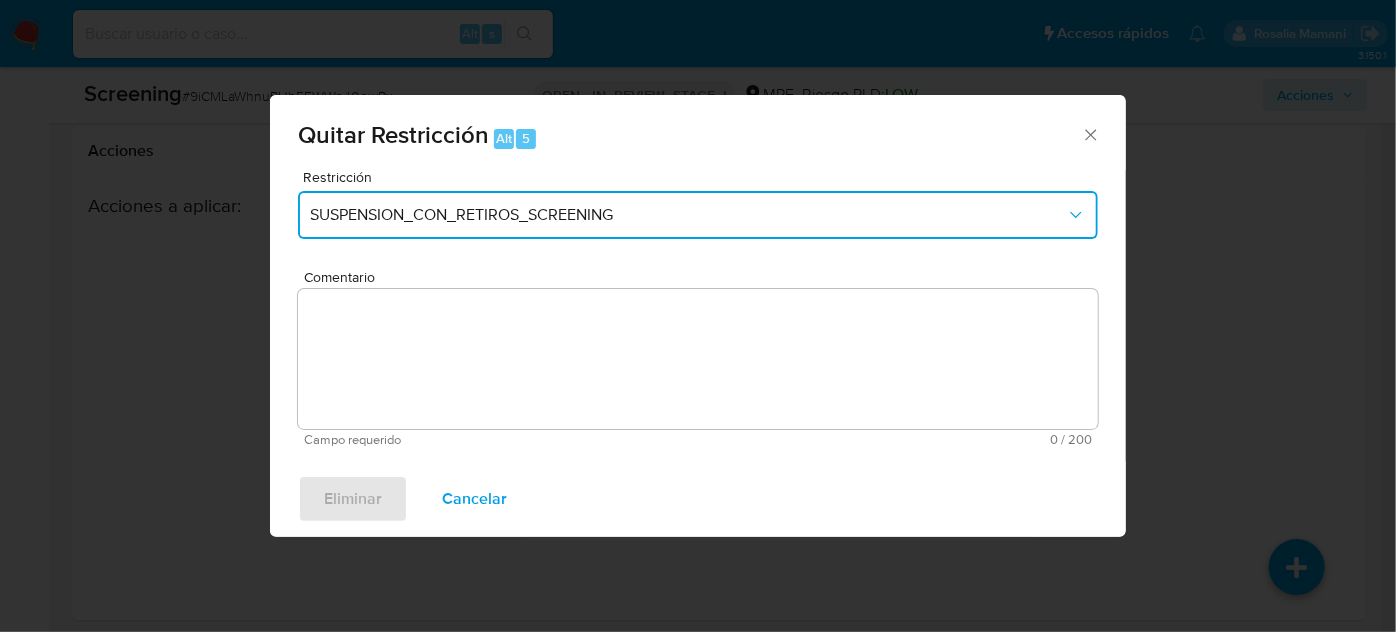 click on "SUSPENSION_CON_RETIROS_SCREENING" at bounding box center [688, 215] 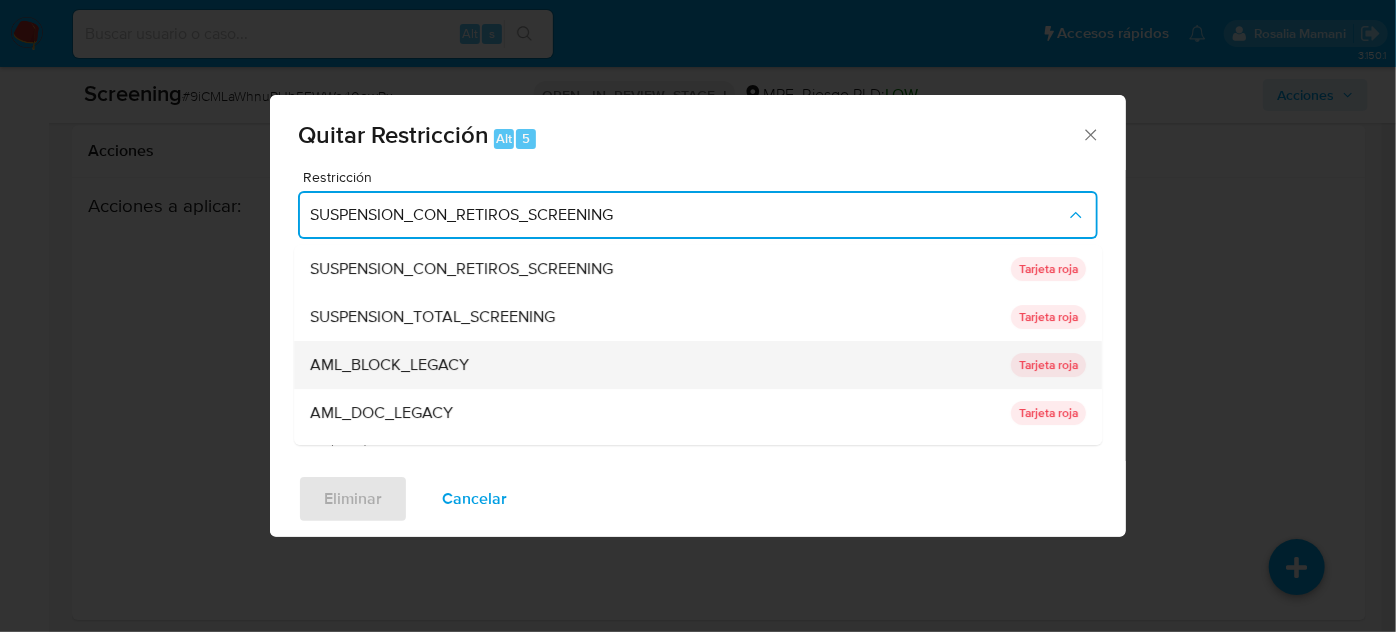 click on "AML_BLOCK_LEGACY" at bounding box center [654, 365] 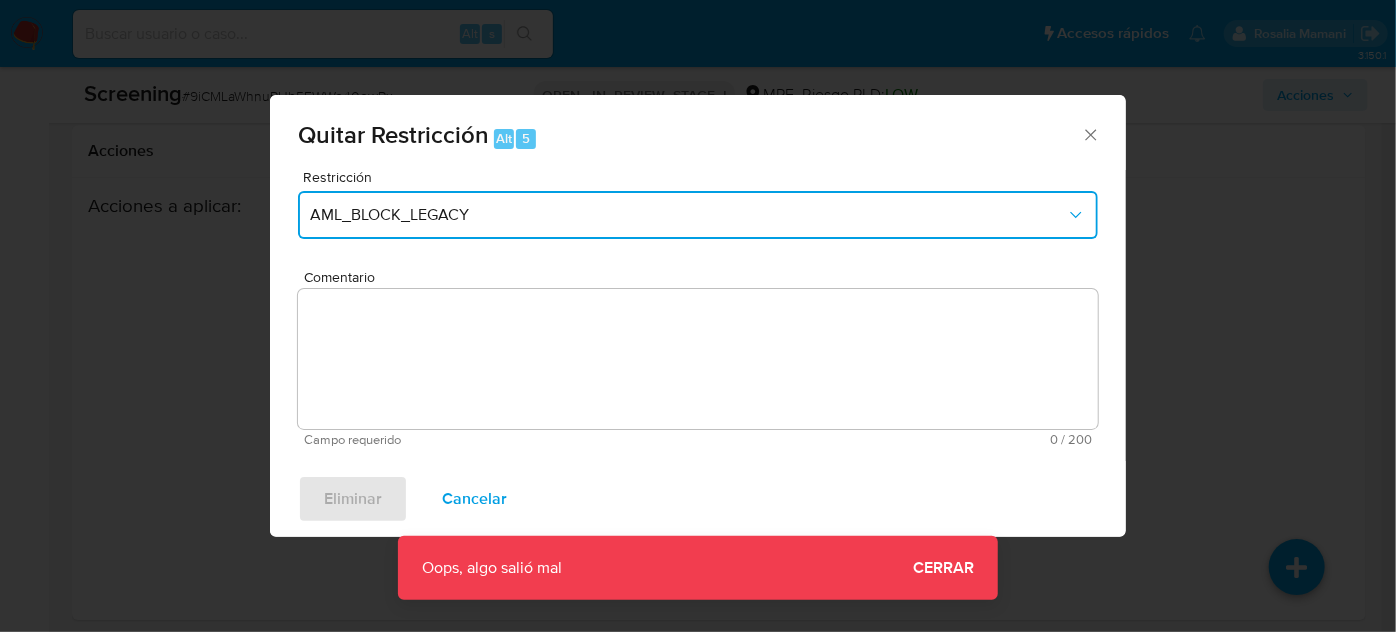click on "AML_BLOCK_LEGACY" at bounding box center [688, 215] 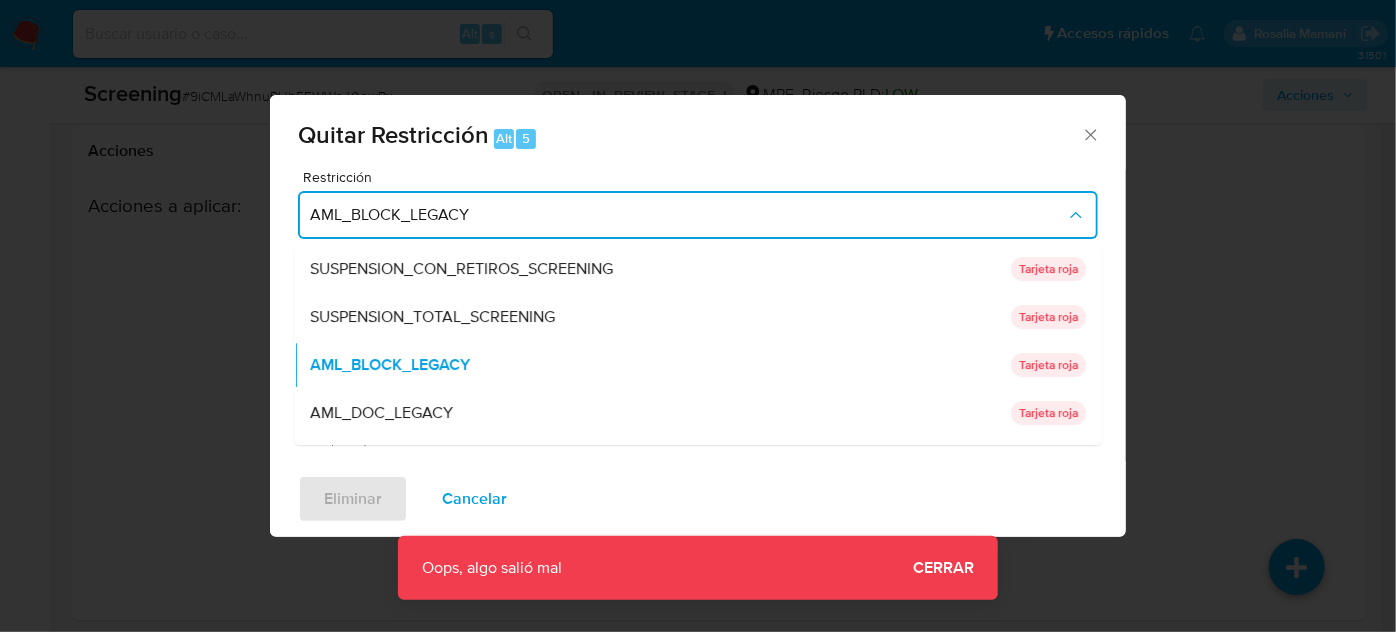 drag, startPoint x: 488, startPoint y: 313, endPoint x: 464, endPoint y: 367, distance: 59.093147 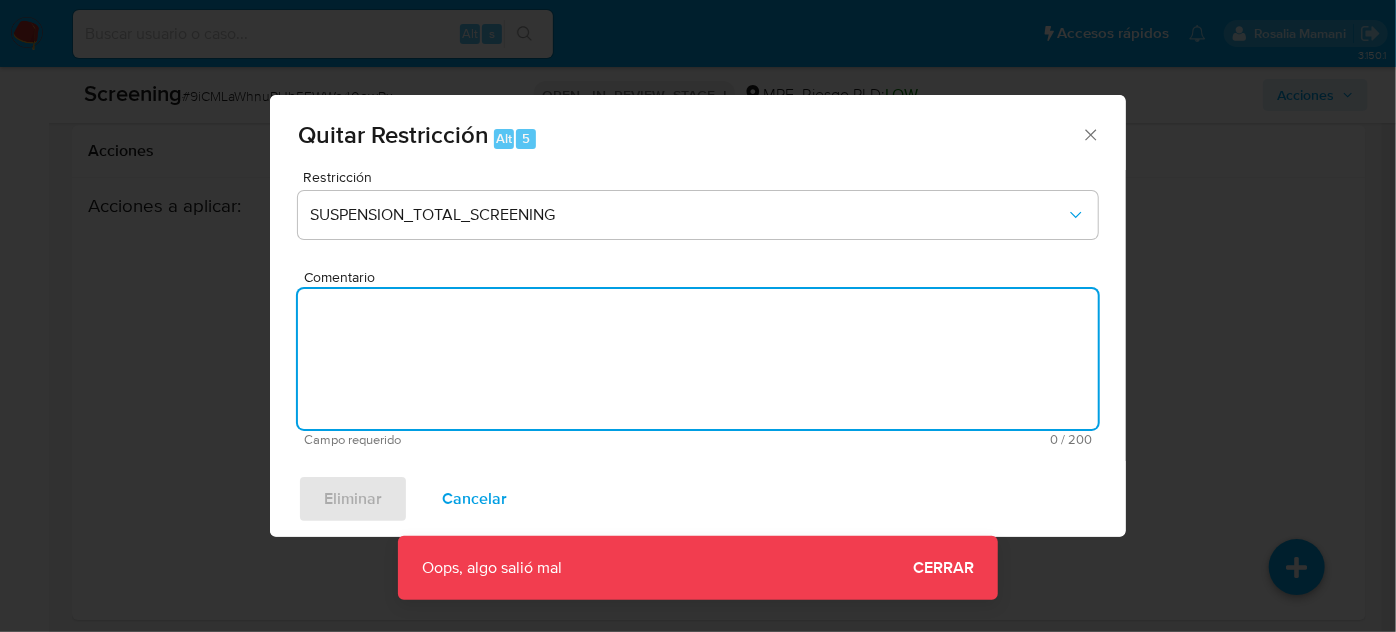 click on "Comentario" at bounding box center [698, 359] 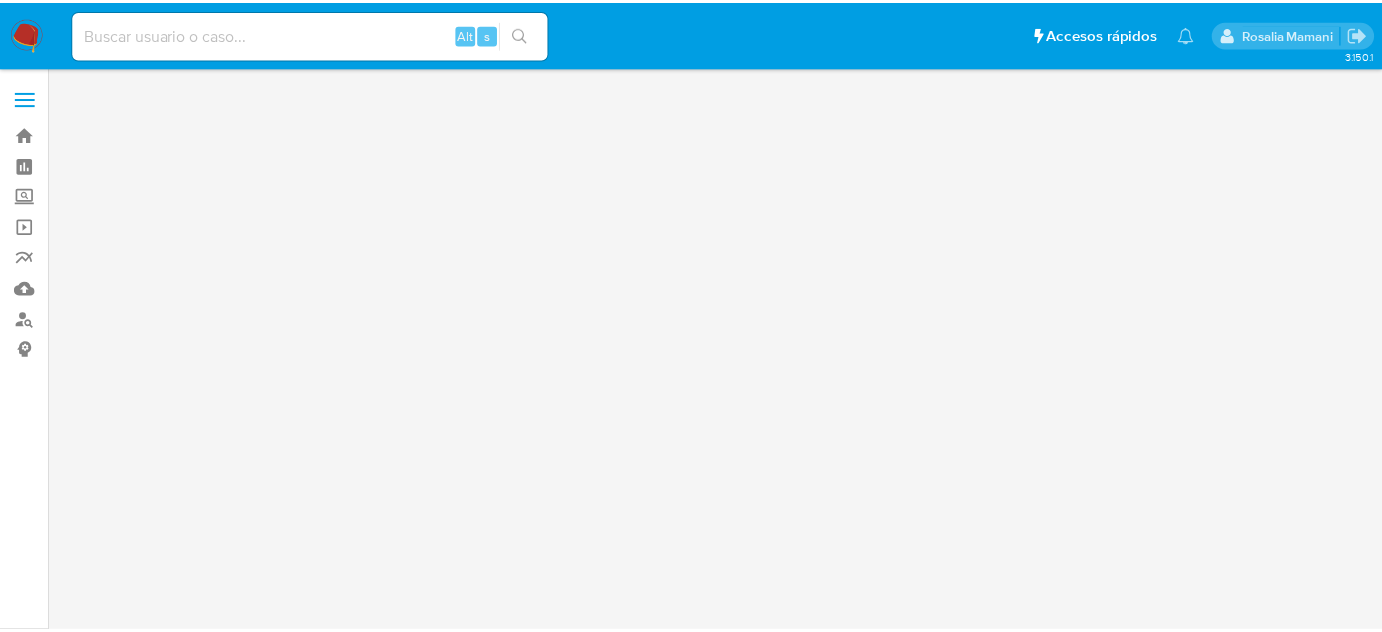 scroll, scrollTop: 0, scrollLeft: 0, axis: both 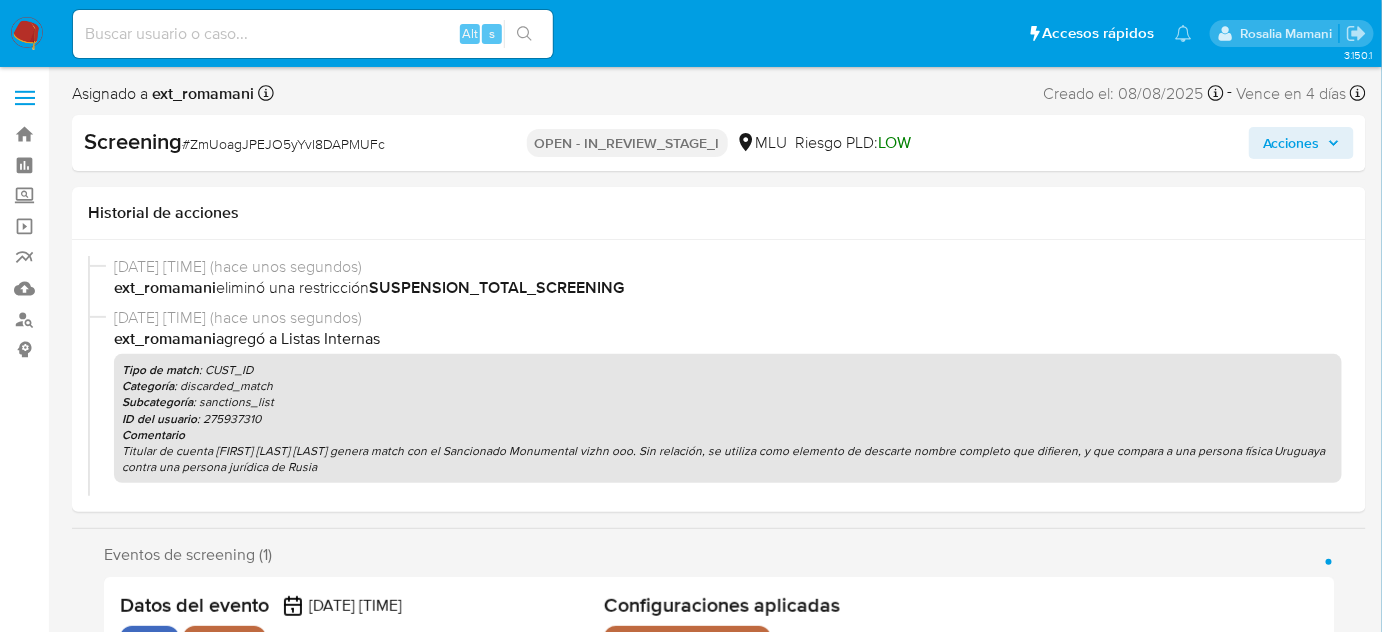 select on "10" 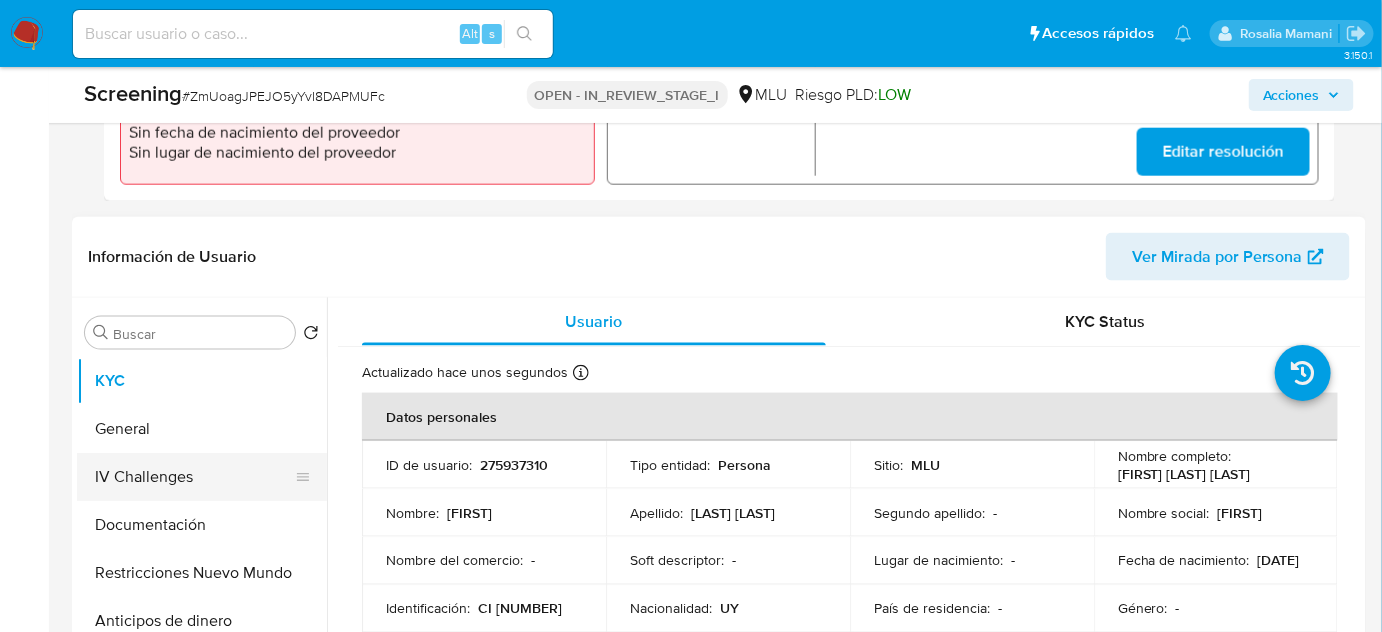 scroll, scrollTop: 818, scrollLeft: 0, axis: vertical 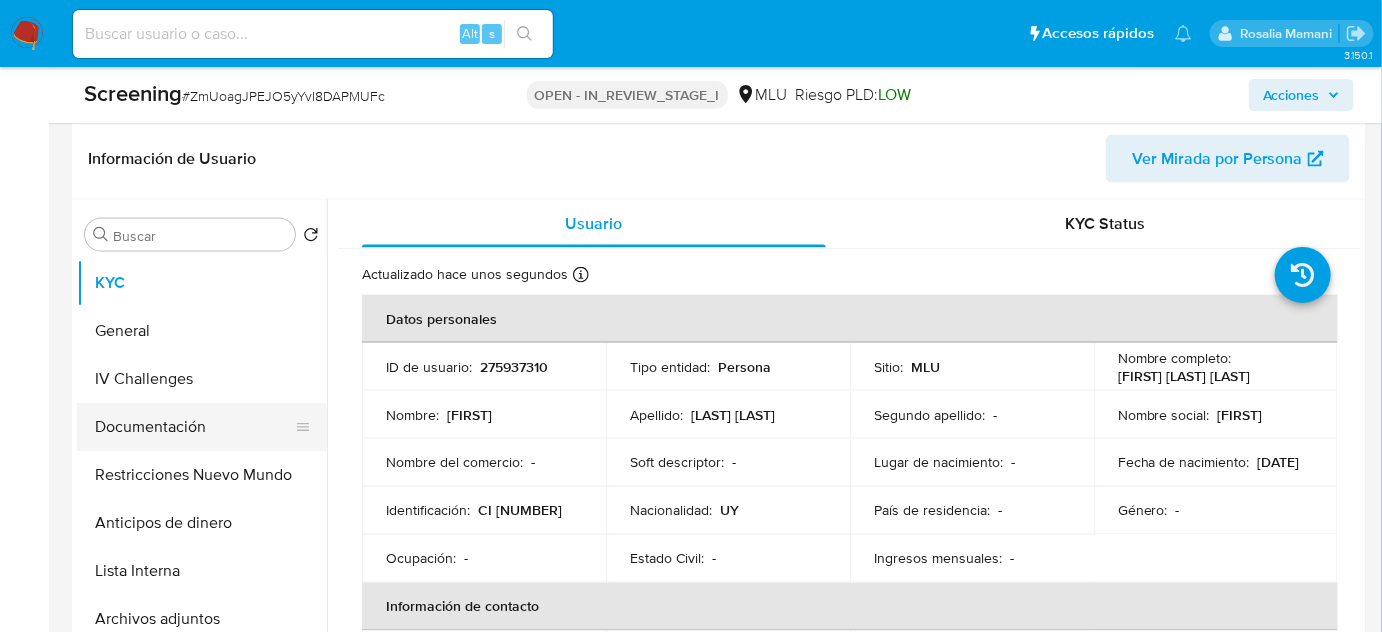 click on "Documentación" at bounding box center [194, 427] 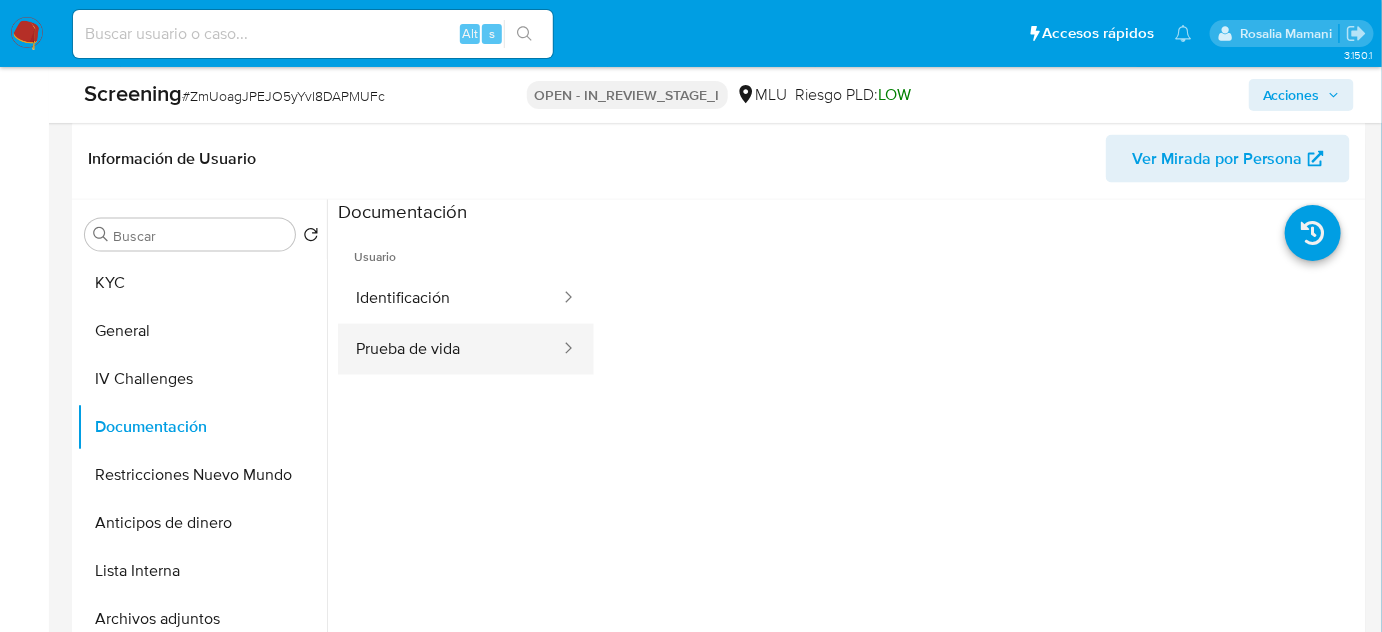 click on "Prueba de vida" at bounding box center [450, 349] 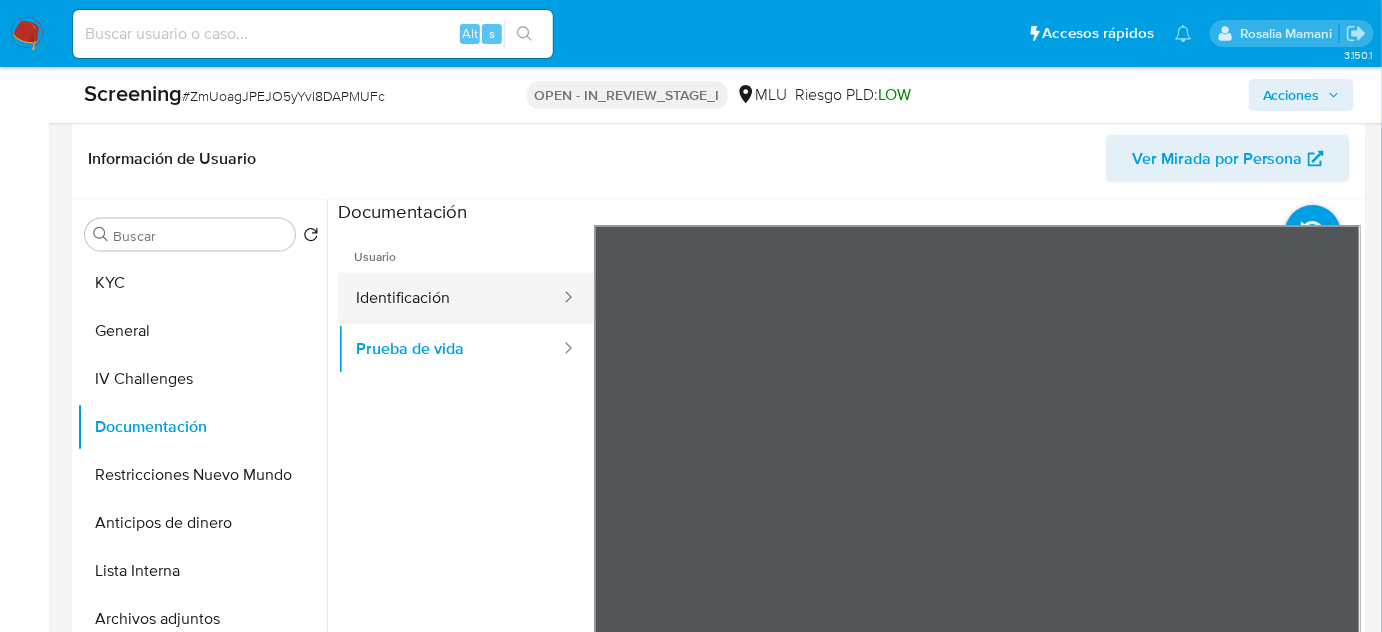 click on "Identificación" at bounding box center [450, 298] 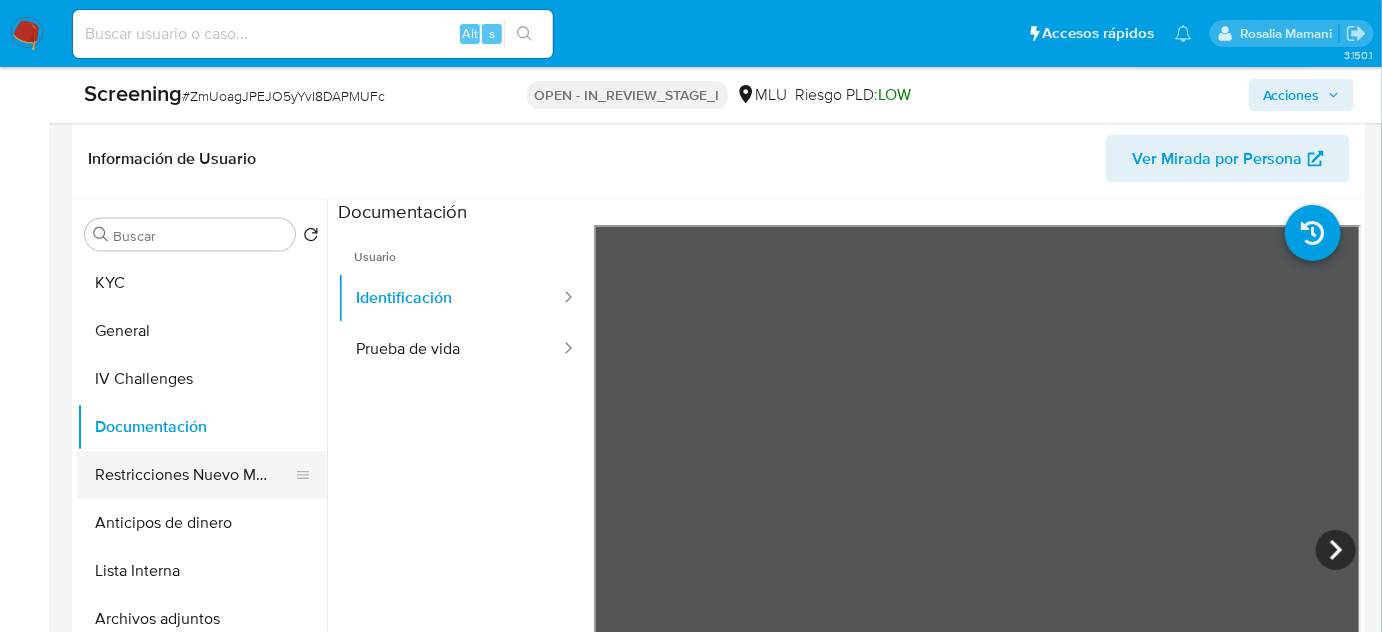 click on "Restricciones Nuevo Mundo" at bounding box center (194, 475) 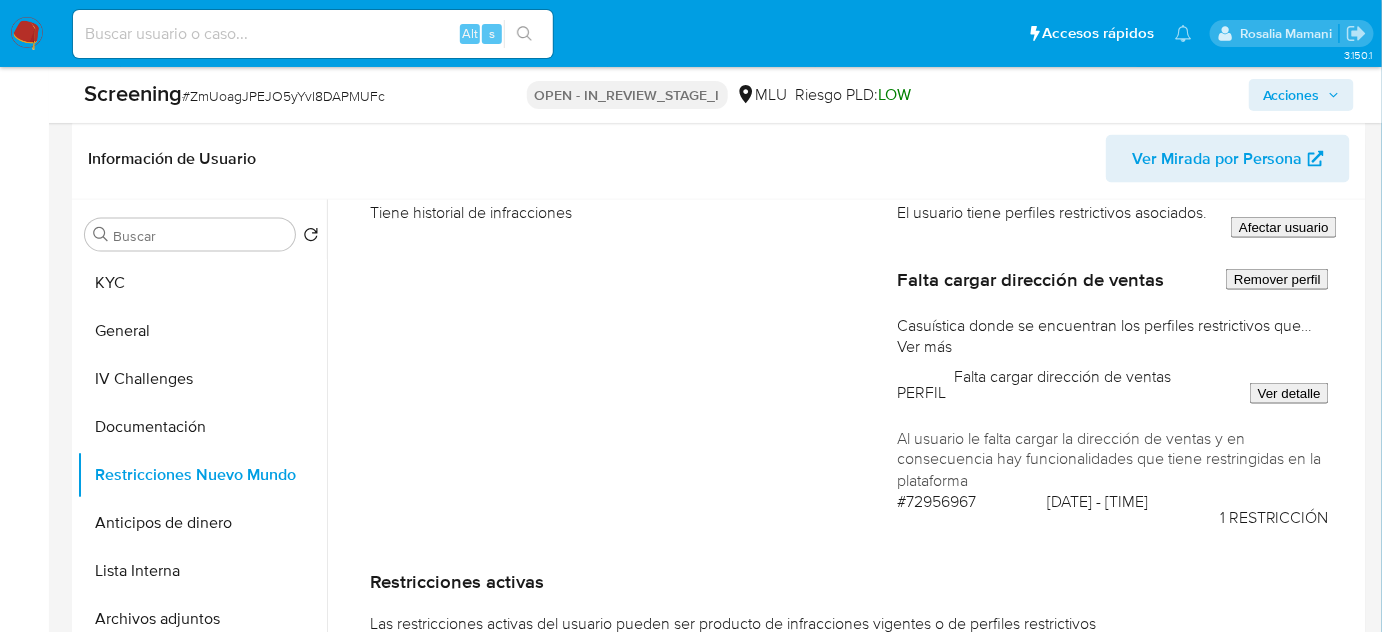 scroll, scrollTop: 0, scrollLeft: 0, axis: both 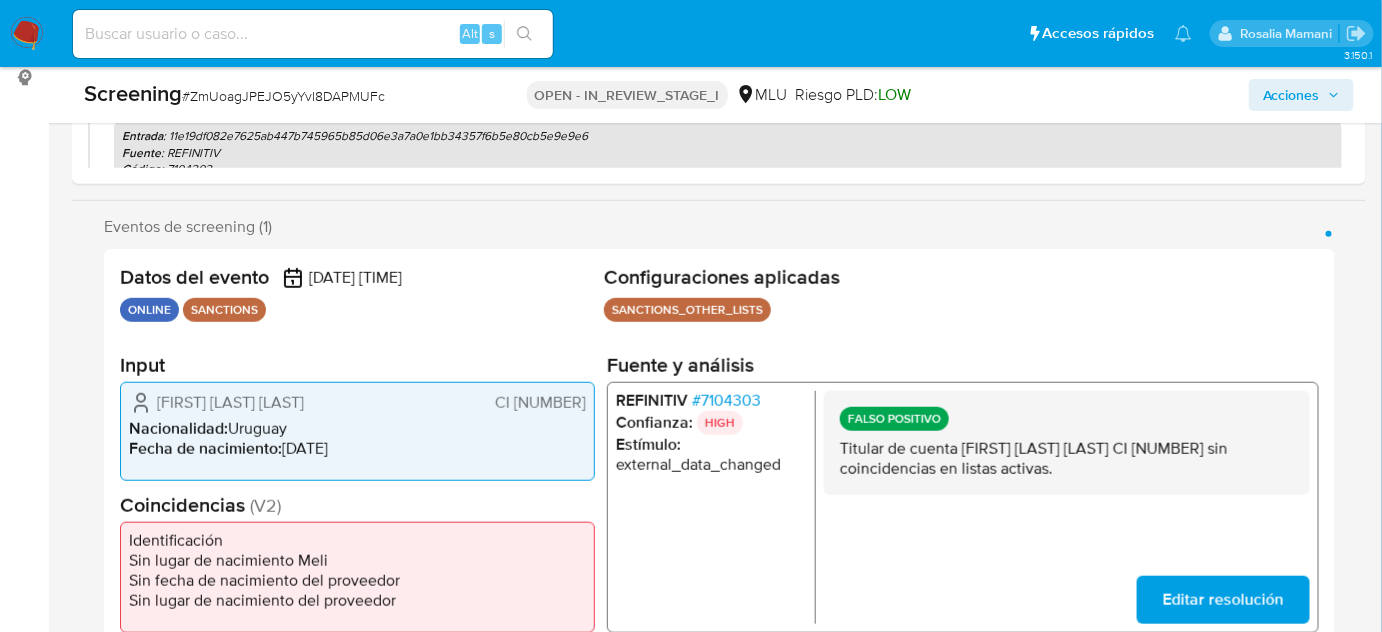 click on "Acciones" at bounding box center [1291, 95] 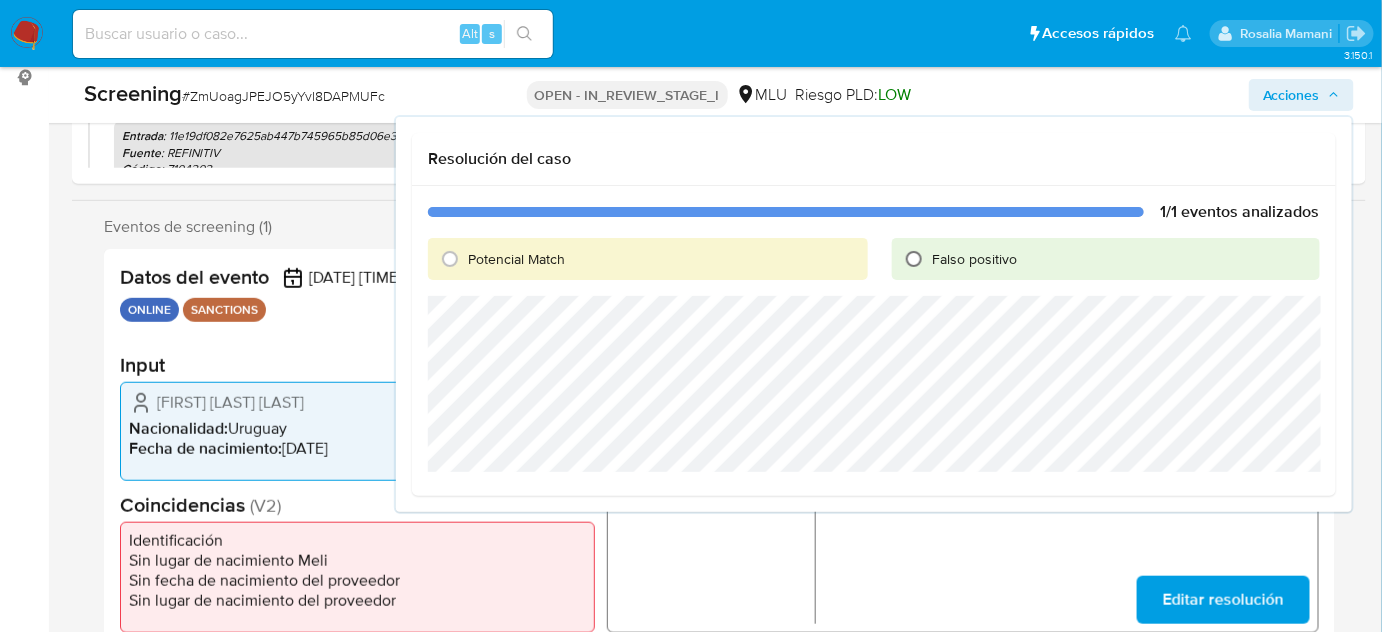 click on "Falso positivo" at bounding box center (914, 259) 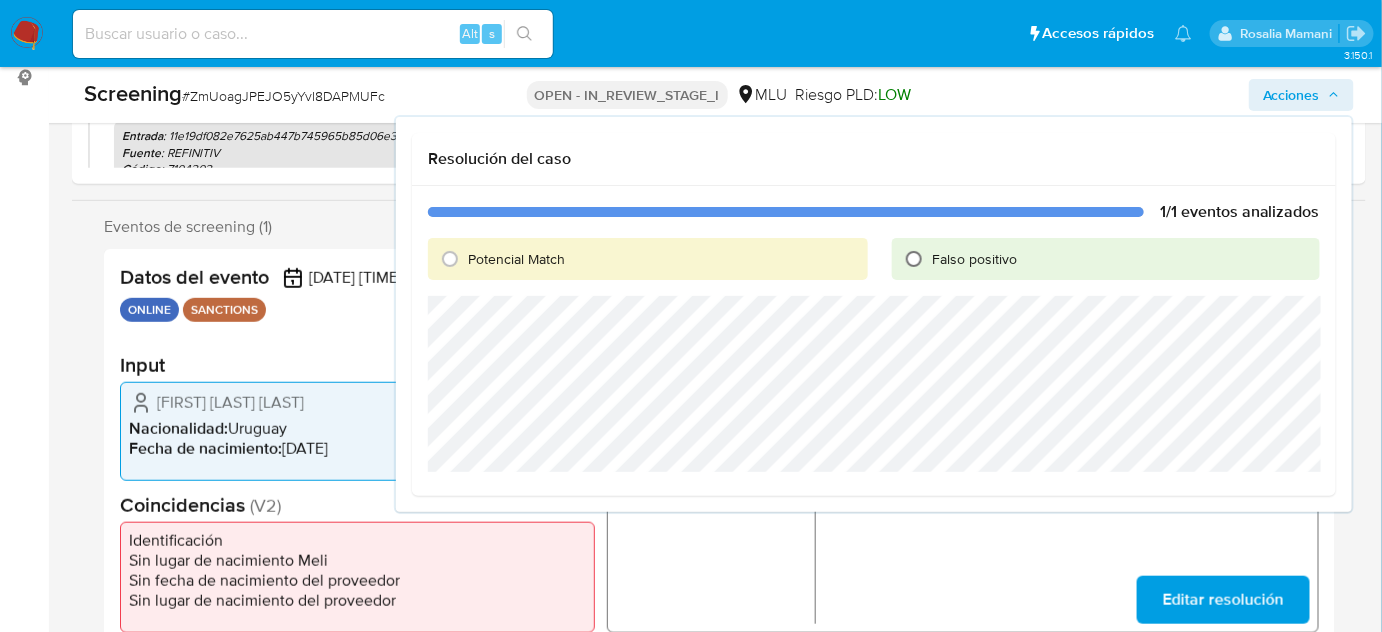 radio on "true" 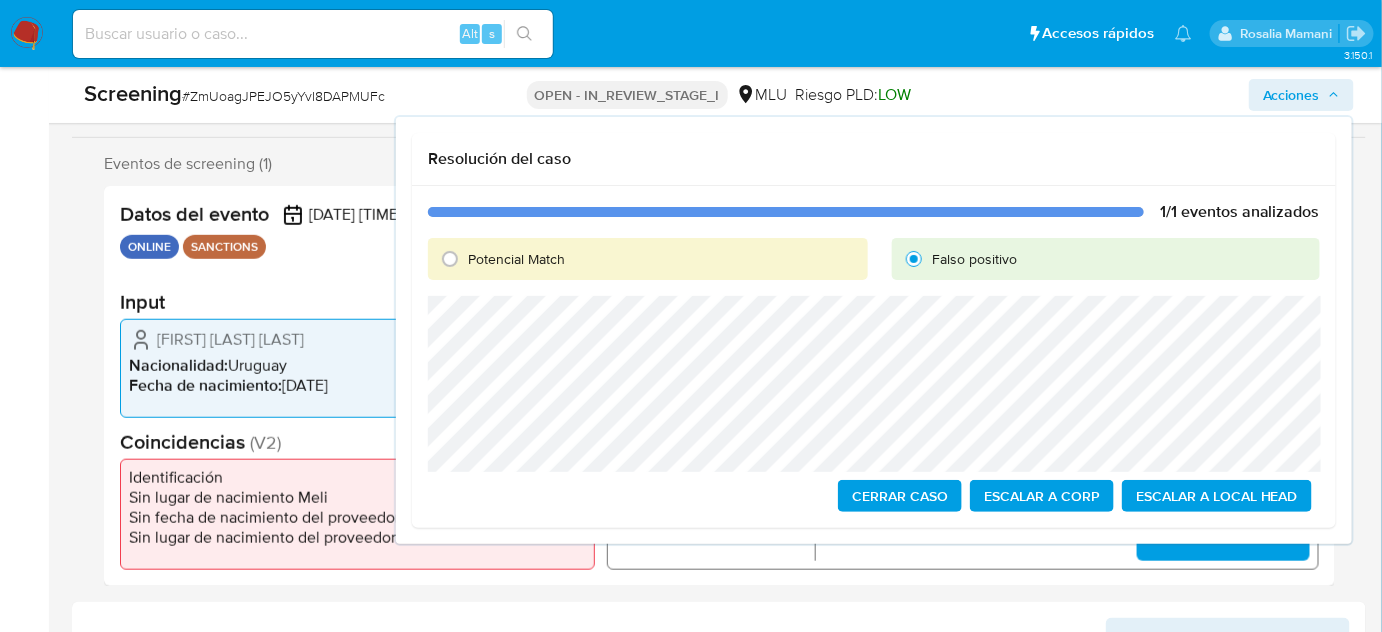 scroll, scrollTop: 363, scrollLeft: 0, axis: vertical 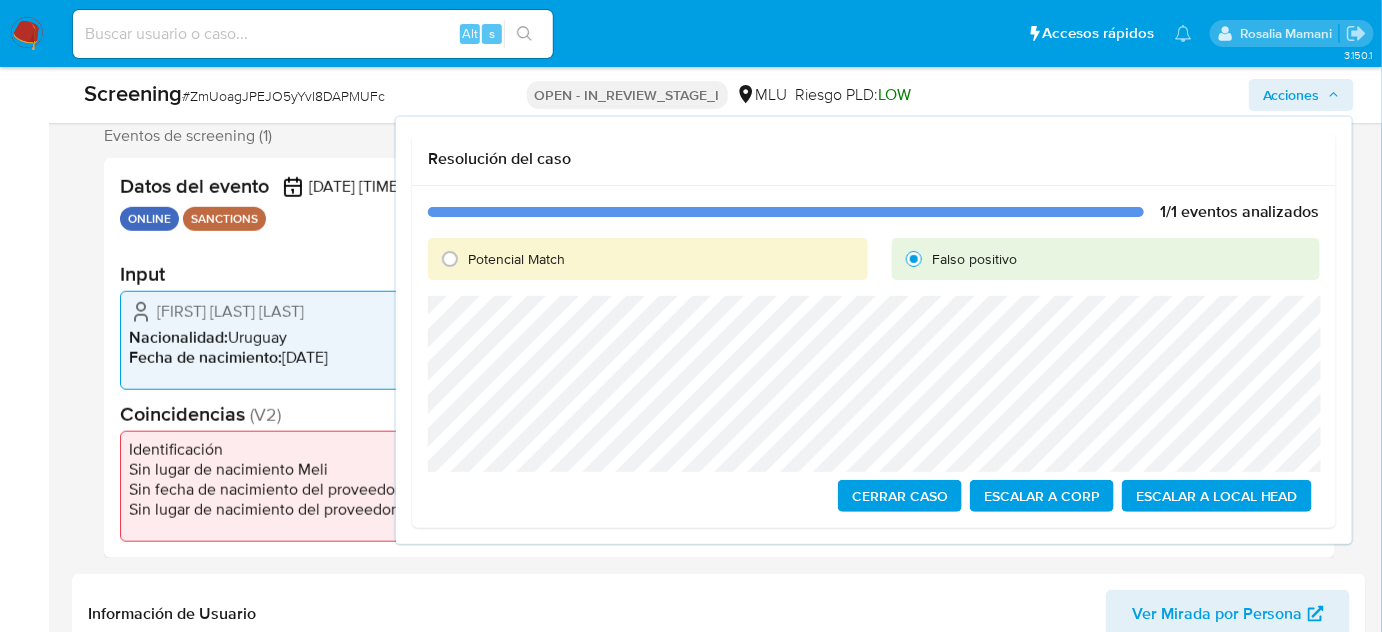 click on "Cerrar Caso" at bounding box center (900, 496) 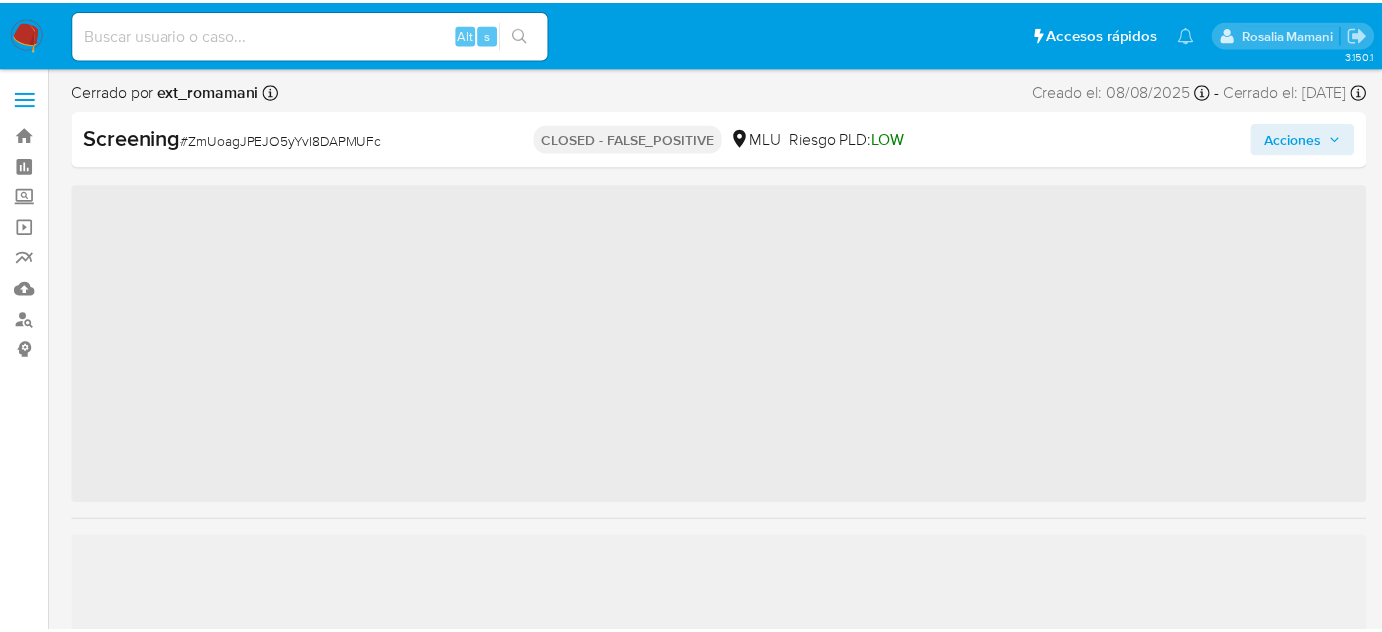 scroll, scrollTop: 0, scrollLeft: 0, axis: both 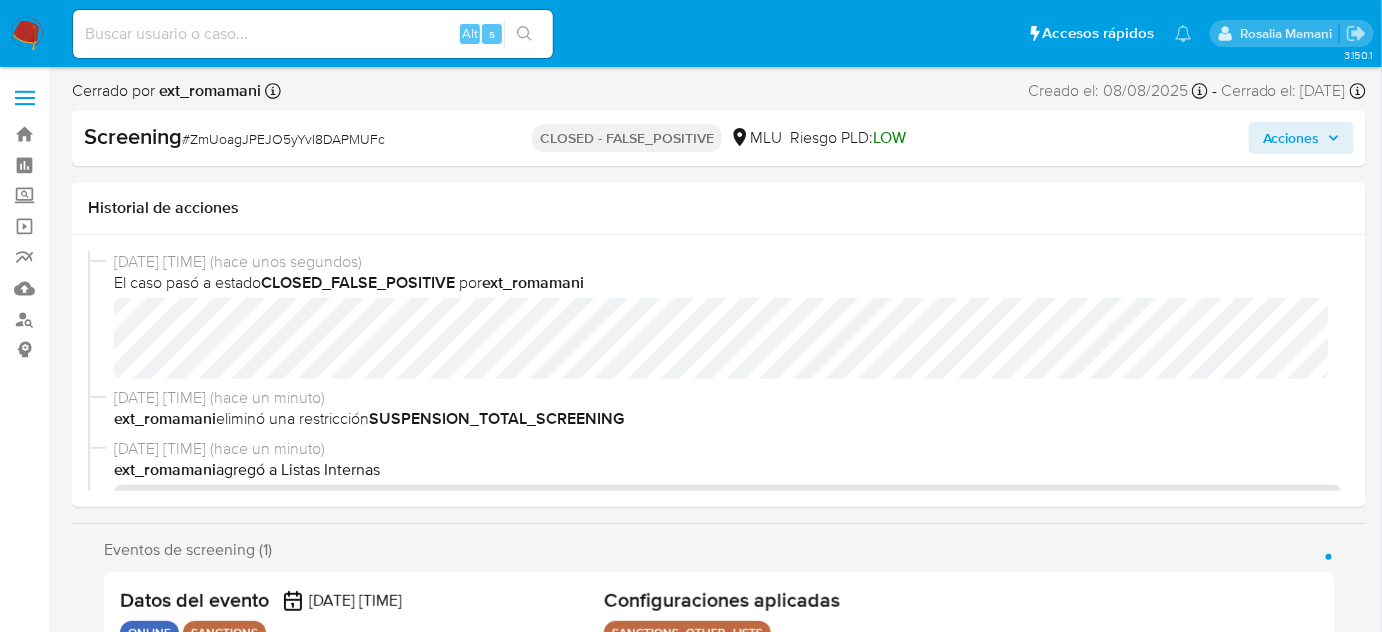 select on "10" 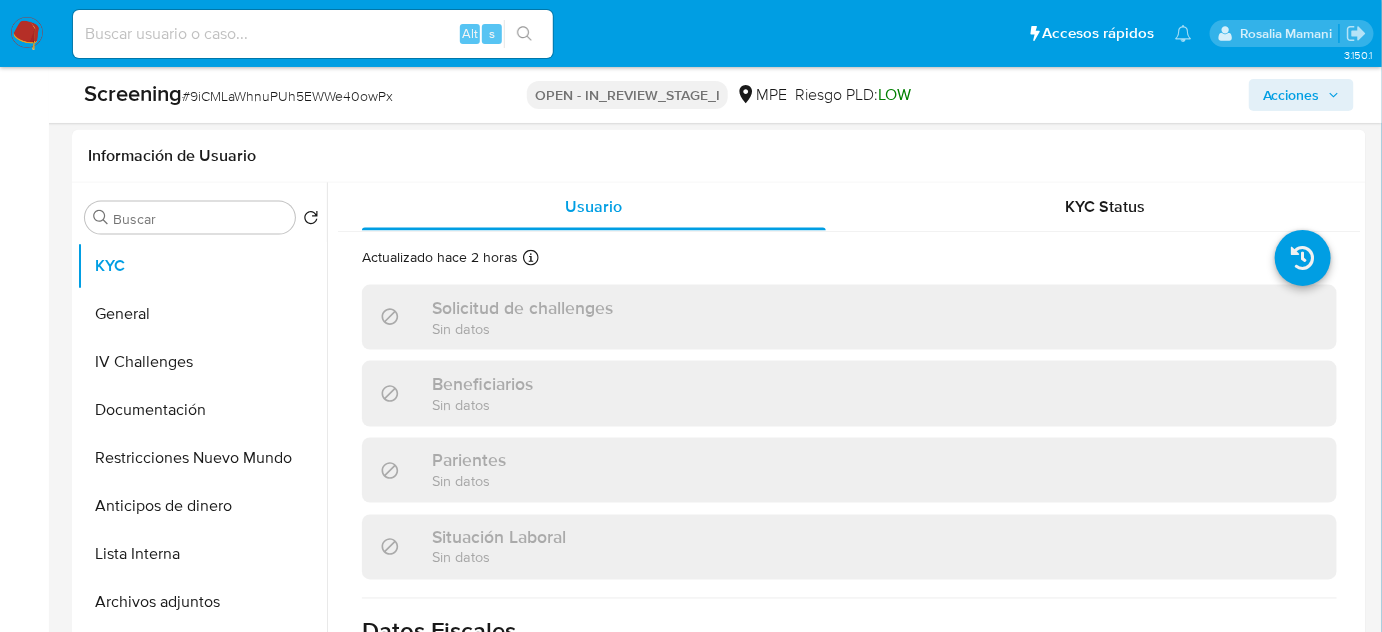 scroll, scrollTop: 909, scrollLeft: 0, axis: vertical 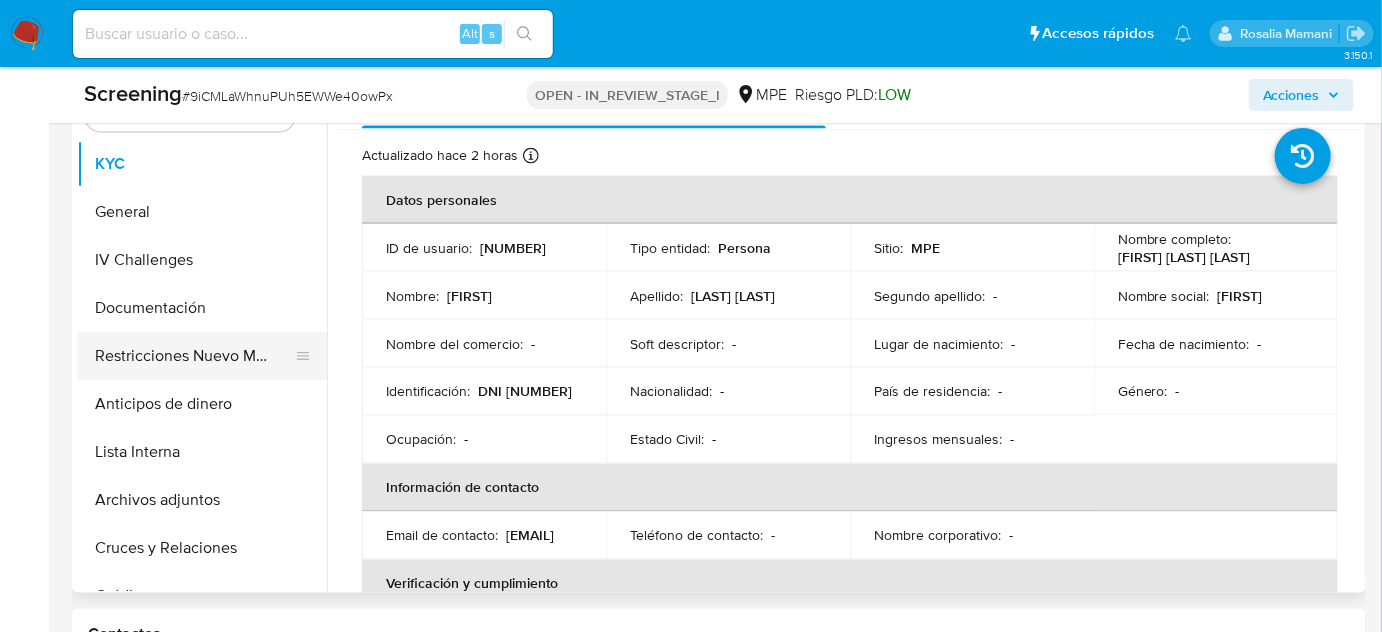 select on "10" 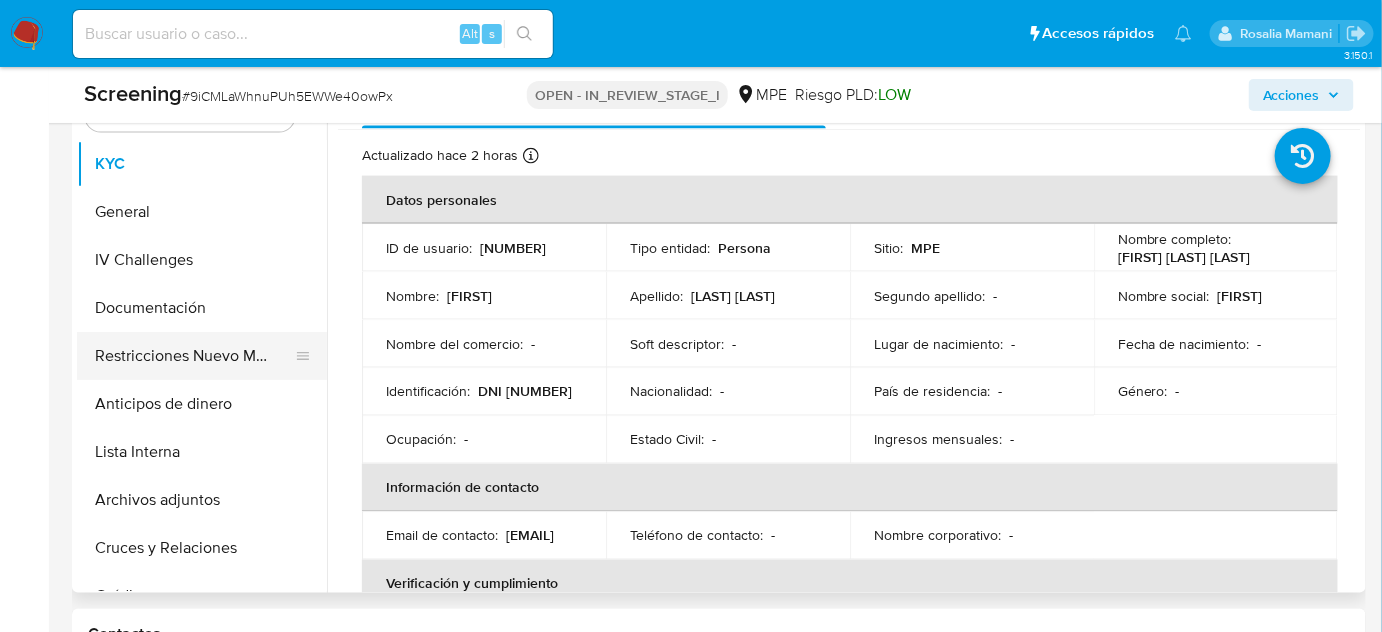 click on "Restricciones Nuevo Mundo" at bounding box center [194, 356] 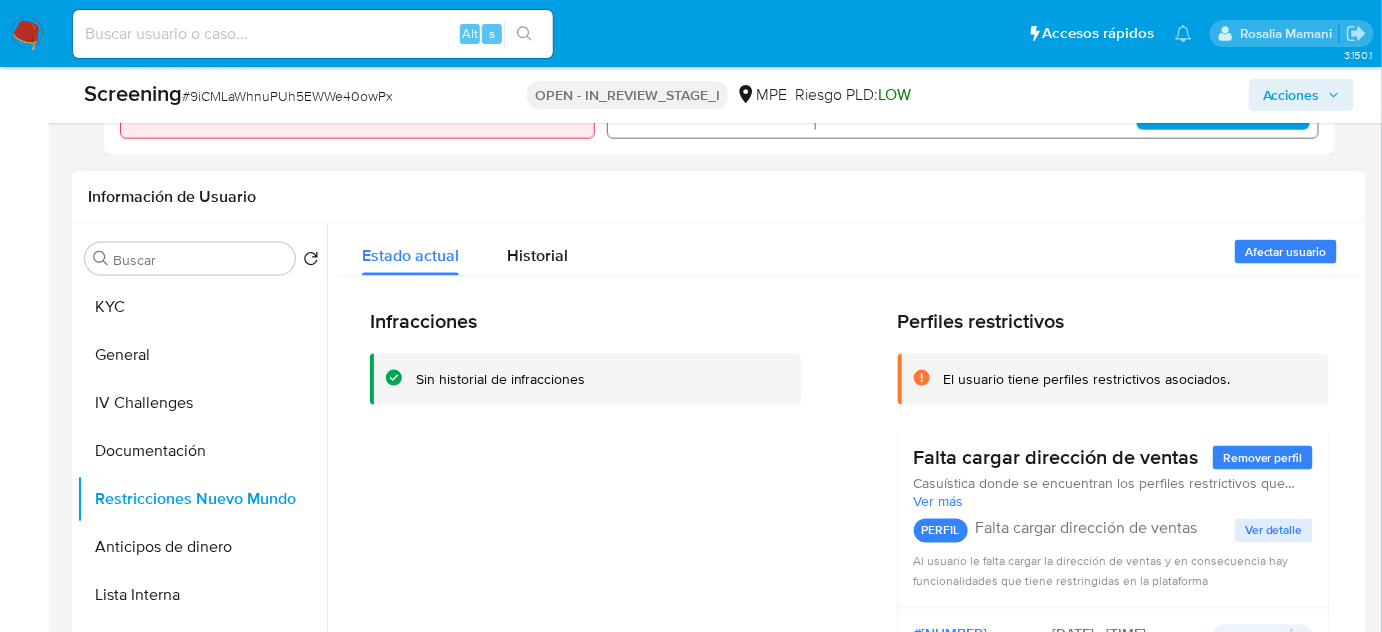 scroll, scrollTop: 727, scrollLeft: 0, axis: vertical 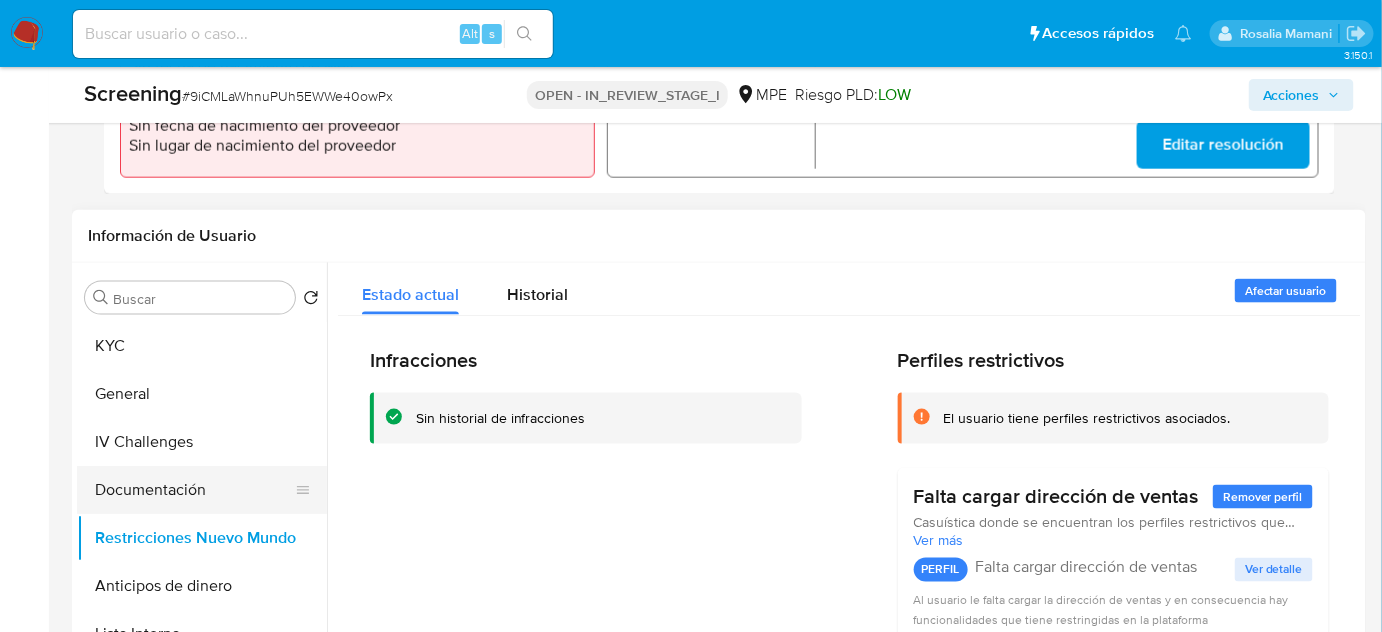 click on "Documentación" at bounding box center [194, 490] 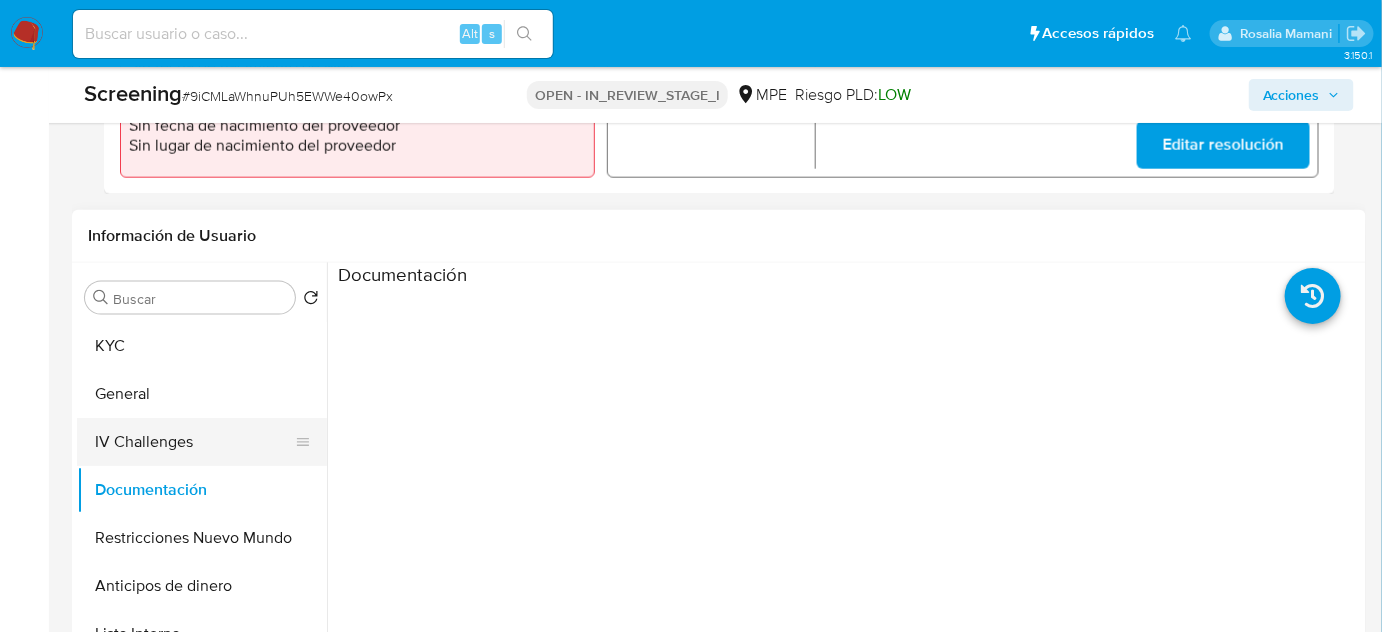 click on "IV Challenges" at bounding box center [194, 442] 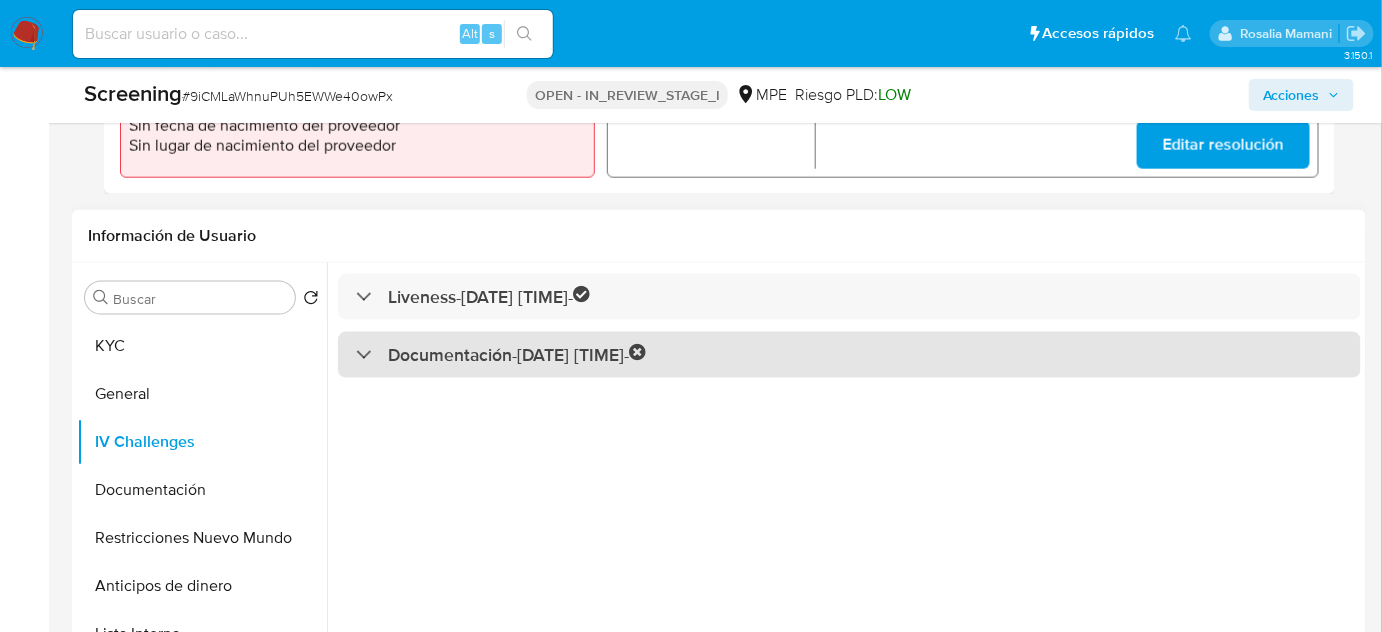 click on "Documentación  -  [DATE] [TIME]  -" at bounding box center (517, 355) 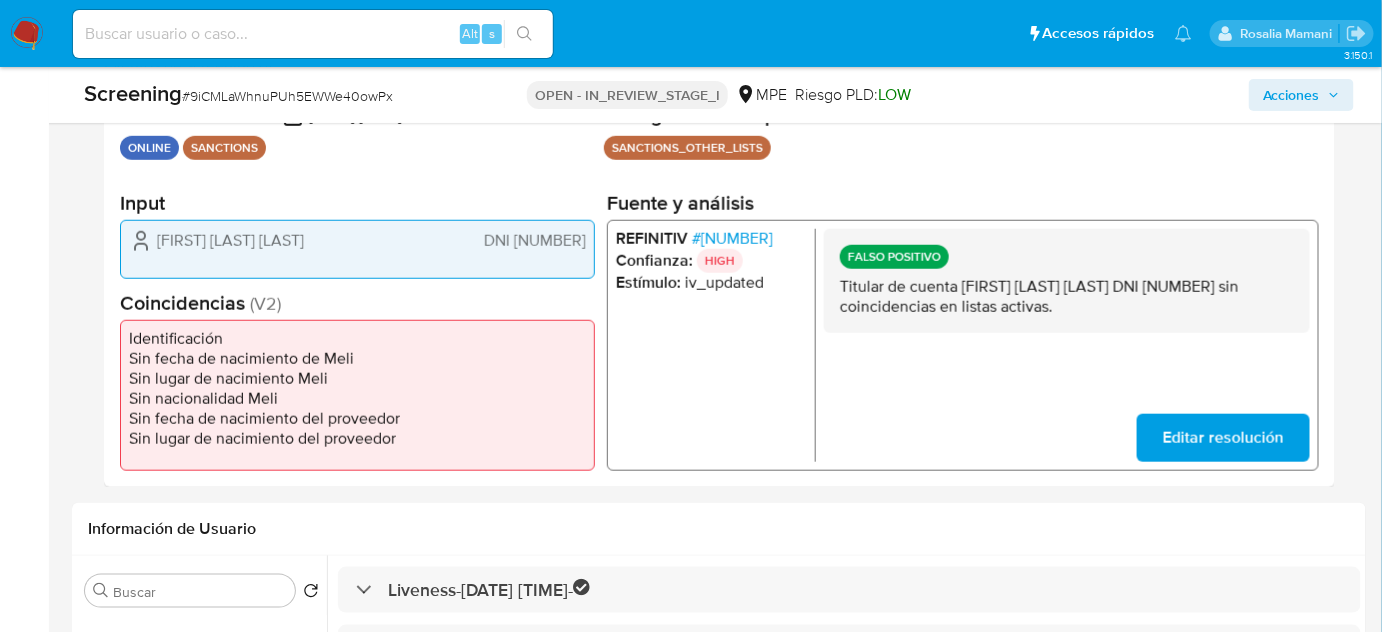 scroll, scrollTop: 363, scrollLeft: 0, axis: vertical 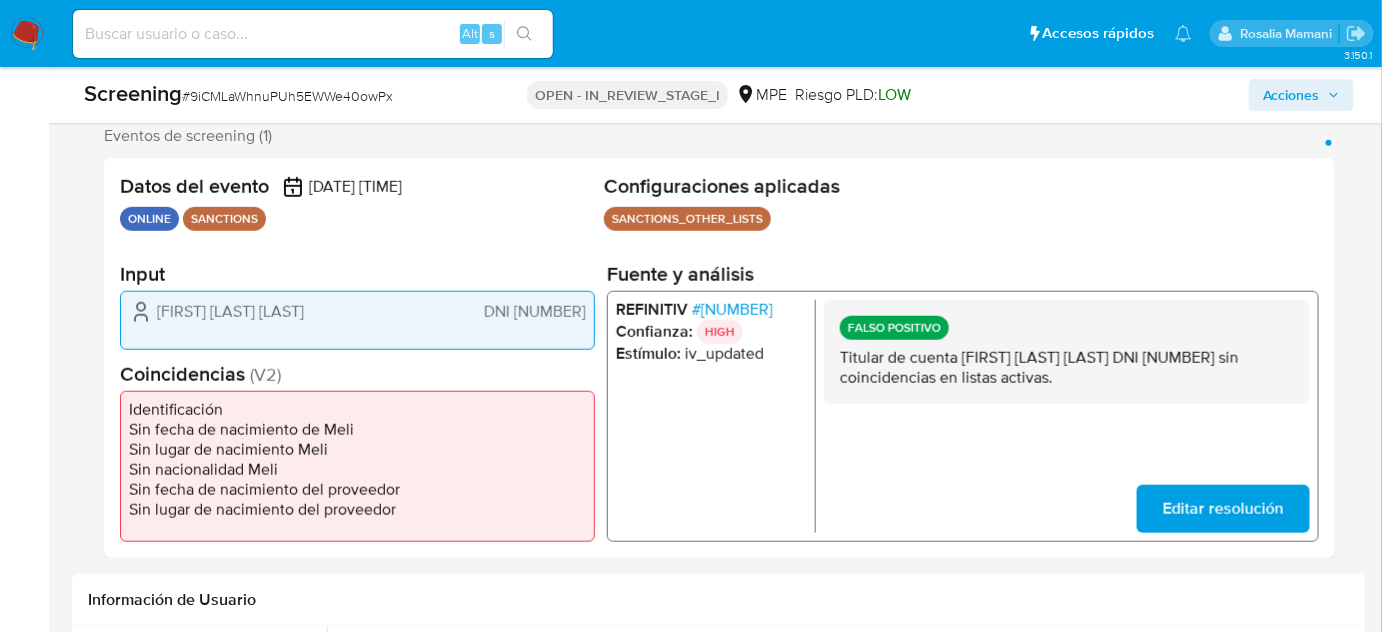 drag, startPoint x: 586, startPoint y: 310, endPoint x: 514, endPoint y: 309, distance: 72.00694 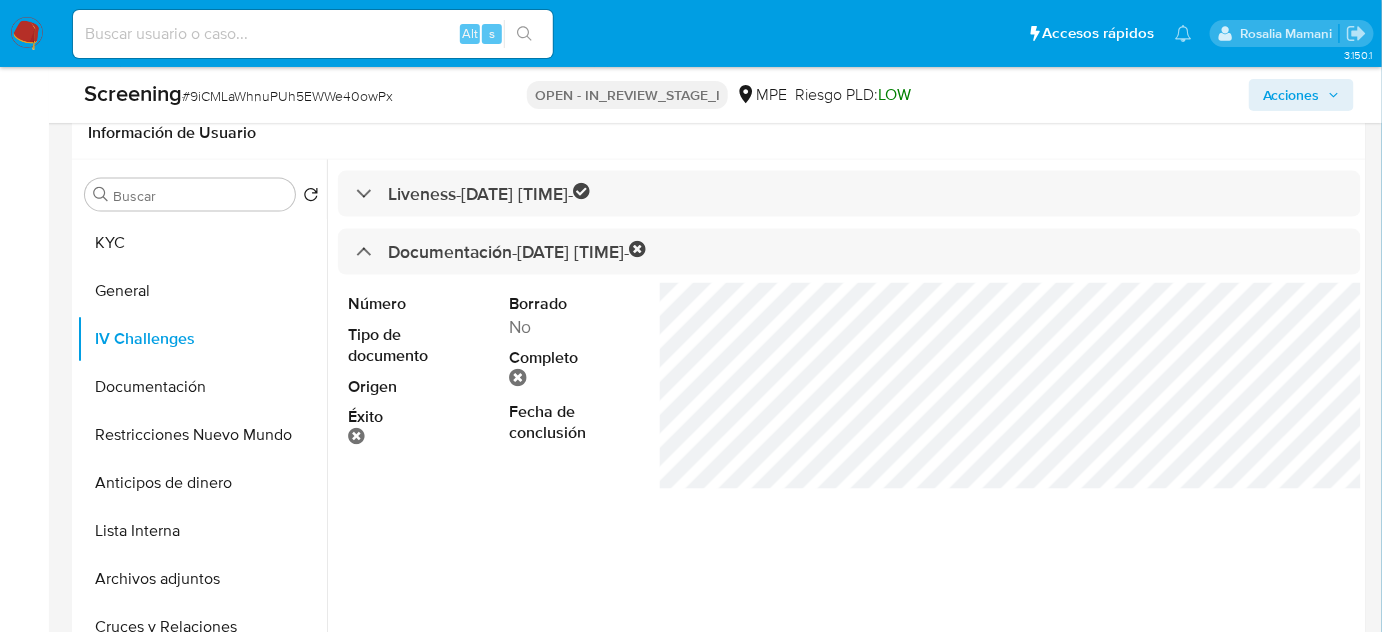 scroll, scrollTop: 909, scrollLeft: 0, axis: vertical 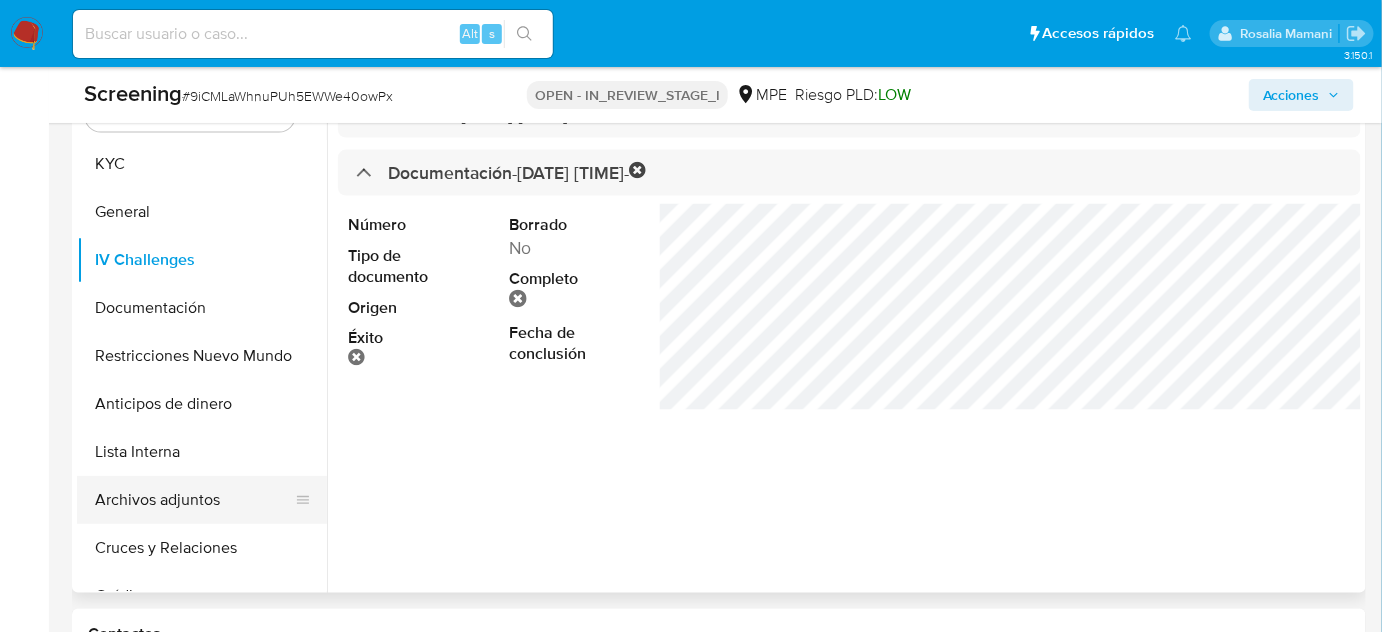 click on "Archivos adjuntos" at bounding box center [194, 500] 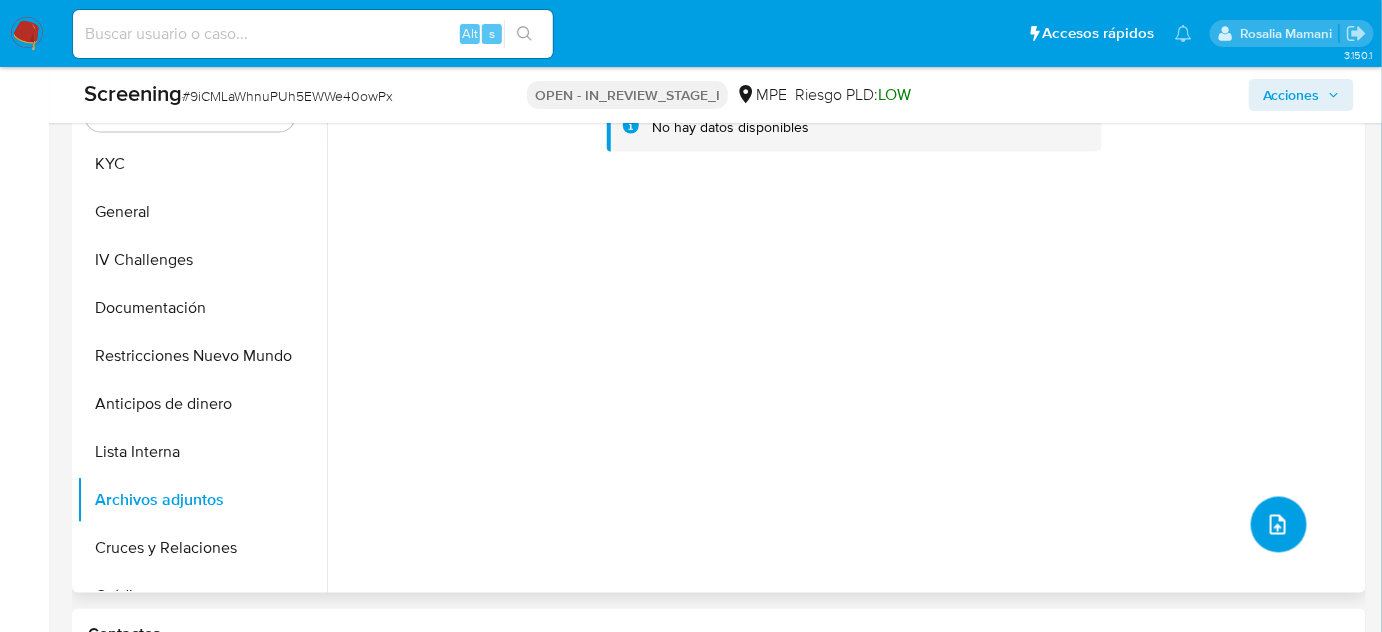 click 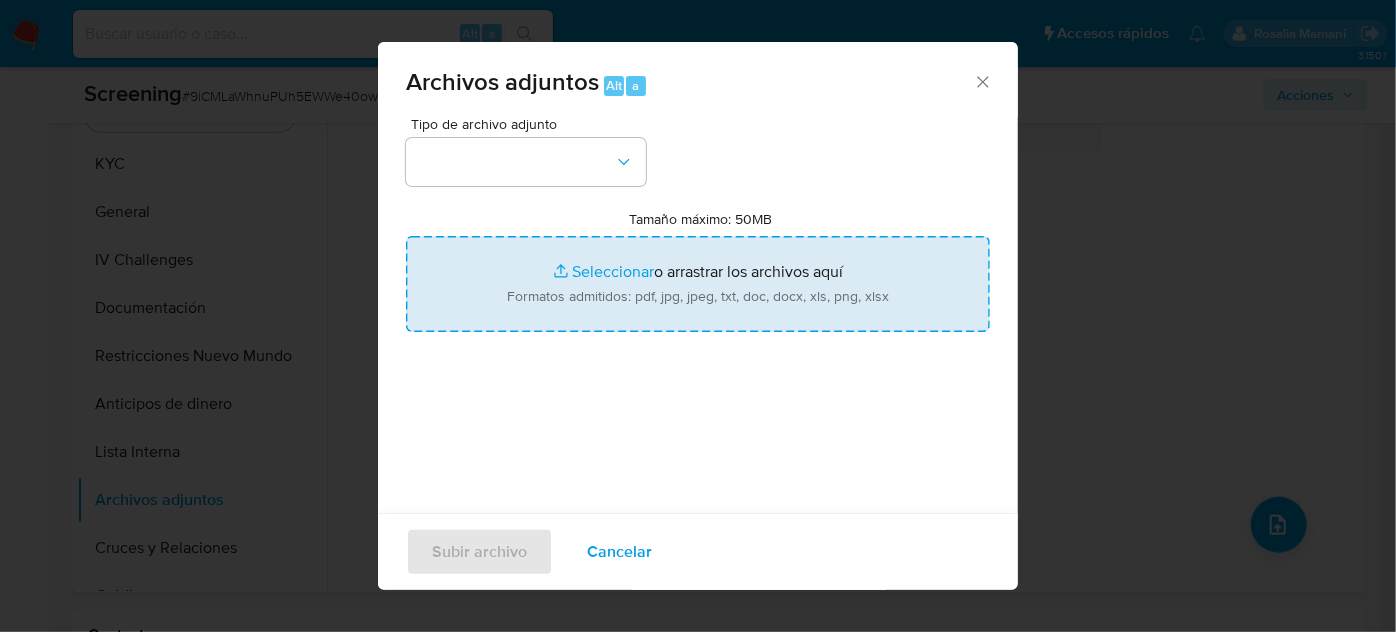 click on "Tamaño máximo: 50MB Seleccionar archivos" at bounding box center [698, 284] 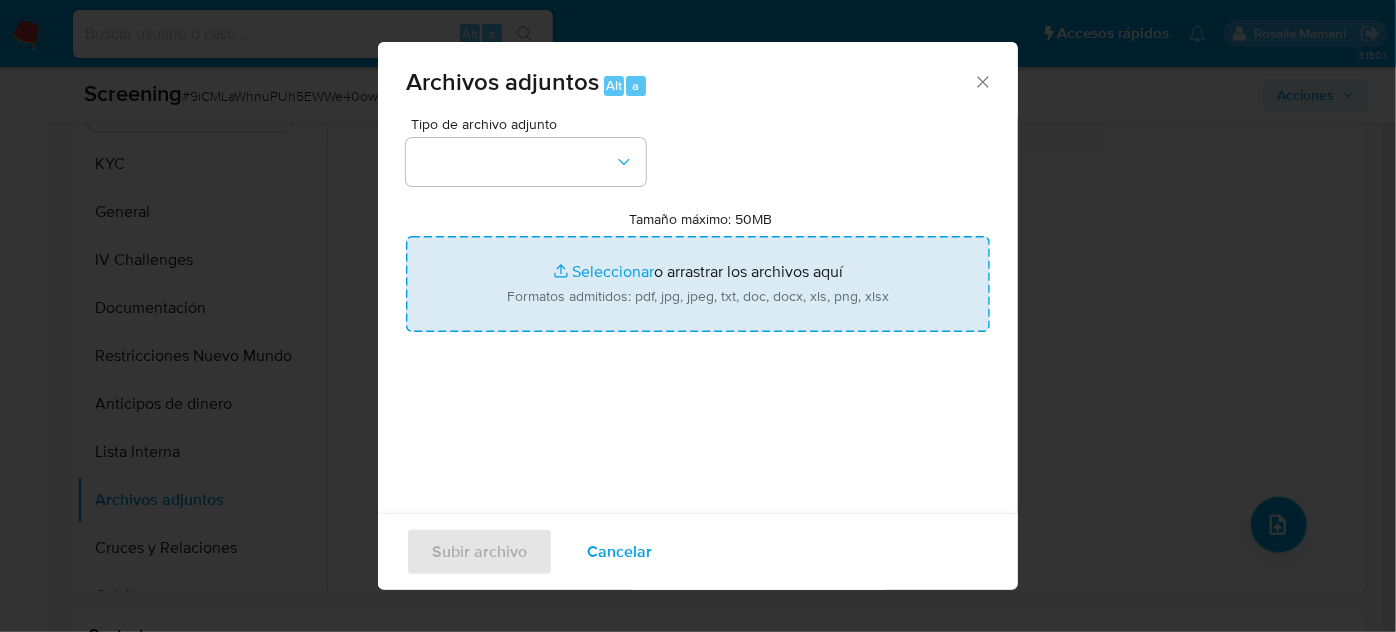 type on "C:\fakepath\DNI [NUMBER] - DNIPERU.COM.pdf" 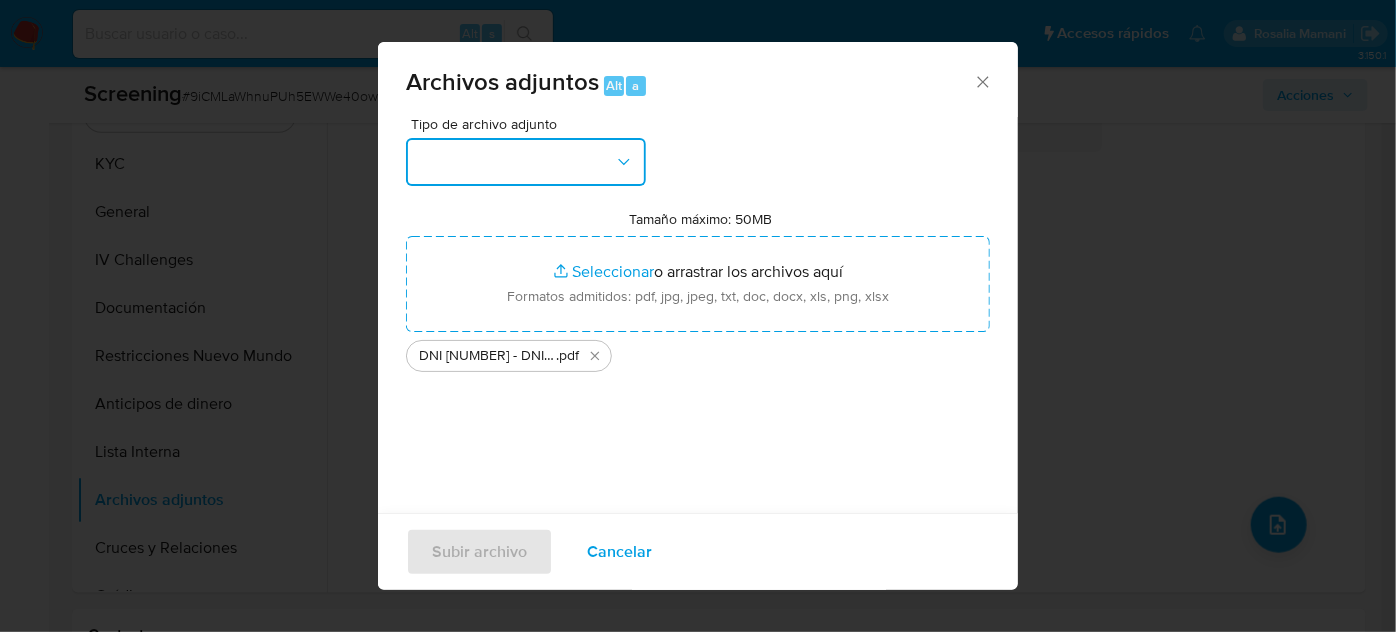 drag, startPoint x: 569, startPoint y: 271, endPoint x: 458, endPoint y: 167, distance: 152.10852 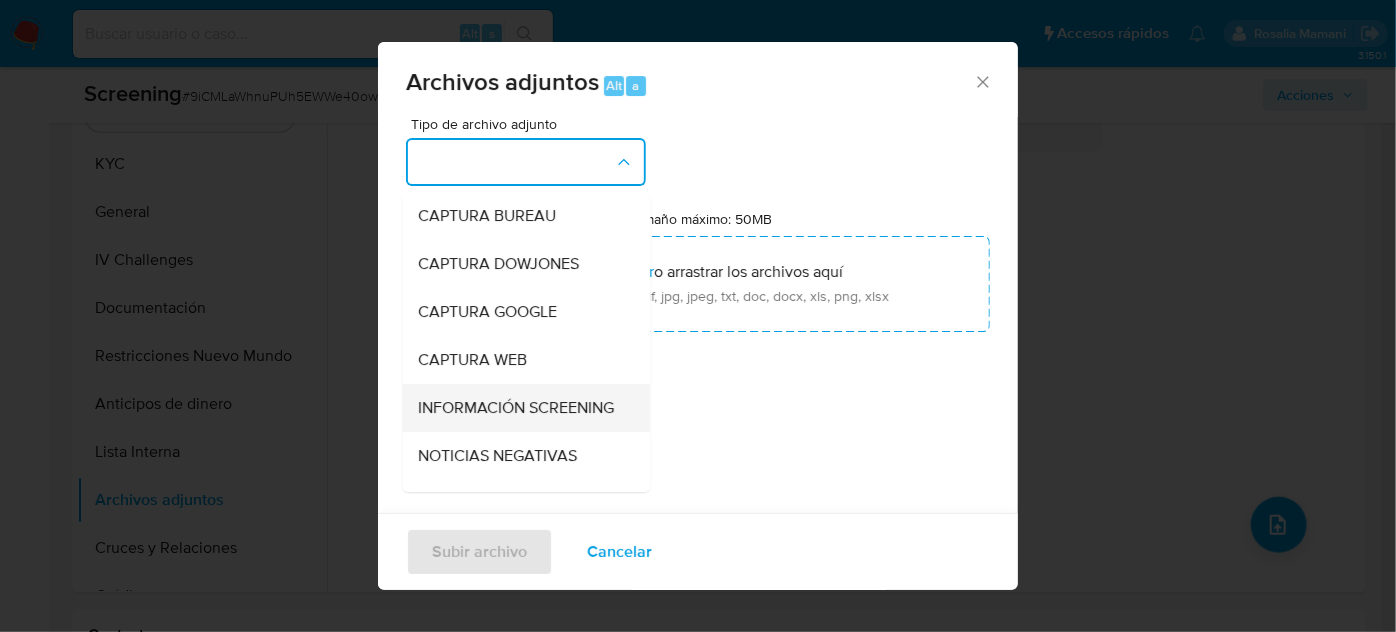 click on "INFORMACIÓN SCREENING" at bounding box center (516, 408) 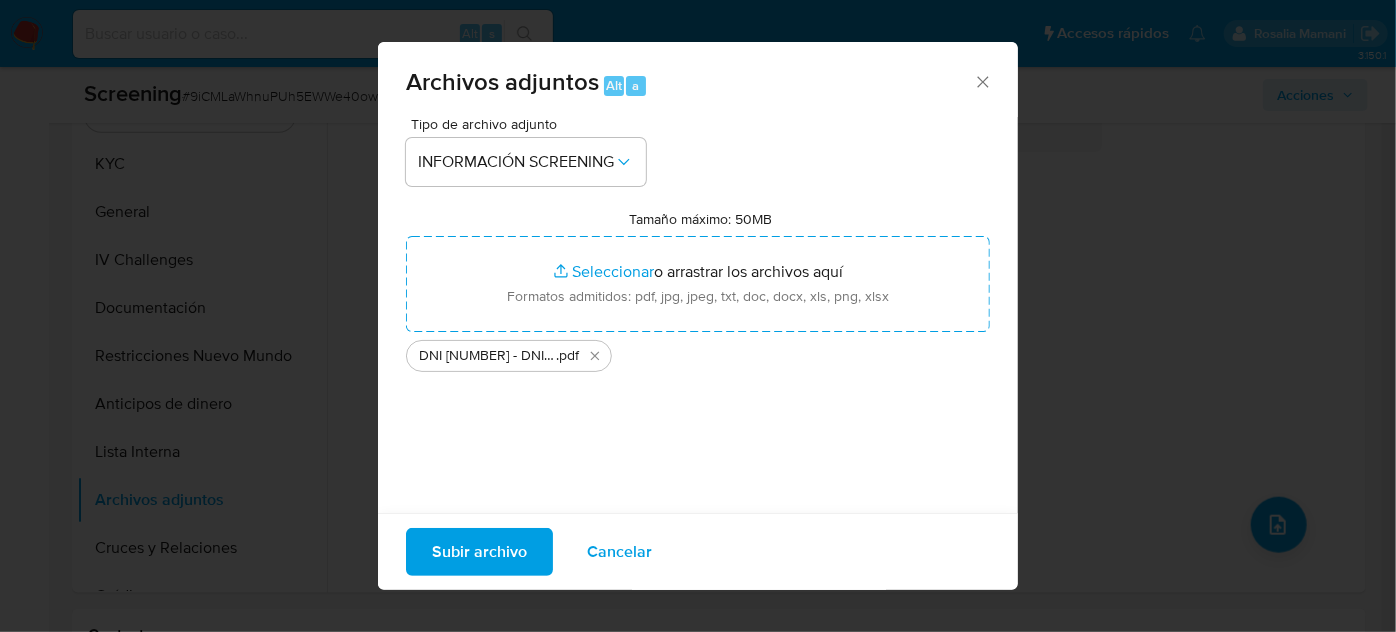 click on "Subir archivo Cancelar" at bounding box center (698, 551) 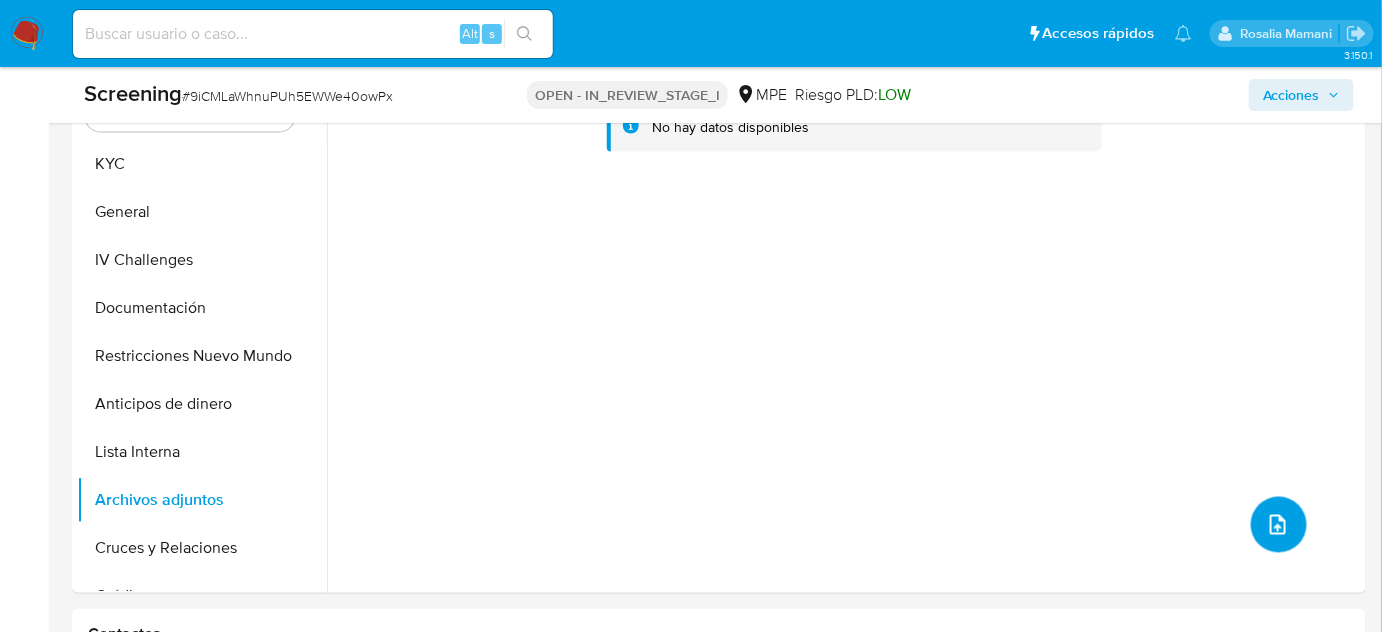 type 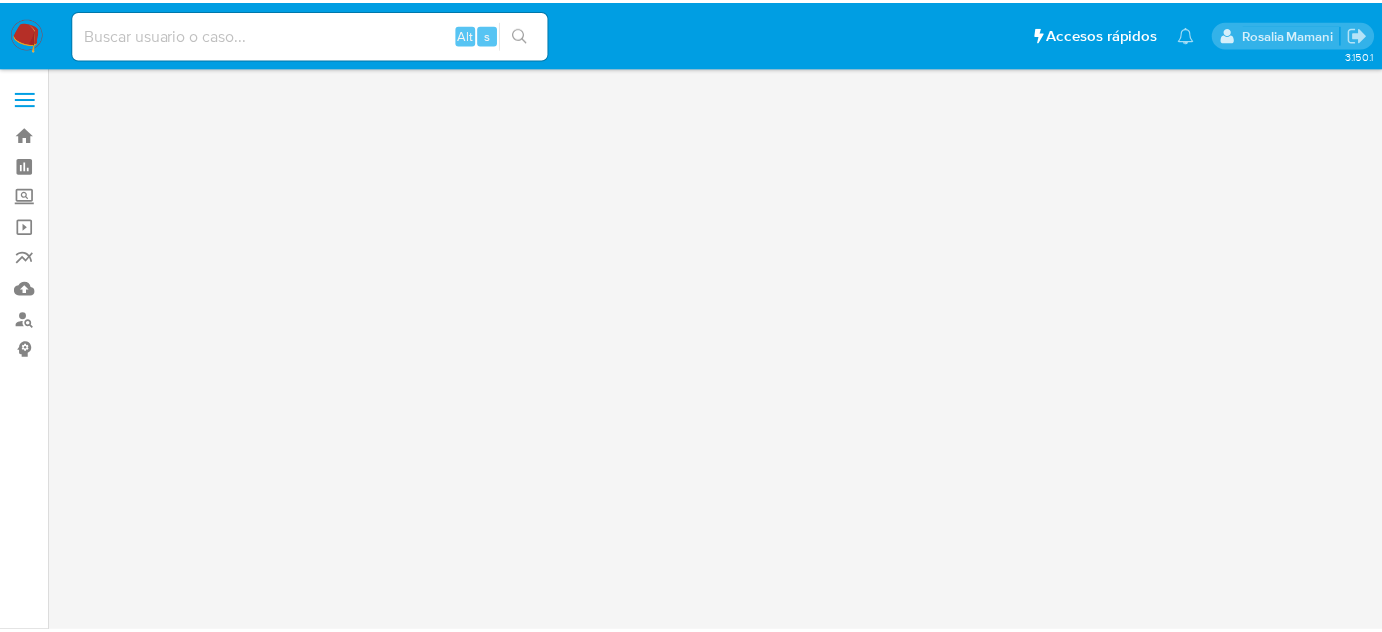 scroll, scrollTop: 0, scrollLeft: 0, axis: both 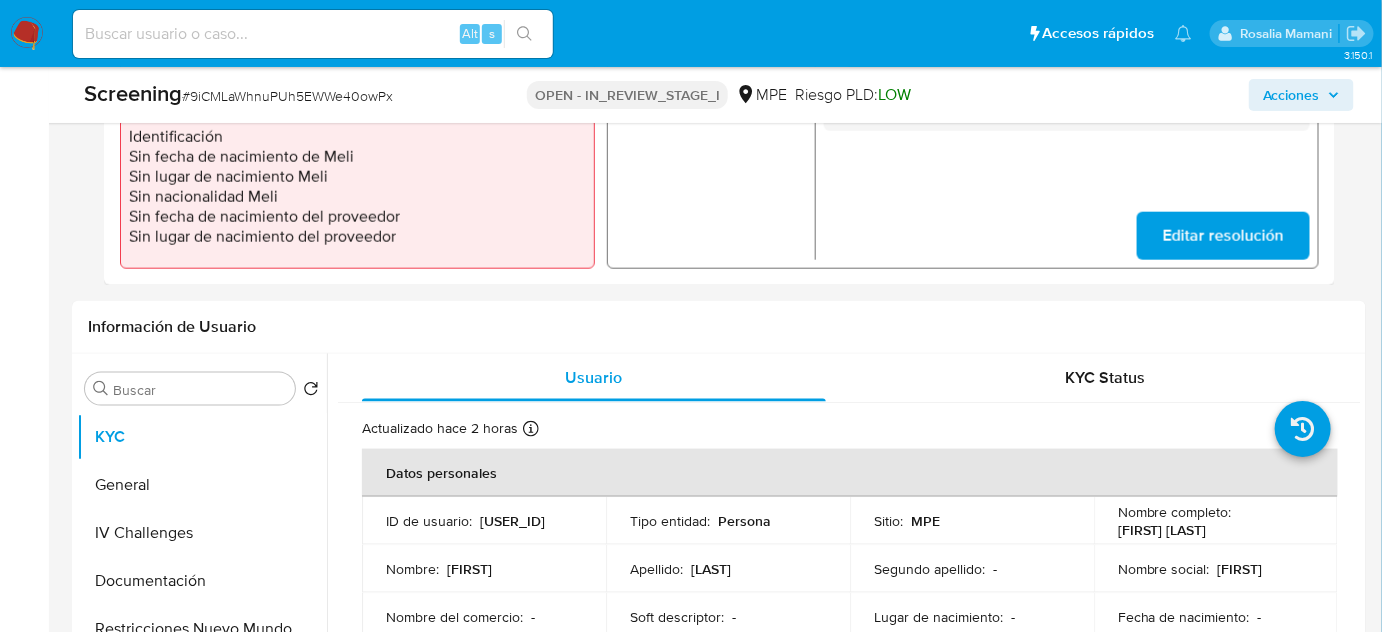 select on "10" 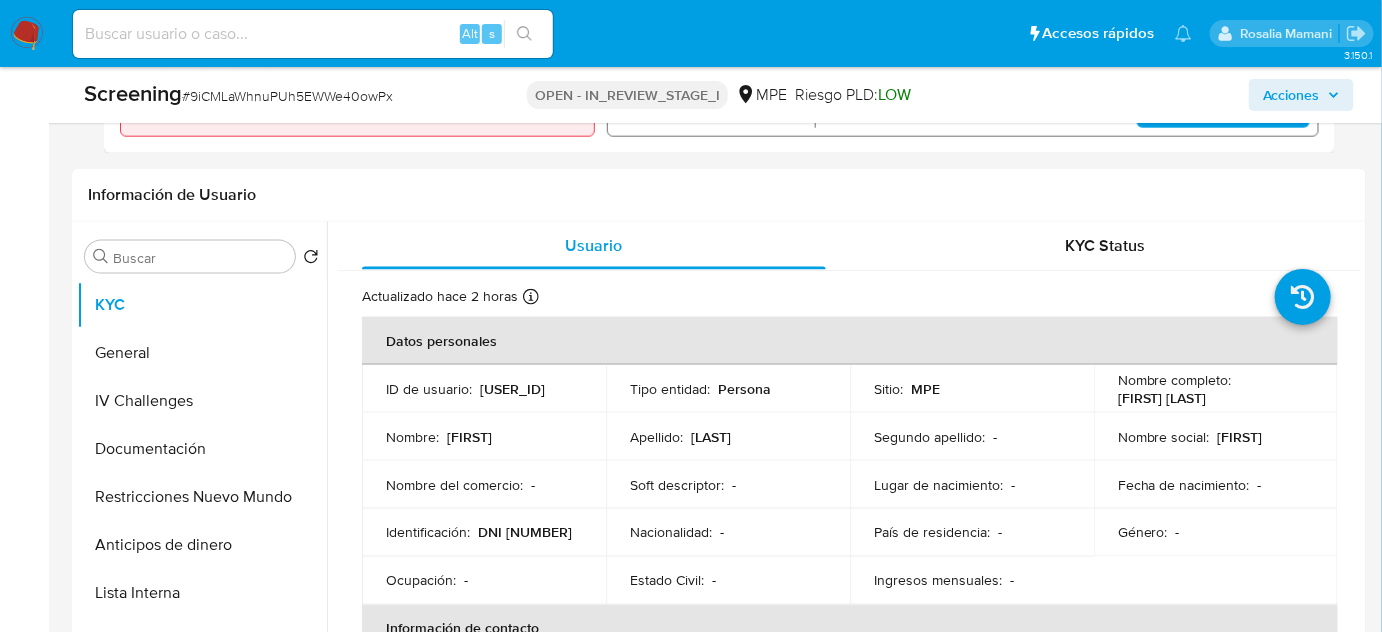 scroll, scrollTop: 818, scrollLeft: 0, axis: vertical 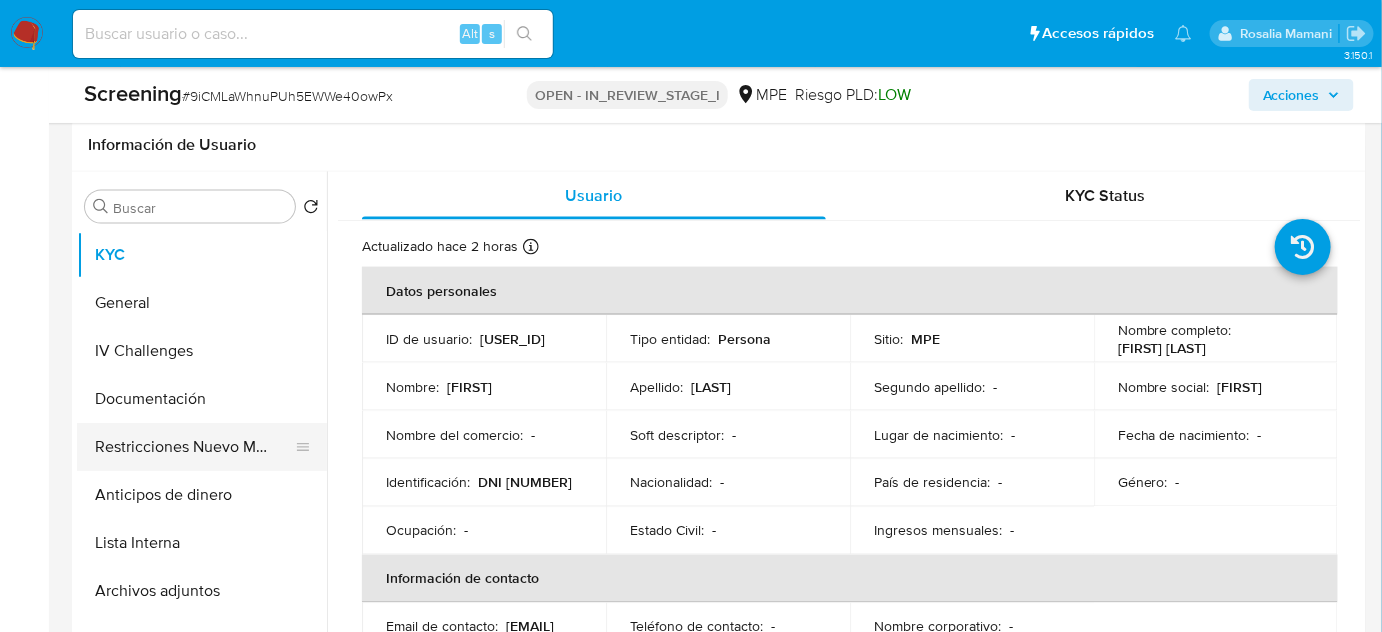 click on "Restricciones Nuevo Mundo" at bounding box center (194, 447) 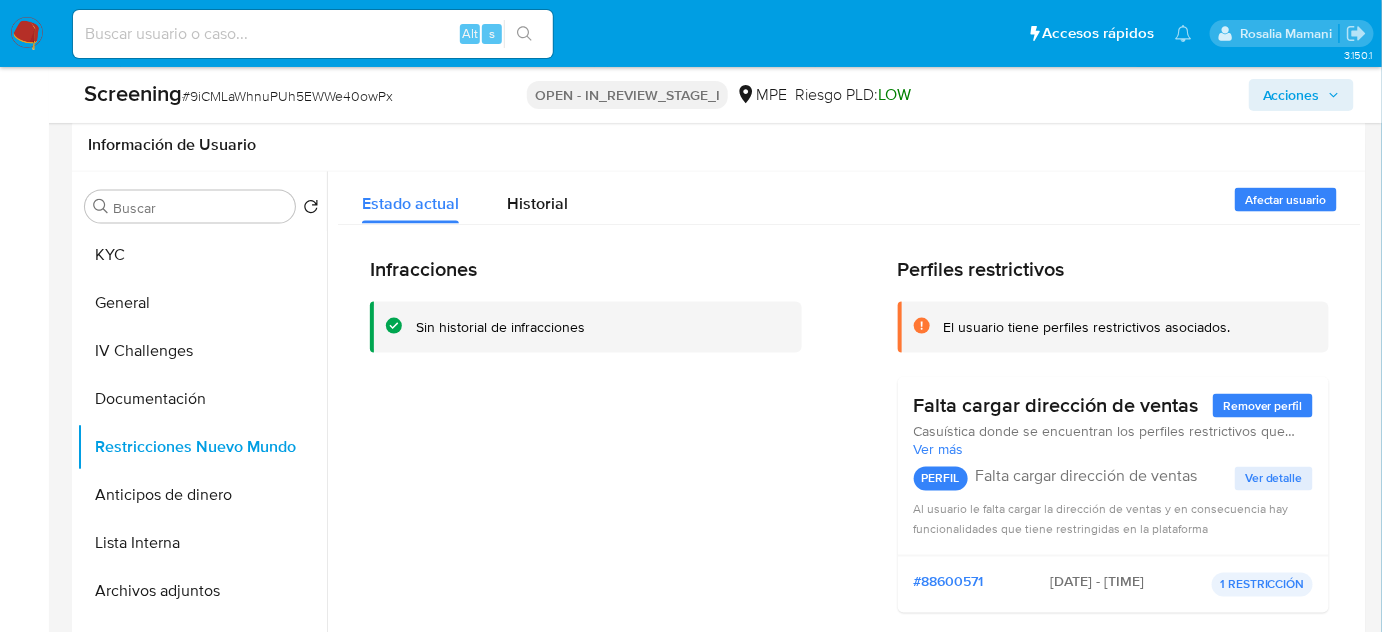 type 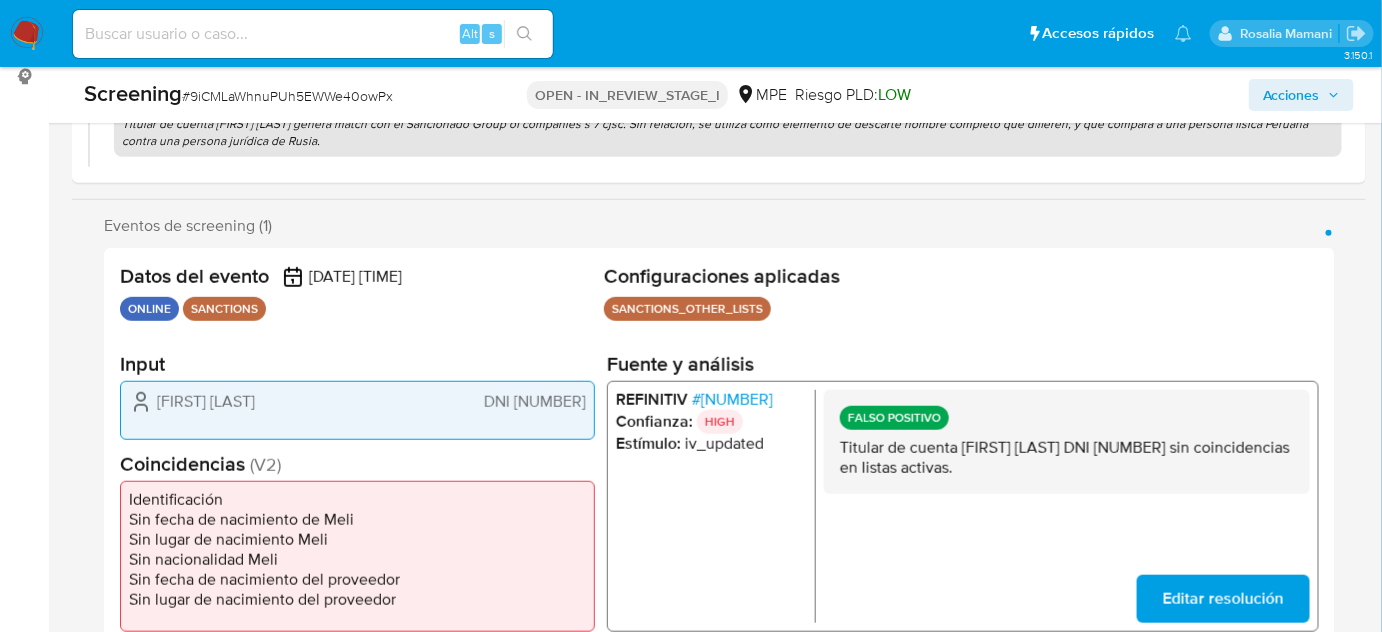 scroll, scrollTop: 272, scrollLeft: 0, axis: vertical 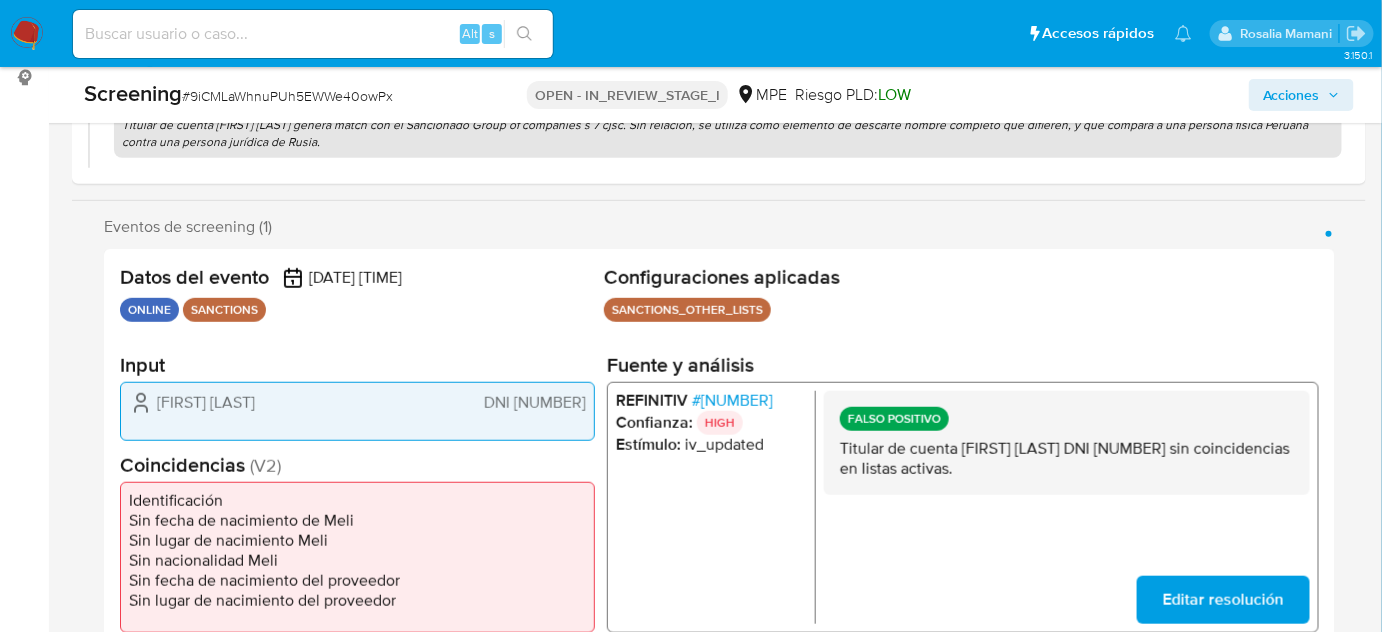 click on "Acciones" at bounding box center [1291, 95] 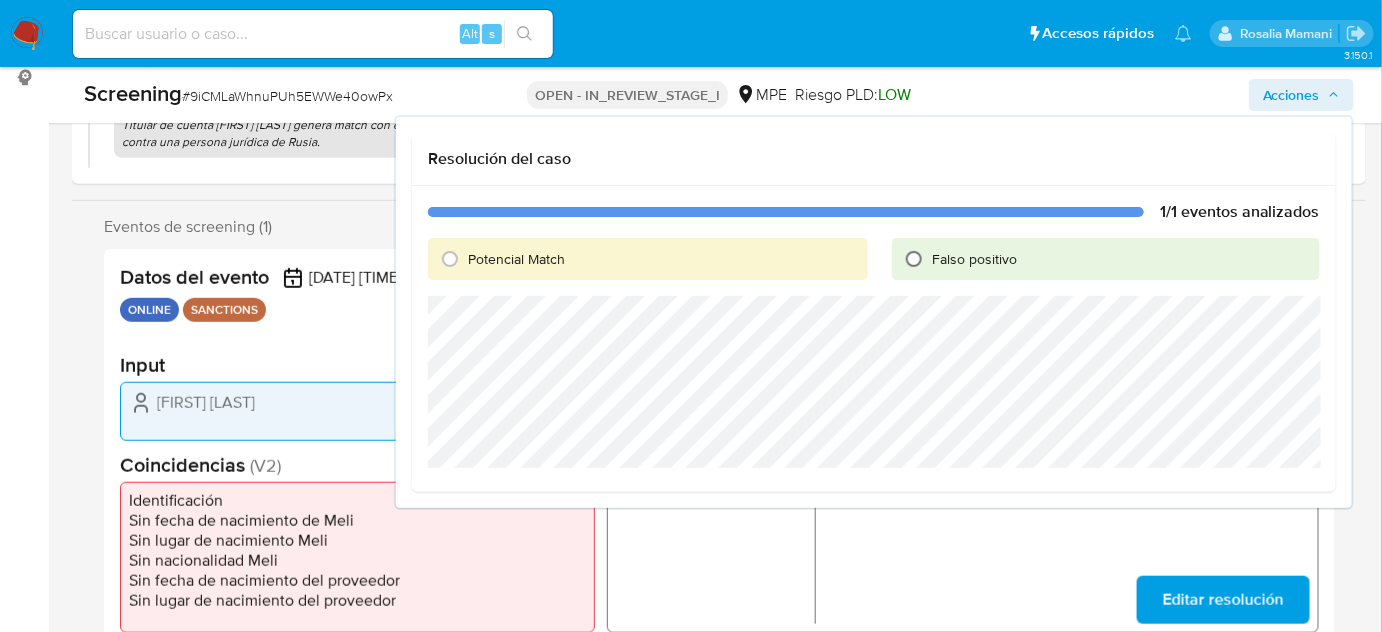click on "Falso positivo" at bounding box center [914, 259] 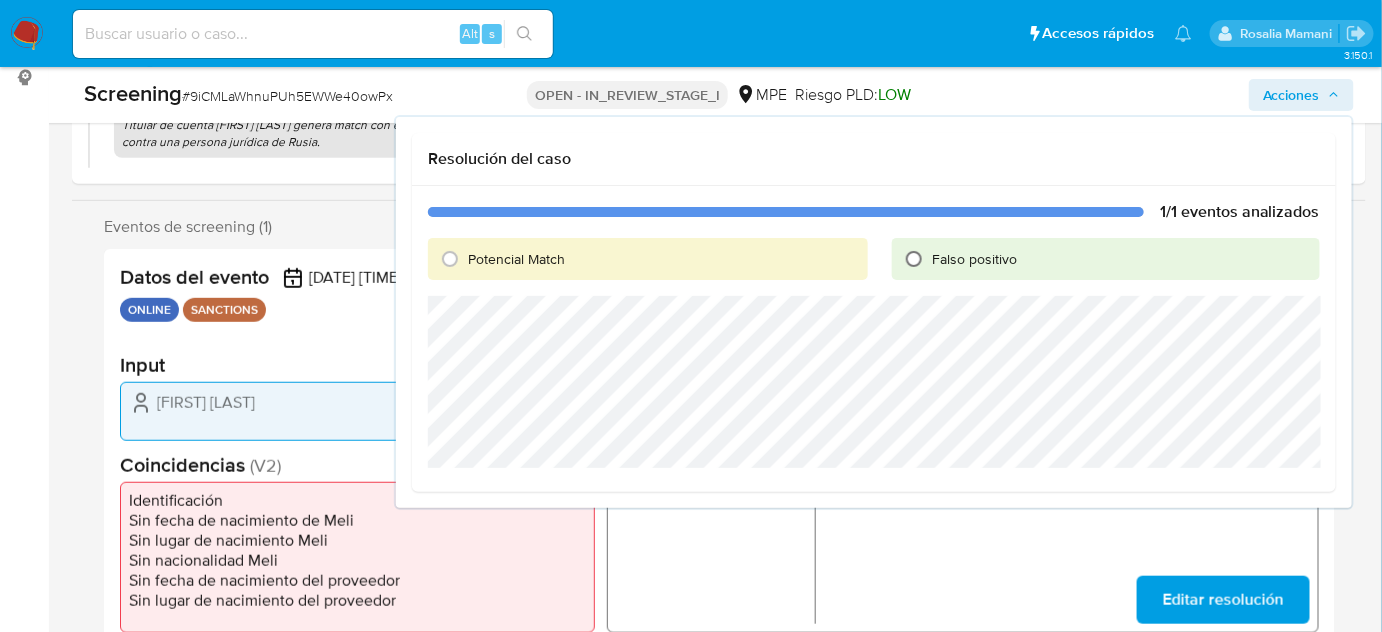 radio on "true" 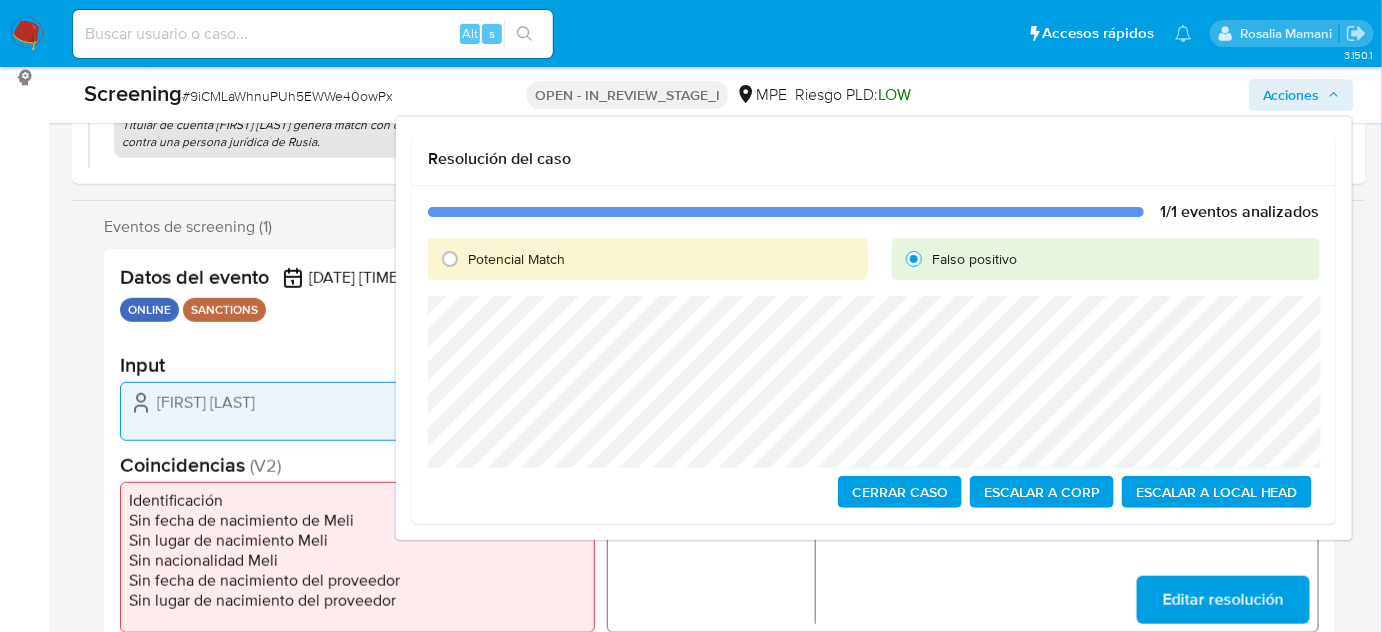 click on "Cerrar Caso" at bounding box center [900, 492] 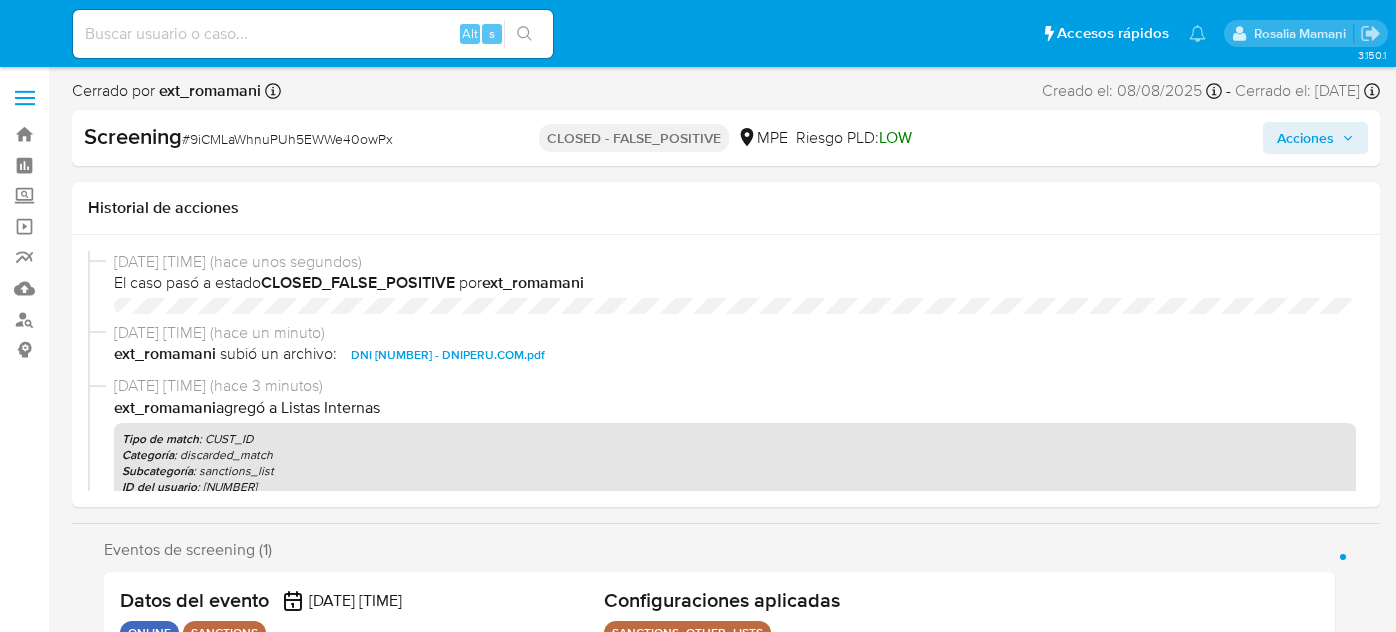 select on "10" 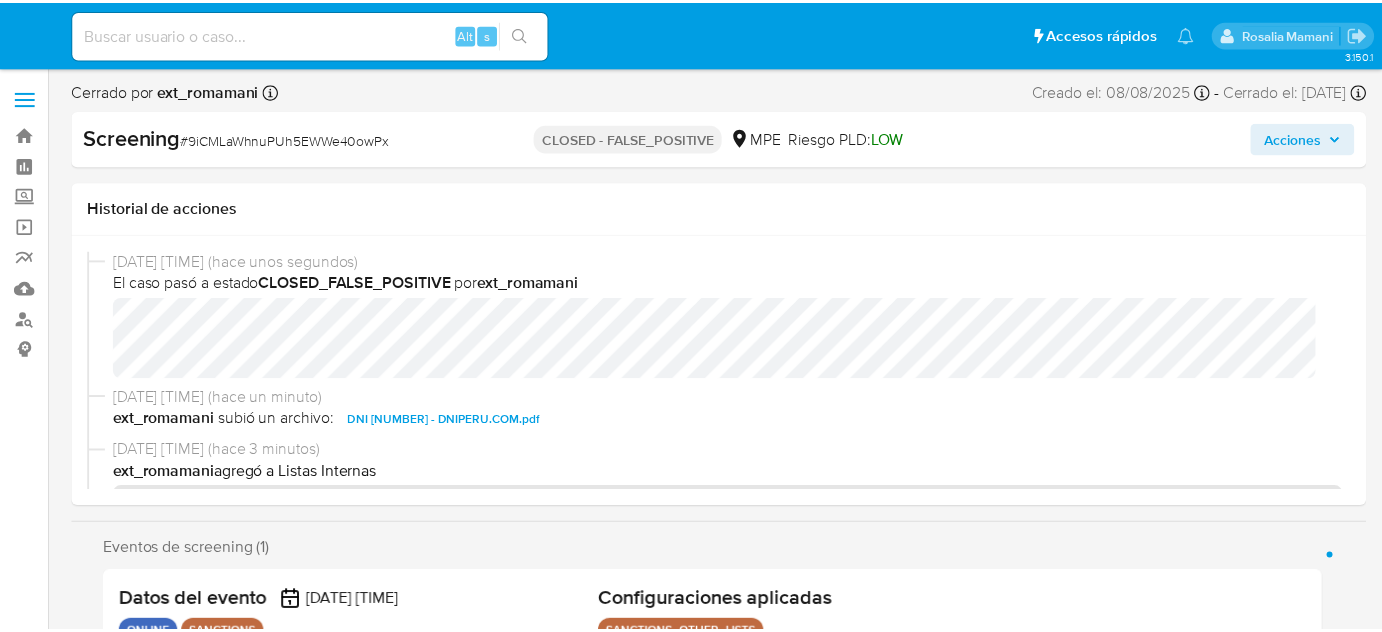 scroll, scrollTop: 0, scrollLeft: 0, axis: both 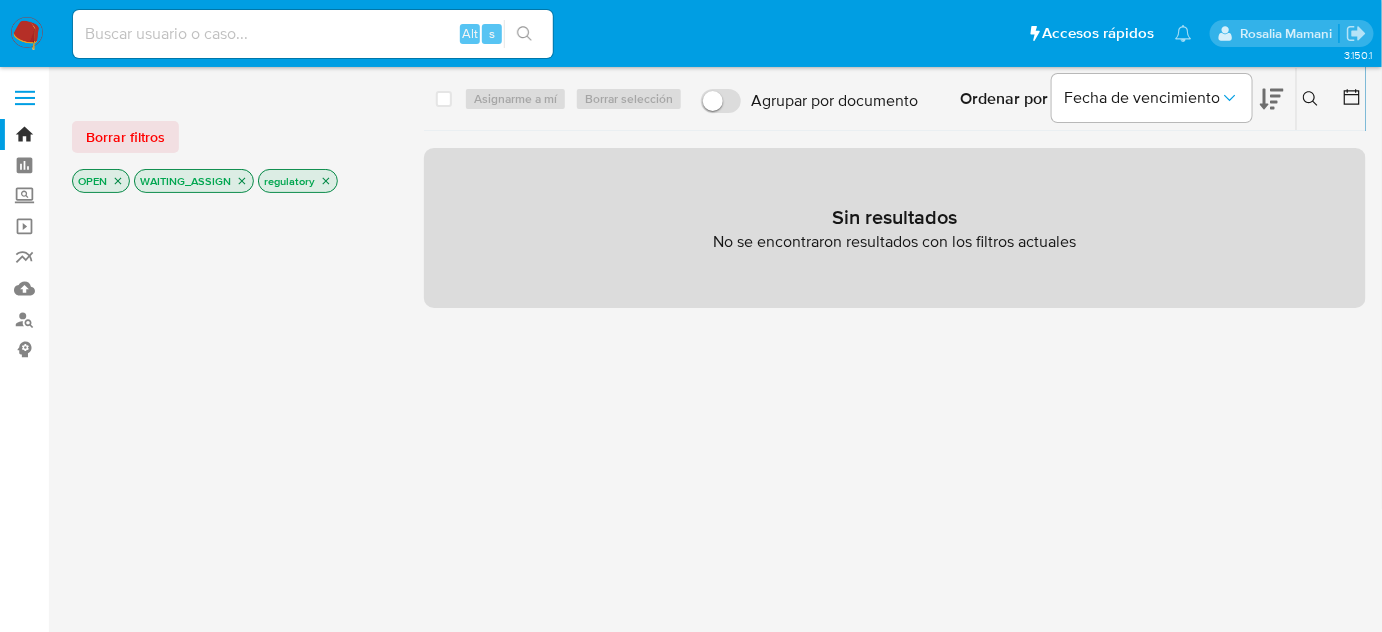 click 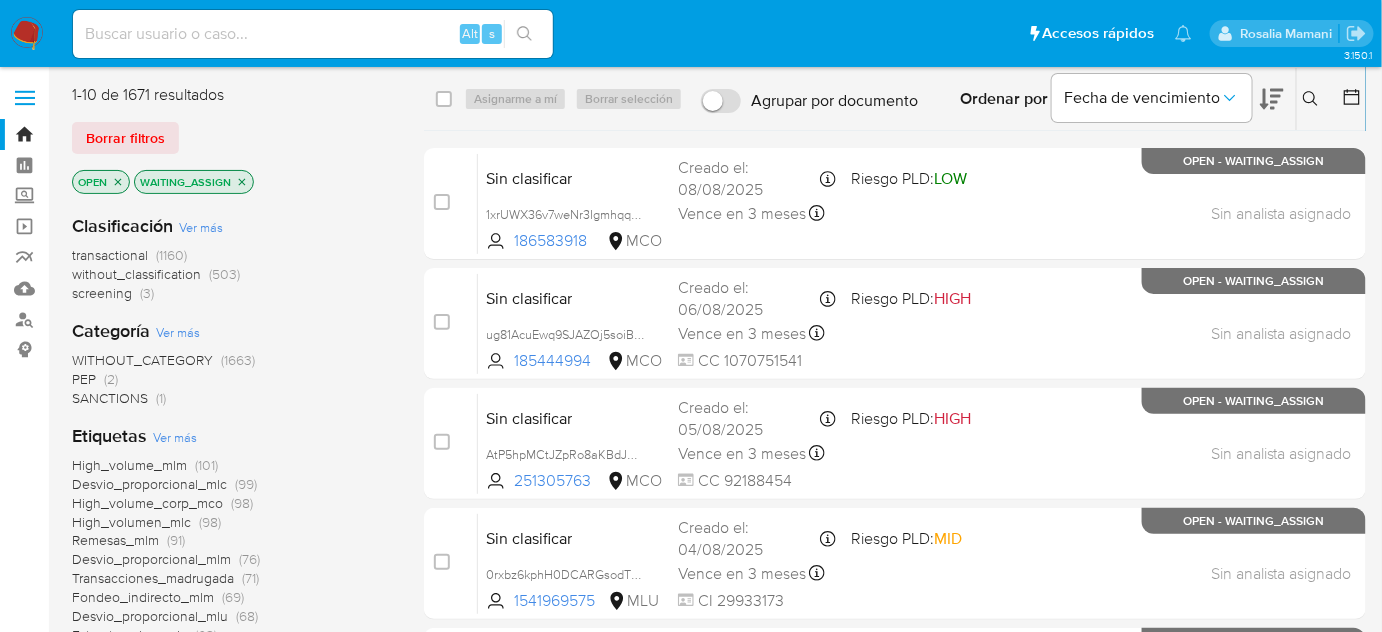 click on "SANCTIONS" at bounding box center [110, 398] 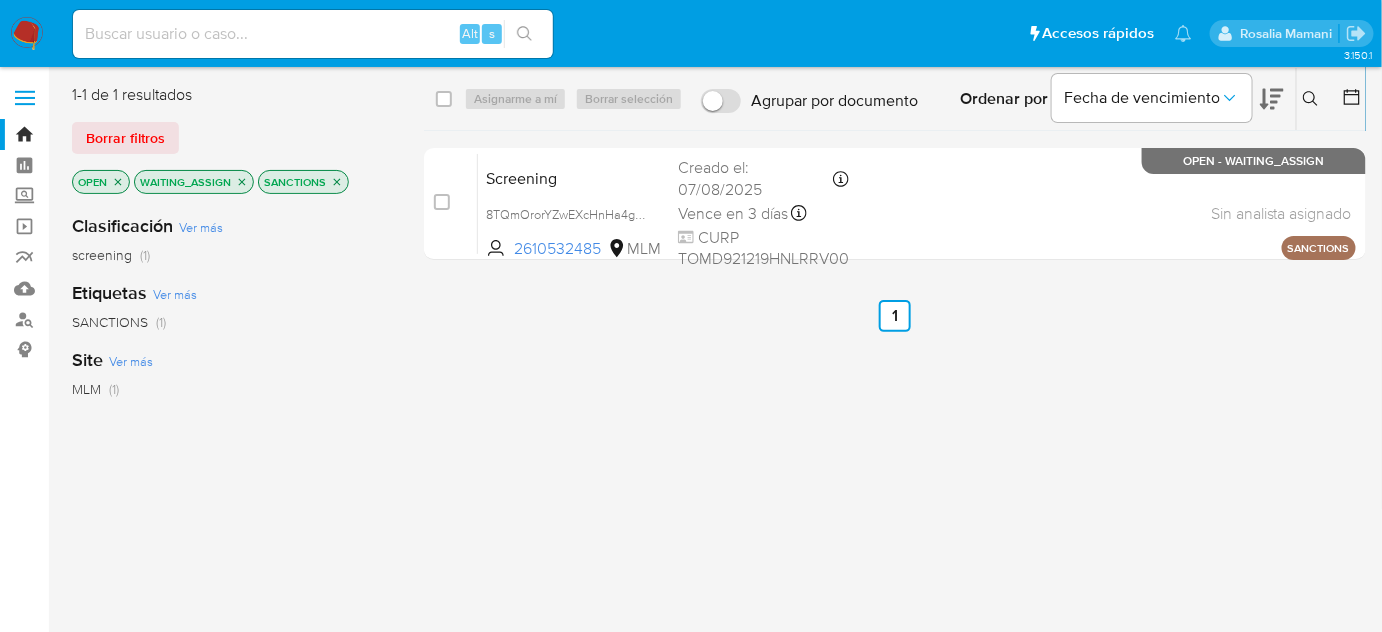 click 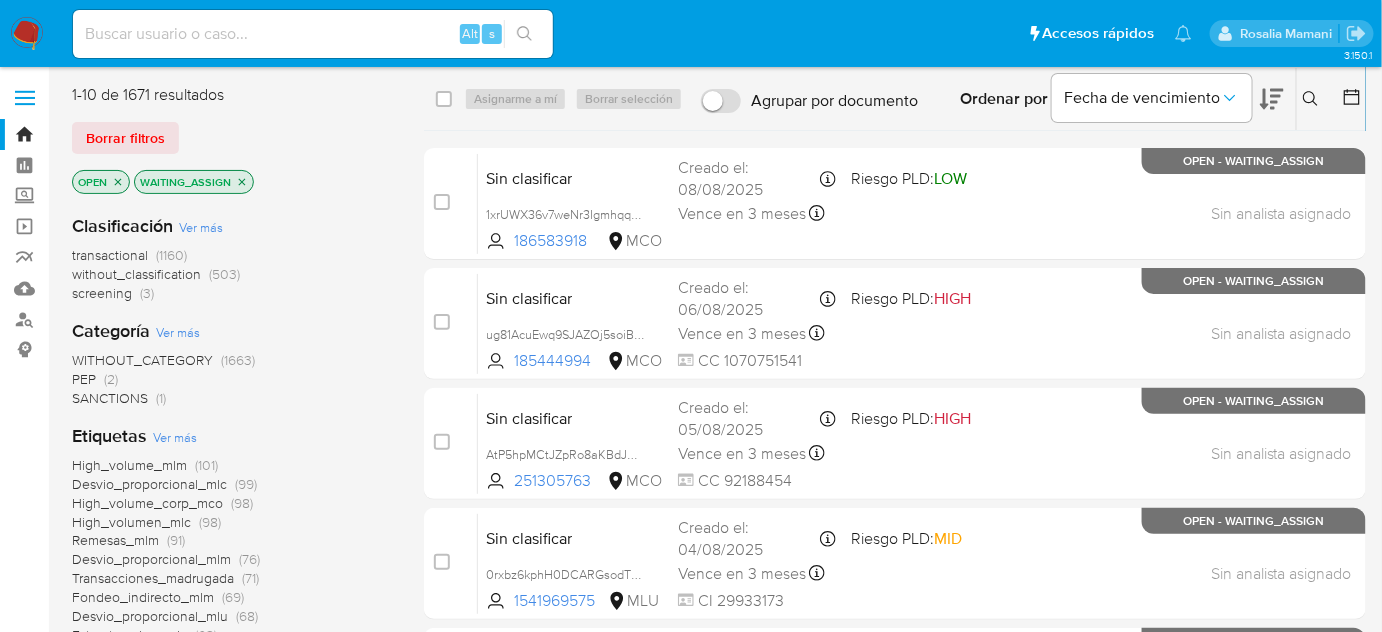 click on "(2)" at bounding box center [111, 379] 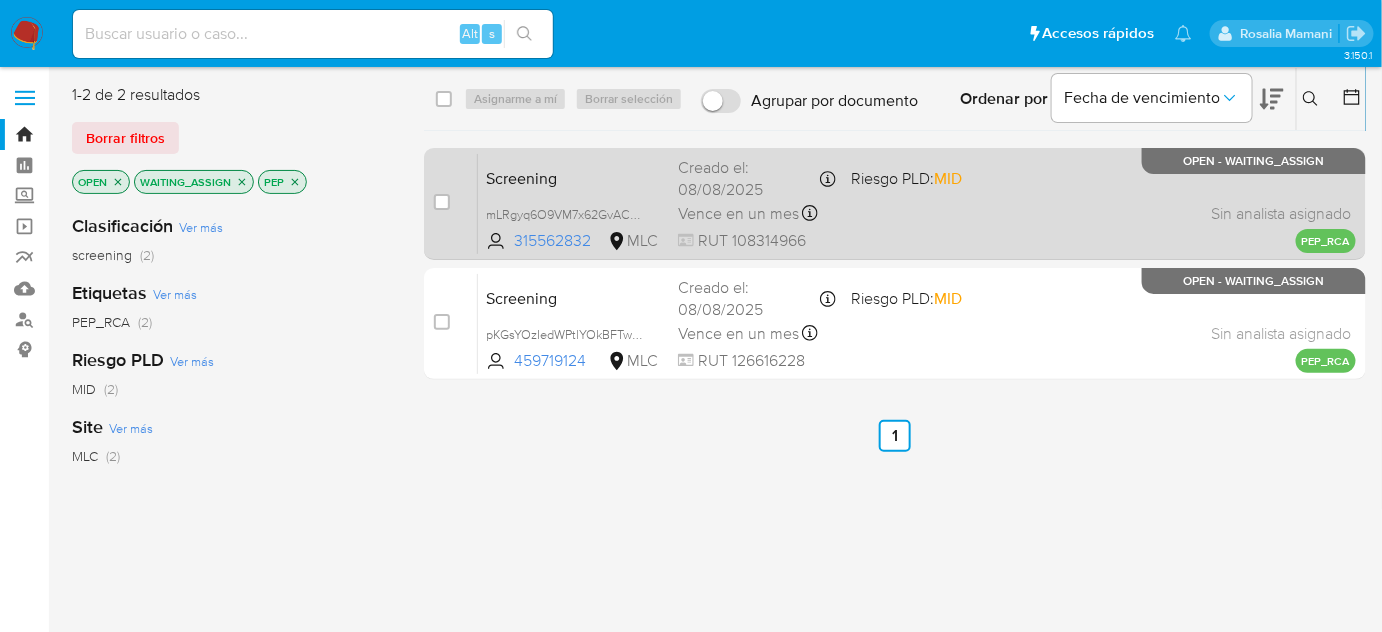 click on "Screening mLRgyq6O9VM7x62GvAC6pb19 315562832 MLC Riesgo PLD:  MID Creado el: [DATE]   Creado el: [DATE] [TIME] Vence en un mes   Vence el [DATE] [TIME] RUT   108314966 Sin analista asignado   Asignado el: - PEP_RCA OPEN - WAITING_ASSIGN" at bounding box center [917, 203] 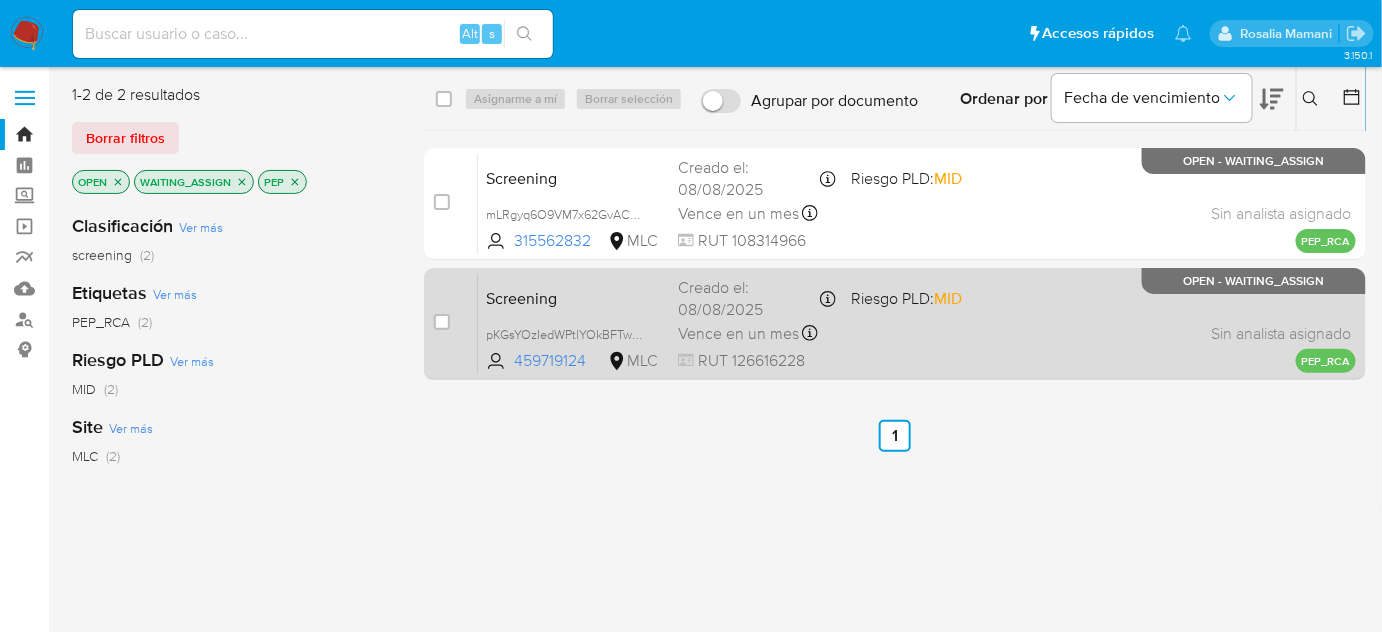 click on "Riesgo PLD:  MID" at bounding box center [907, 298] 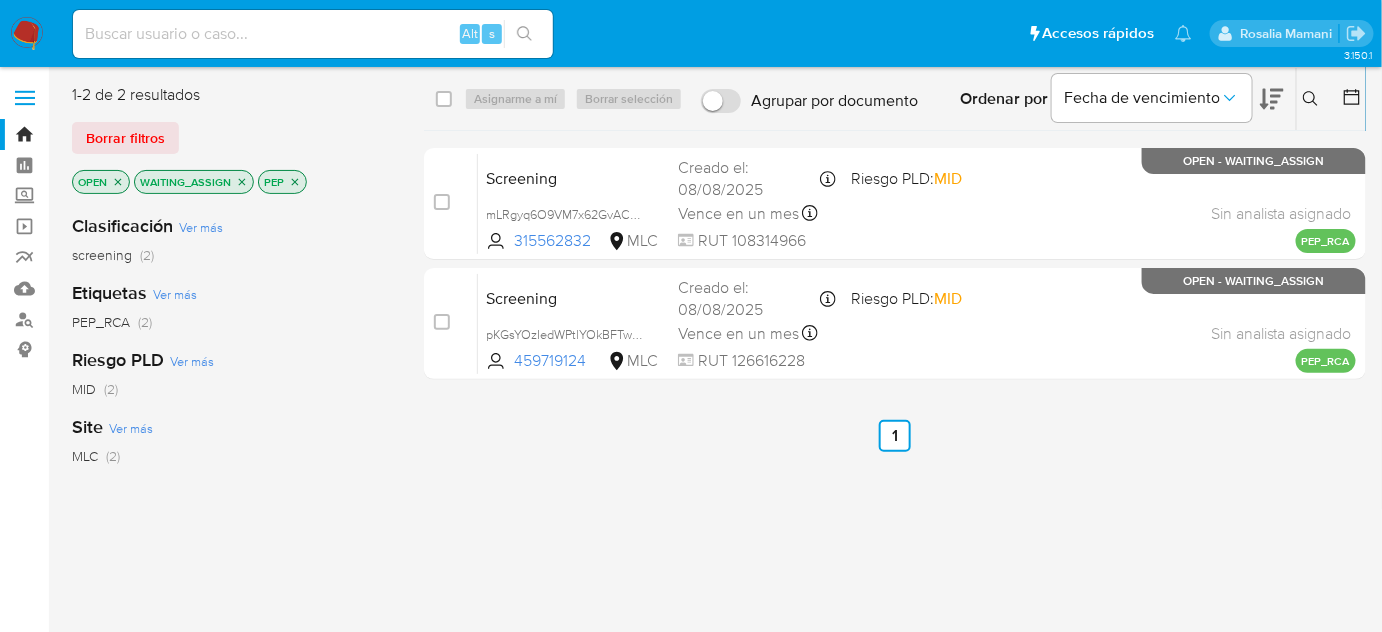 click at bounding box center [27, 34] 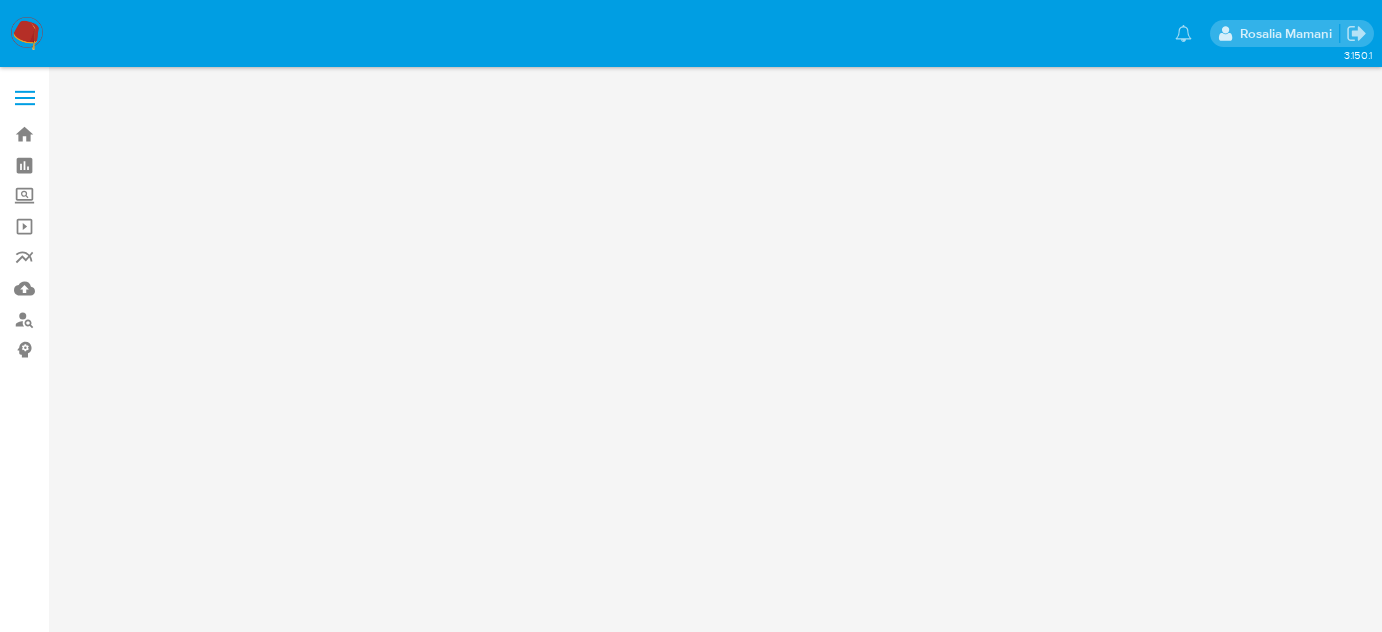 scroll, scrollTop: 0, scrollLeft: 0, axis: both 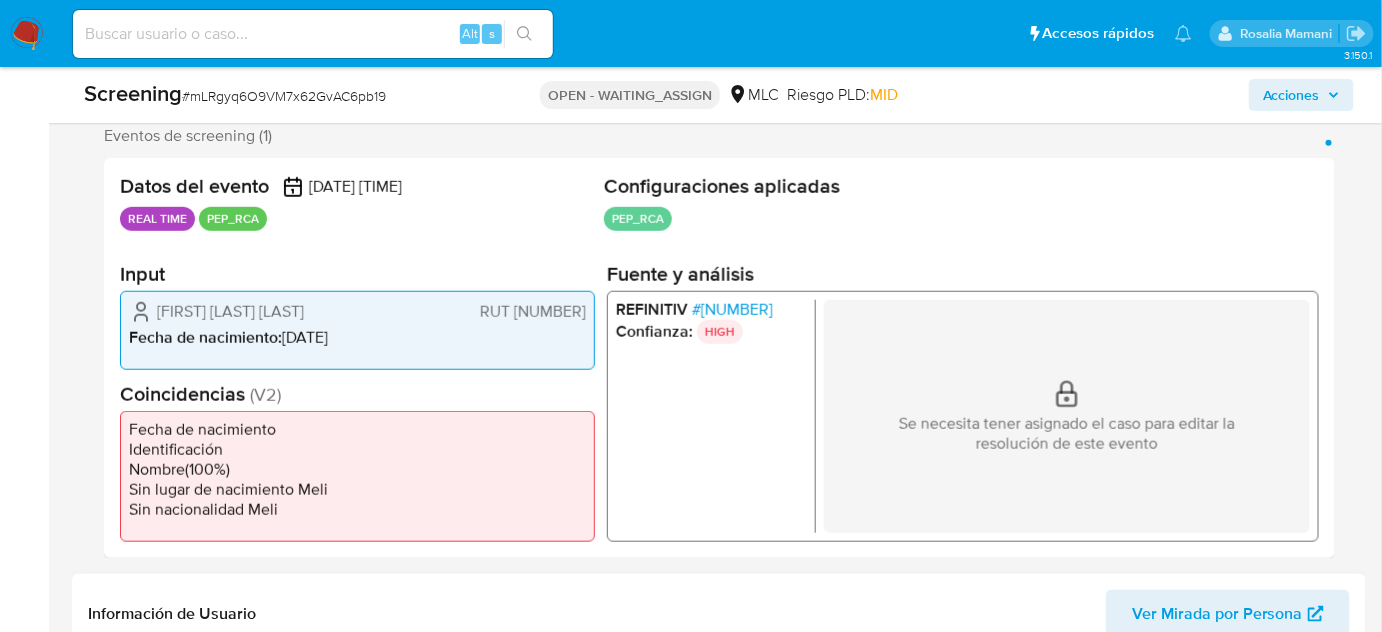select on "10" 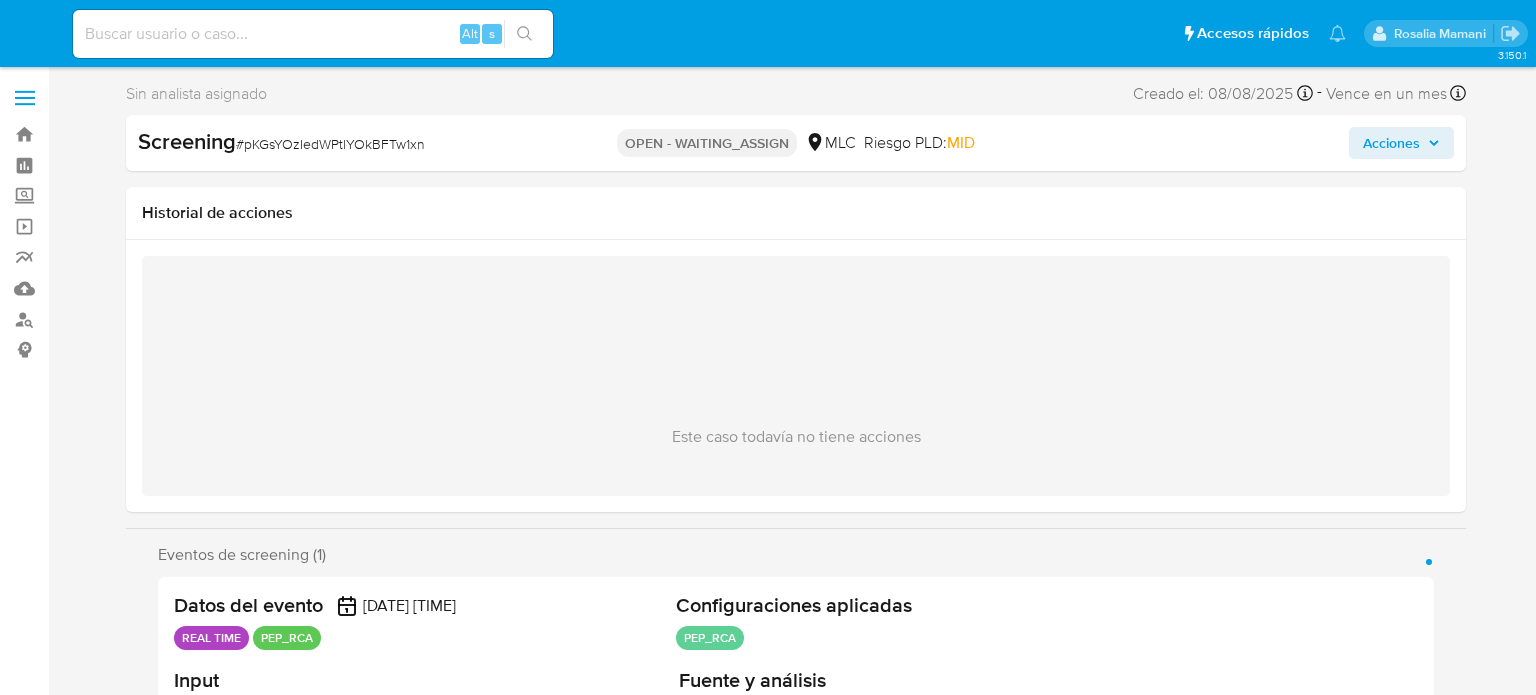 select on "10" 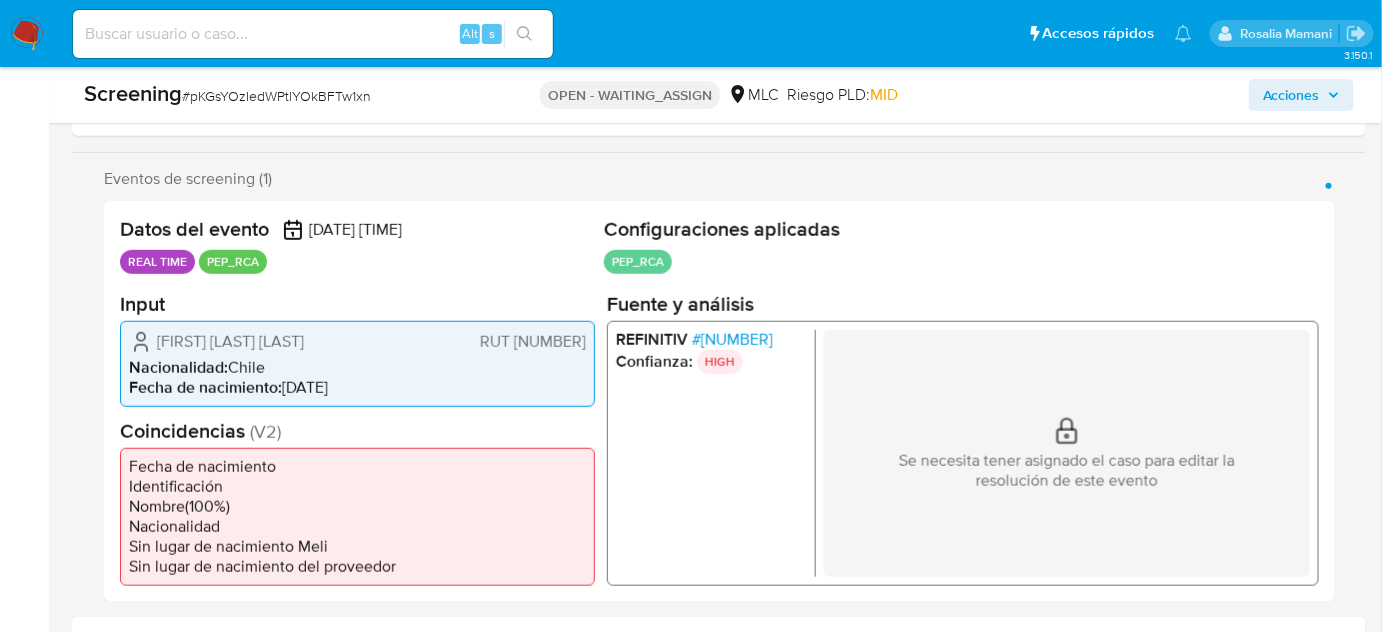 scroll, scrollTop: 363, scrollLeft: 0, axis: vertical 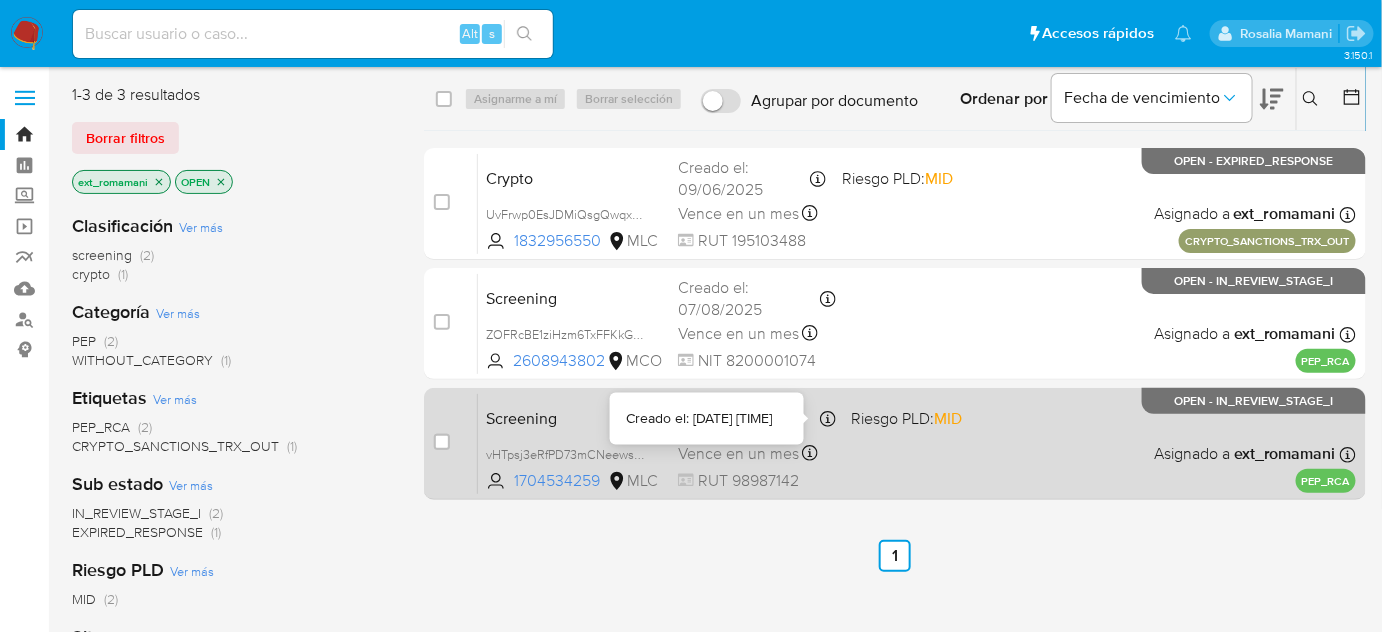 click 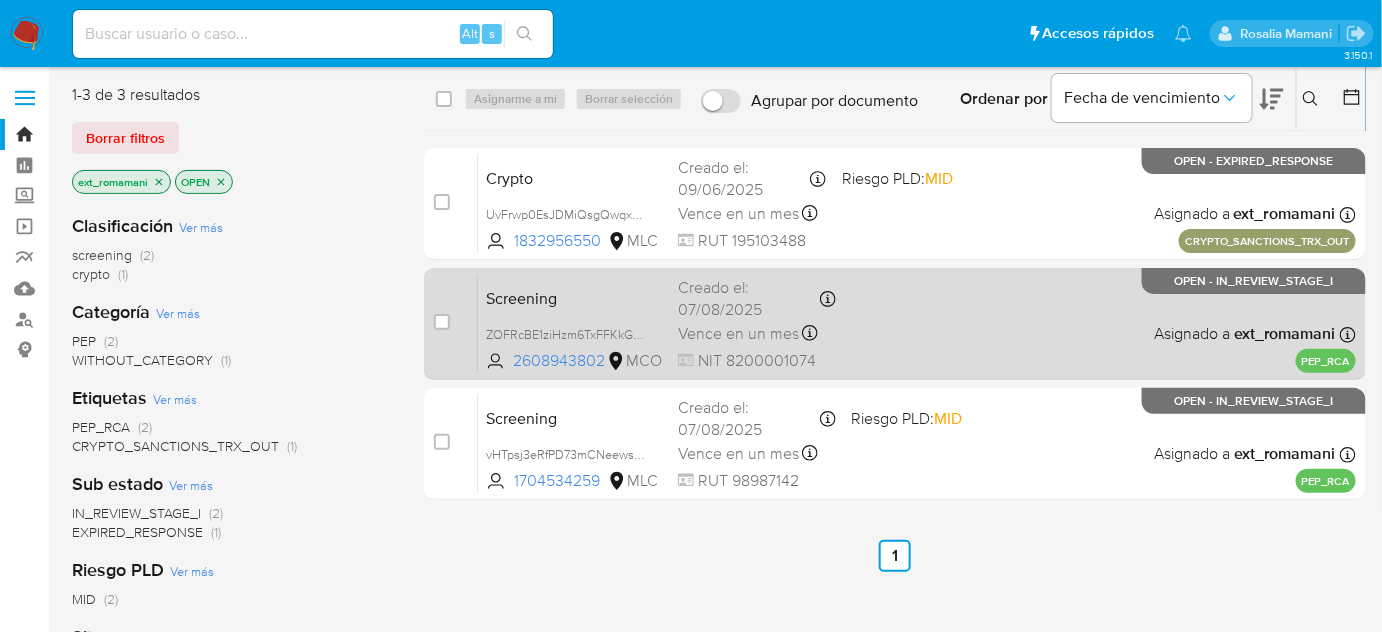 click on "Screening ZOFRcBE1ziHzm6TxFFKkGoCo 2608943802 MCO Creado el: [DATE]   Creado el: [DATE] [TIME] Vence en un mes   Vence el [DATE] [TIME] NIT   [NUMBER] Asignado a   [USERNAME]   Asignado el: [DATE] [TIME] PEP_RCA OPEN - IN_REVIEW_STAGE_I" at bounding box center (917, 323) 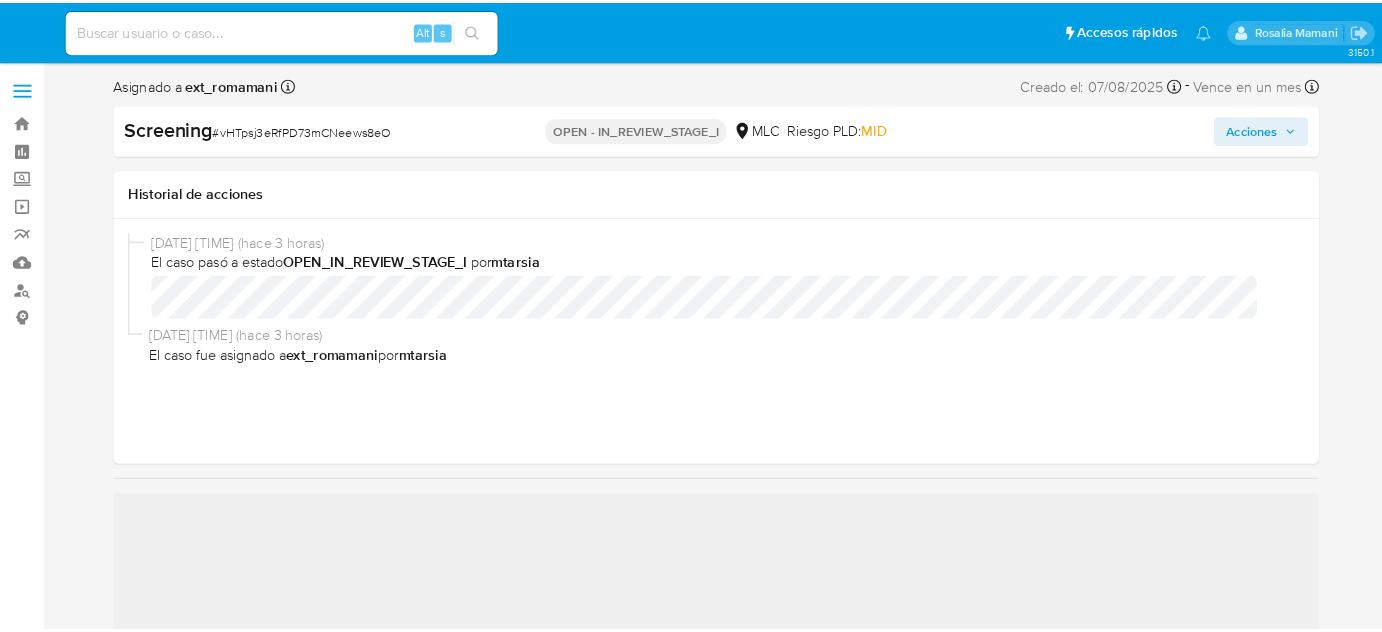 scroll, scrollTop: 0, scrollLeft: 0, axis: both 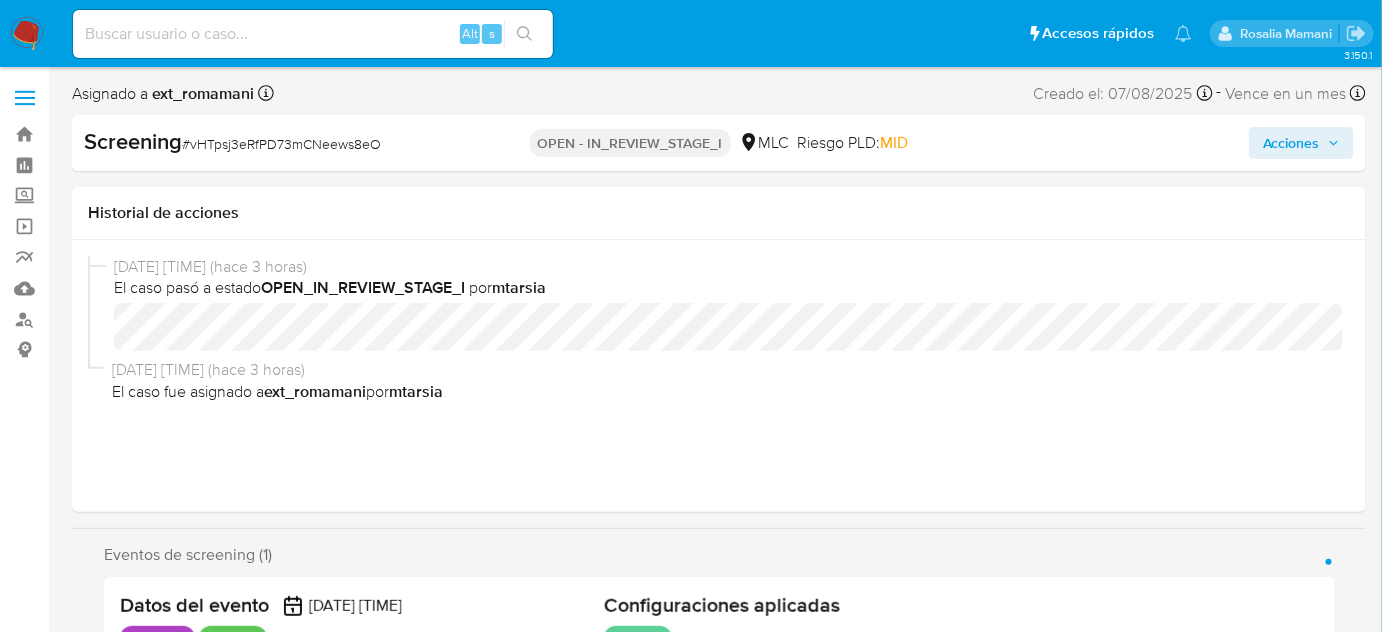click on "Screening # vHTpsj3eRfPD73mCNeews8eO OPEN - IN_REVIEW_STAGE_I  MLC Riesgo PLD:  MID Acciones" at bounding box center [719, 143] 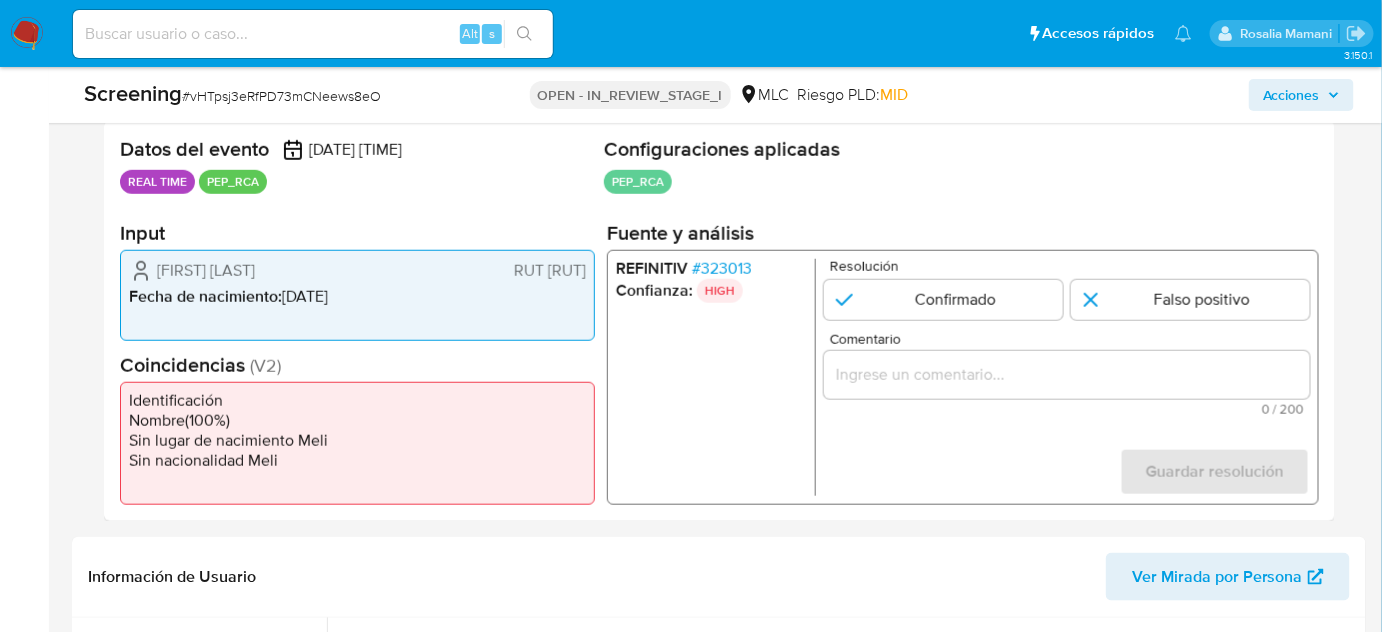scroll, scrollTop: 436, scrollLeft: 0, axis: vertical 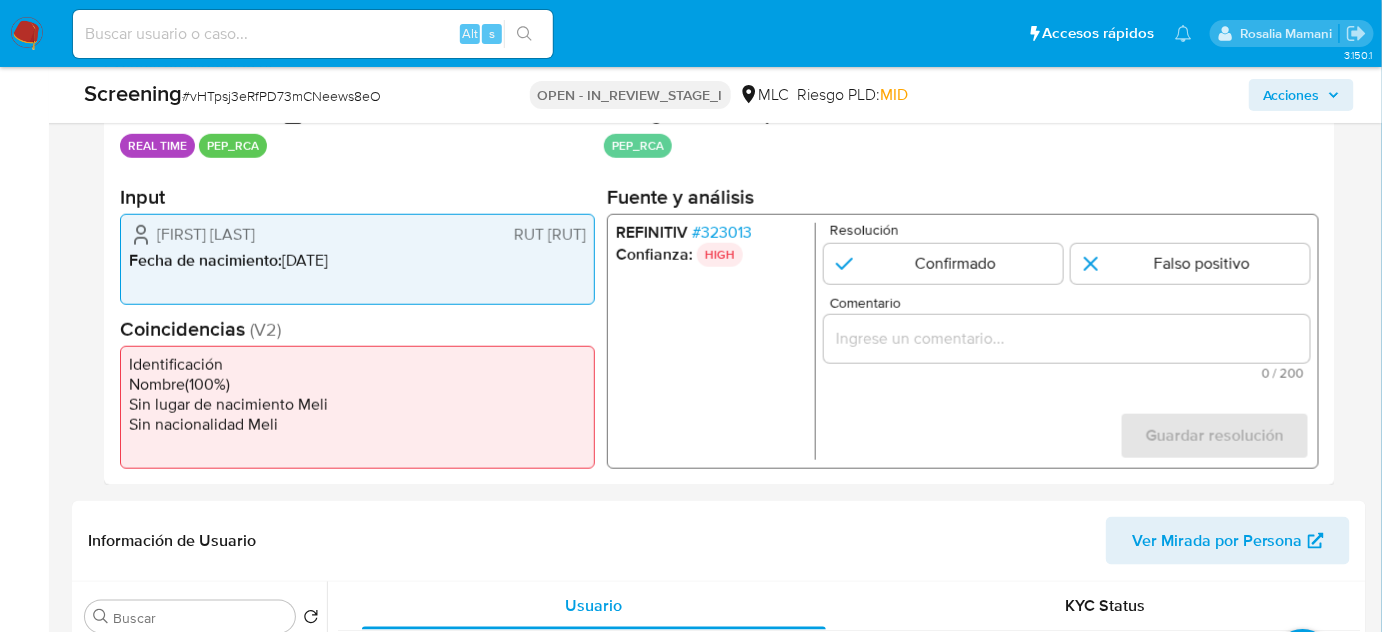click on "[FIRST] [LAST]" at bounding box center [206, 235] 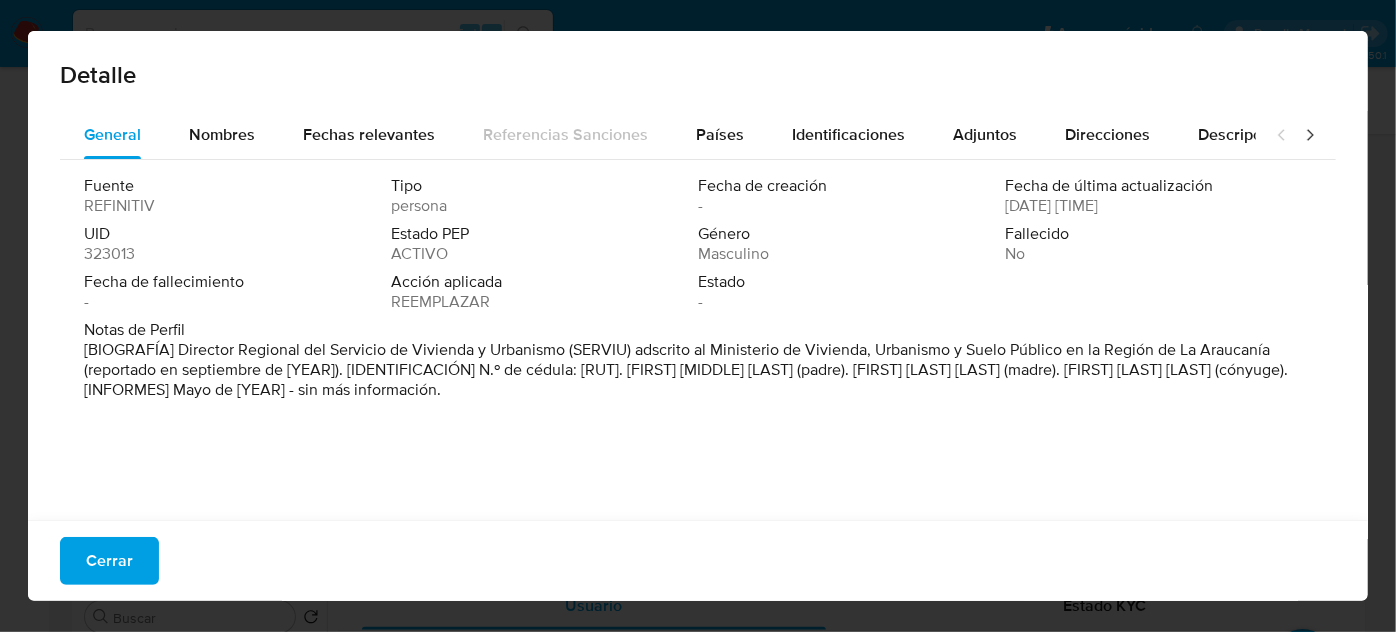 drag, startPoint x: 845, startPoint y: 334, endPoint x: 867, endPoint y: 355, distance: 30.413813 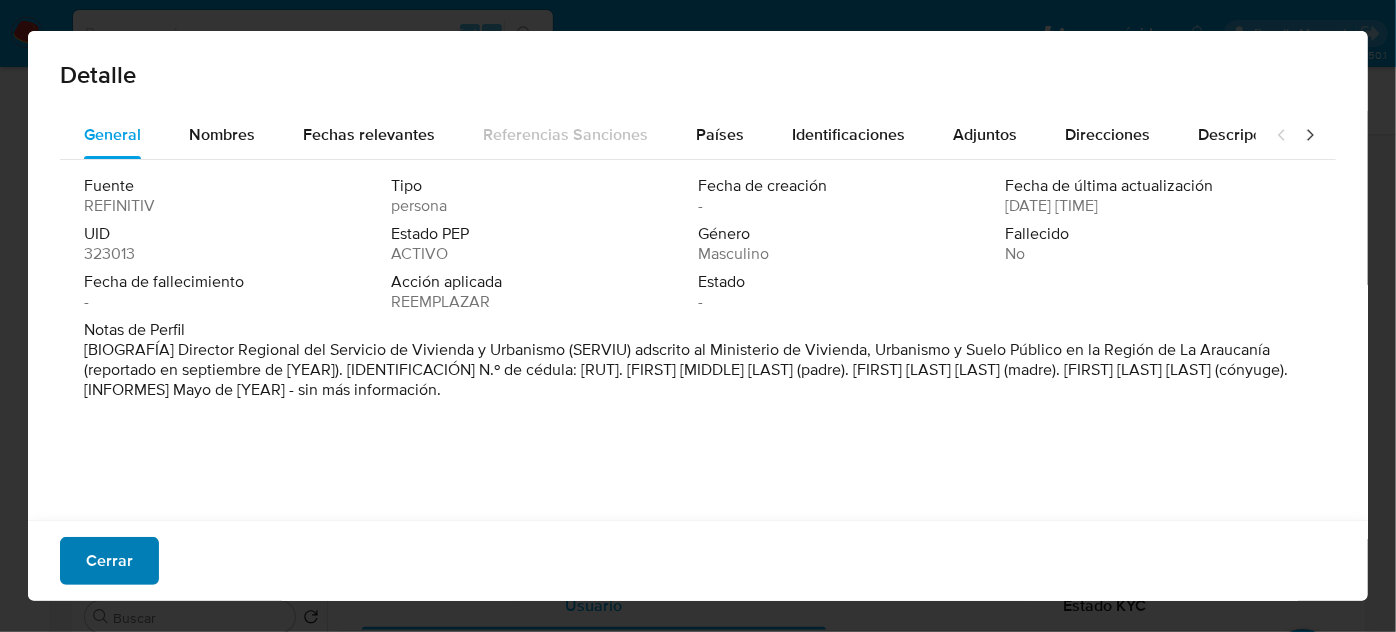 click on "Cerrar" at bounding box center (109, 561) 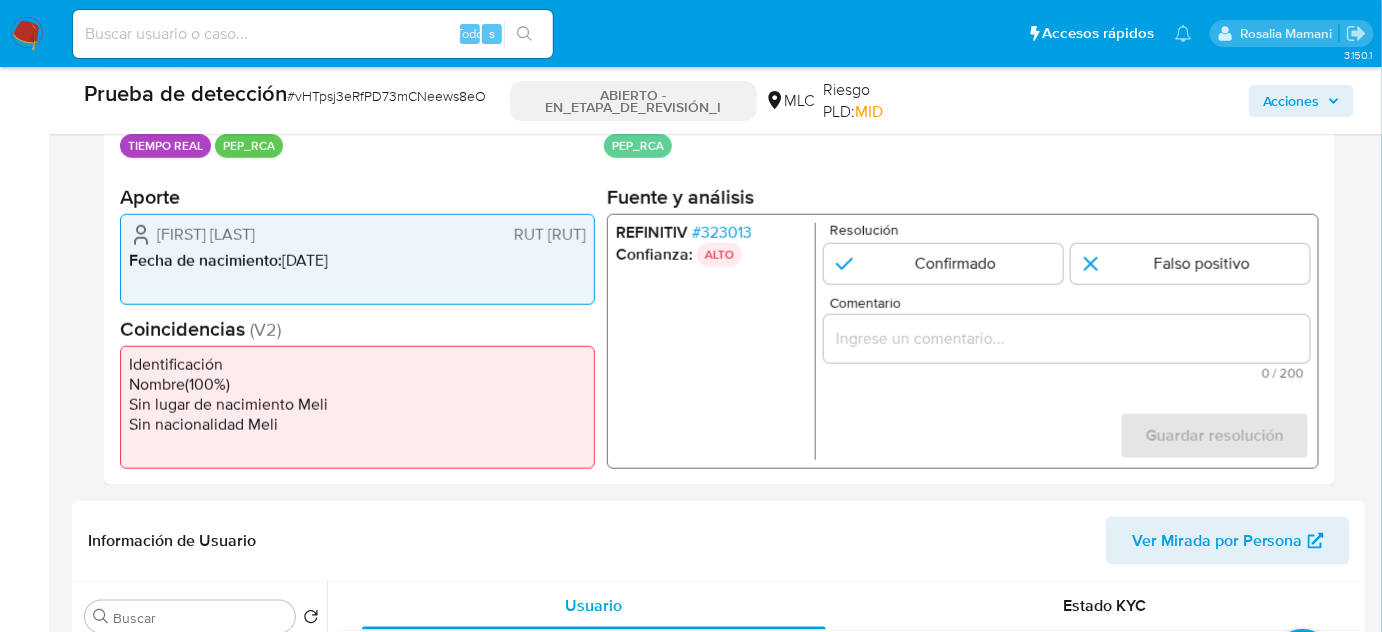 click at bounding box center [1067, 339] 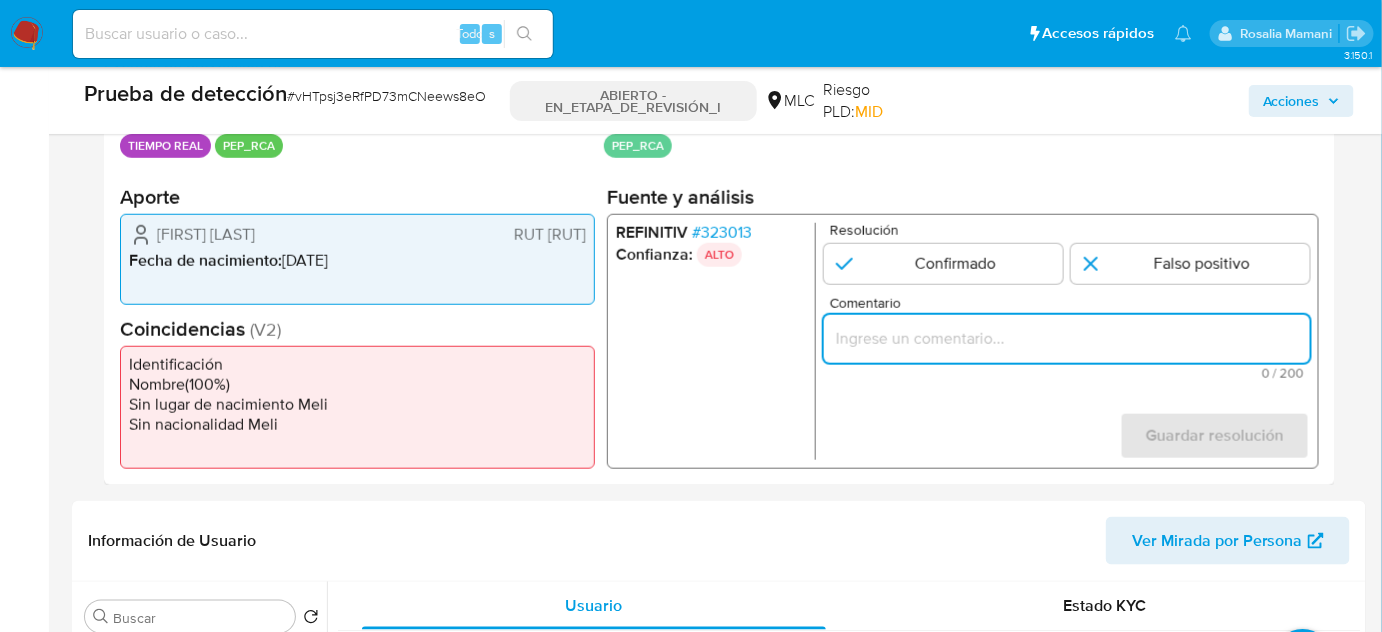 paste on "Titular de cuenta  se desempeña como   Configurando calidad PEP." 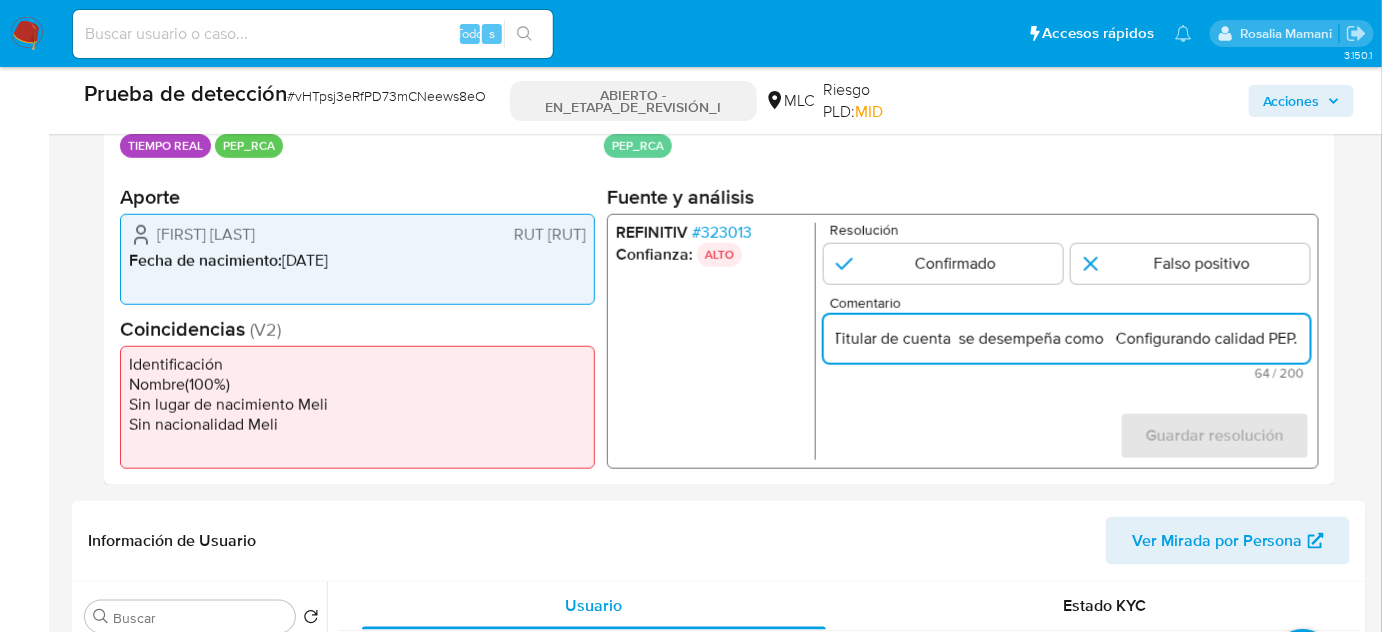 scroll, scrollTop: 0, scrollLeft: 0, axis: both 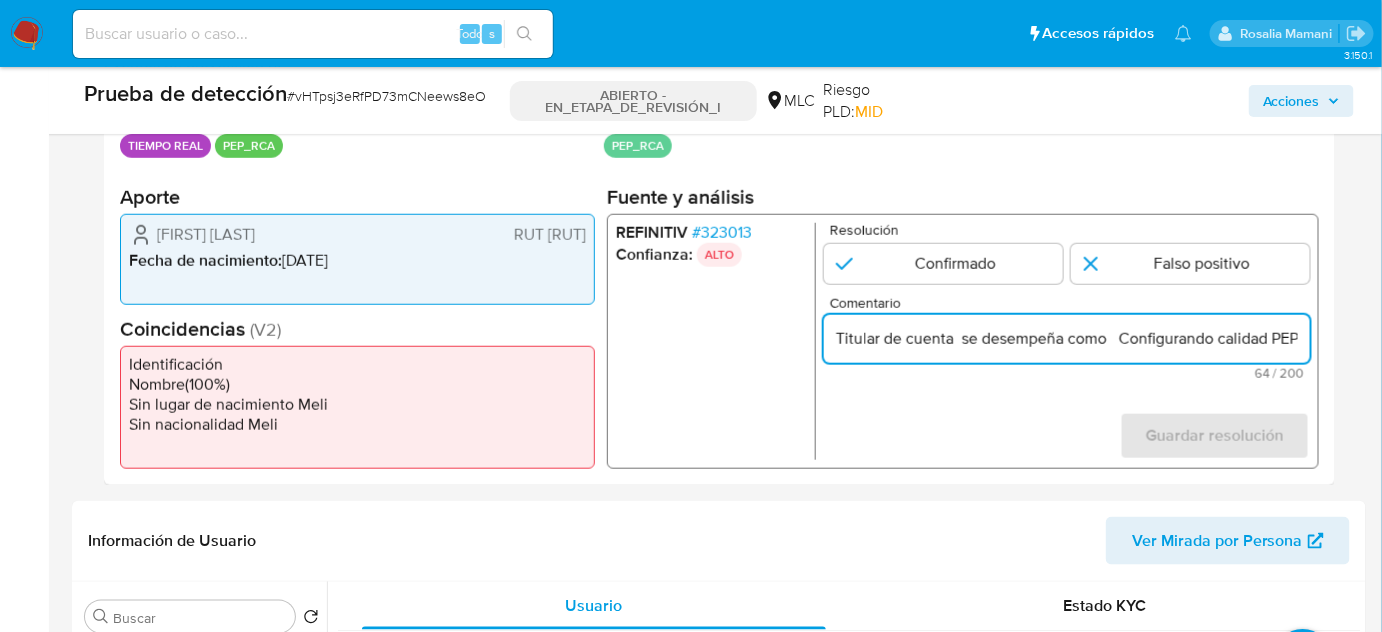 drag, startPoint x: 953, startPoint y: 343, endPoint x: 768, endPoint y: 343, distance: 185 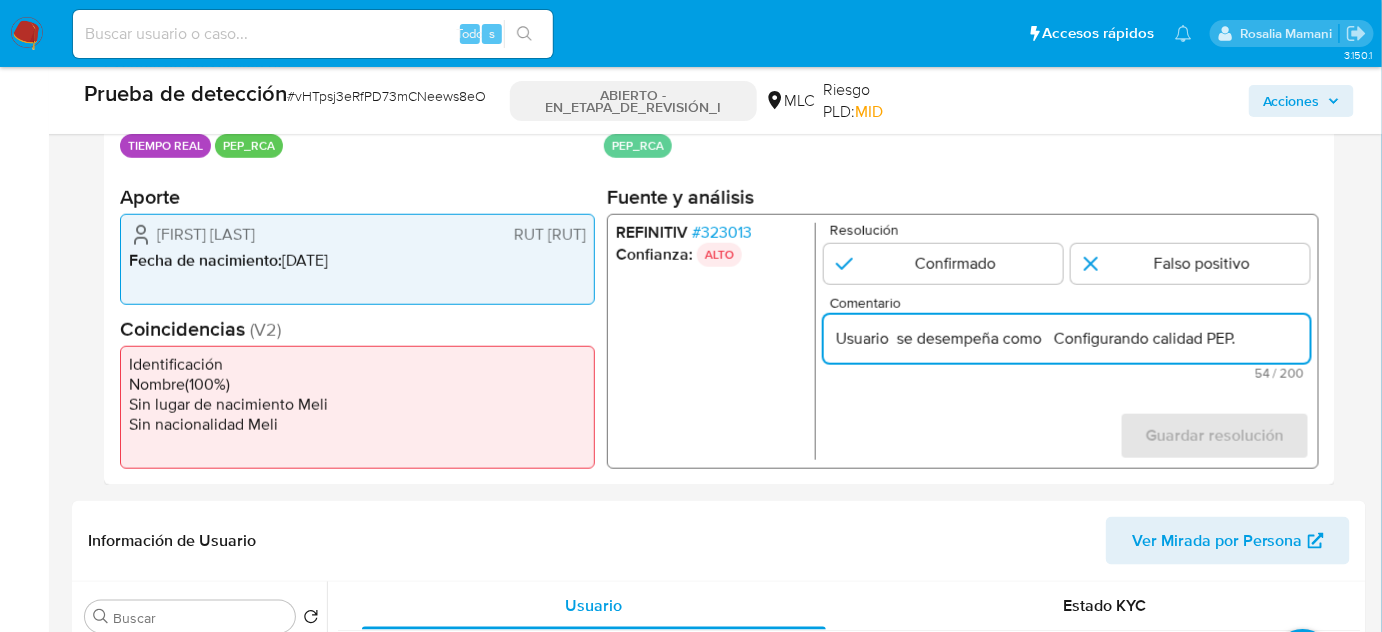 drag, startPoint x: 1053, startPoint y: 338, endPoint x: 1395, endPoint y: 294, distance: 344.8188 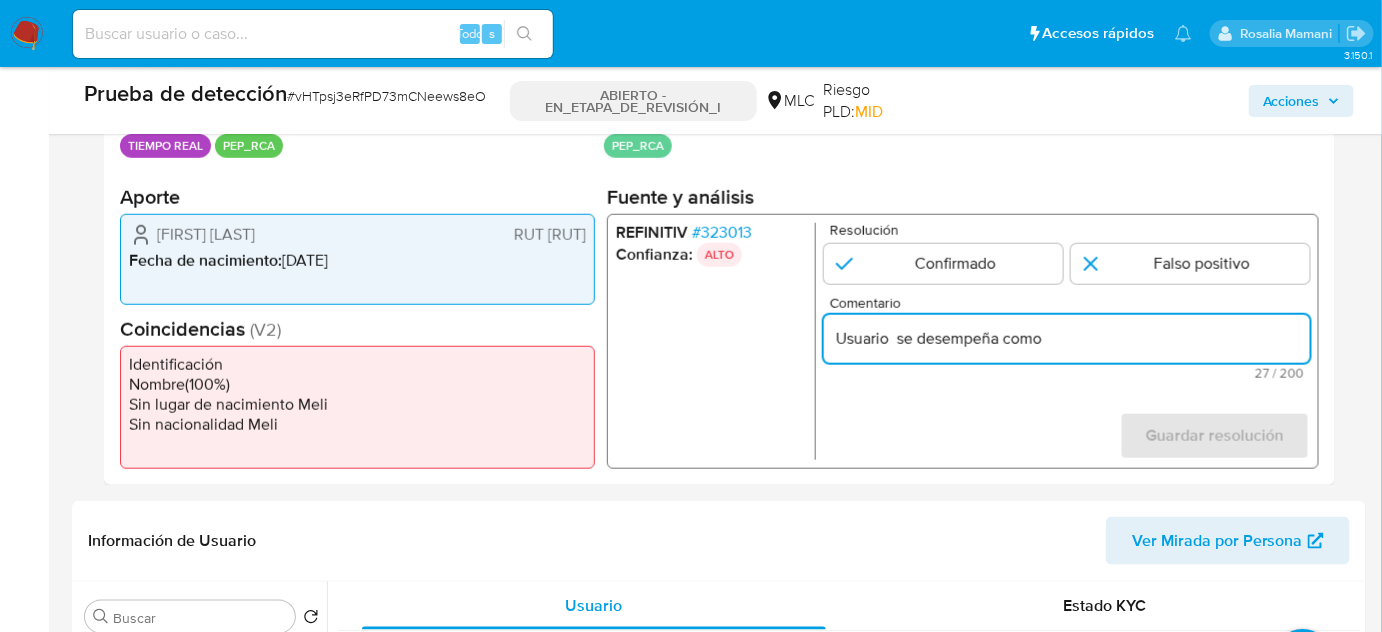 paste on "SERVIU de Ministerio de Vivienda, Urbanismo y Suelo Público en la Región de La Araucanía desde Septiembre de 20." 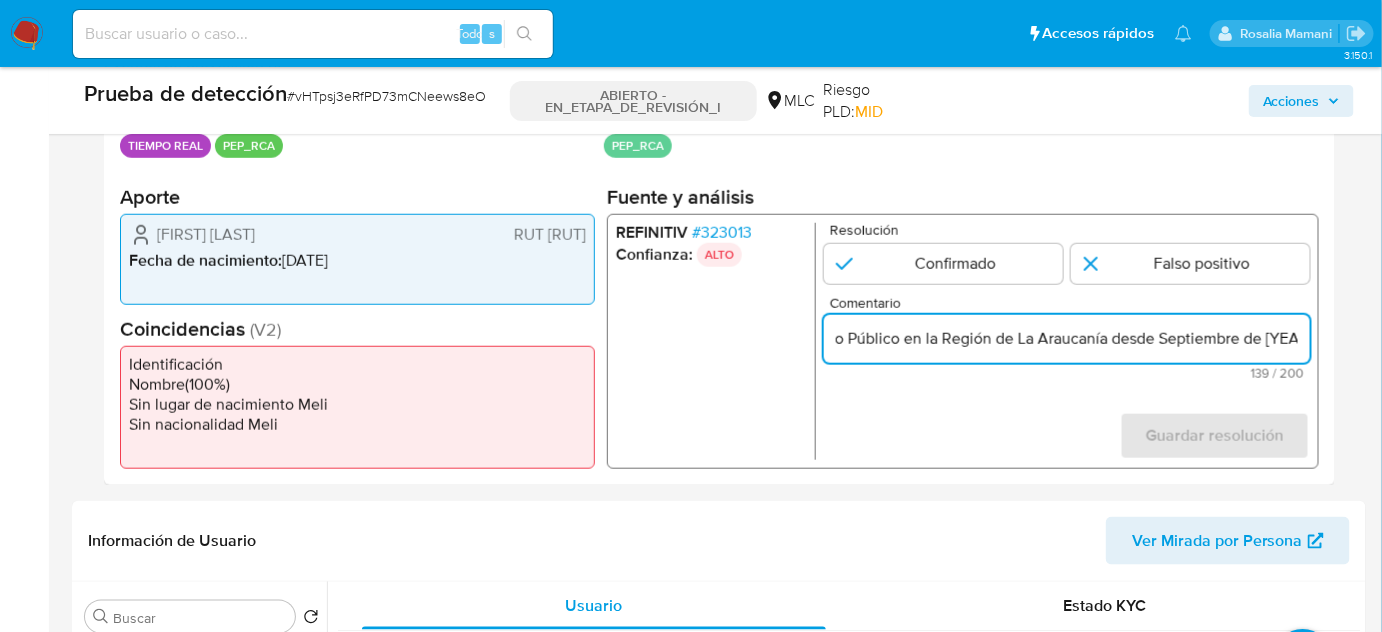 scroll, scrollTop: 0, scrollLeft: 588, axis: horizontal 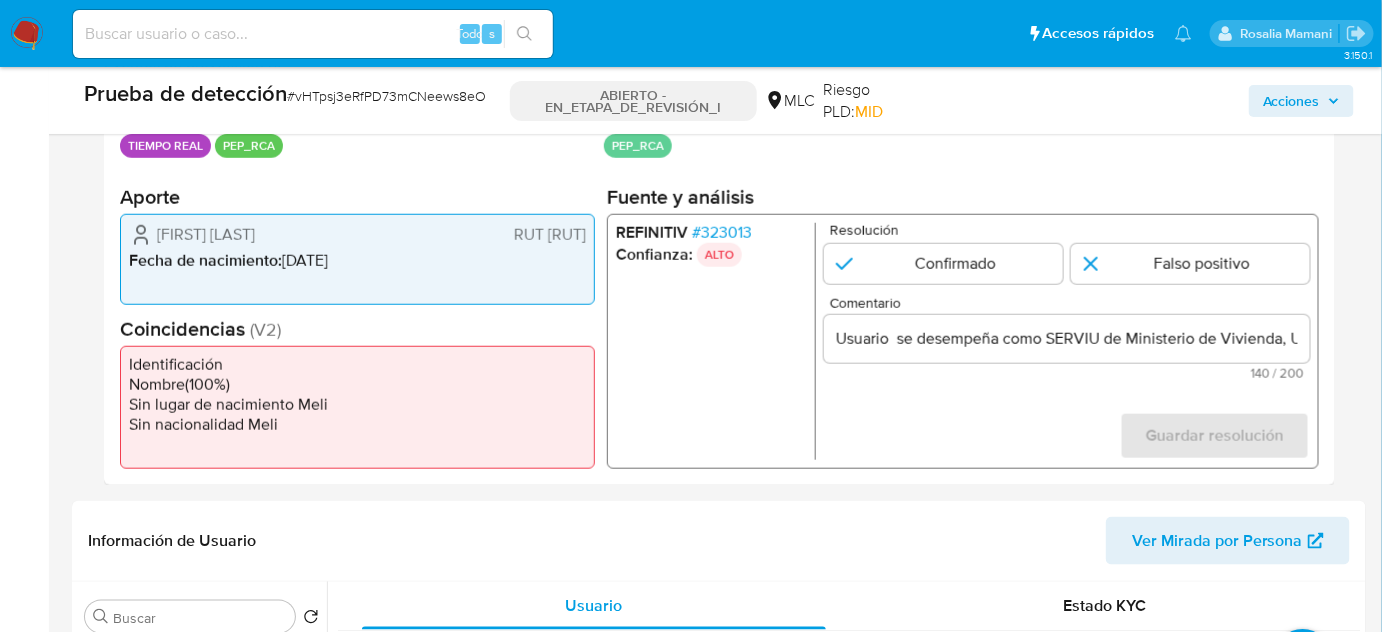 click on "Resolución Confirmado Falso positivo Comentario Usuario  se desempeña como SERVIU de Ministerio de Vivienda, Urbanismo y Suelo Público en la Región de La Araucanía desde Septiembre de 2022 140 / 200 60 caracteres restantes Guardar resolución   Completa ambos campos" at bounding box center [1067, 341] 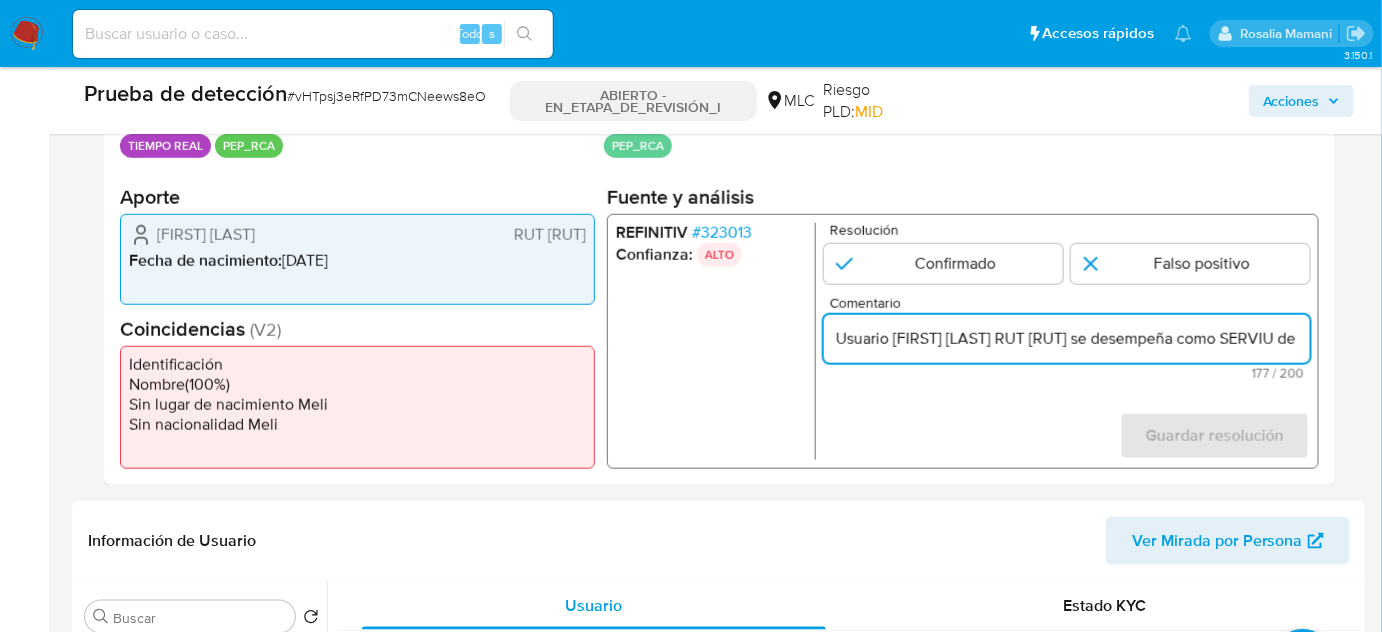 click on "Usuario José Luis Sepúlveda Soza RUT 98987142 se desempeña como SERVIU de Ministerio de Vivienda, Urbanismo y Suelo Público en la Región de La Araucanía desde Septiembre de 2022" at bounding box center (1067, 339) 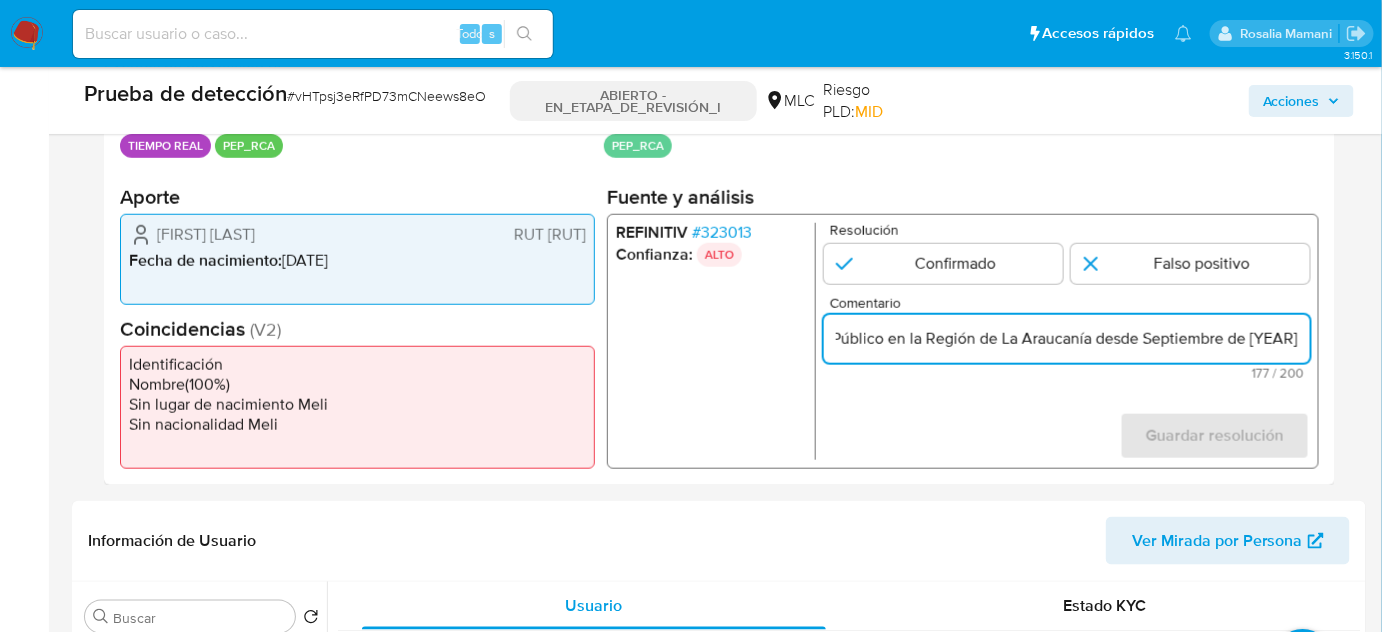 scroll, scrollTop: 0, scrollLeft: 878, axis: horizontal 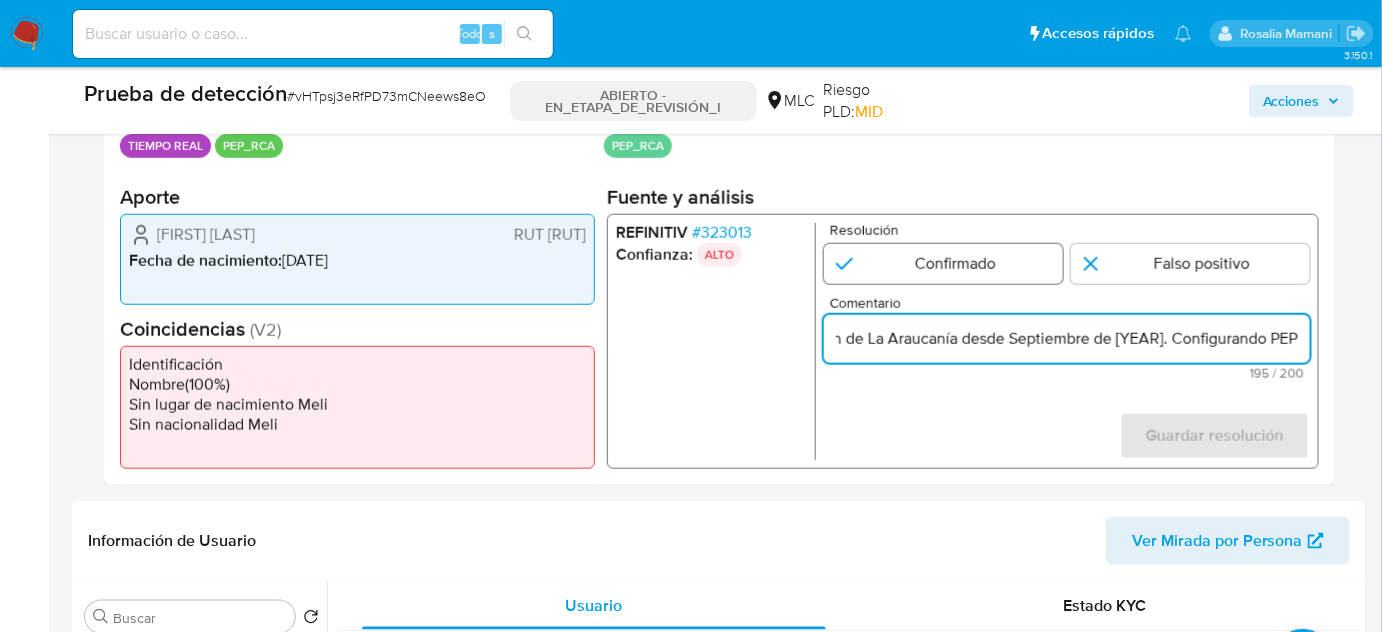 type on "Usuario José Luis Sepúlveda Soza RUT 98987142 se desempeña como SERVIU de Ministerio de Vivienda, Urbanismo y Suelo Público en la Región de La Araucanía desde Septiembre de 2022. Configurando PEP" 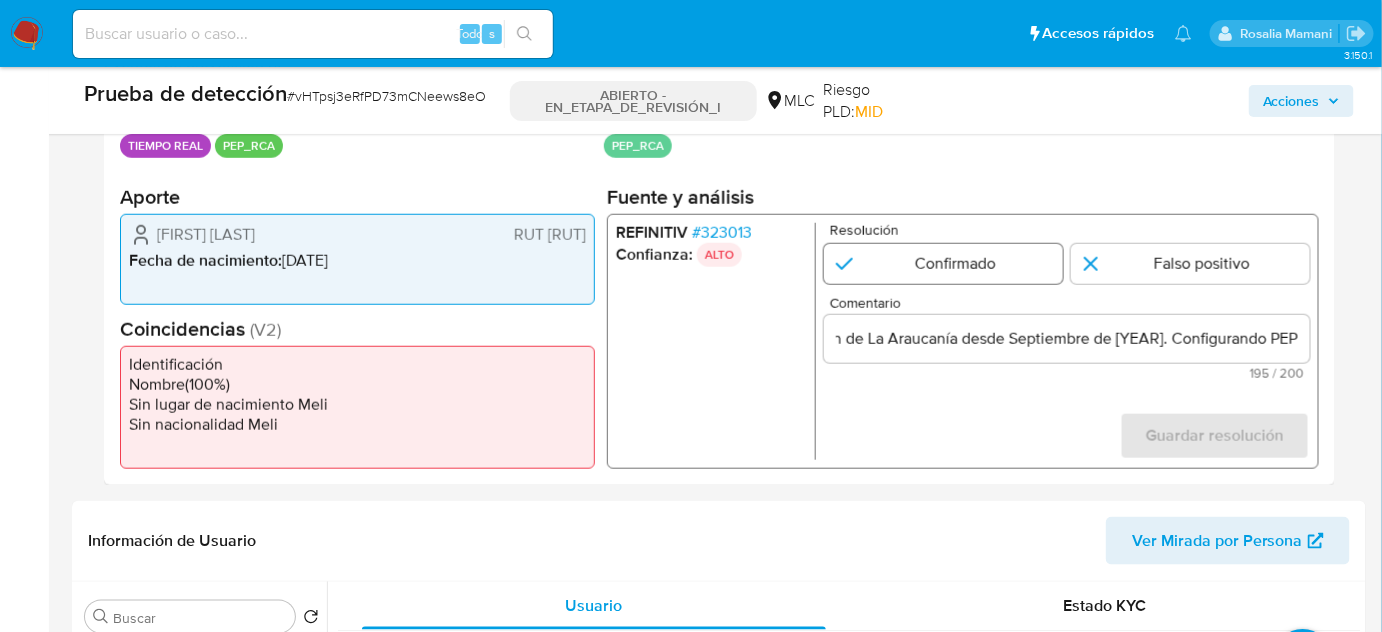 scroll, scrollTop: 0, scrollLeft: 0, axis: both 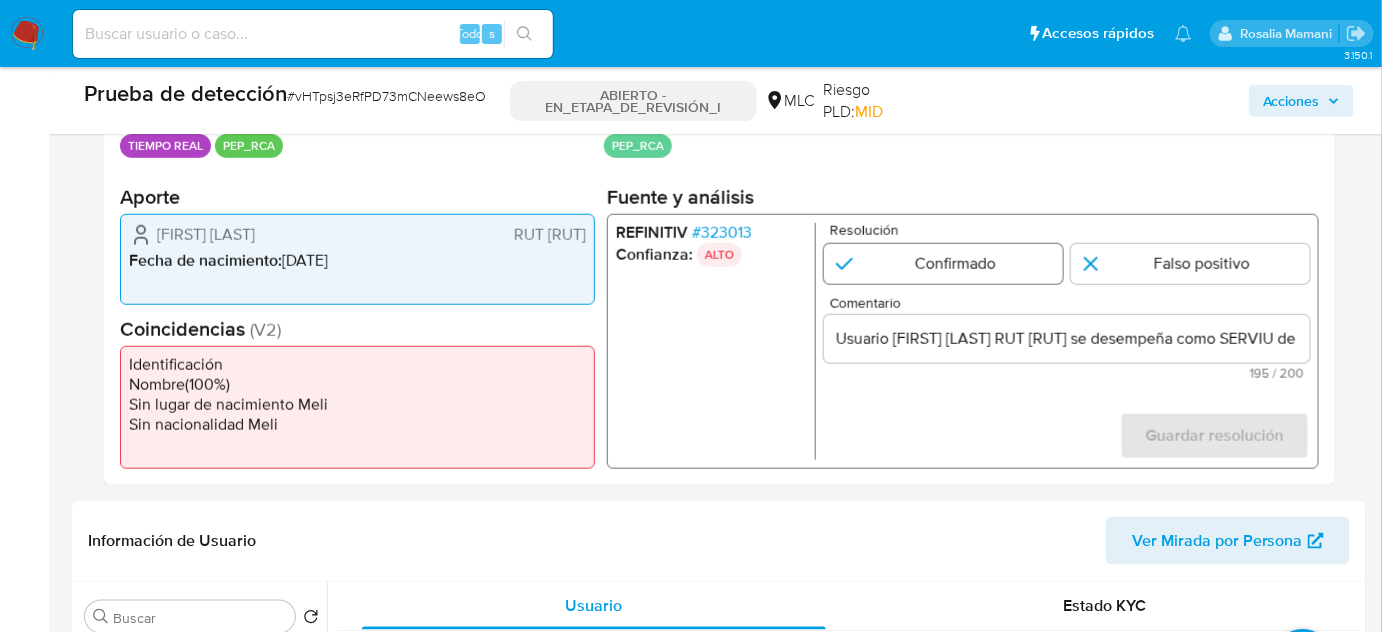 click at bounding box center (943, 264) 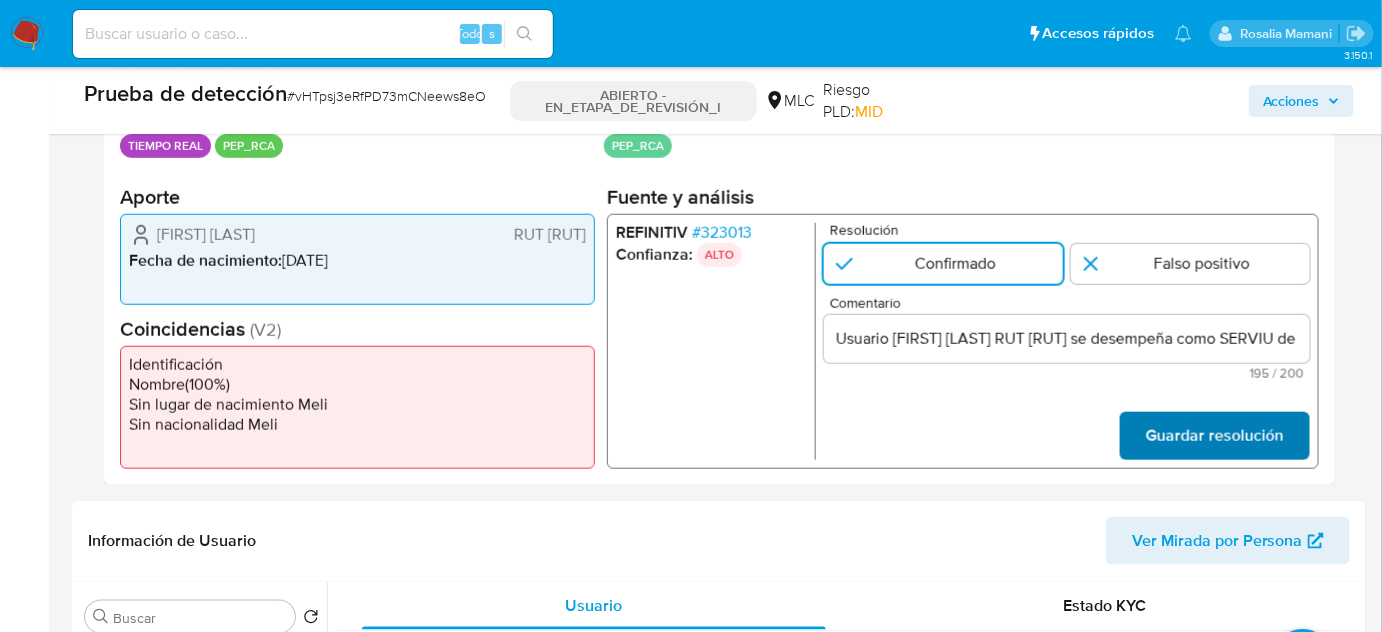 click on "Guardar resolución" at bounding box center [1215, 436] 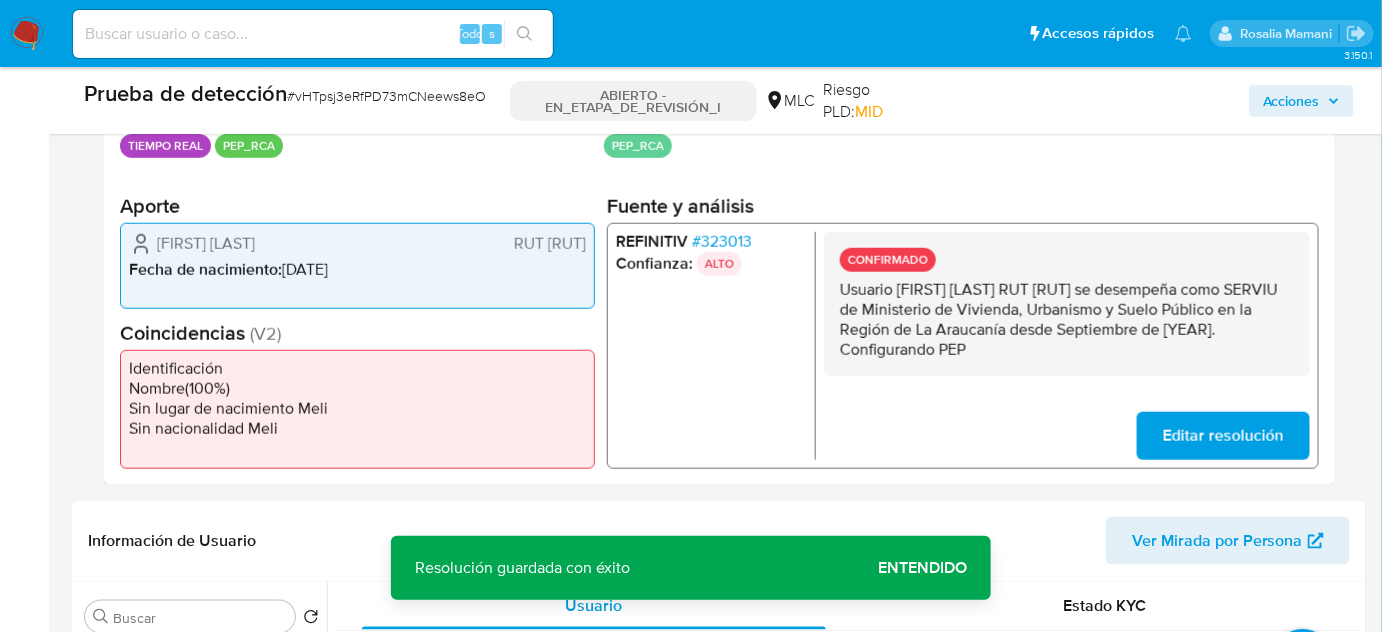 drag, startPoint x: 1080, startPoint y: 352, endPoint x: 833, endPoint y: 282, distance: 256.72748 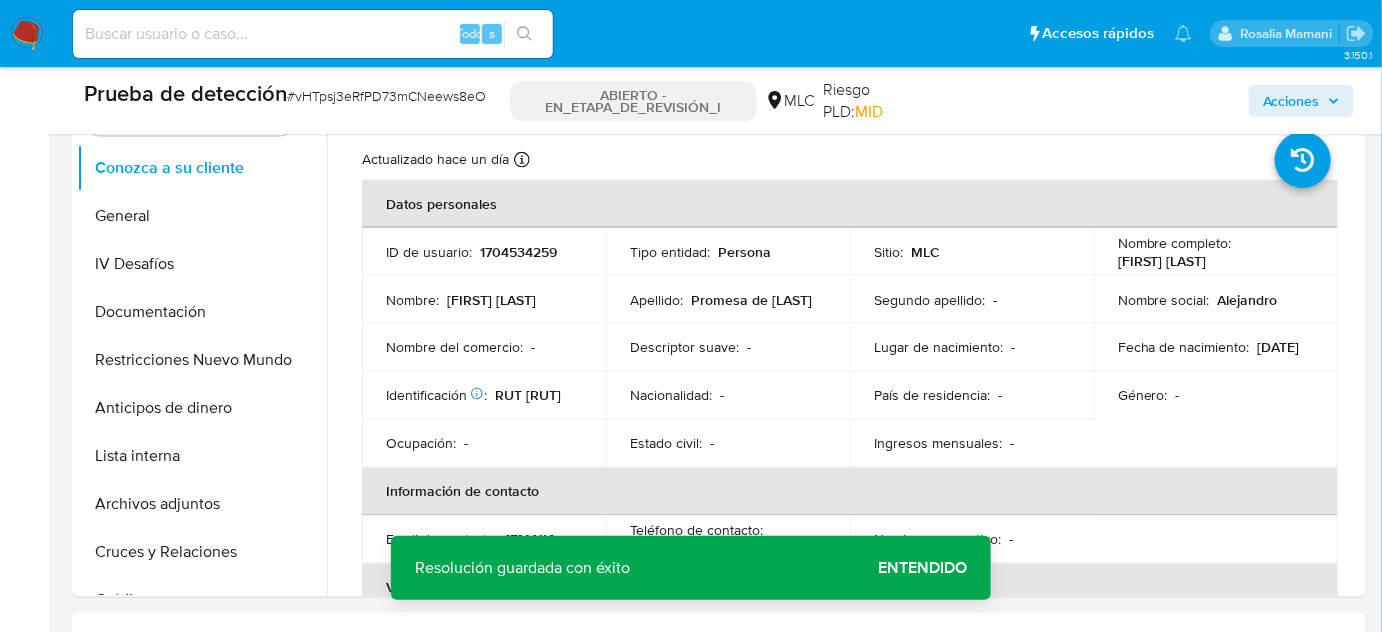 scroll, scrollTop: 981, scrollLeft: 0, axis: vertical 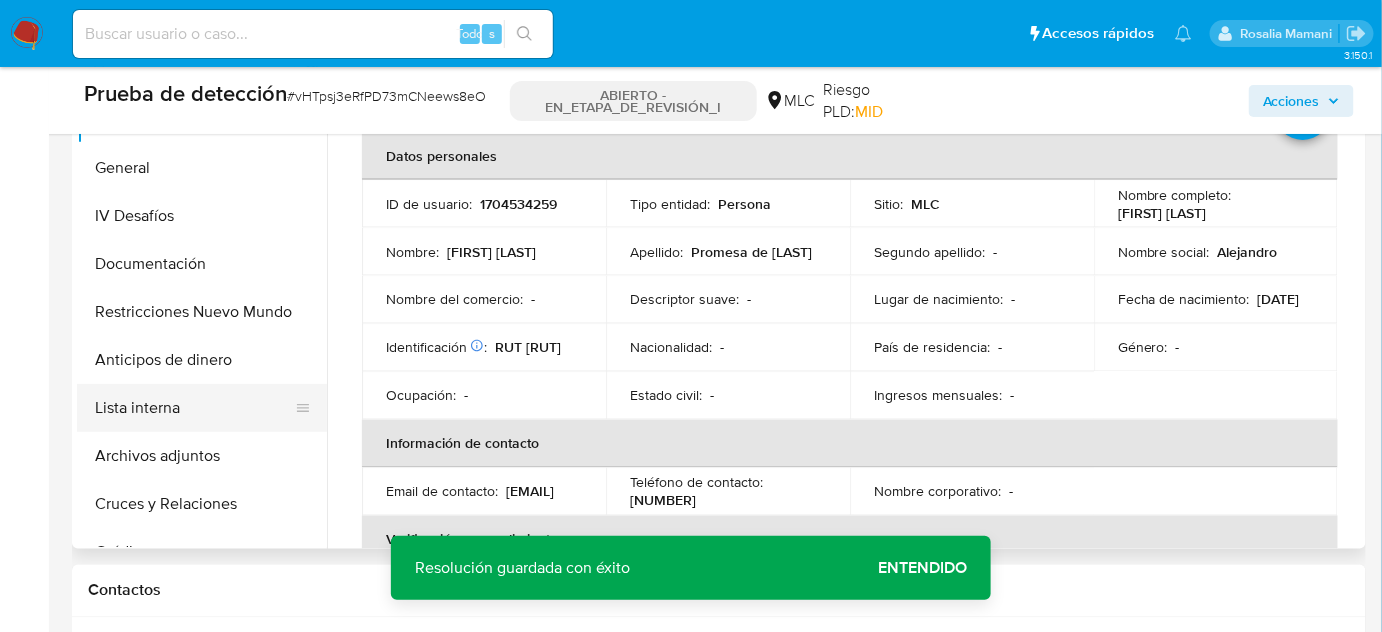 click on "Lista interna" at bounding box center (194, 408) 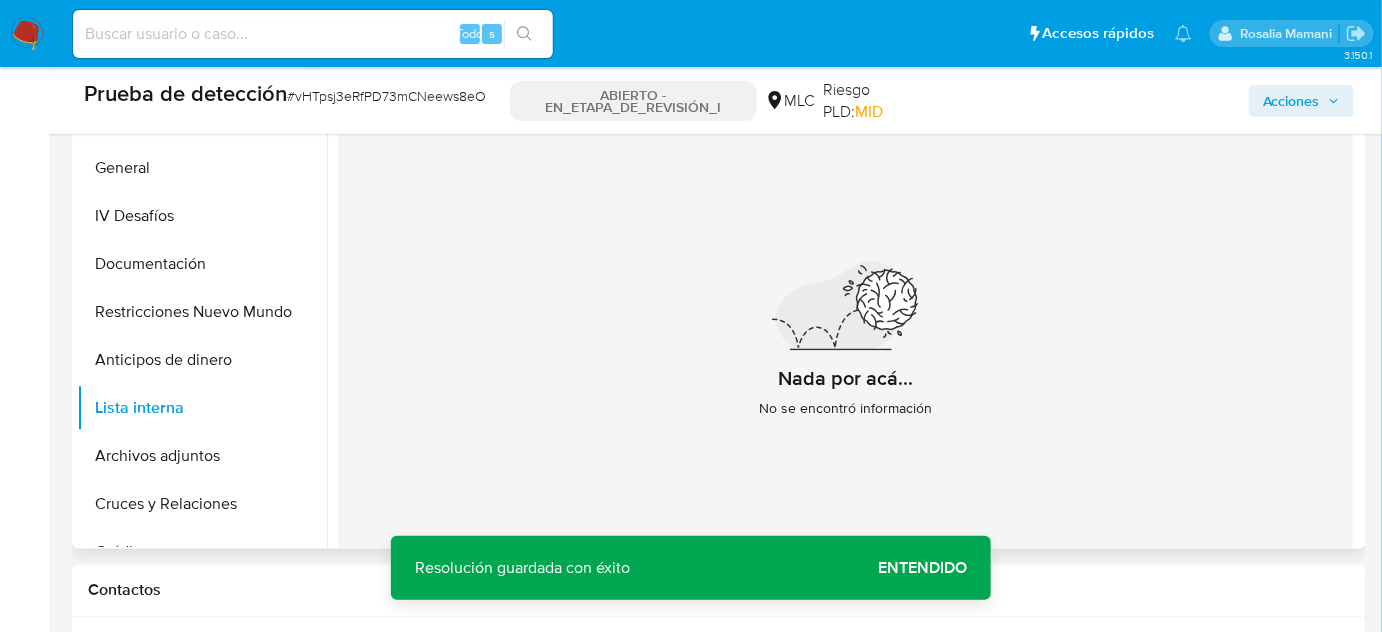 type 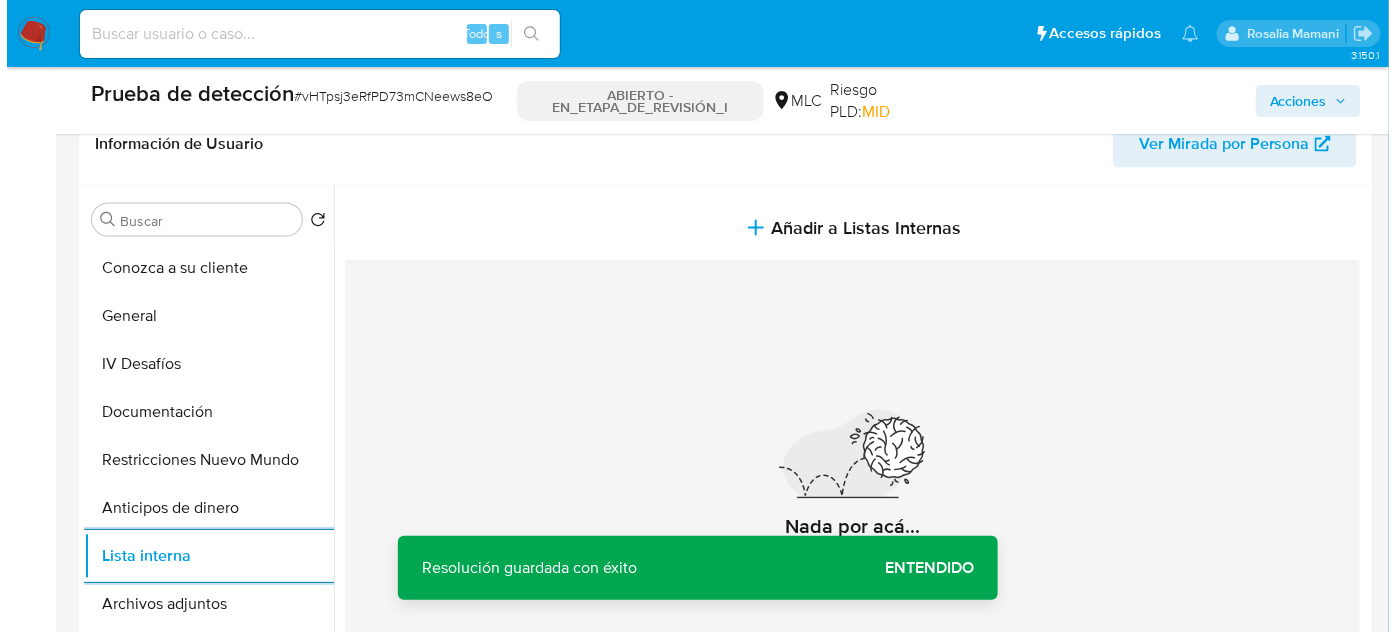 scroll, scrollTop: 800, scrollLeft: 0, axis: vertical 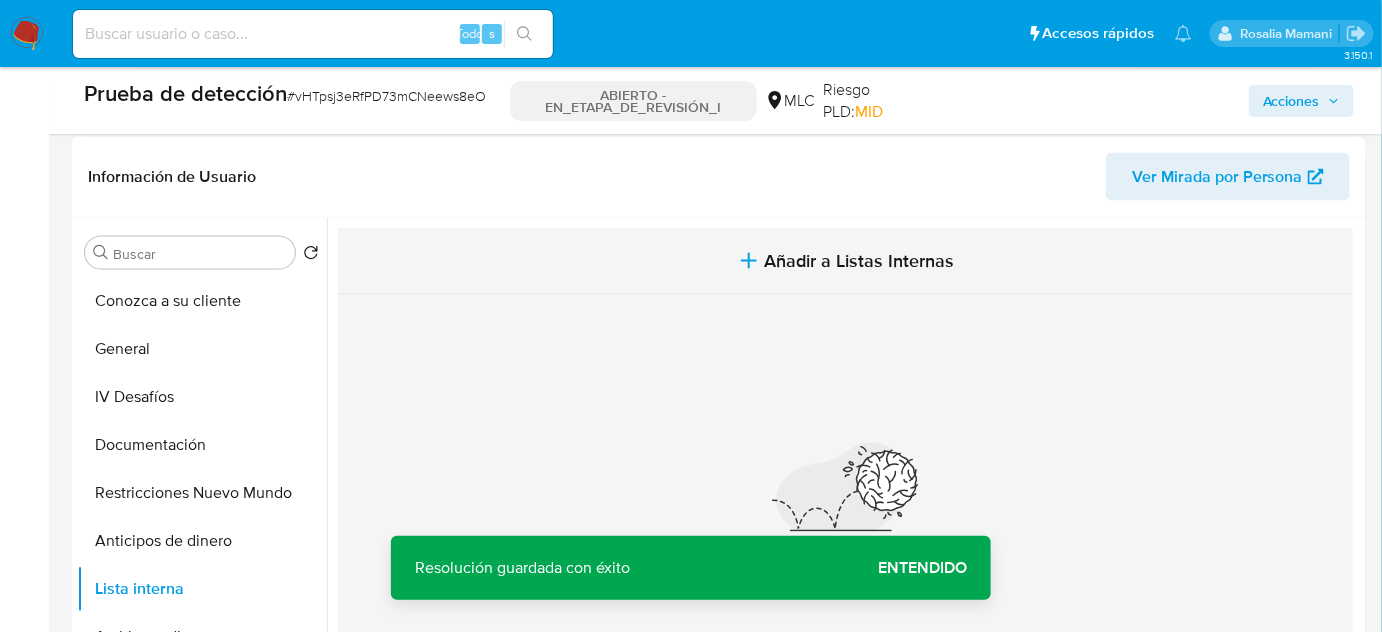 click on "Añadir a Listas Internas" at bounding box center (845, 261) 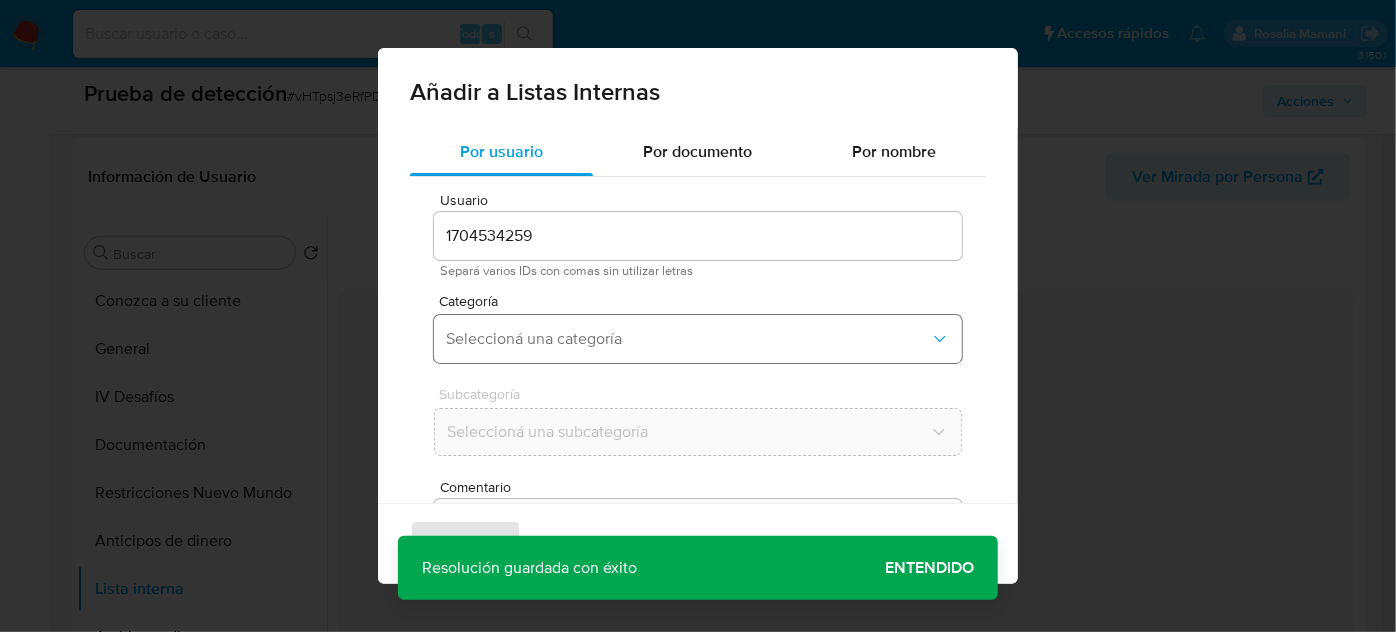 click on "Seleccioná una categoría" at bounding box center (688, 339) 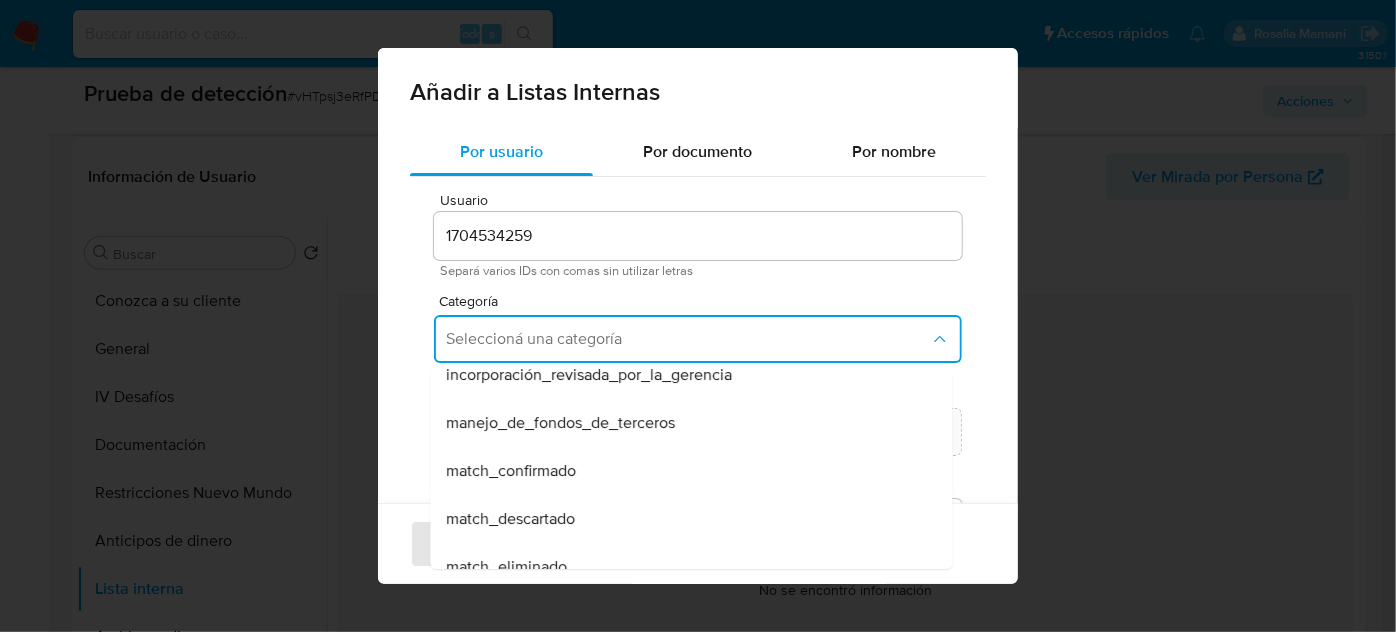 scroll, scrollTop: 111, scrollLeft: 0, axis: vertical 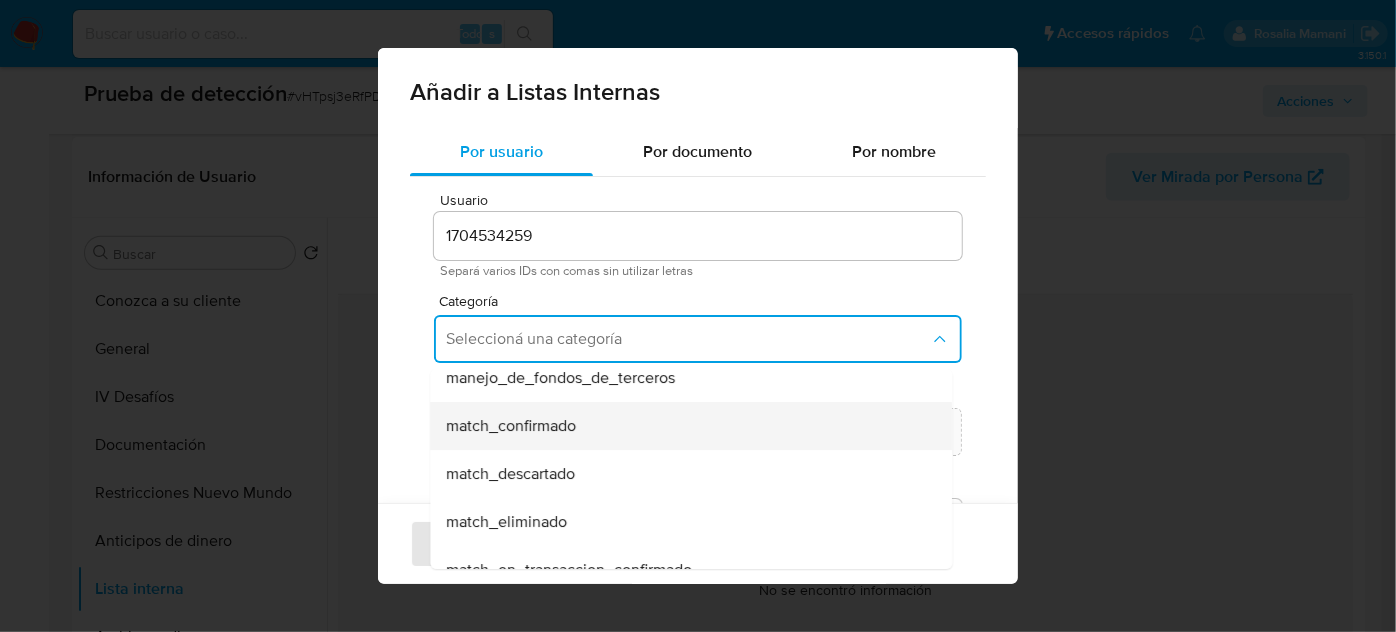 click on "match_confirmado" at bounding box center [685, 426] 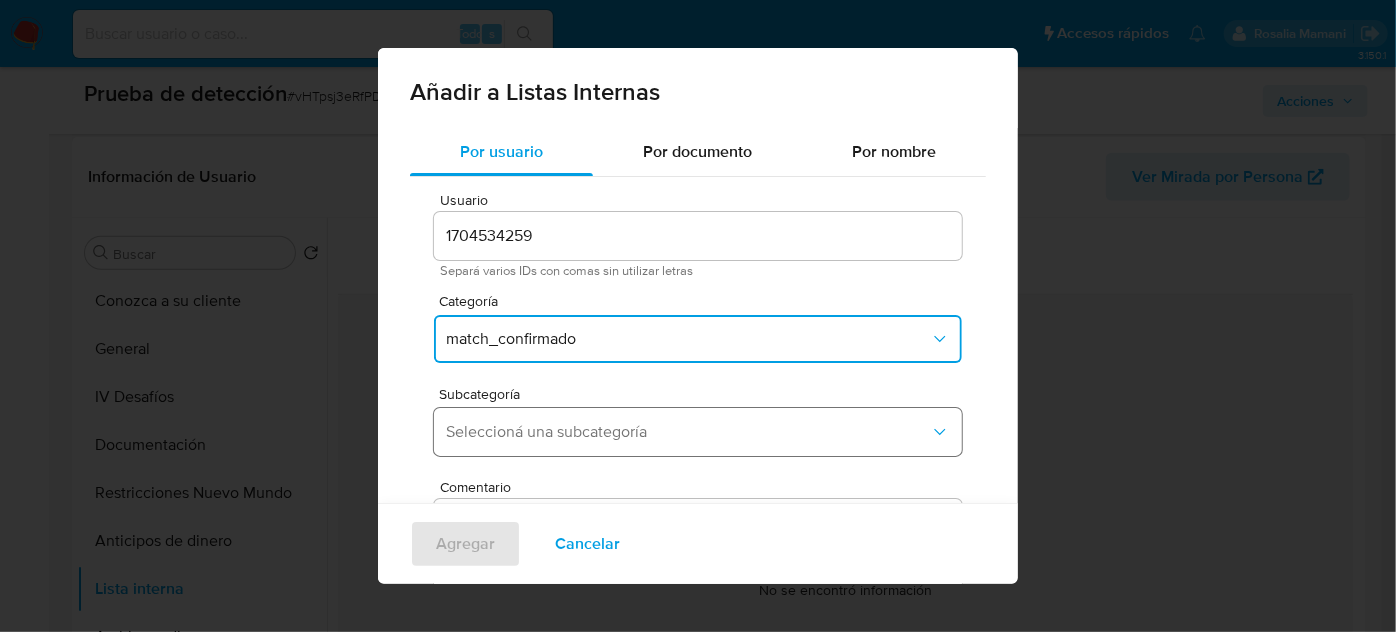 click on "Seleccioná una subcategoría" at bounding box center [688, 432] 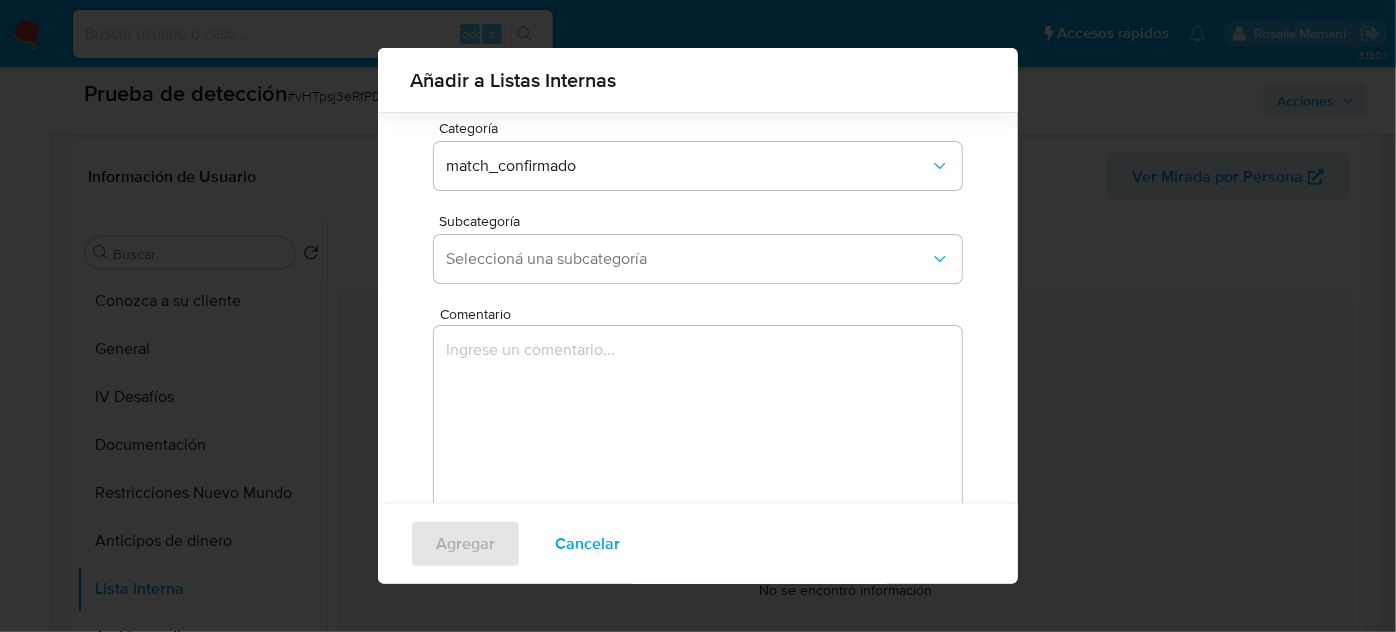 scroll, scrollTop: 157, scrollLeft: 0, axis: vertical 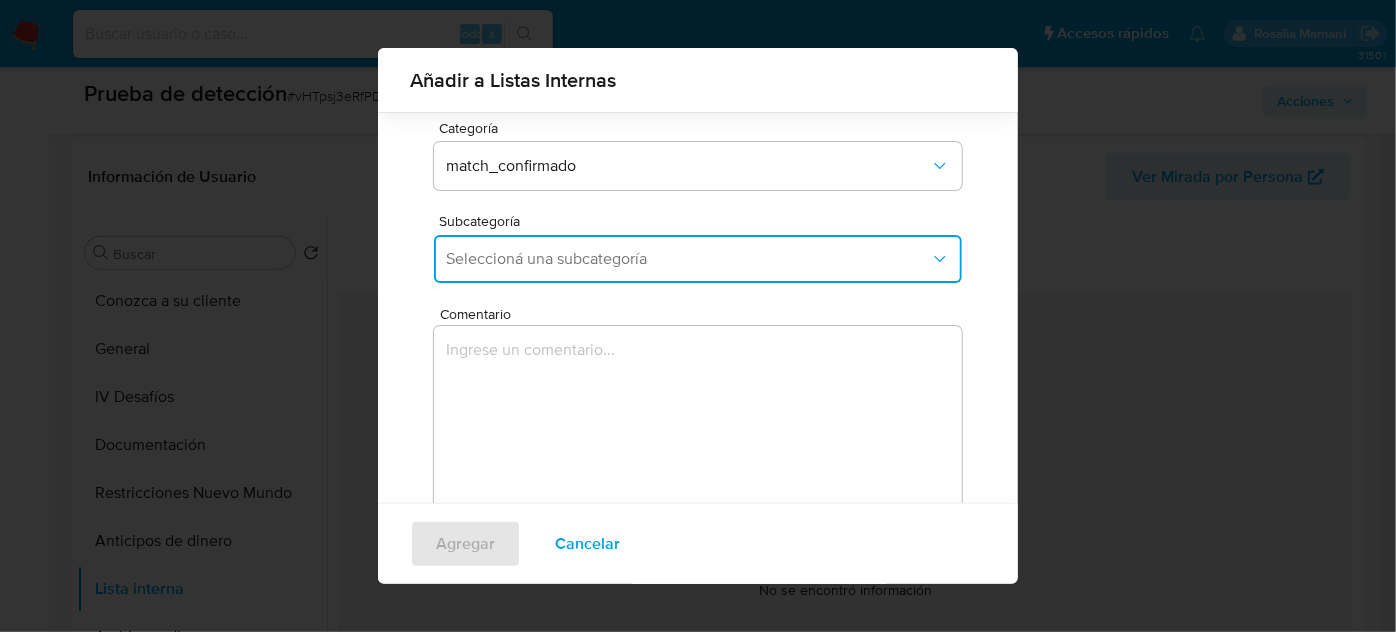 click on "Seleccioná una subcategoría" at bounding box center [688, 259] 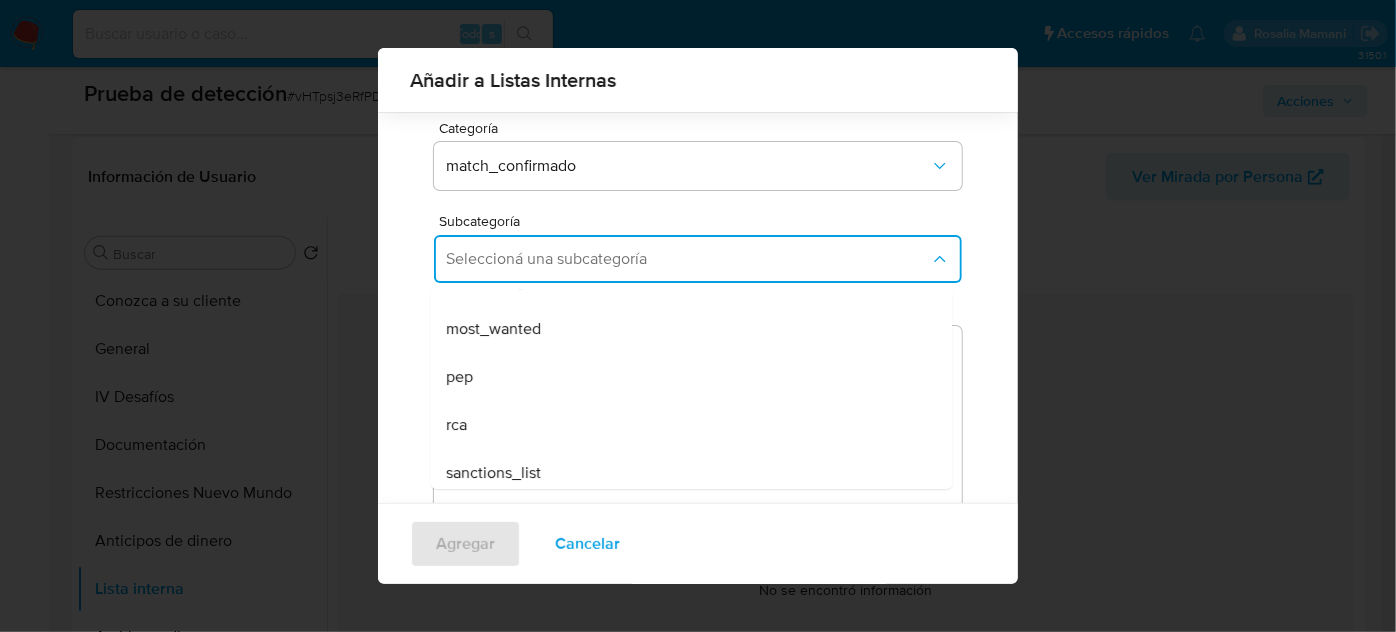 scroll, scrollTop: 136, scrollLeft: 0, axis: vertical 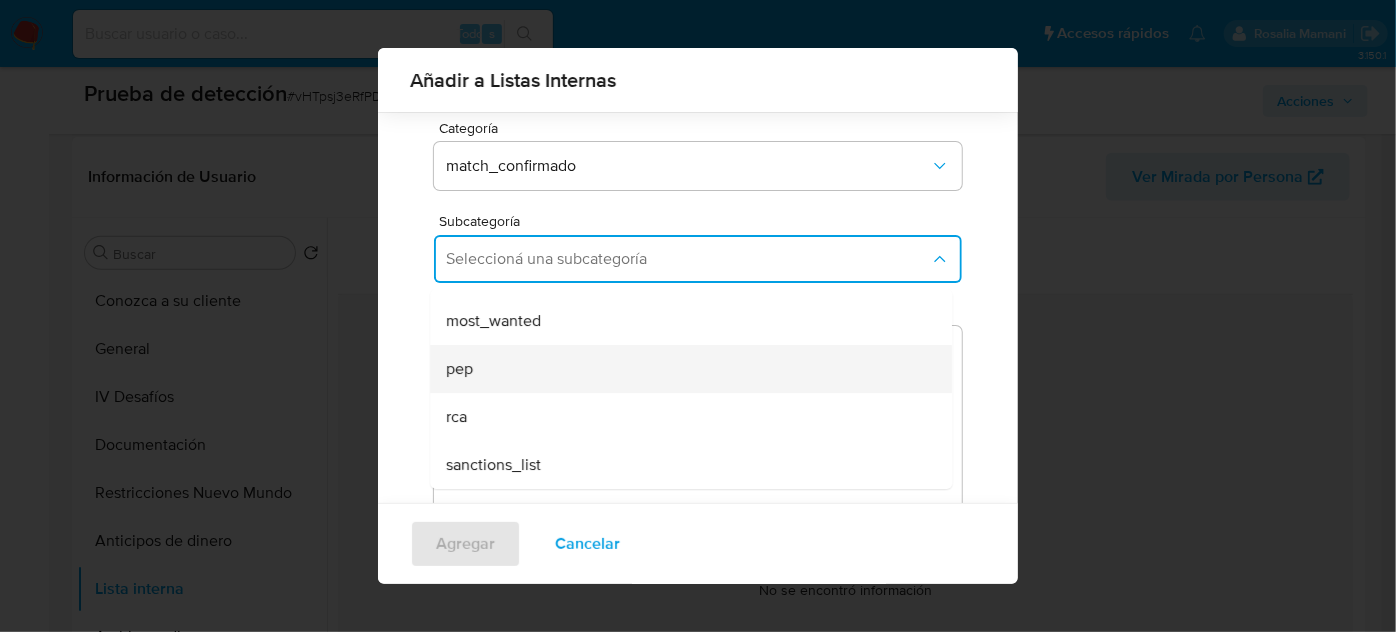 click on "pep" at bounding box center (685, 369) 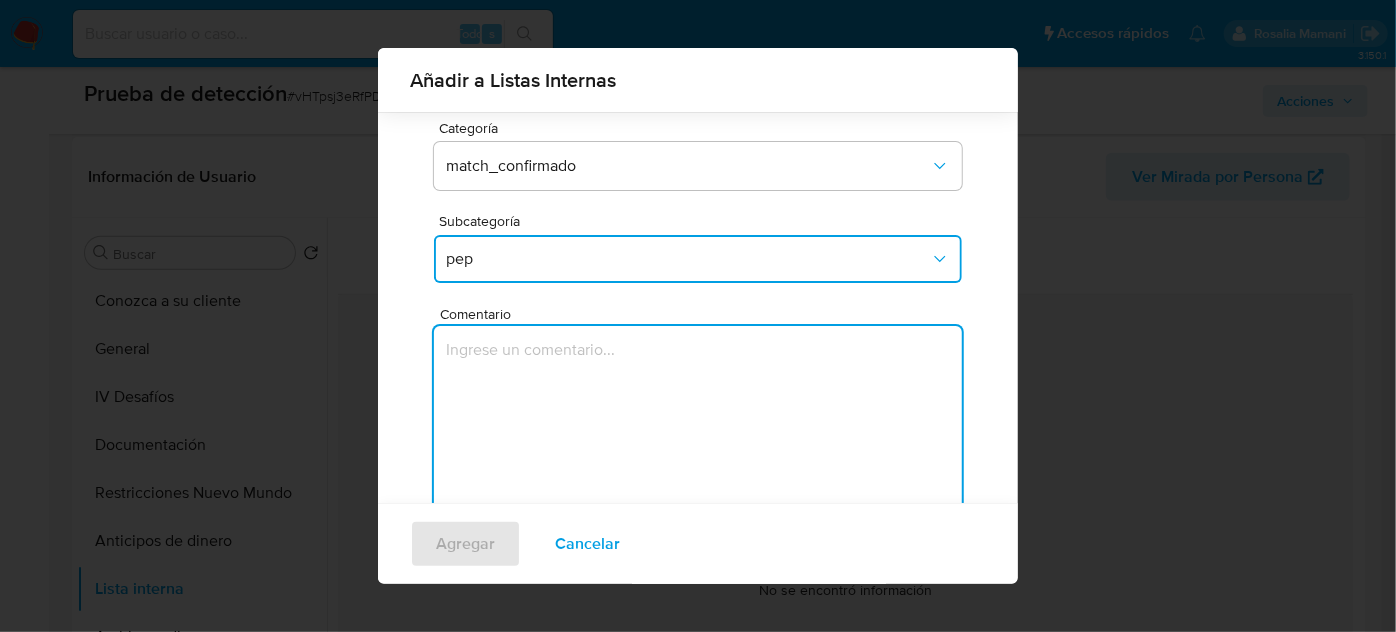 click at bounding box center (698, 422) 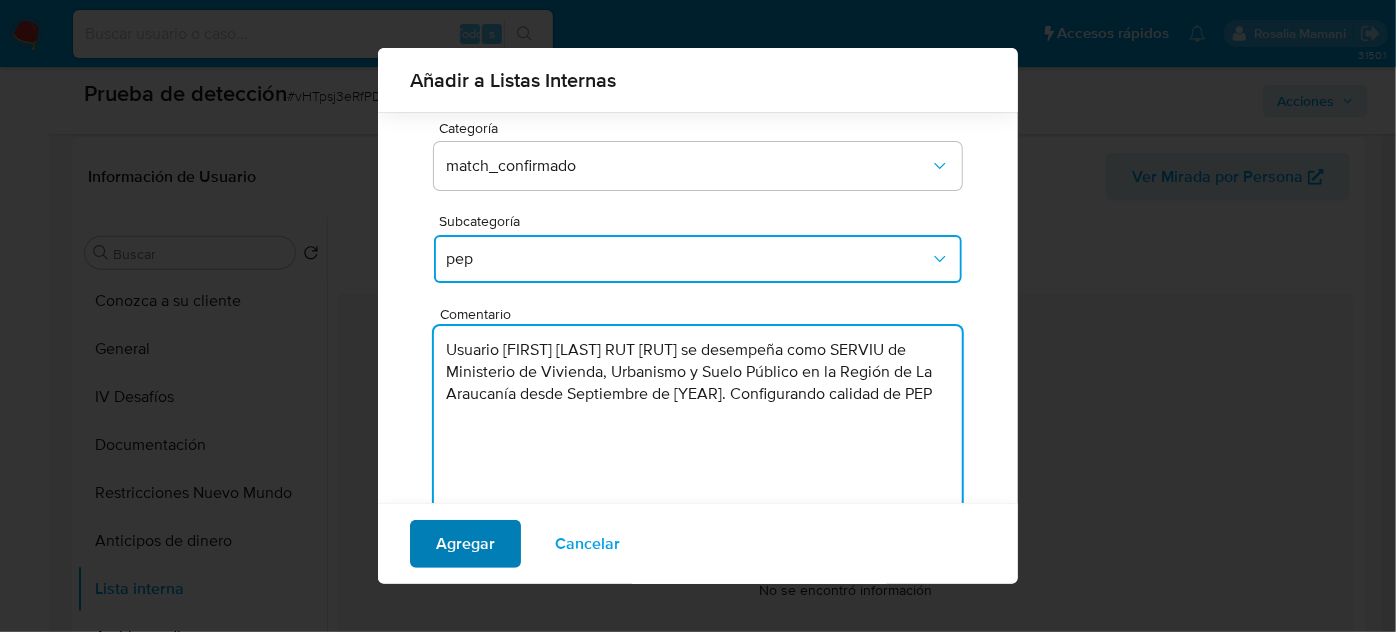 type on "Usuario [FIRST] [LAST] RUT [RUT] se desempeña como SERVIU de Ministerio de Vivienda, Urbanismo y Suelo Público en la Región de La Araucanía desde [MONTH] de [YEAR]. Configurando calidad de PEP" 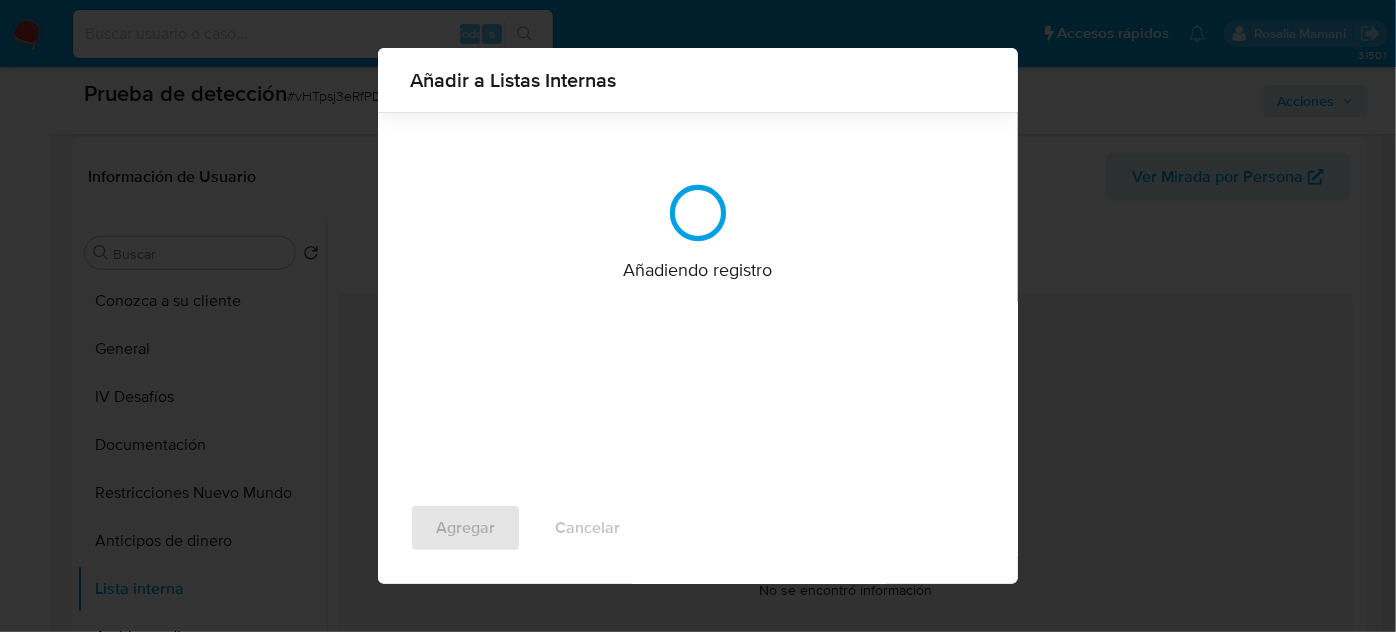 scroll, scrollTop: 0, scrollLeft: 0, axis: both 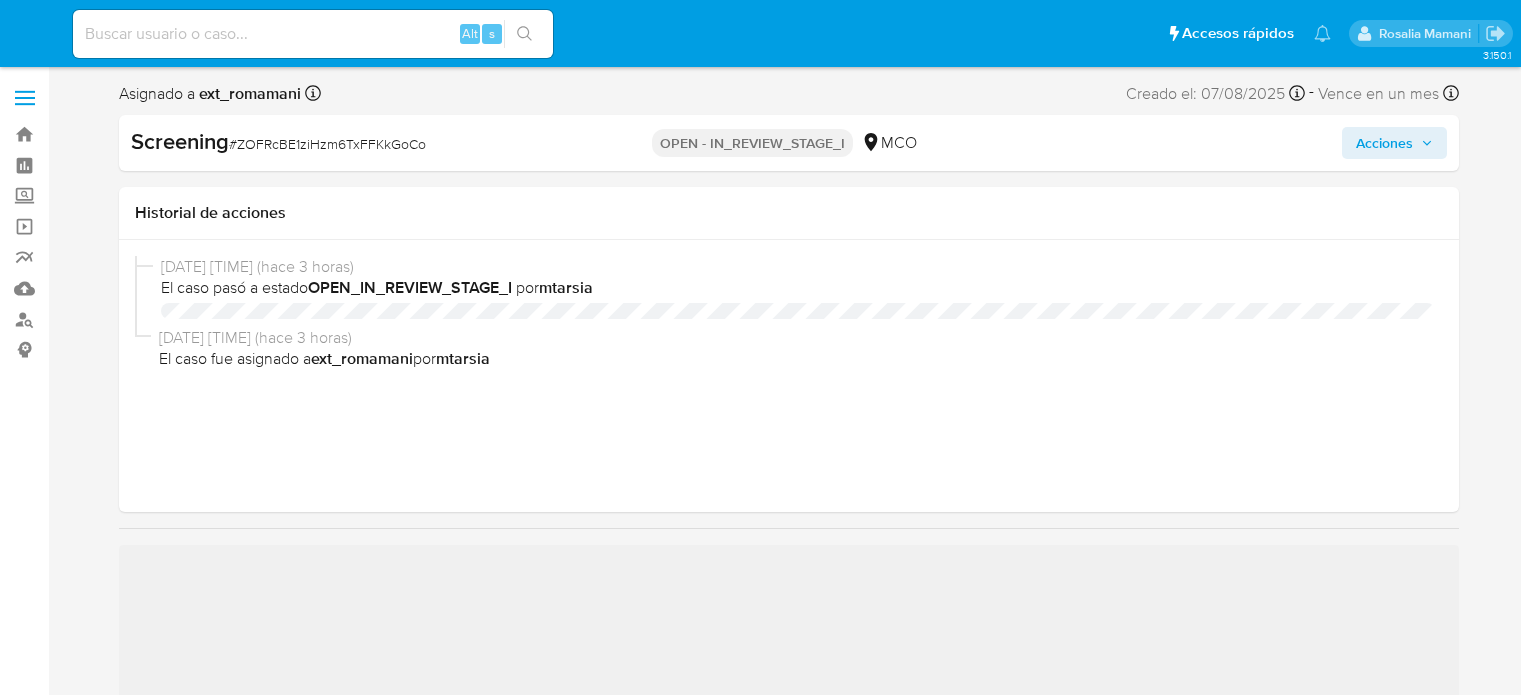 select on "10" 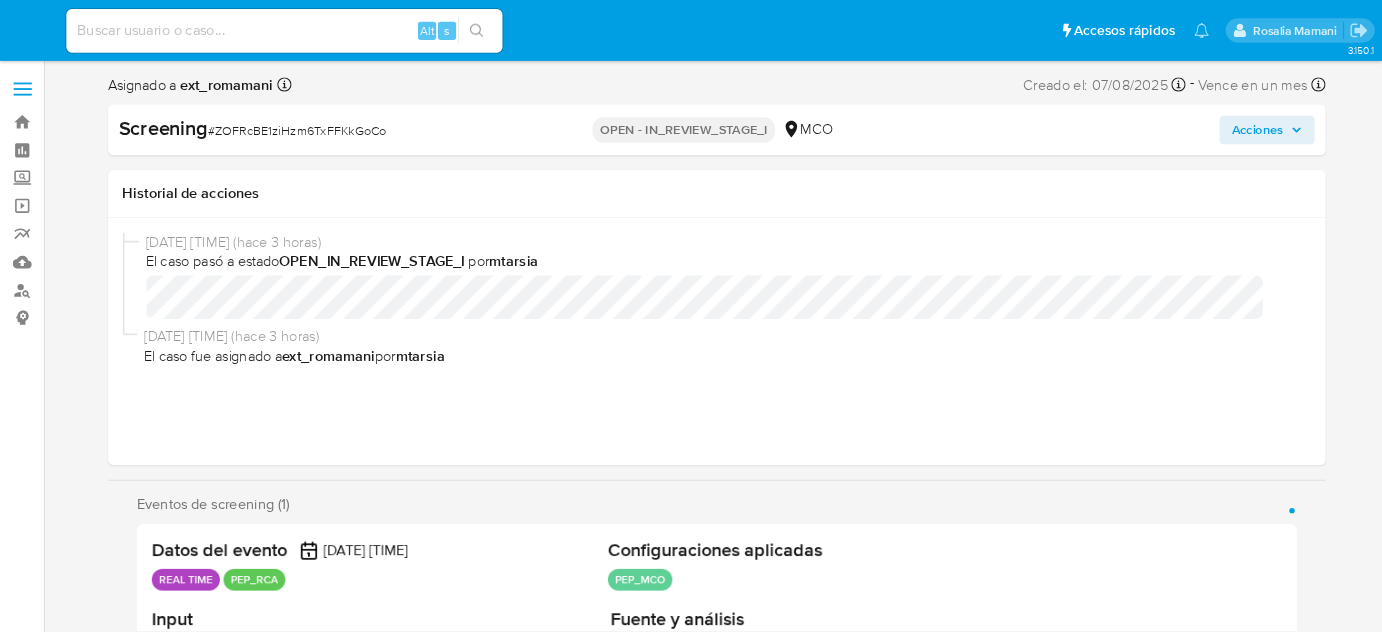 scroll, scrollTop: 0, scrollLeft: 0, axis: both 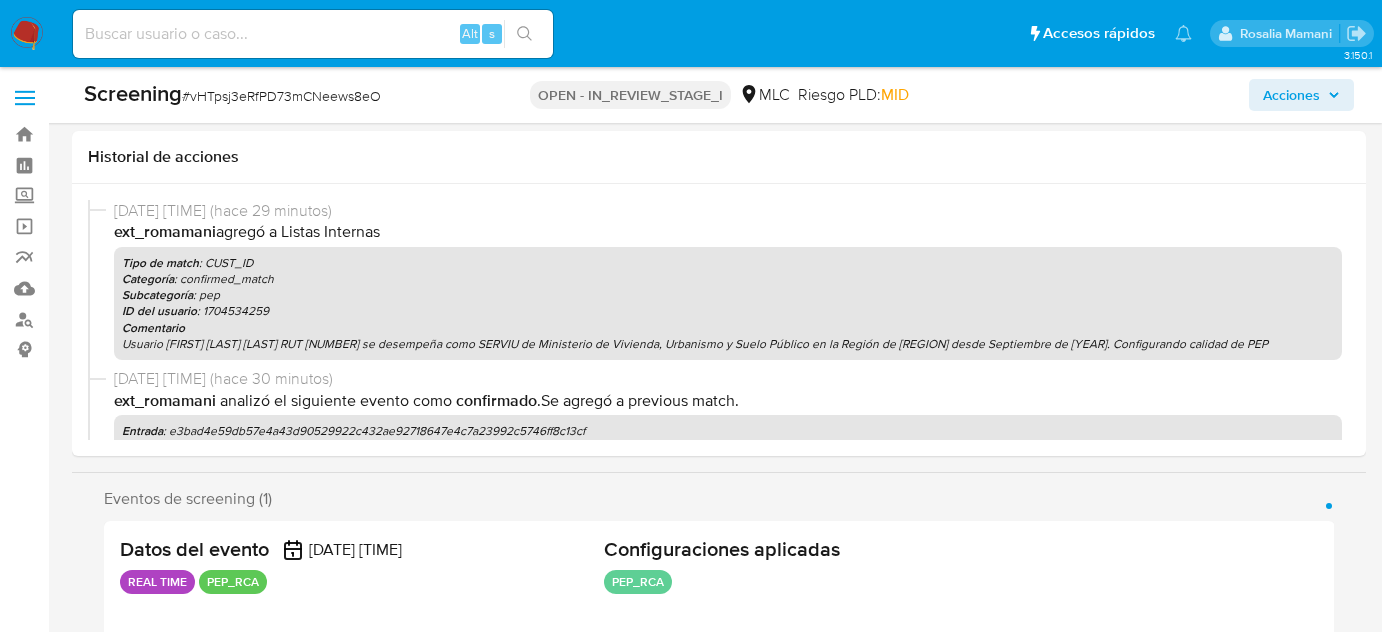 select on "10" 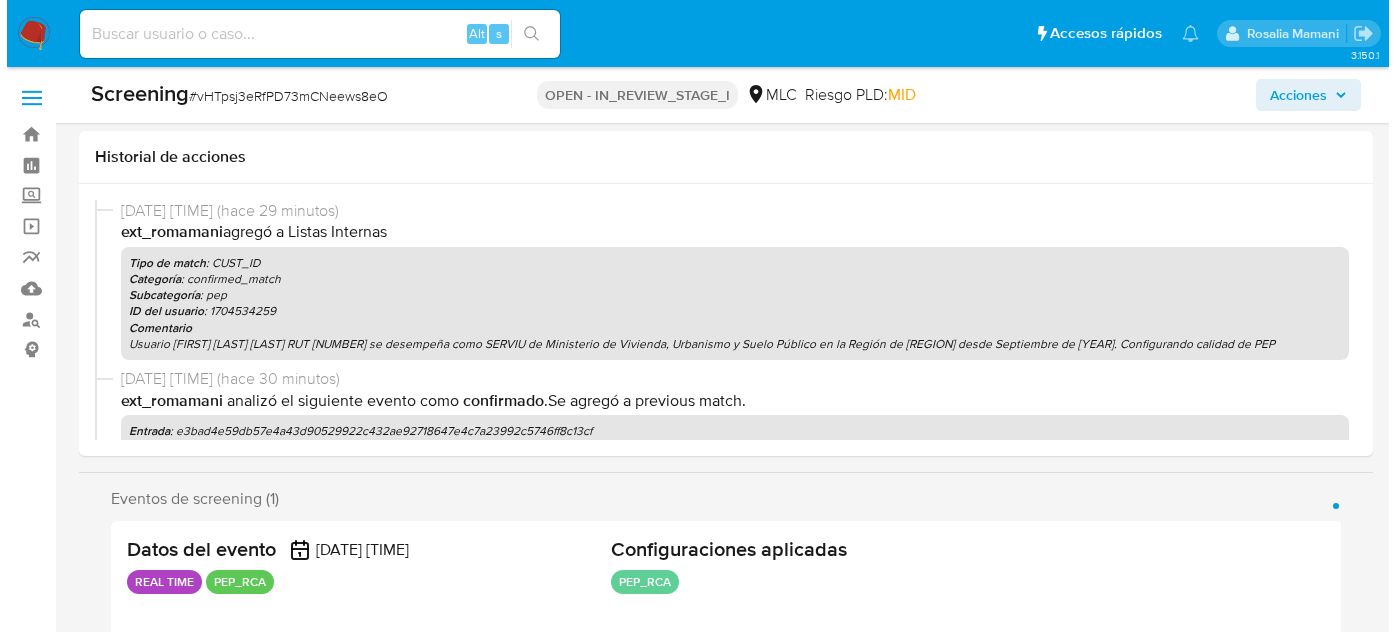 scroll, scrollTop: 1054, scrollLeft: 0, axis: vertical 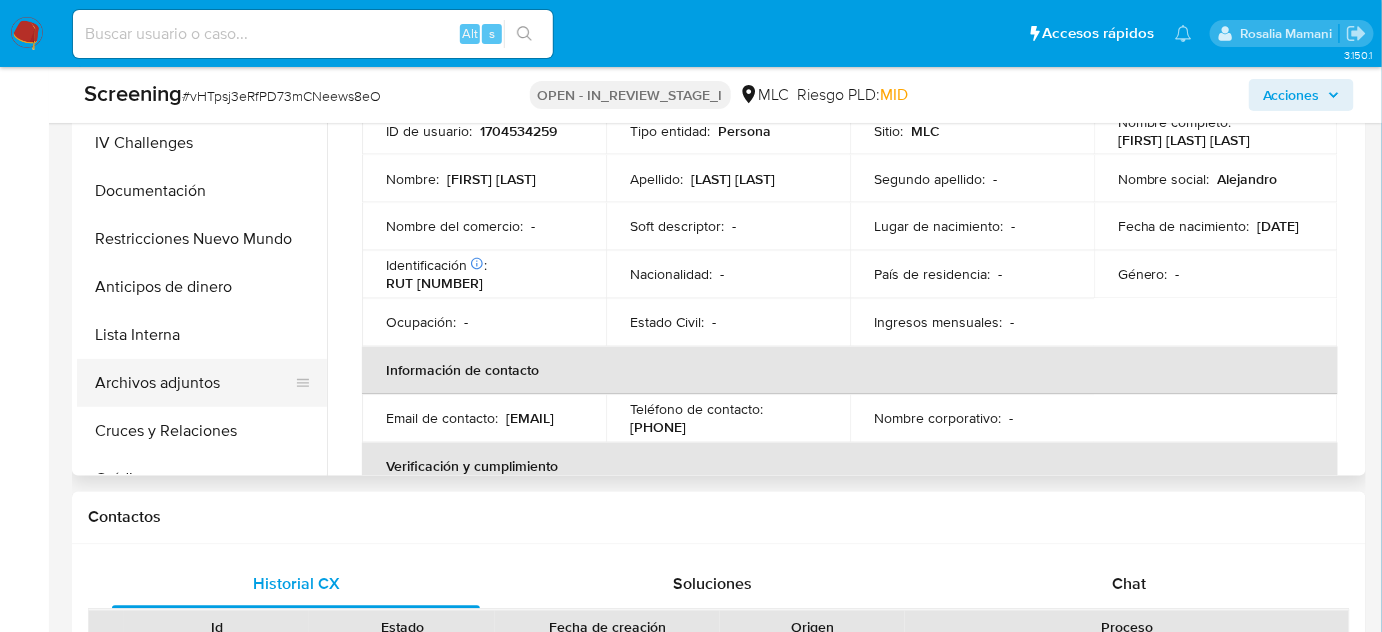 click on "Archivos adjuntos" at bounding box center [194, 383] 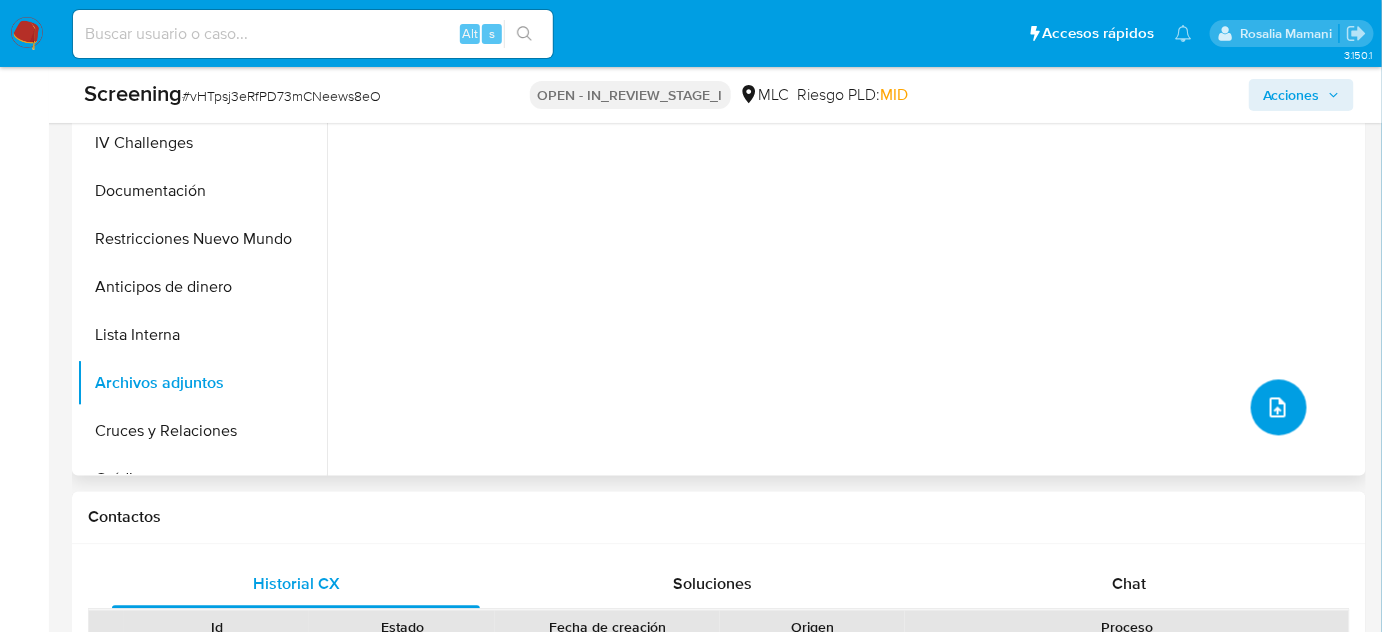 click at bounding box center (1279, 408) 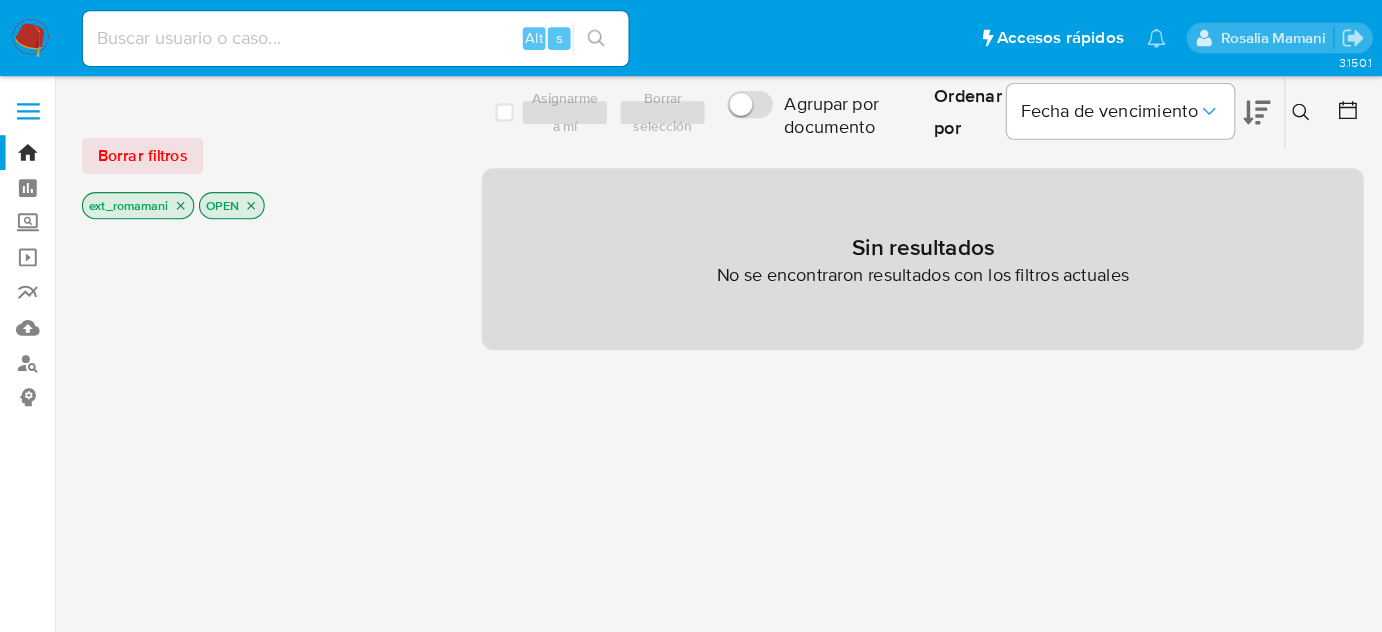scroll, scrollTop: 0, scrollLeft: 0, axis: both 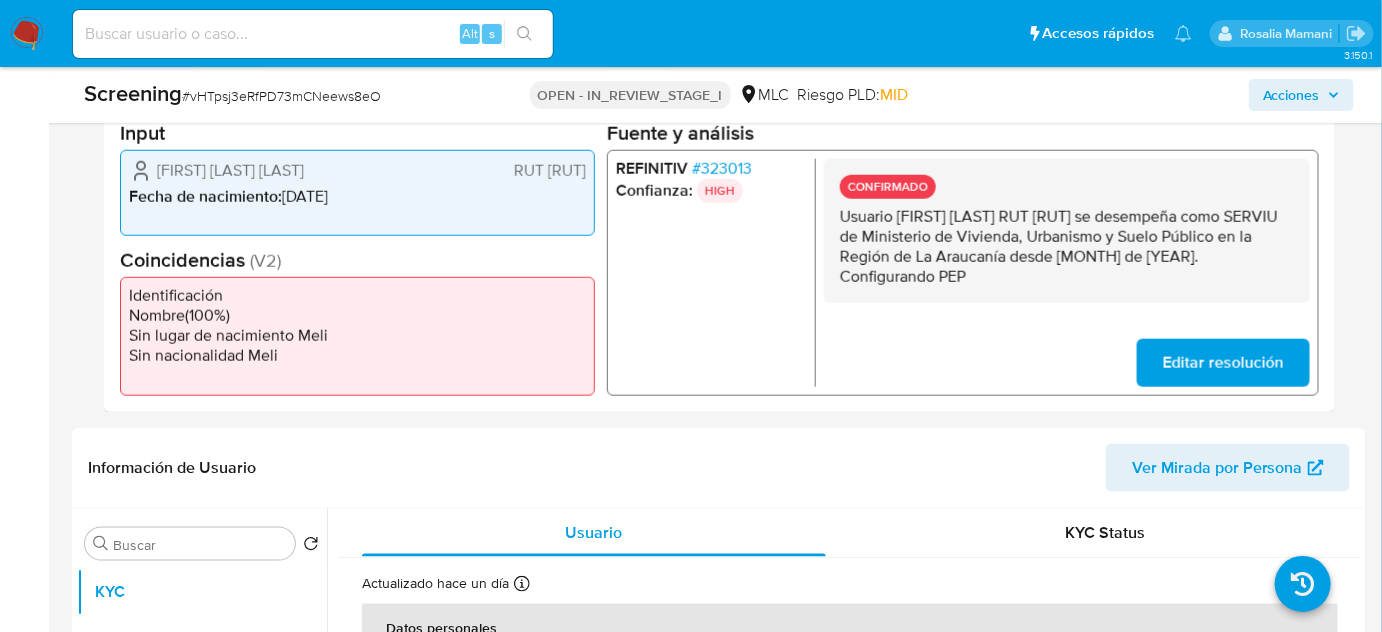 select on "10" 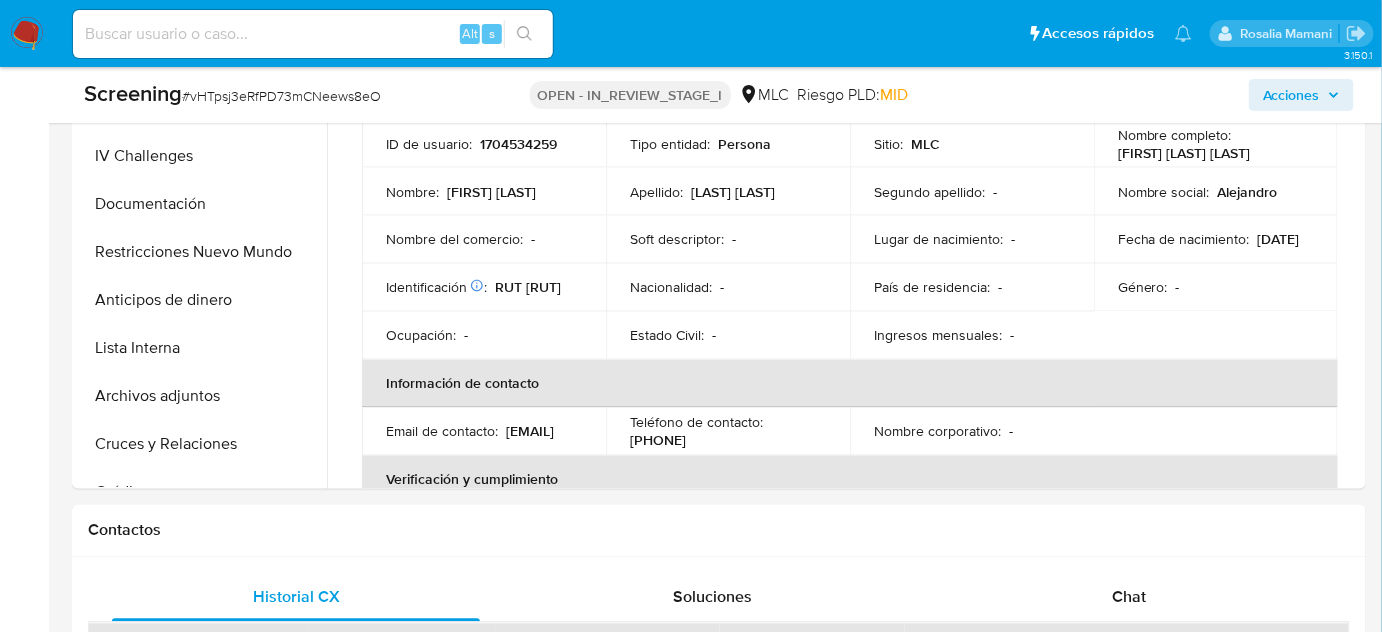 scroll, scrollTop: 1055, scrollLeft: 0, axis: vertical 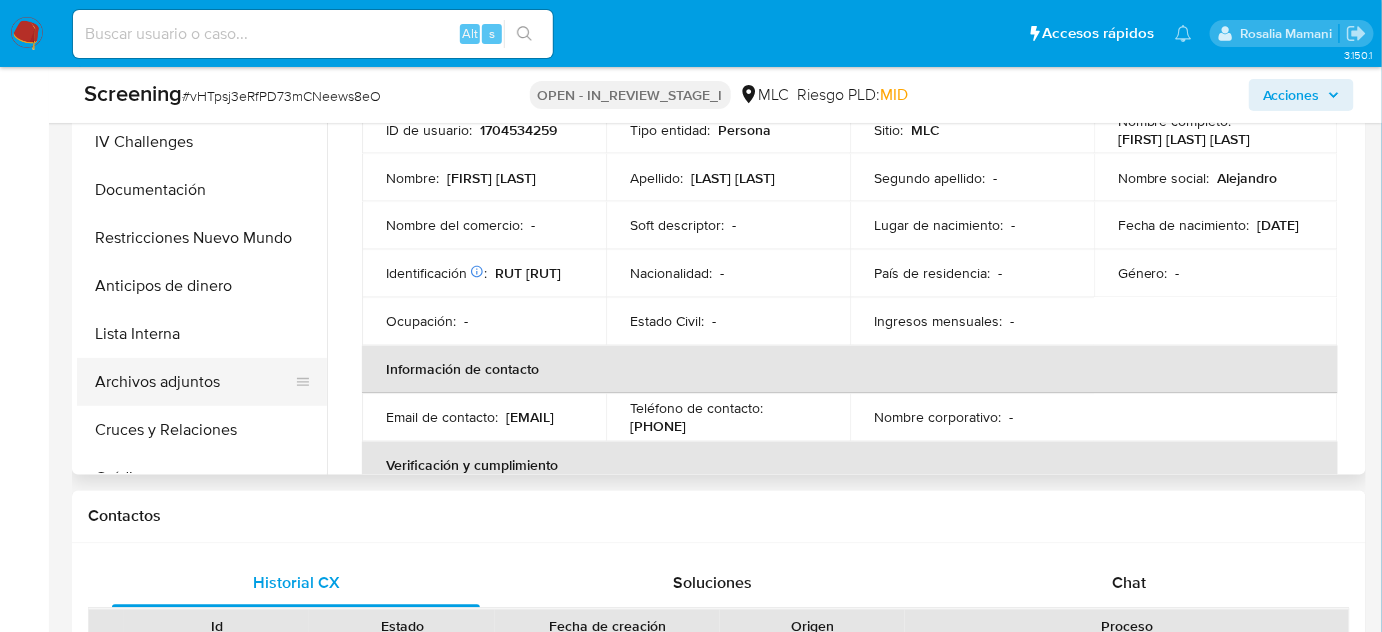 click on "Archivos adjuntos" at bounding box center (194, 382) 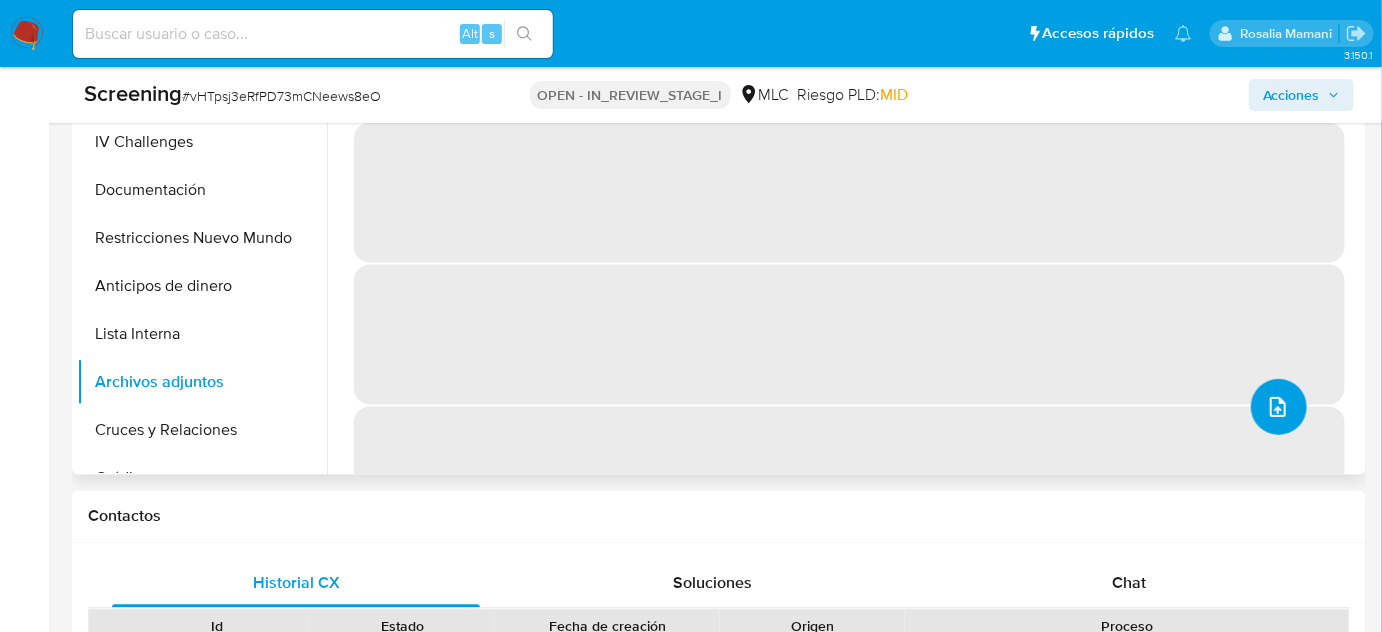 click 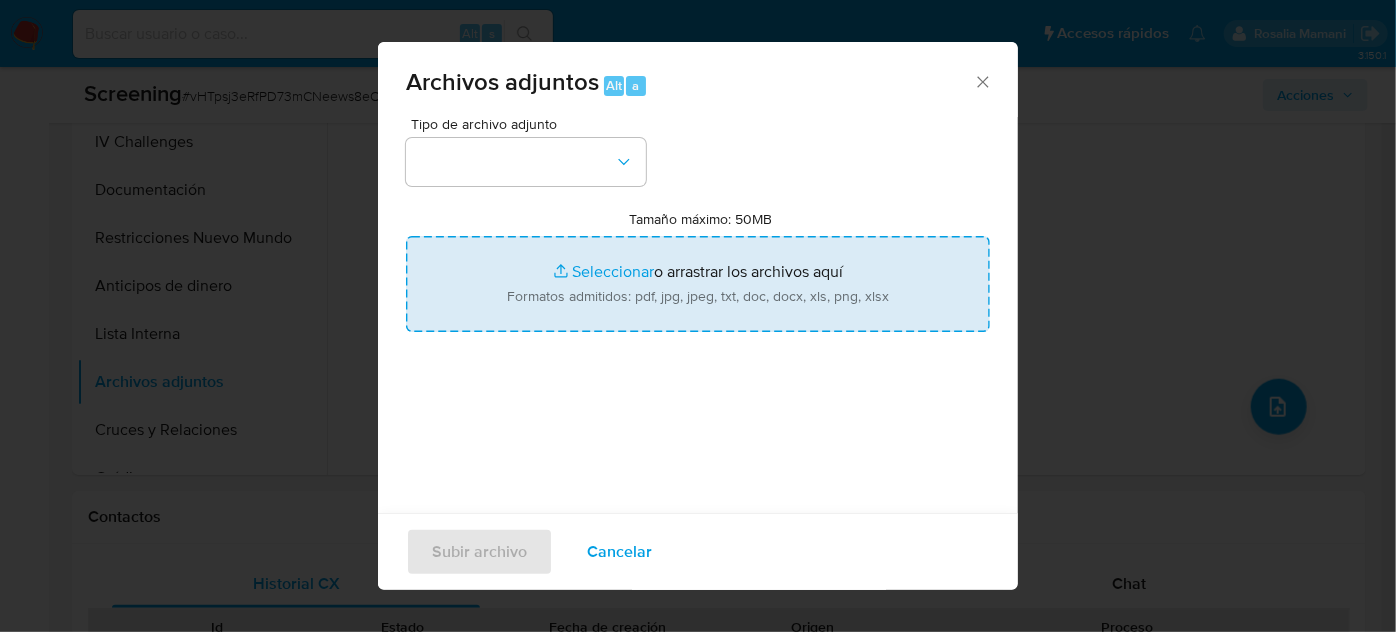 click on "Tamaño máximo: 50MB Seleccionar archivos" at bounding box center (698, 284) 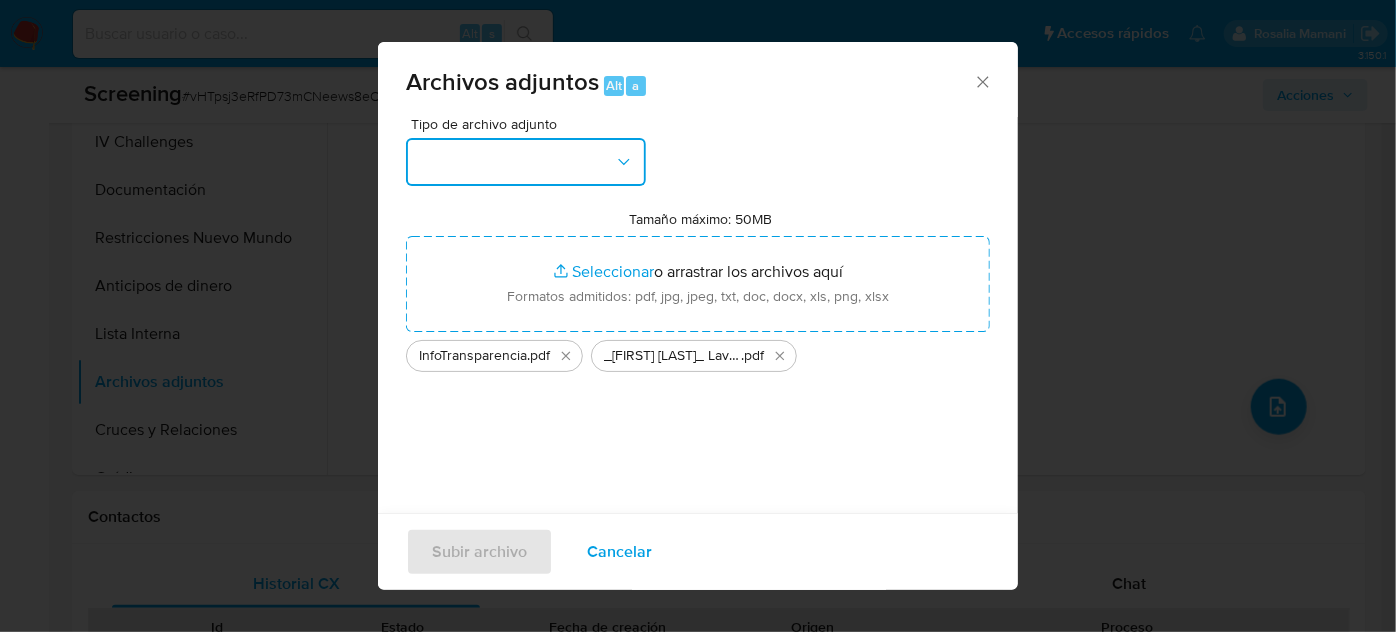 click at bounding box center (526, 162) 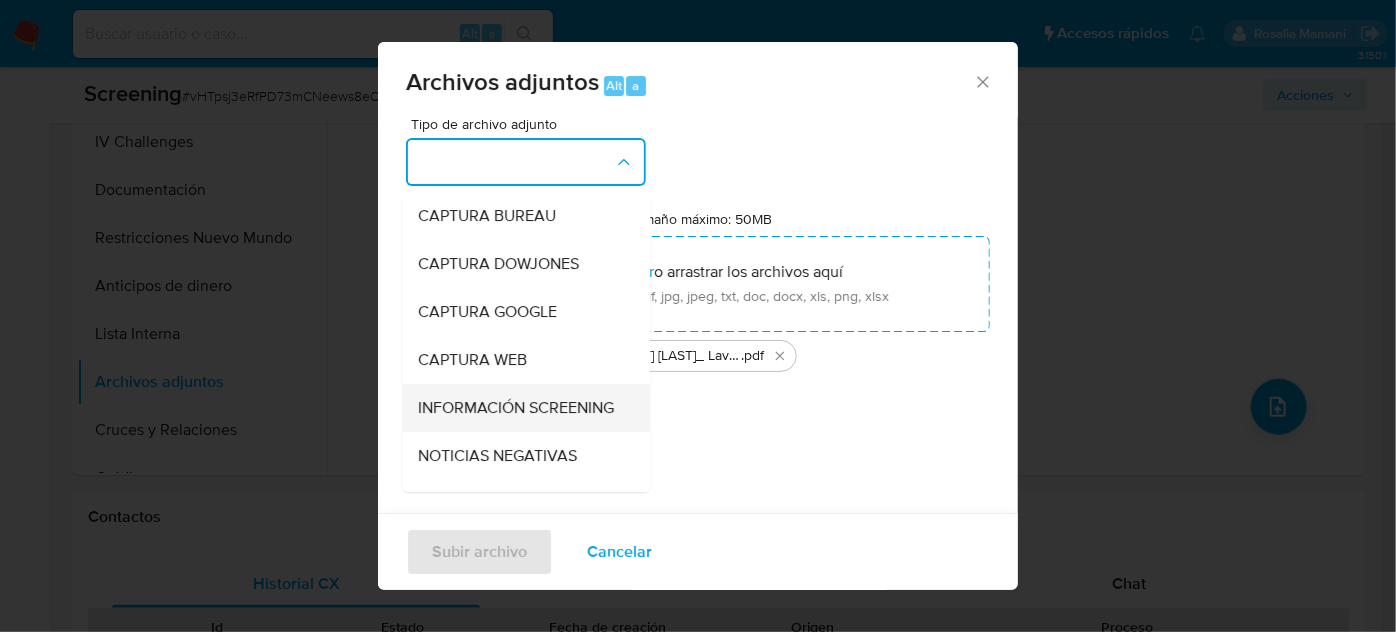 click on "INFORMACIÓN SCREENING" at bounding box center [516, 408] 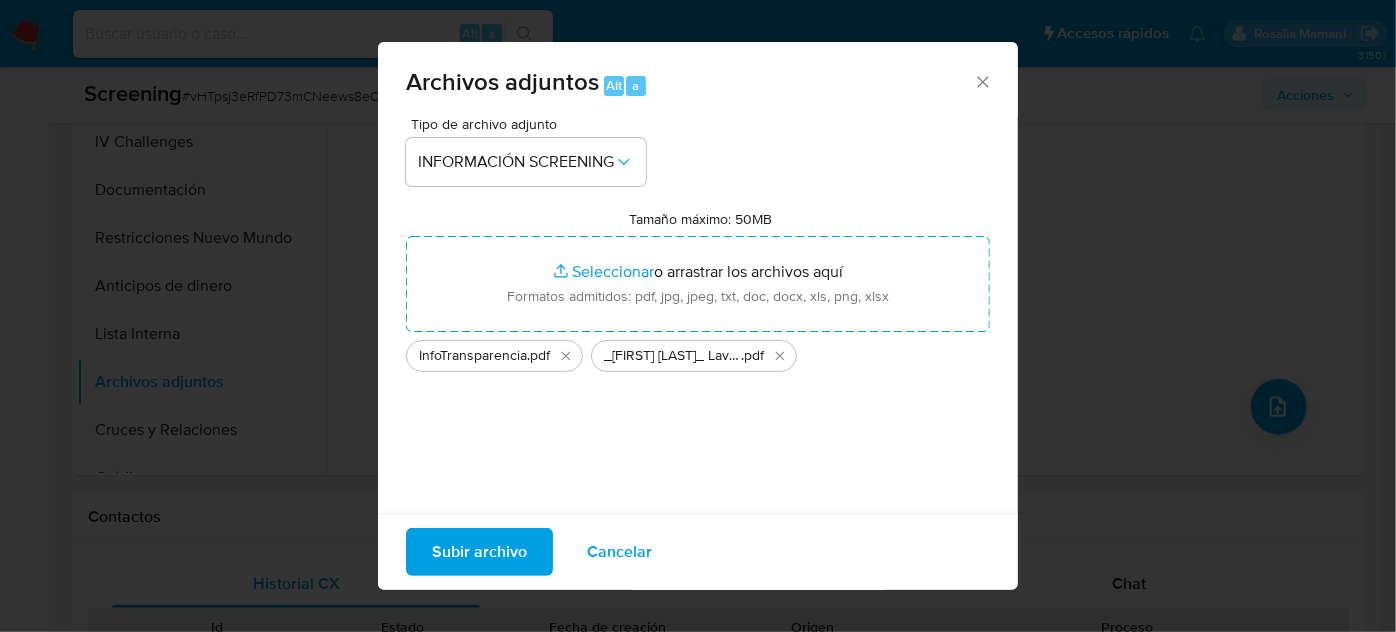 click on "Subir archivo" at bounding box center [479, 552] 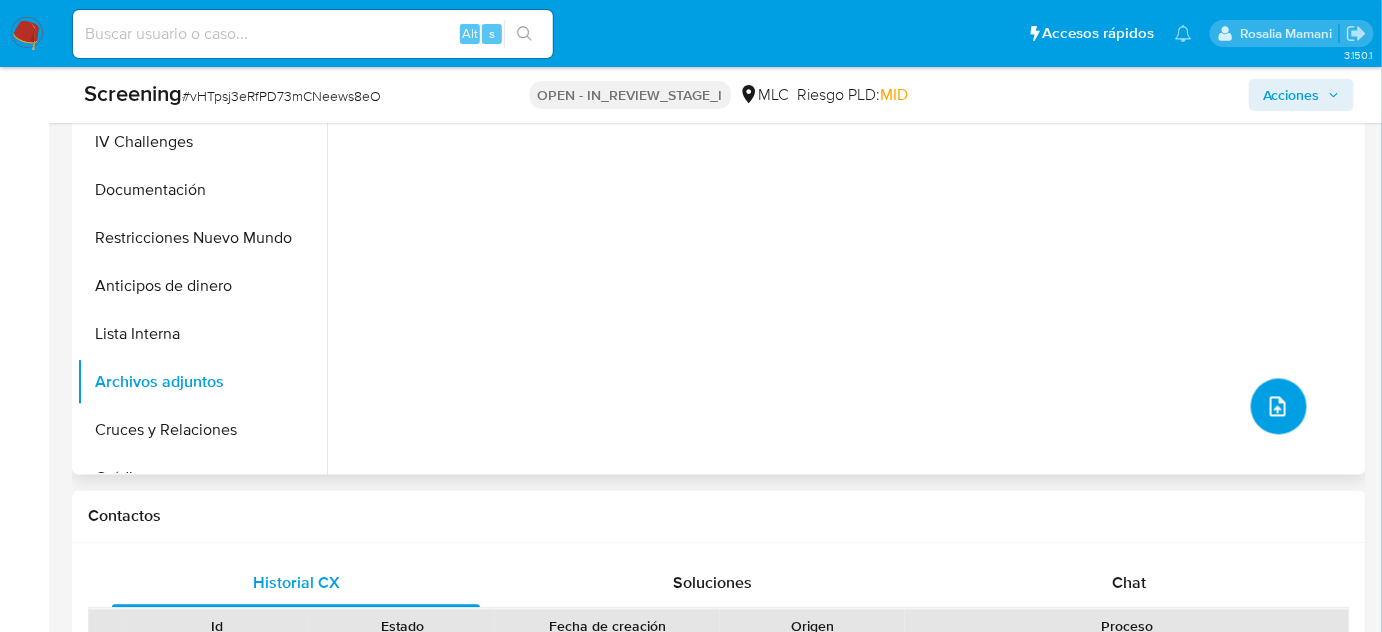 type 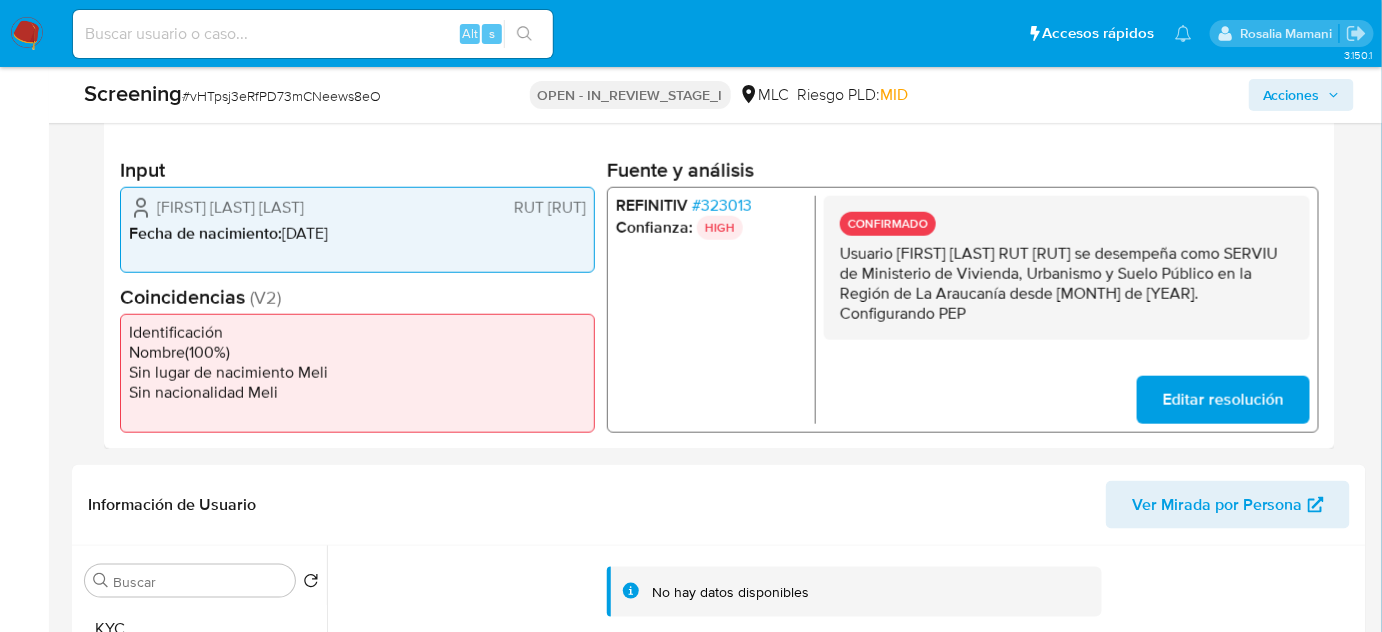 scroll, scrollTop: 449, scrollLeft: 0, axis: vertical 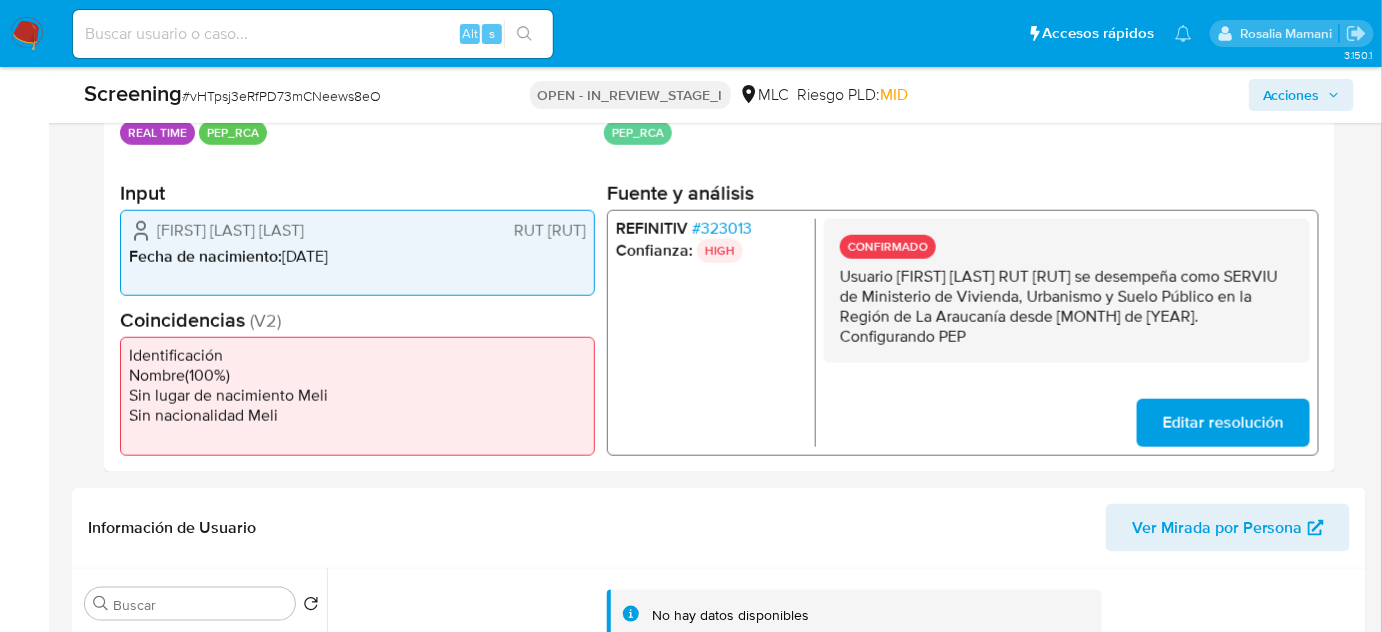 drag, startPoint x: 1055, startPoint y: 346, endPoint x: 830, endPoint y: 276, distance: 235.63744 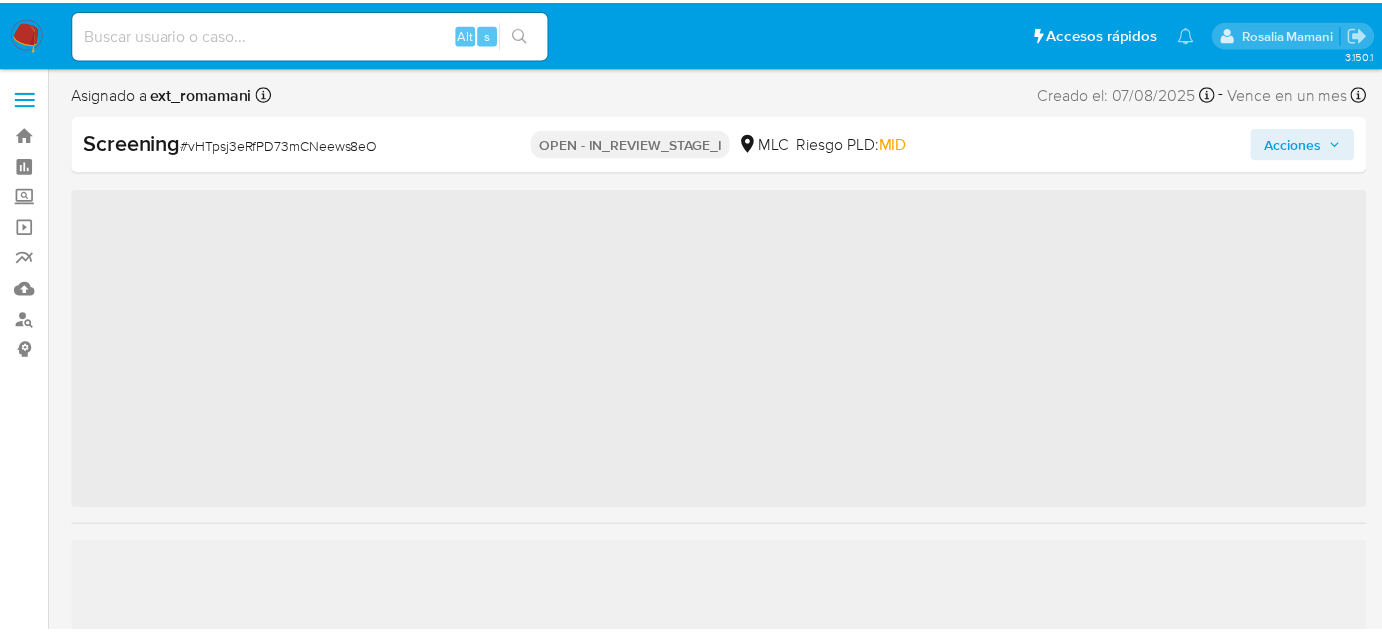 scroll, scrollTop: 0, scrollLeft: 0, axis: both 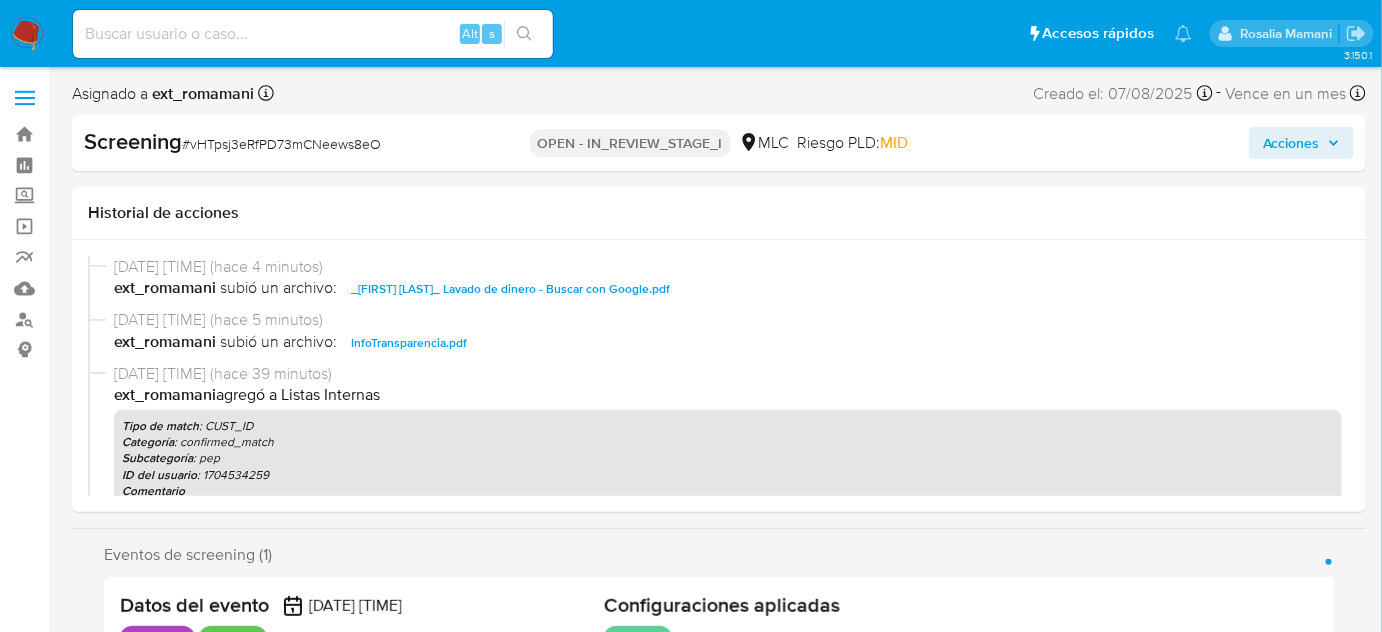 select on "10" 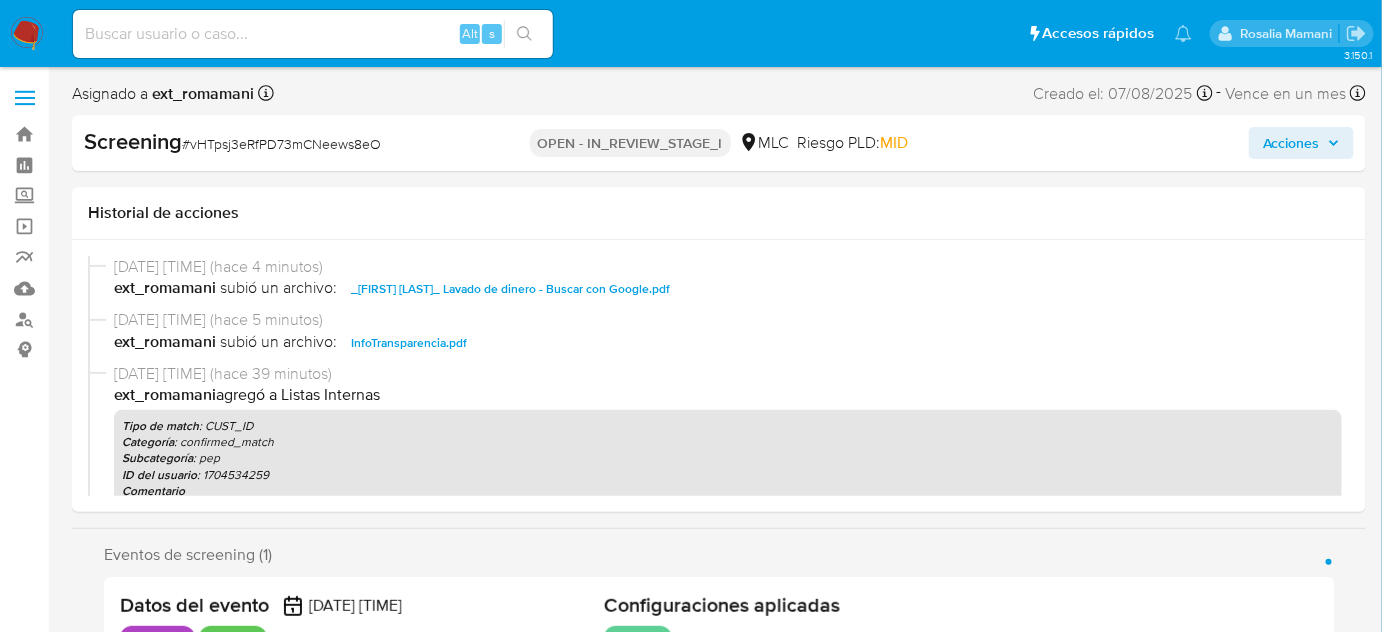 click on "Acciones" at bounding box center (1291, 143) 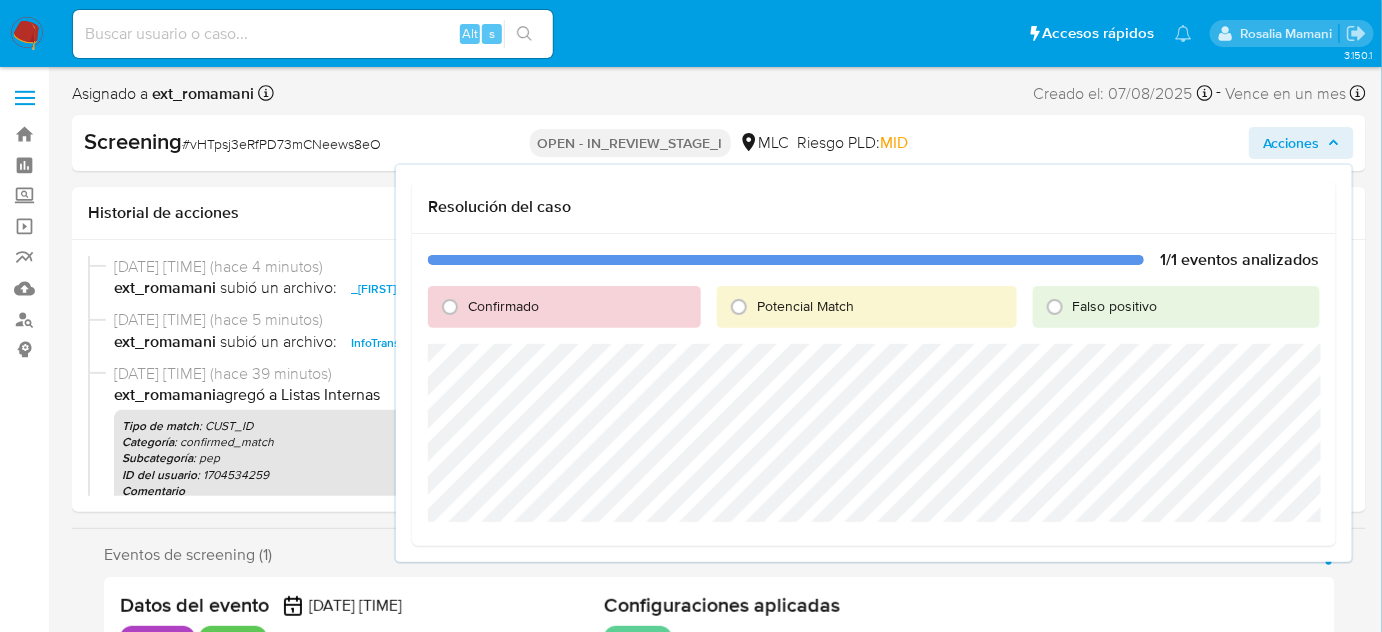 click on "Confirmado" at bounding box center (503, 306) 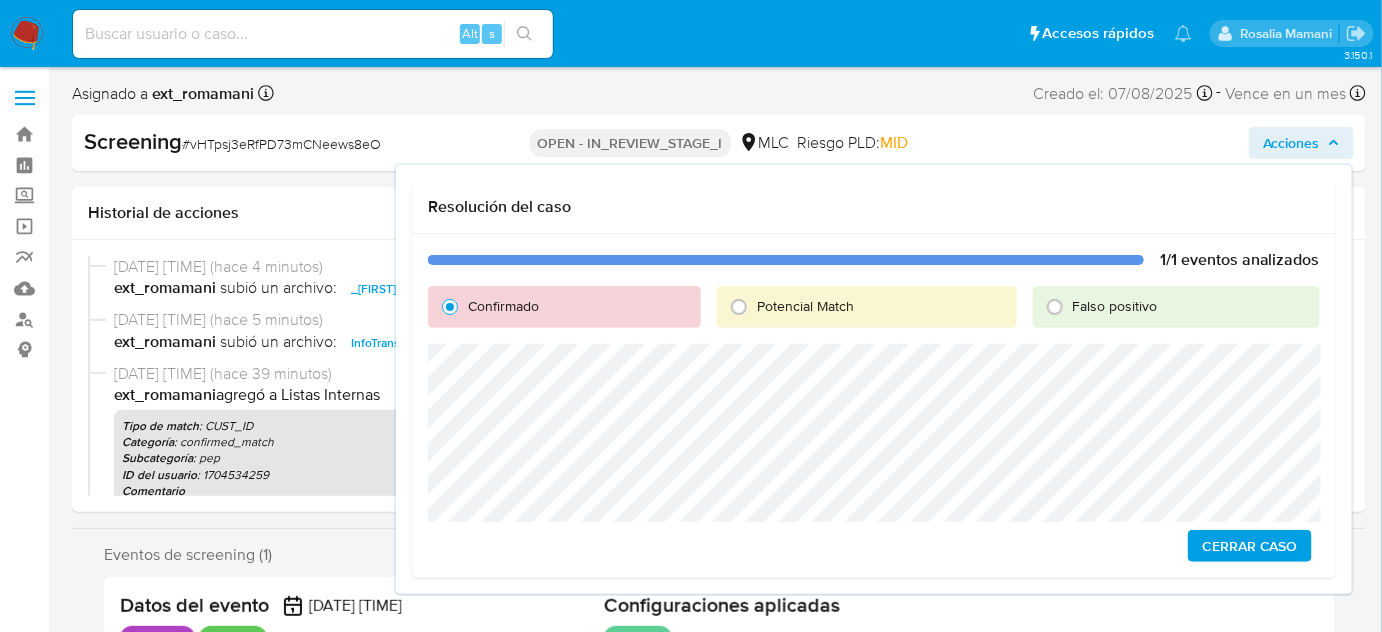 click on "Cerrar Caso" at bounding box center (1250, 546) 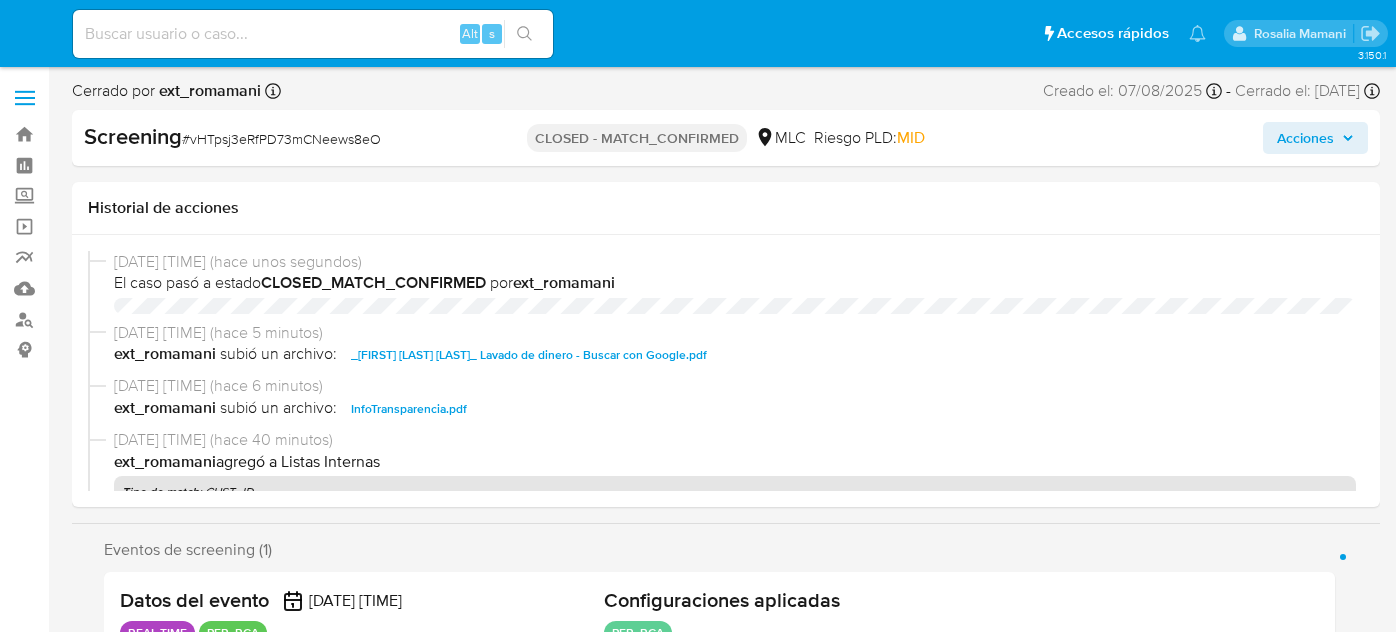 select on "10" 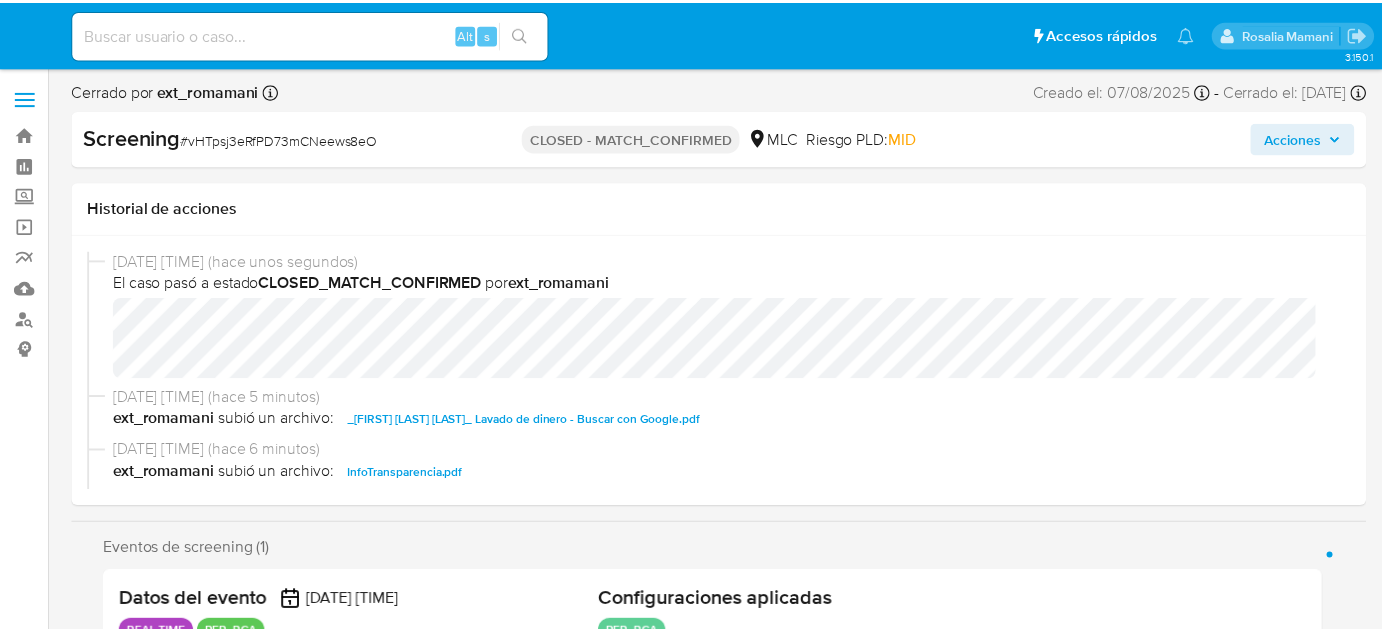 scroll, scrollTop: 0, scrollLeft: 0, axis: both 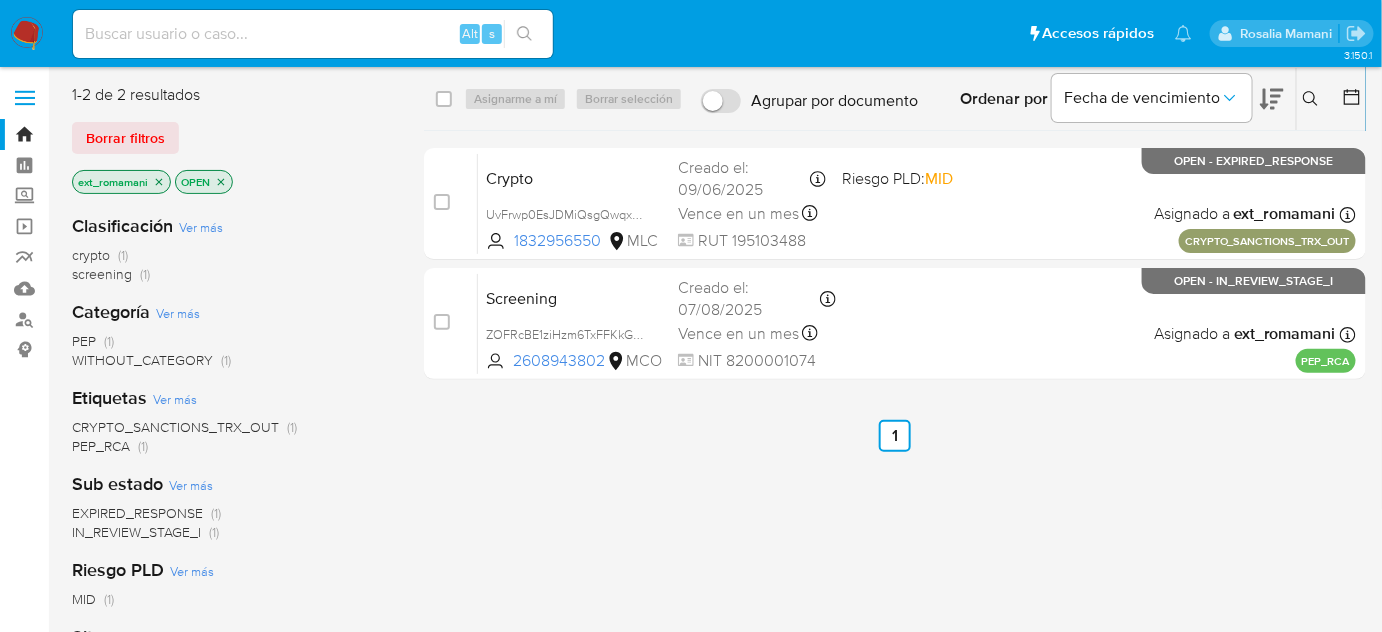 click at bounding box center [27, 34] 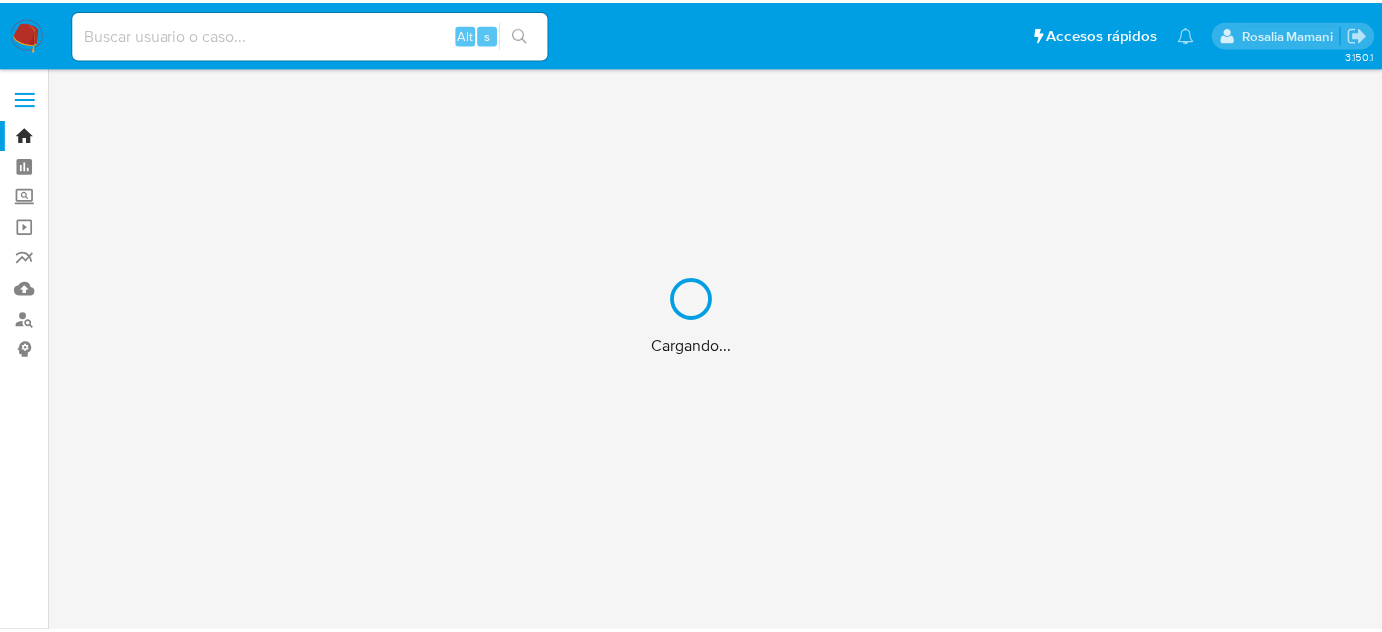 scroll, scrollTop: 0, scrollLeft: 0, axis: both 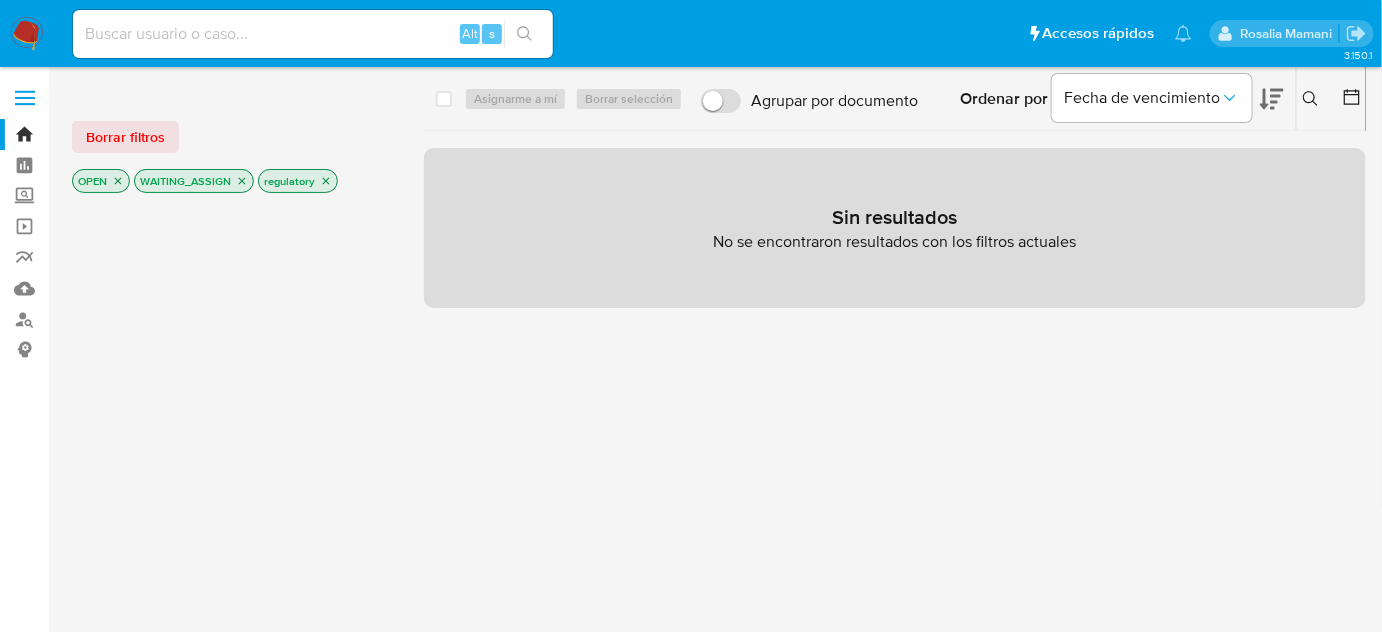 click 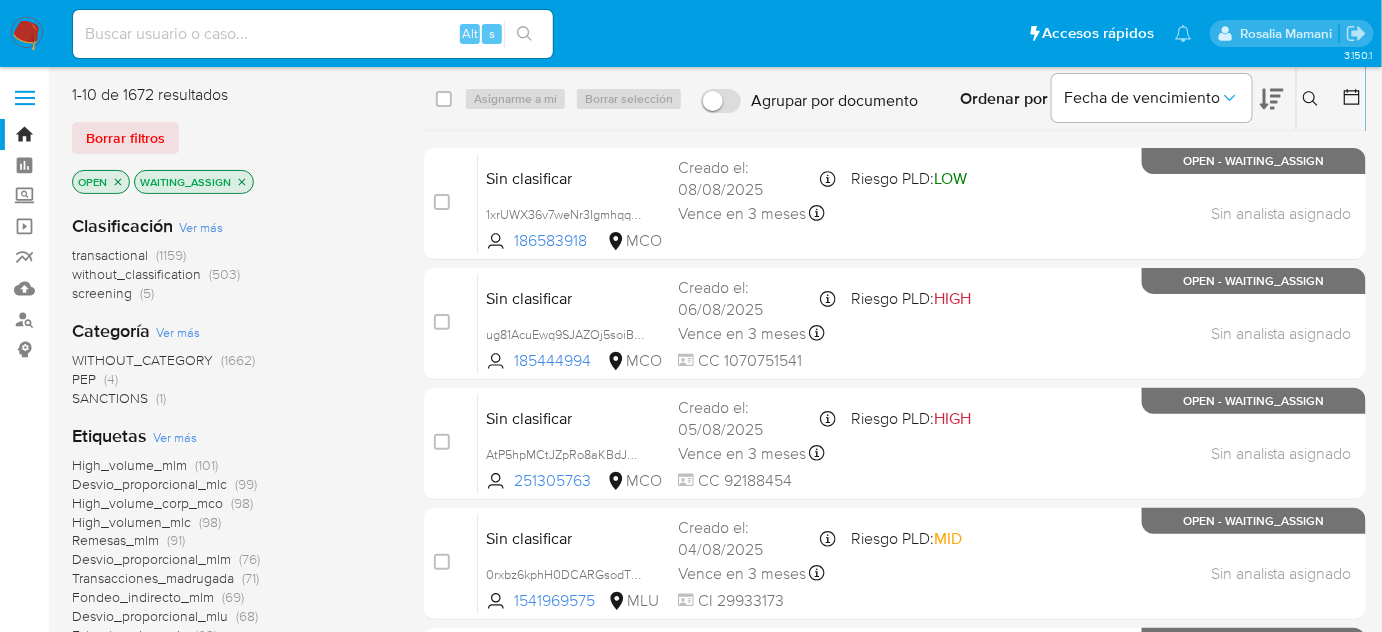 click on "PEP" at bounding box center (84, 379) 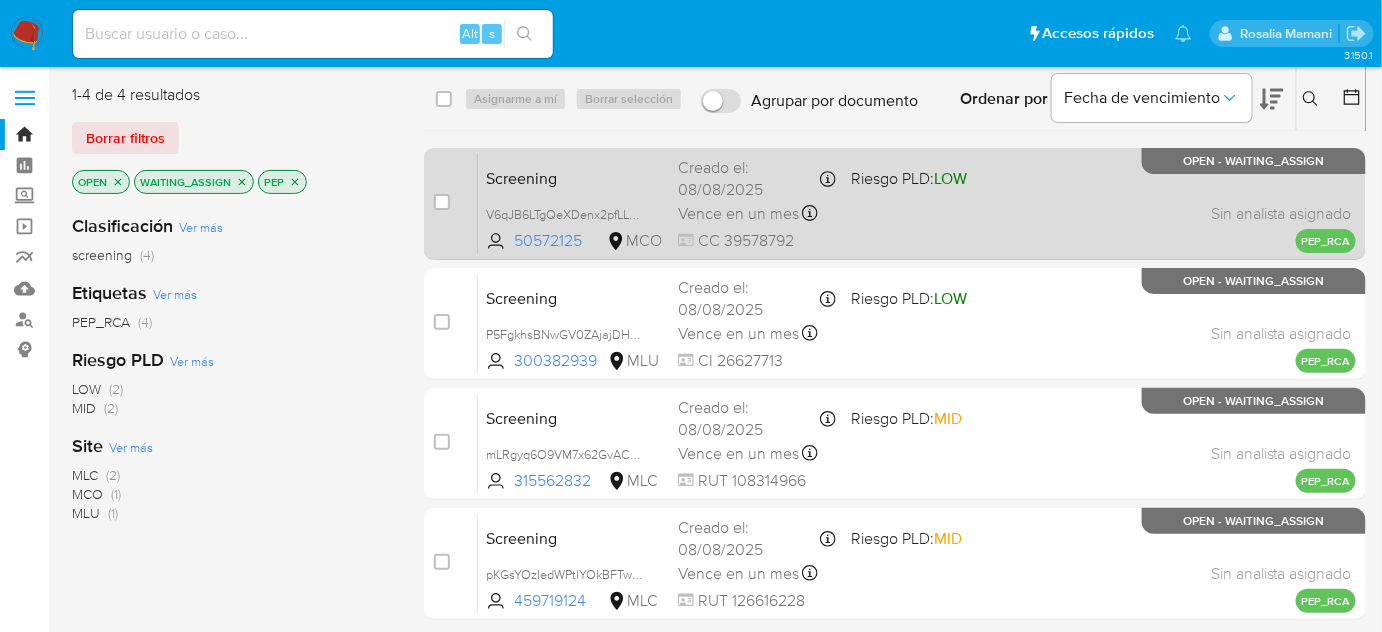 click on "CC   39578792" at bounding box center [756, 241] 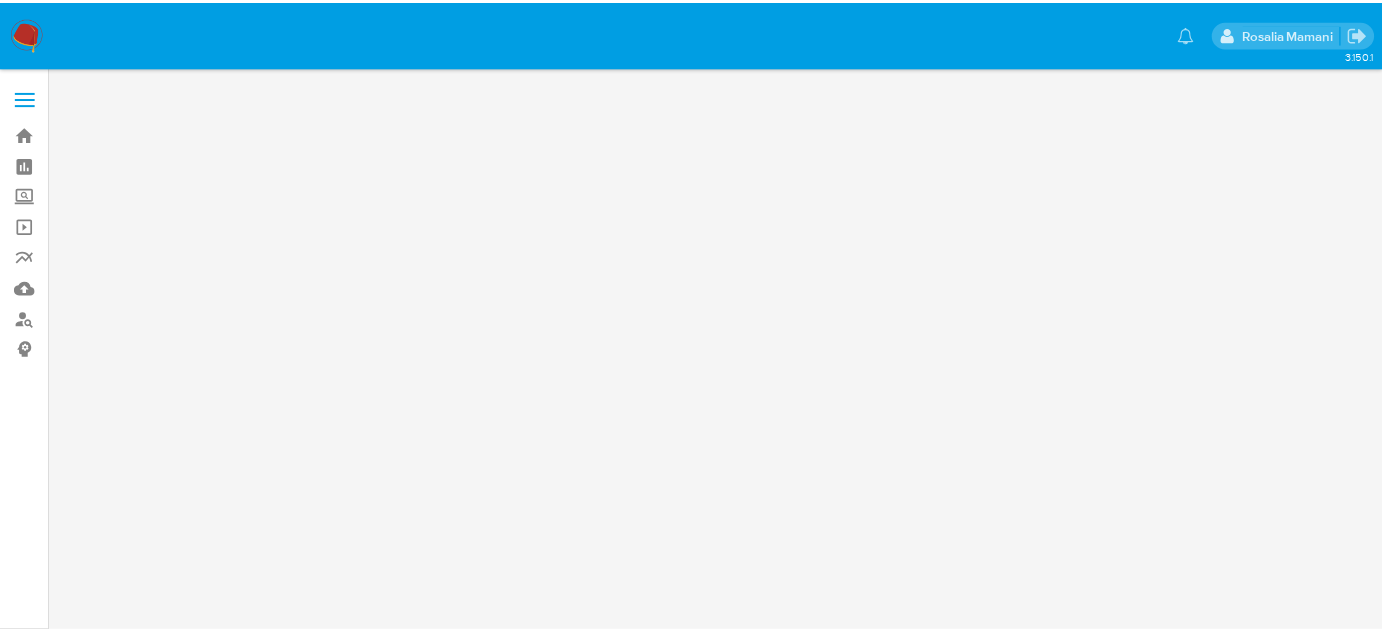 scroll, scrollTop: 0, scrollLeft: 0, axis: both 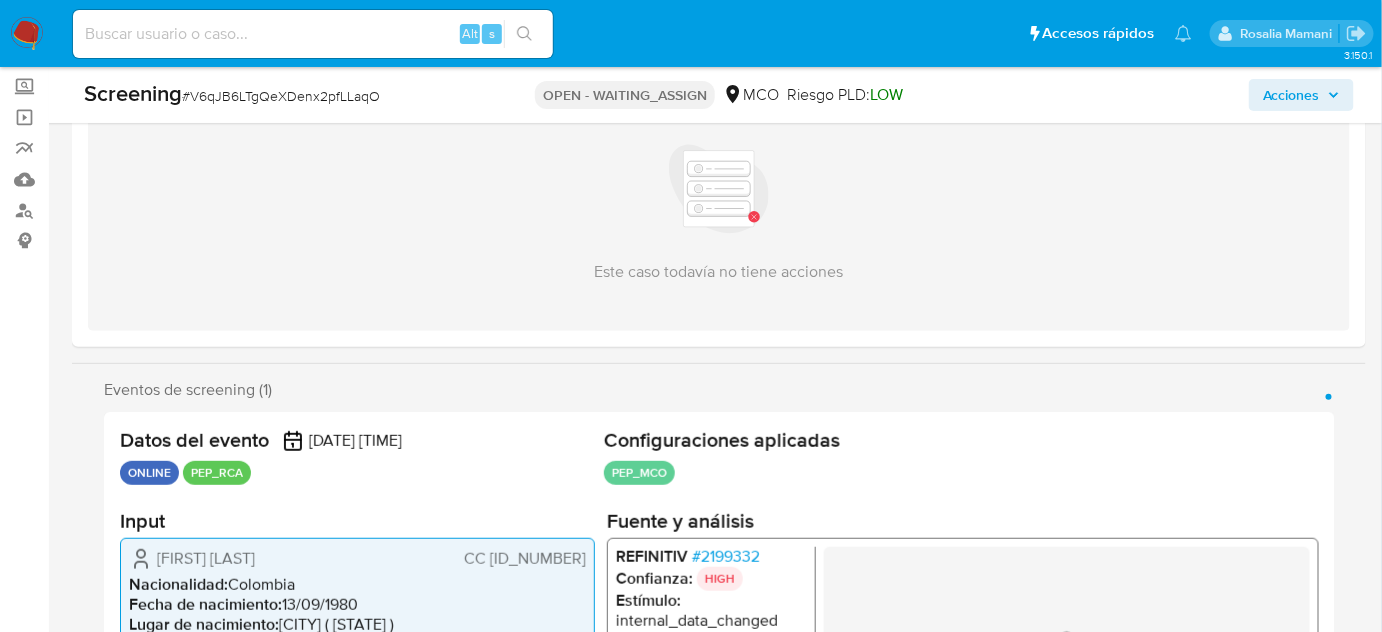 select on "10" 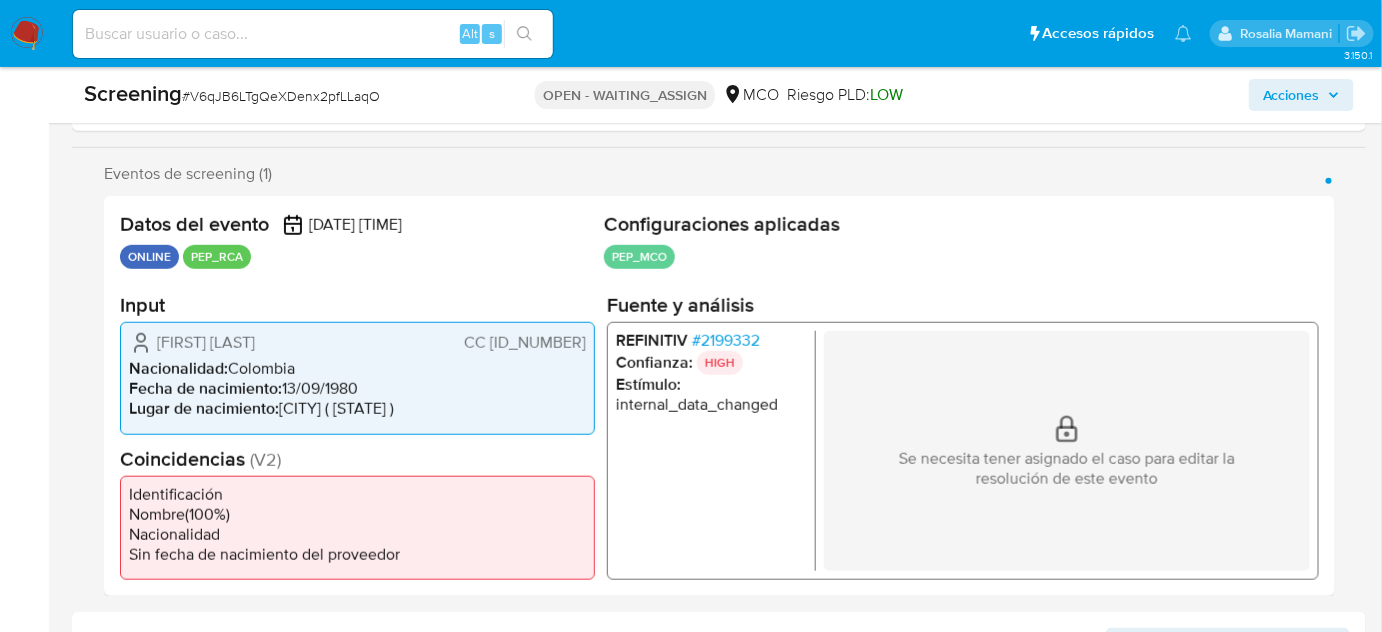 scroll, scrollTop: 327, scrollLeft: 0, axis: vertical 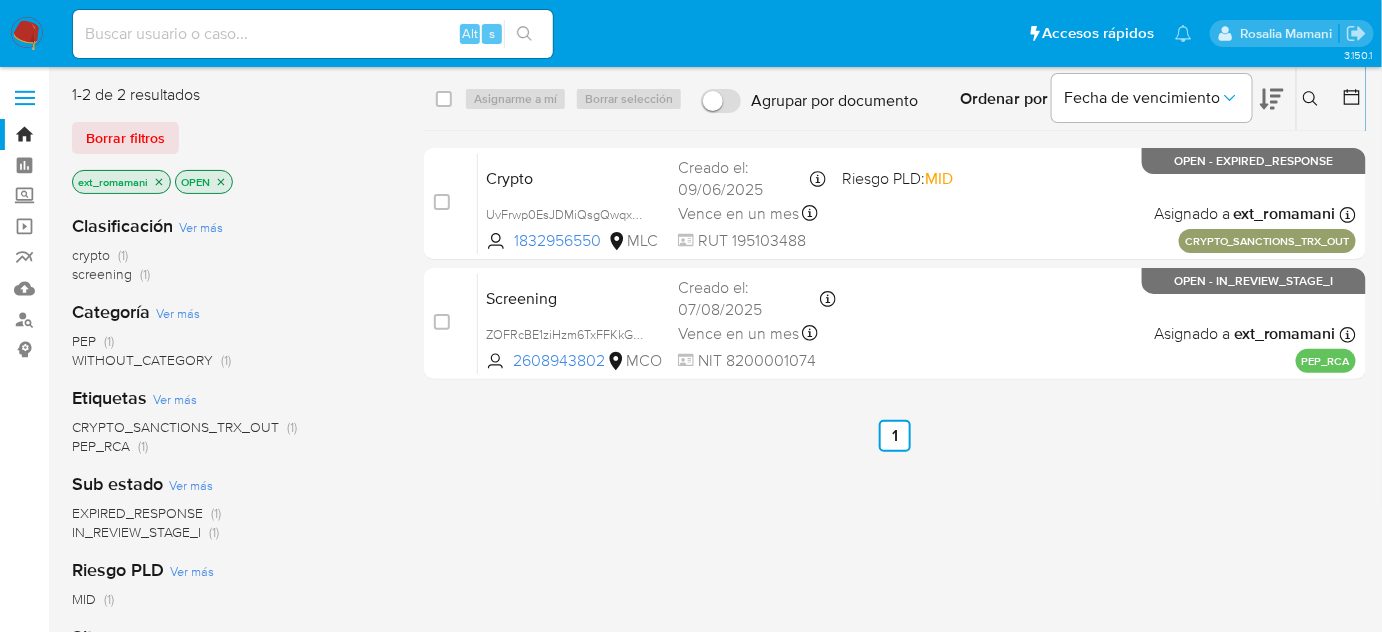 click at bounding box center [313, 34] 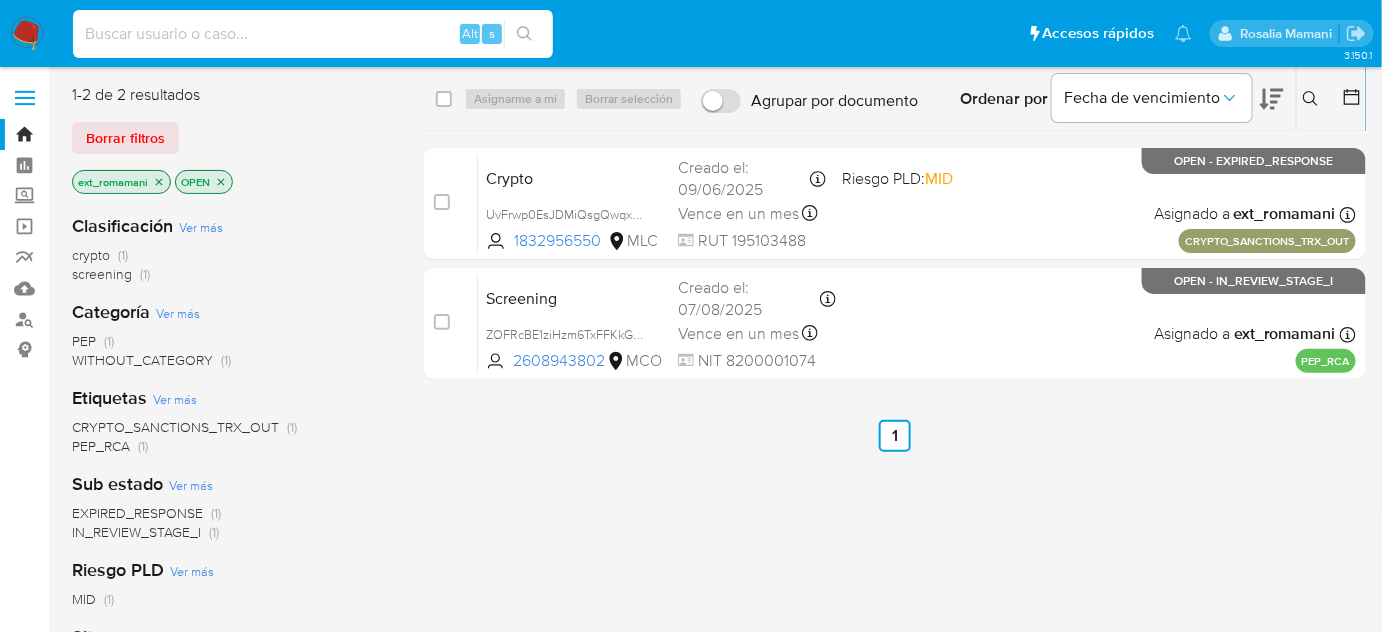 paste on "66696657" 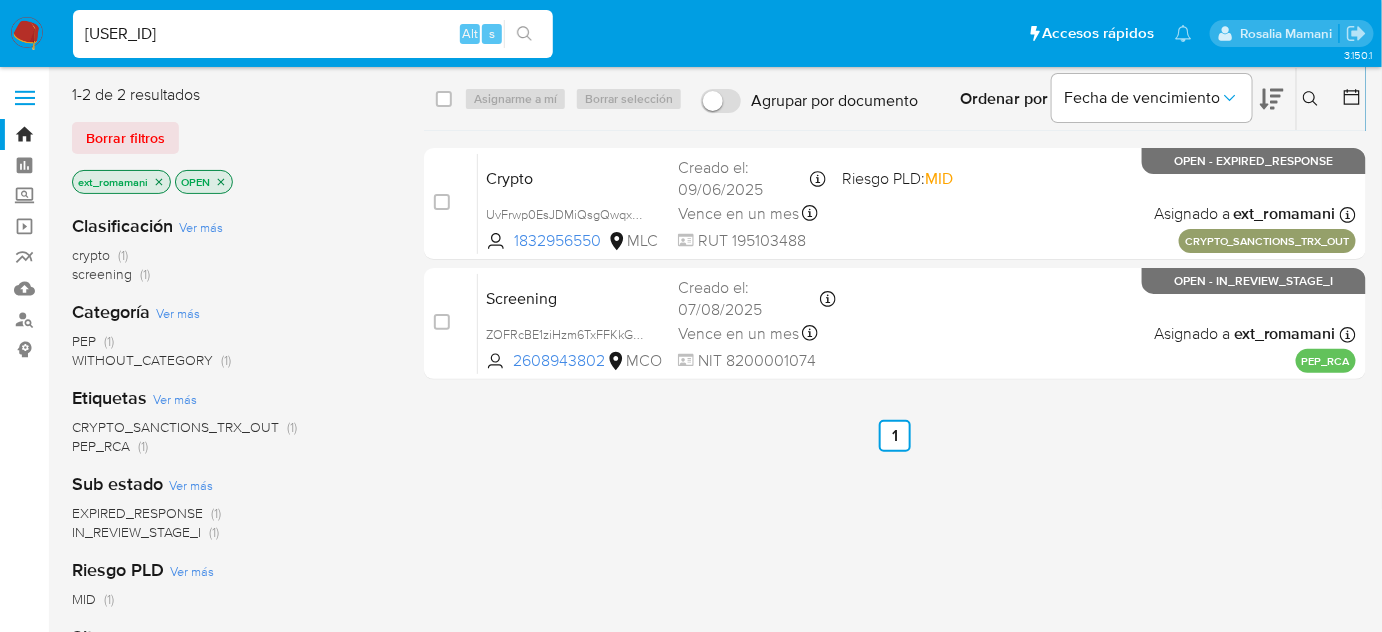 type on "66696657" 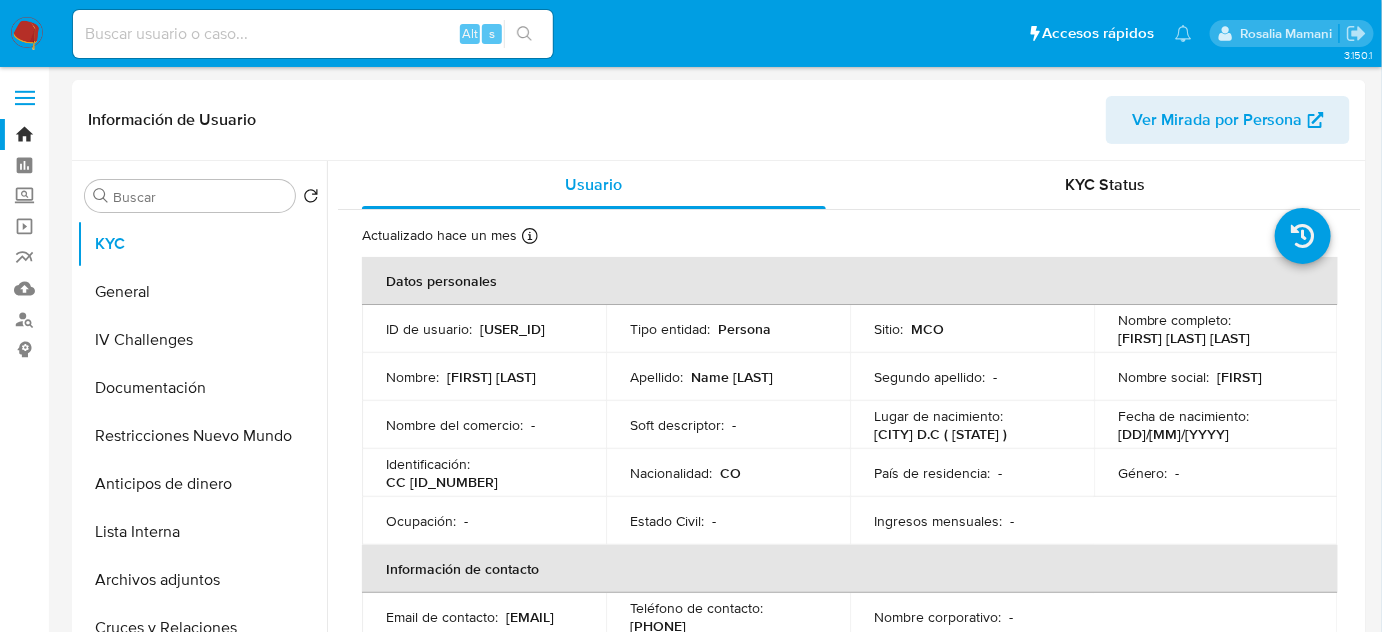 select on "10" 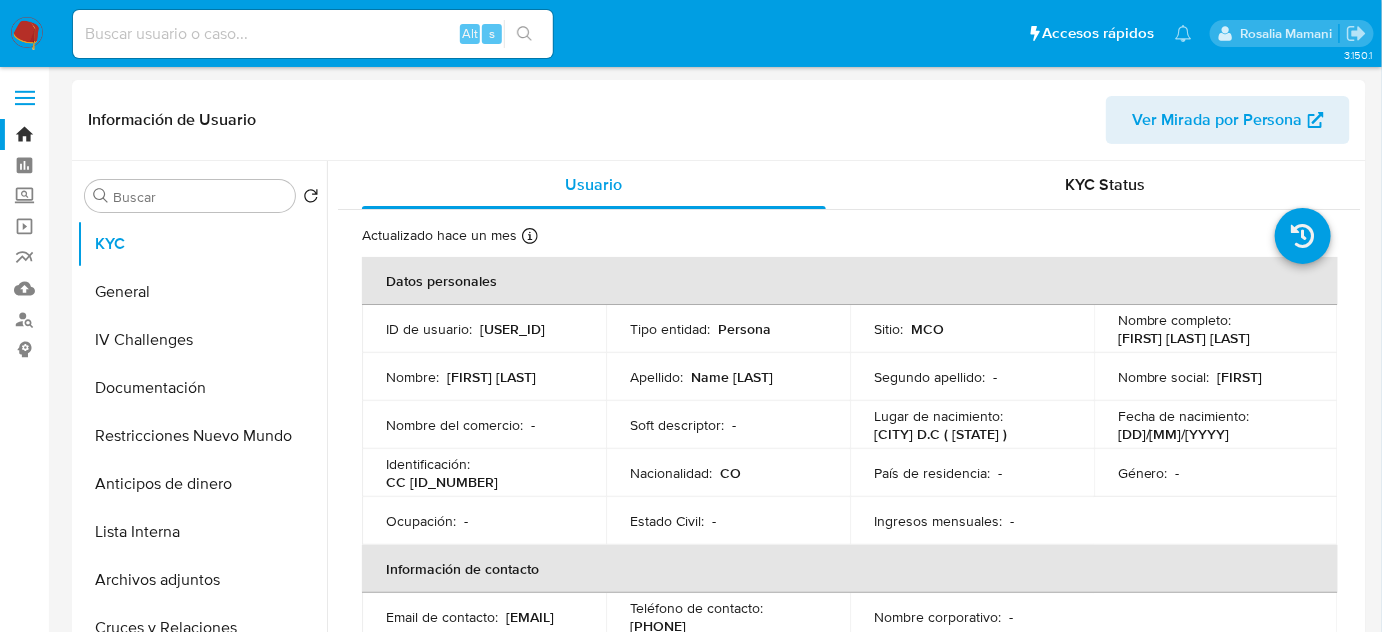 click on "Actualizado hace un mes   Creado: 31/08/2021 19:22:39 Actualizado: 10/07/2025 22:40:16 Datos personales   ID de usuario :    66696657   Tipo entidad :    Persona   Sitio :    MCO   Nombre completo :    Ivan Leonidas Name Ramirez   Nombre :    Ivan Leonidas   Apellido :    Name Ramirez   Segundo apellido :    -   Nombre social :    IVAN   Nombre del comercio :    -   Soft descriptor :    -   Lugar de nacimiento :    BOGOTA D.C ( CUNDINAMARCA )   Fecha de nacimiento :    10/02/1995   Identificación :    CC 1020802010   Nacionalidad :    CO   País de residencia :    -   Género :    -   Ocupación :    -   Estado Civil :    -   Ingresos mensuales :    - Información de contacto   Email de contacto :    name8300@hotmail.com   Teléfono de contacto :    3107641477   Nombre corporativo :    - Verificación y cumplimiento   Nivel de KYC :    verified   Sujeto obligado :    -   Fatca :    -   PEP autodeclarado :    -   PEP confirmado   Obtenido de listas internas :    No   :    -   :" at bounding box center (849, 993) 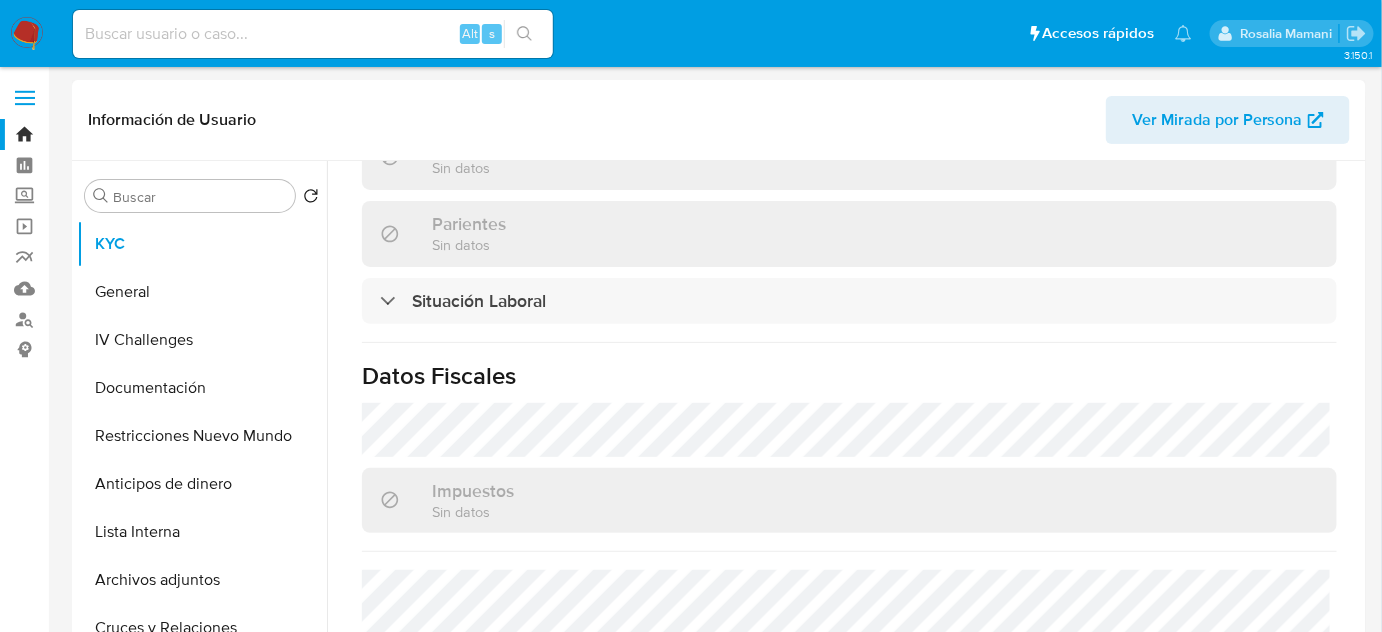 scroll, scrollTop: 1106, scrollLeft: 0, axis: vertical 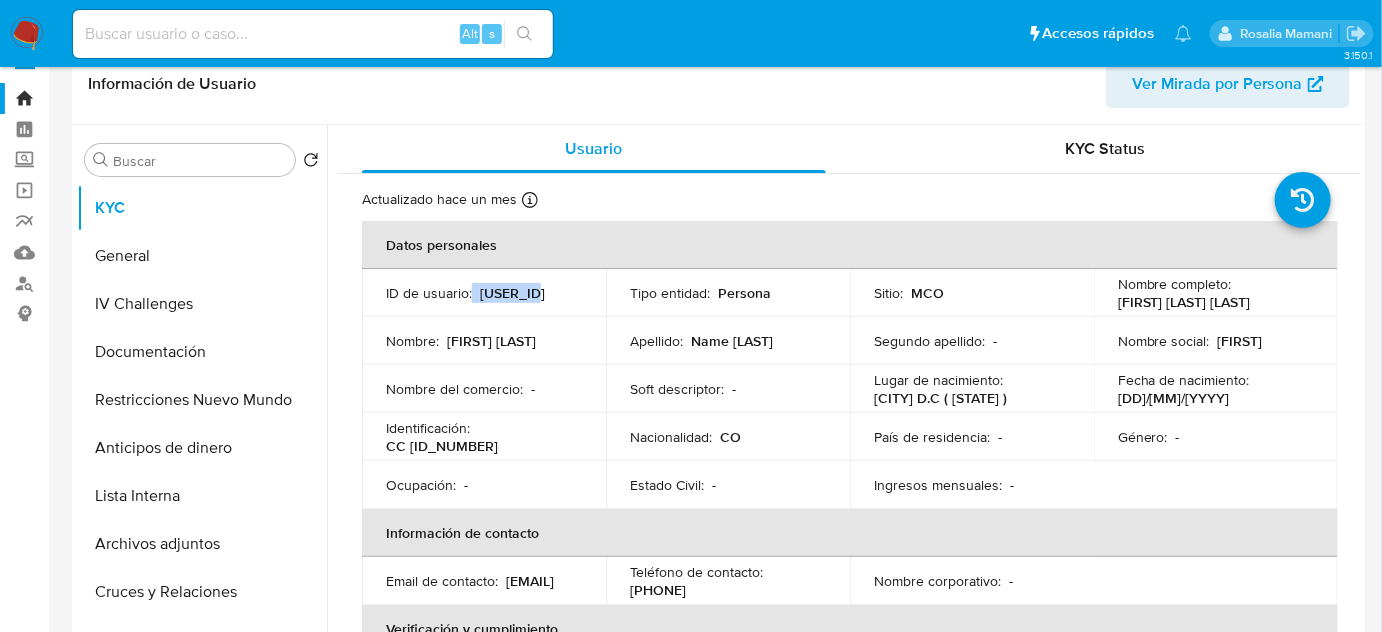 drag, startPoint x: 562, startPoint y: 300, endPoint x: 472, endPoint y: 295, distance: 90.13878 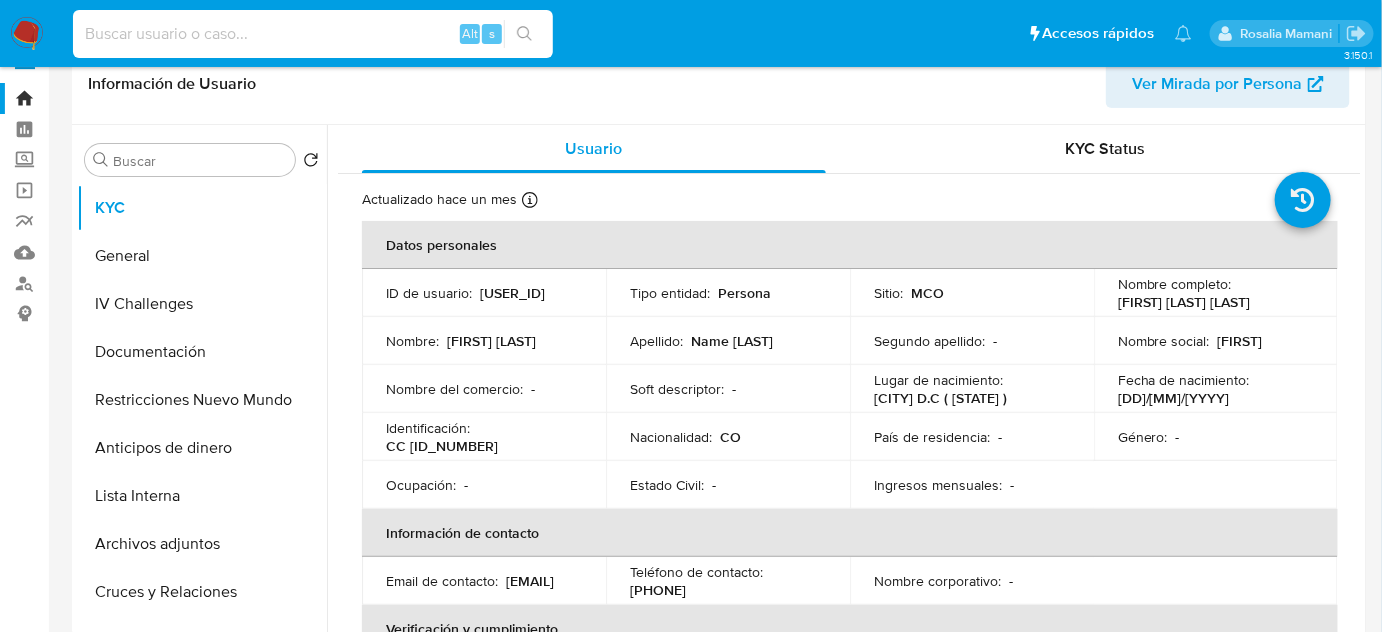 click at bounding box center (313, 34) 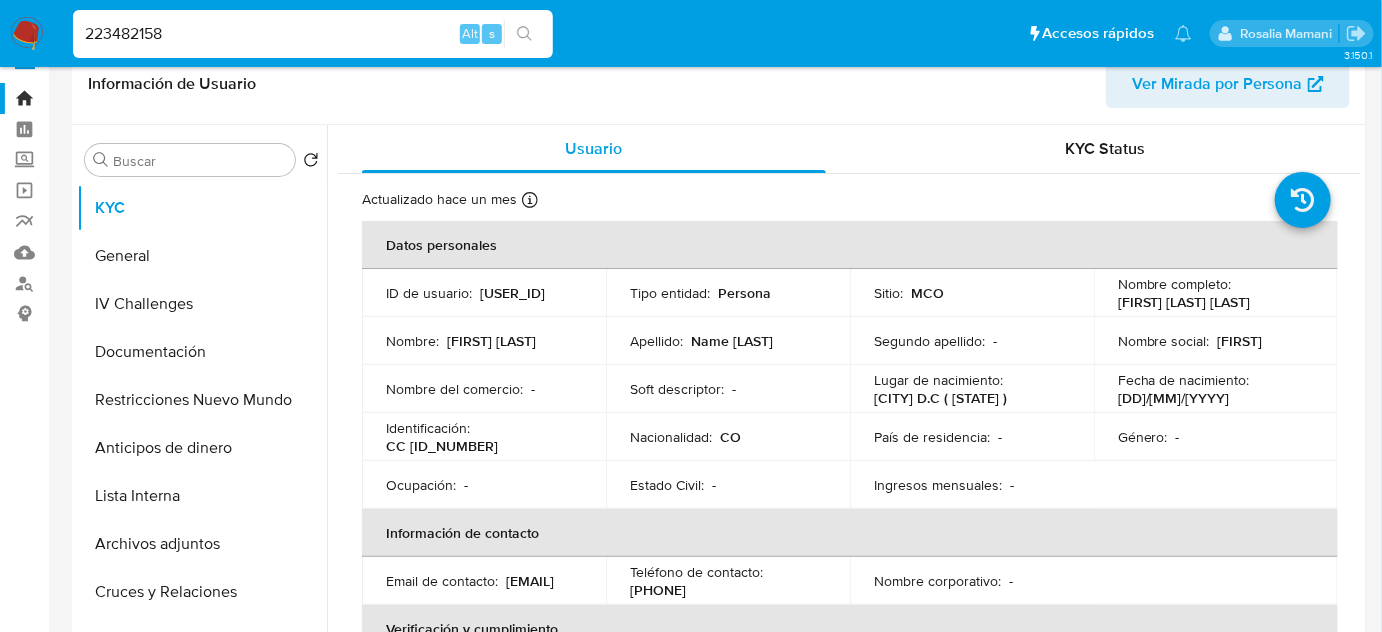 type on "223482158" 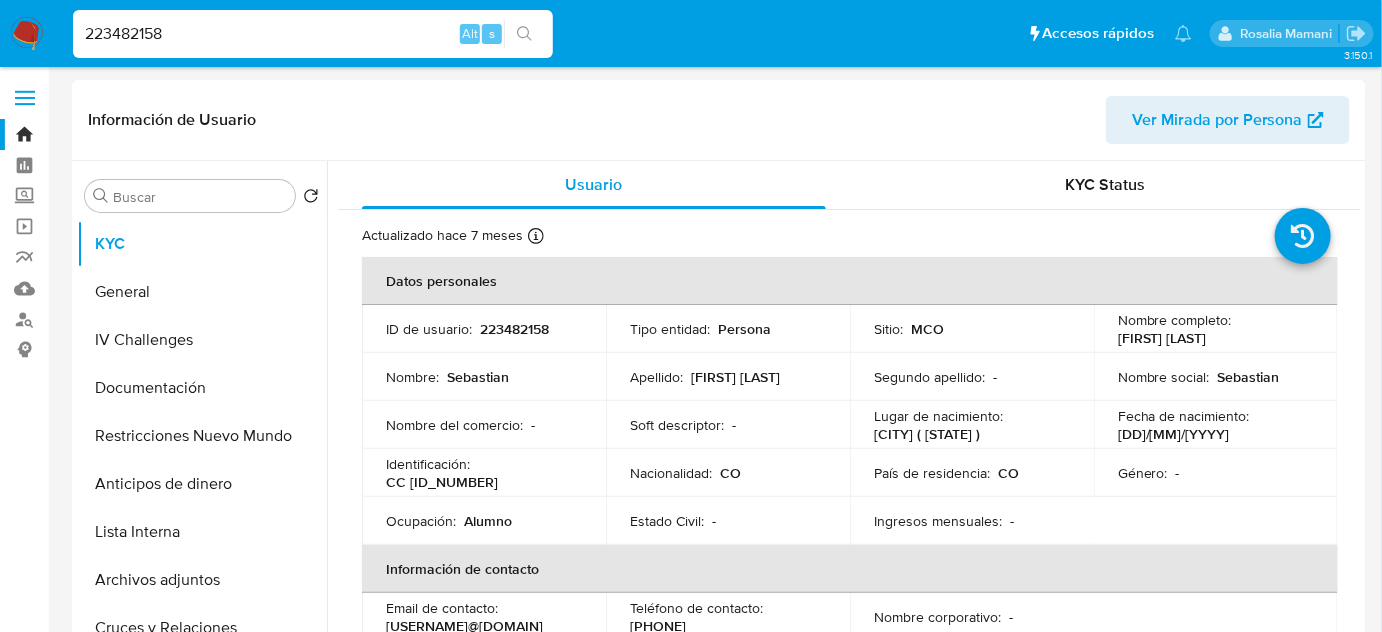select on "10" 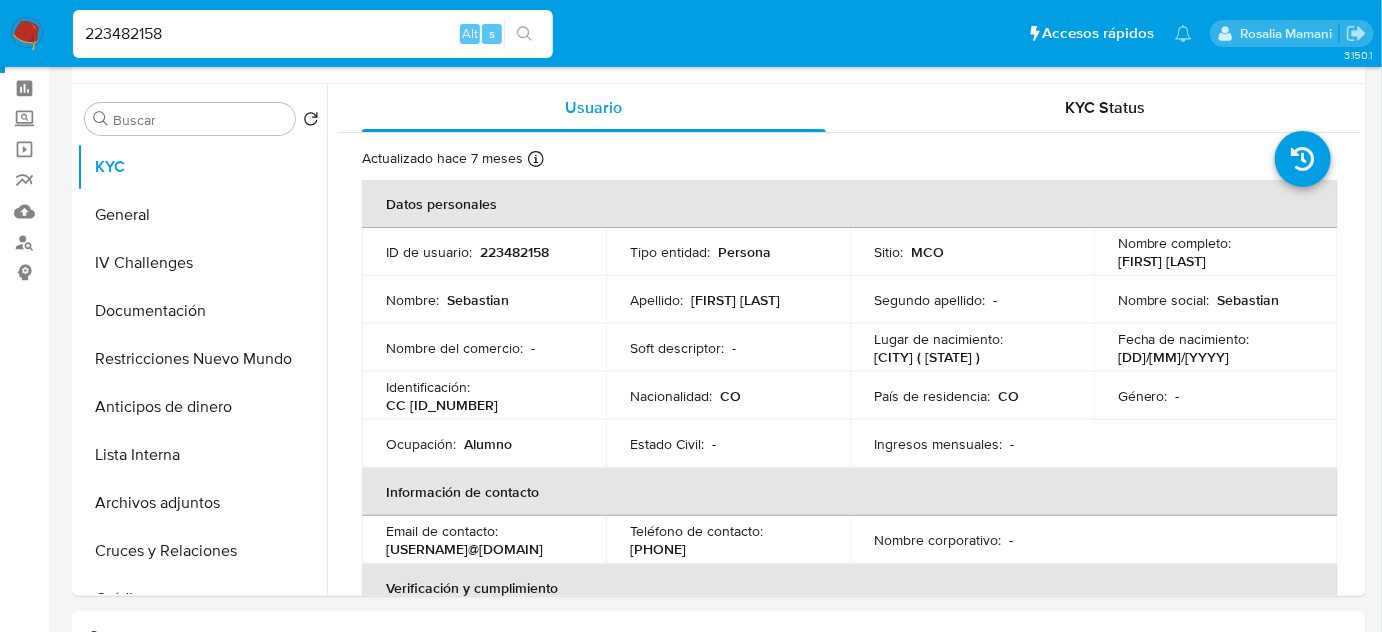 scroll, scrollTop: 70, scrollLeft: 0, axis: vertical 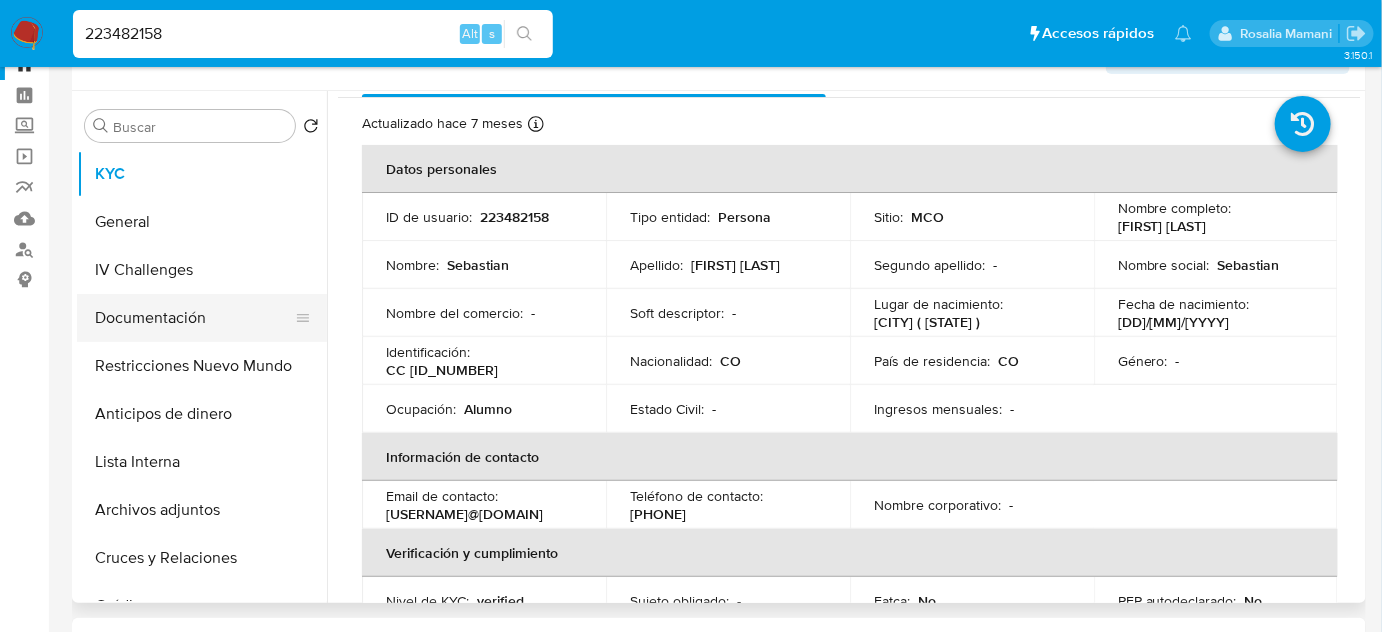 click on "Documentación" at bounding box center (194, 318) 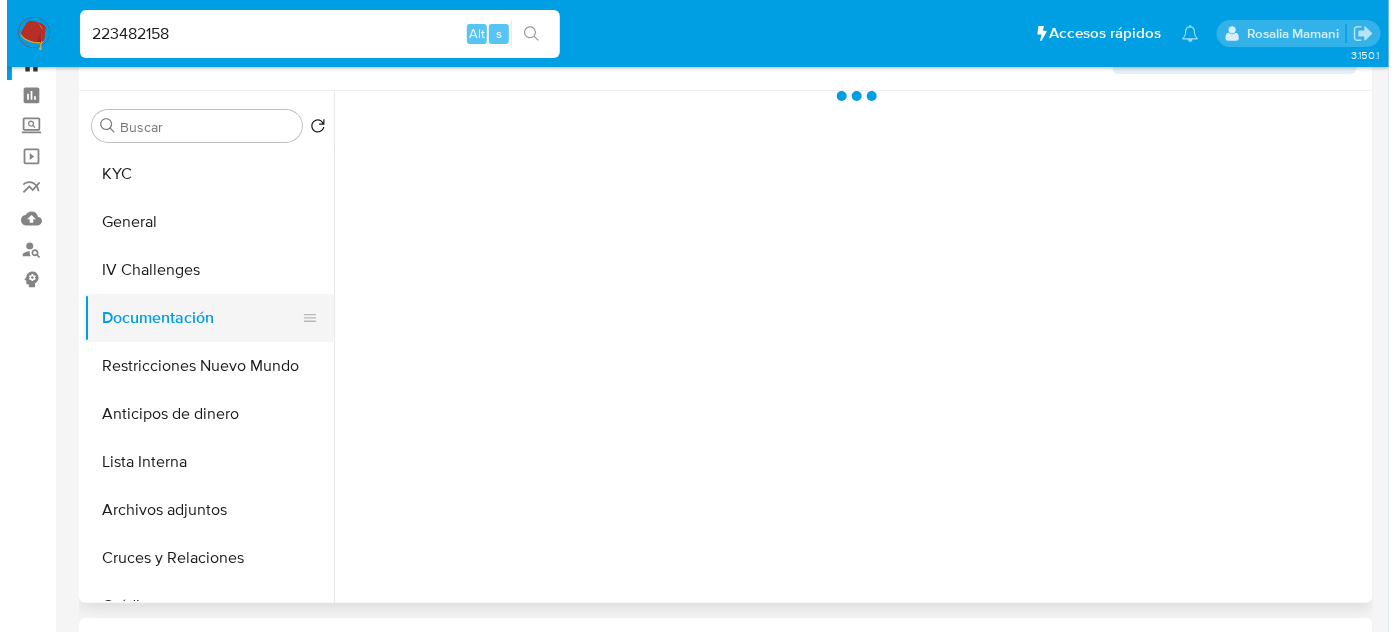 scroll, scrollTop: 0, scrollLeft: 0, axis: both 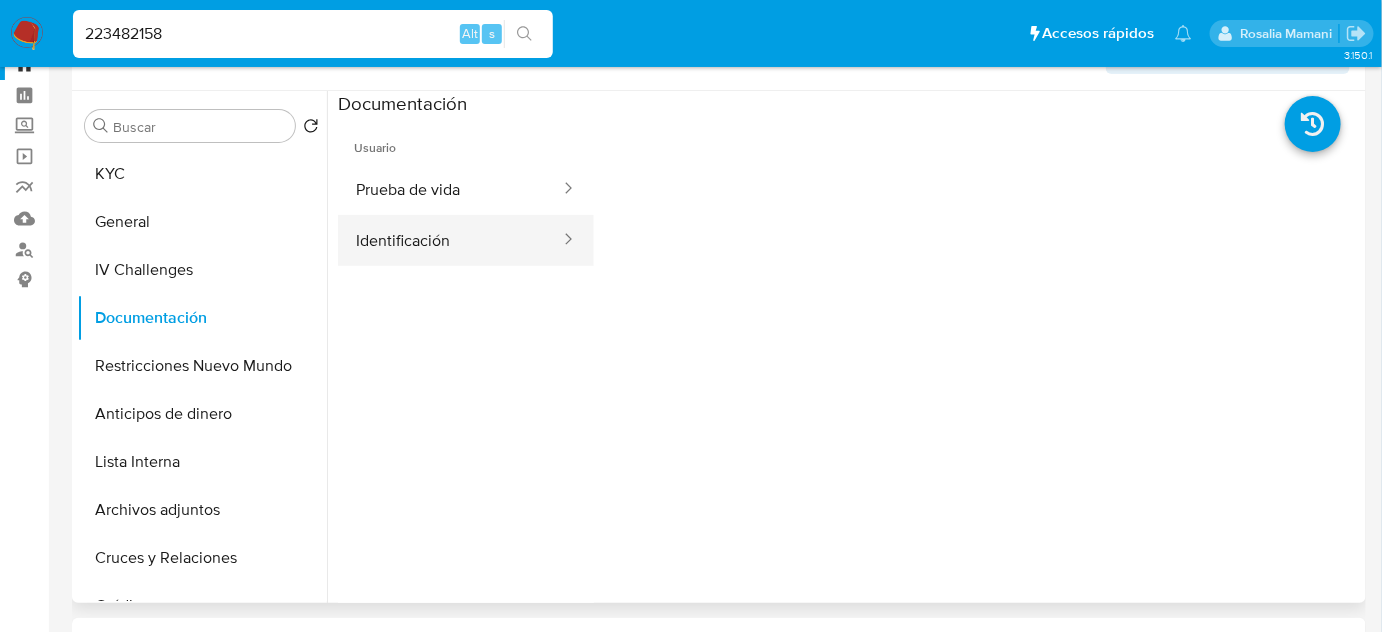 click on "Identificación" at bounding box center [450, 240] 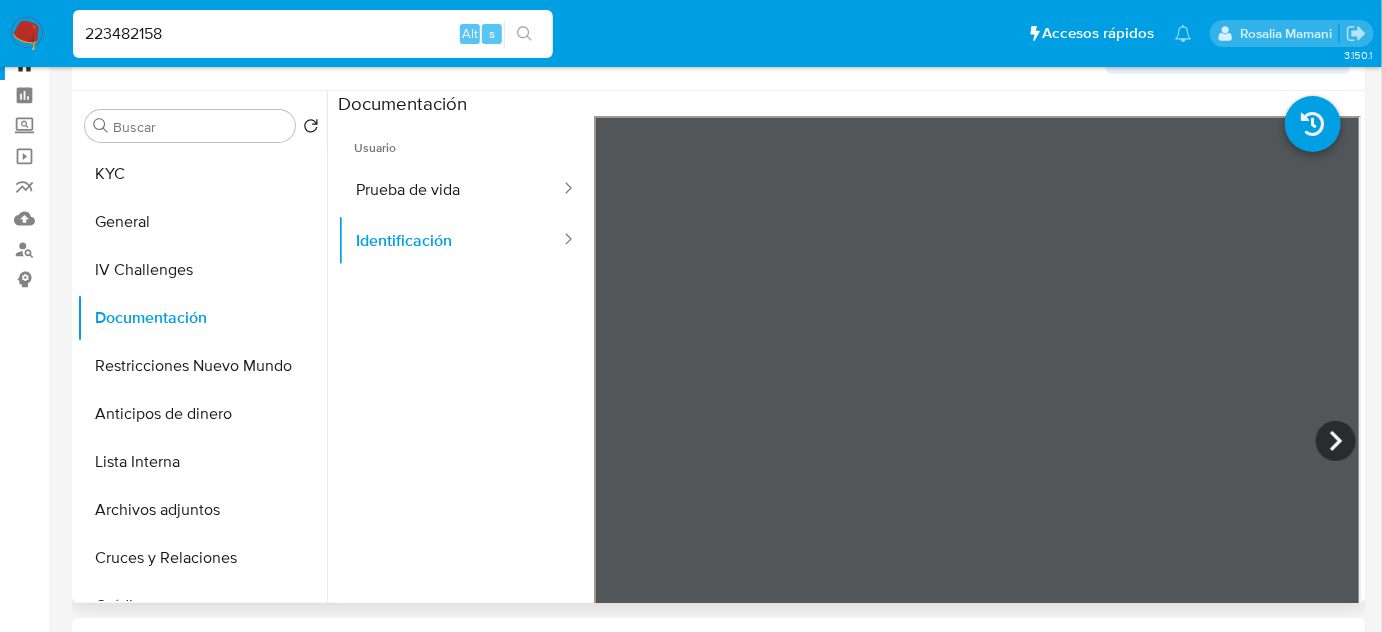type 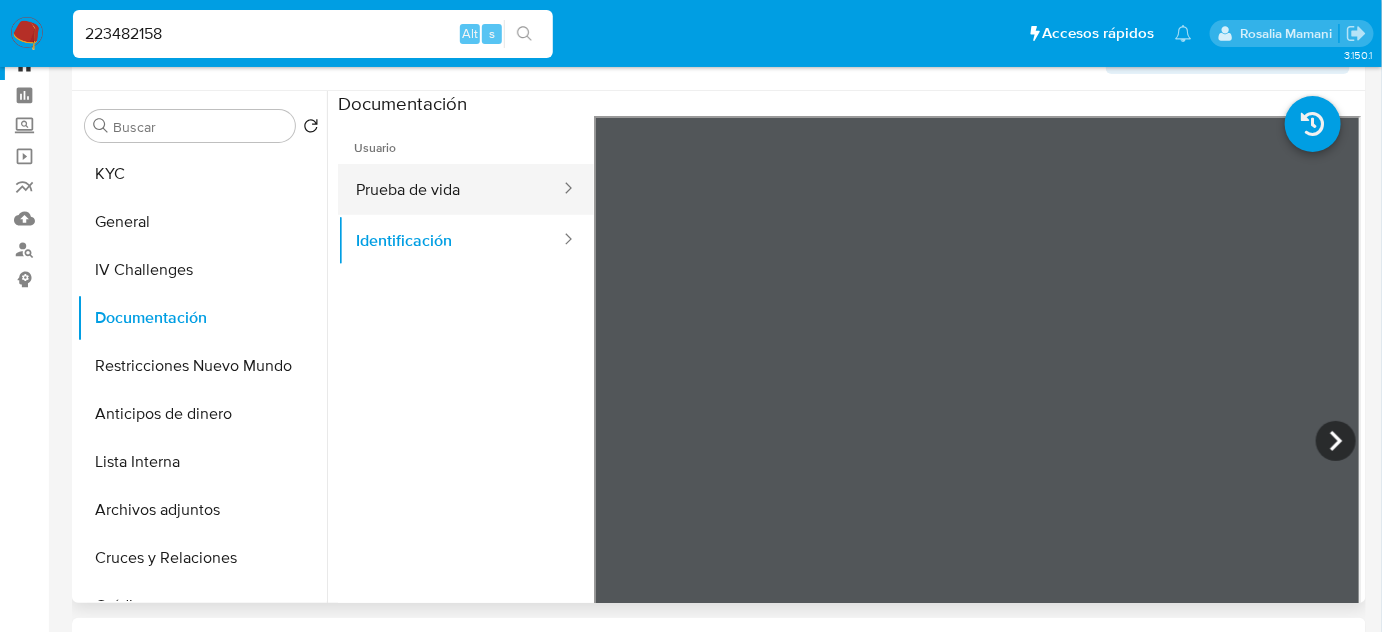 click on "Prueba de vida" at bounding box center (450, 189) 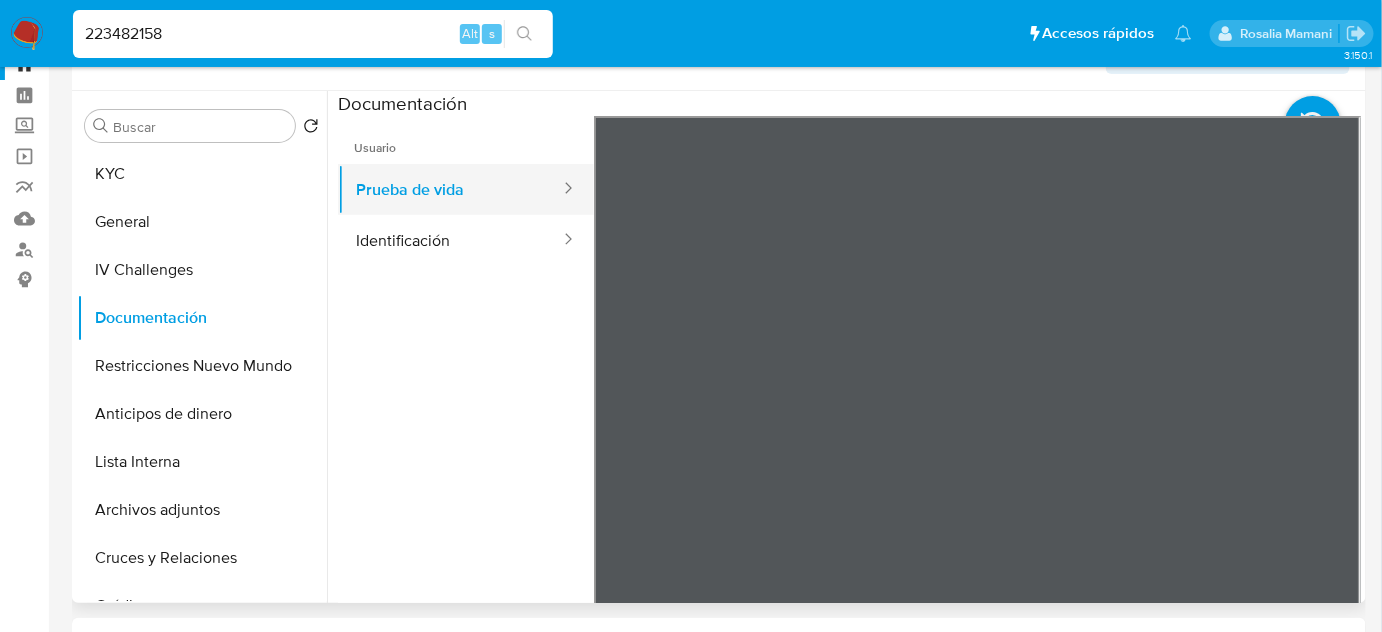 type 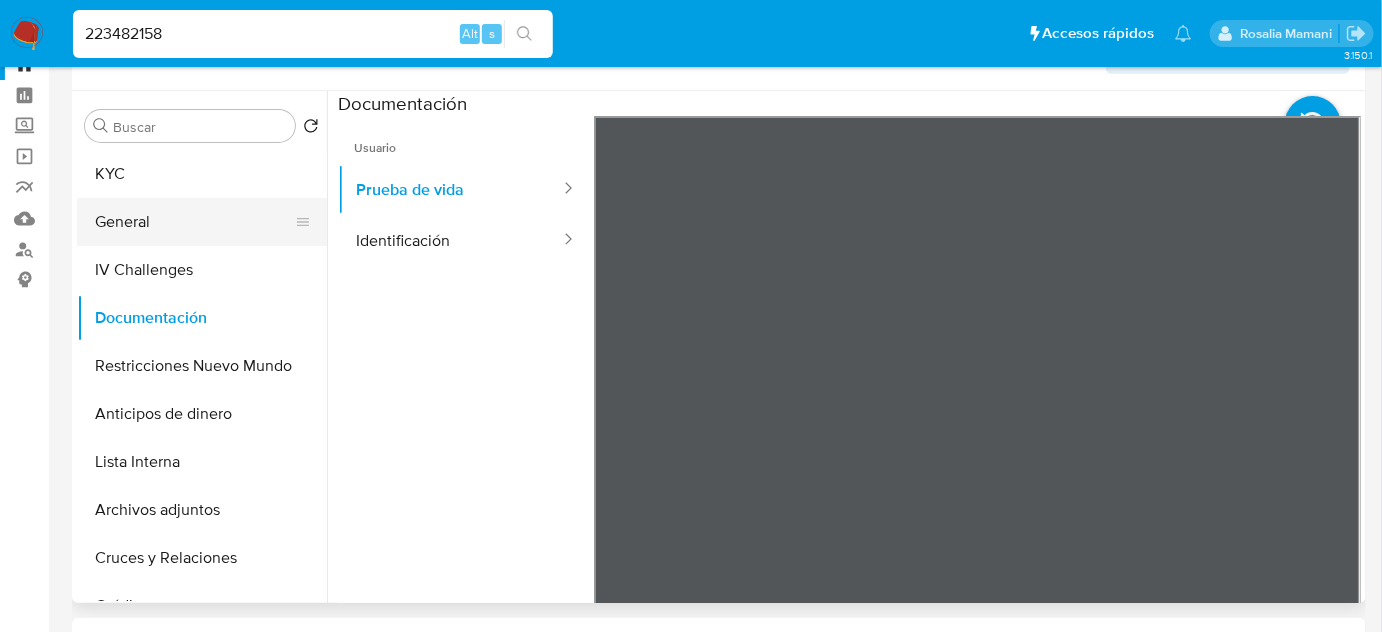 click on "General" at bounding box center [194, 222] 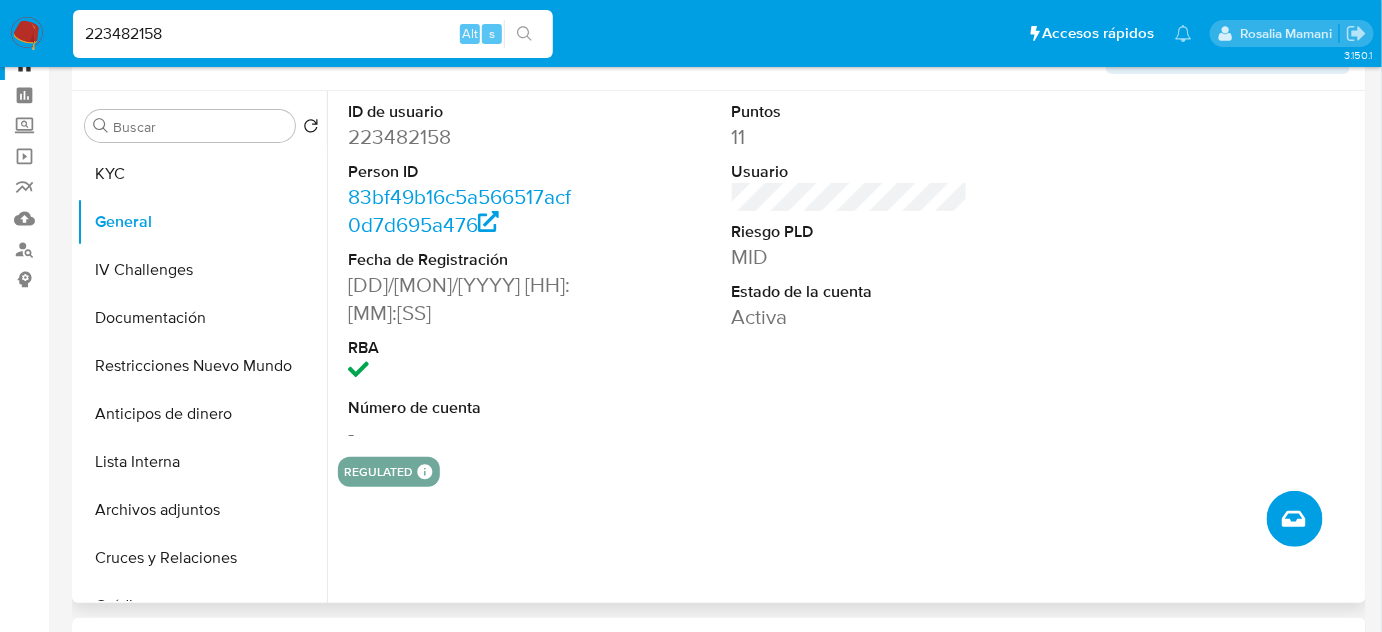 click at bounding box center (1295, 519) 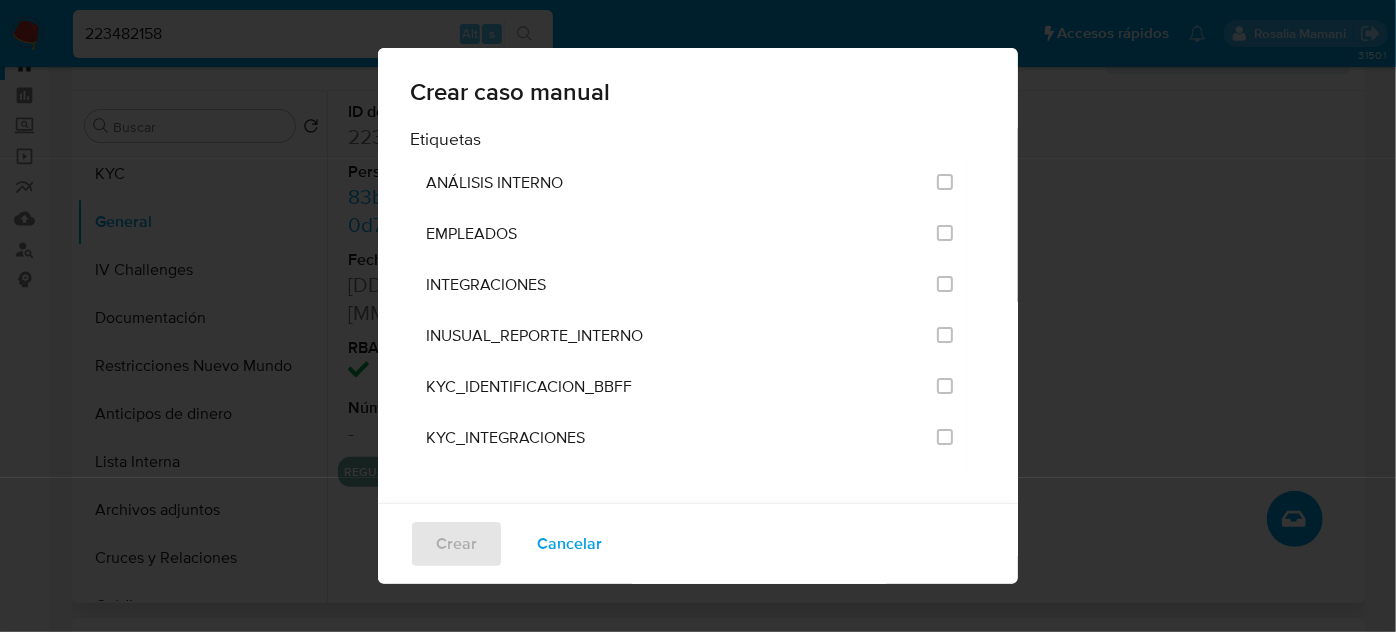 drag, startPoint x: 950, startPoint y: 162, endPoint x: 961, endPoint y: 172, distance: 14.866069 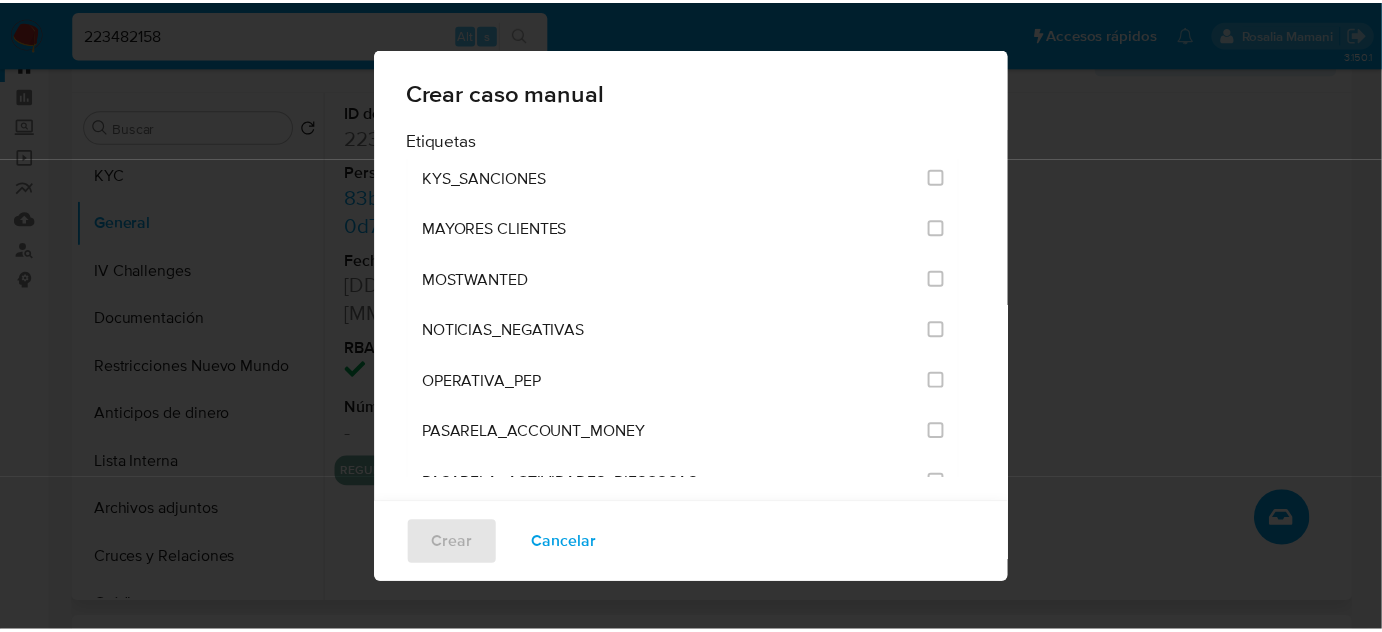 scroll, scrollTop: 994, scrollLeft: 0, axis: vertical 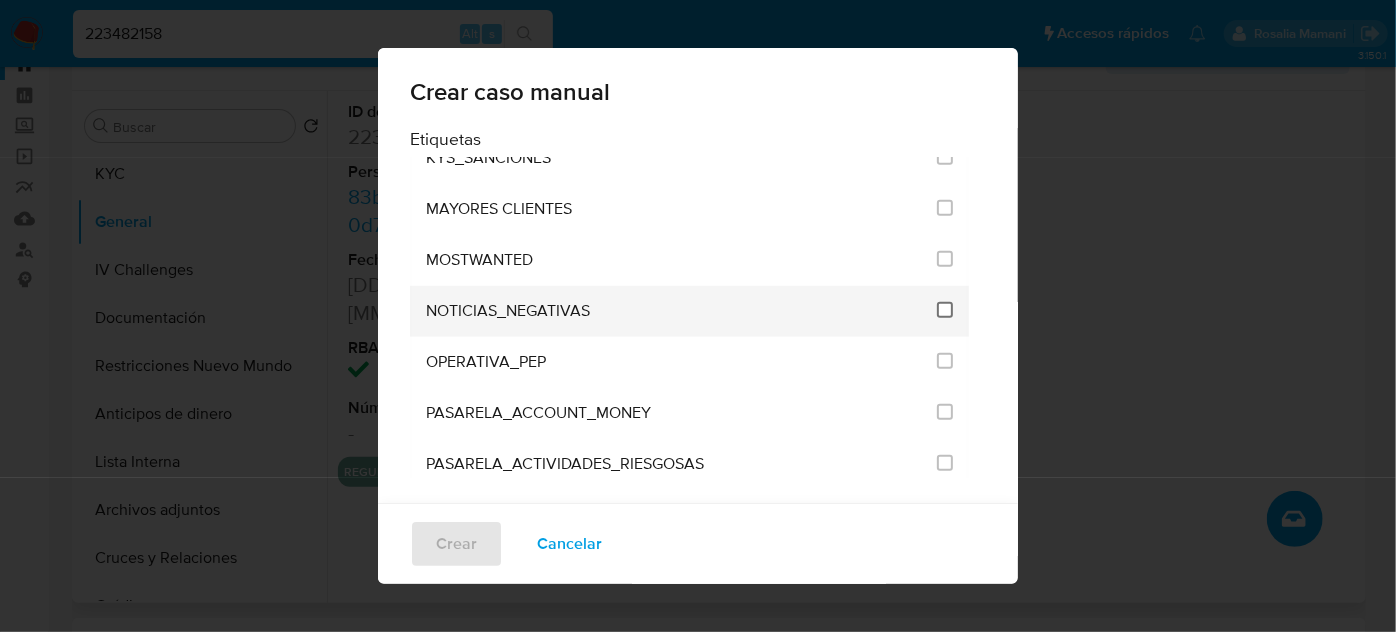 click at bounding box center (945, 310) 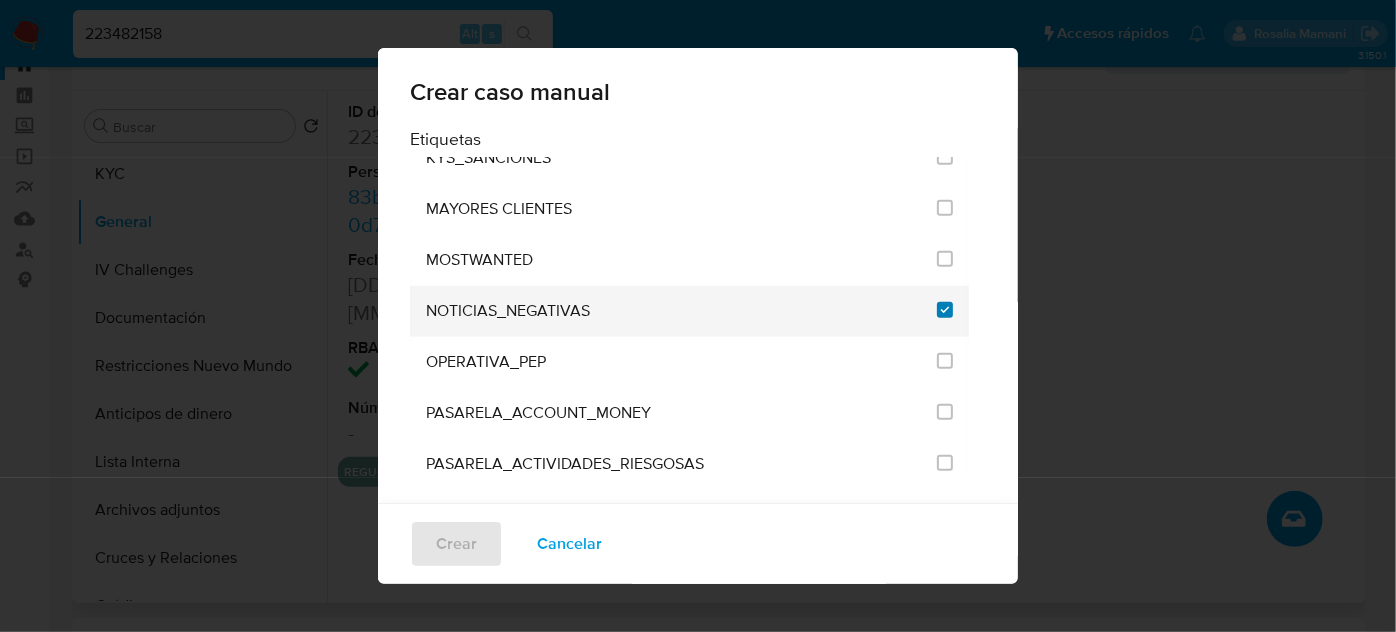 checkbox on "true" 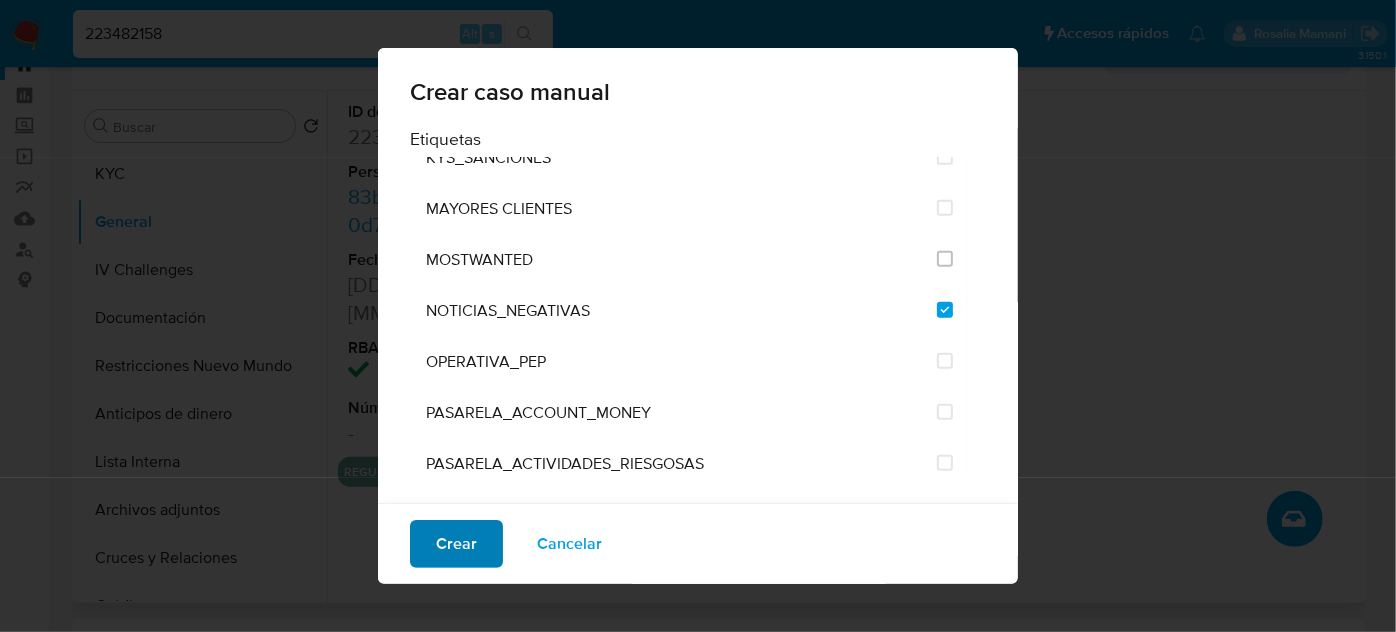 click on "Crear" at bounding box center [456, 544] 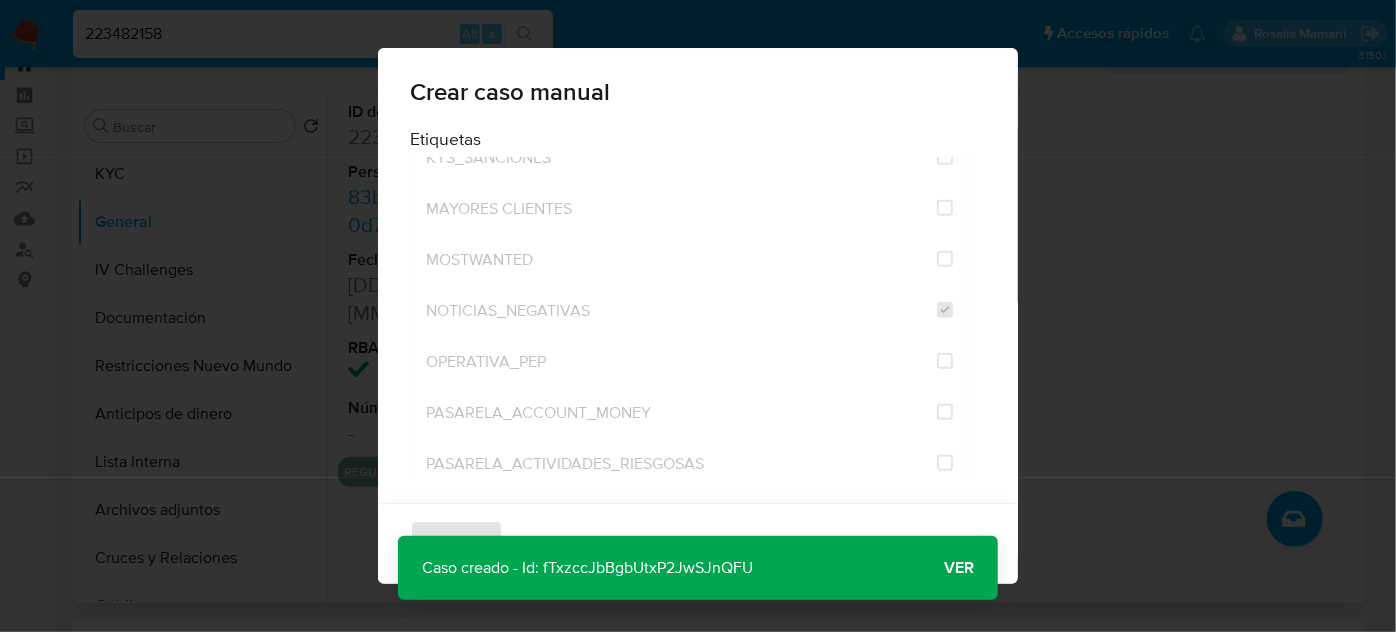 drag, startPoint x: 758, startPoint y: 572, endPoint x: 546, endPoint y: 575, distance: 212.02122 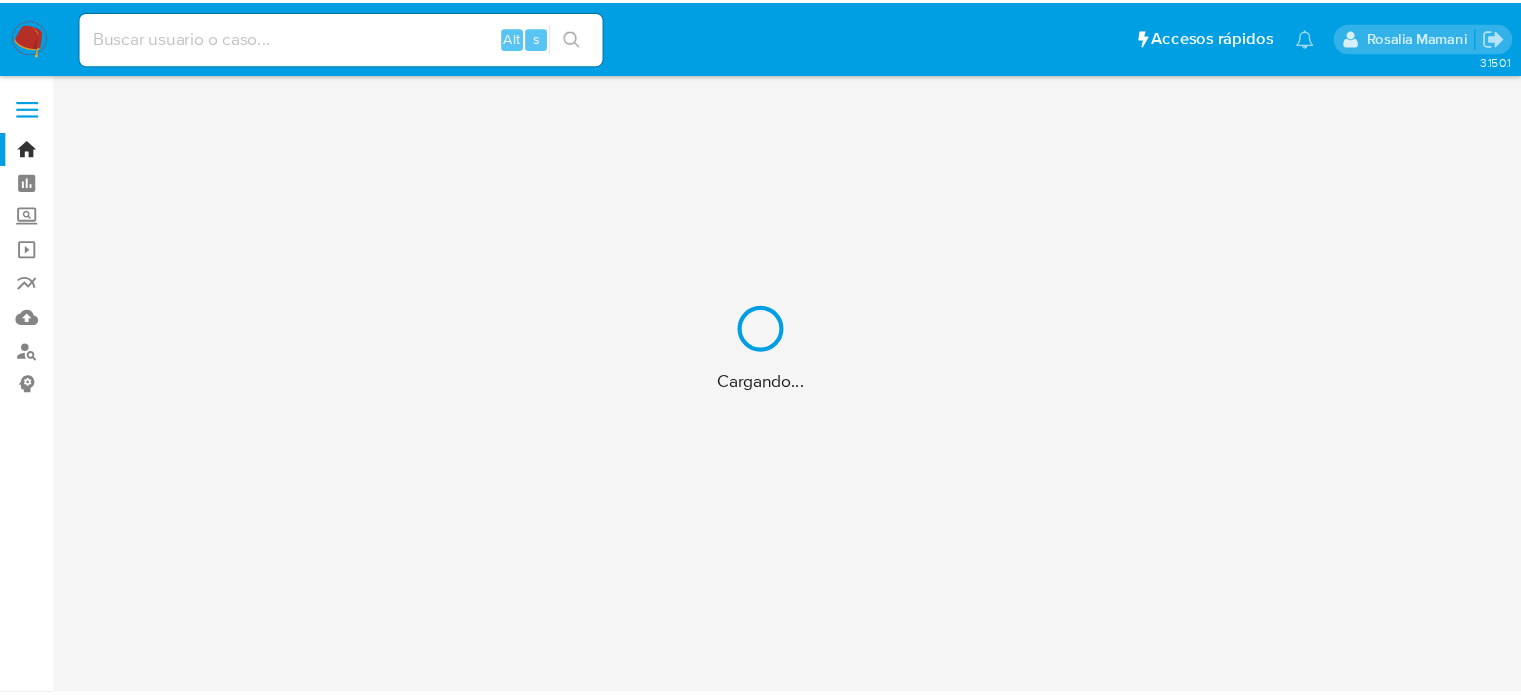 scroll, scrollTop: 0, scrollLeft: 0, axis: both 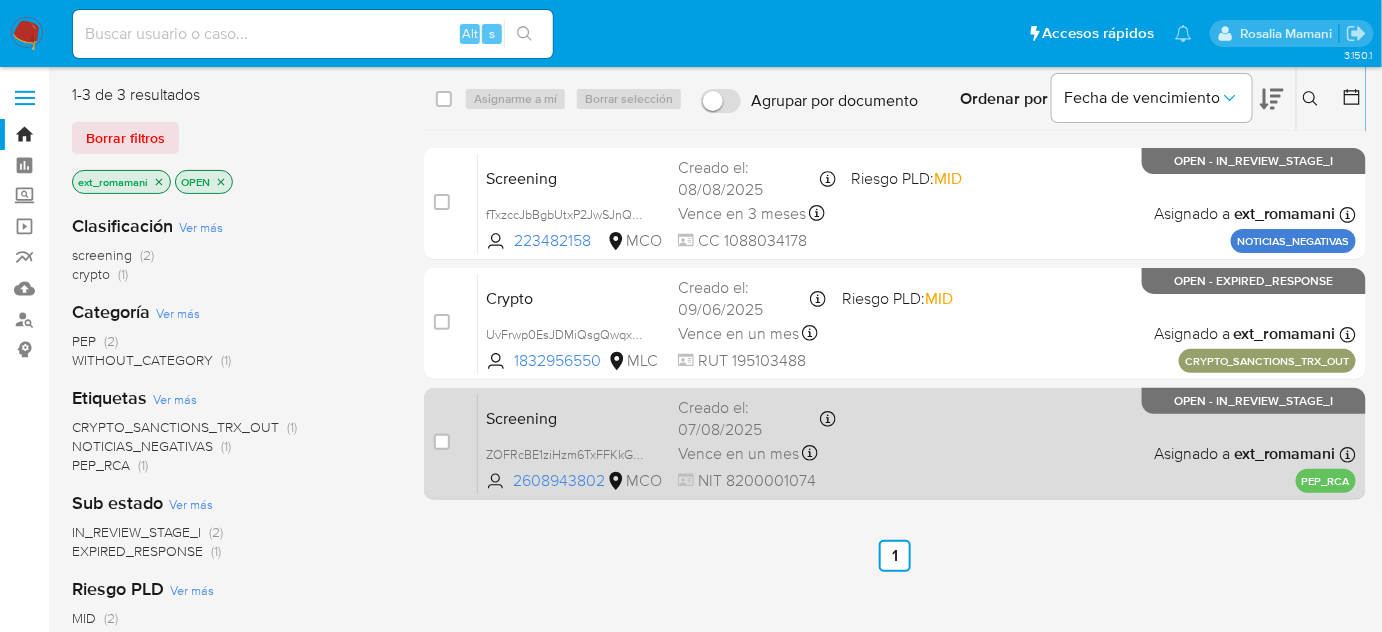 click on "Screening ZOFRcBE1ziHzm6TxFFKkGoCo 2608943802 MCO Creado el: [DATE]   Creado el: [DATE] [TIME] Vence en un mes   Vence el [DATE] [TIME] NIT   [NUMBER] Asignado a   [NAME]   Asignado el: [DATE] [TIME] PEP_RCA OPEN - IN_REVIEW_STAGE_I" at bounding box center (917, 443) 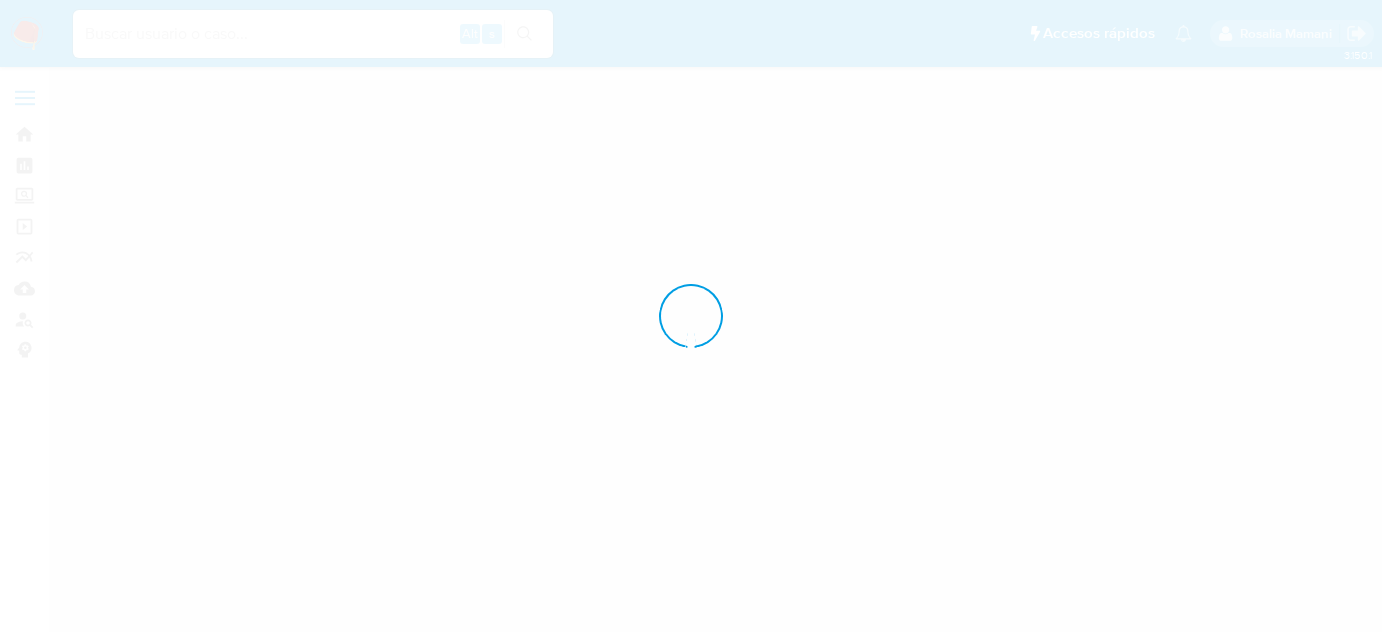 scroll, scrollTop: 0, scrollLeft: 0, axis: both 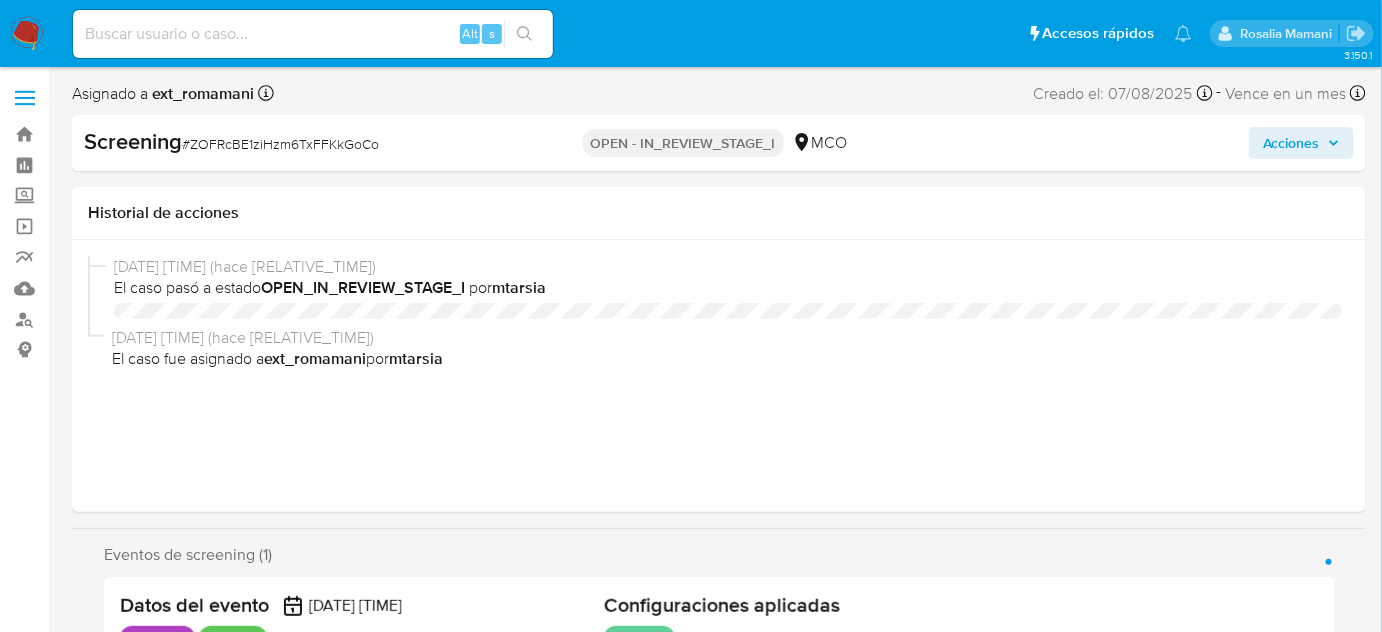 select on "10" 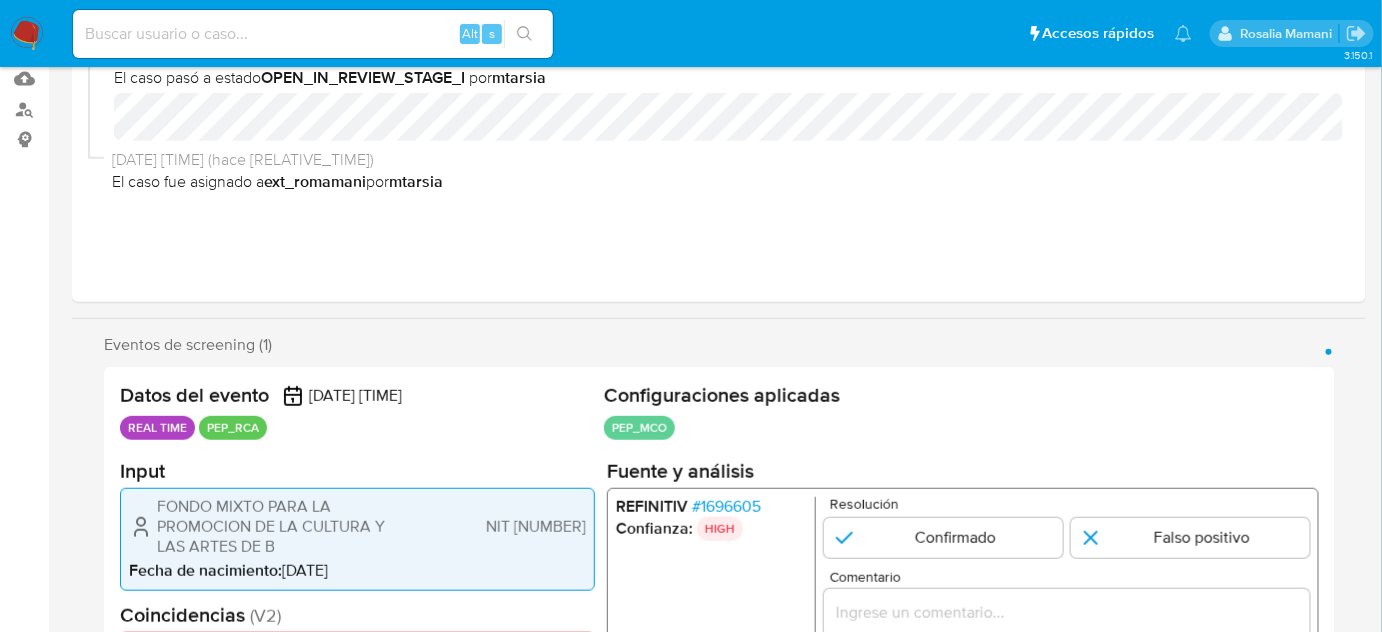 scroll, scrollTop: 363, scrollLeft: 0, axis: vertical 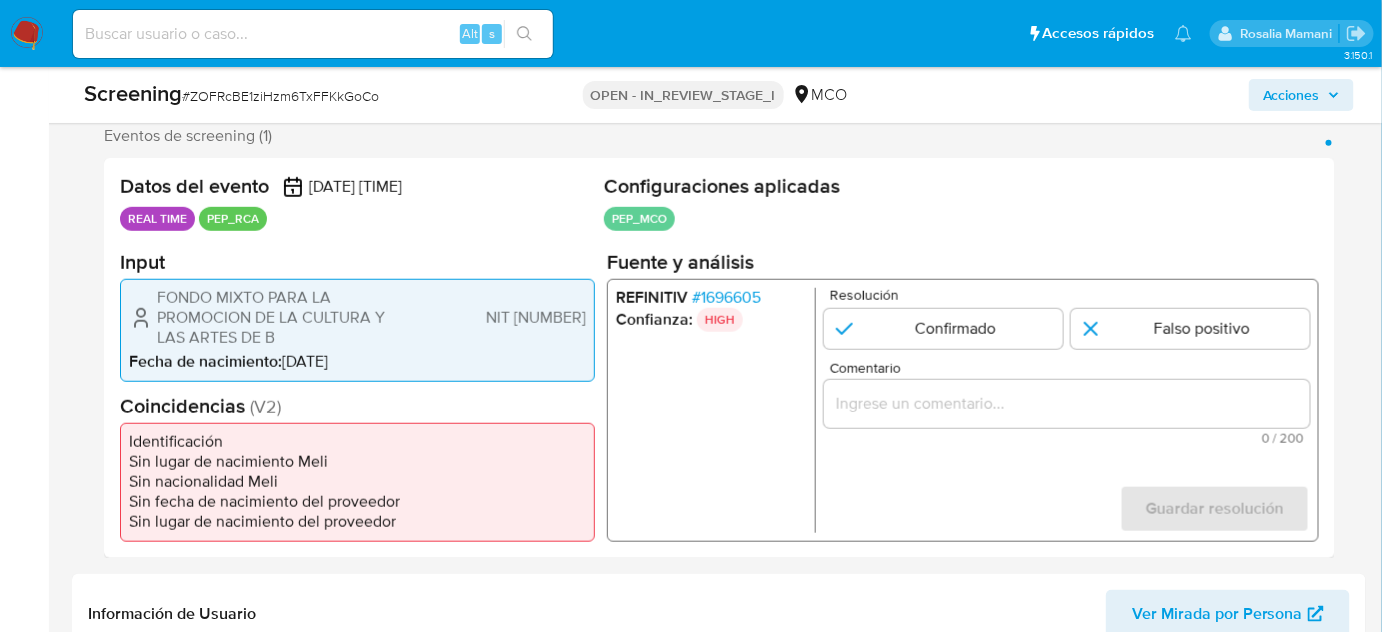 drag, startPoint x: 289, startPoint y: 337, endPoint x: 147, endPoint y: 300, distance: 146.74127 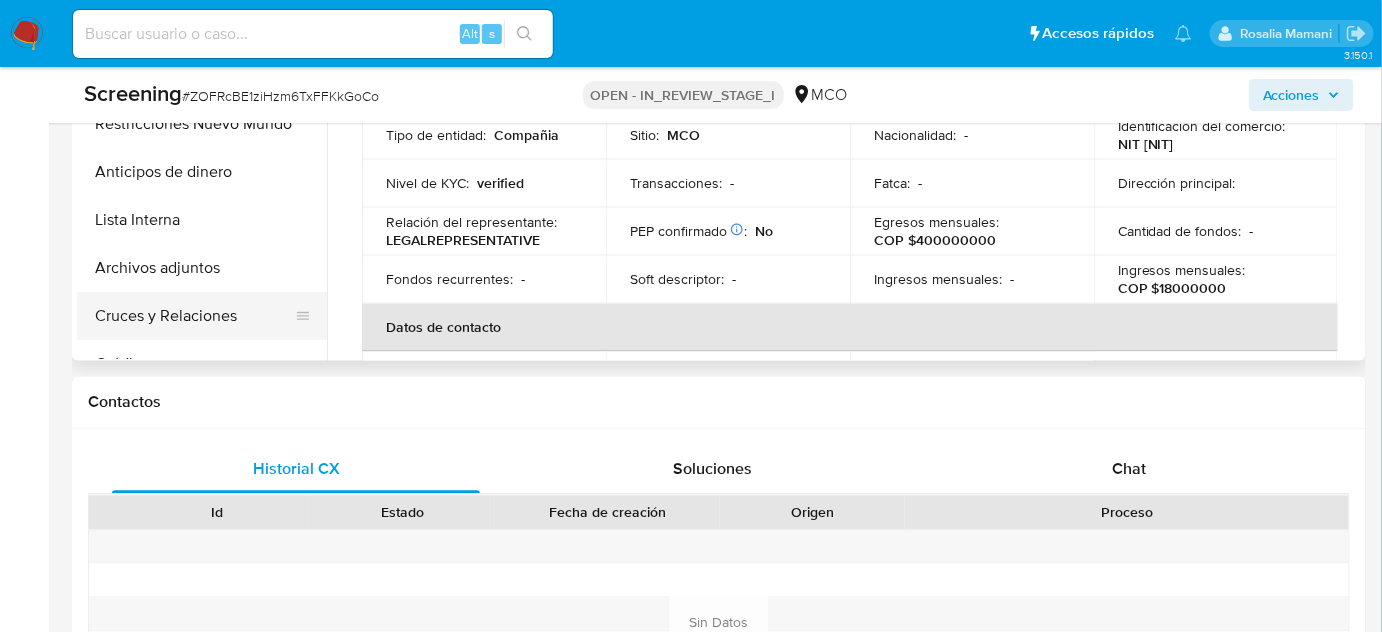 scroll, scrollTop: 1000, scrollLeft: 0, axis: vertical 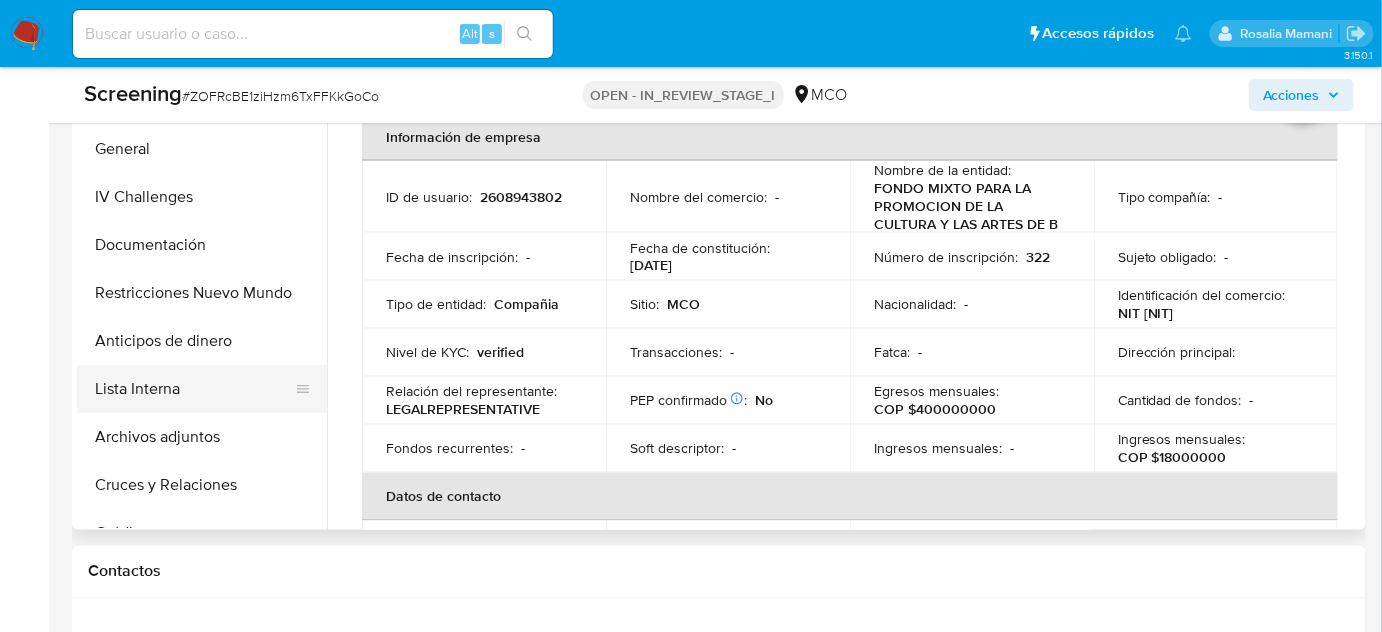click on "Lista Interna" at bounding box center (194, 389) 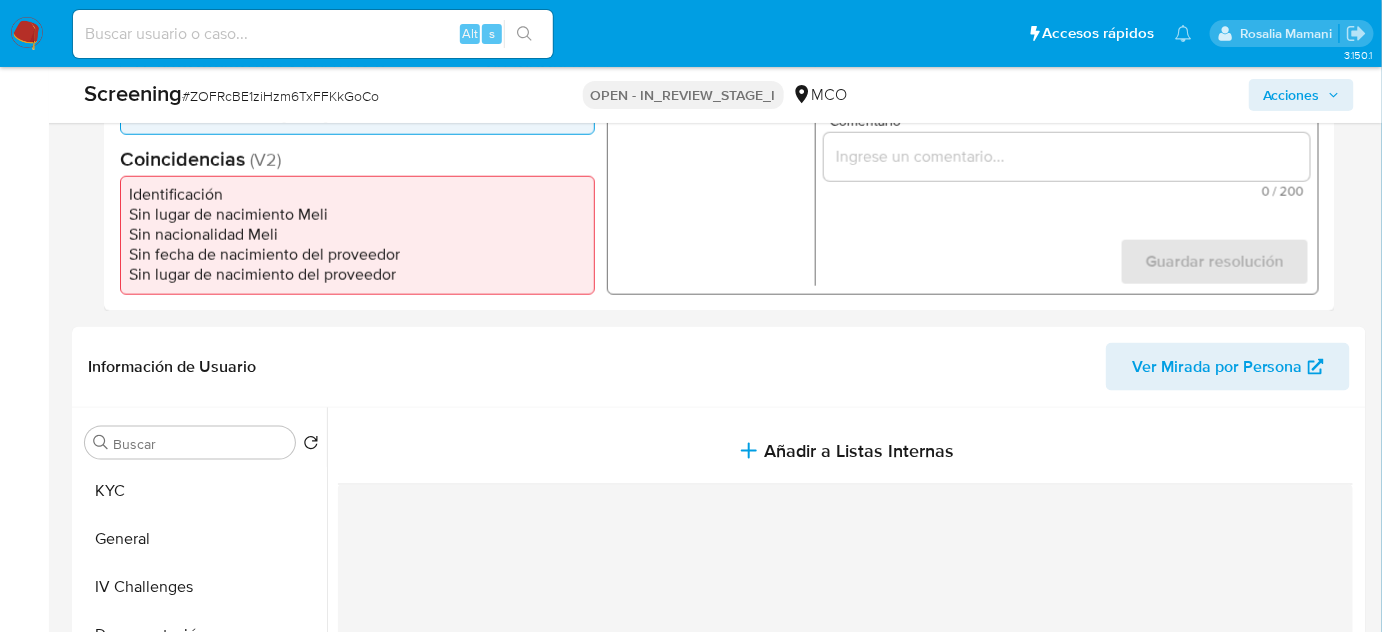 scroll, scrollTop: 454, scrollLeft: 0, axis: vertical 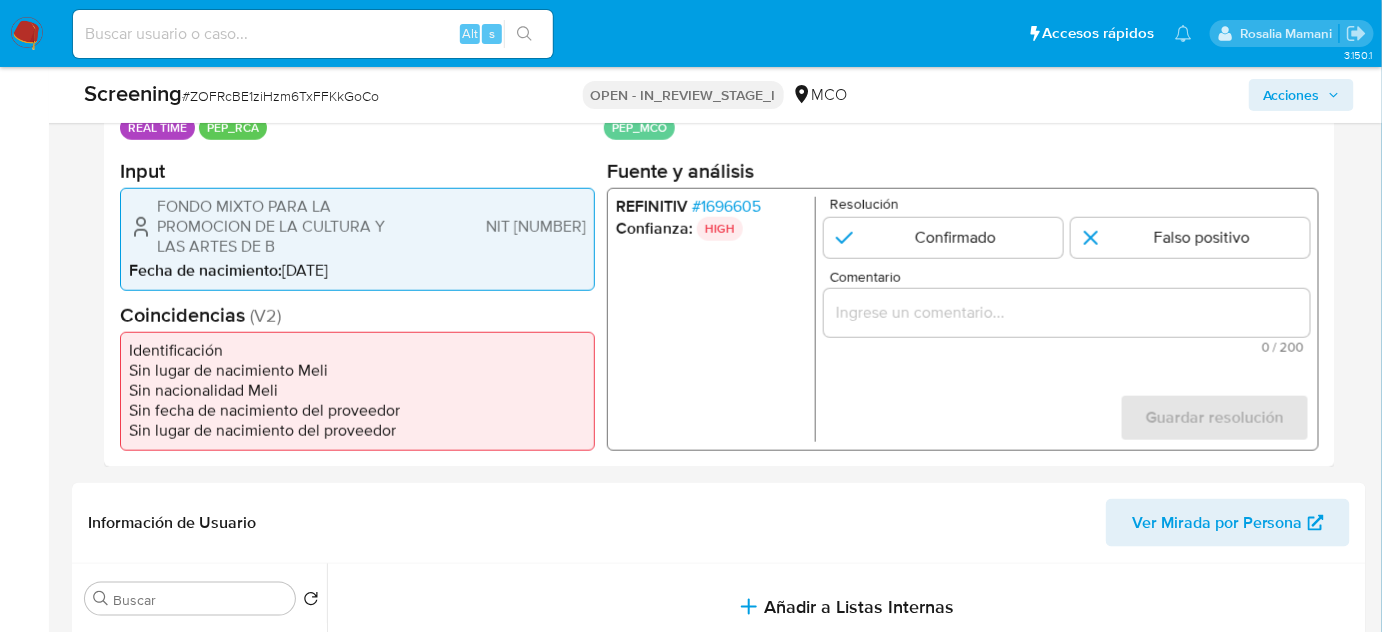 click on "# 1696605" at bounding box center (726, 206) 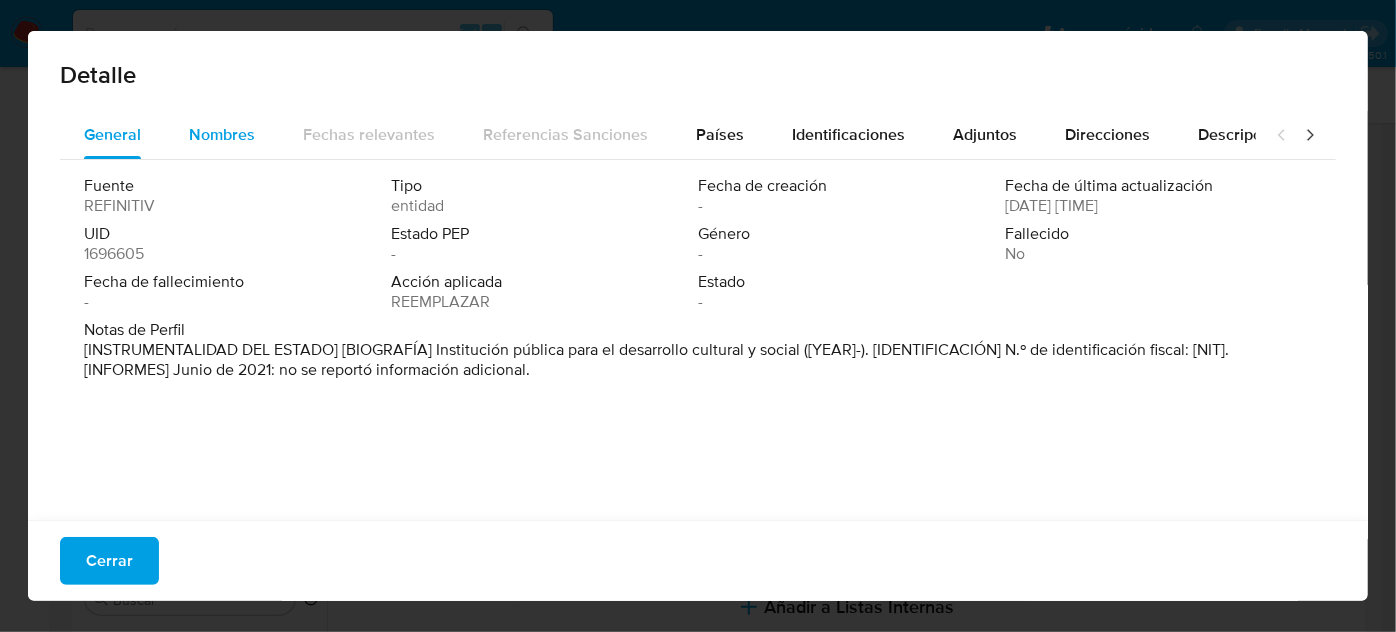 click on "Nombres" at bounding box center (222, 134) 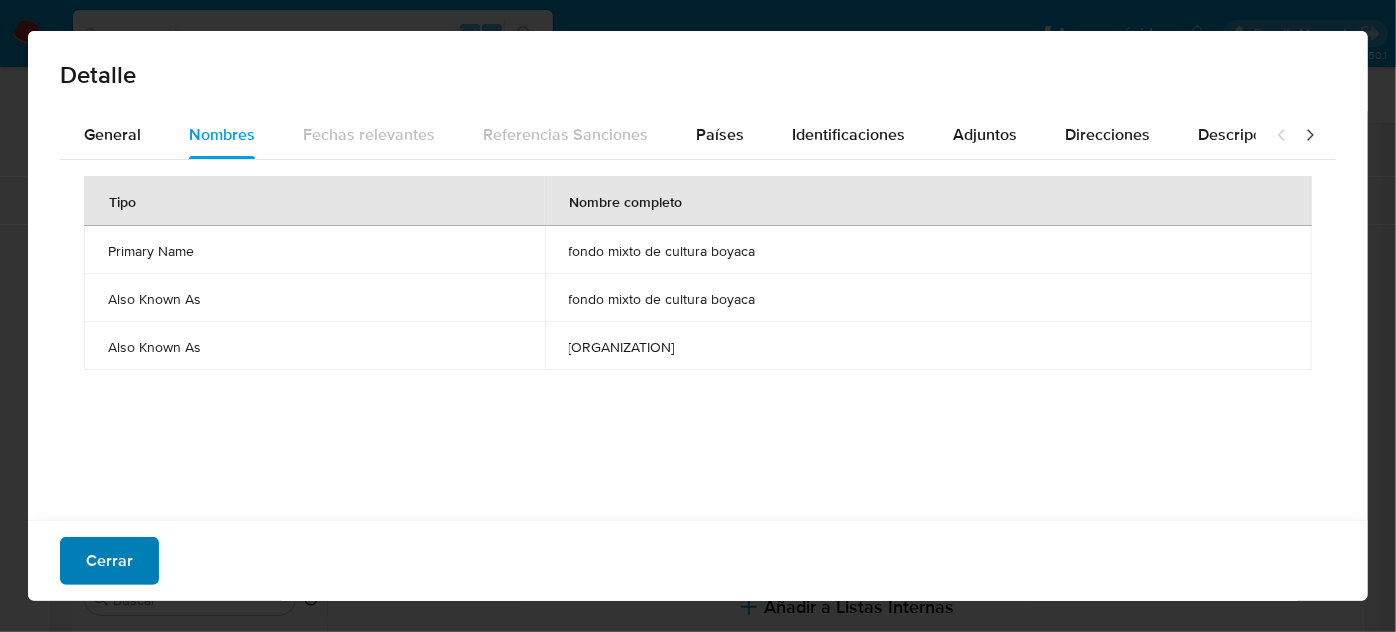 click on "Cerrar" at bounding box center (109, 561) 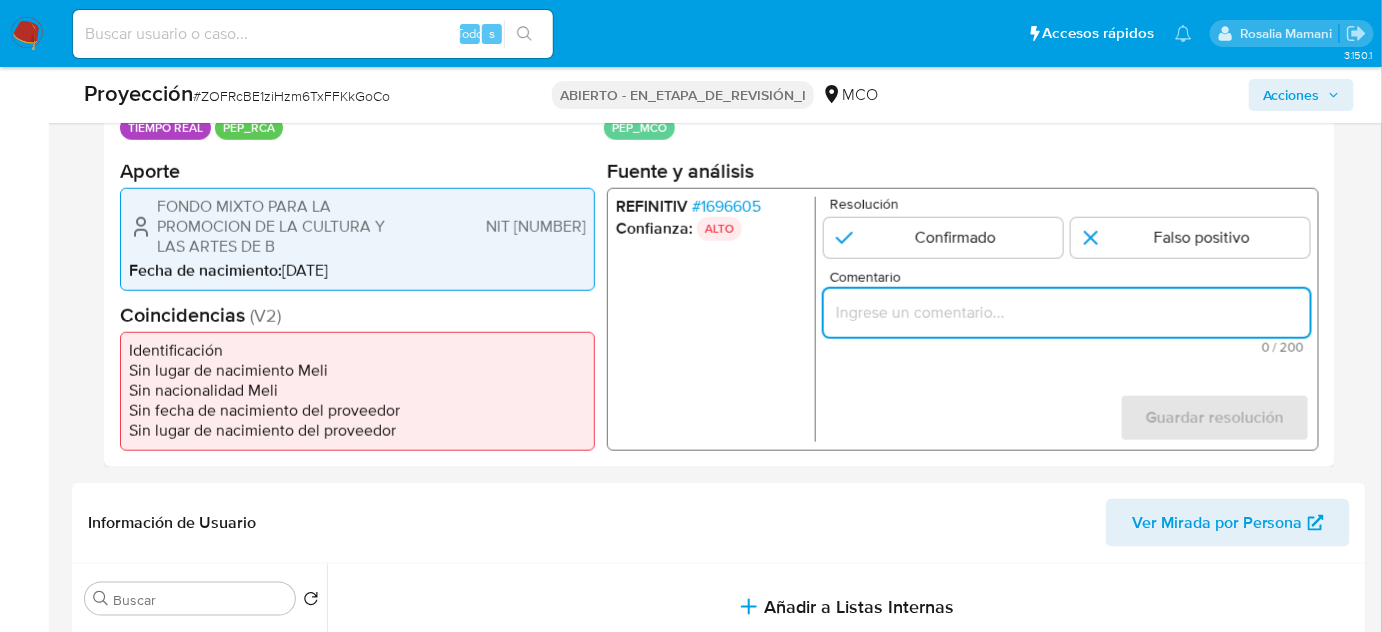 click at bounding box center [1067, 312] 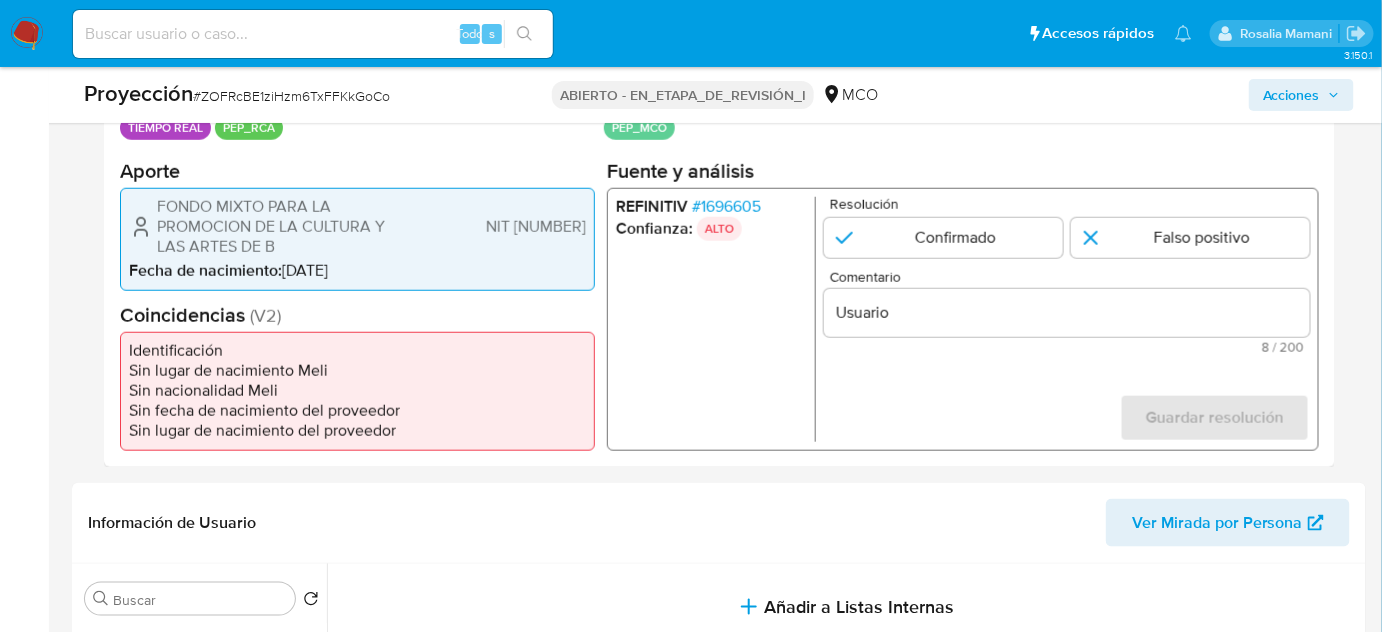 drag, startPoint x: 157, startPoint y: 209, endPoint x: 582, endPoint y: 232, distance: 425.6219 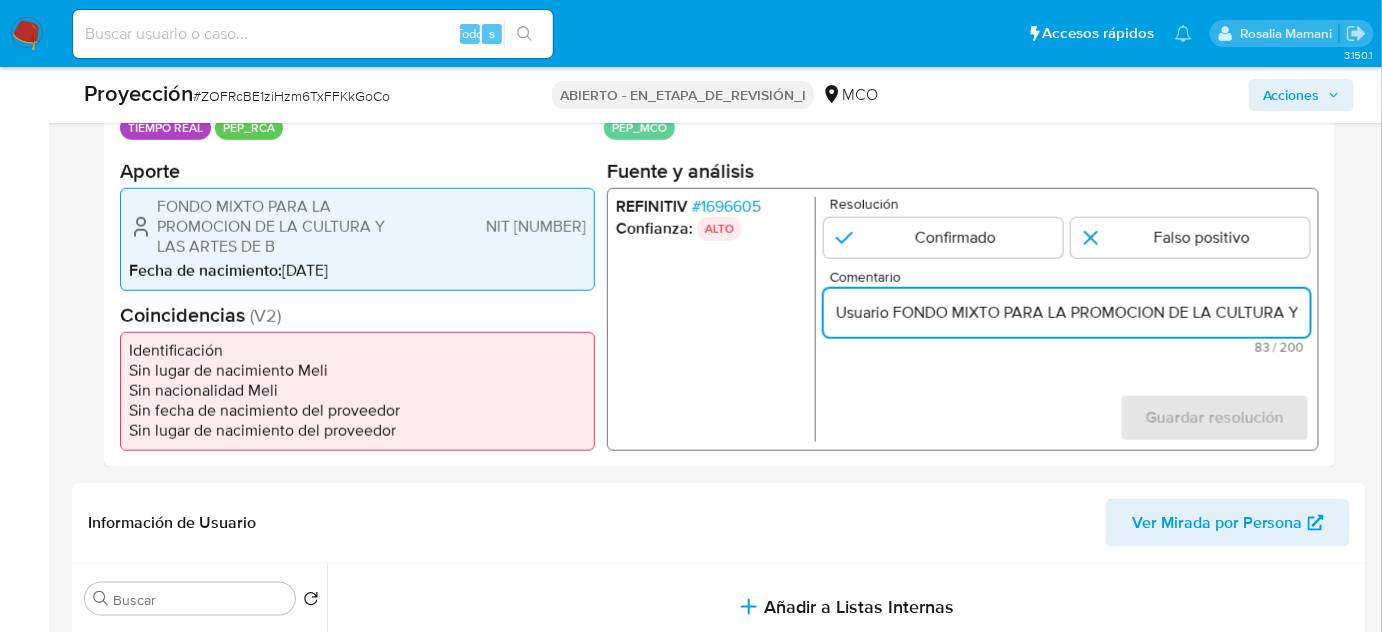 click on "Usuario FONDO MIXTO PARA LA PROMOCION DE LA CULTURA Y LAS ARTES DE B NIT [NIT]" at bounding box center (1067, 312) 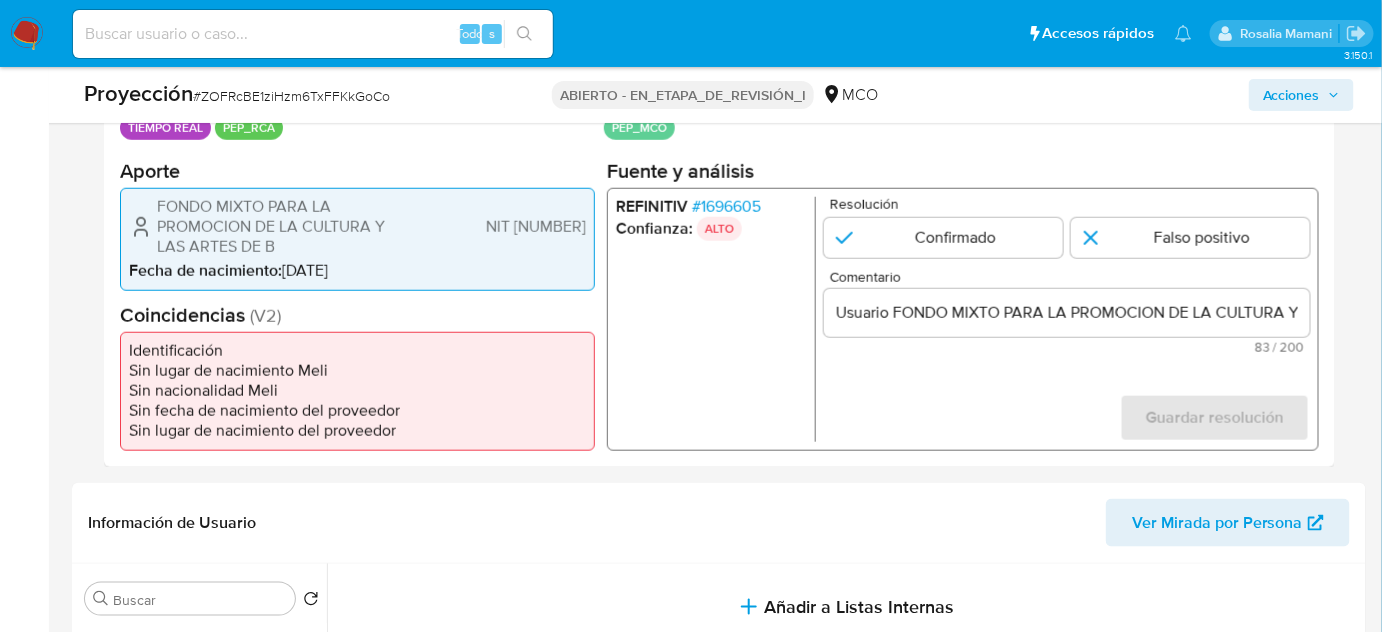 click on "1696605" at bounding box center [731, 205] 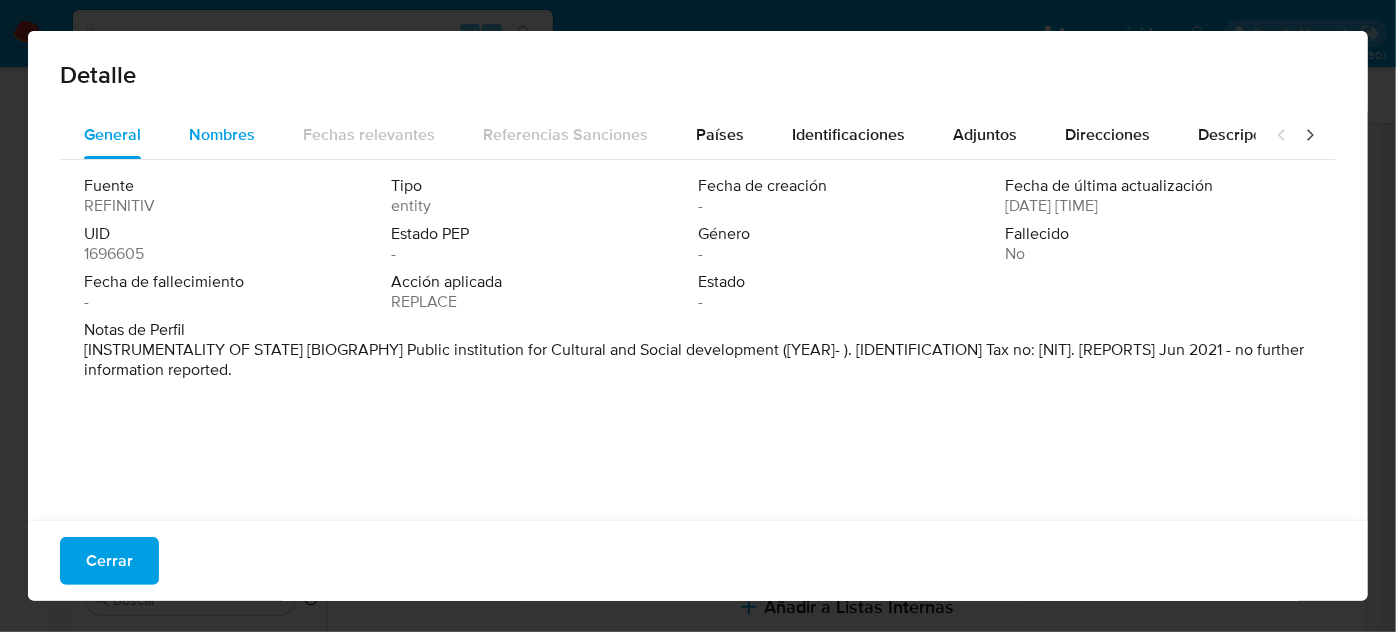 click on "Nombres" at bounding box center (222, 134) 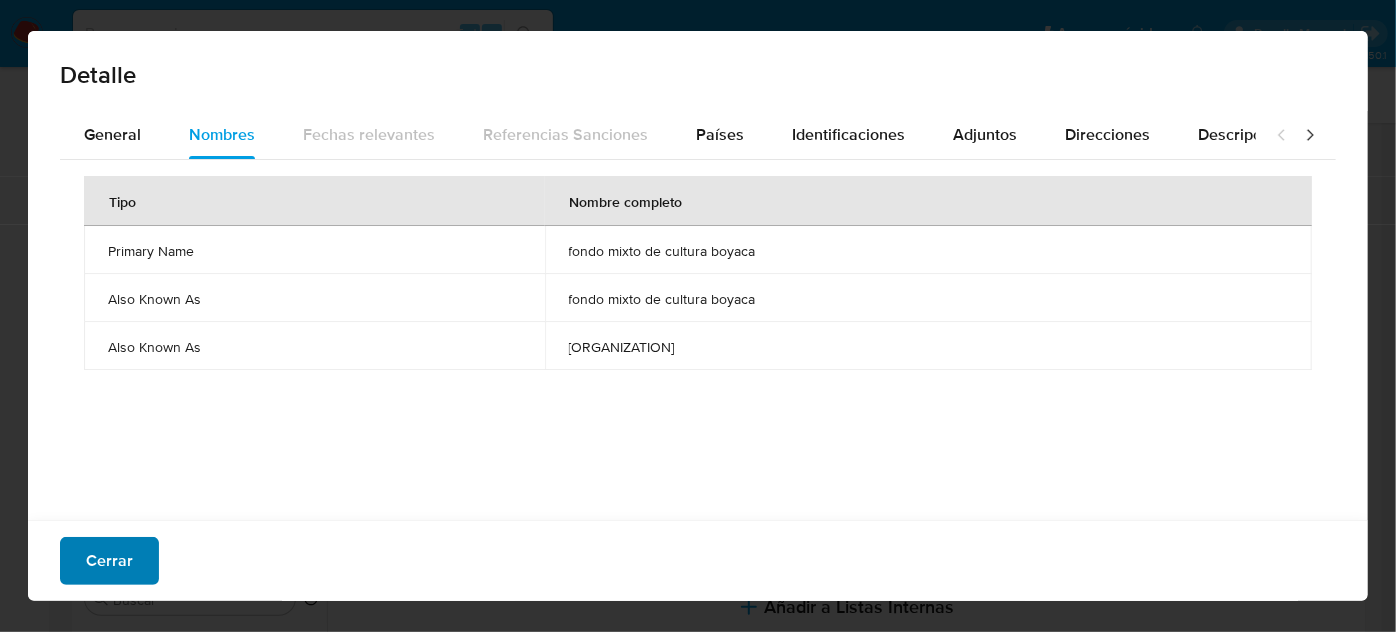 click on "Cerrar" at bounding box center [109, 561] 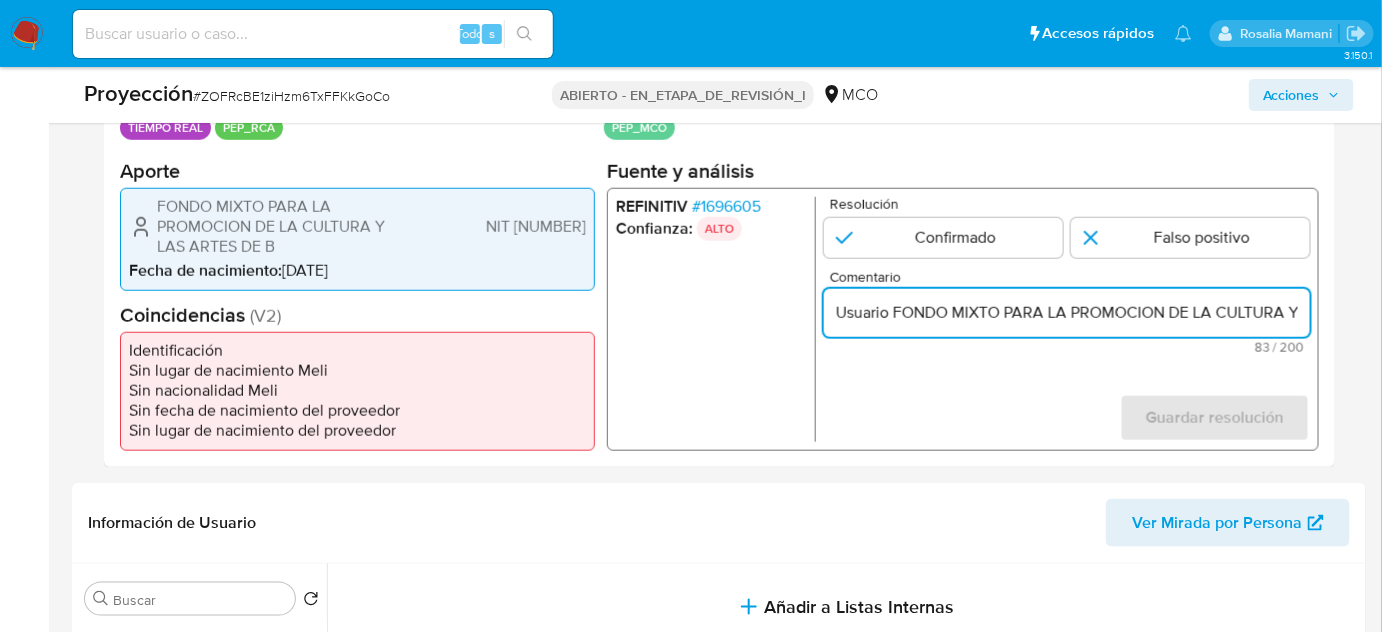 scroll, scrollTop: 0, scrollLeft: 248, axis: horizontal 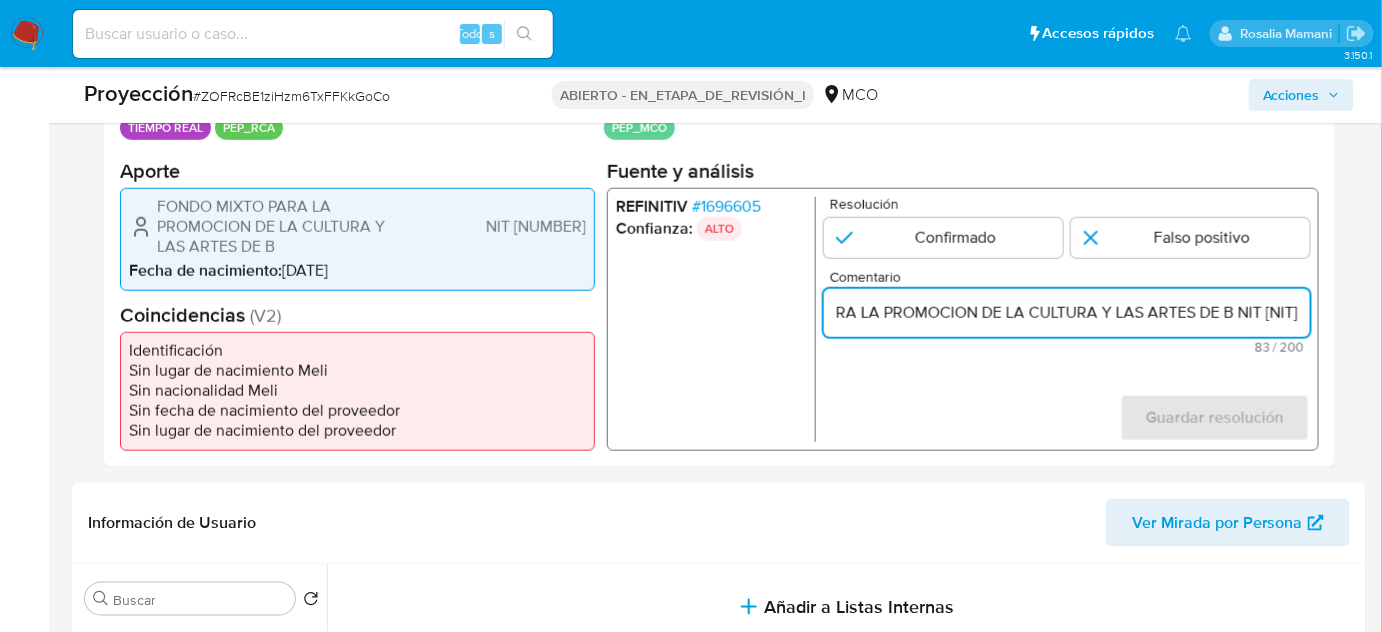 drag, startPoint x: 1240, startPoint y: 300, endPoint x: 1344, endPoint y: 300, distance: 104 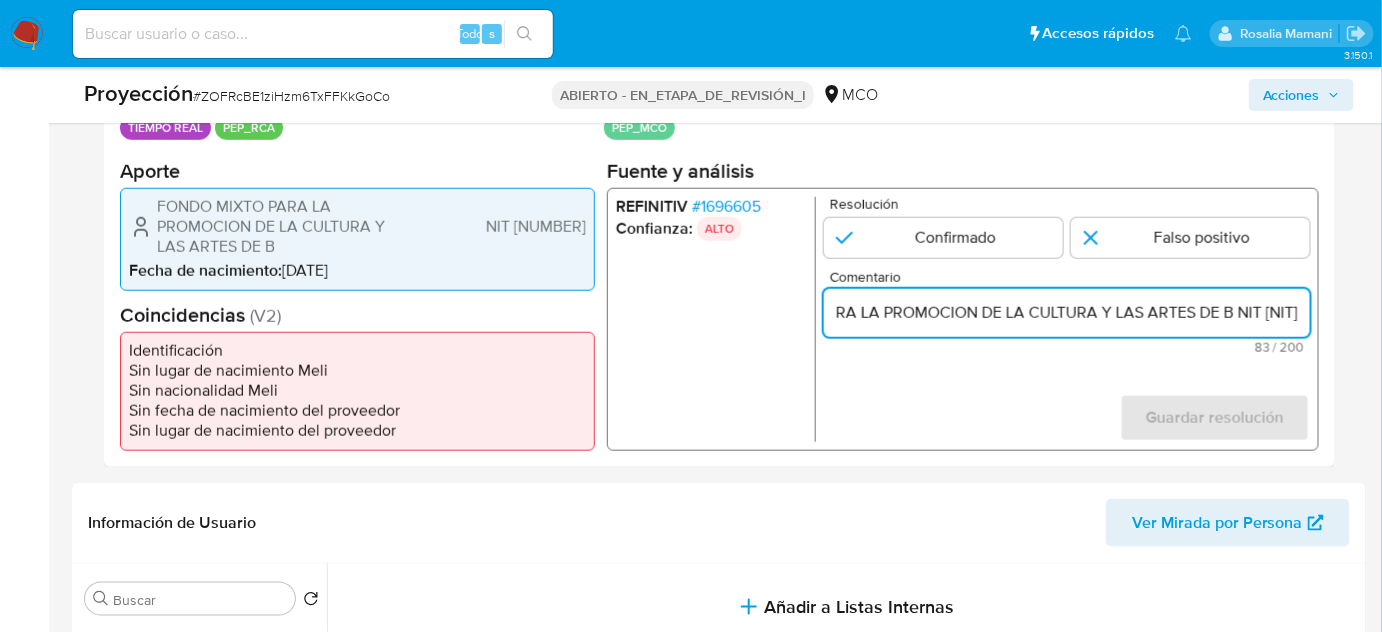 click on "Usuario FONDO MIXTO PARA LA PROMOCION DE LA CULTURA Y LAS ARTES DE B NIT [NIT]" at bounding box center [1067, 312] 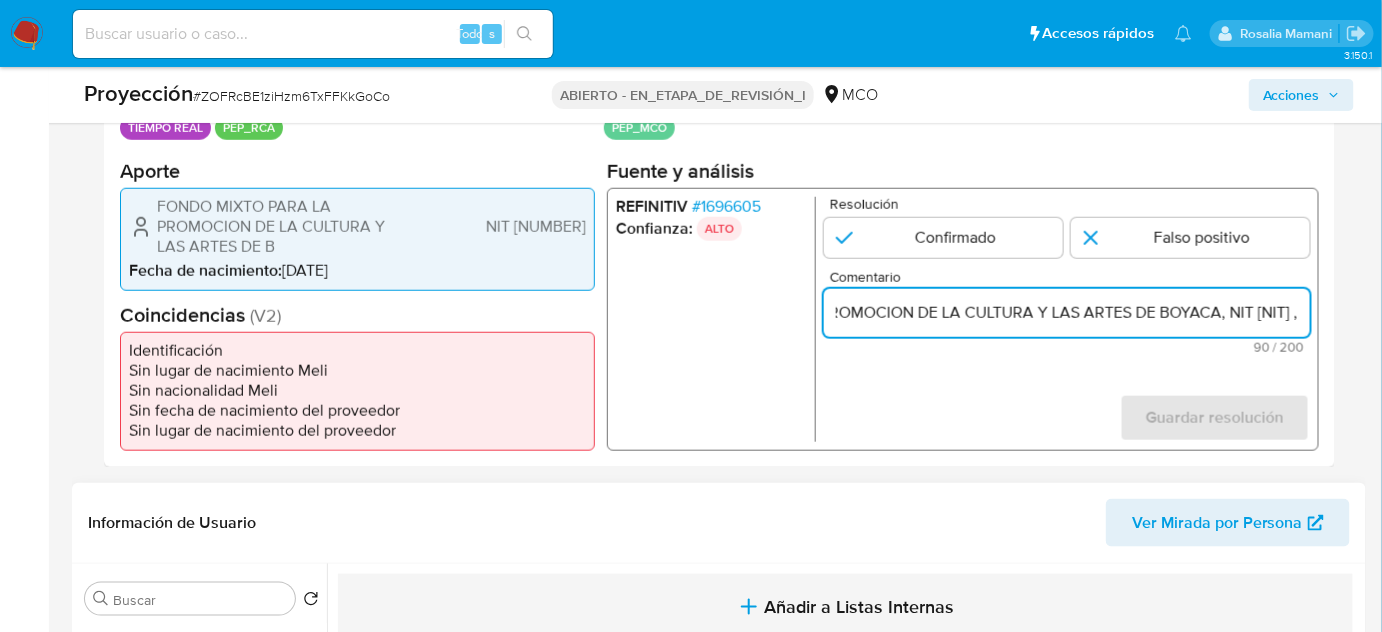 scroll, scrollTop: 0, scrollLeft: 311, axis: horizontal 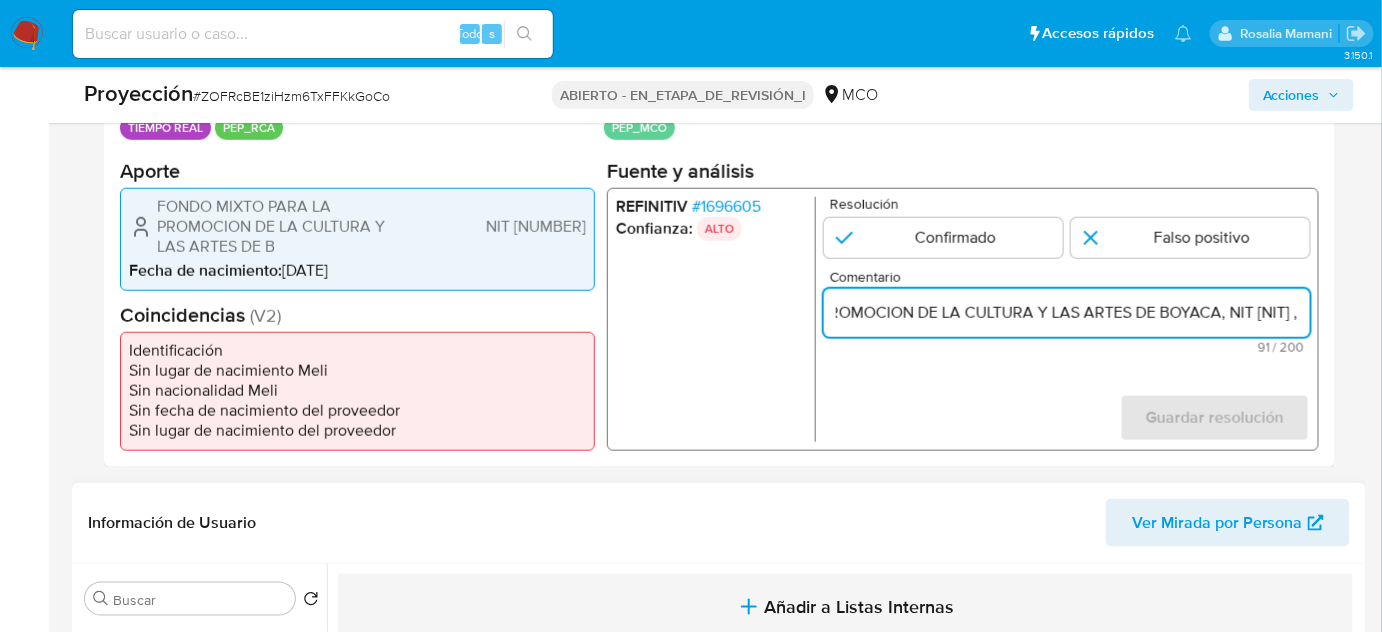 paste on "FONDO MIXTO PARA LA PROMOCION DE LA CULTURA Y LAS ARTES DE B" 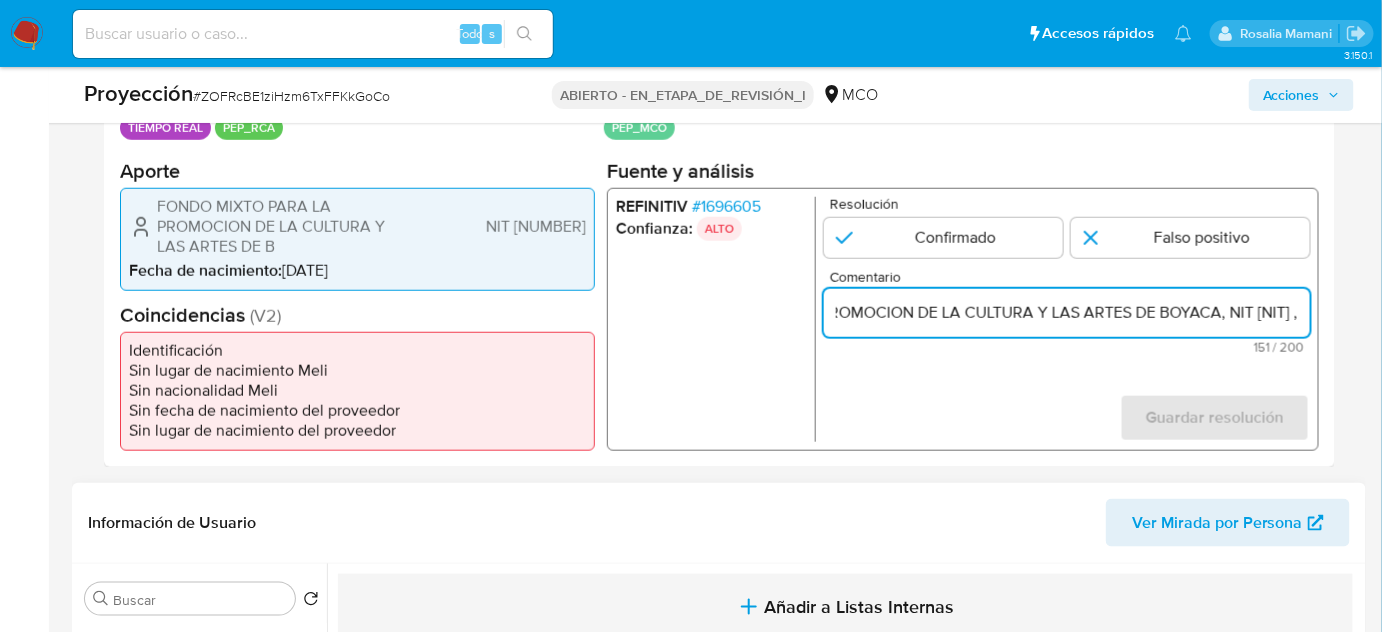 scroll, scrollTop: 0, scrollLeft: 311, axis: horizontal 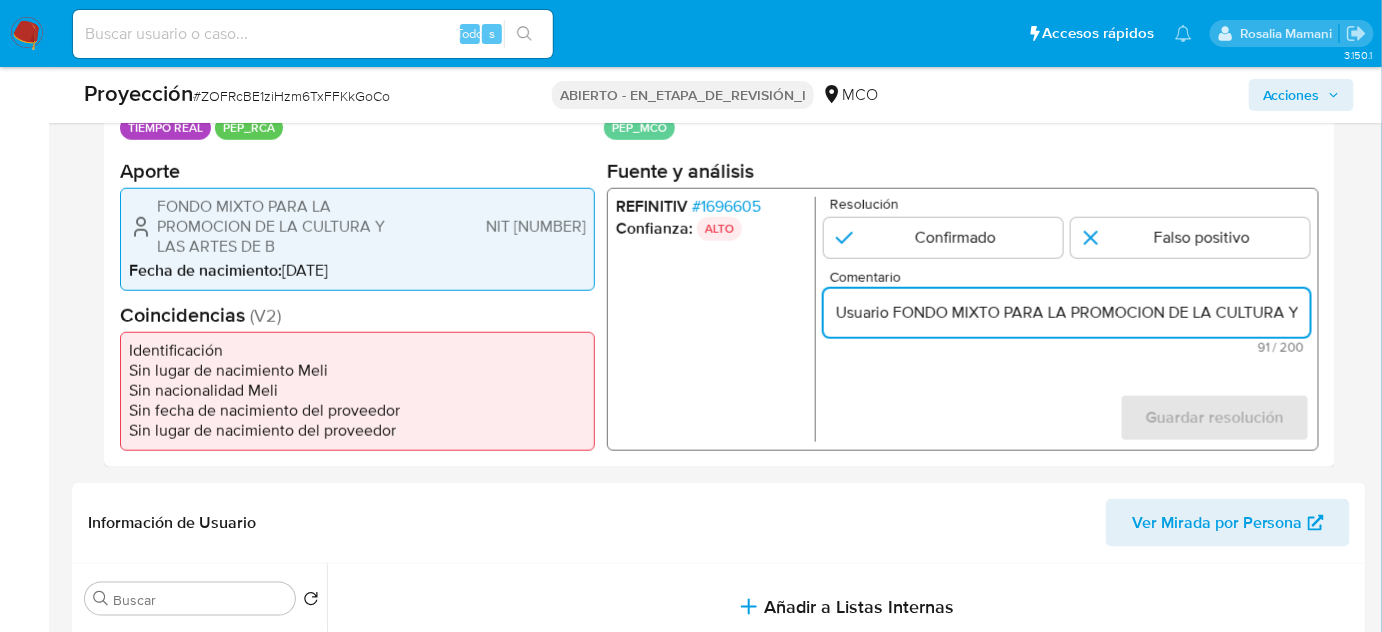 click on "1696605" at bounding box center (731, 205) 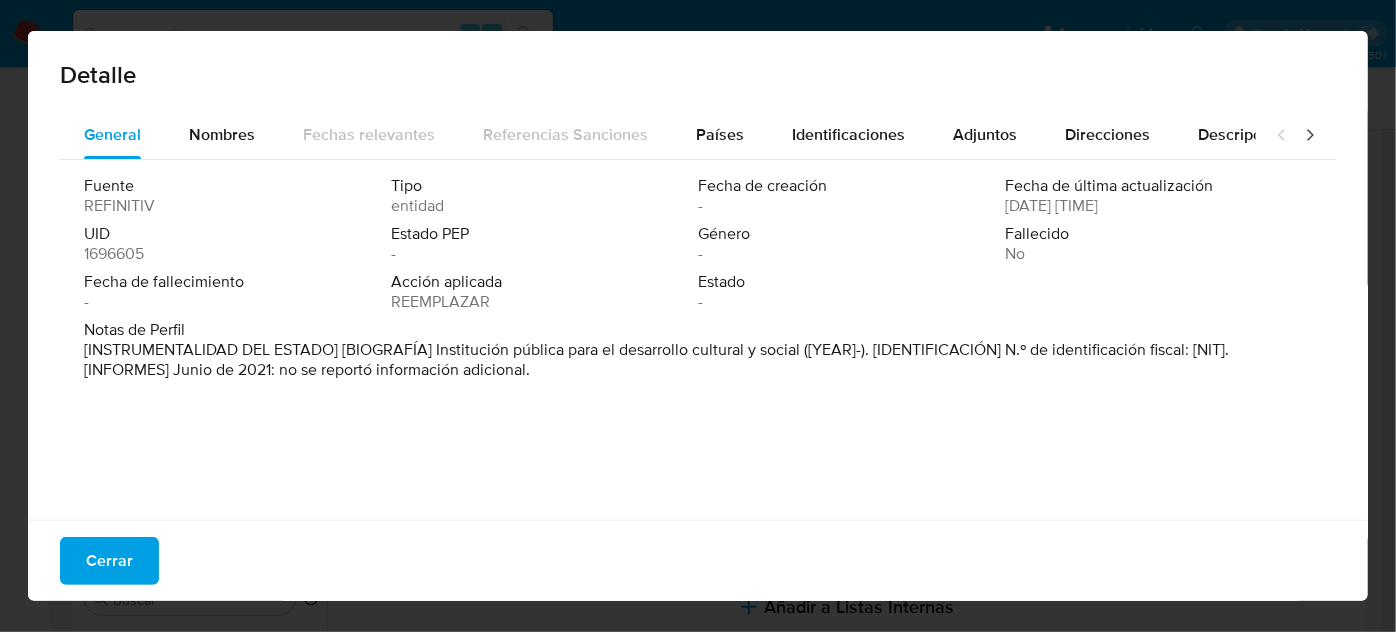 drag, startPoint x: 434, startPoint y: 350, endPoint x: 845, endPoint y: 357, distance: 411.0596 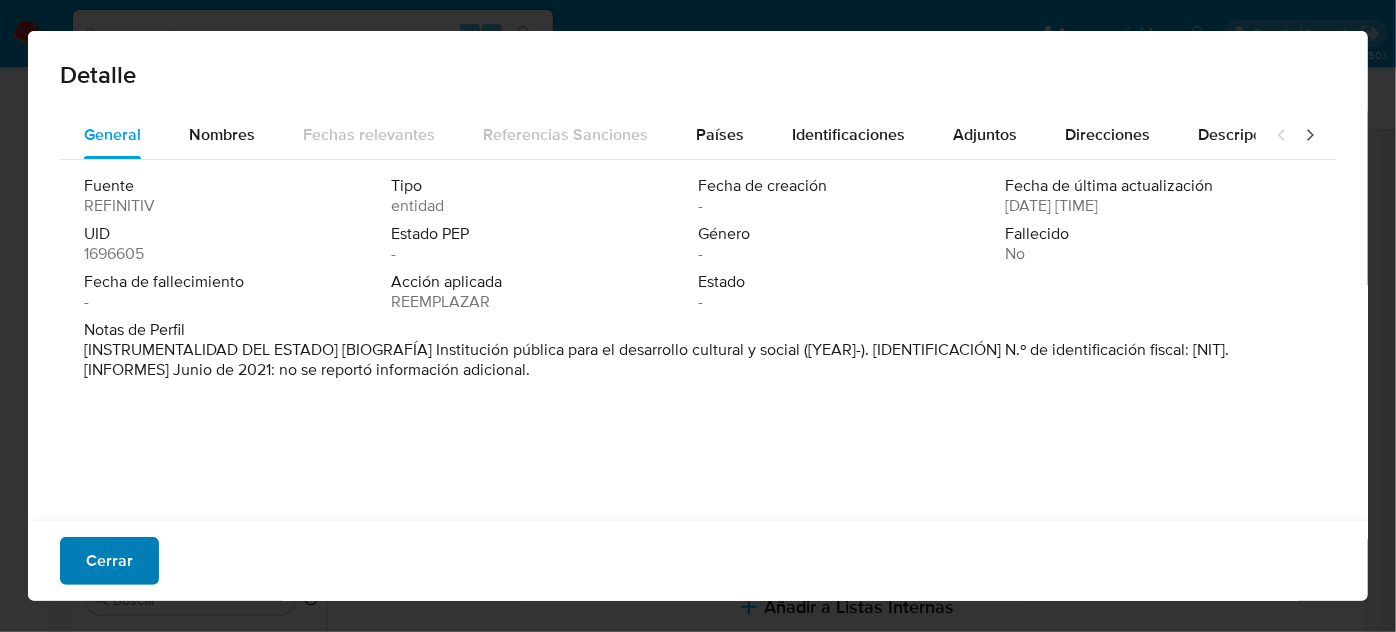 click on "Cerrar" at bounding box center [109, 561] 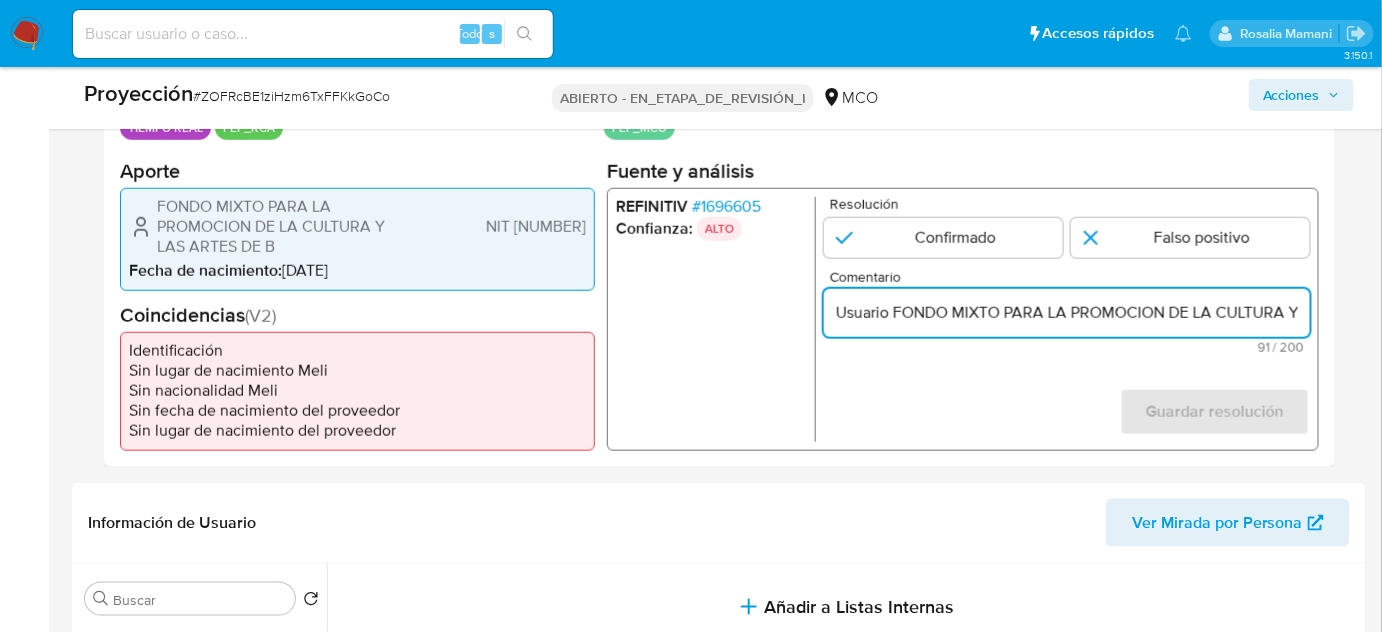 scroll, scrollTop: 0, scrollLeft: 311, axis: horizontal 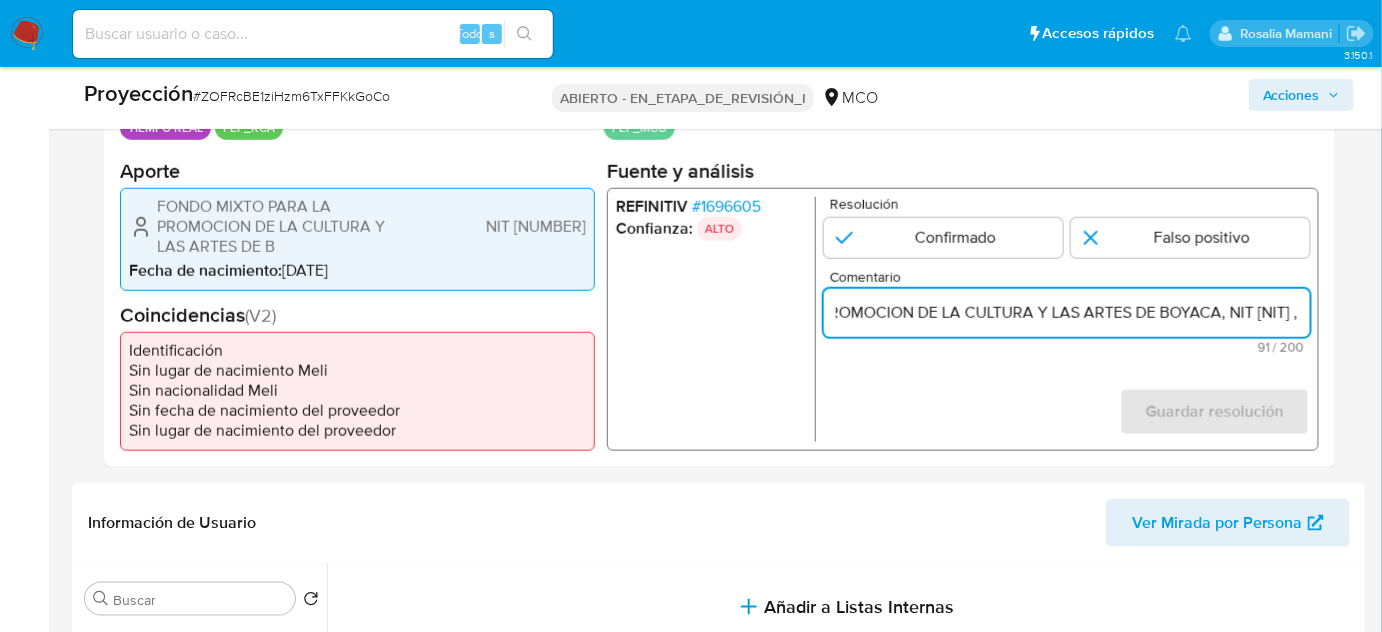 drag, startPoint x: 1208, startPoint y: 320, endPoint x: 1370, endPoint y: 317, distance: 162.02777 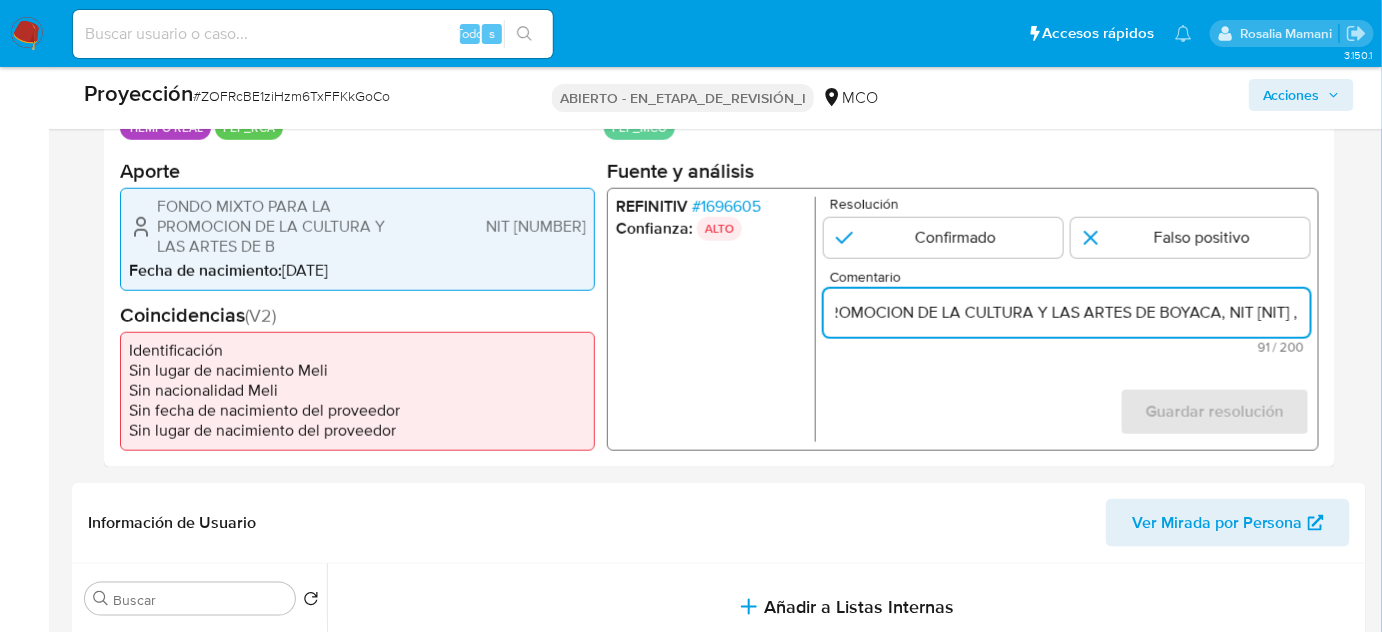click on "Usuario FONDO MIXTO PARA LA PROMOCION DE LA CULTURA Y LAS ARTES DE BOYACA, NIT 8200001074," at bounding box center (1067, 312) 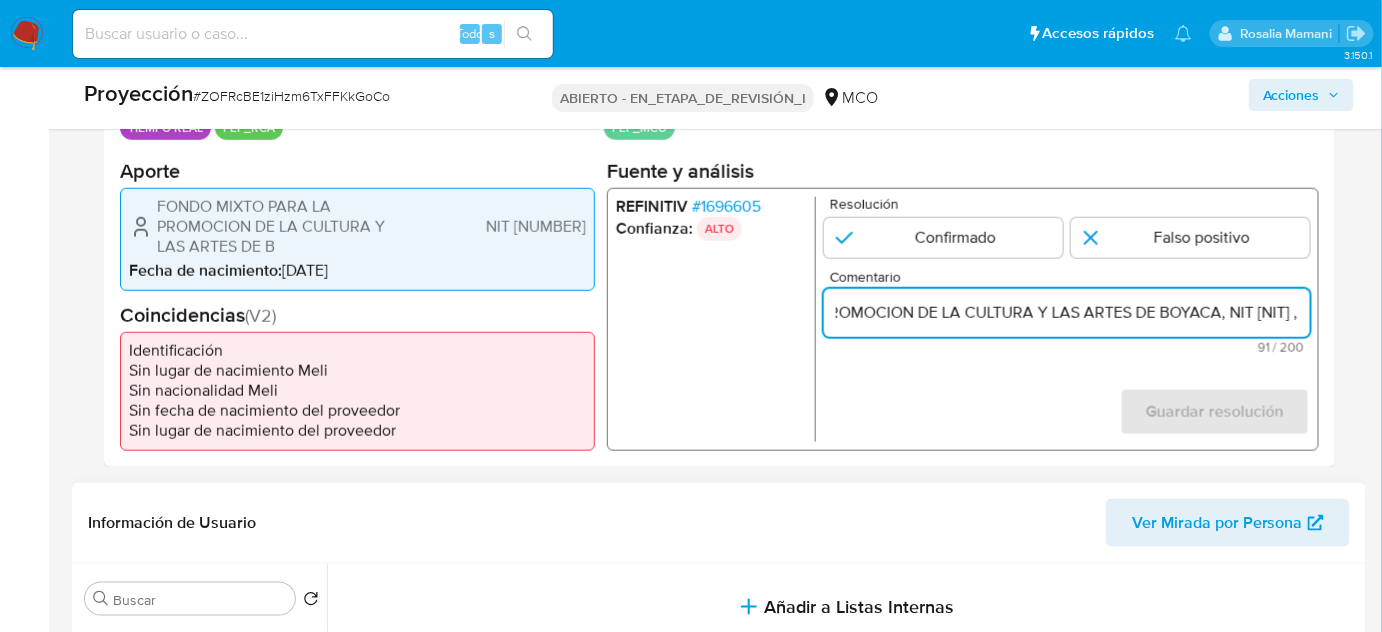 scroll, scrollTop: 0, scrollLeft: 315, axis: horizontal 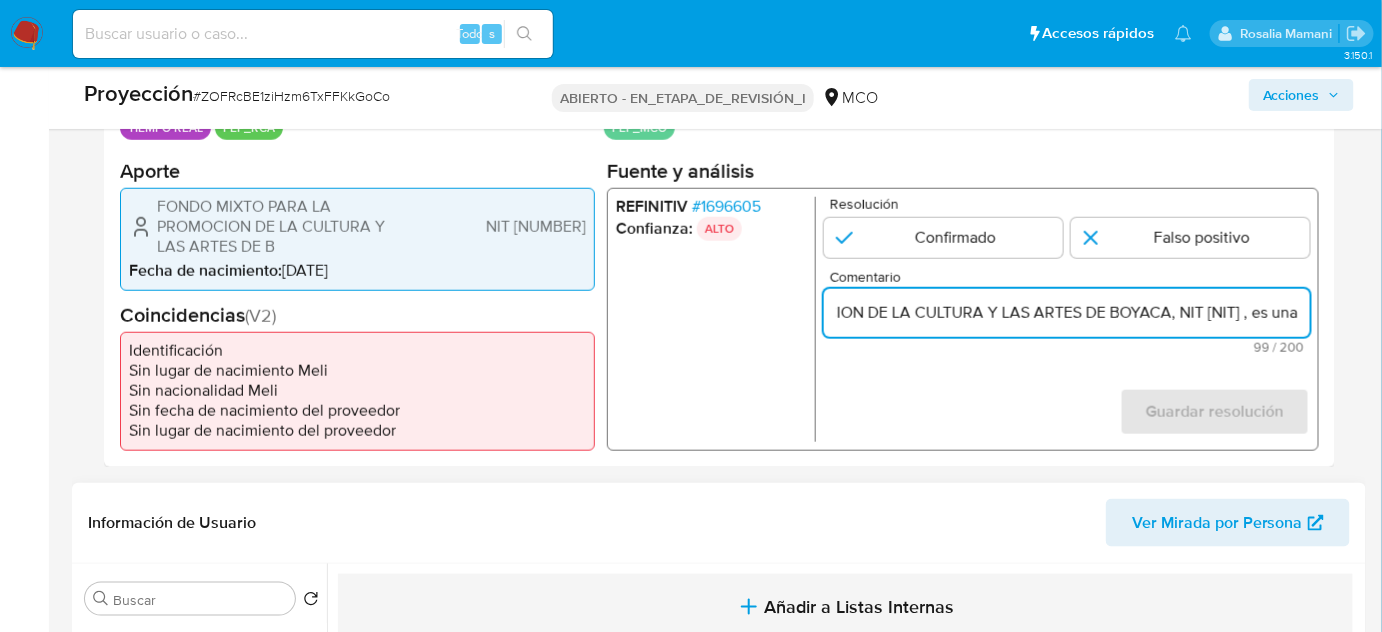 paste on "Institución pública para el desarrollo cultural y social (1995-" 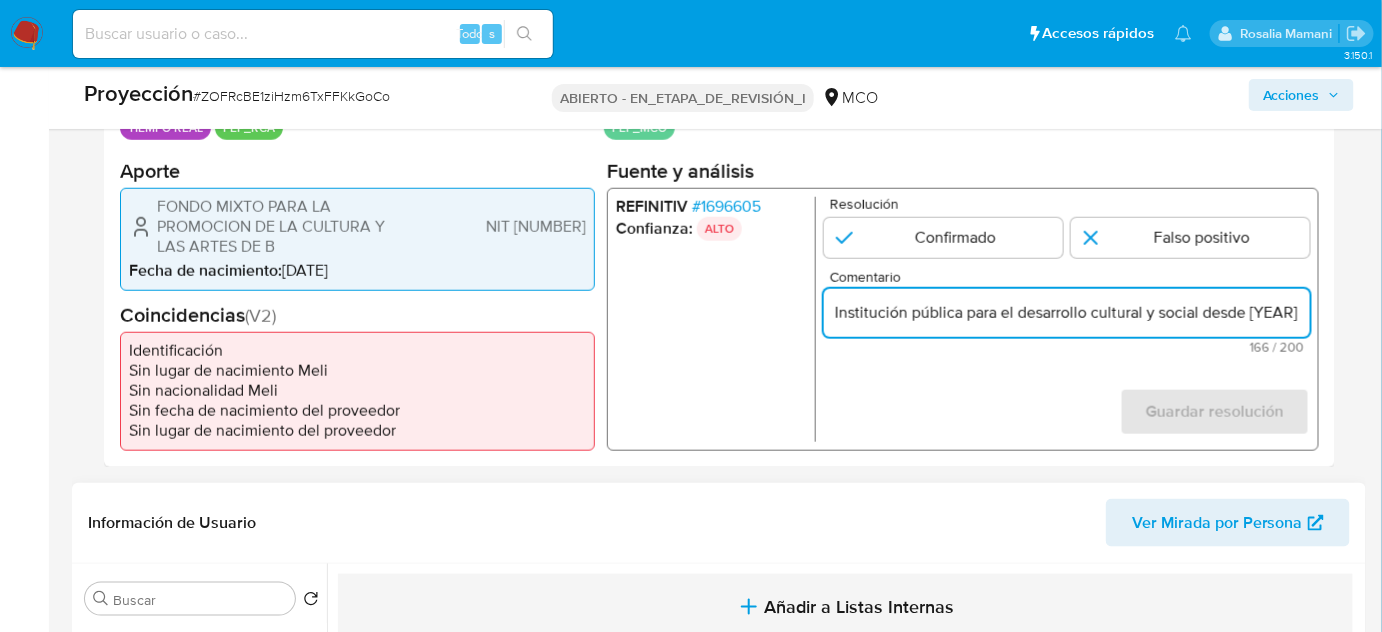 scroll, scrollTop: 0, scrollLeft: 787, axis: horizontal 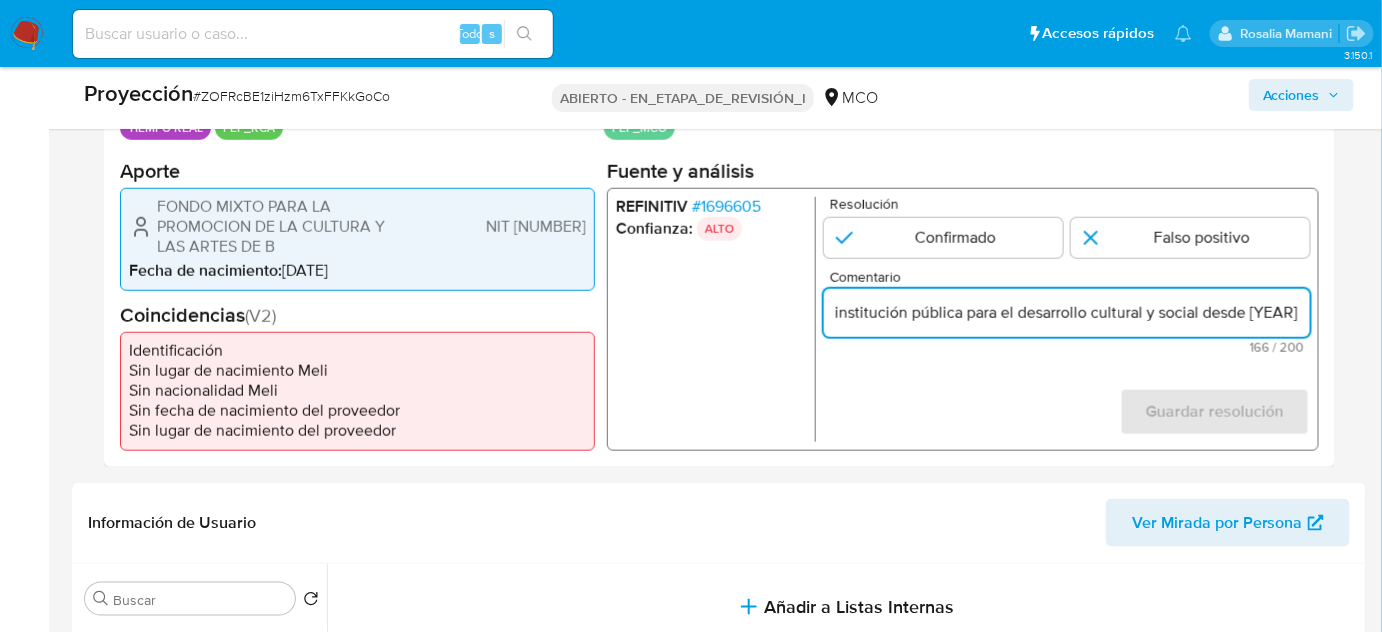 drag, startPoint x: 1299, startPoint y: 322, endPoint x: 1320, endPoint y: 318, distance: 21.377558 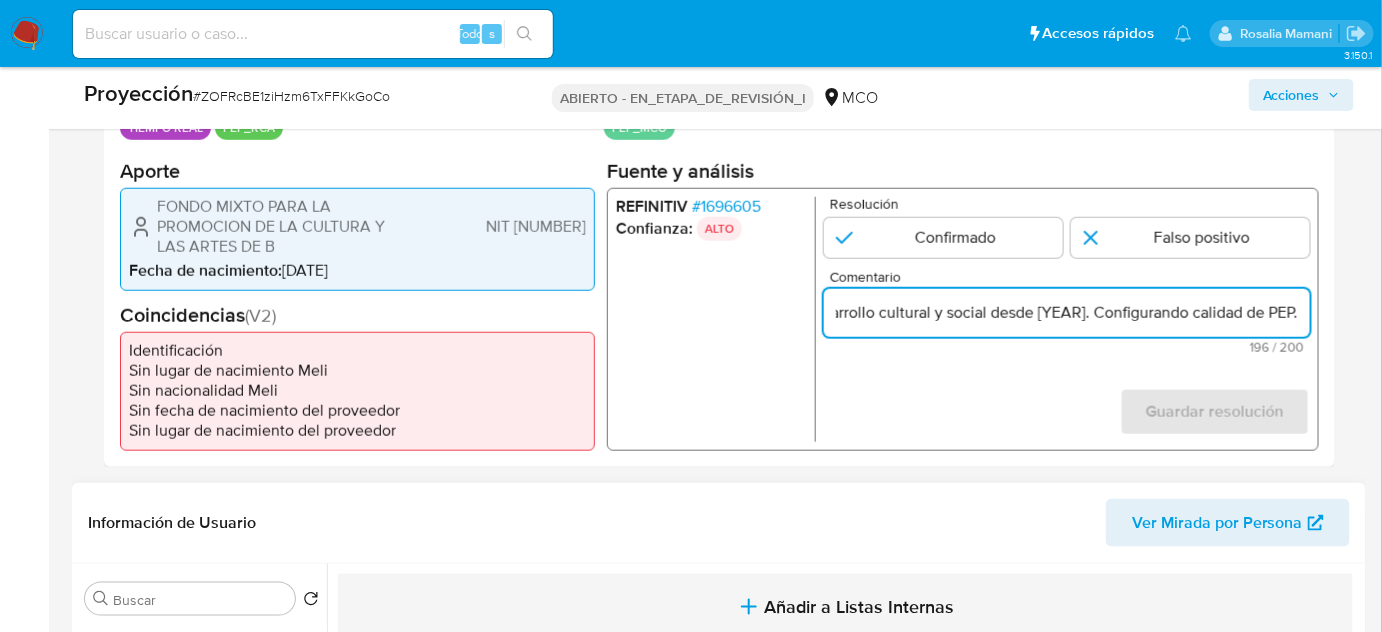 scroll, scrollTop: 0, scrollLeft: 1031, axis: horizontal 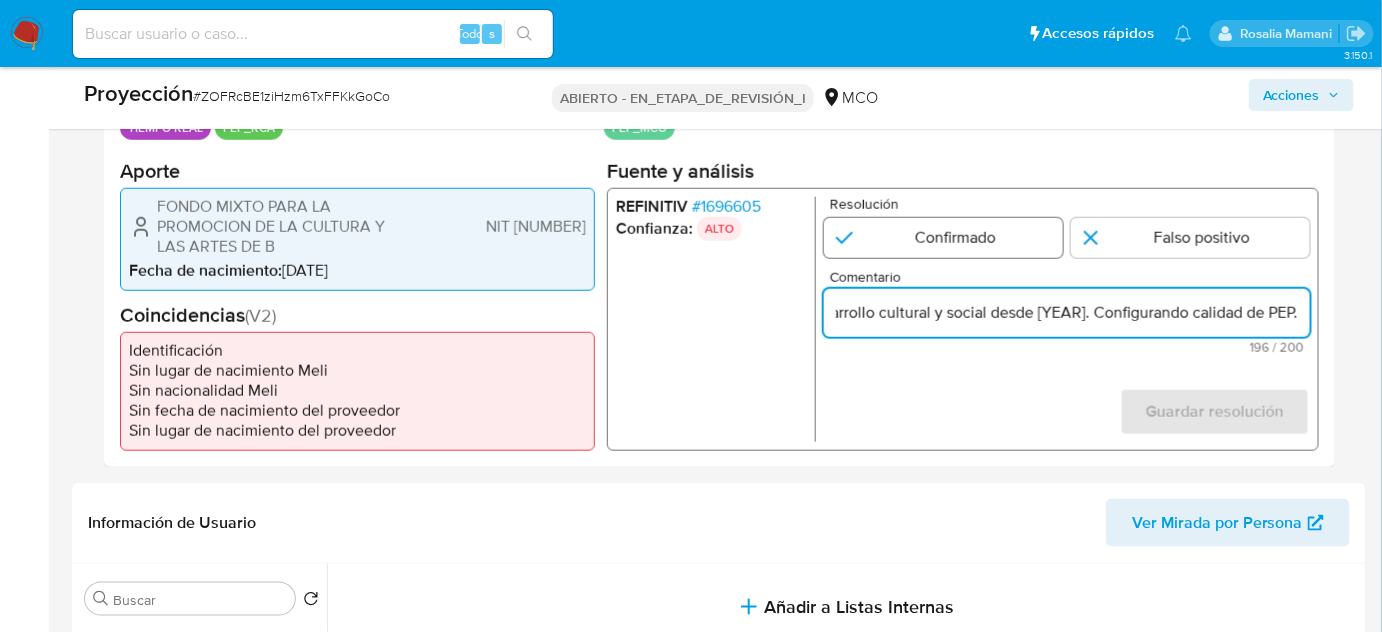 type on "Usuario FONDO MIXTO PARA LA PROMOCION DE LA CULTURA Y LAS ARTES DE BOYACA, NIT [NIT],  es una institucion publica para el desarrollo cultural y social desde 1995. Configurando calidad de PEP." 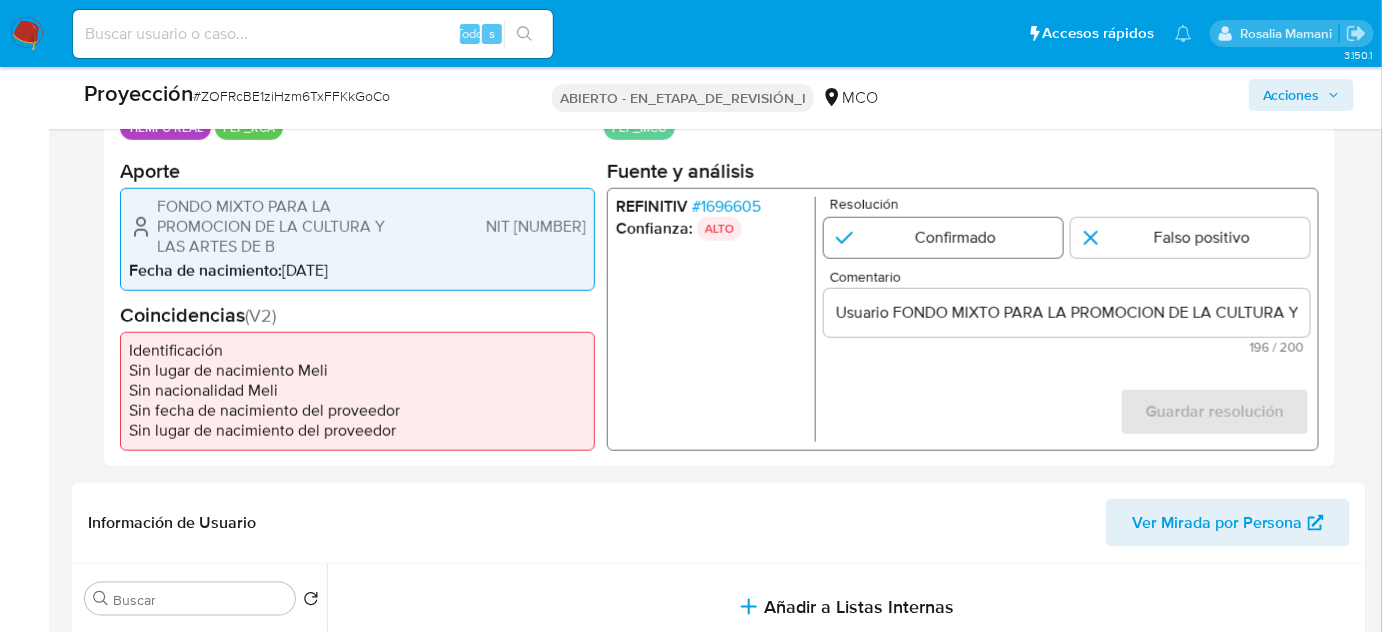 click at bounding box center [943, 237] 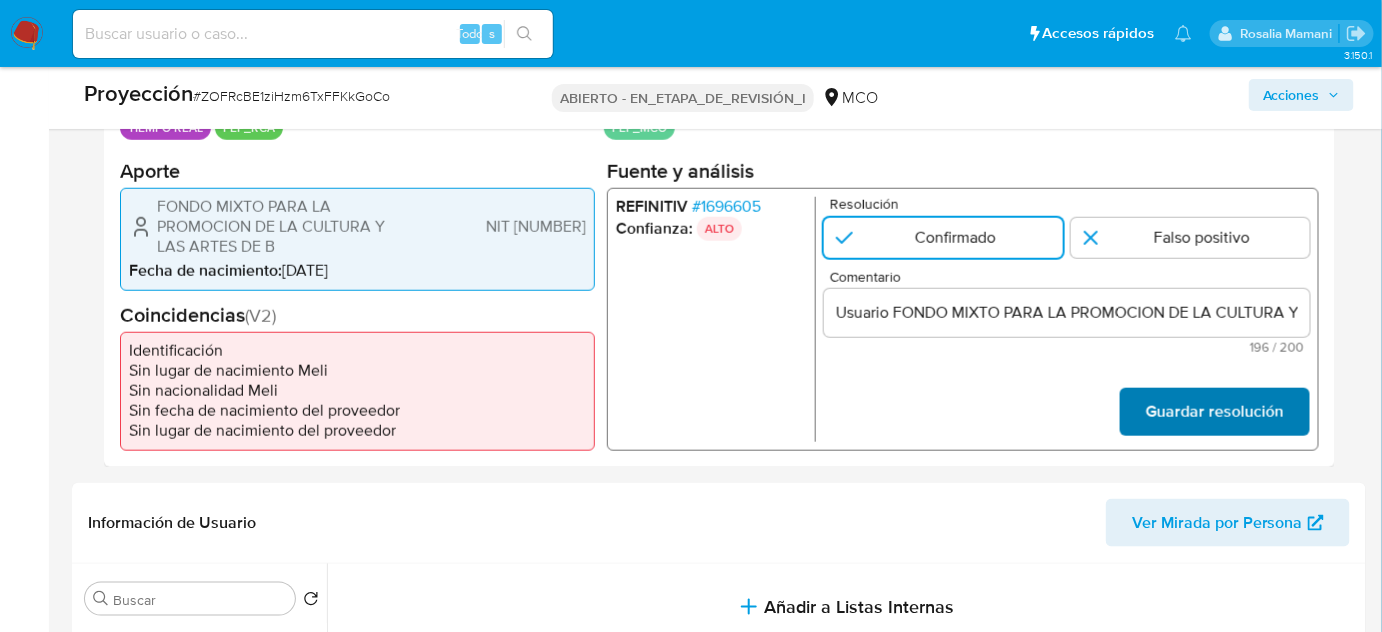 click on "Guardar resolución" at bounding box center (1215, 412) 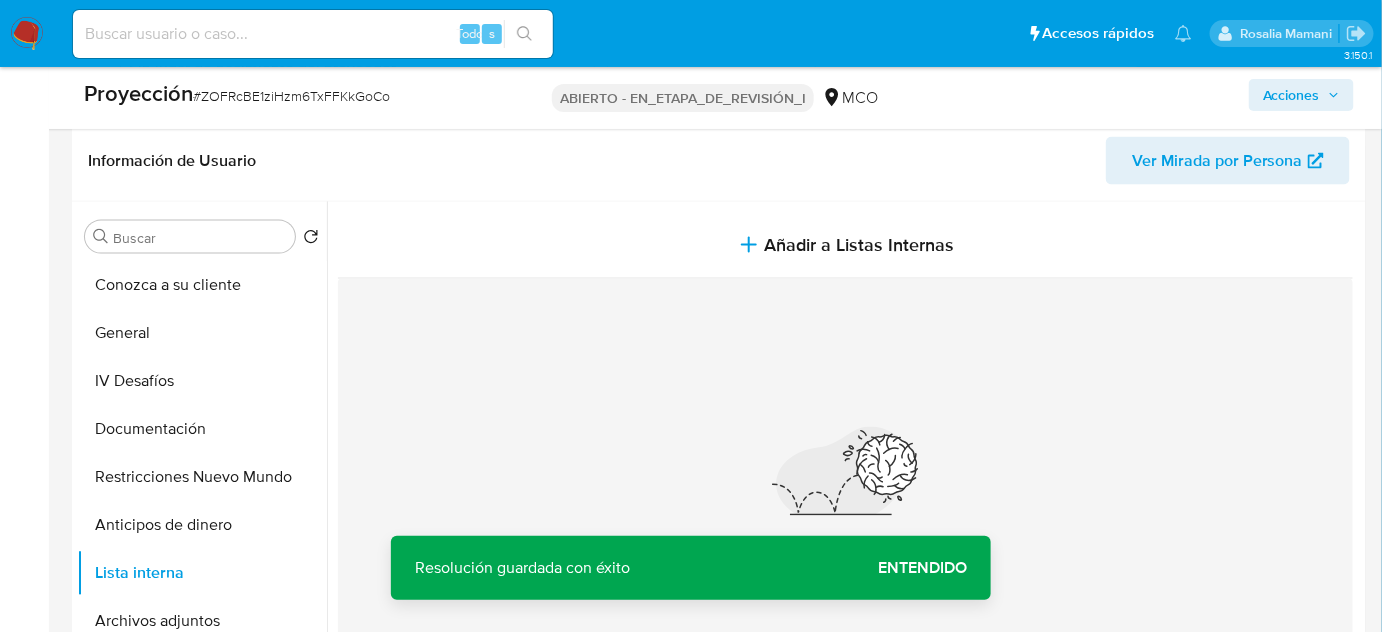 scroll, scrollTop: 818, scrollLeft: 0, axis: vertical 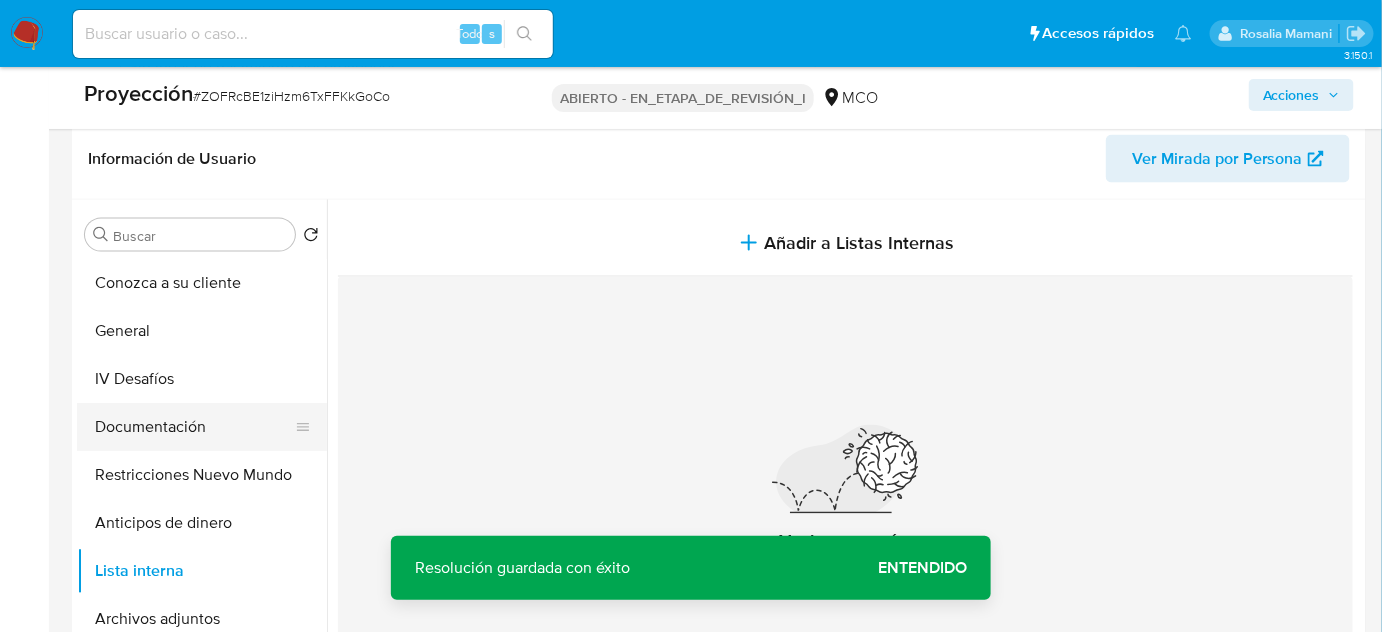 click on "Documentación" at bounding box center (194, 427) 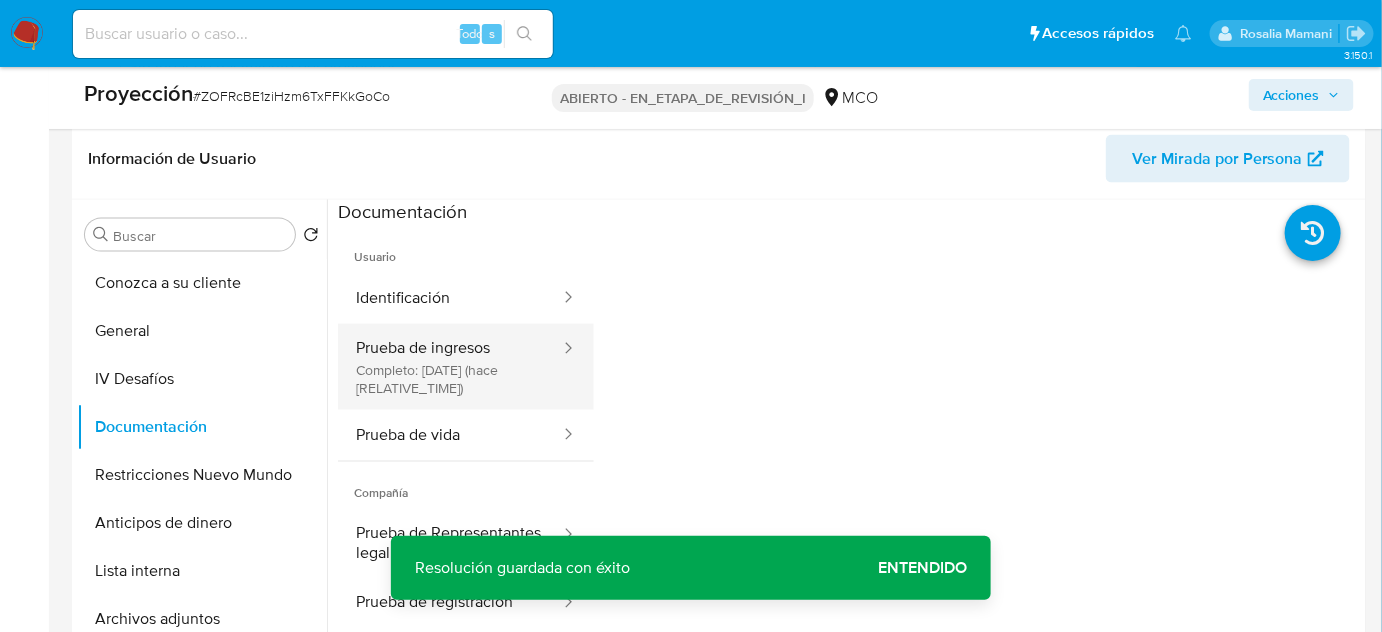 click on "Prueba de ingresos Completo: 06/08/2025 (hace 2 días)" at bounding box center [450, 367] 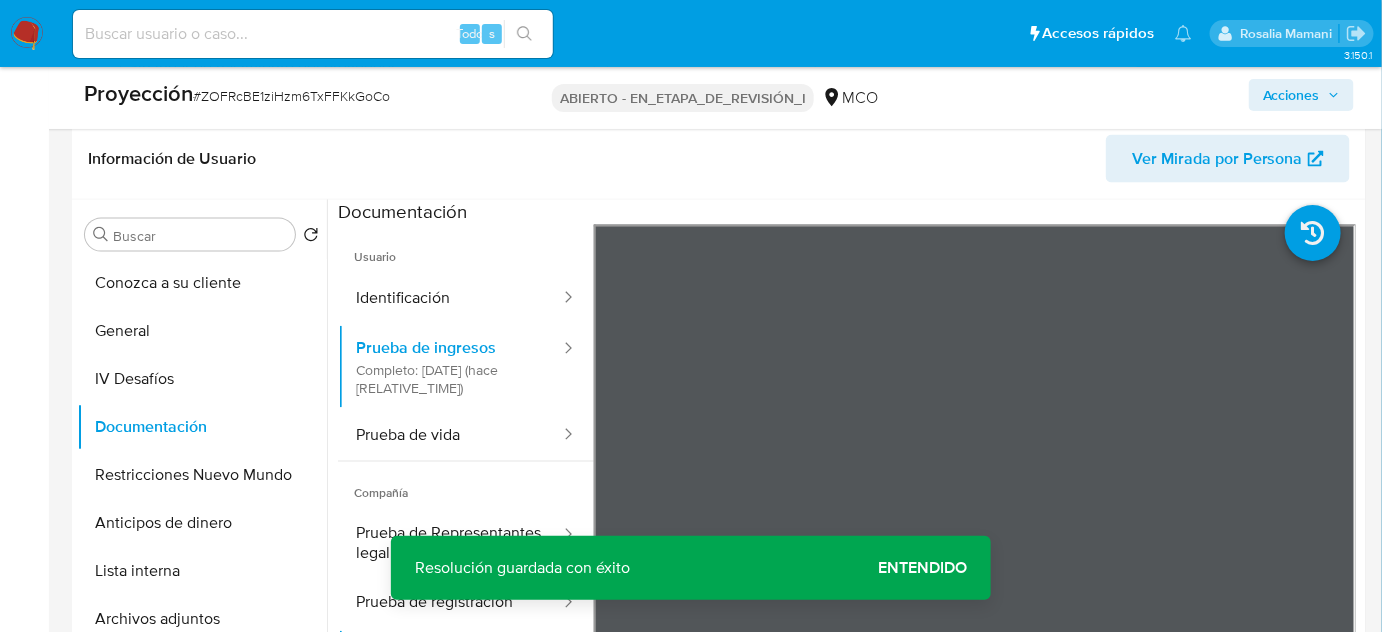 click on "Entendido" at bounding box center (922, 568) 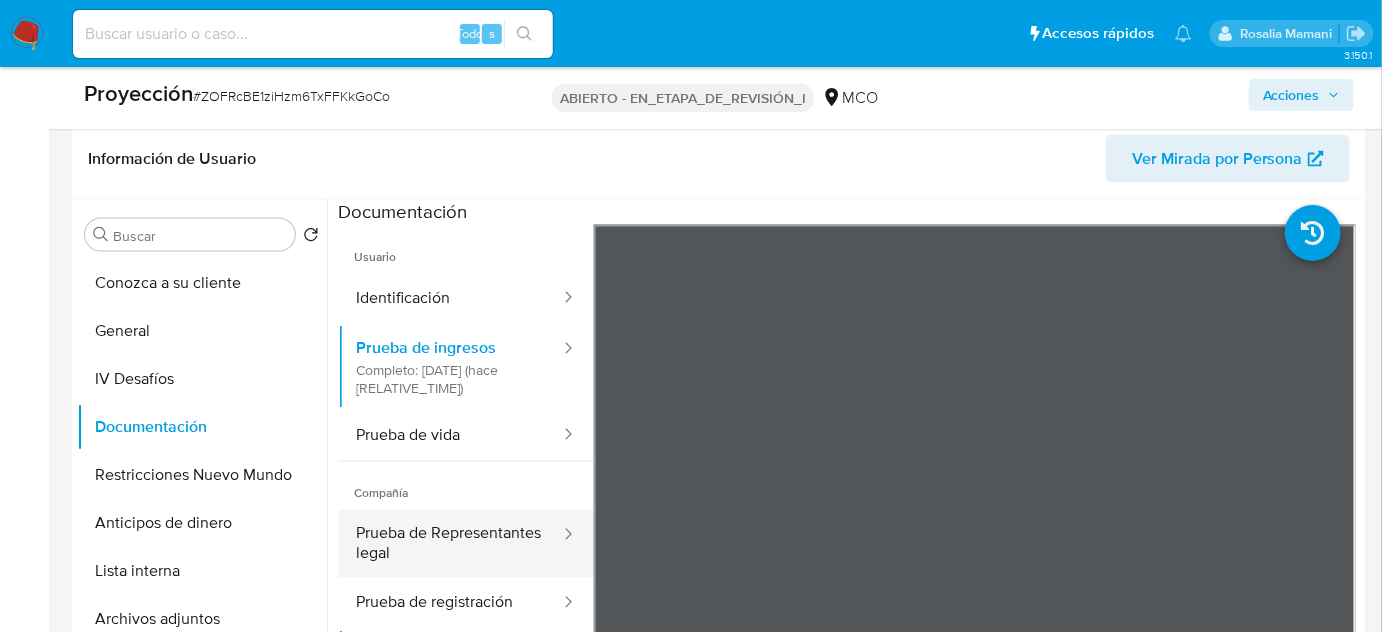 click on "Prueba de Representantes legal" at bounding box center (450, 544) 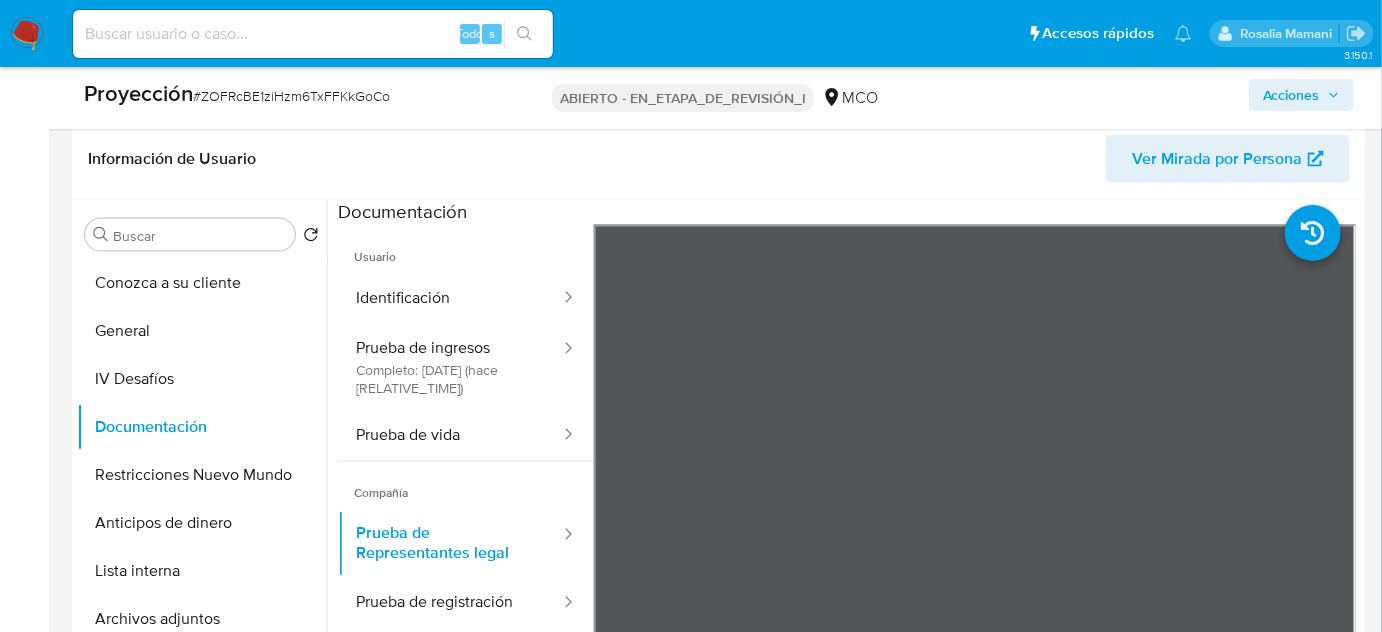 type 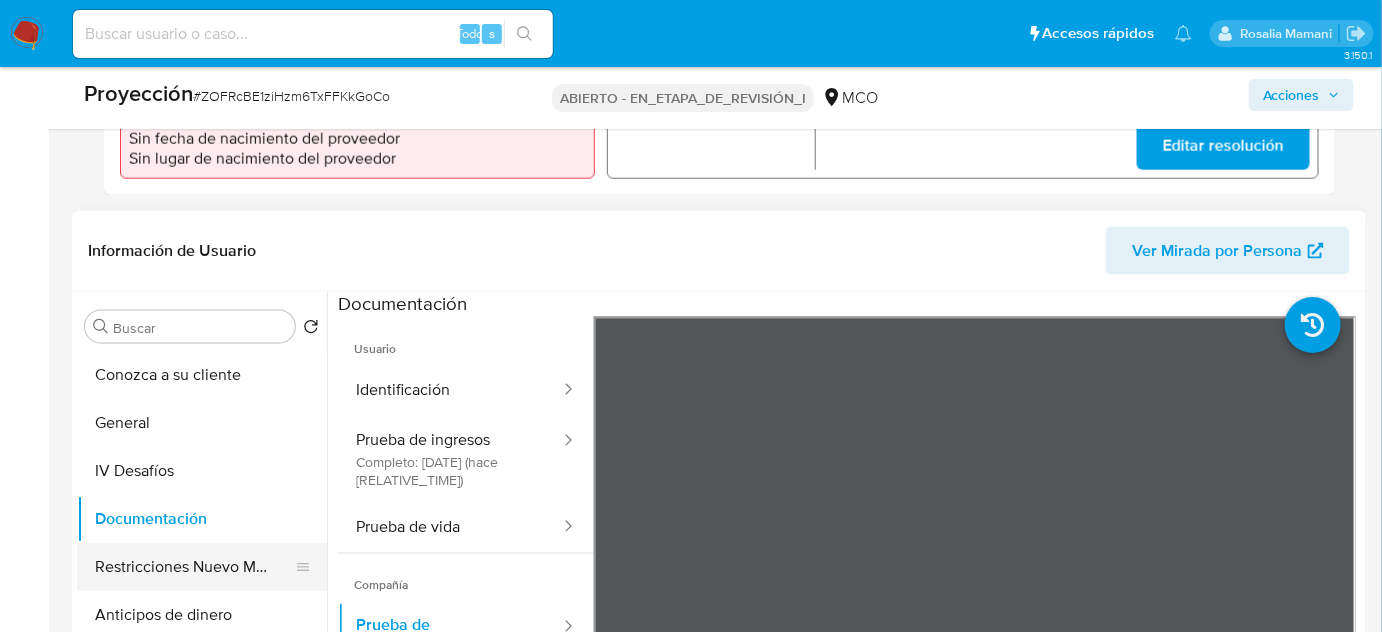 scroll, scrollTop: 909, scrollLeft: 0, axis: vertical 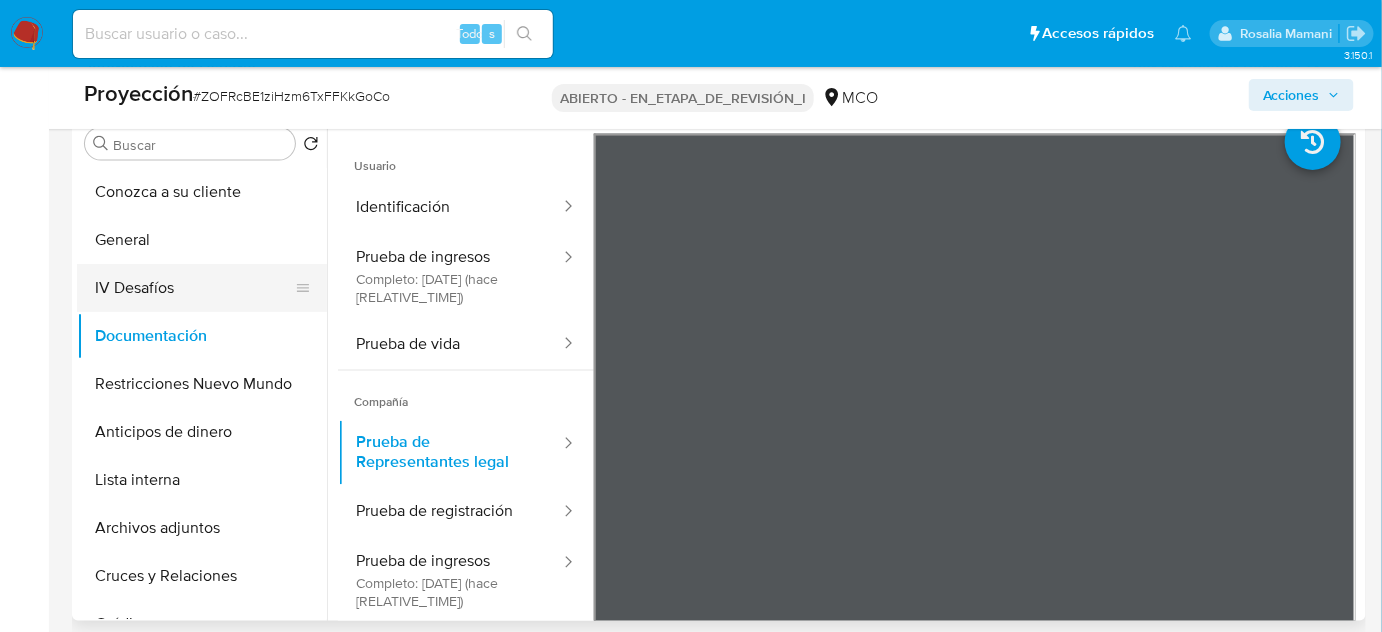 click on "IV Desafíos" at bounding box center (194, 288) 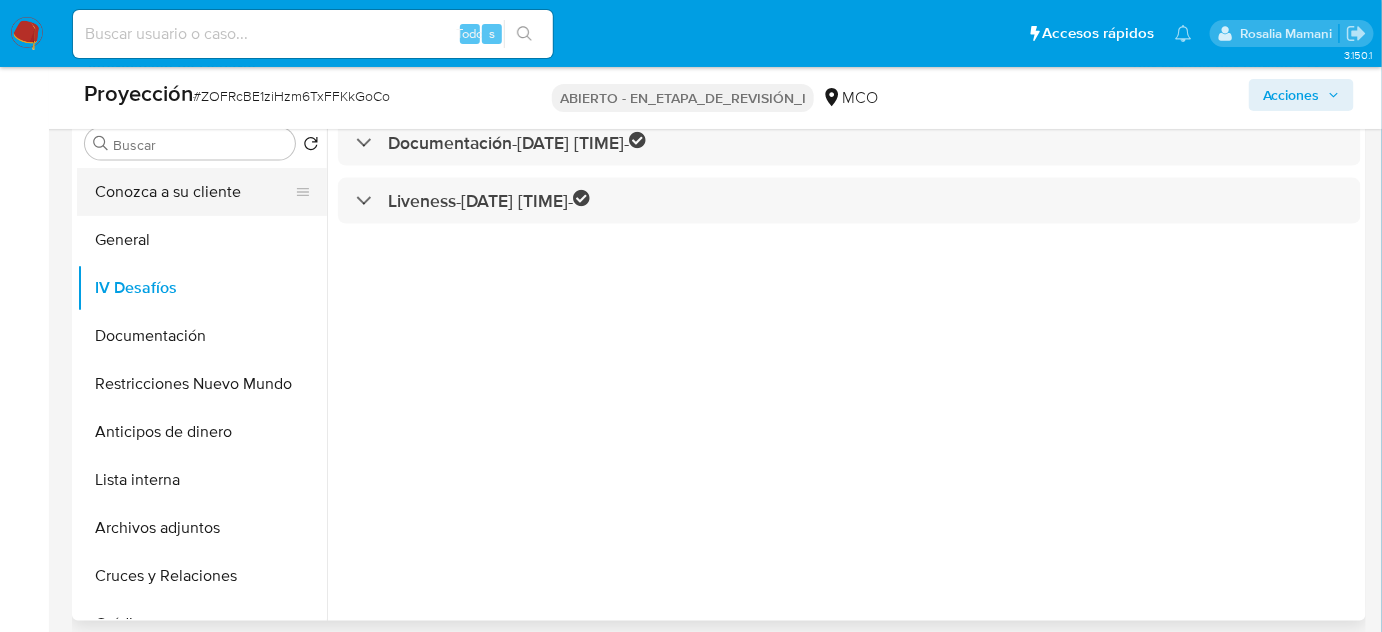 click on "Conozca a su cliente" at bounding box center (194, 192) 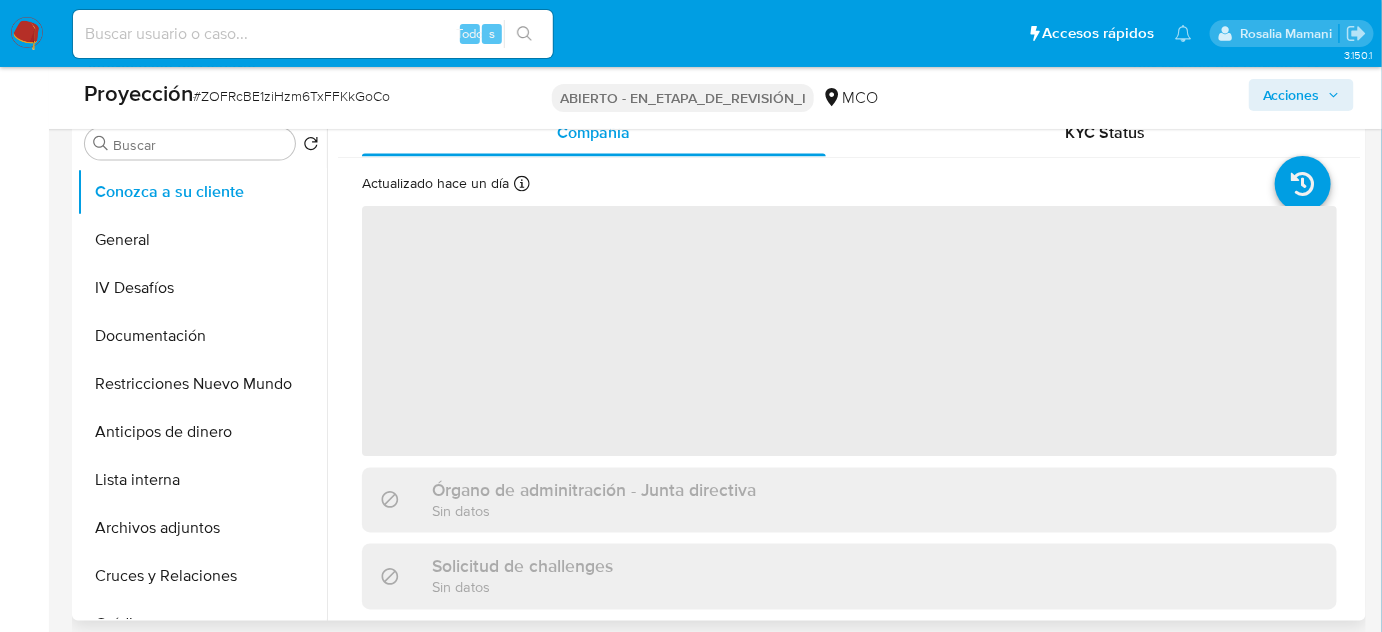 type 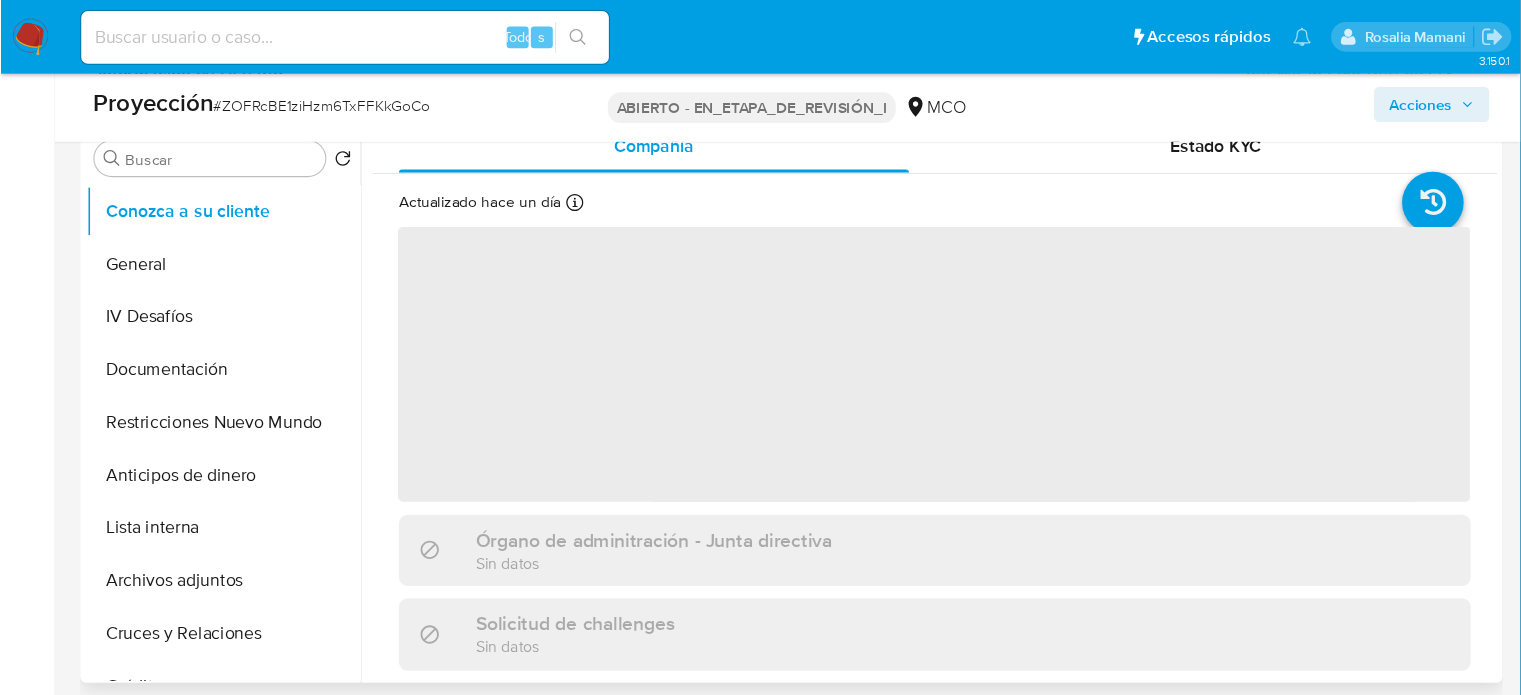 scroll, scrollTop: 908, scrollLeft: 0, axis: vertical 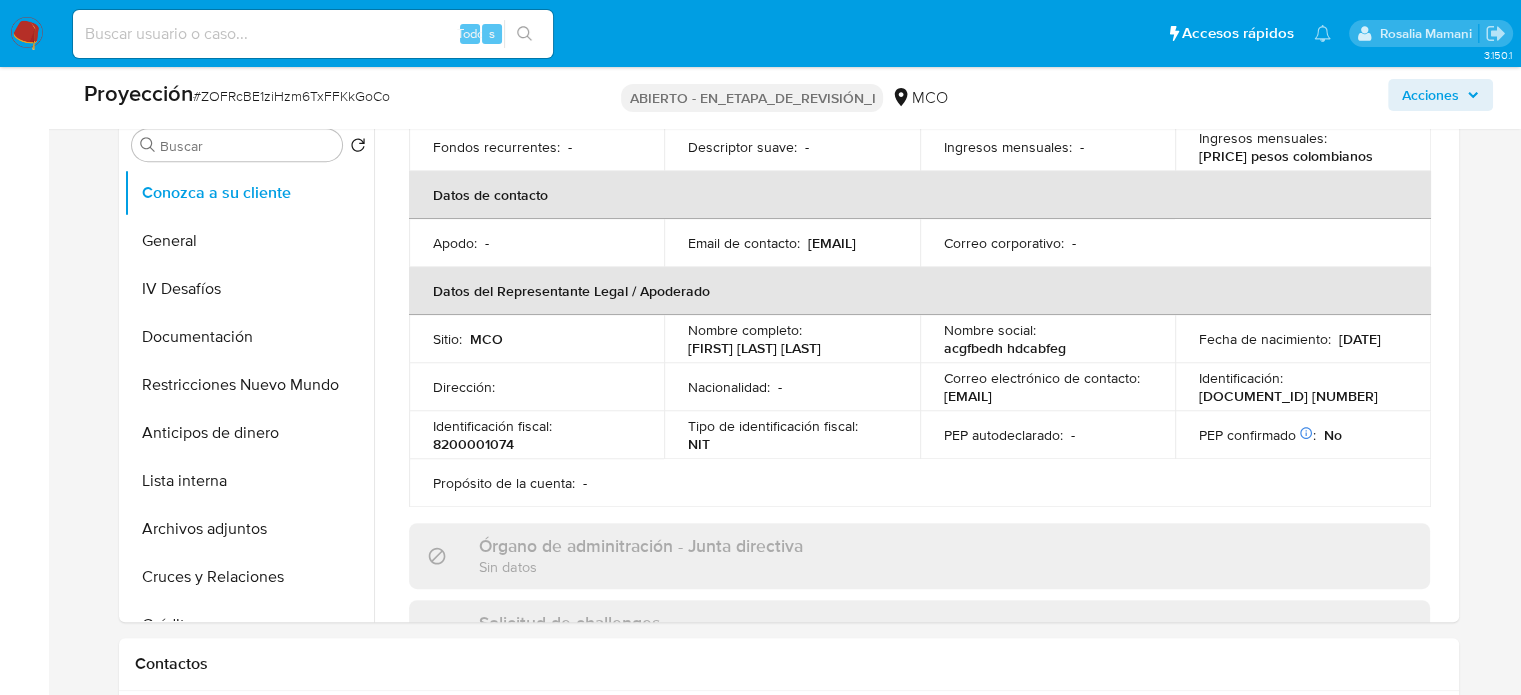 drag, startPoint x: 799, startPoint y: 373, endPoint x: 673, endPoint y: 344, distance: 129.29424 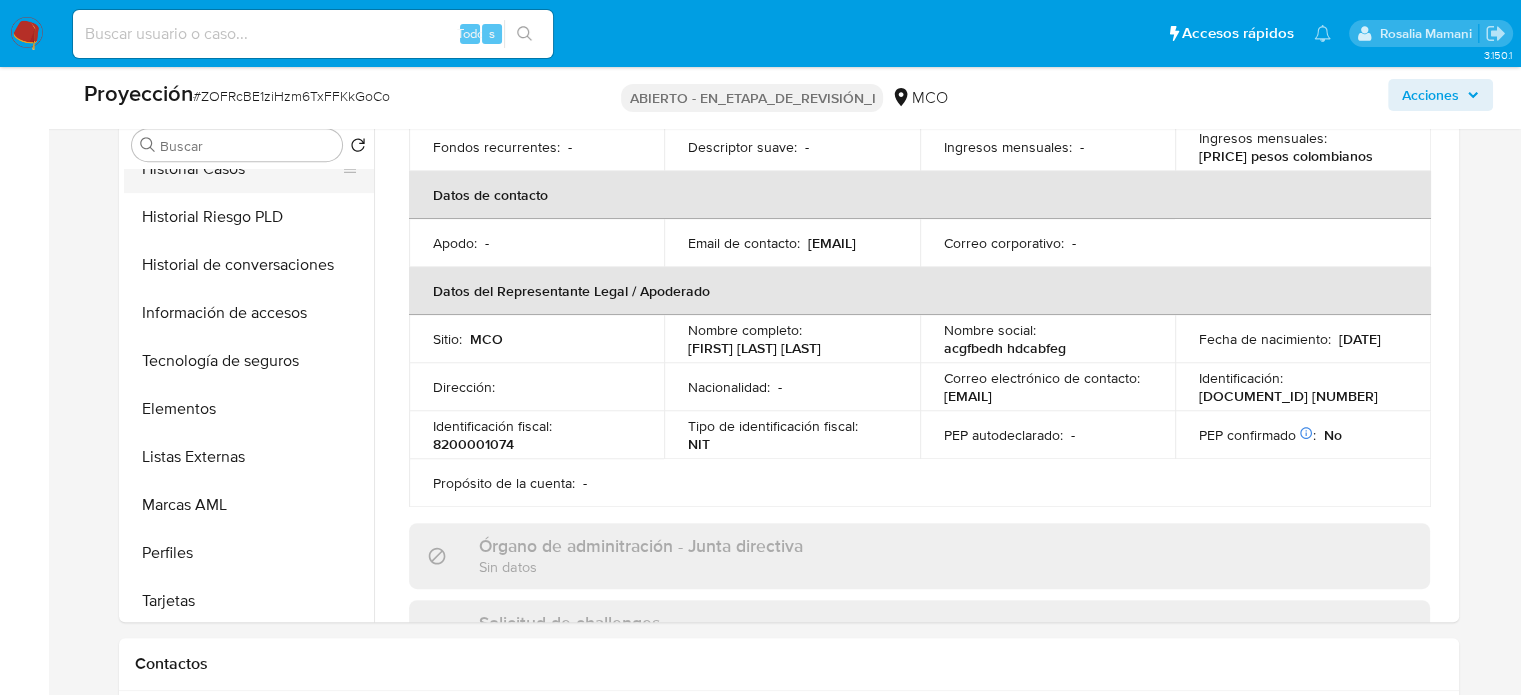 scroll, scrollTop: 796, scrollLeft: 0, axis: vertical 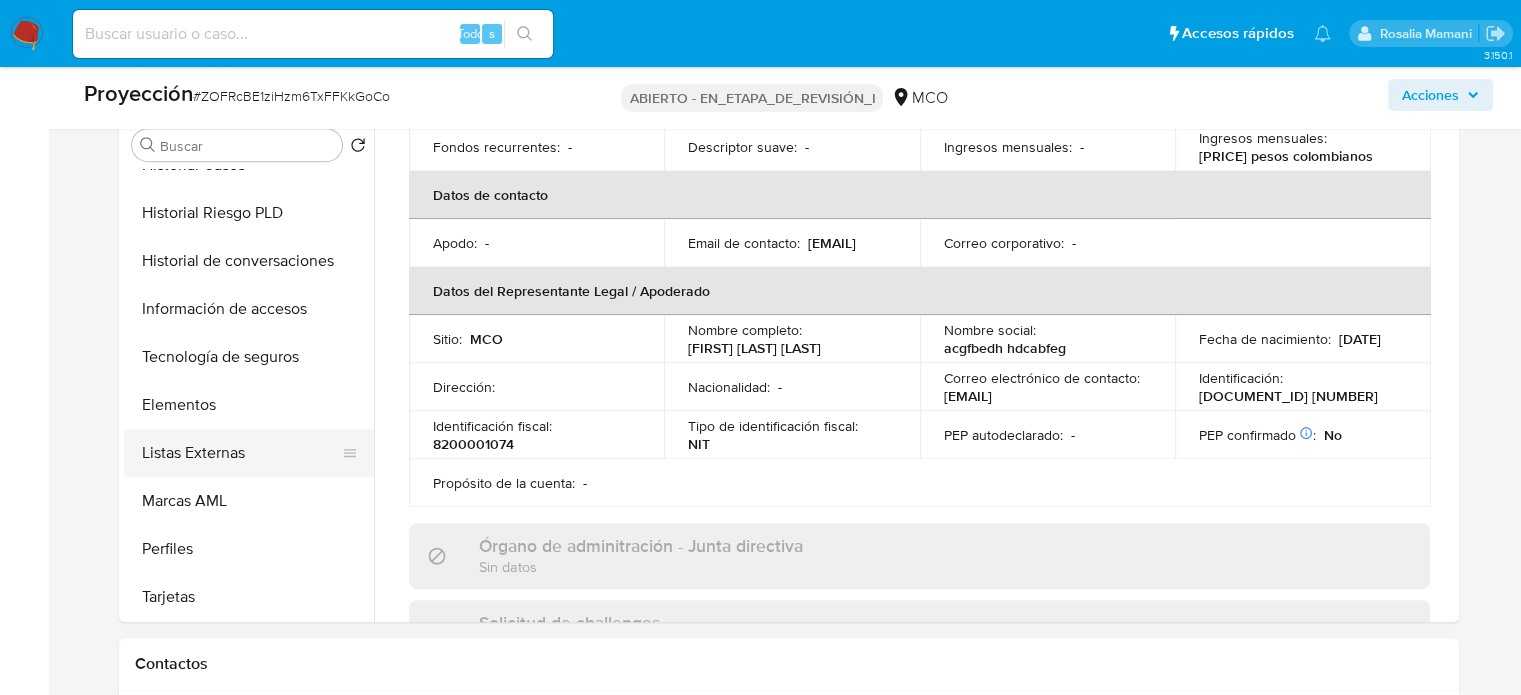 click on "Listas Externas" at bounding box center [241, 453] 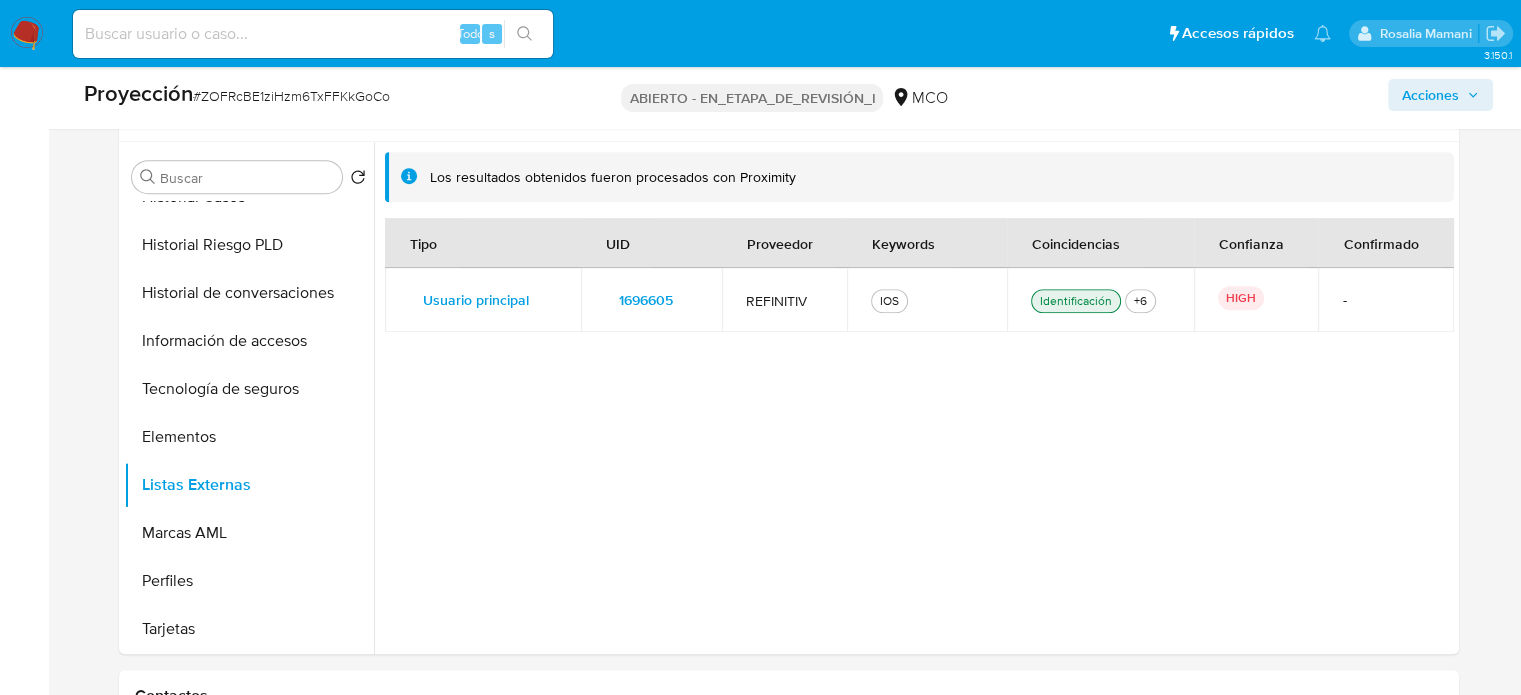 scroll, scrollTop: 908, scrollLeft: 0, axis: vertical 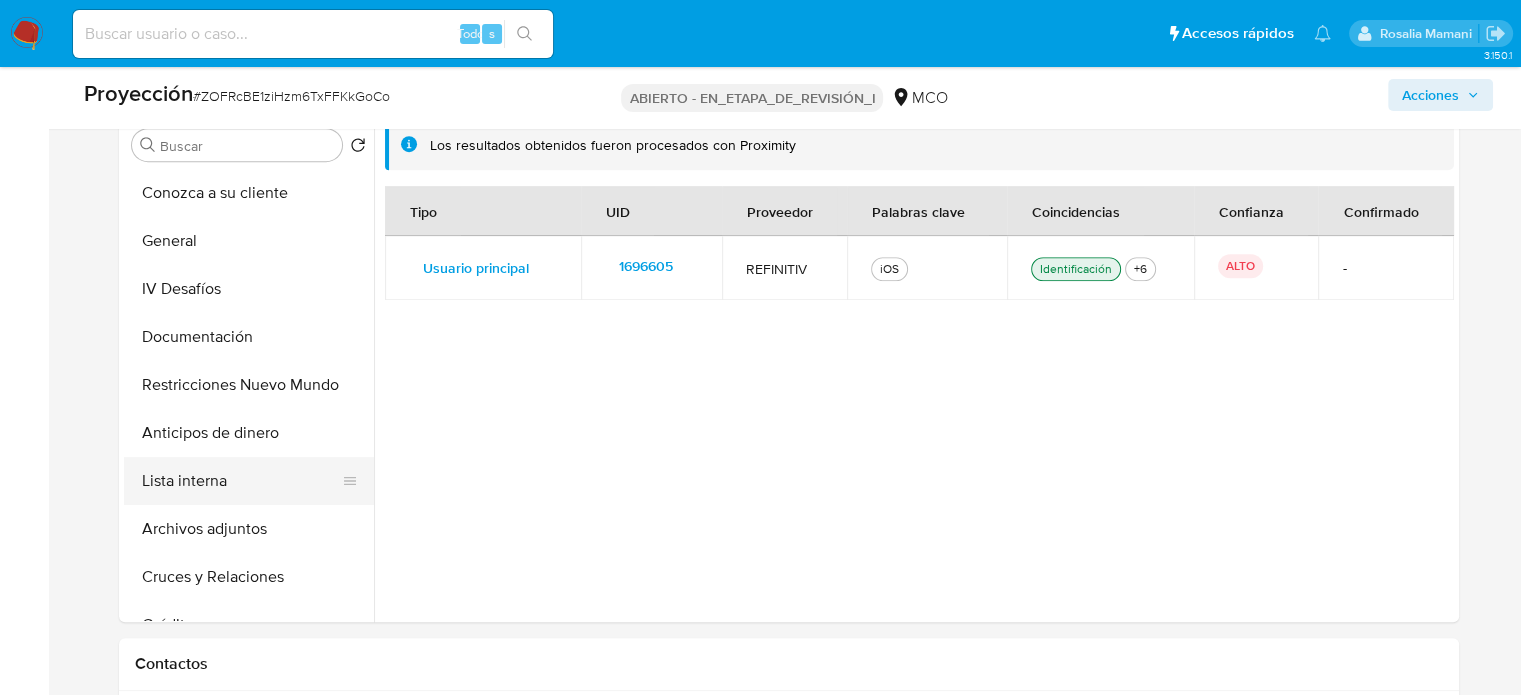 click on "Lista interna" at bounding box center (241, 481) 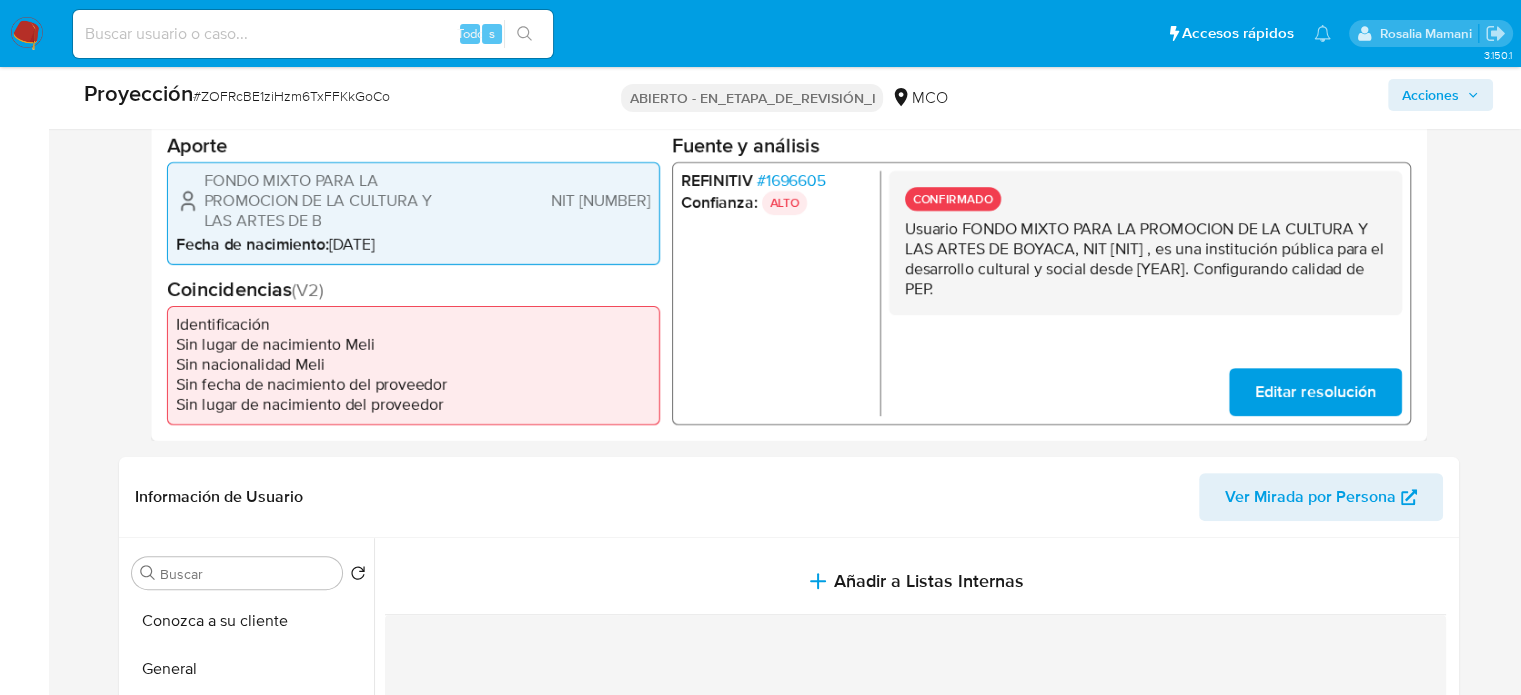 scroll, scrollTop: 408, scrollLeft: 0, axis: vertical 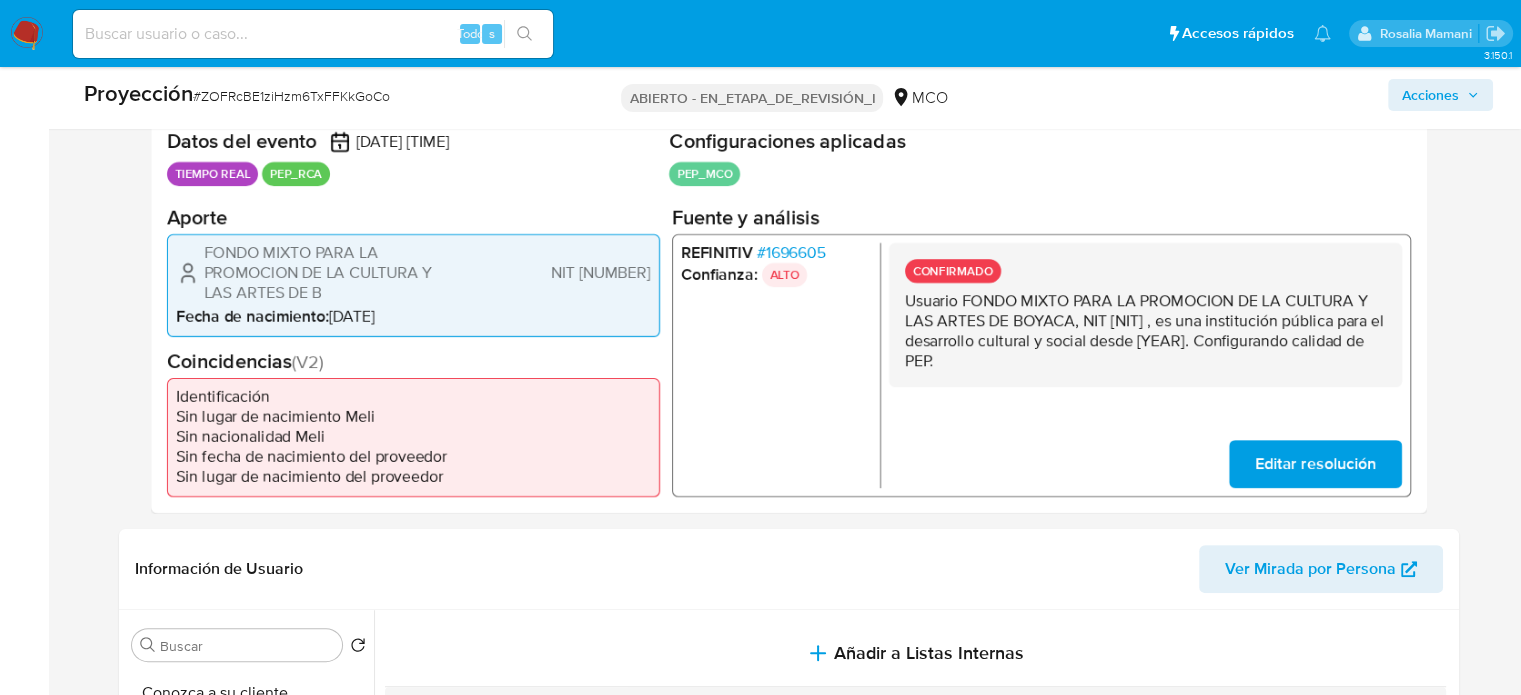 drag, startPoint x: 1002, startPoint y: 355, endPoint x: 892, endPoint y: 298, distance: 123.89108 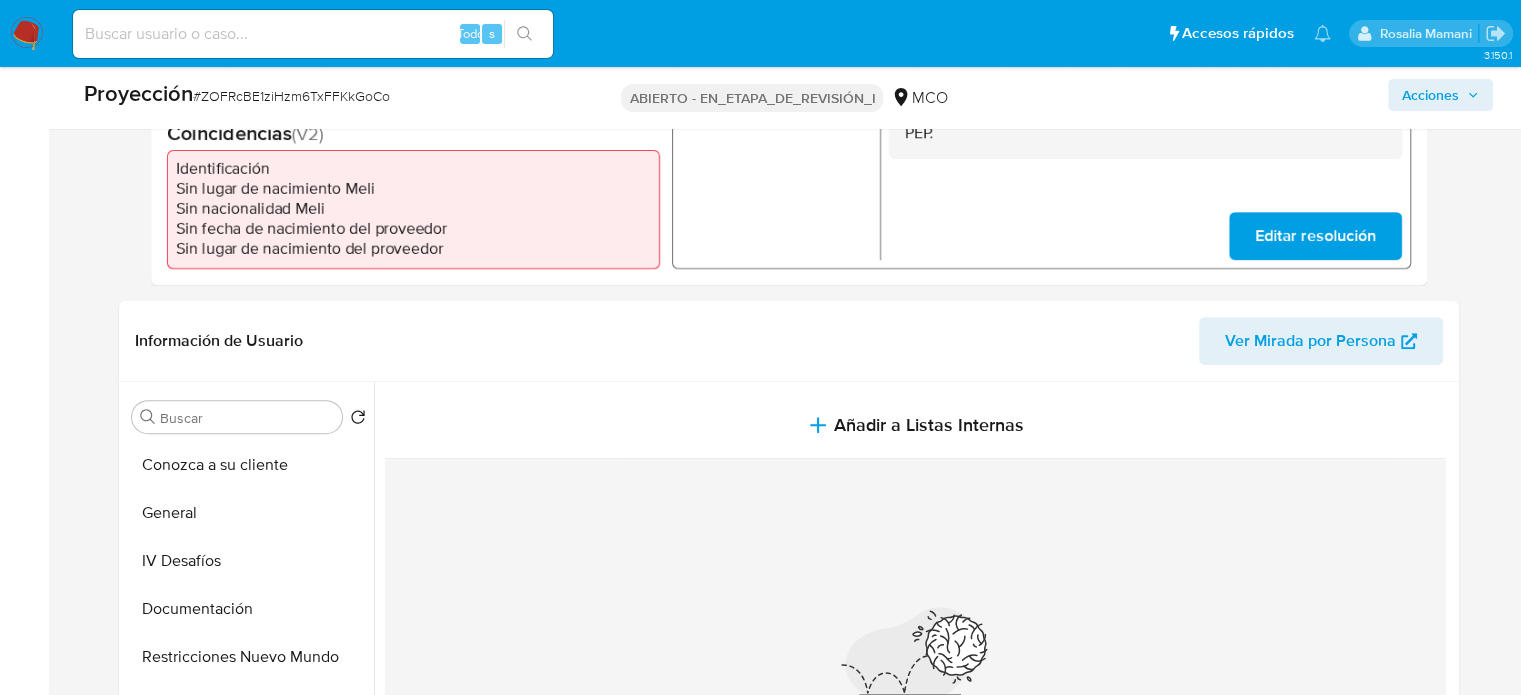 scroll, scrollTop: 708, scrollLeft: 0, axis: vertical 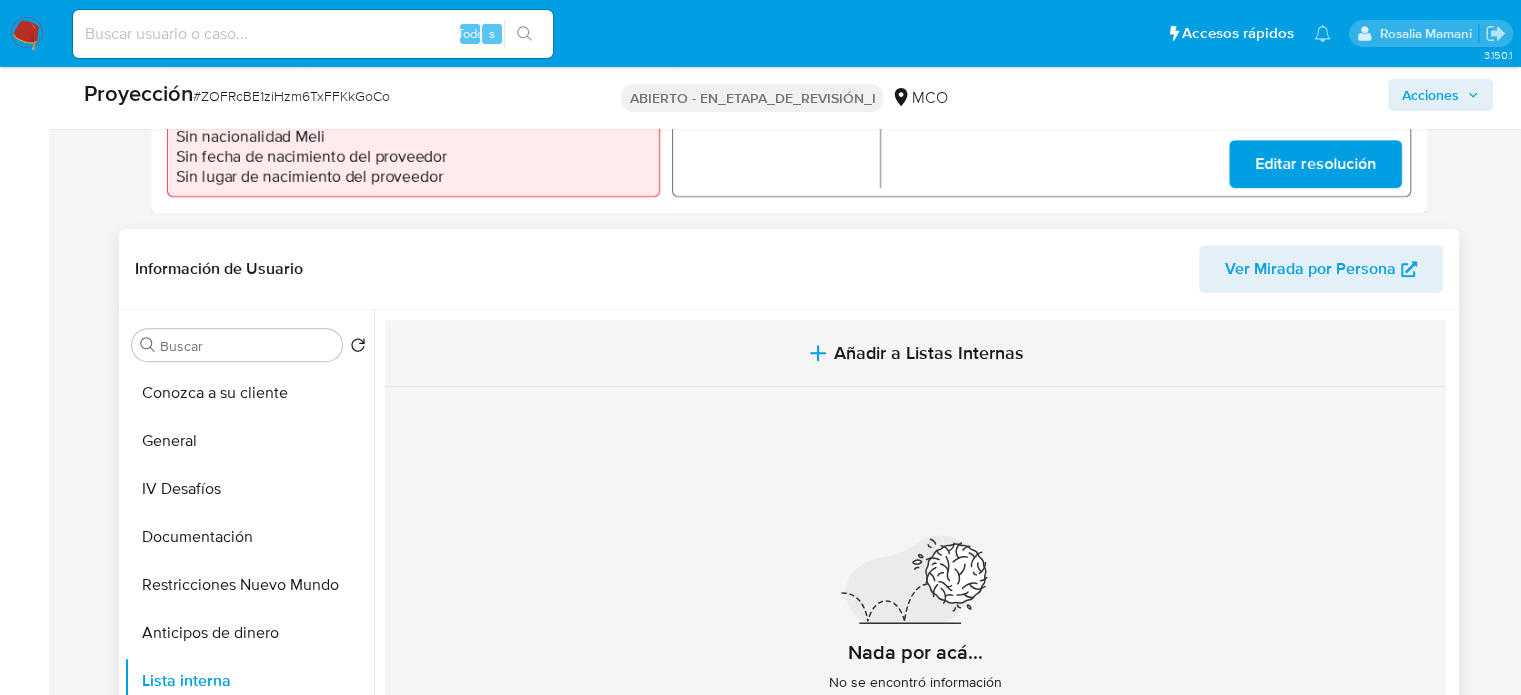 click on "Añadir a Listas Internas" at bounding box center (929, 353) 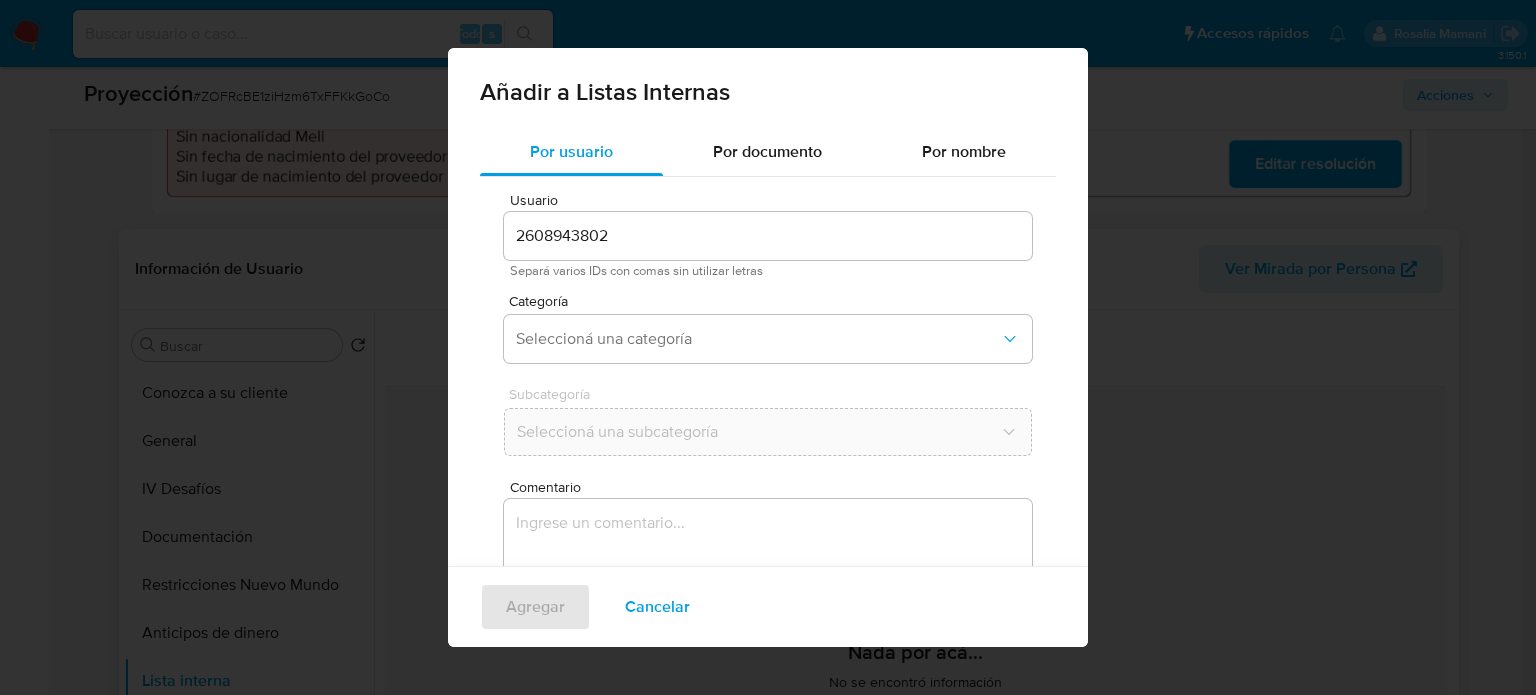 scroll, scrollTop: 84, scrollLeft: 0, axis: vertical 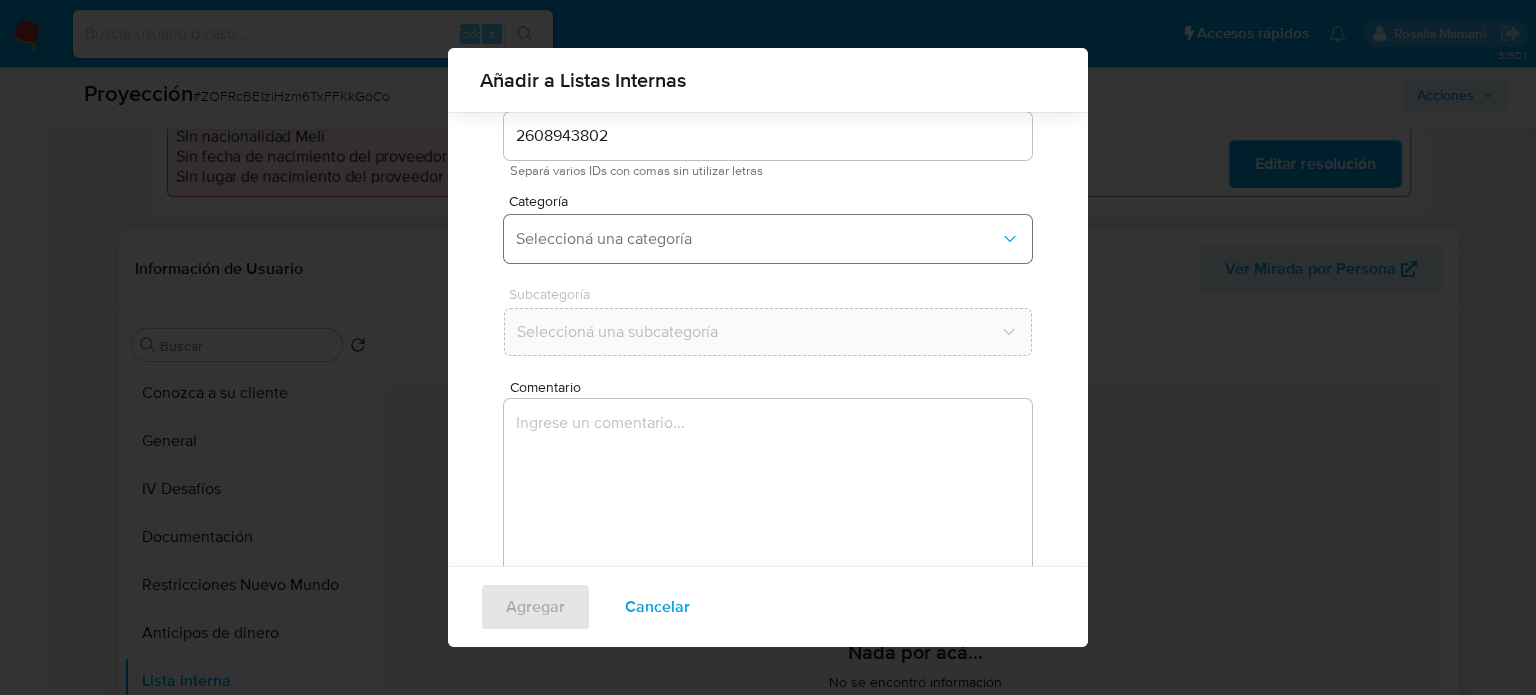click on "Seleccioná una categoría" at bounding box center [768, 239] 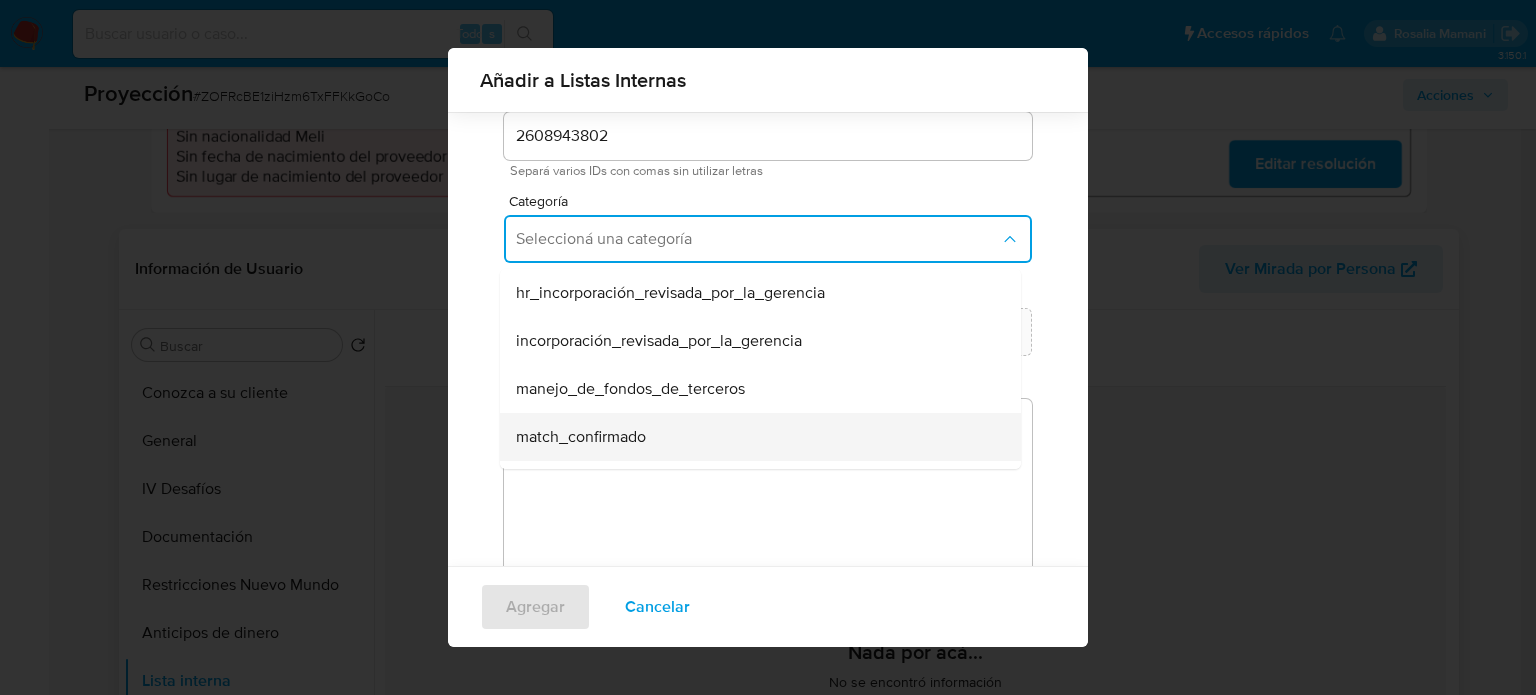 click on "match_confirmado" at bounding box center [581, 437] 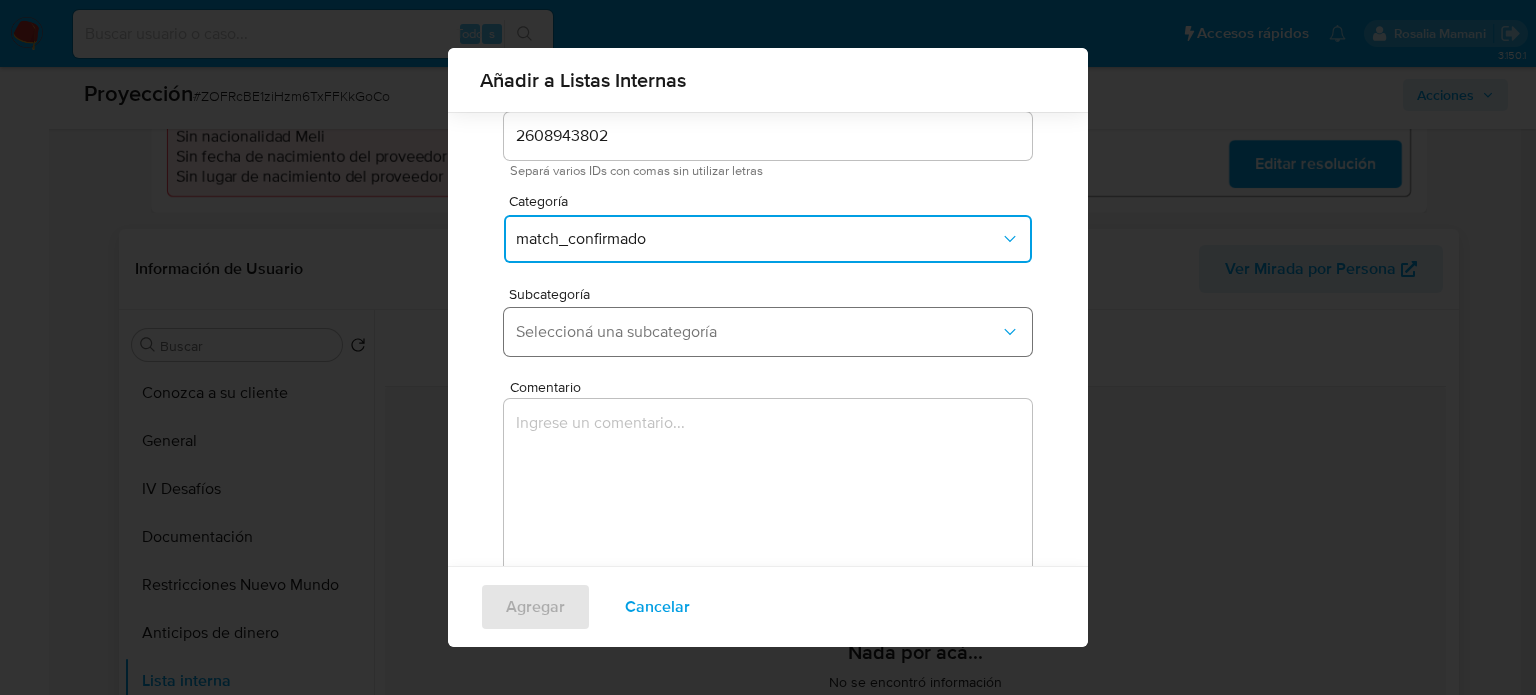 click on "Seleccioná una subcategoría" at bounding box center [758, 332] 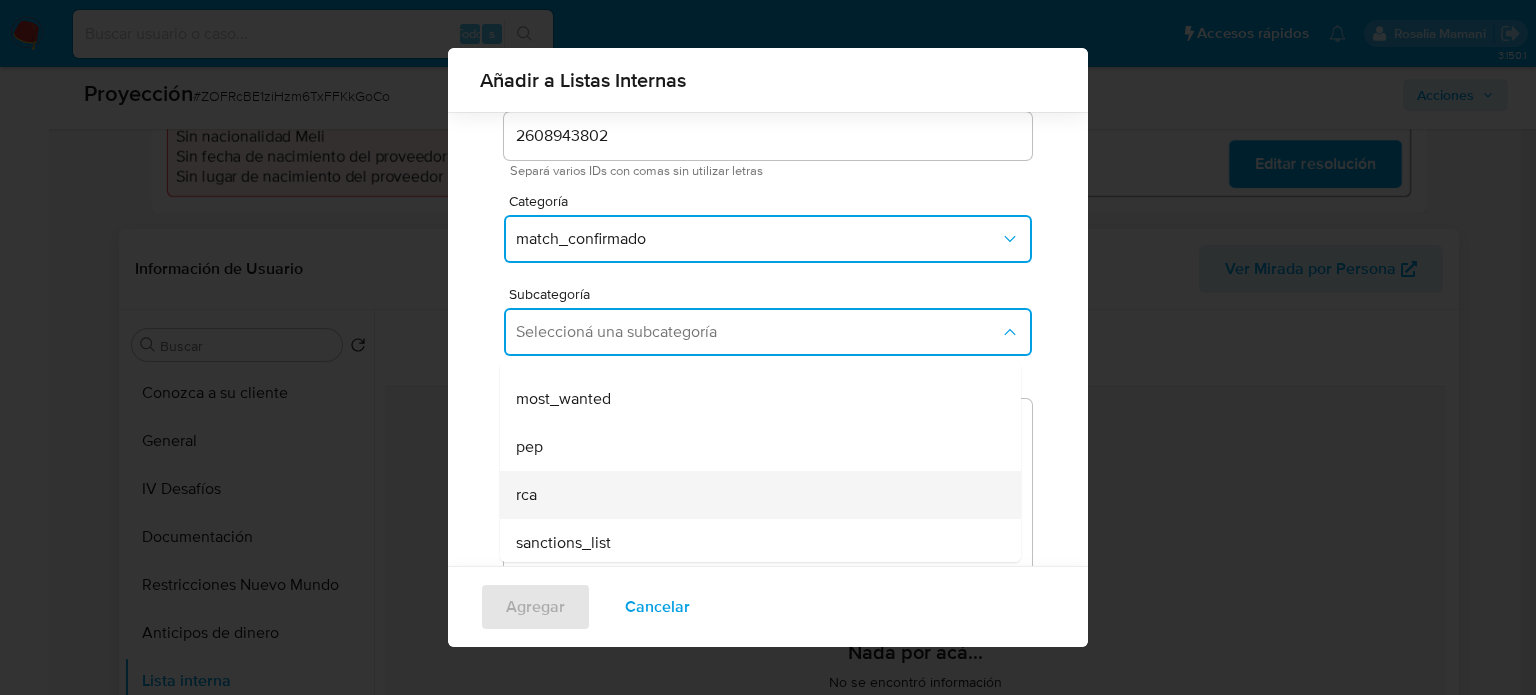 scroll, scrollTop: 136, scrollLeft: 0, axis: vertical 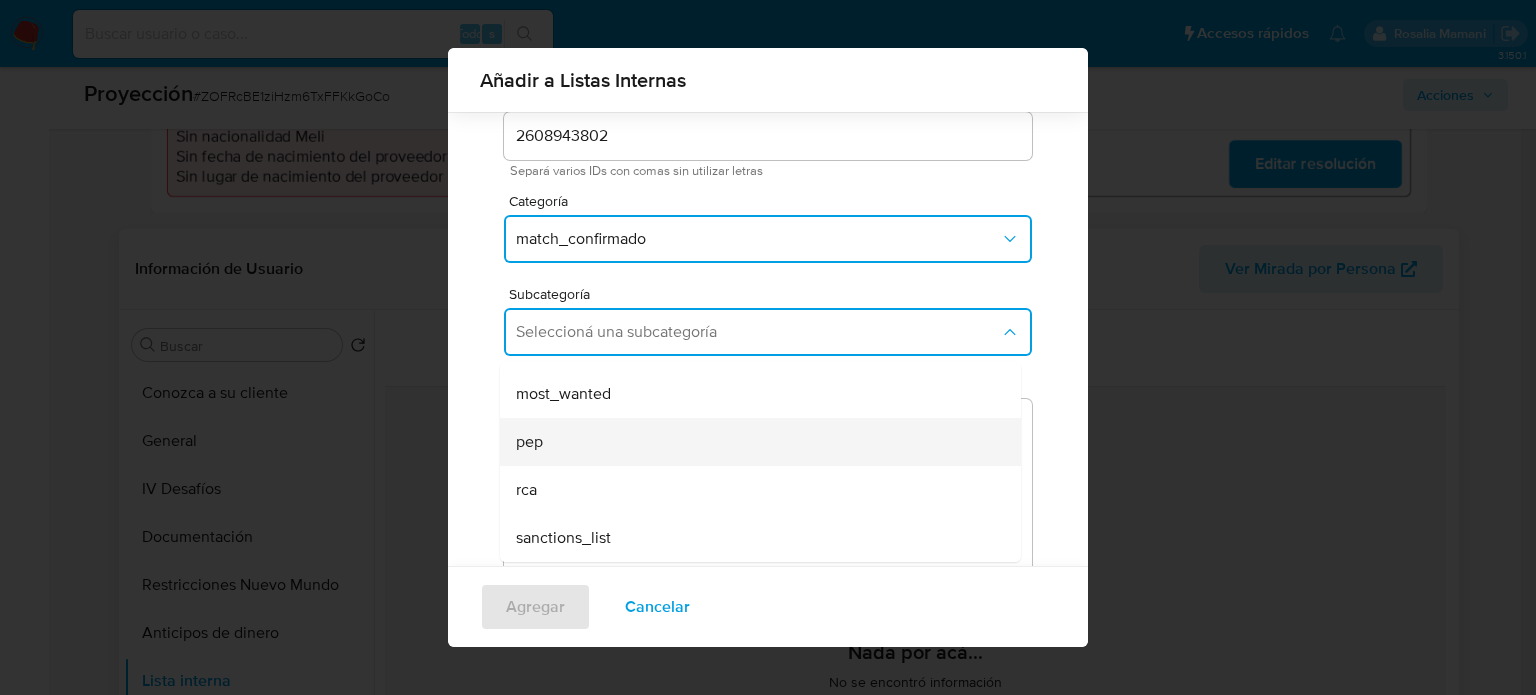 click on "pep" at bounding box center [754, 442] 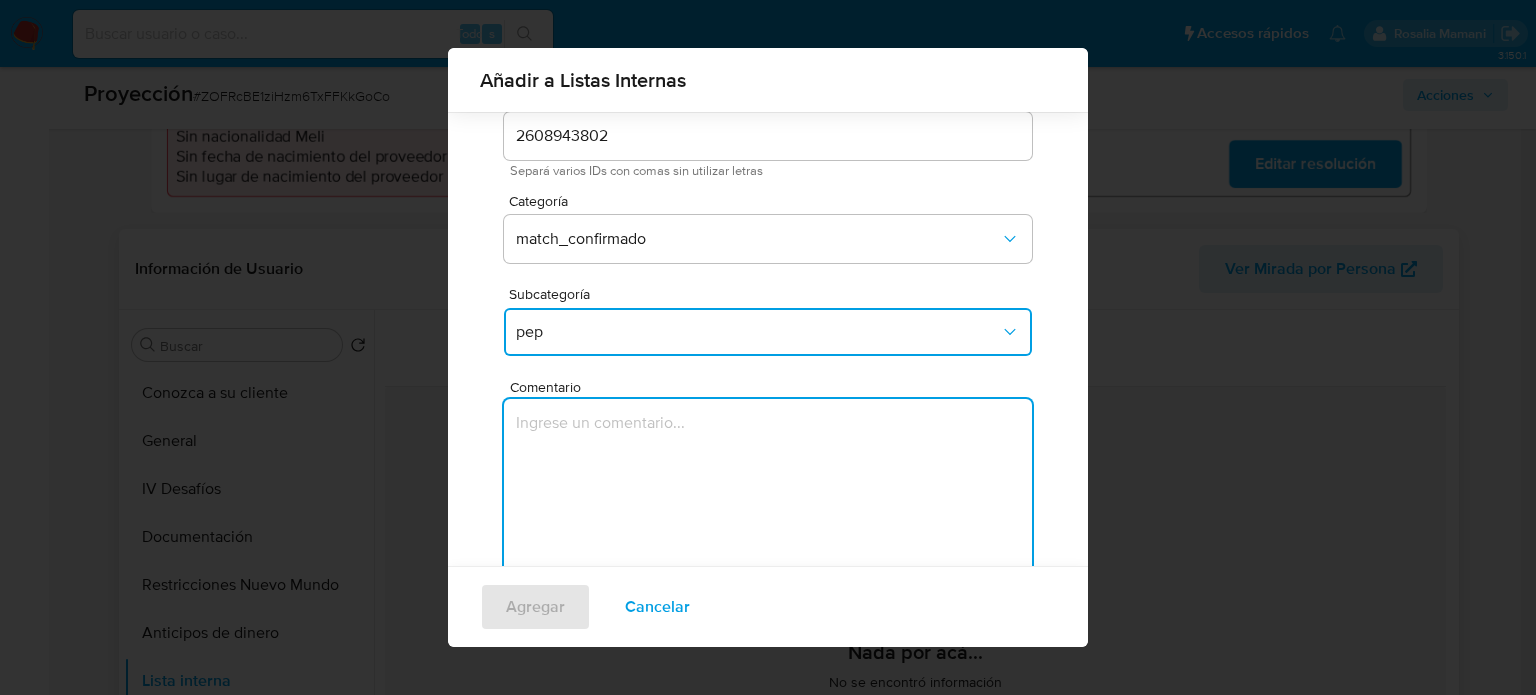 click at bounding box center (768, 495) 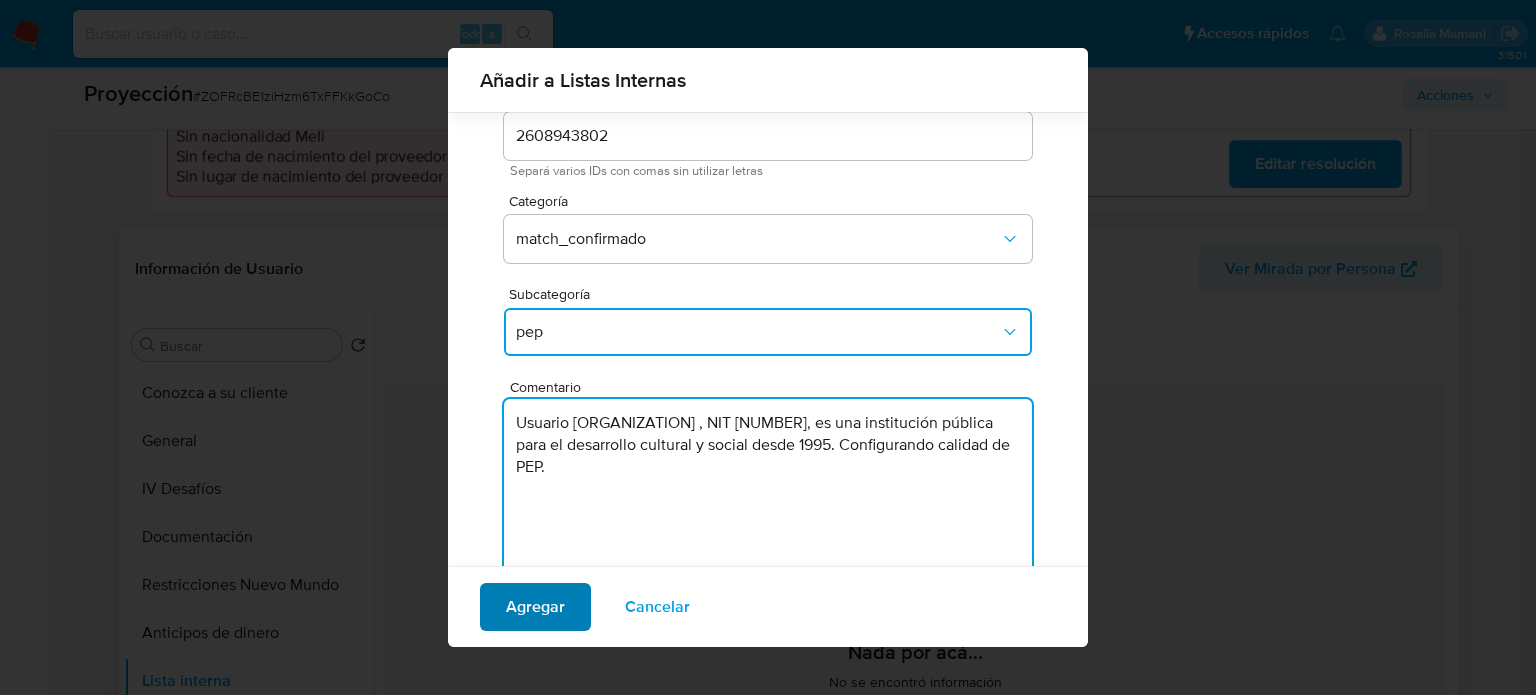 type on "Usuario FONDO MIXTO PARA LA PROMOCION DE LA CULTURA Y LAS ARTES DE BOYACA, NIT [NIT], es una institucion publica para el desarrollo cultural y social desde 1995. Configurando calidad de PEP." 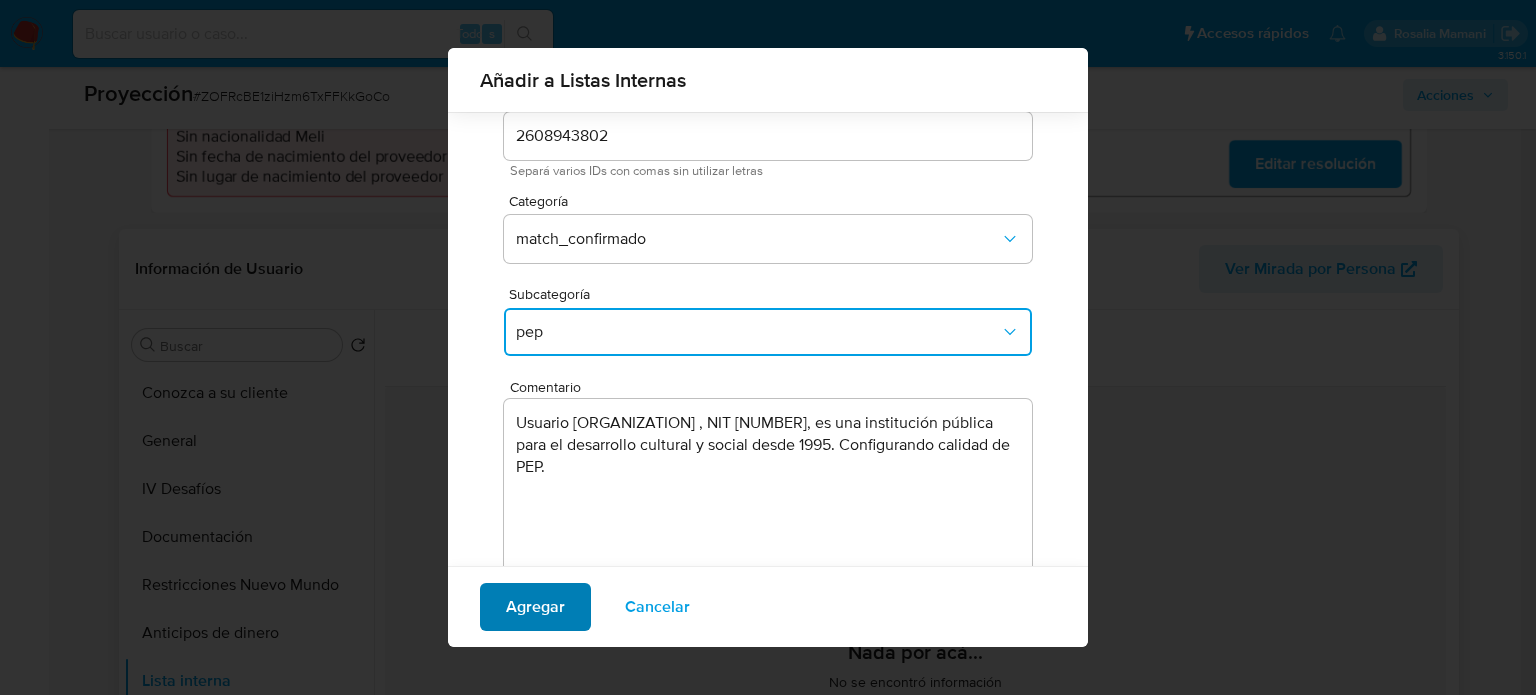 click on "Agregar" at bounding box center (535, 607) 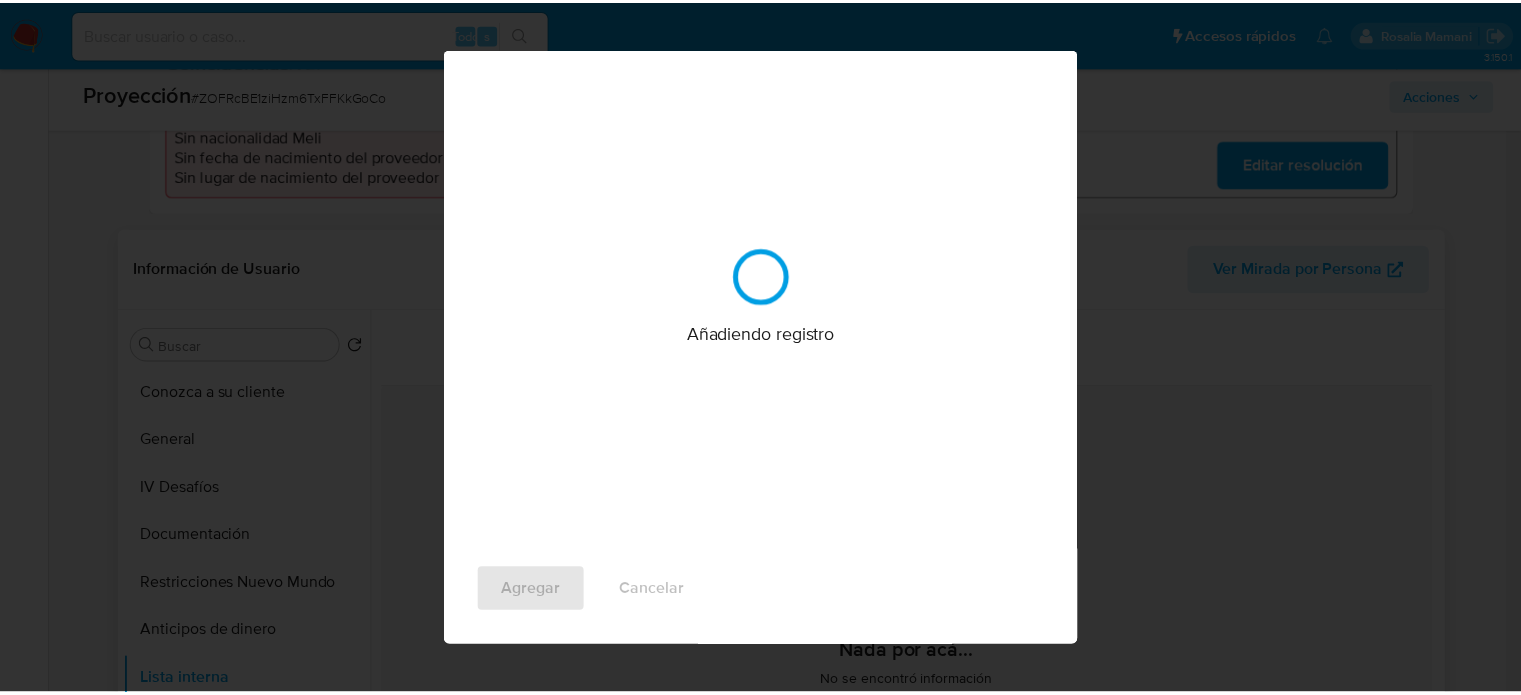 scroll, scrollTop: 0, scrollLeft: 0, axis: both 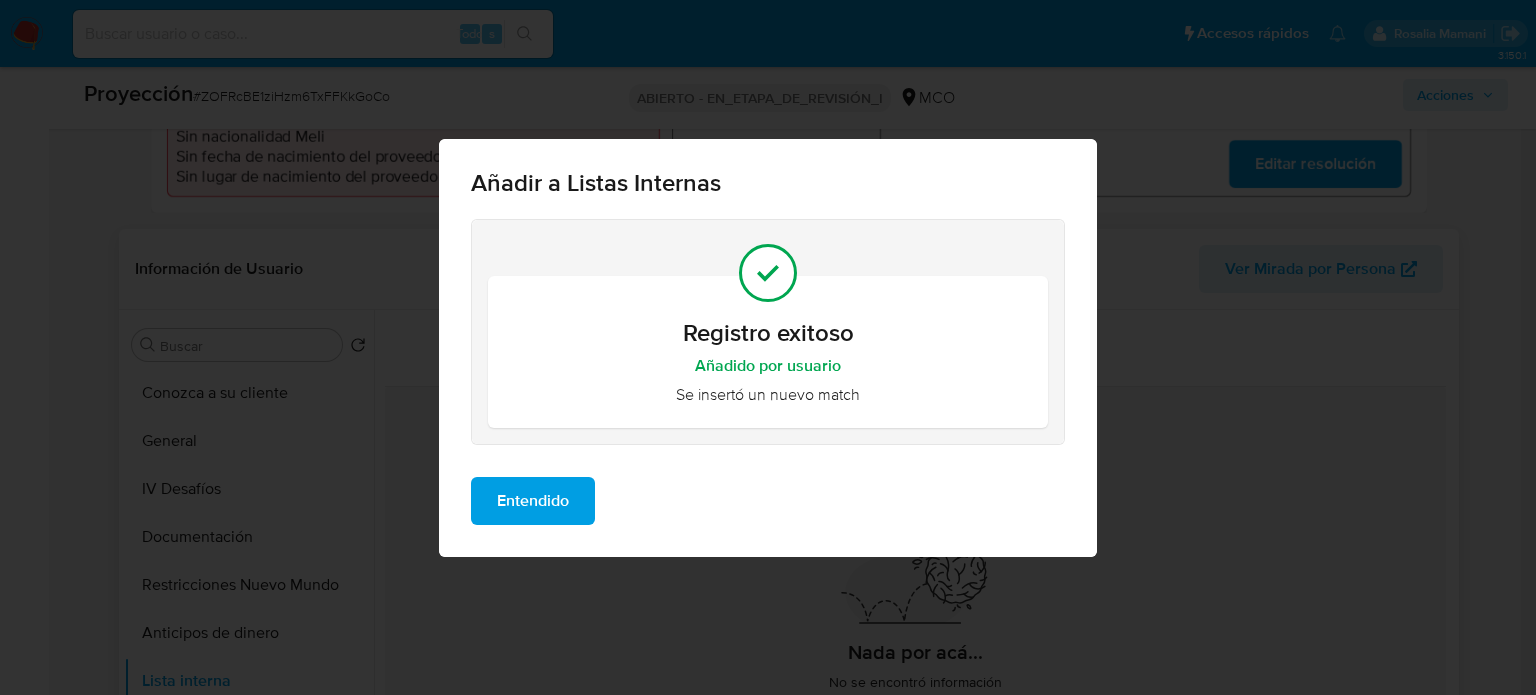 click on "Entendido" at bounding box center (533, 501) 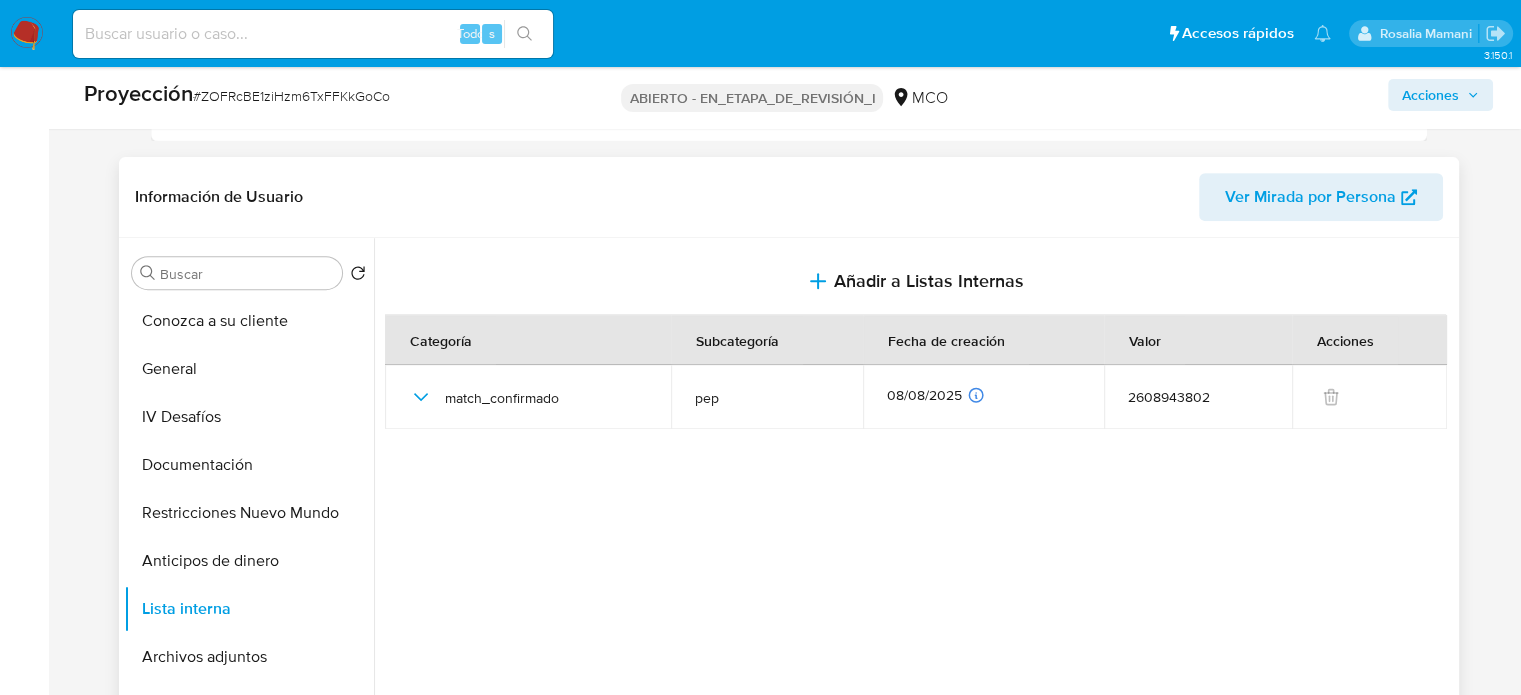 scroll, scrollTop: 908, scrollLeft: 0, axis: vertical 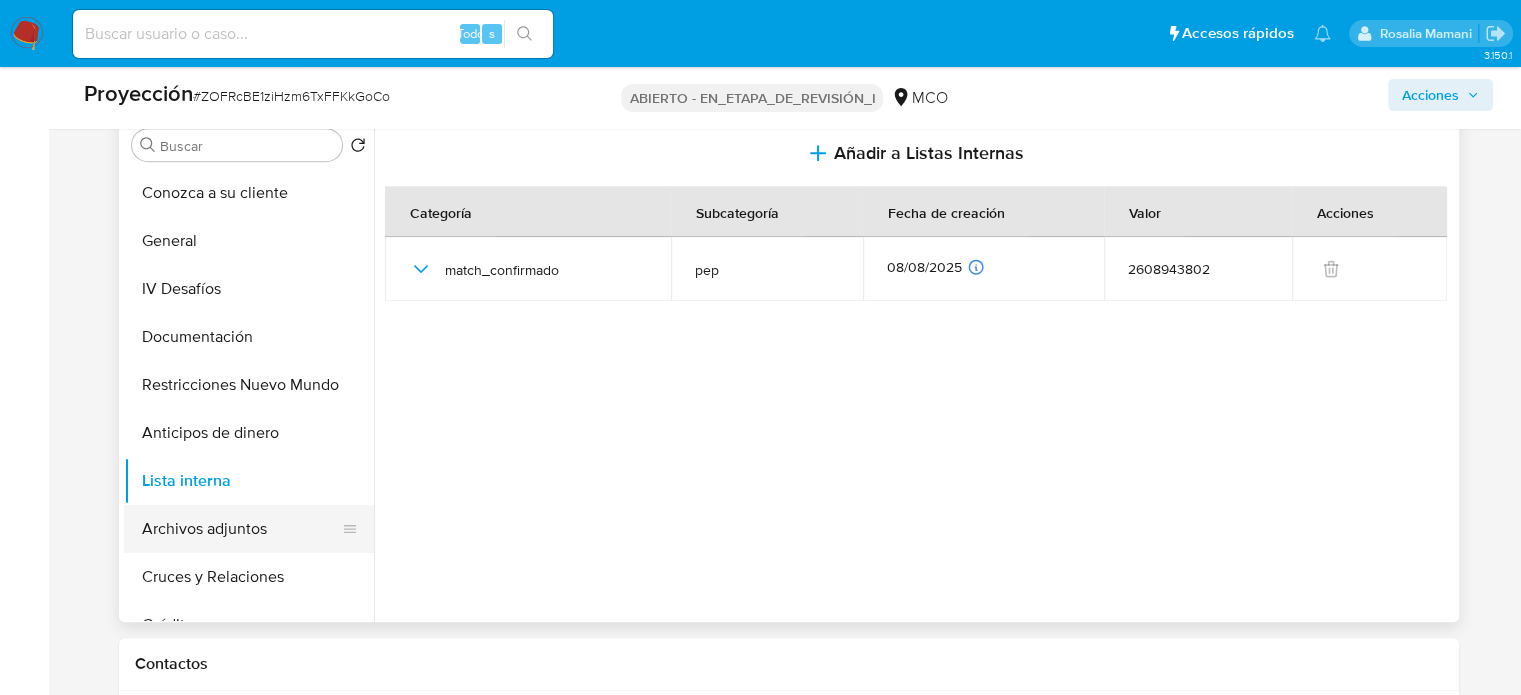 click on "Archivos adjuntos" at bounding box center [241, 529] 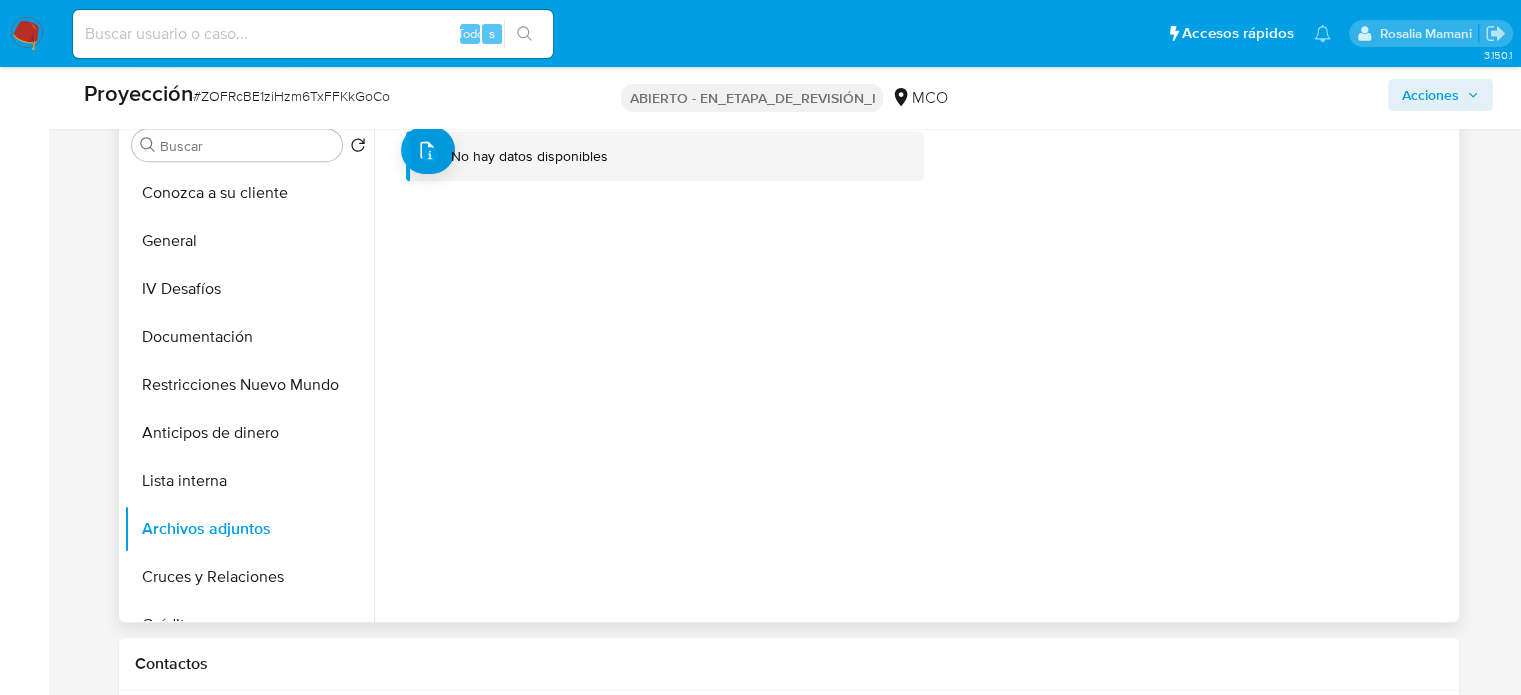 scroll, scrollTop: 1008, scrollLeft: 0, axis: vertical 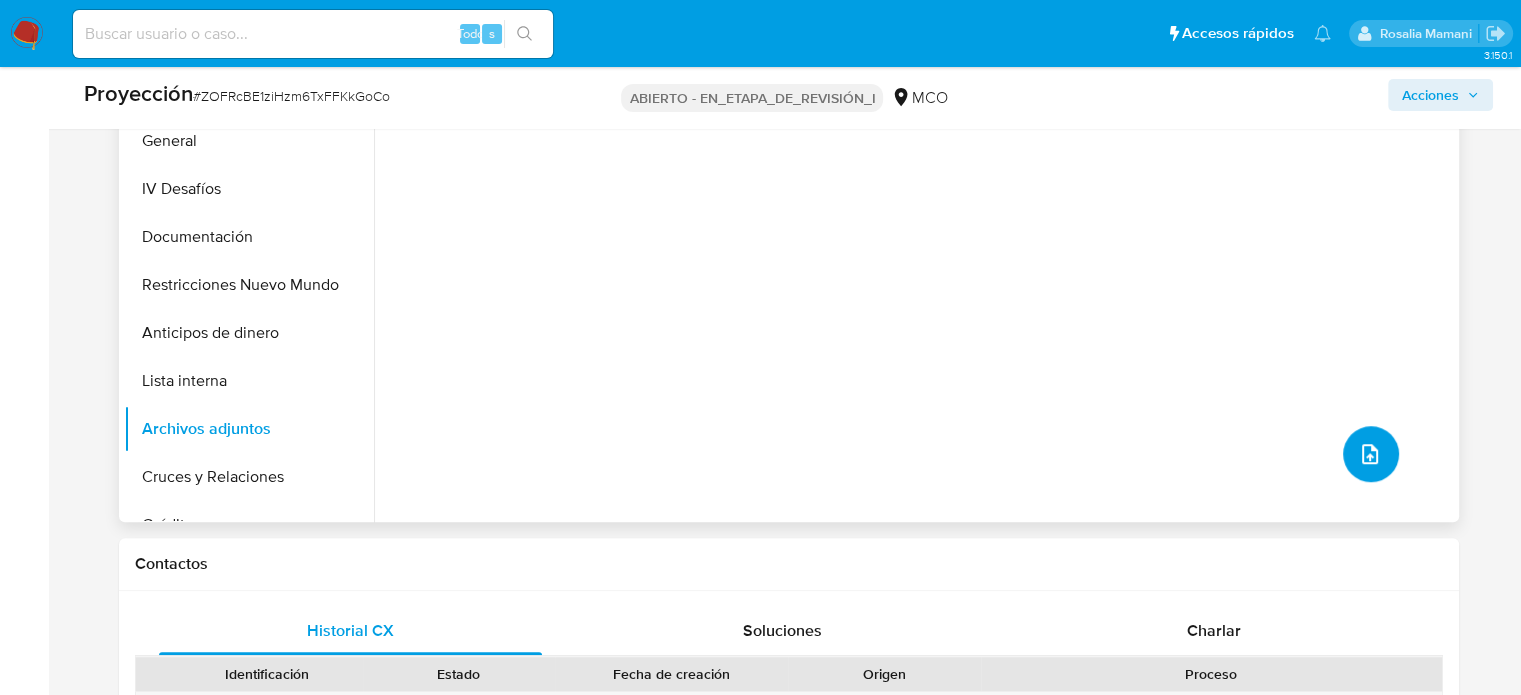 click 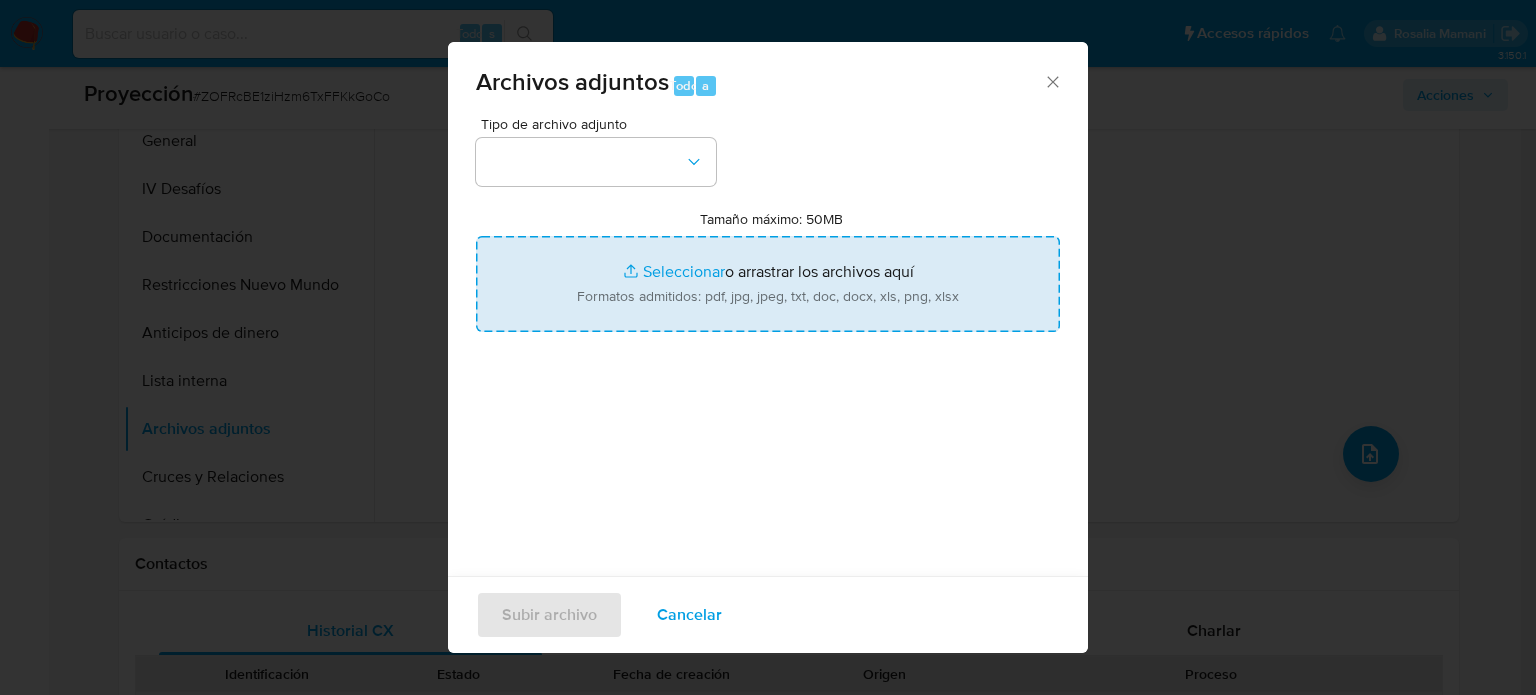 click on "Tamaño máximo: 50MB Seleccionar archivos" at bounding box center (768, 284) 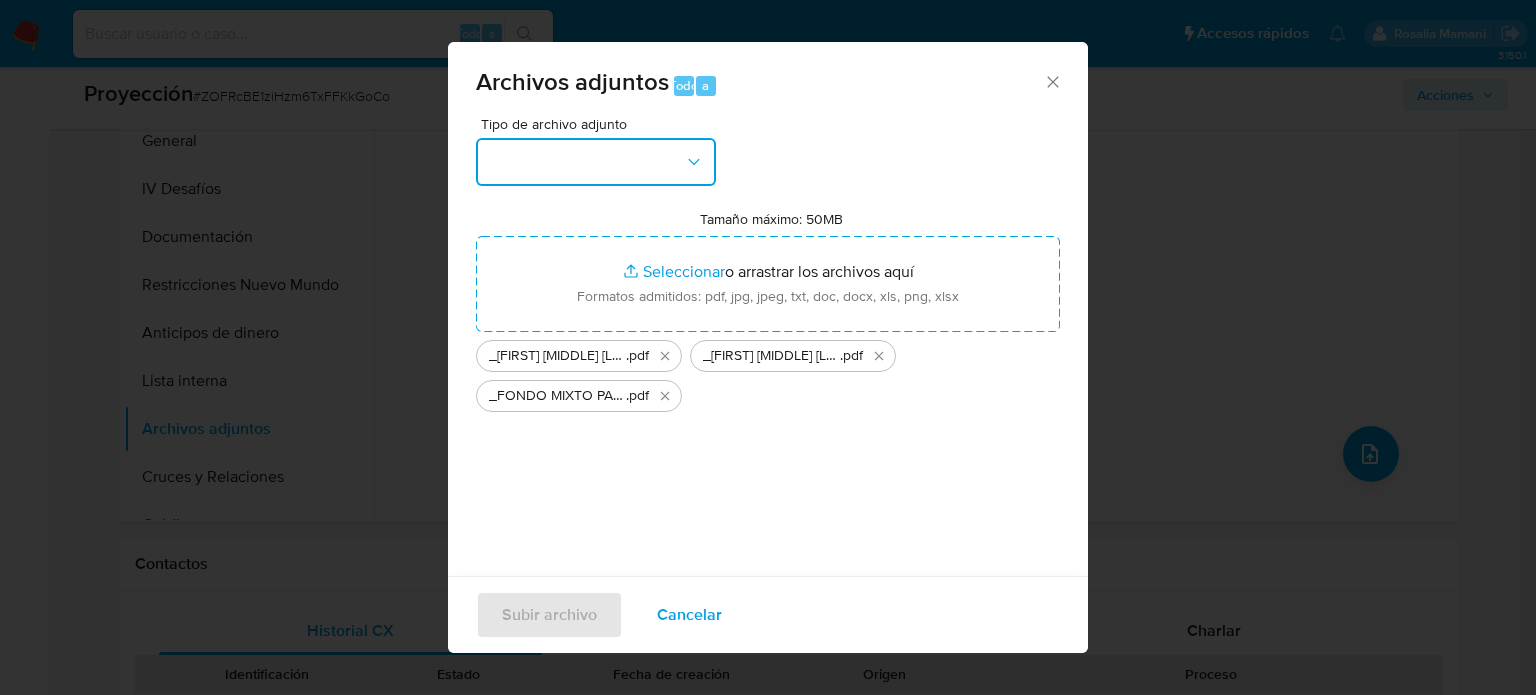 click at bounding box center (596, 162) 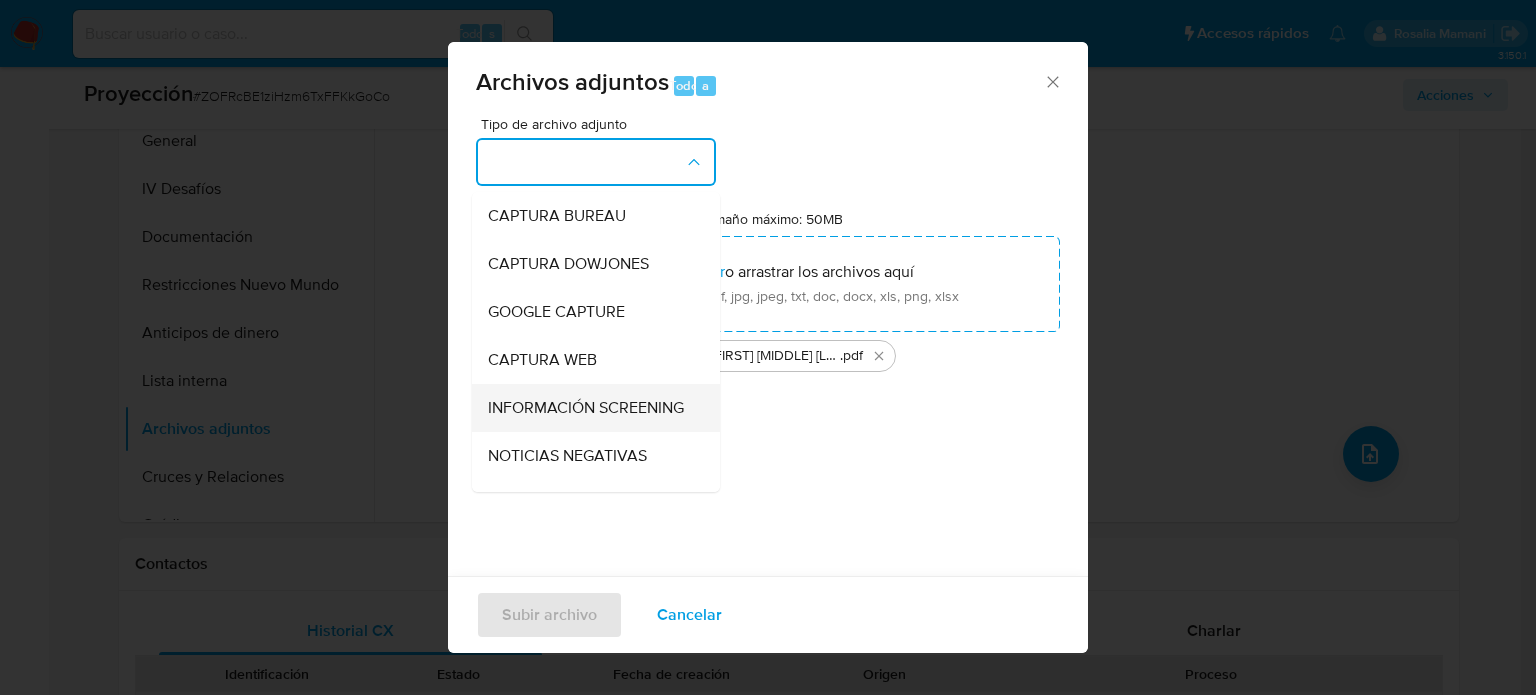 click on "INFORMACIÓN SCREENING" at bounding box center [586, 408] 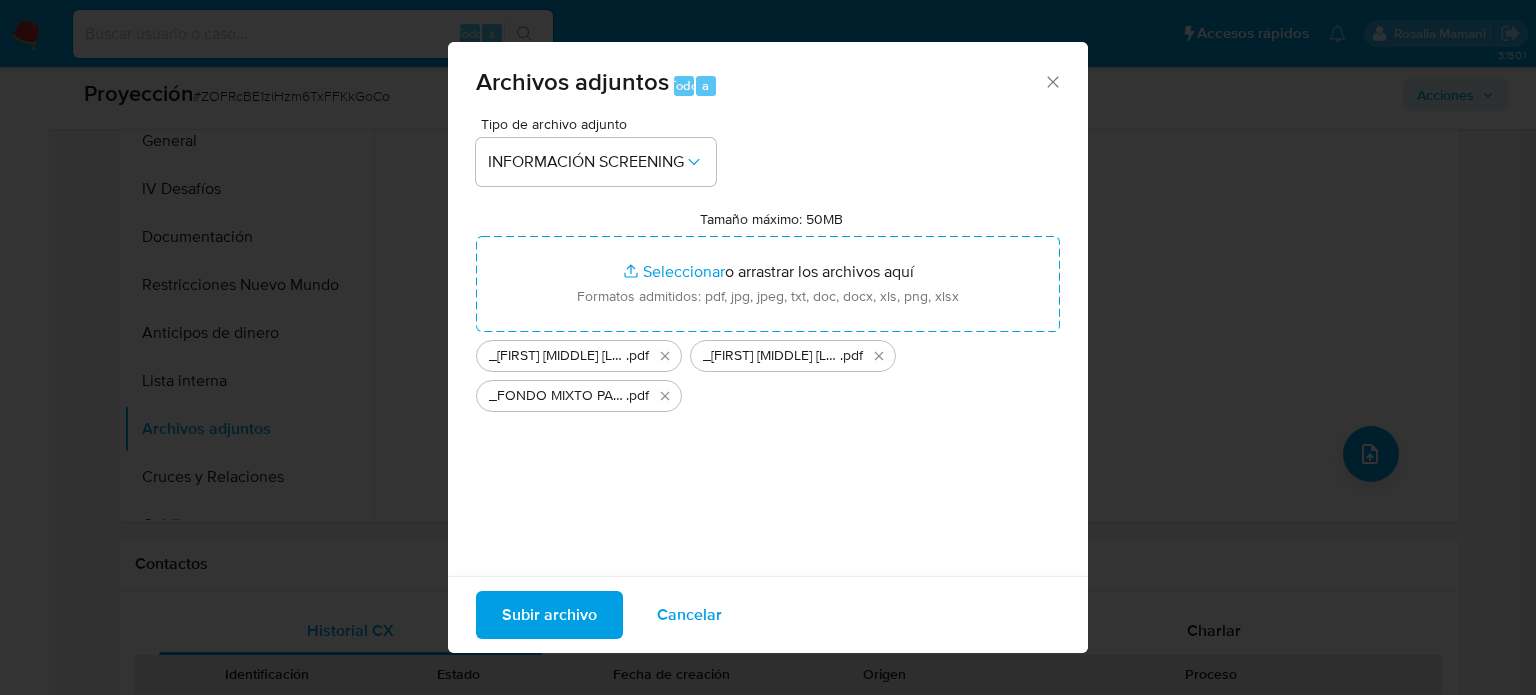 click on "Subir archivo" at bounding box center (549, 615) 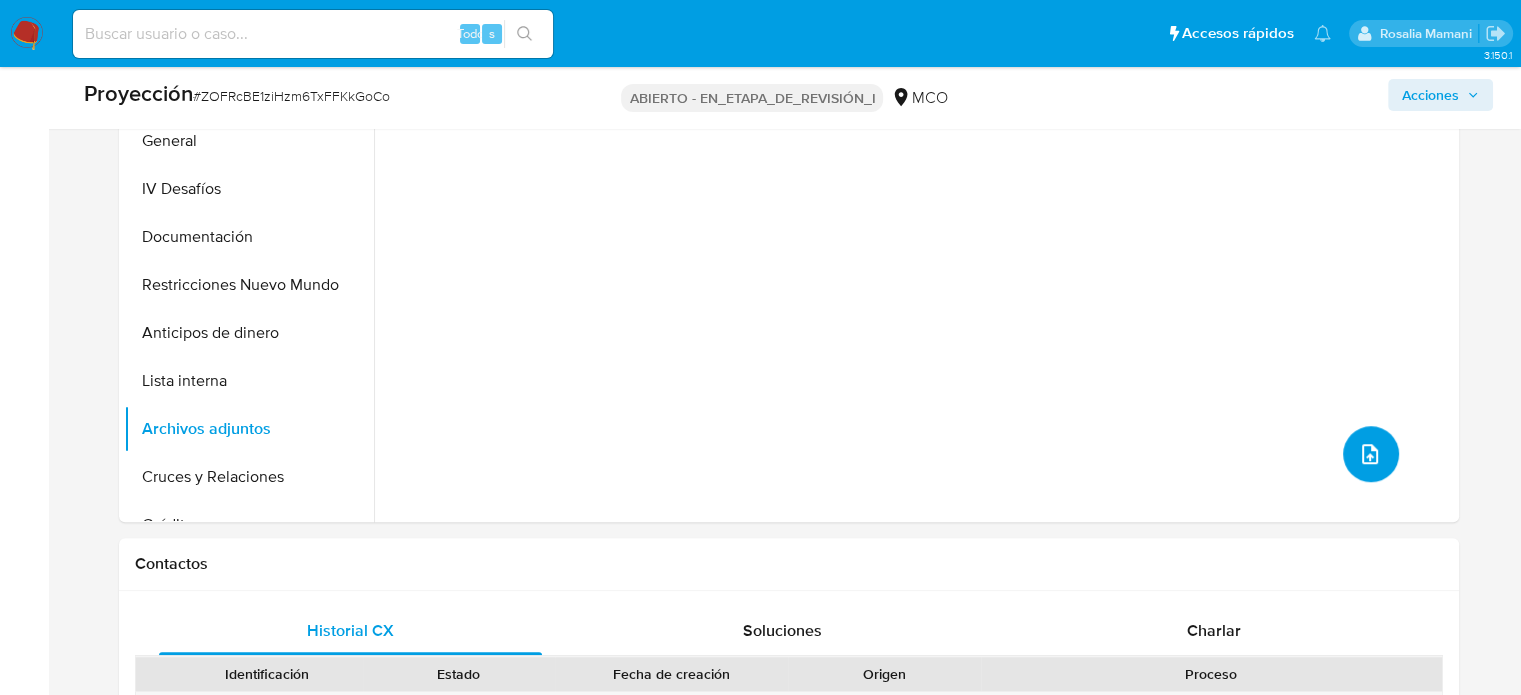 type 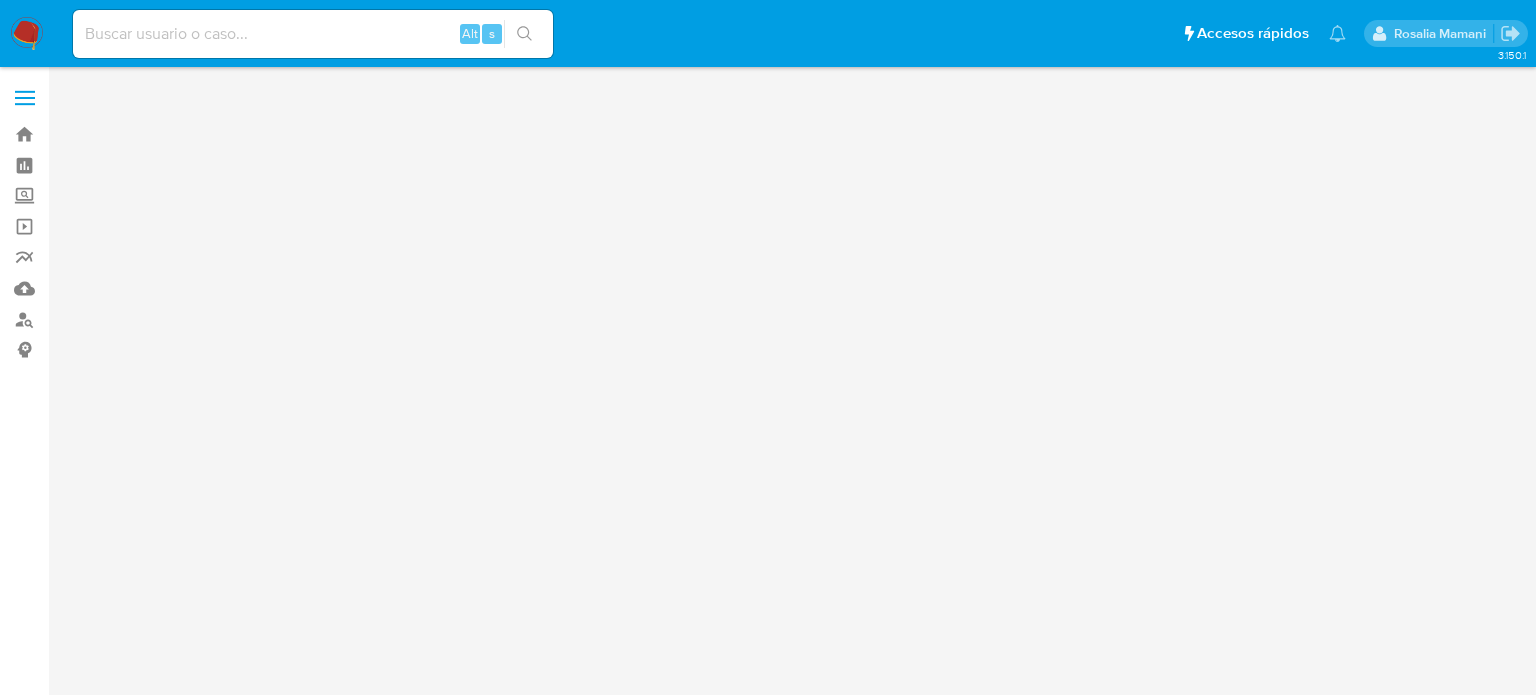 scroll, scrollTop: 0, scrollLeft: 0, axis: both 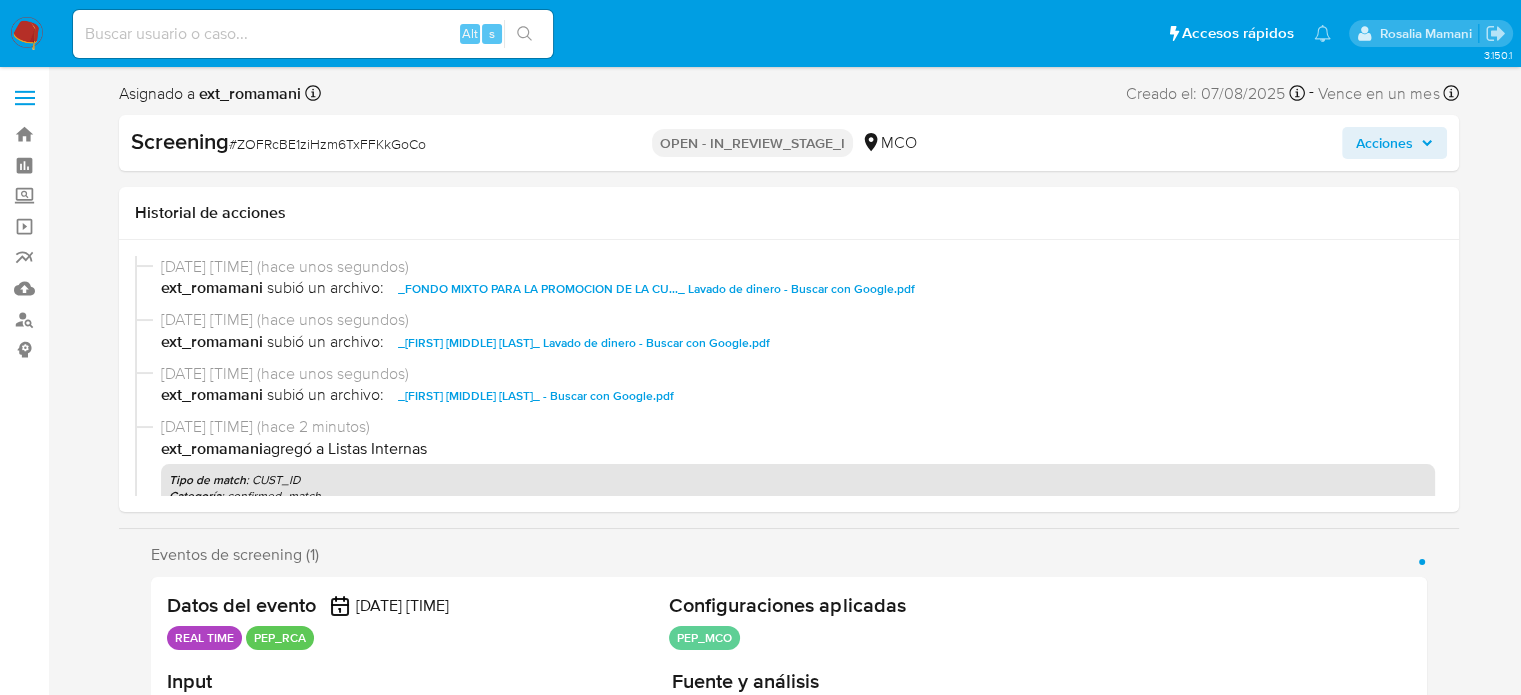 select on "10" 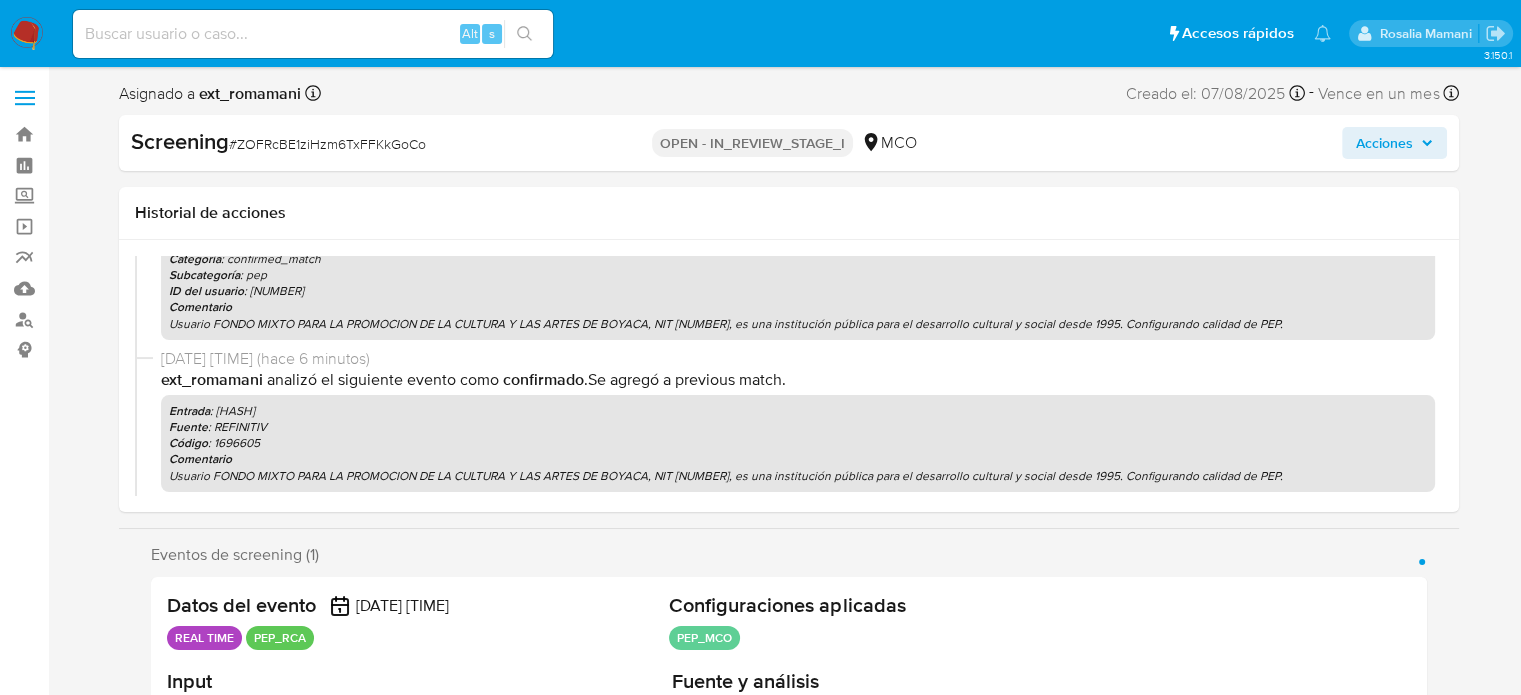 scroll, scrollTop: 300, scrollLeft: 0, axis: vertical 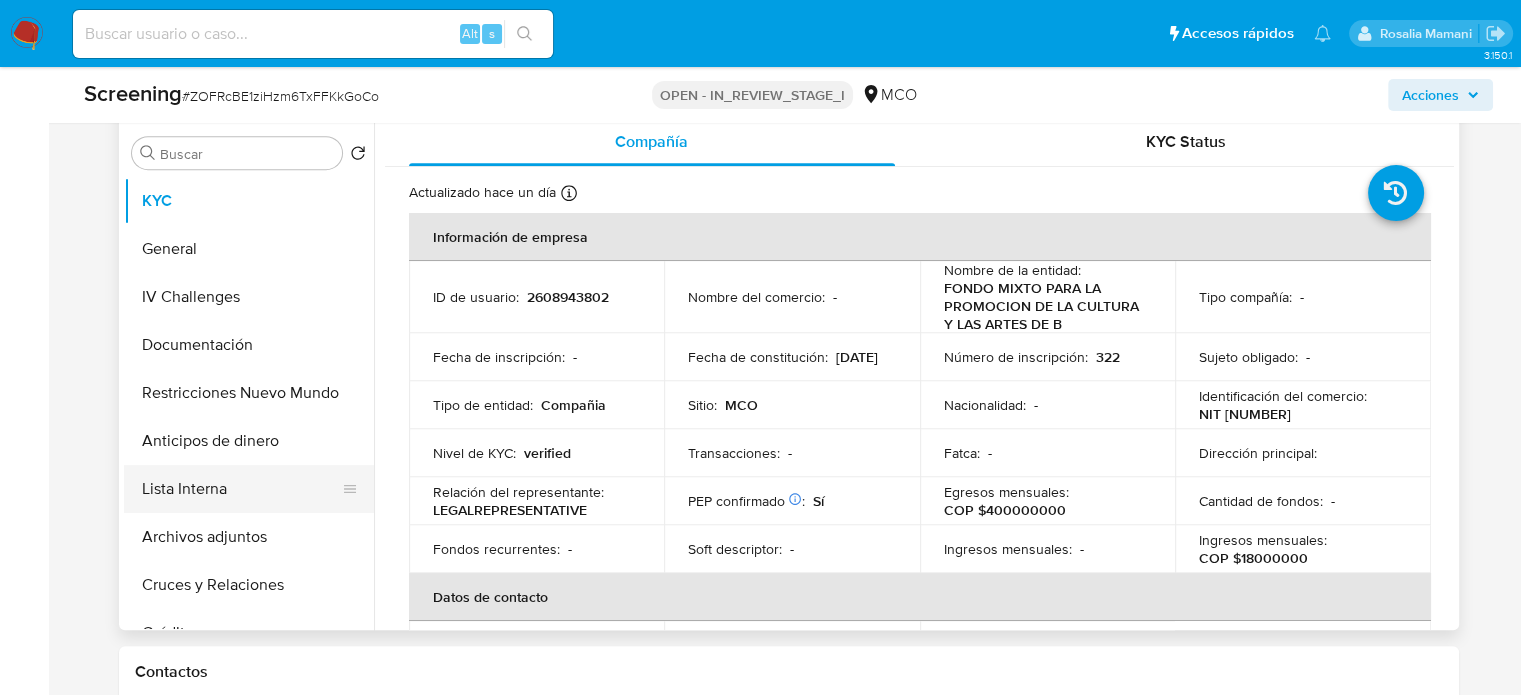 click on "Lista Interna" at bounding box center (241, 489) 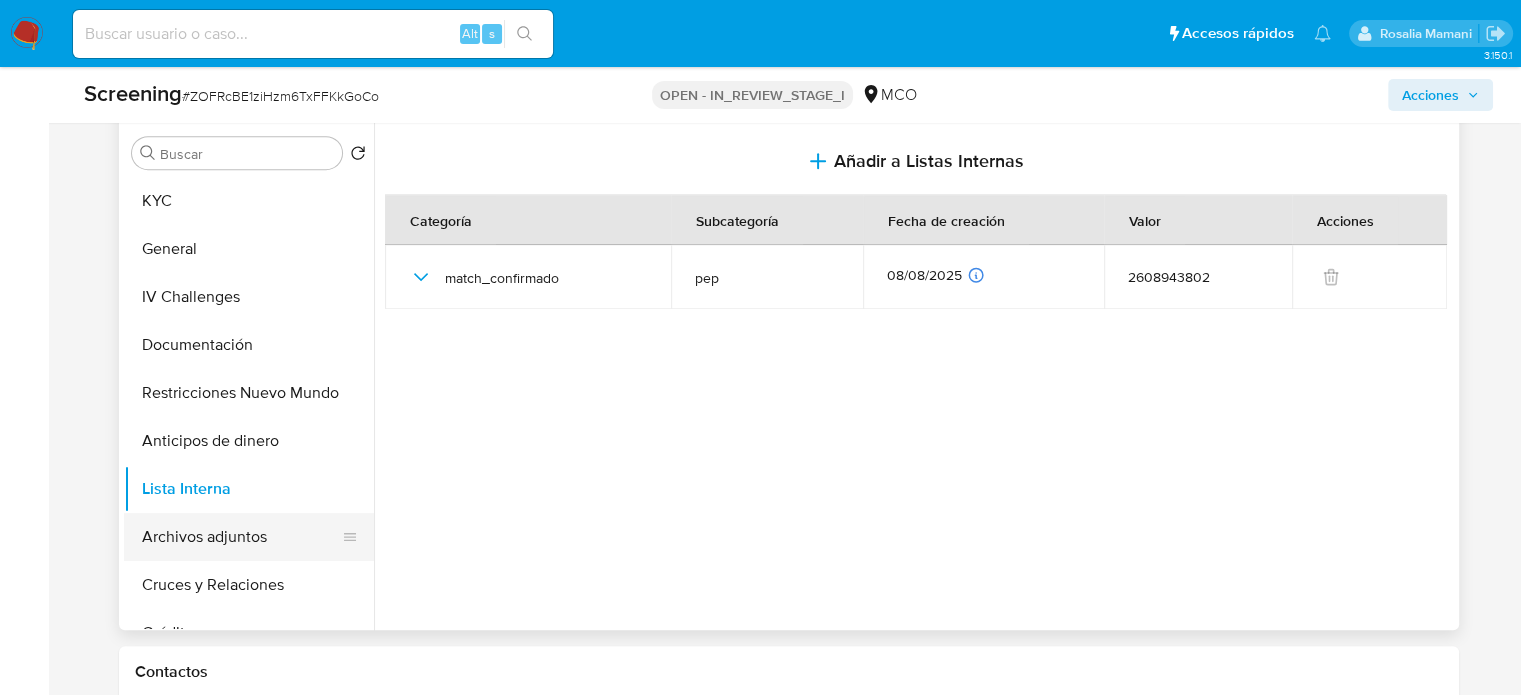 click on "Archivos adjuntos" at bounding box center (241, 537) 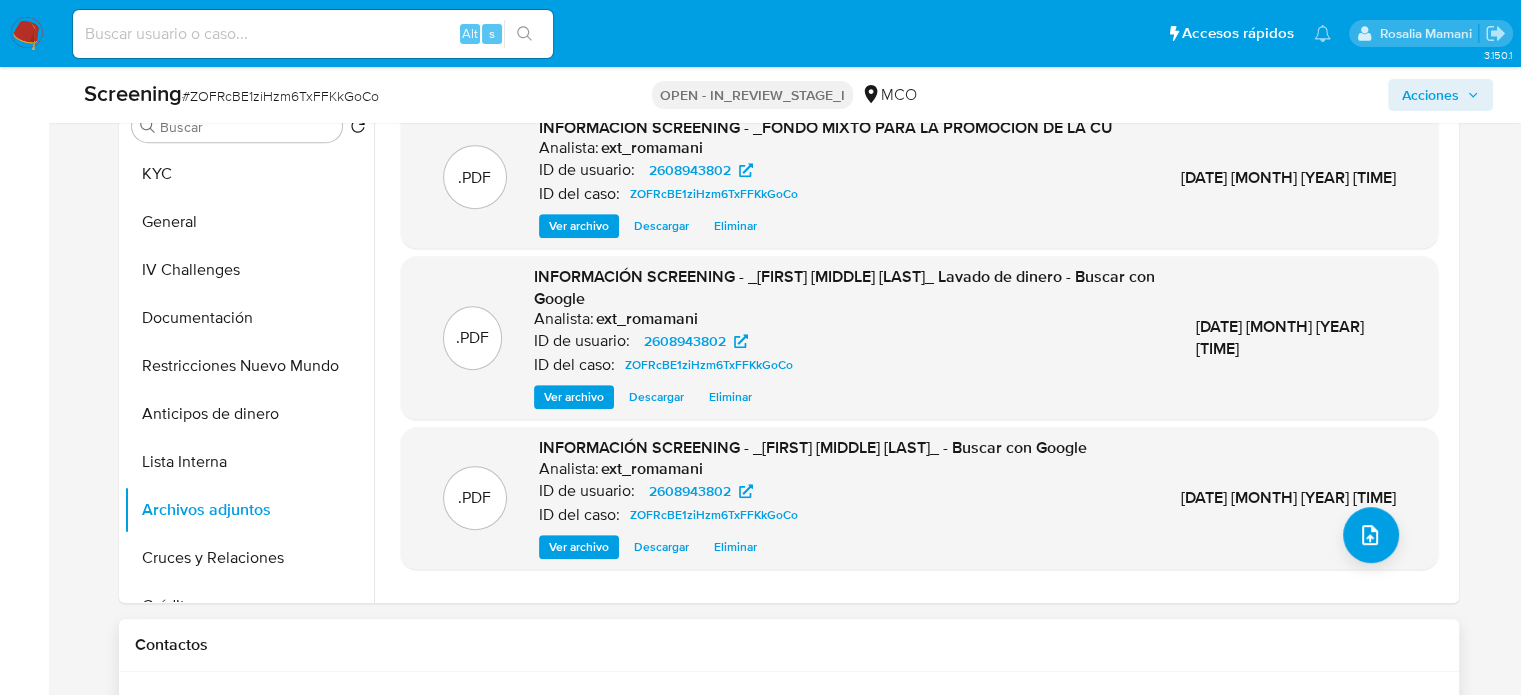 scroll, scrollTop: 1000, scrollLeft: 0, axis: vertical 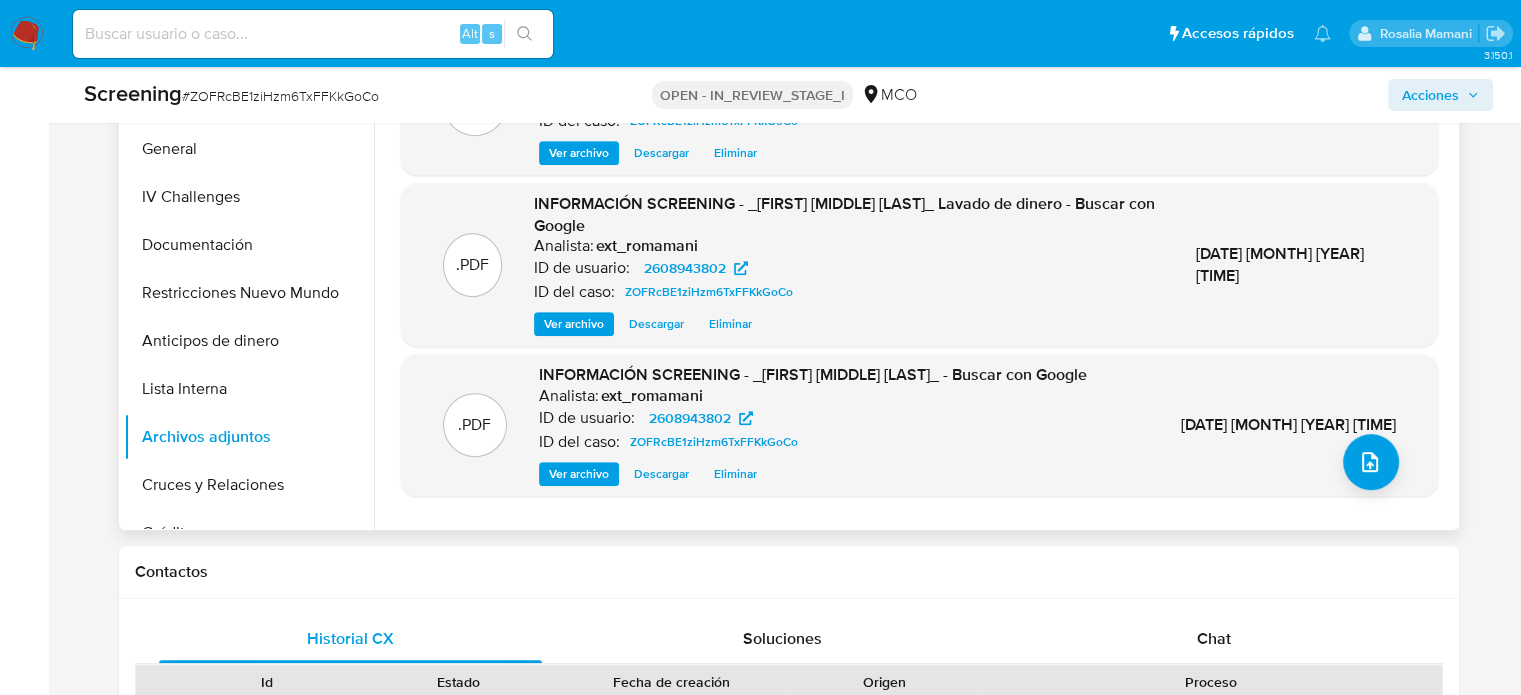click on "08/Ago/2025 12:53:20" at bounding box center (1288, 424) 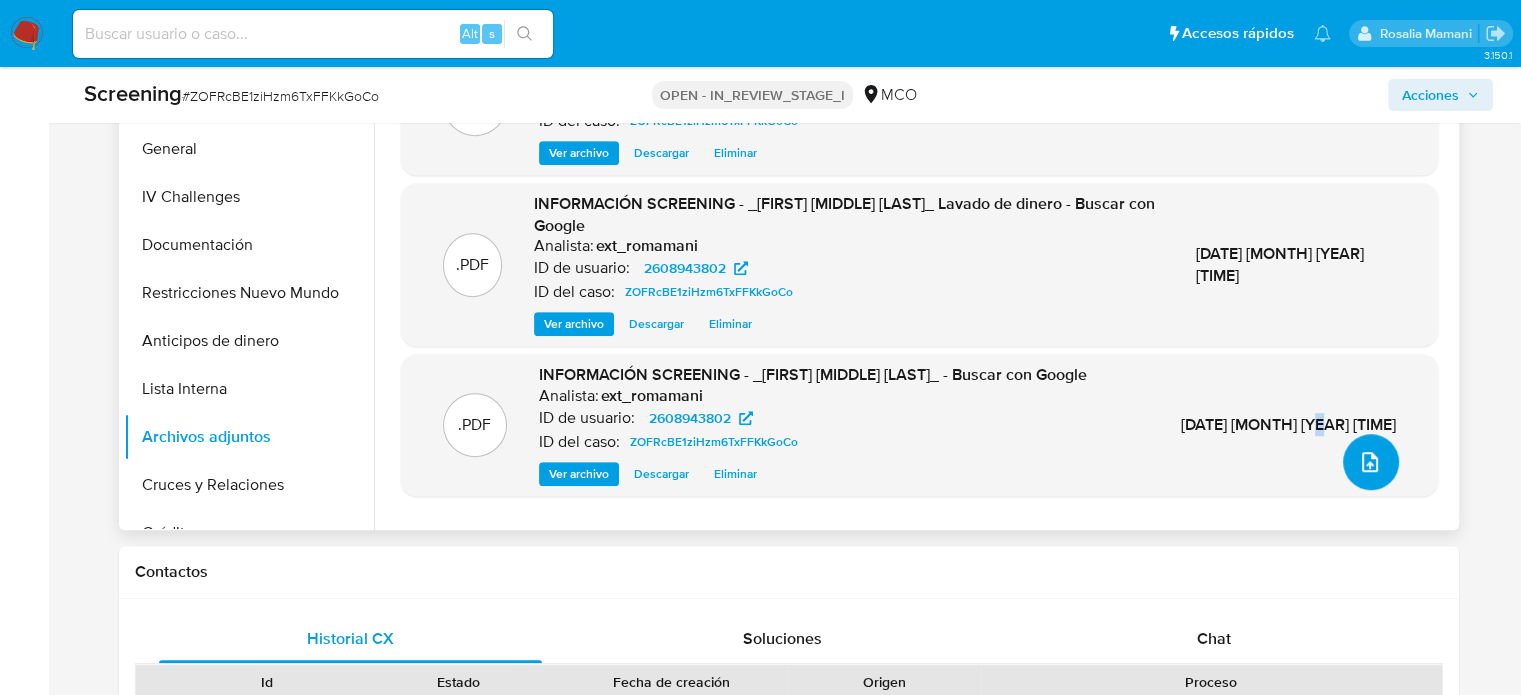 click 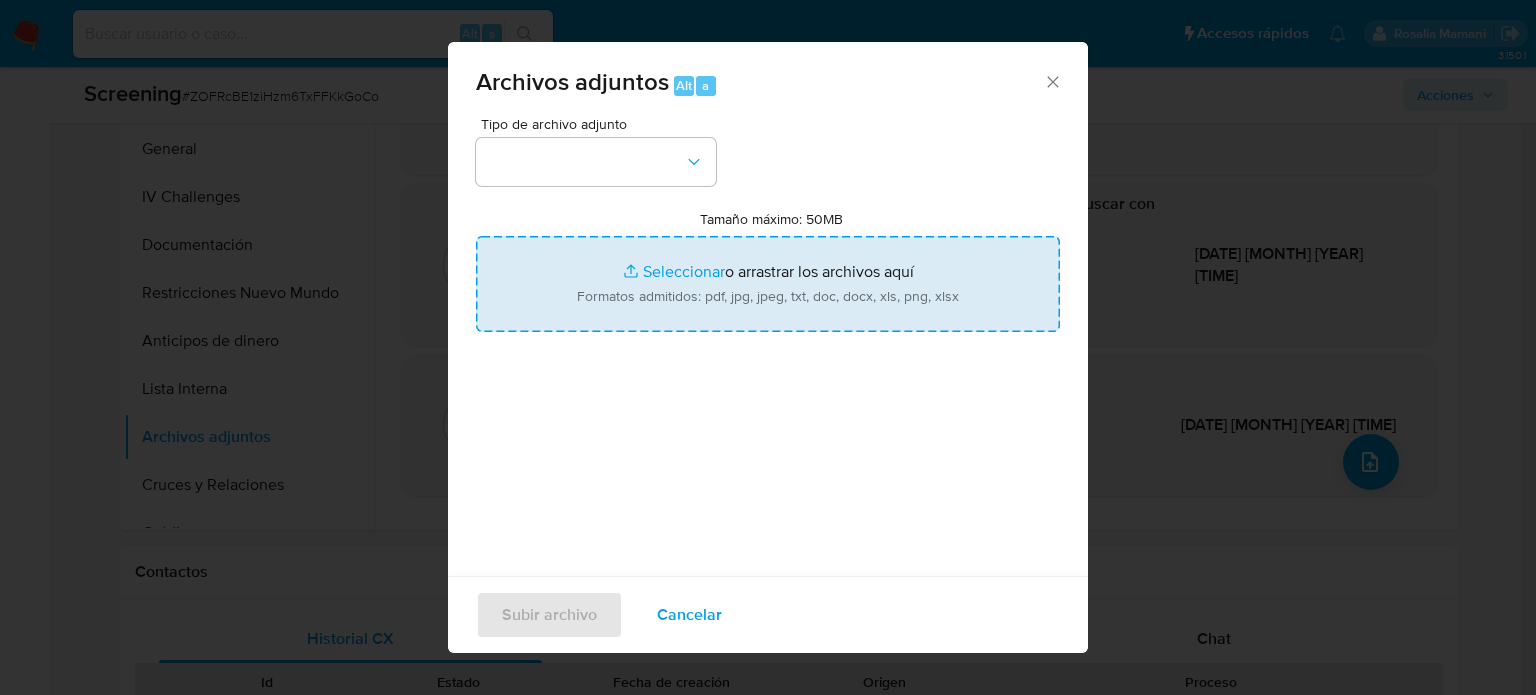 click on "Tamaño máximo: 50MB Seleccionar archivos" at bounding box center [768, 284] 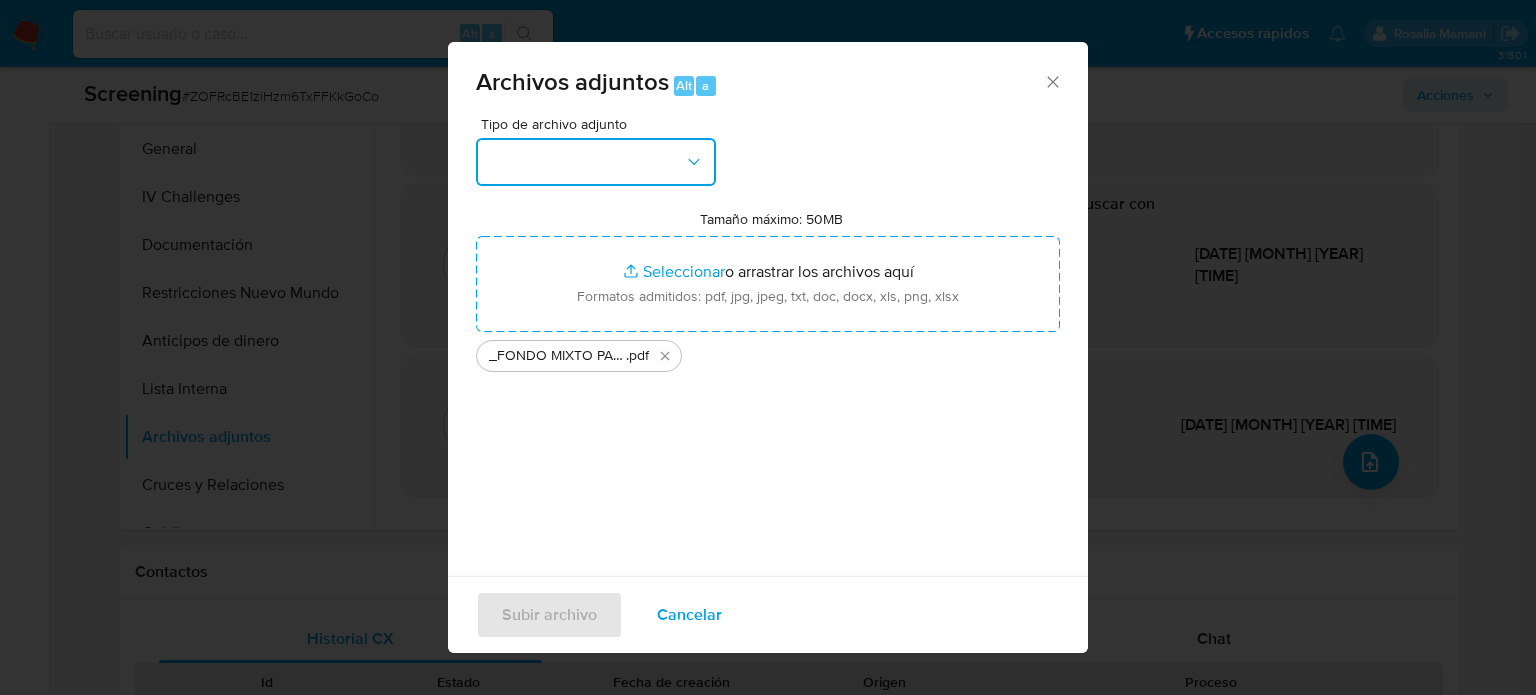 click at bounding box center (596, 162) 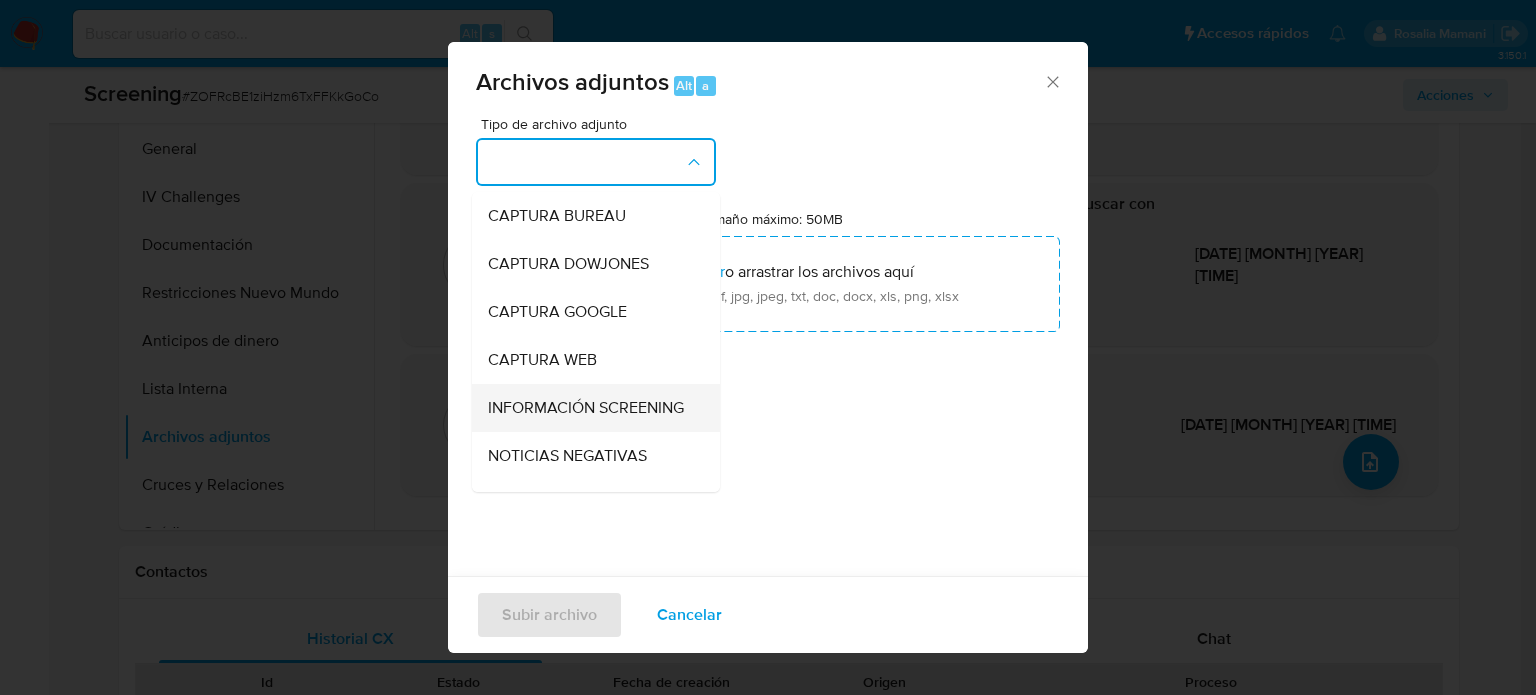 click on "INFORMACIÓN SCREENING" at bounding box center (586, 408) 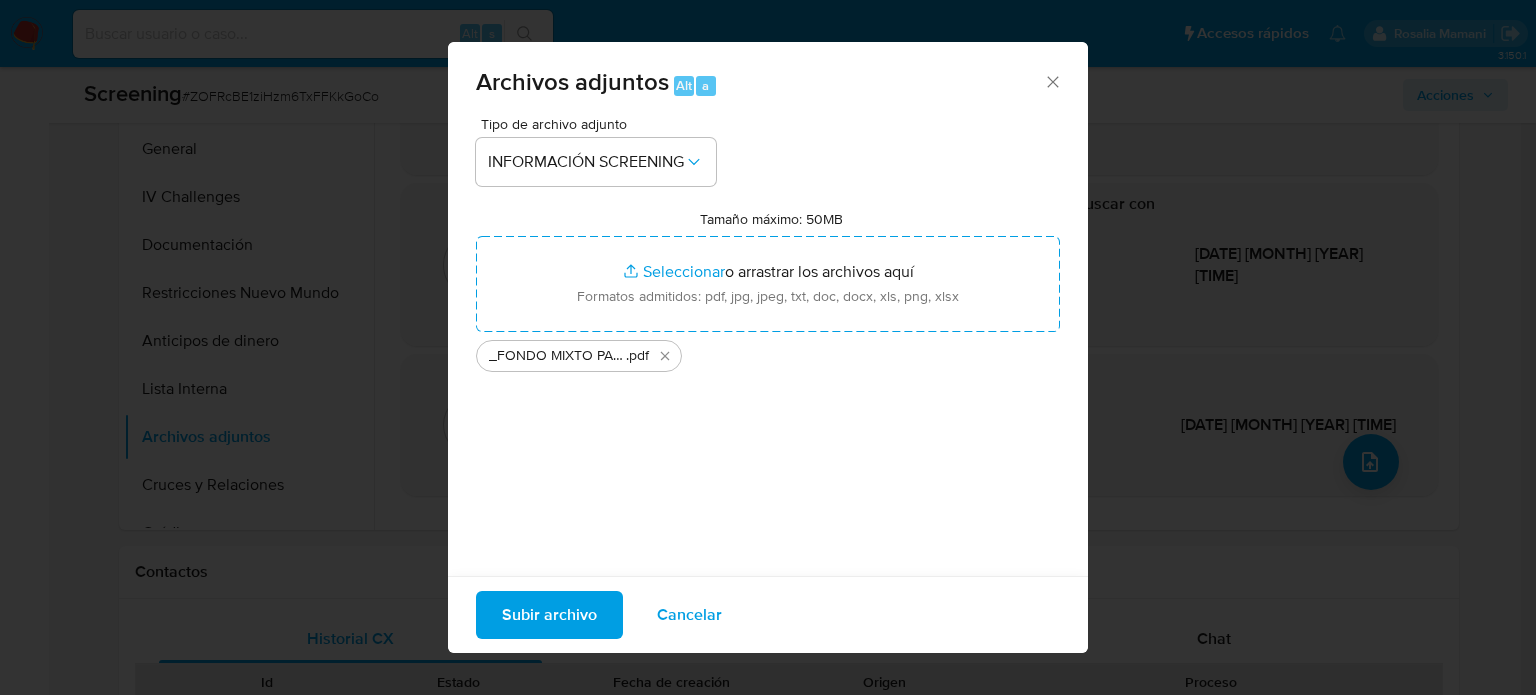 click on "Subir archivo" at bounding box center [549, 615] 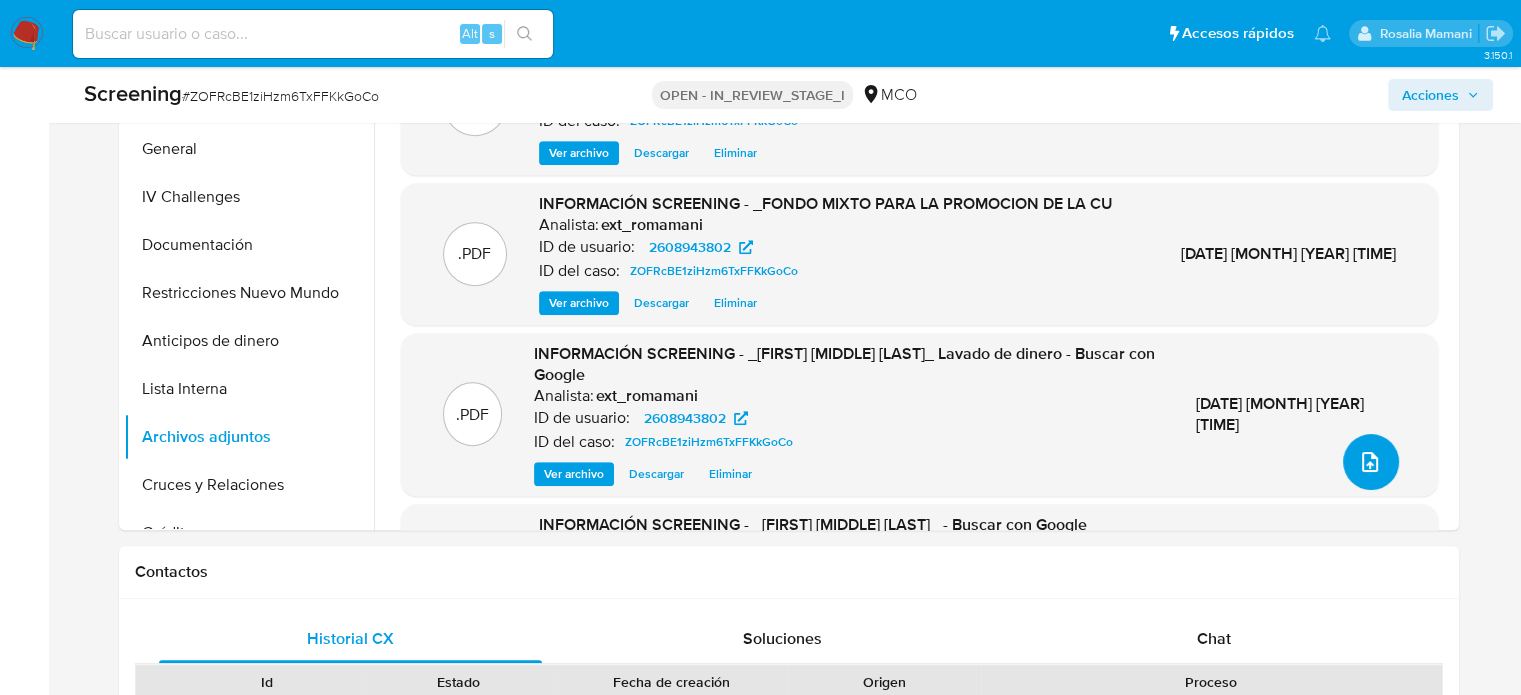 type 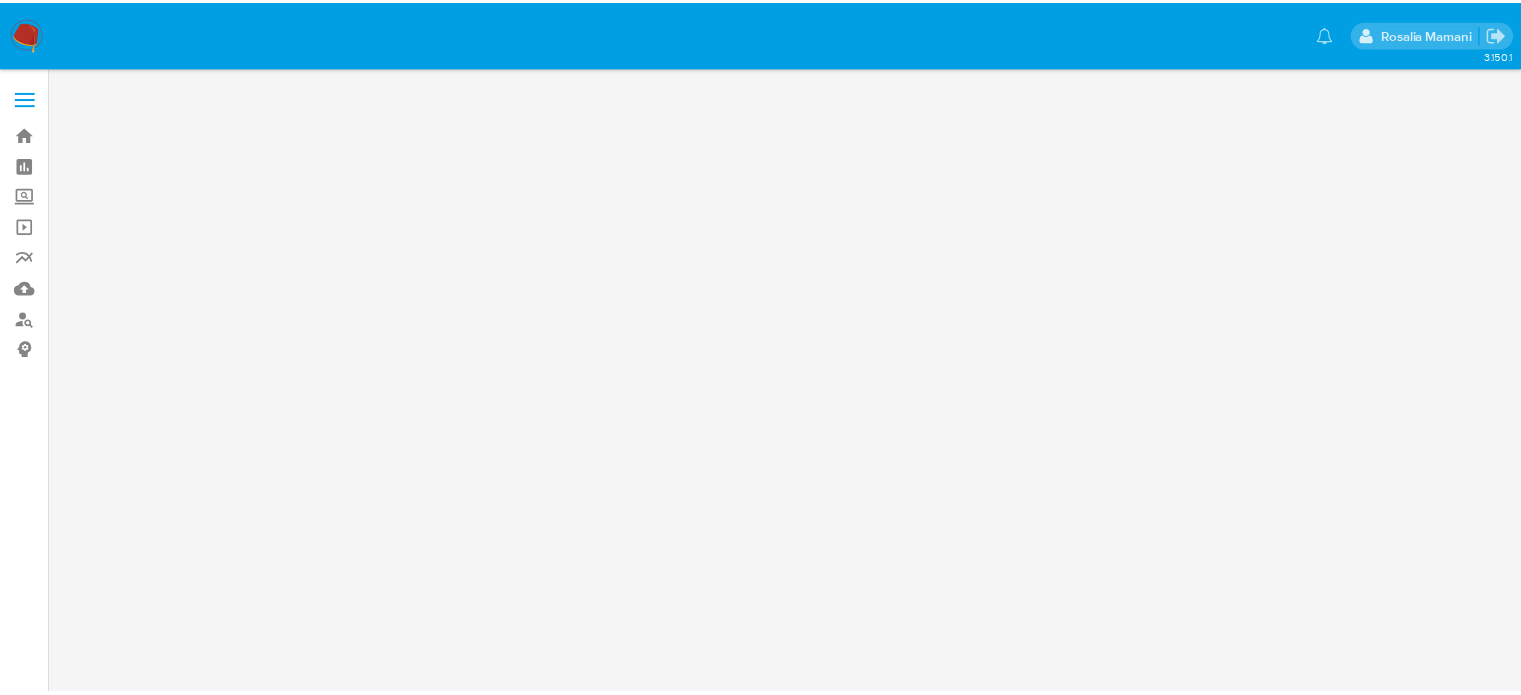 scroll, scrollTop: 0, scrollLeft: 0, axis: both 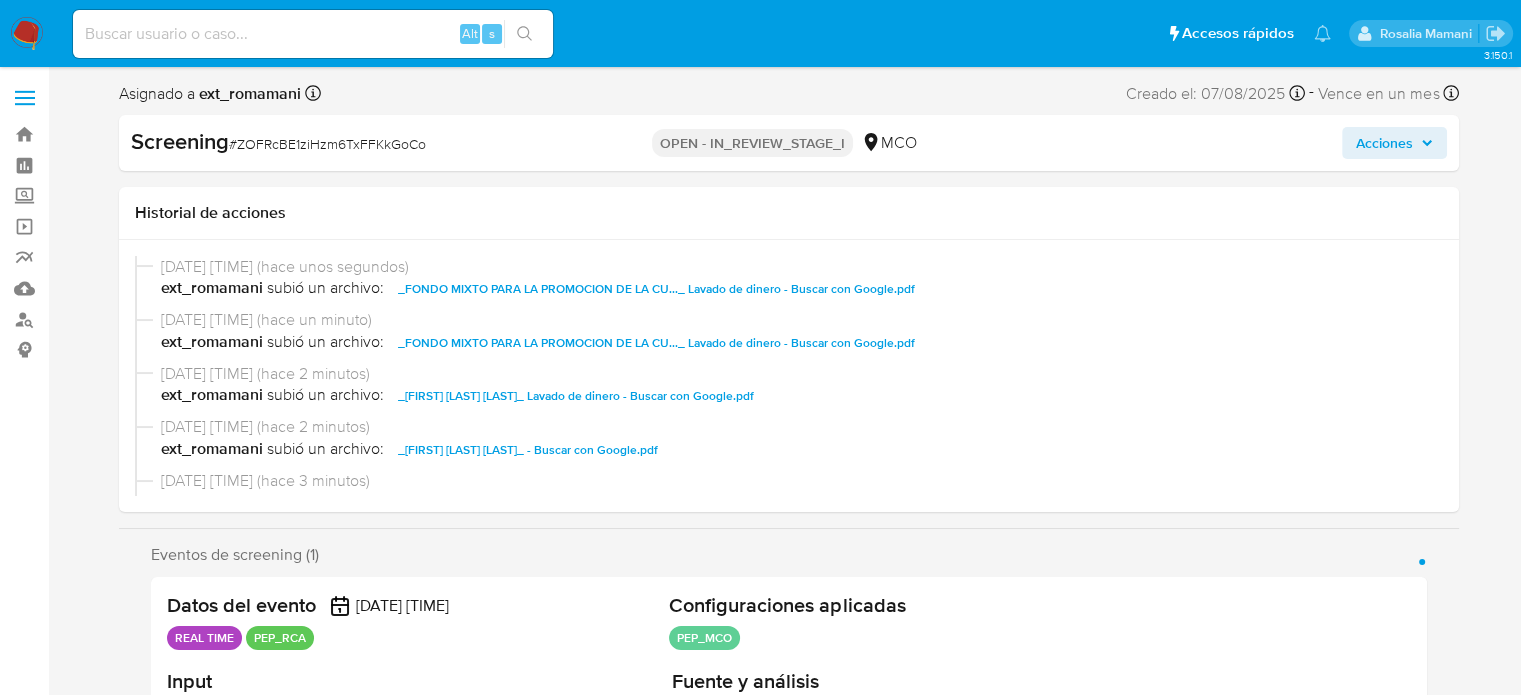 select on "10" 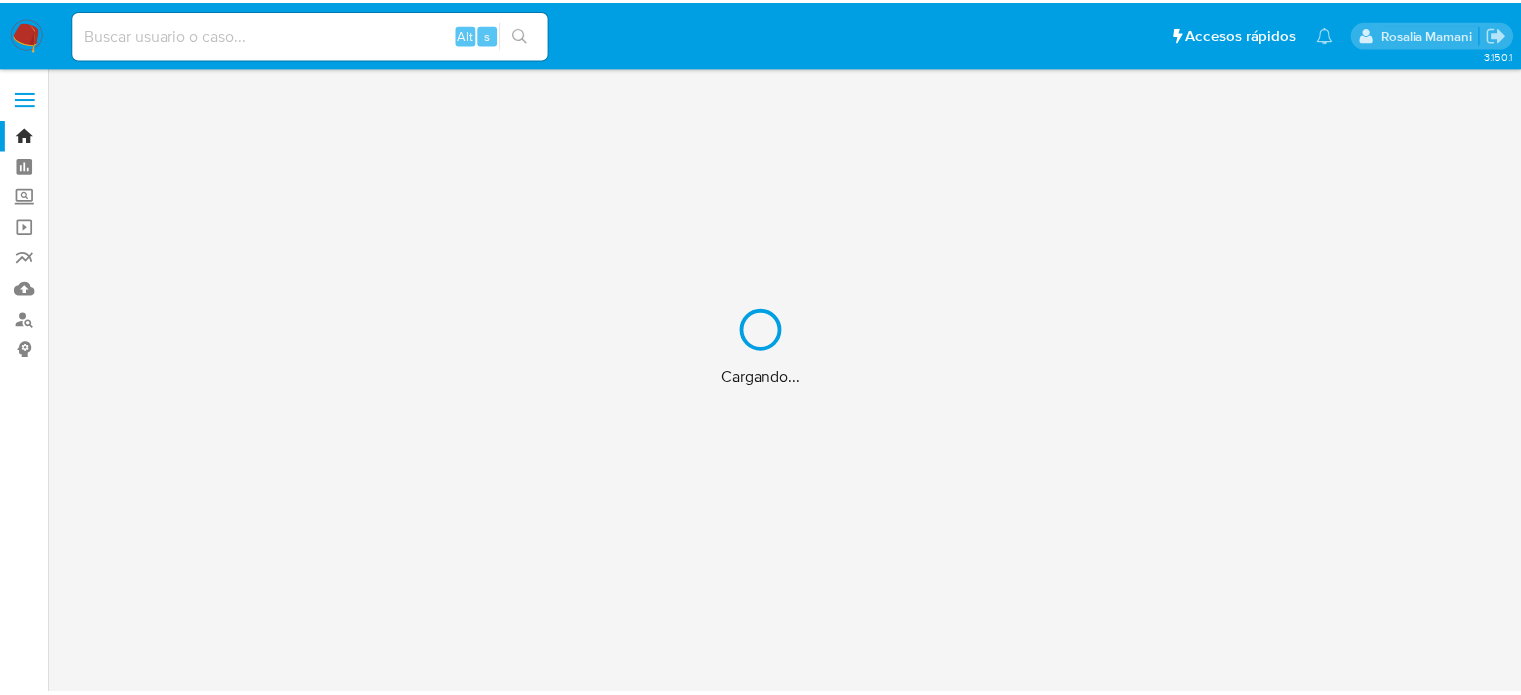 scroll, scrollTop: 0, scrollLeft: 0, axis: both 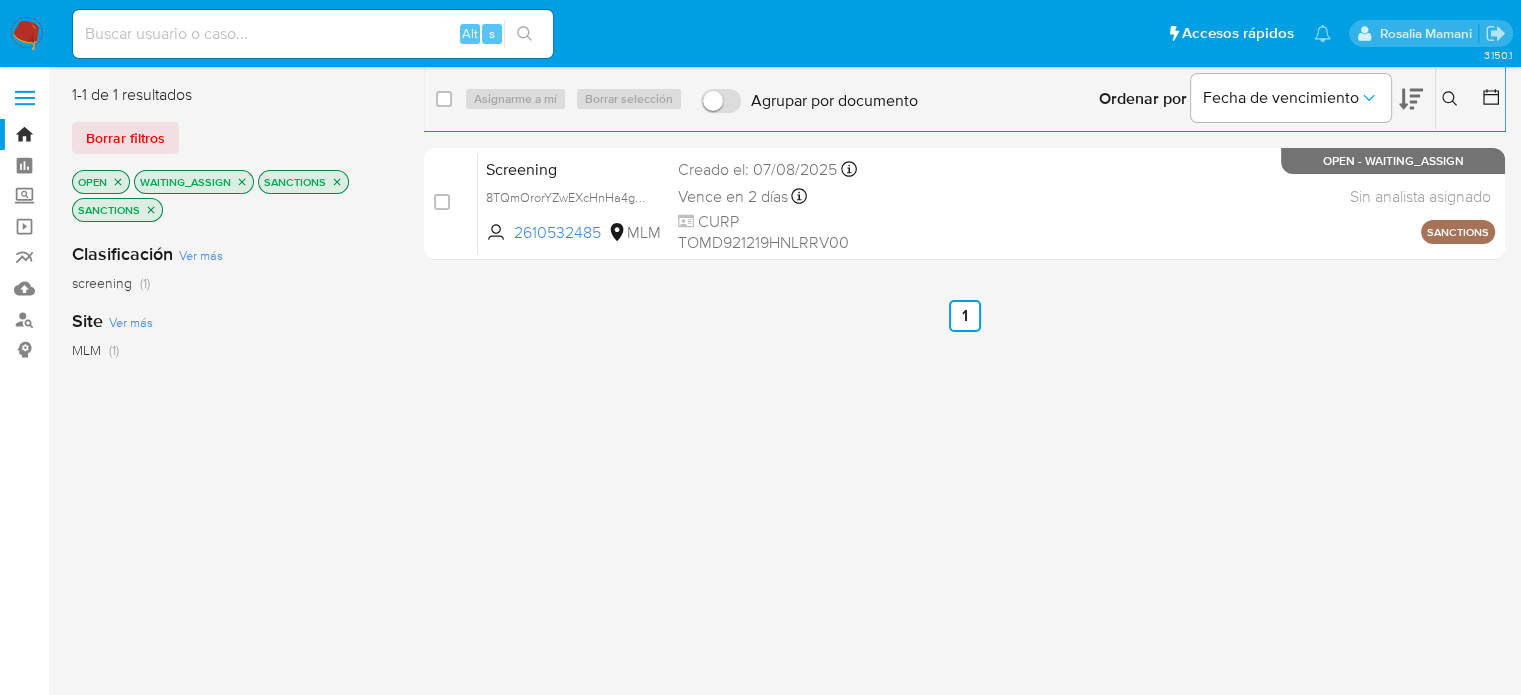 click 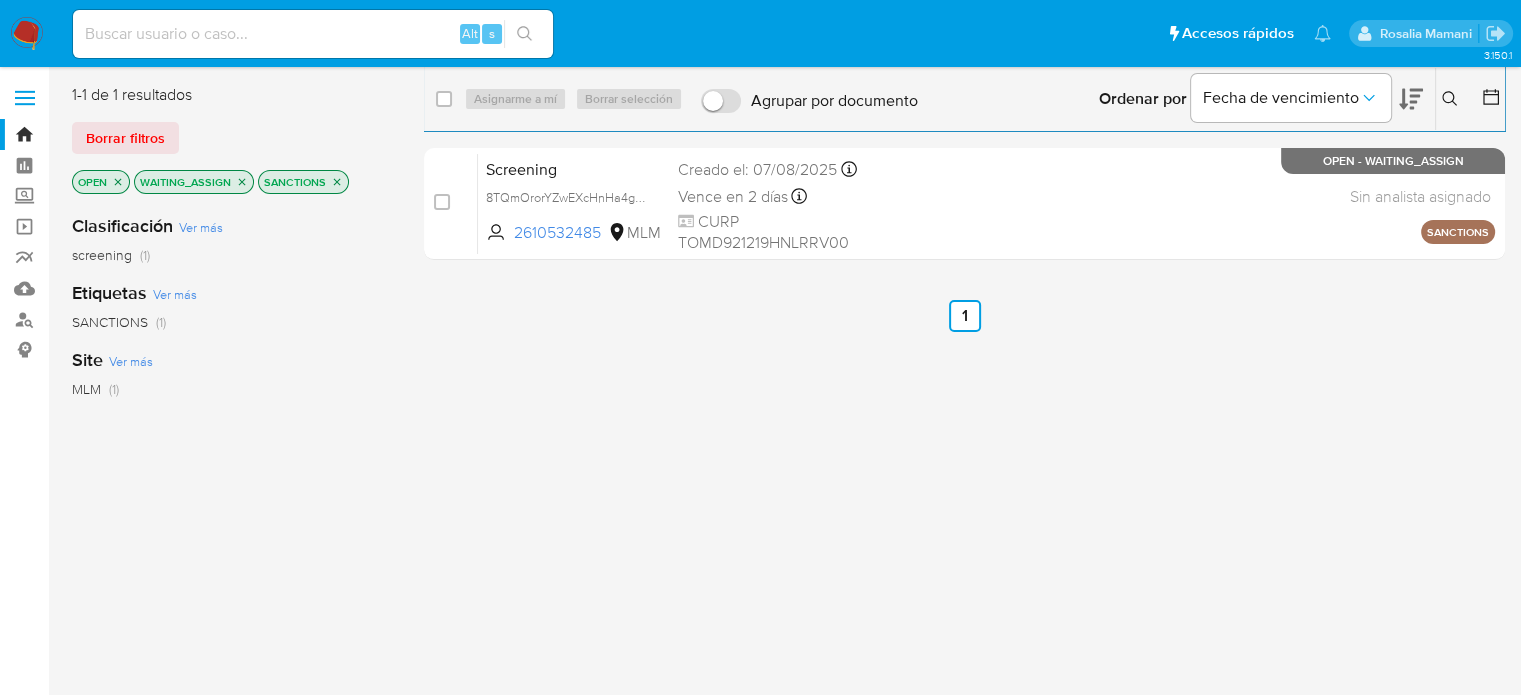 click 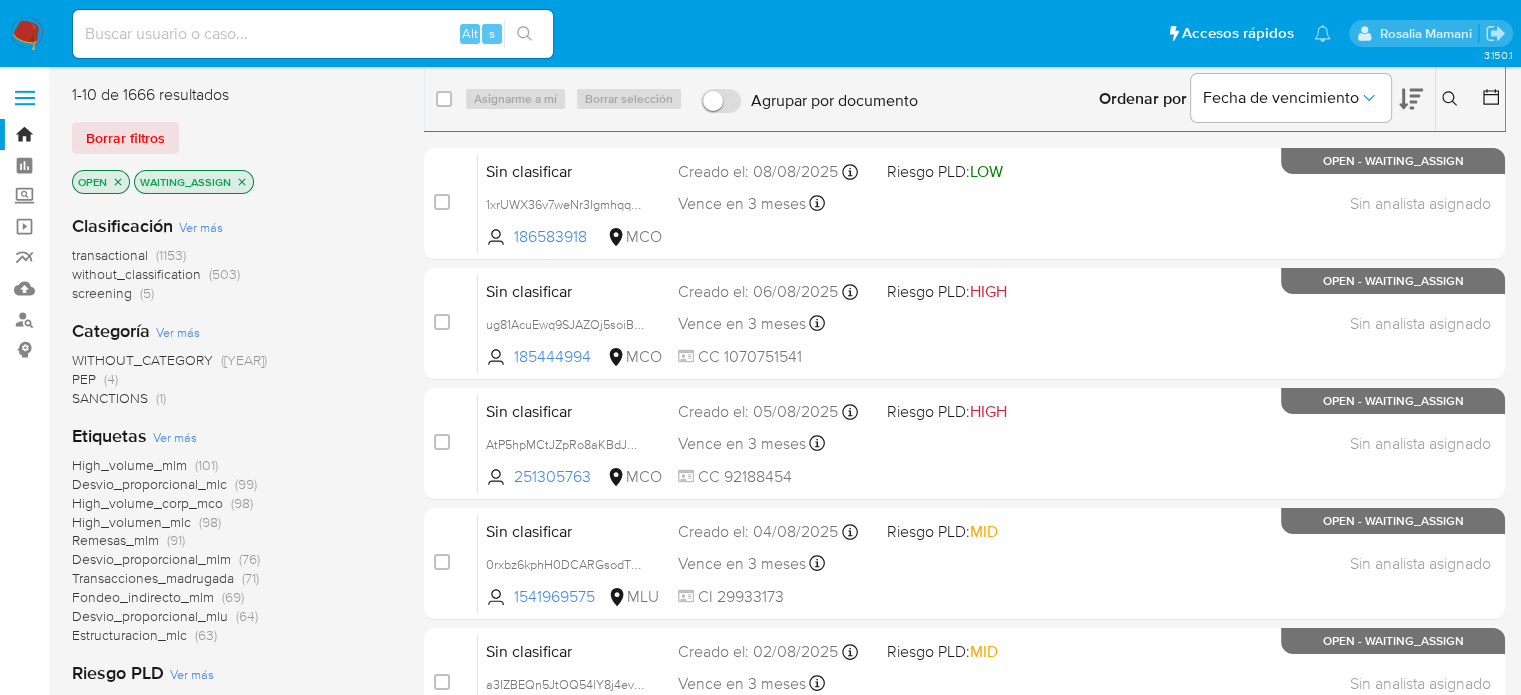click on "(4)" at bounding box center [111, 379] 